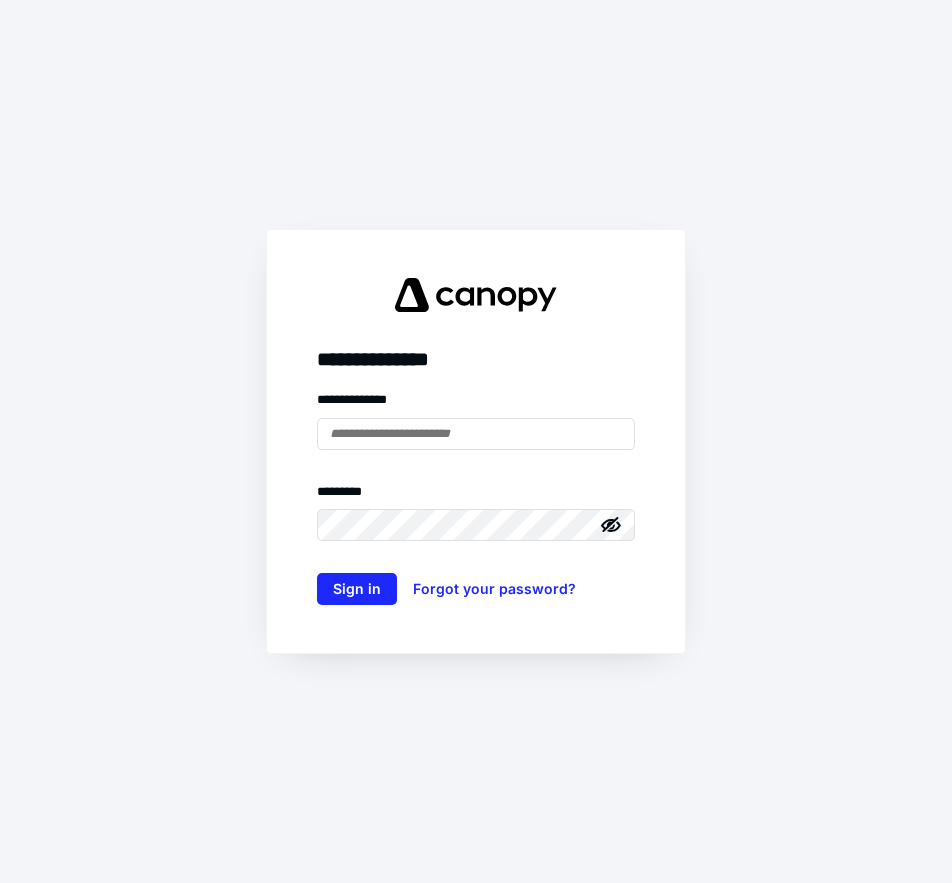 scroll, scrollTop: 0, scrollLeft: 0, axis: both 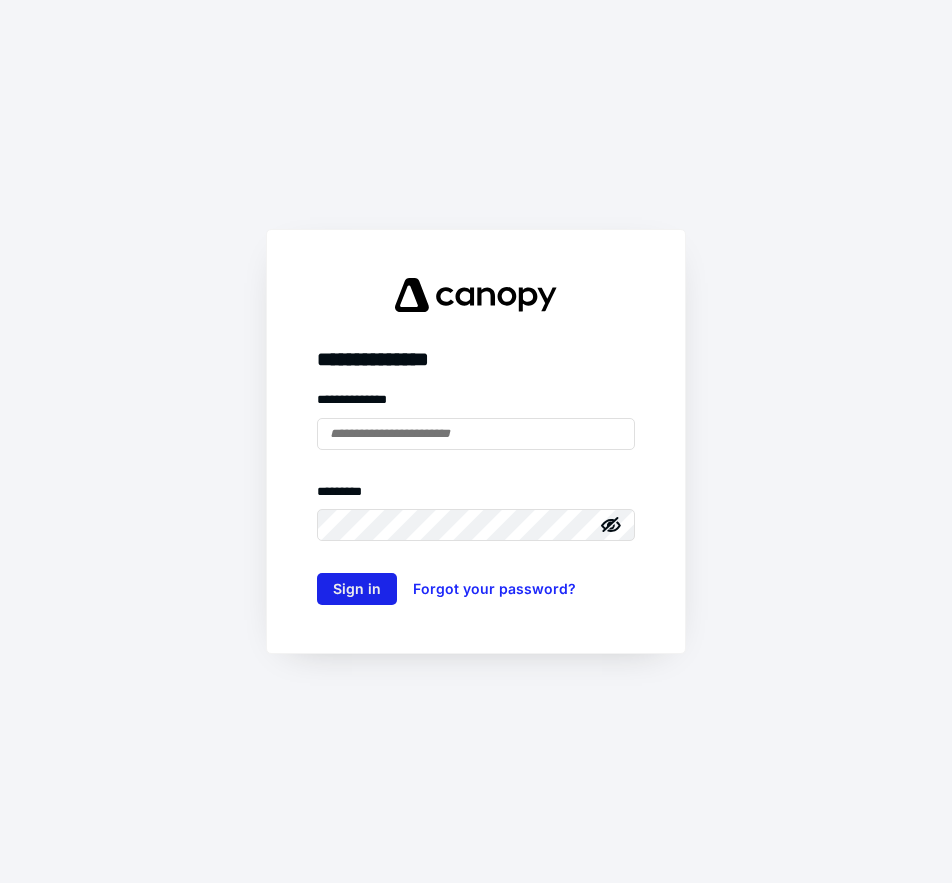 type on "**********" 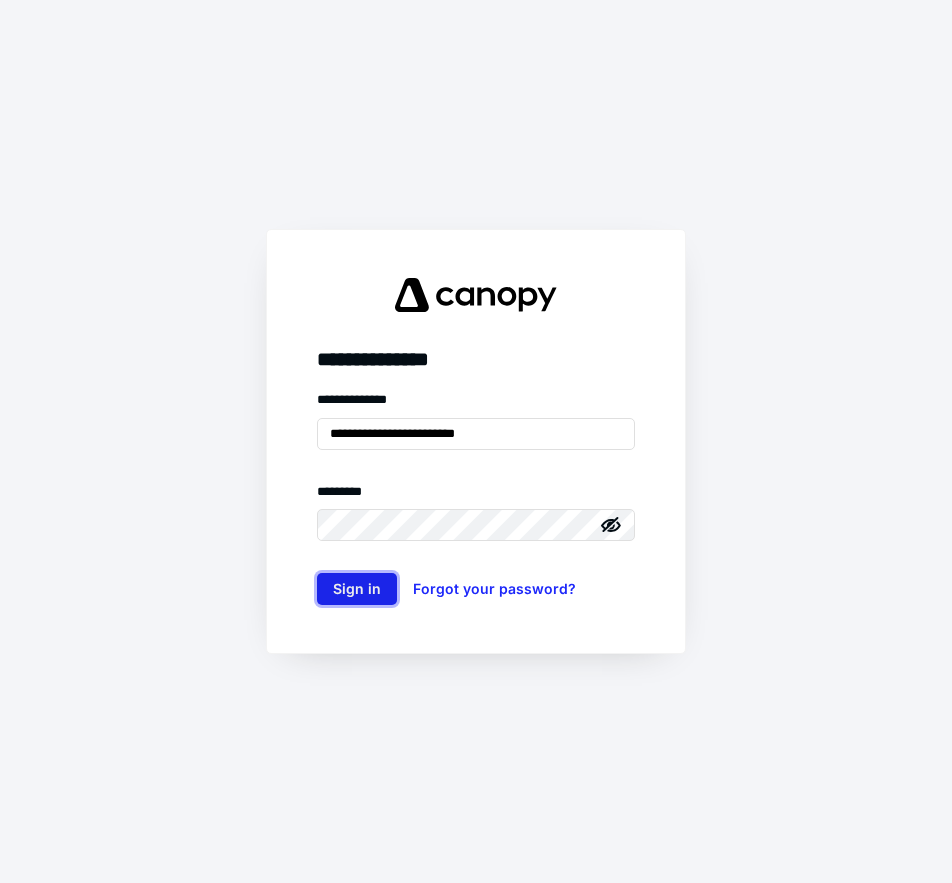 click on "Sign in" at bounding box center (357, 589) 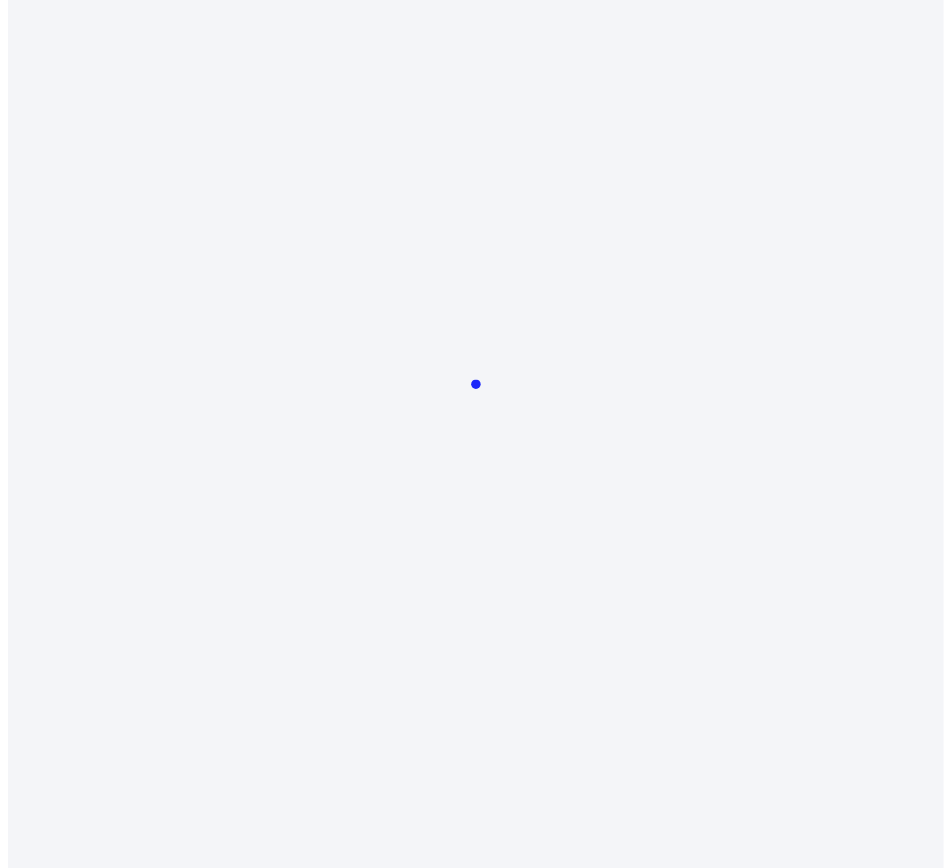 scroll, scrollTop: 0, scrollLeft: 0, axis: both 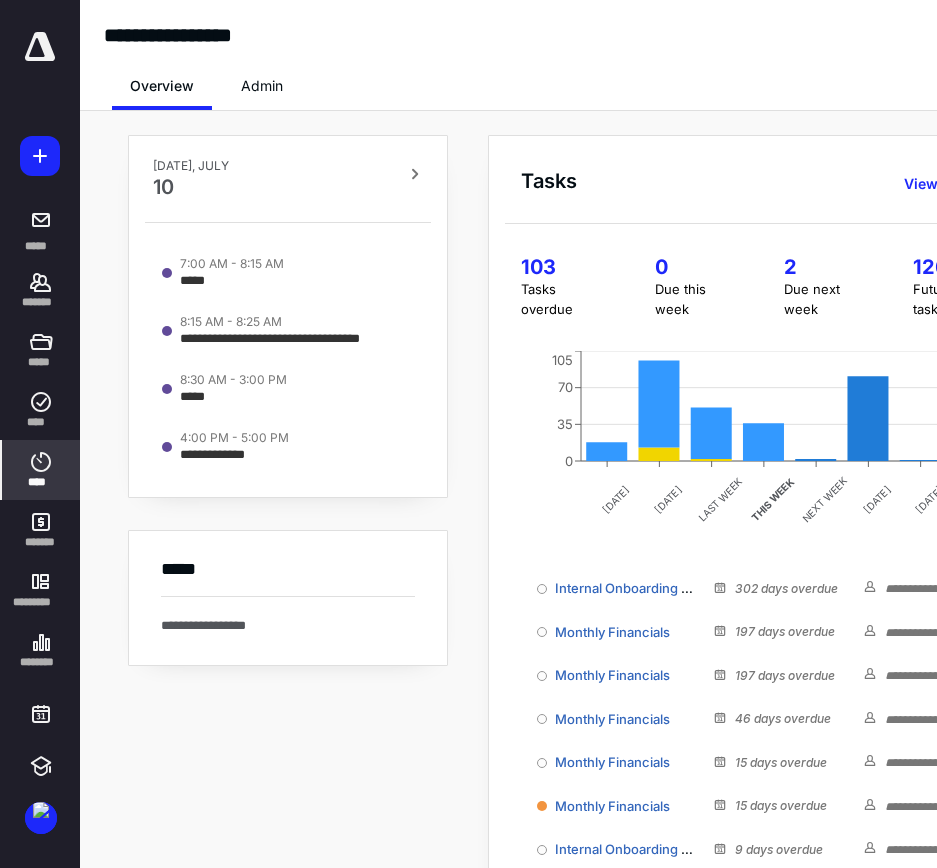 click 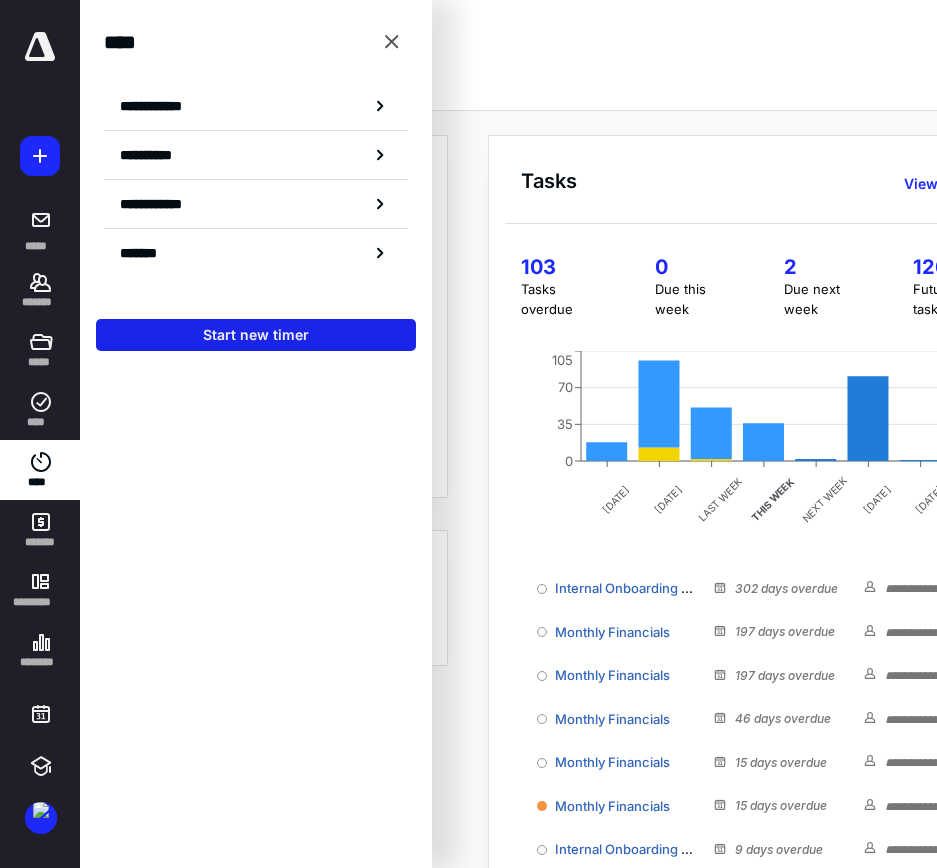 click on "Start new timer" at bounding box center [256, 335] 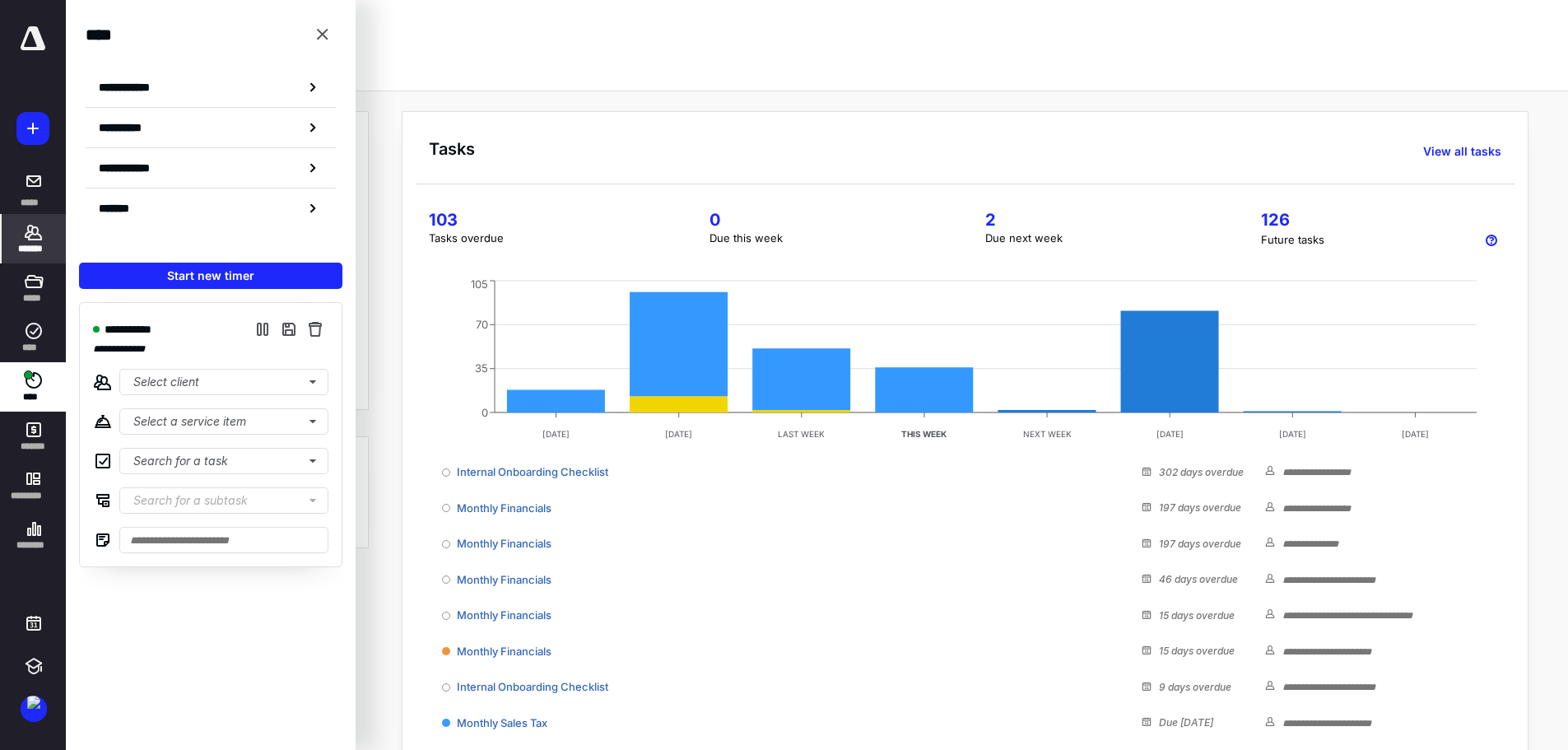 click 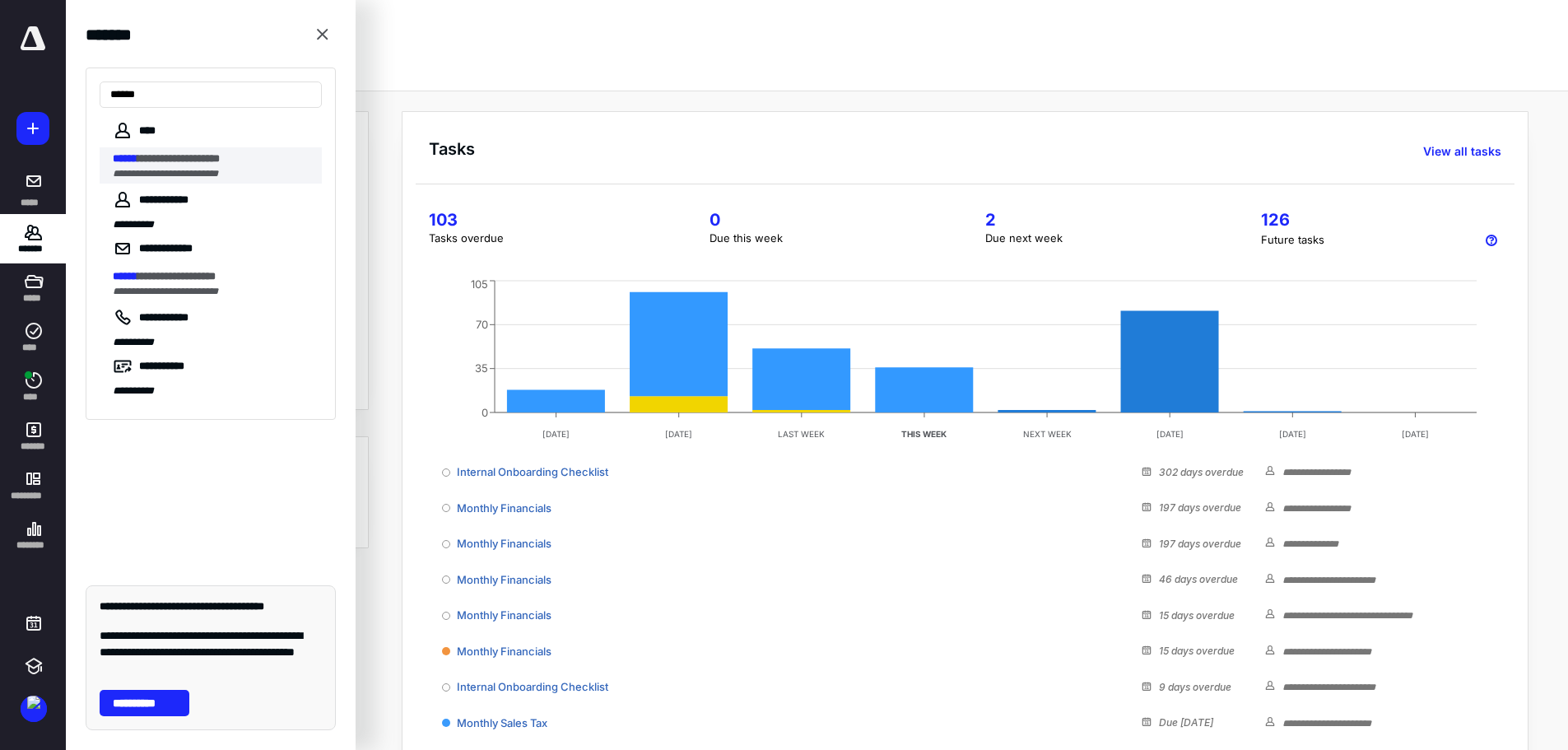 type on "******" 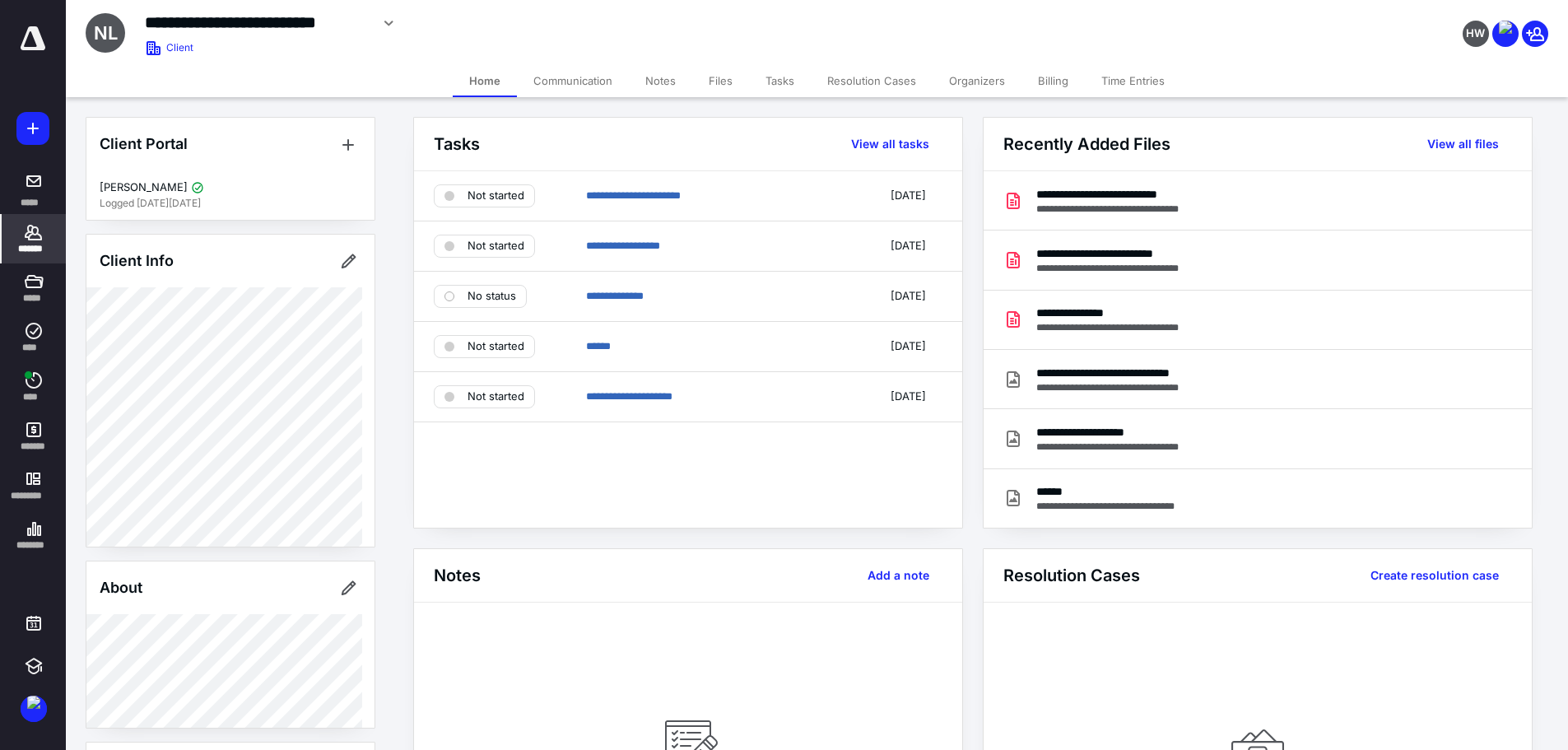 click on "Files" at bounding box center [720, 81] 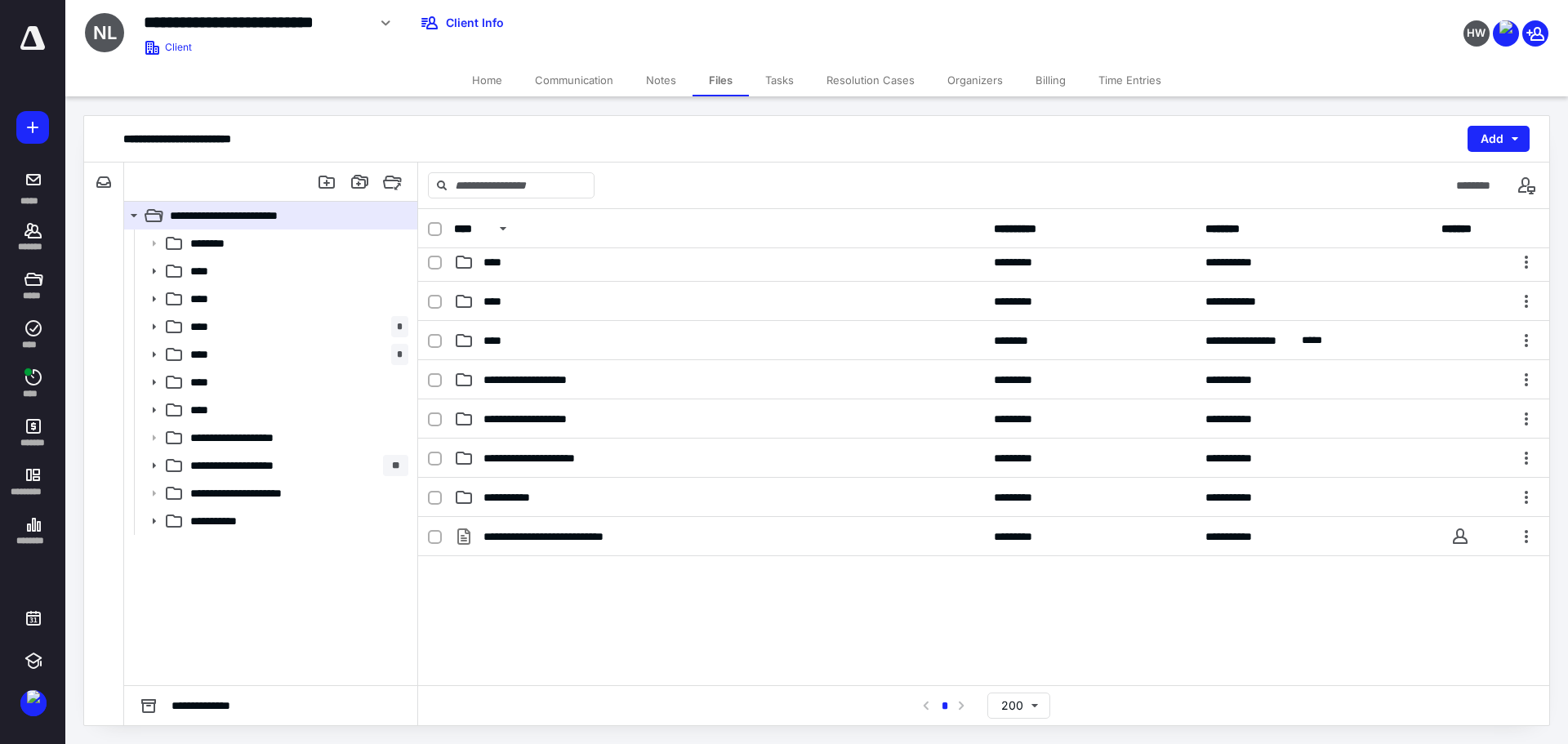 scroll, scrollTop: 163, scrollLeft: 0, axis: vertical 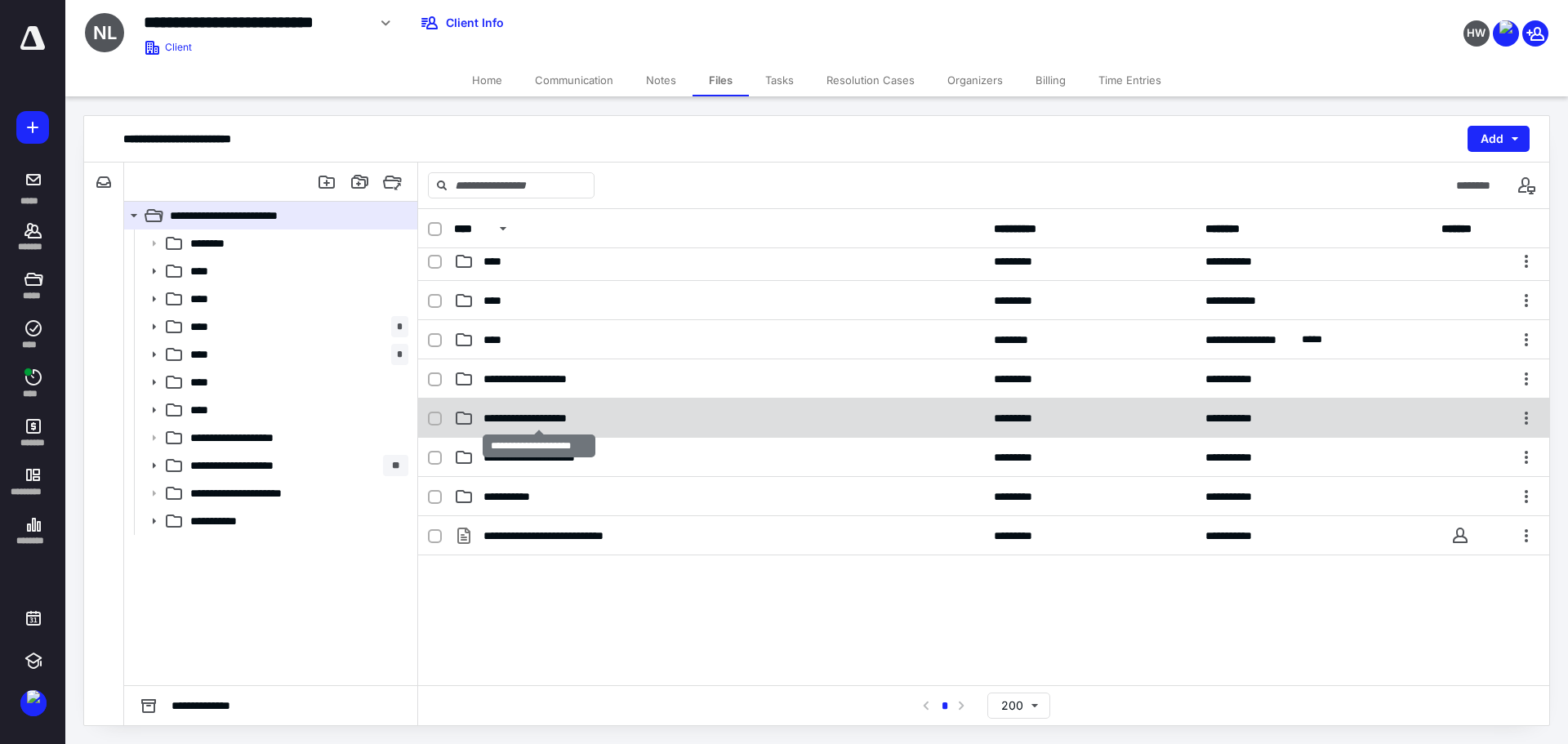 click on "**********" at bounding box center [539, 418] 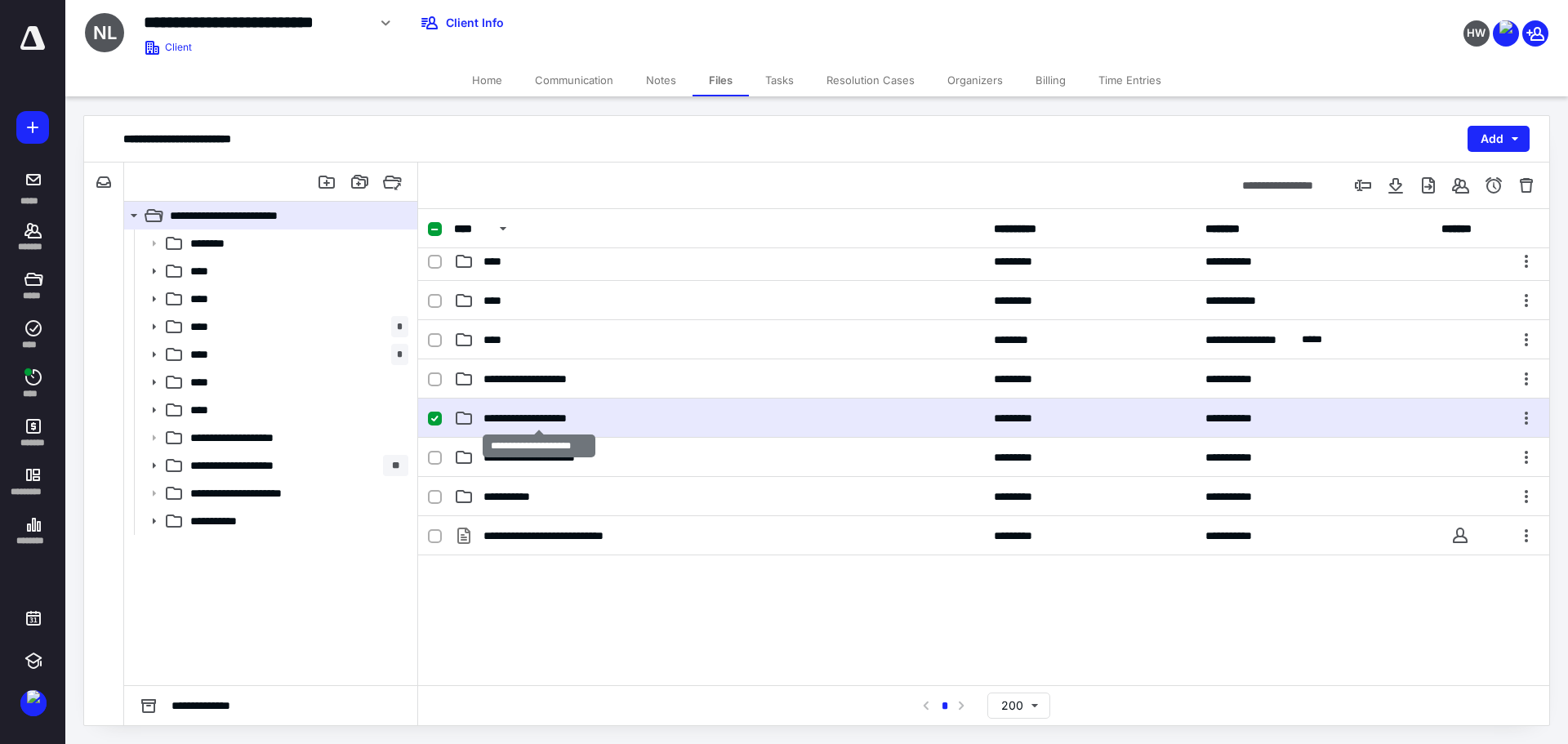 click on "**********" at bounding box center [539, 418] 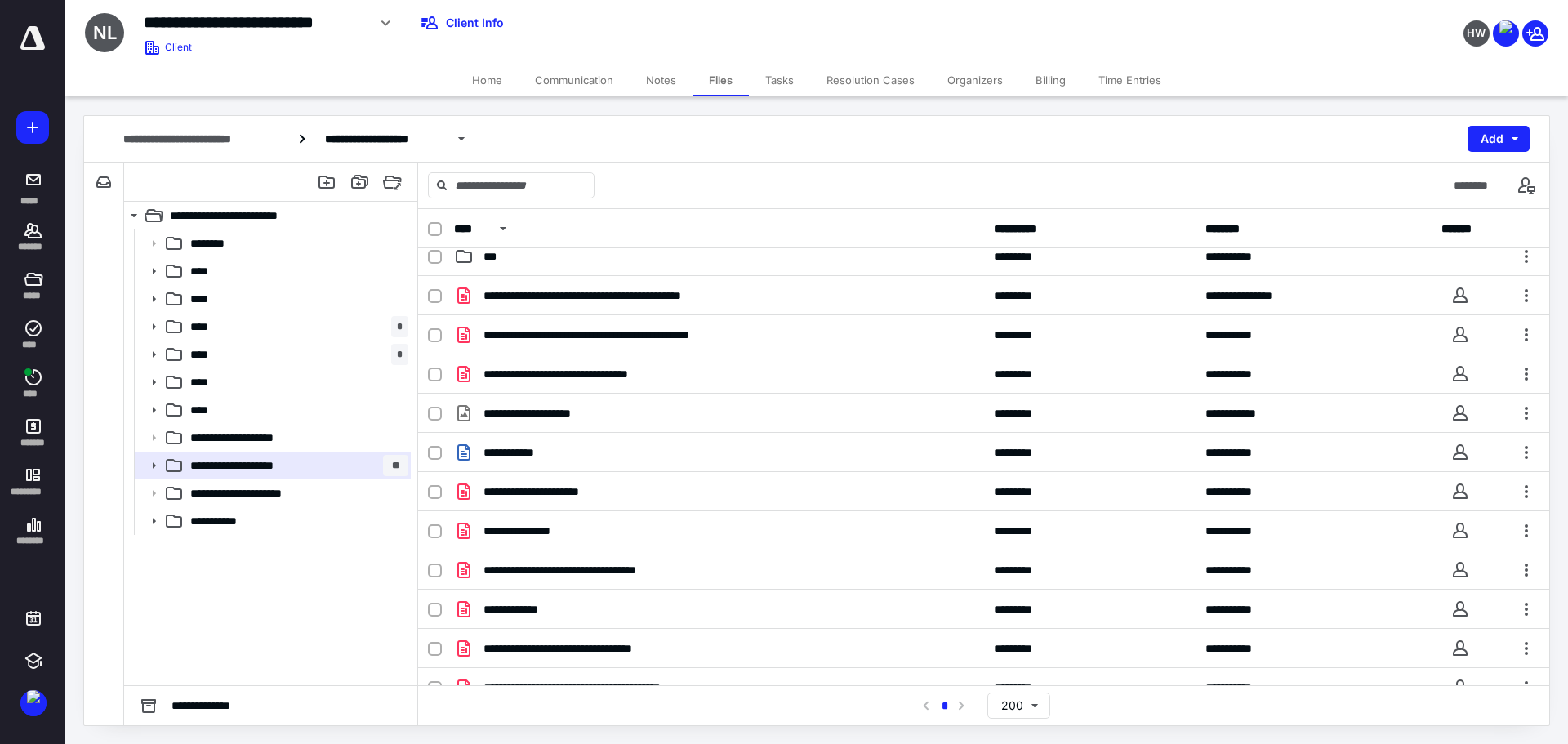 scroll, scrollTop: 408, scrollLeft: 0, axis: vertical 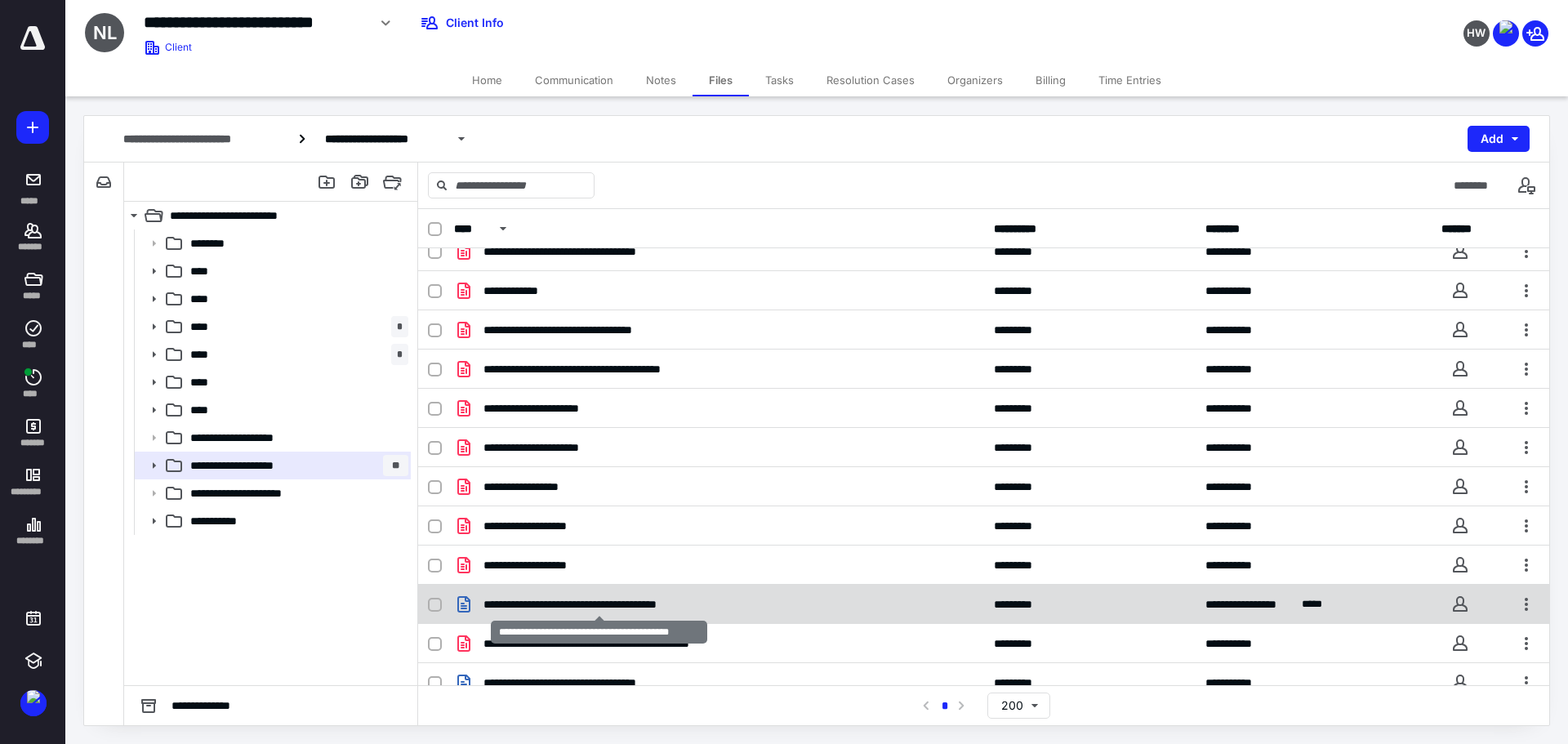 click on "**********" at bounding box center (599, 604) 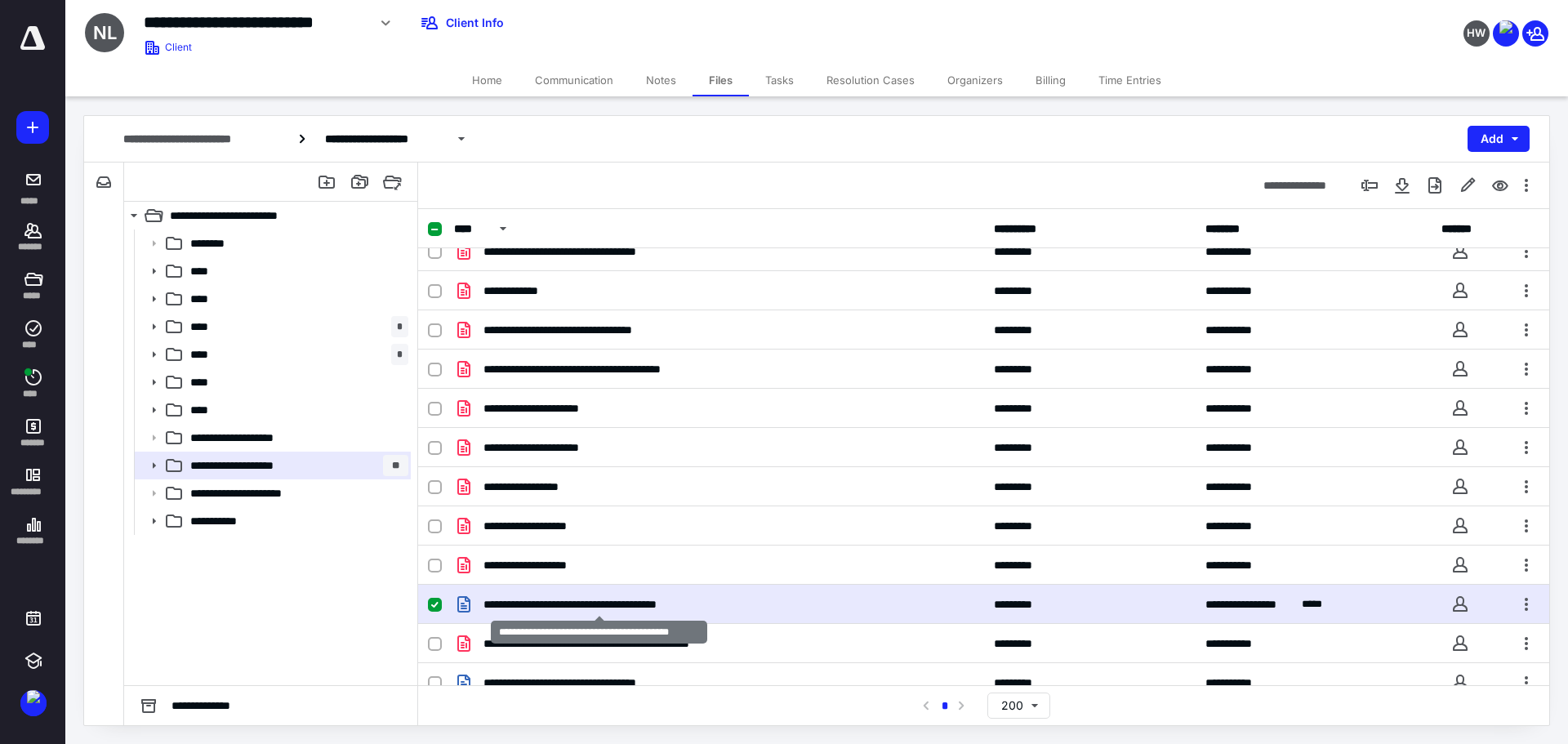 click on "**********" at bounding box center [599, 604] 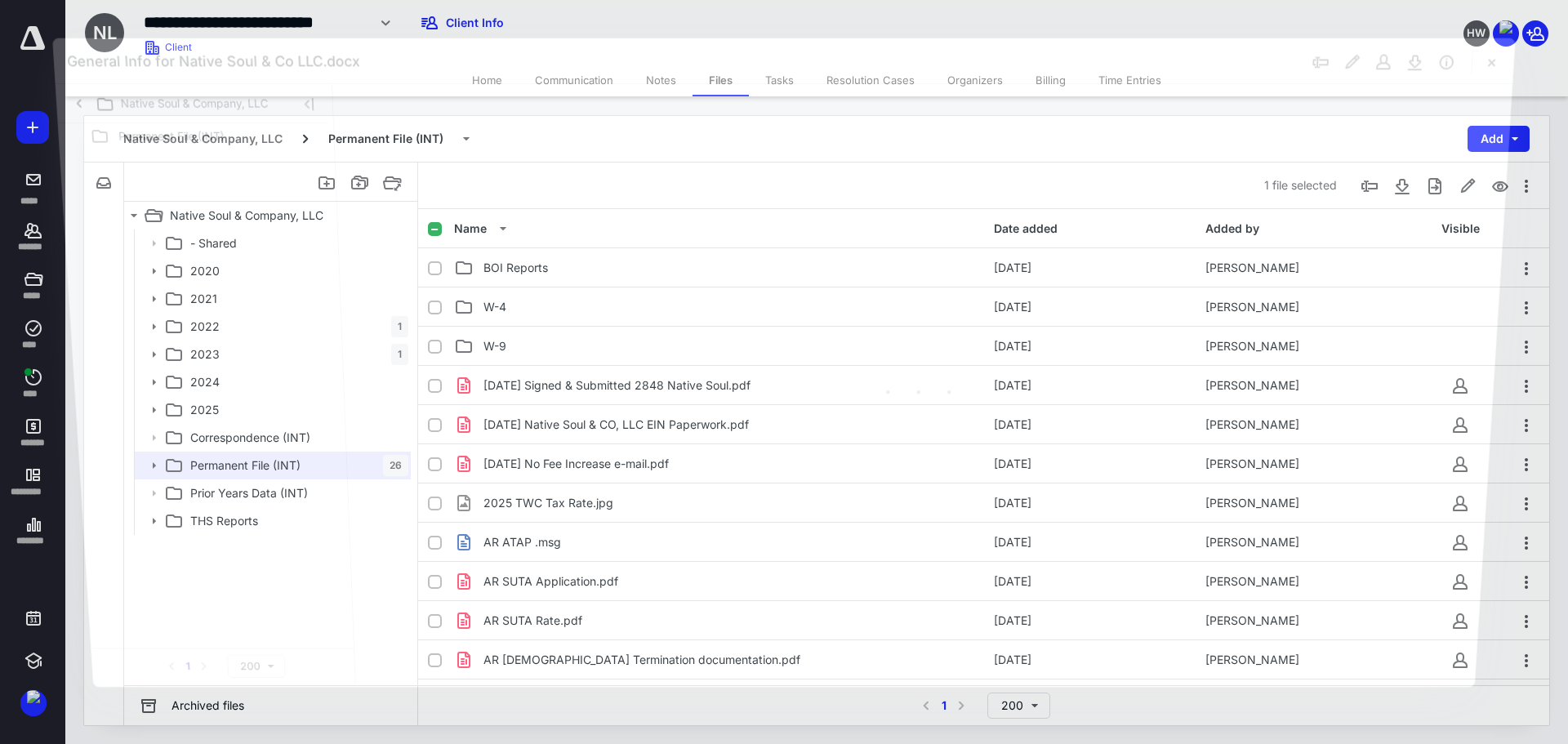 scroll, scrollTop: 408, scrollLeft: 0, axis: vertical 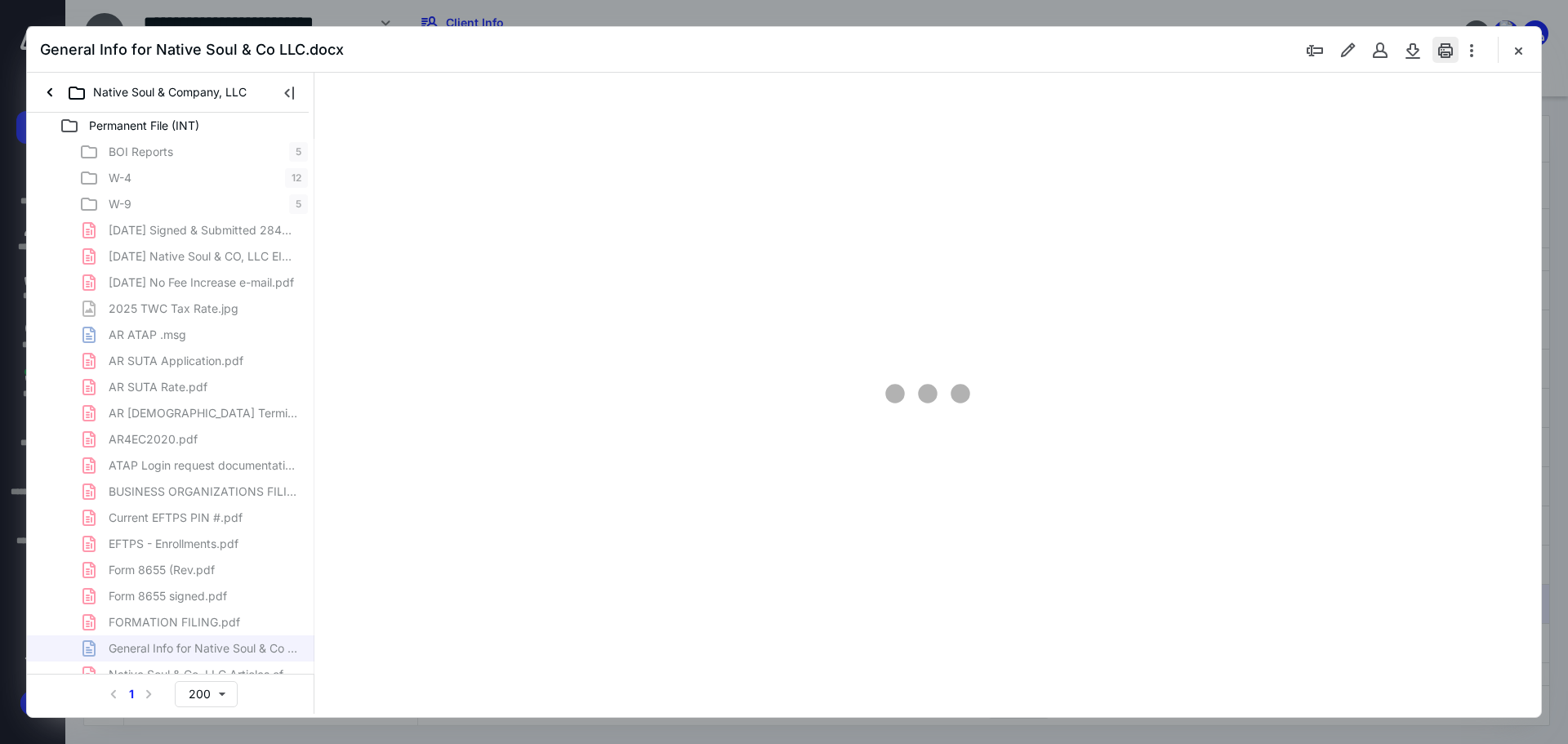 type on "89" 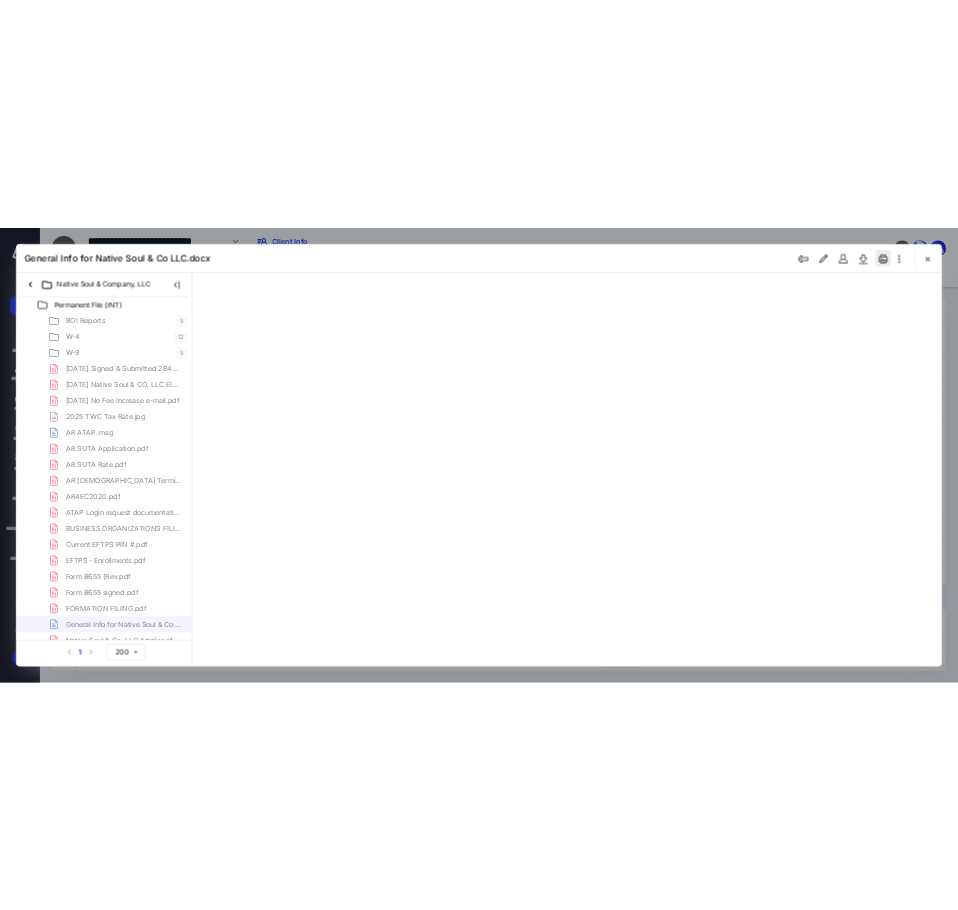 scroll, scrollTop: 80, scrollLeft: 0, axis: vertical 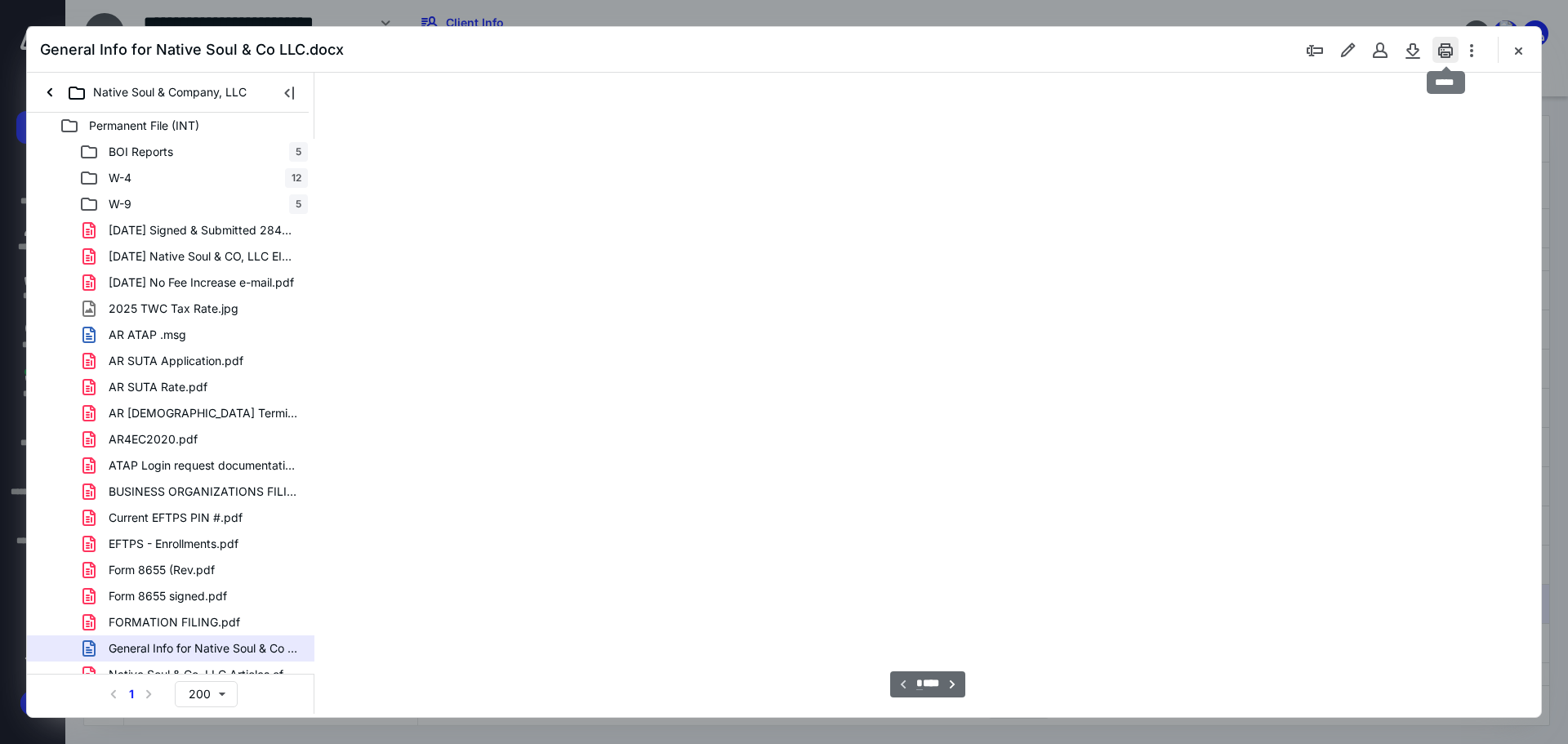 drag, startPoint x: 1445, startPoint y: 50, endPoint x: 857, endPoint y: 38, distance: 588.1224 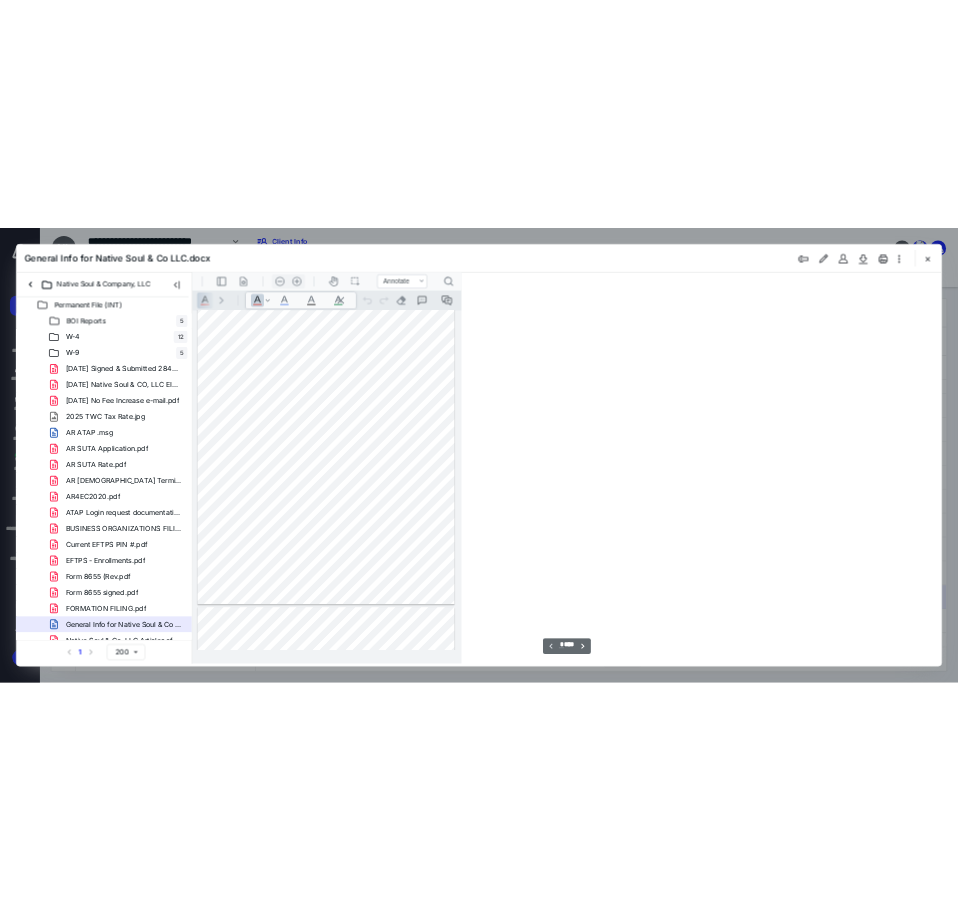scroll, scrollTop: 107, scrollLeft: 0, axis: vertical 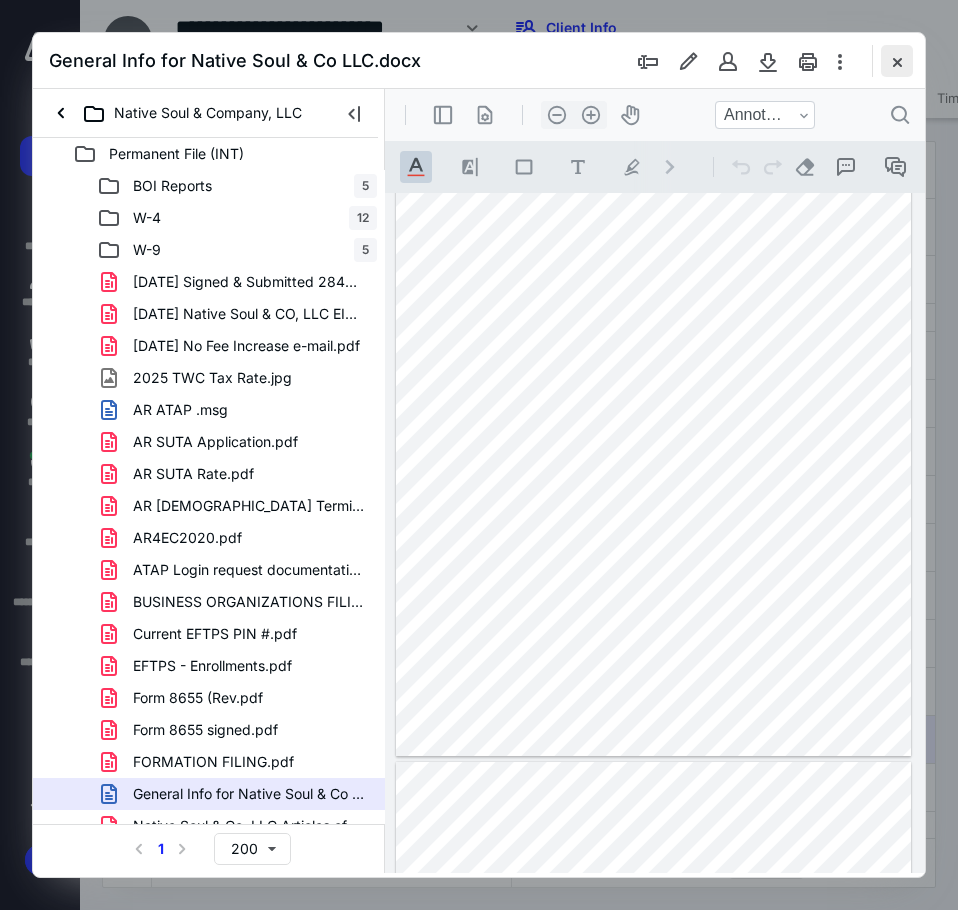 click at bounding box center [897, 61] 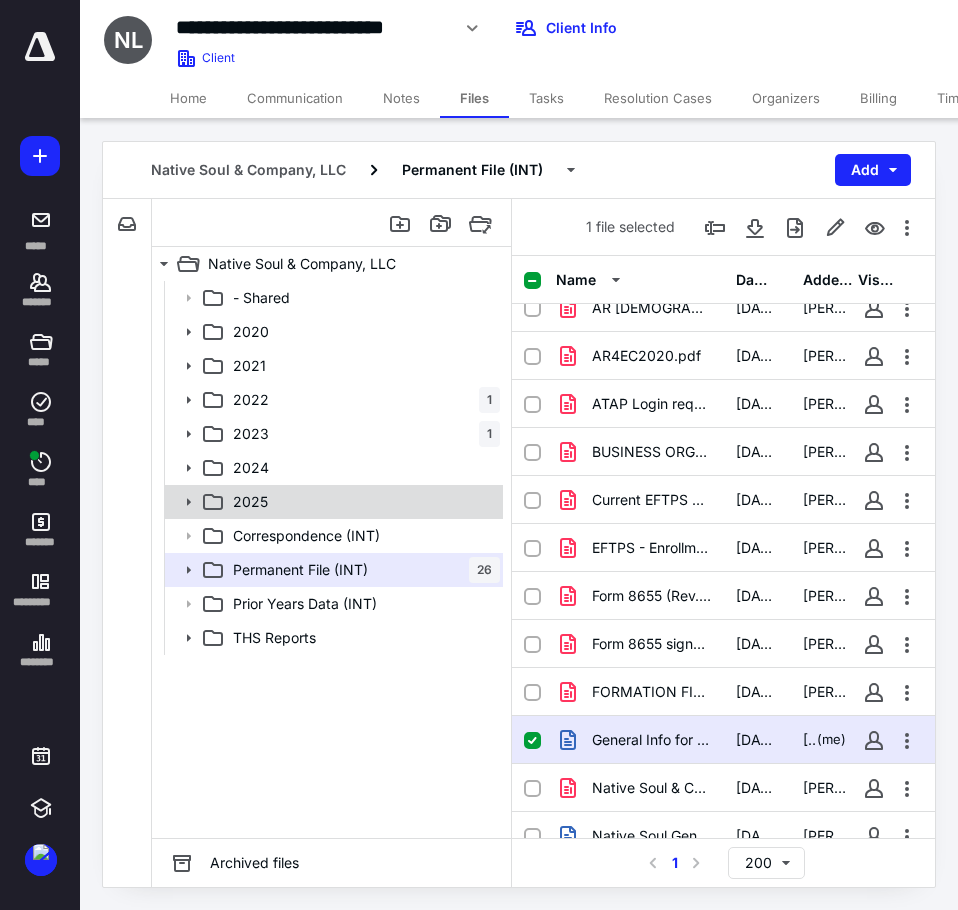 click on "2025" at bounding box center [250, 502] 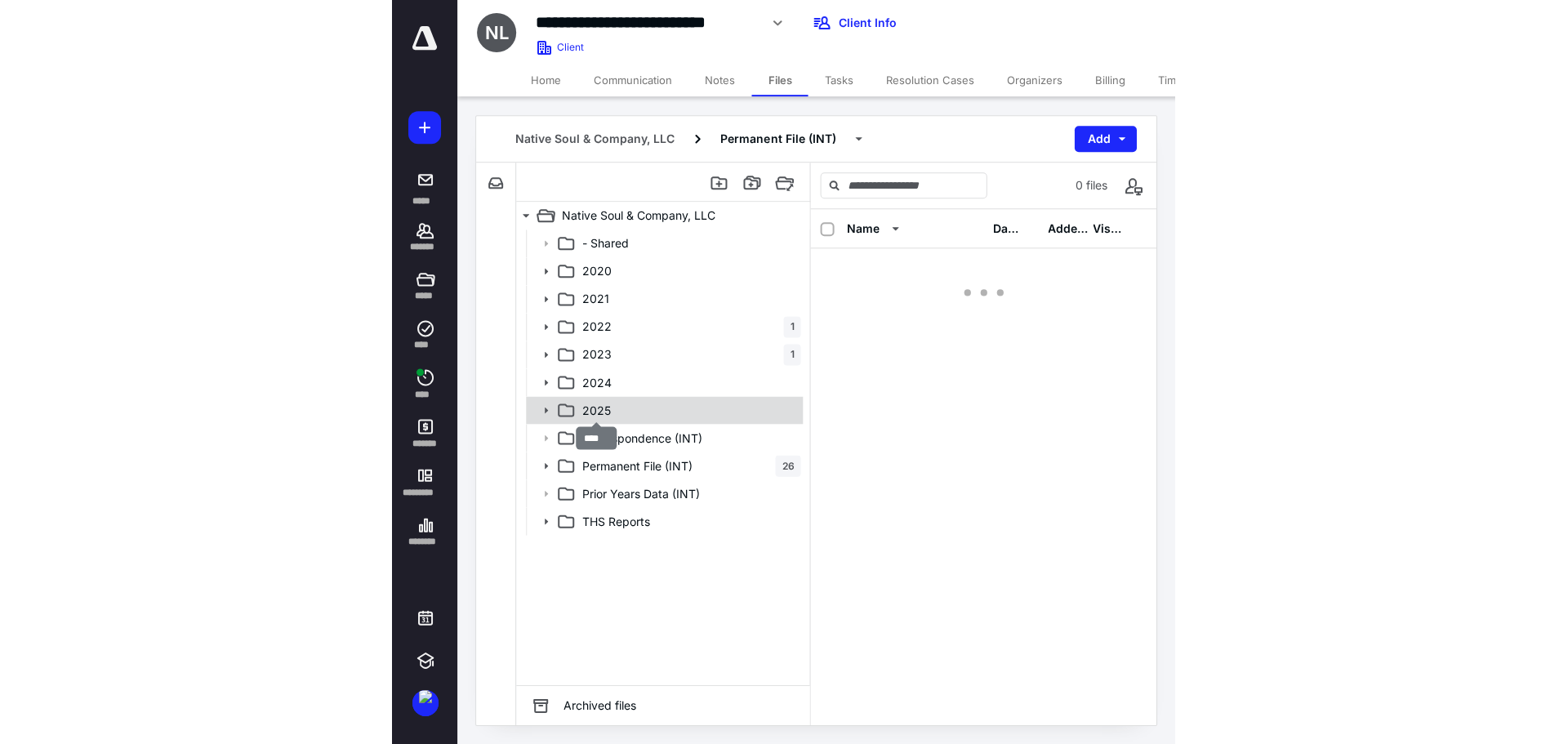scroll, scrollTop: 0, scrollLeft: 0, axis: both 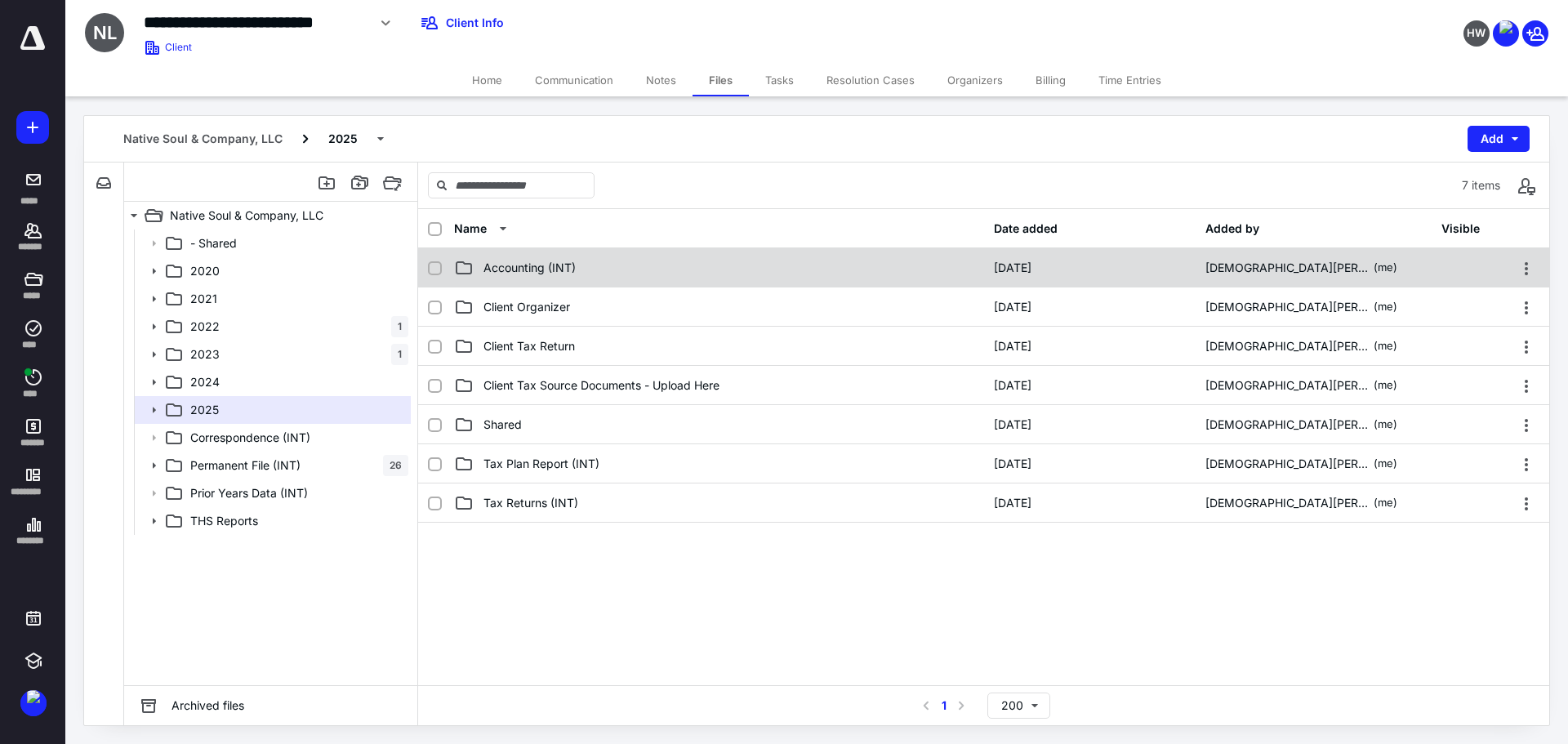 click on "Accounting (INT) [DATE] [DEMOGRAPHIC_DATA][PERSON_NAME]  (me)" at bounding box center [983, 268] 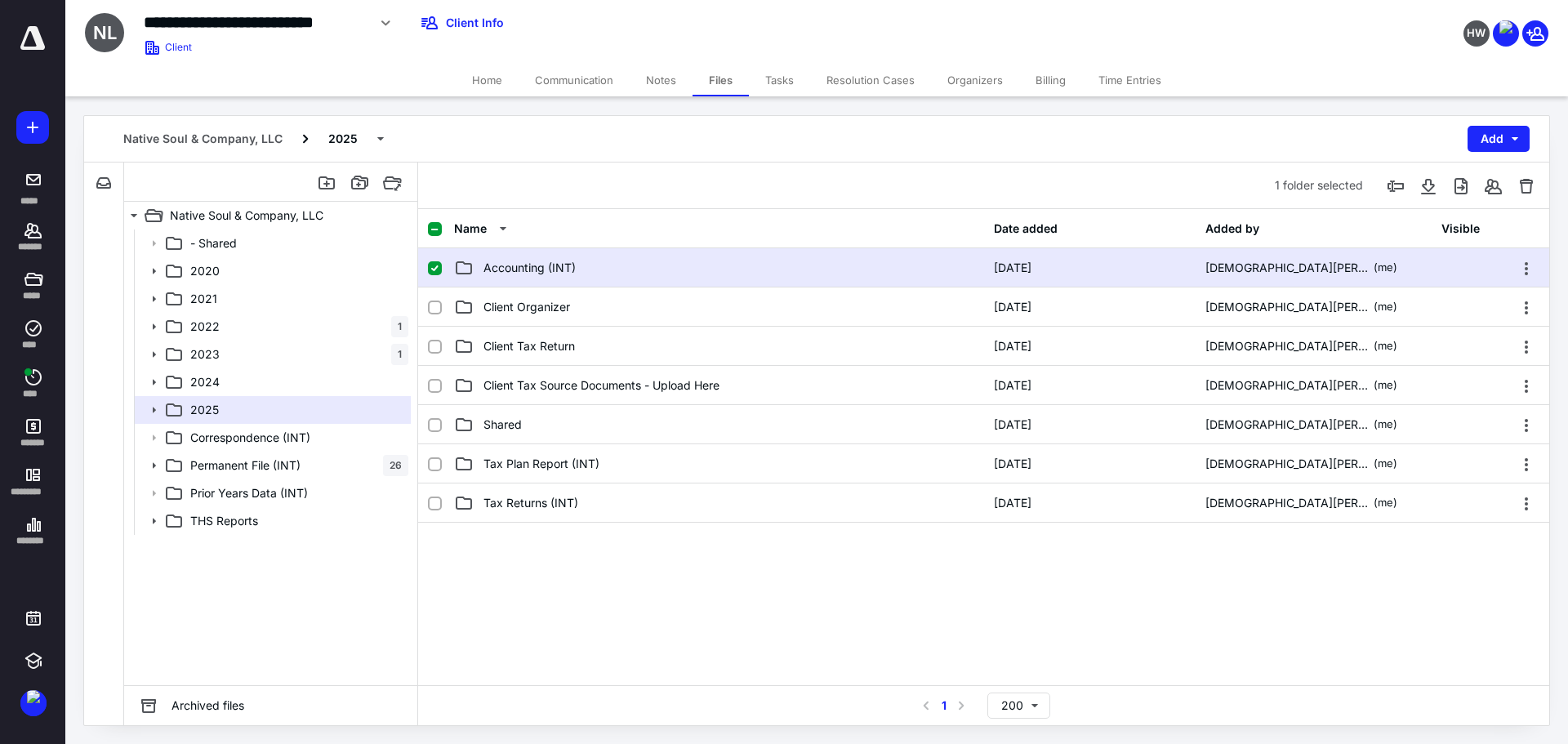 click on "Accounting (INT)" at bounding box center (719, 268) 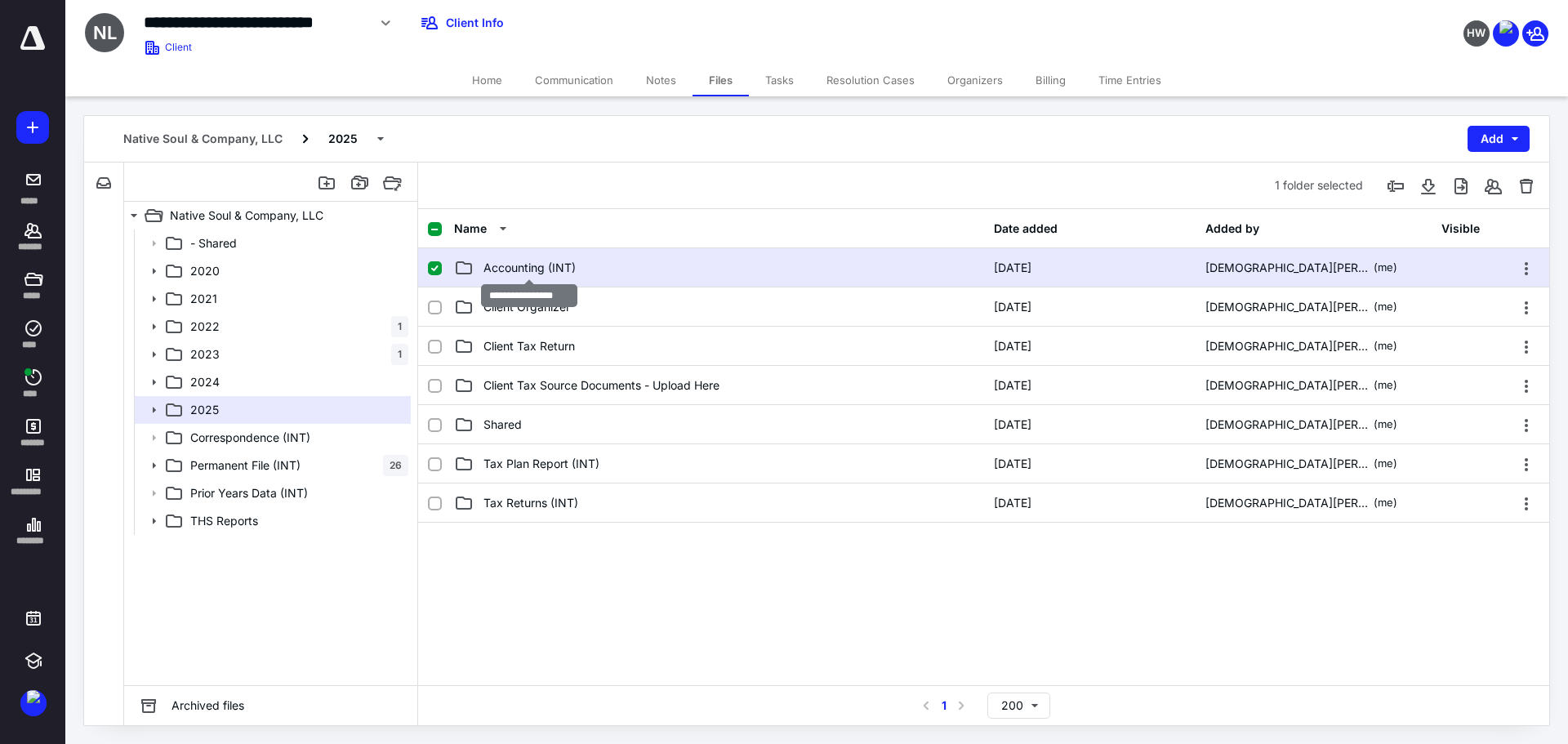 click on "Accounting (INT)" at bounding box center [529, 268] 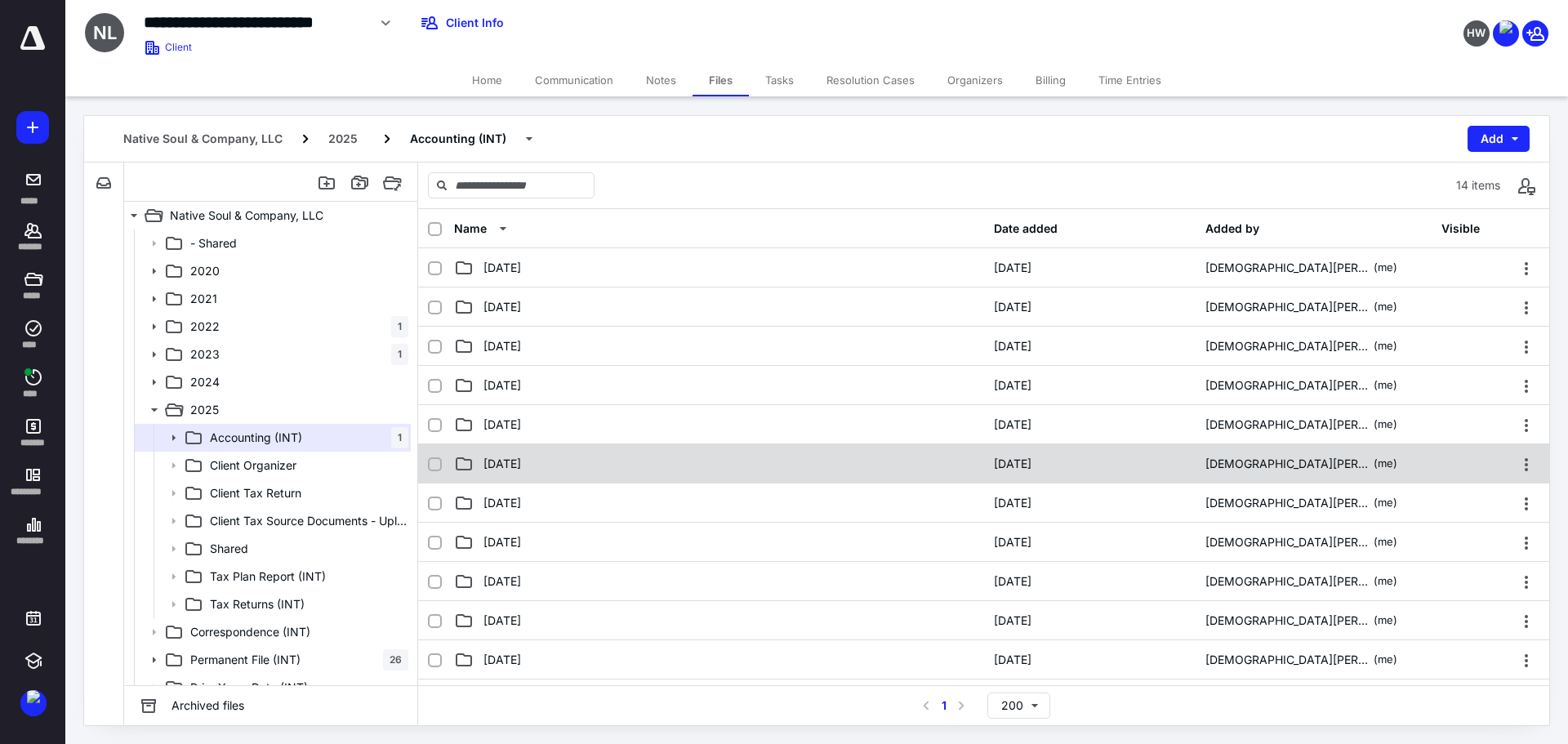 click on "06.30.25 [DATE] [DEMOGRAPHIC_DATA][PERSON_NAME]  (me)" at bounding box center (983, 464) 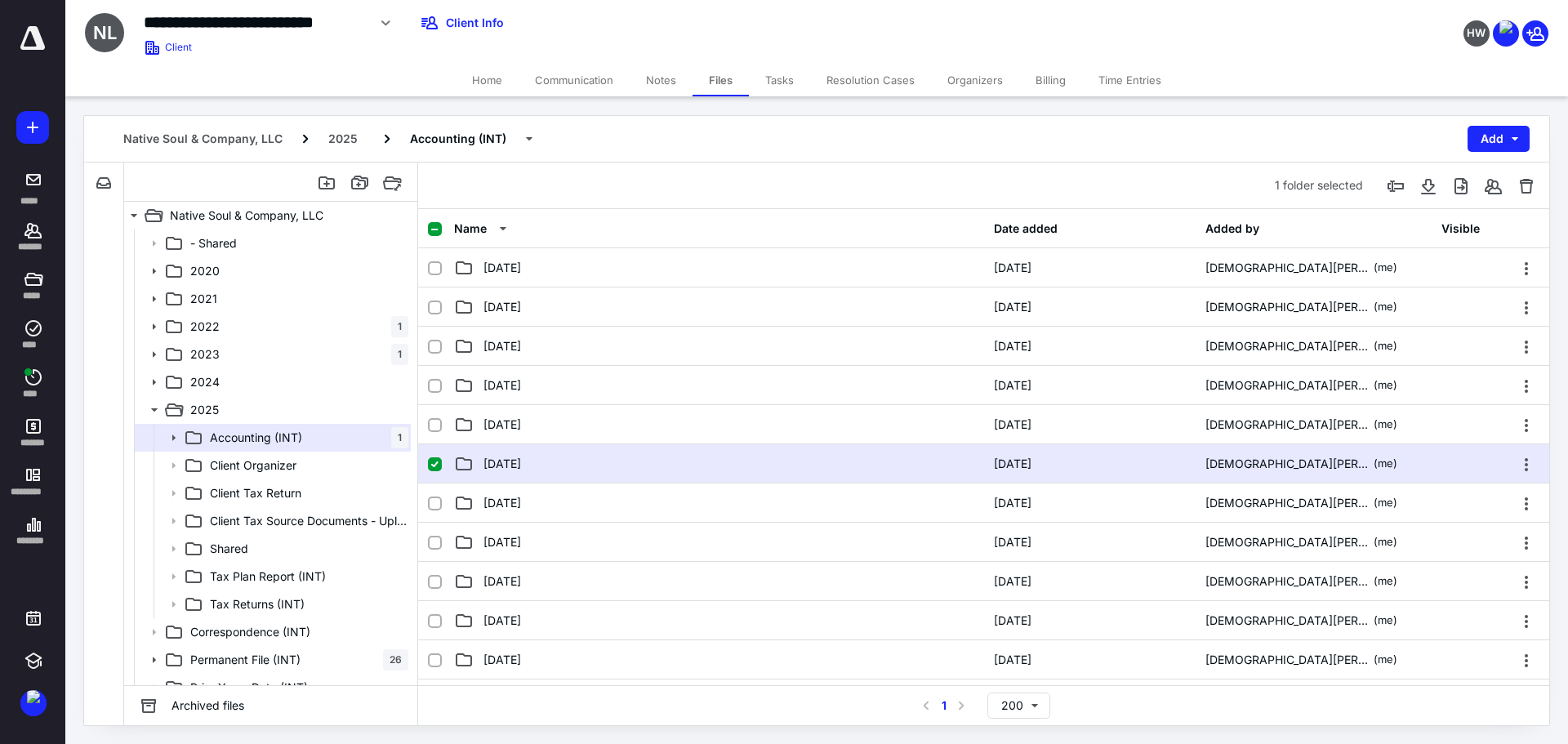 click on "06.30.25 [DATE] [DEMOGRAPHIC_DATA][PERSON_NAME]  (me)" at bounding box center (983, 464) 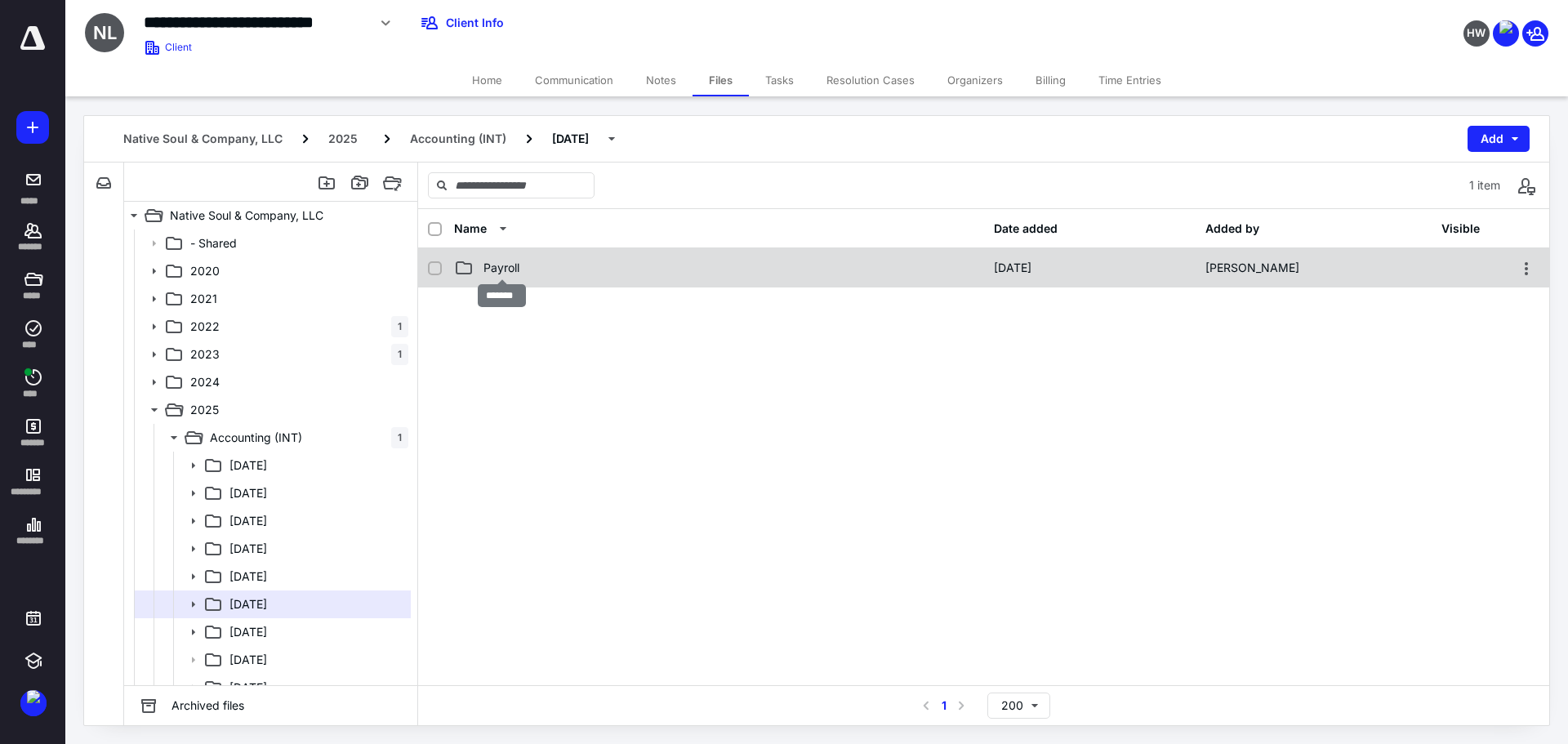 click on "Payroll" at bounding box center [501, 268] 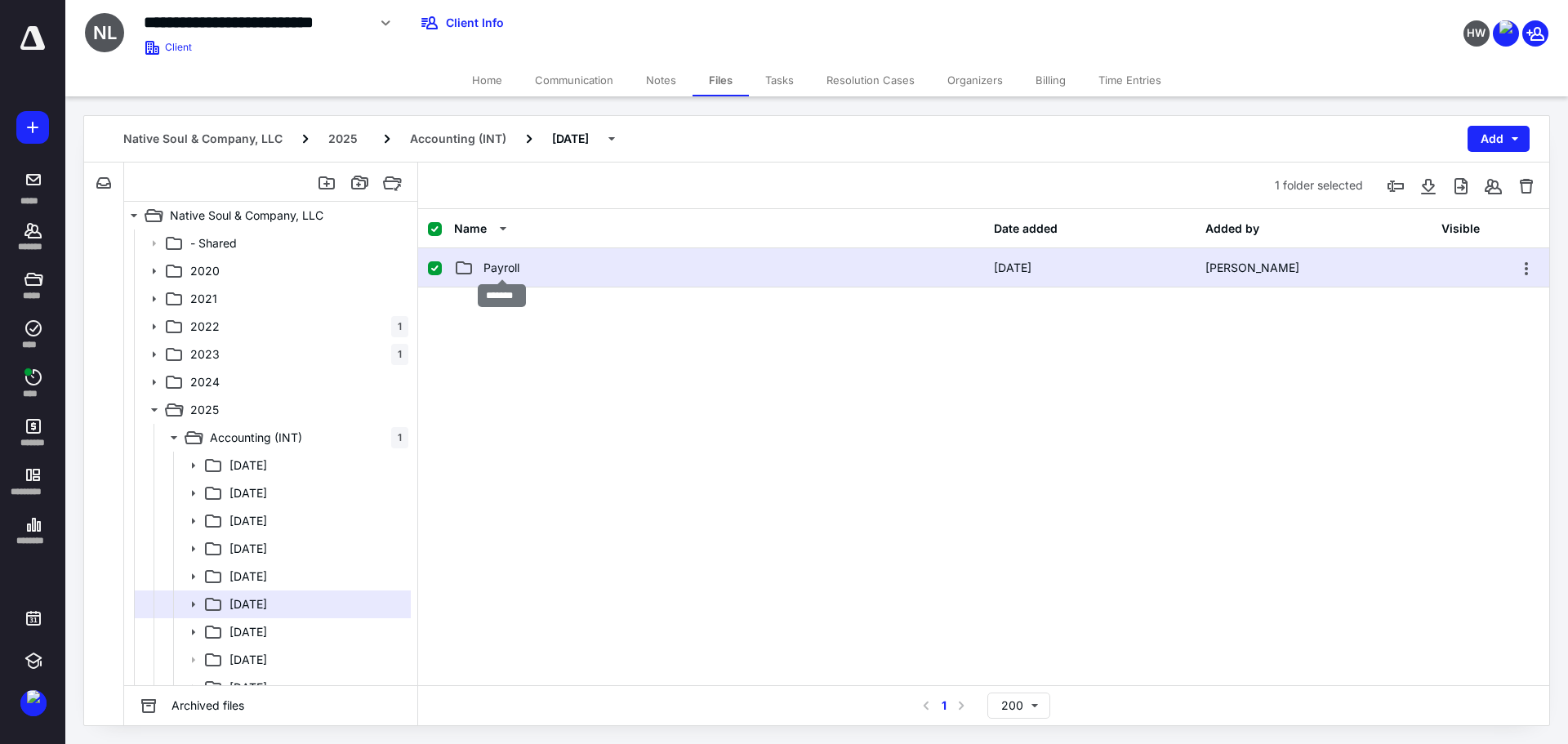 click on "Payroll" at bounding box center [501, 268] 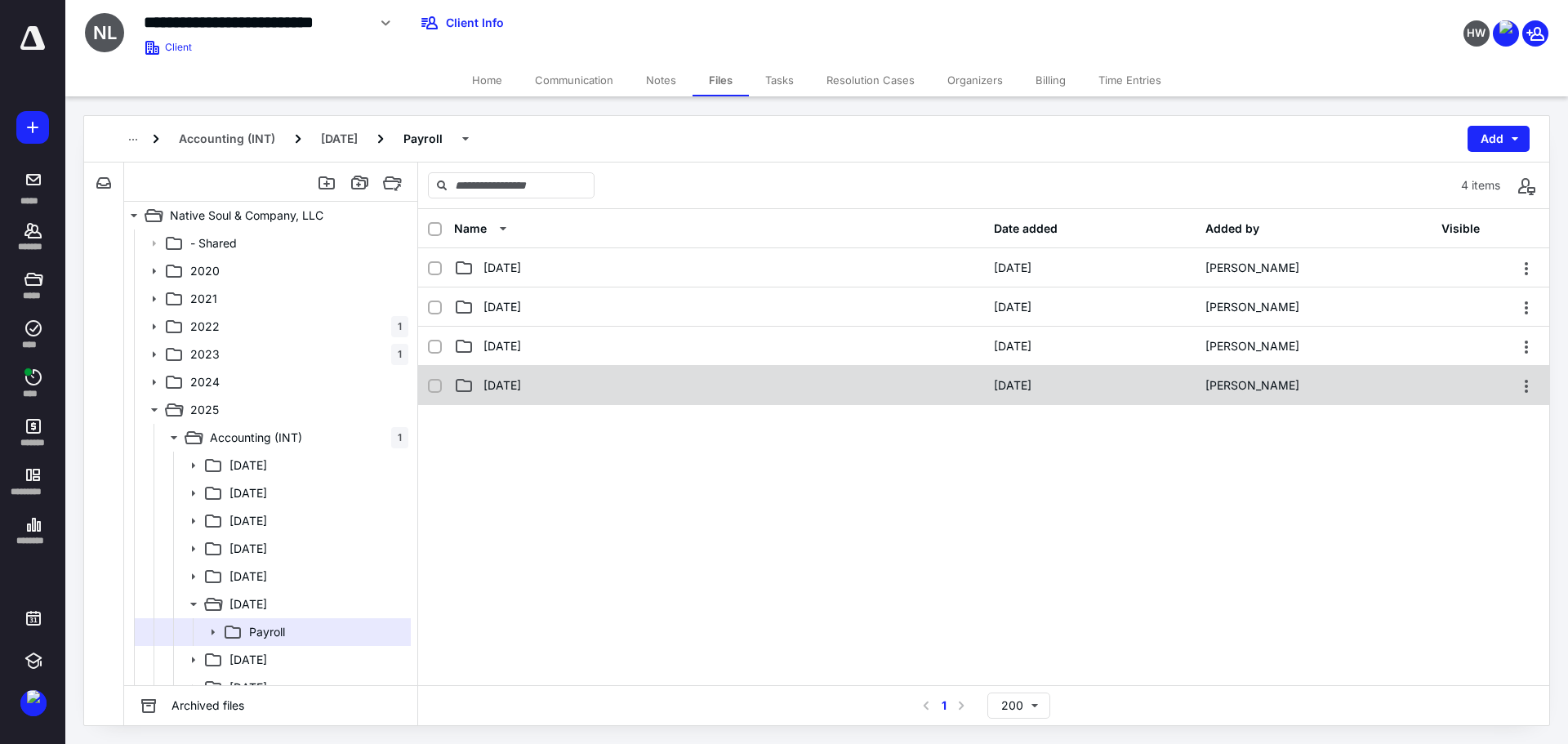 click on "[DATE]" at bounding box center [502, 385] 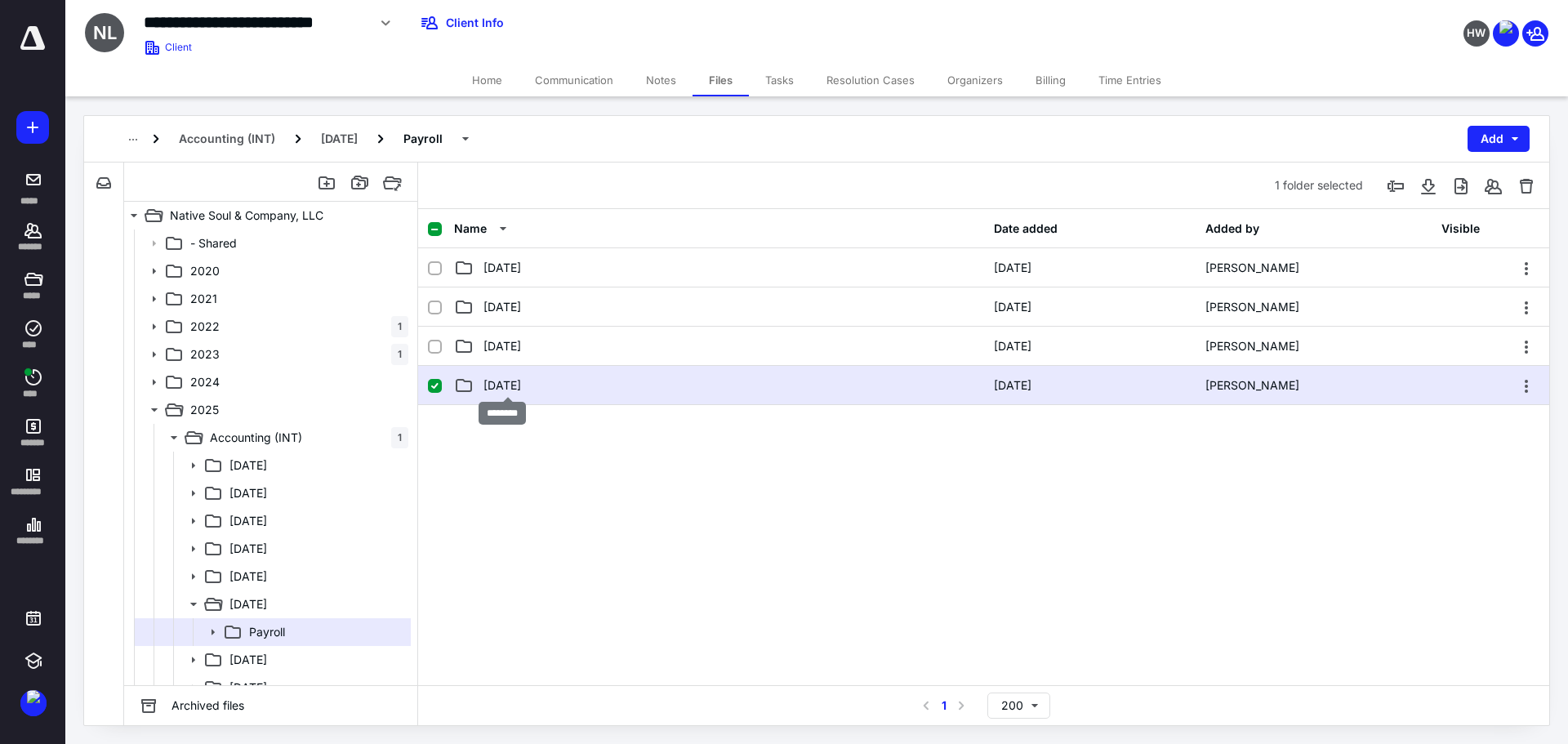checkbox on "true" 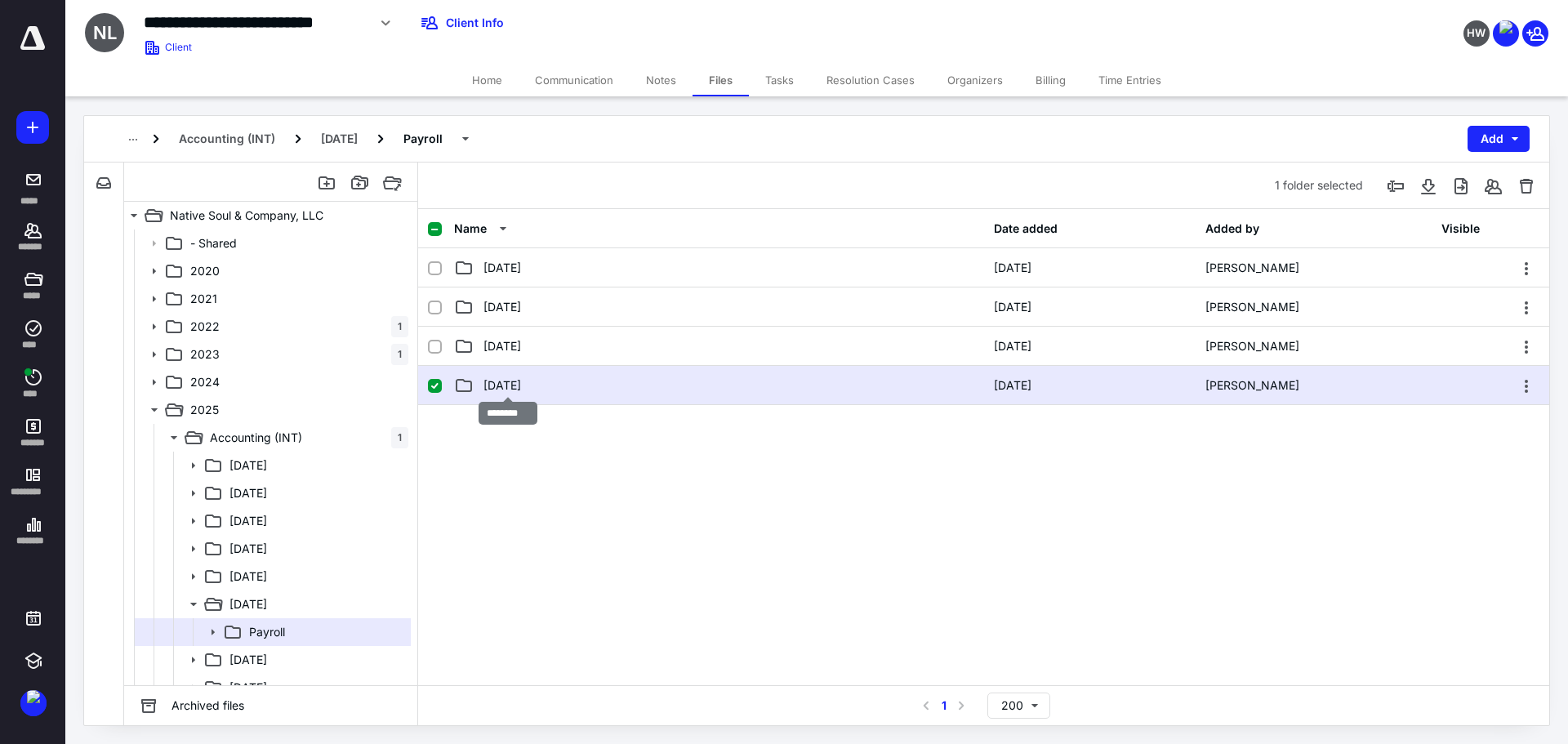 click on "[DATE]" at bounding box center (502, 385) 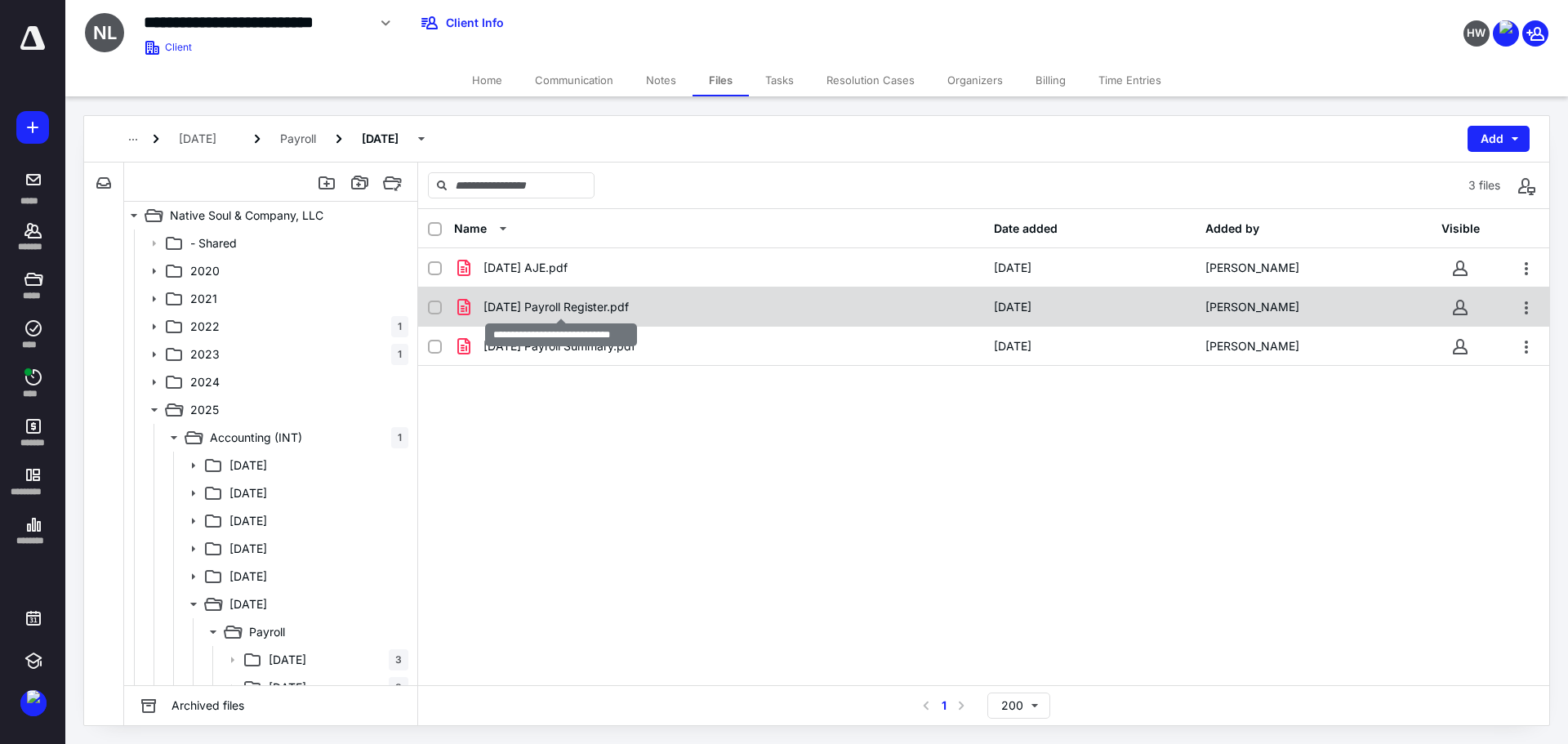 click on "[DATE] Payroll Register.pdf" at bounding box center [556, 307] 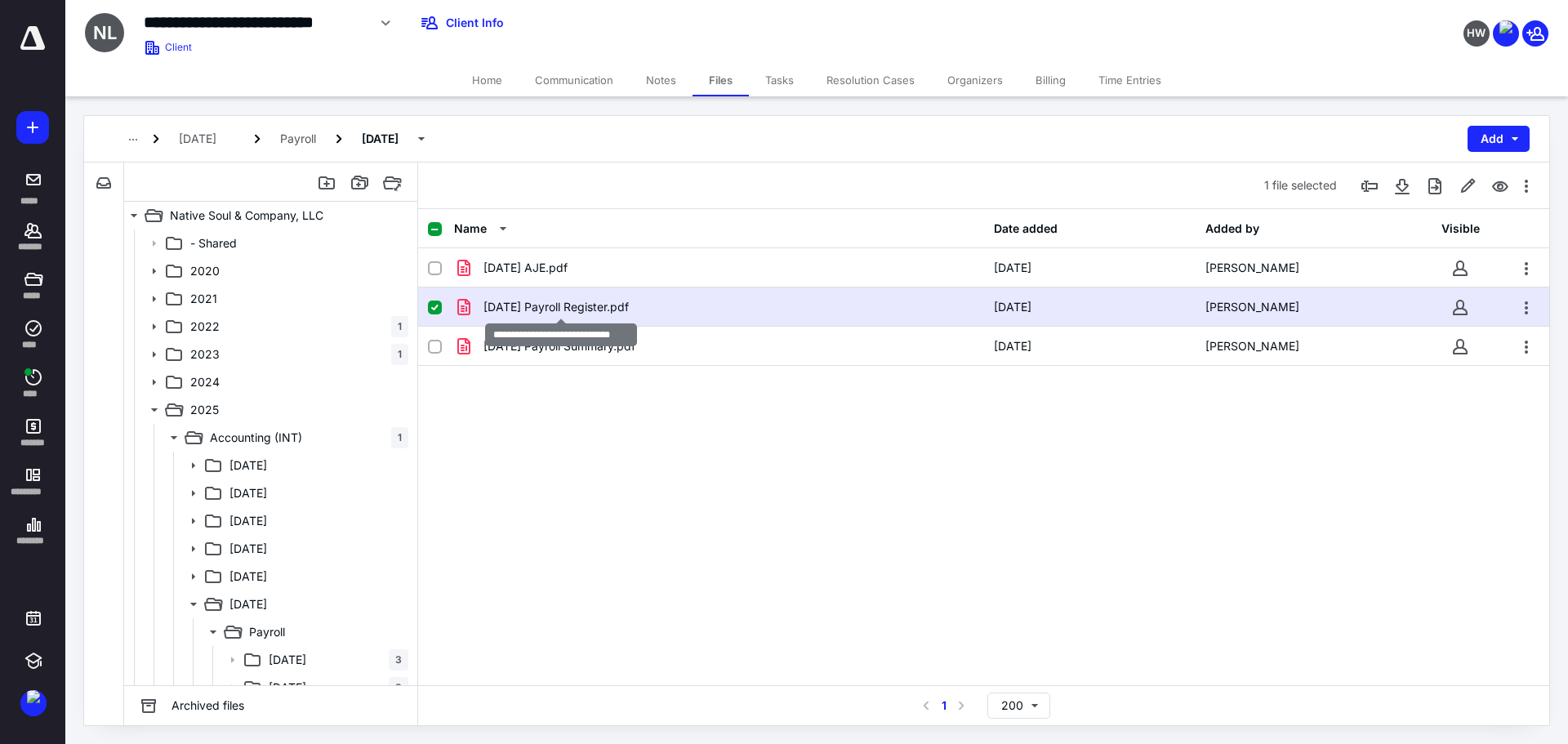 click on "[DATE] Payroll Register.pdf" at bounding box center (556, 307) 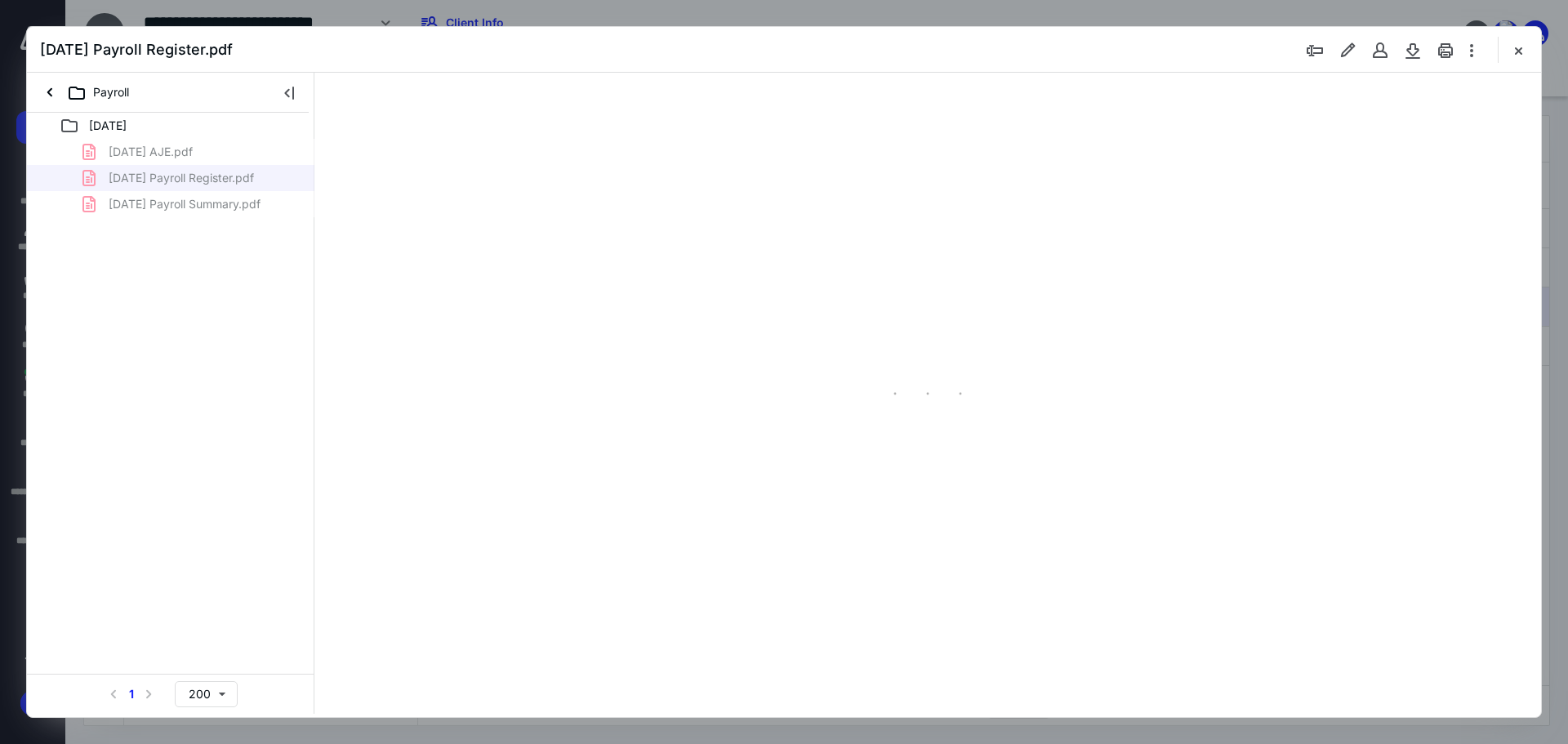 scroll, scrollTop: 0, scrollLeft: 0, axis: both 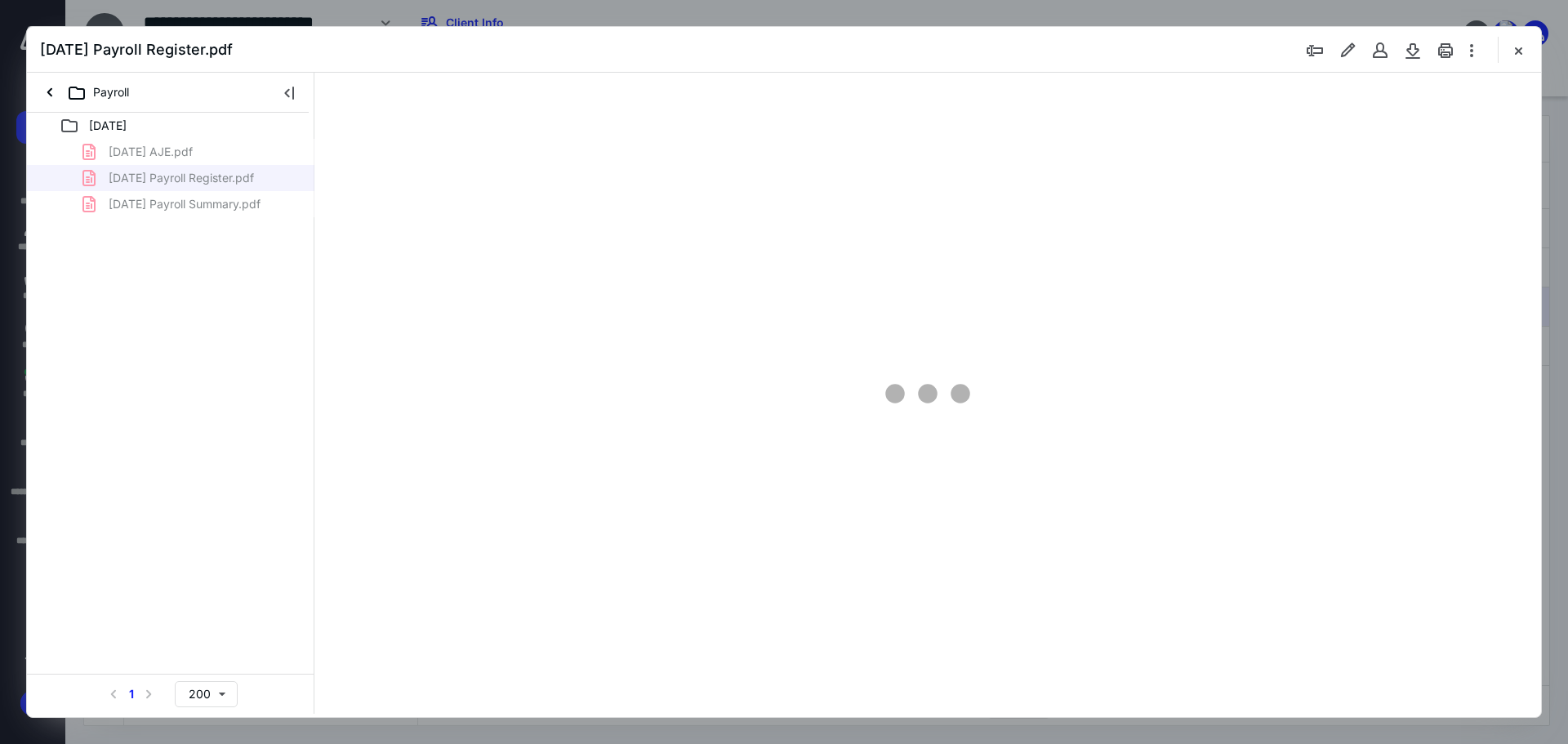 type on "115" 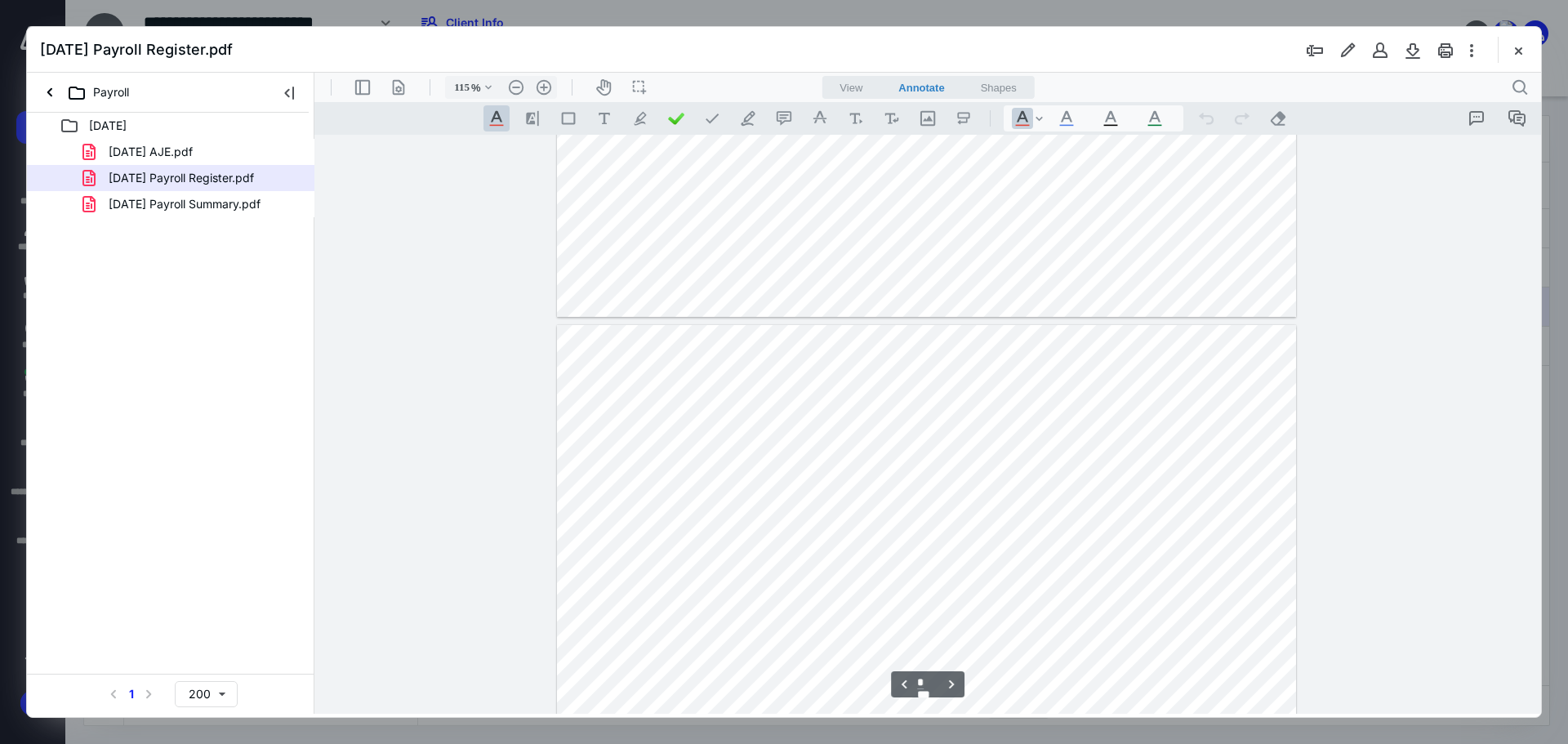 scroll, scrollTop: 148, scrollLeft: 0, axis: vertical 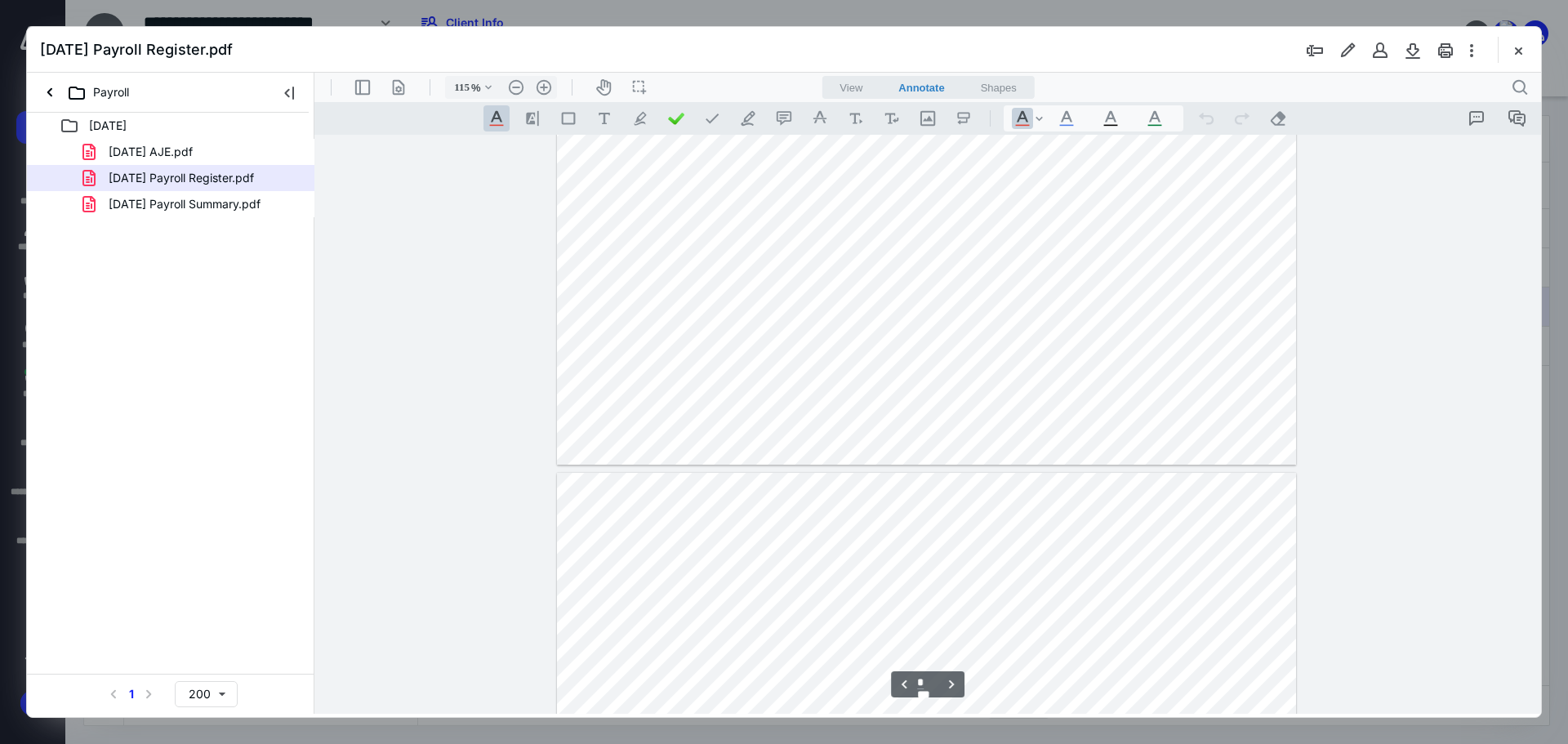 type on "*" 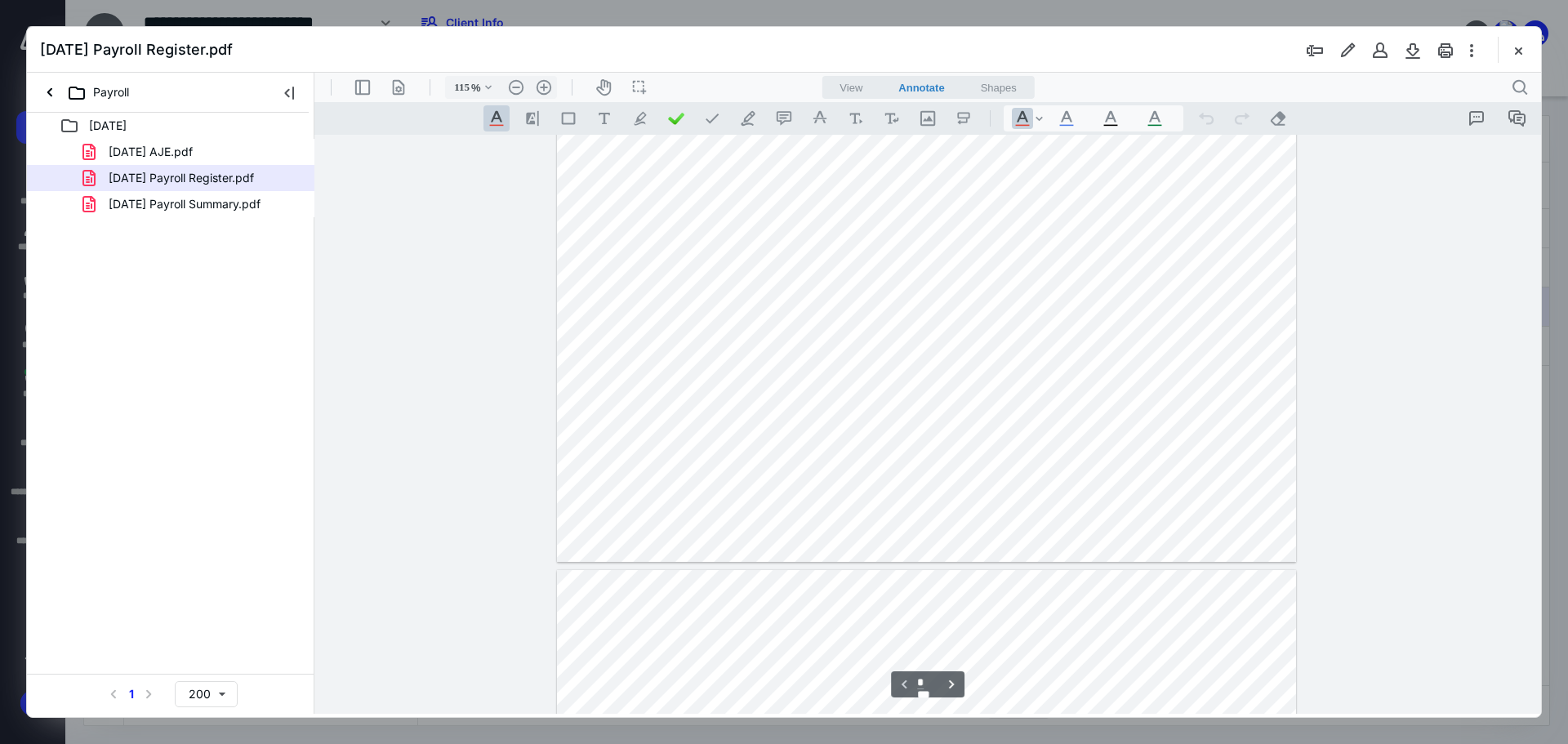 scroll, scrollTop: 0, scrollLeft: 0, axis: both 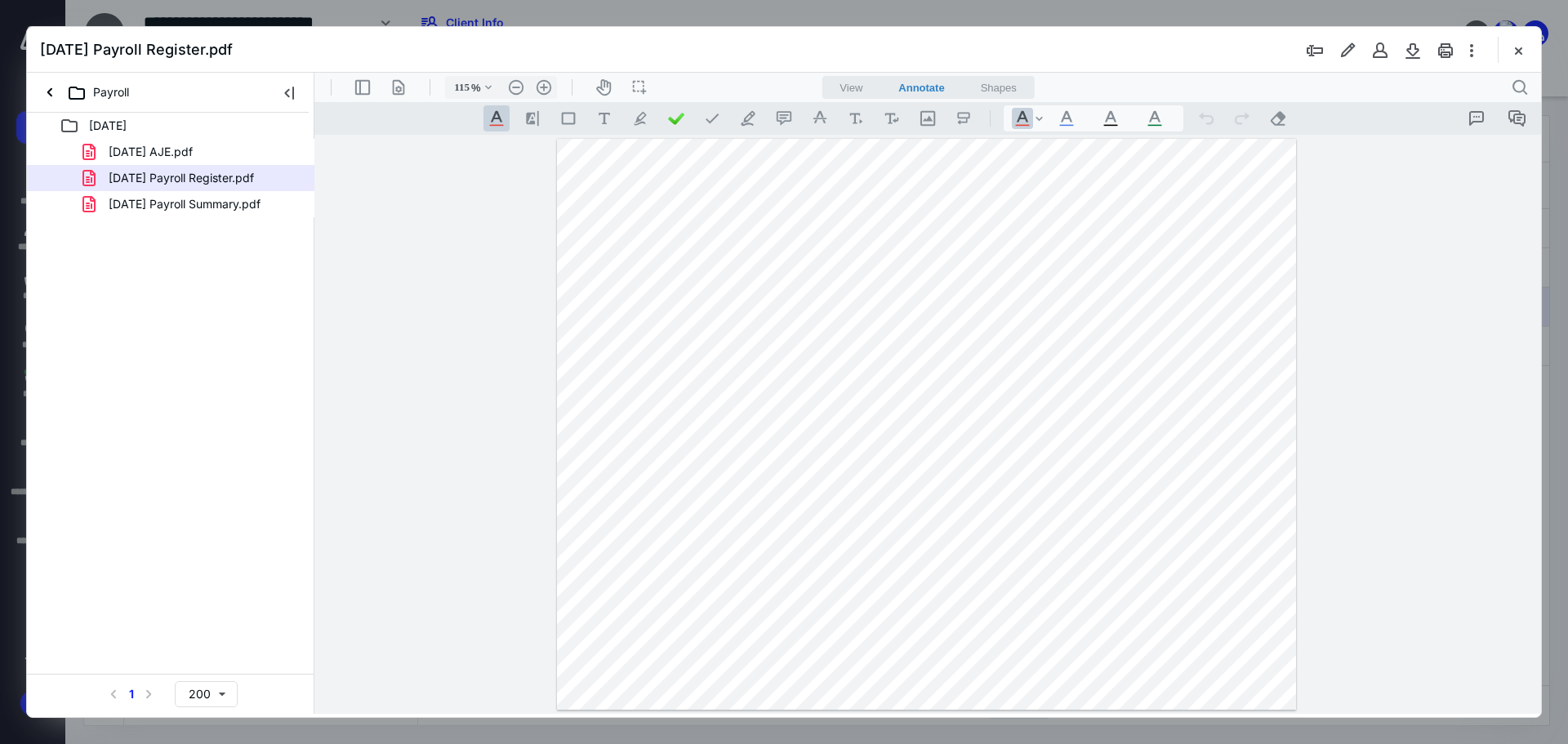 drag, startPoint x: 1523, startPoint y: 51, endPoint x: 1007, endPoint y: 45, distance: 516.03488 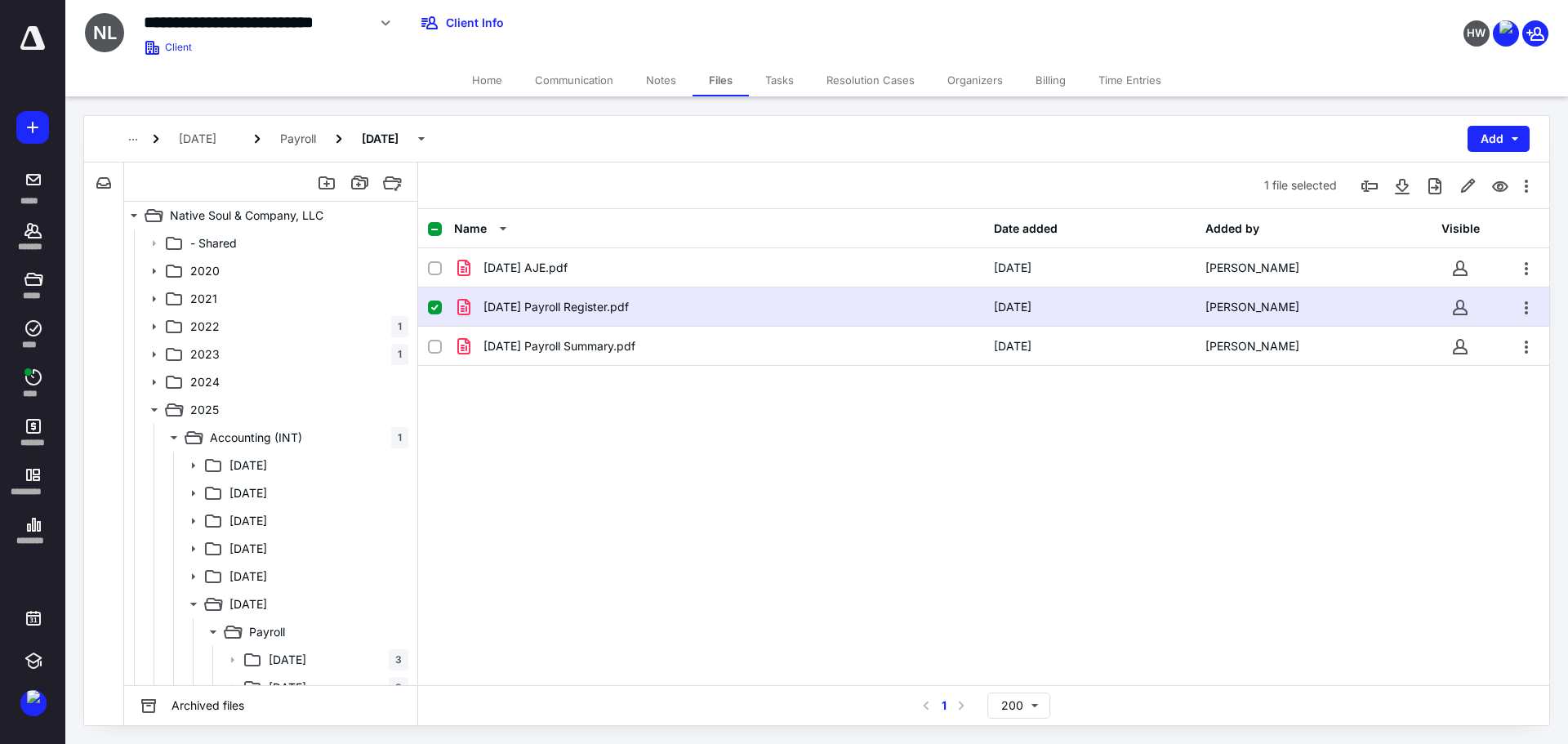 click on "[DATE] AJE.pdf [DATE] [PERSON_NAME] [DATE] Payroll Register.pdf [DATE] [PERSON_NAME] [DATE] Payroll Summary.pdf [DATE] [PERSON_NAME]" at bounding box center [983, 371] 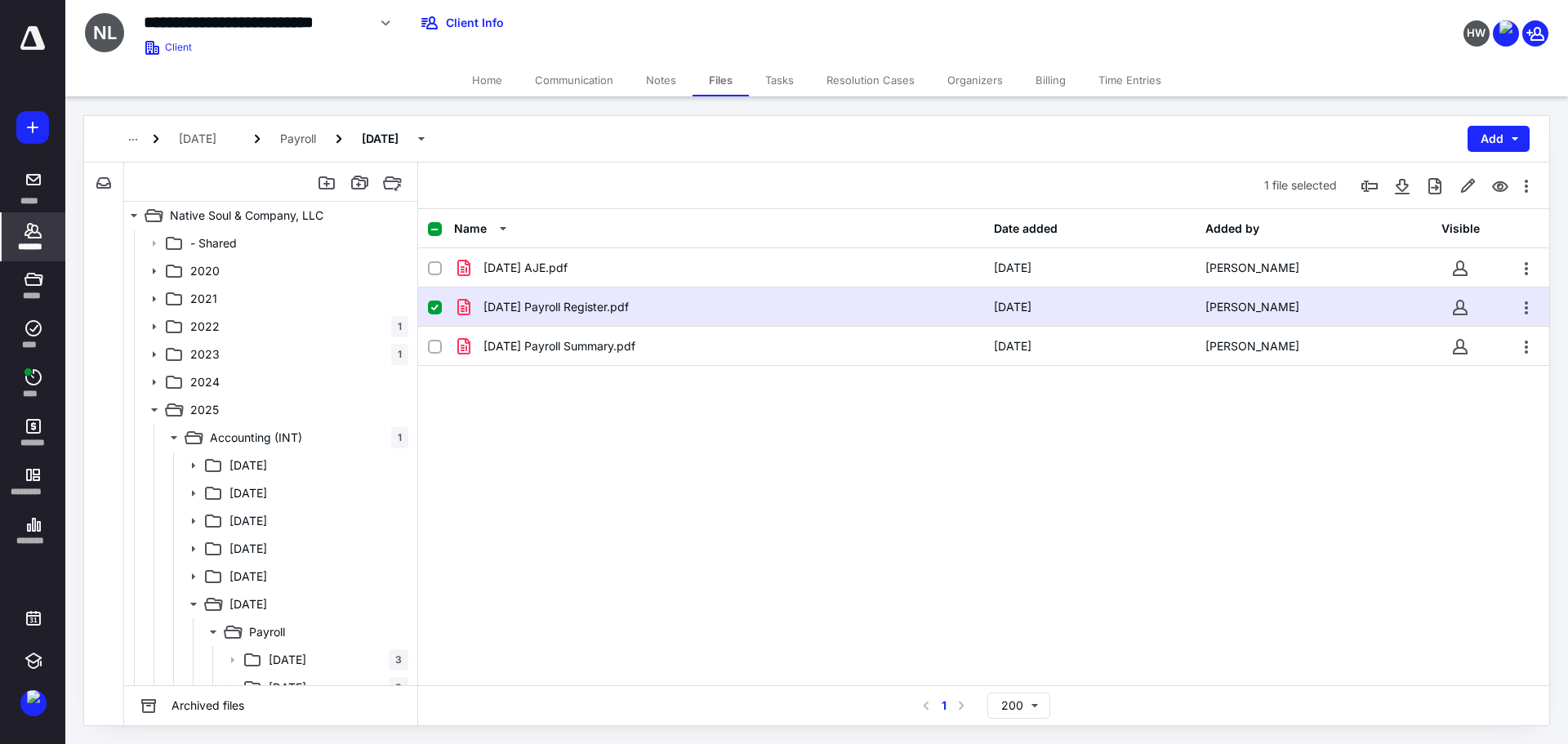 click 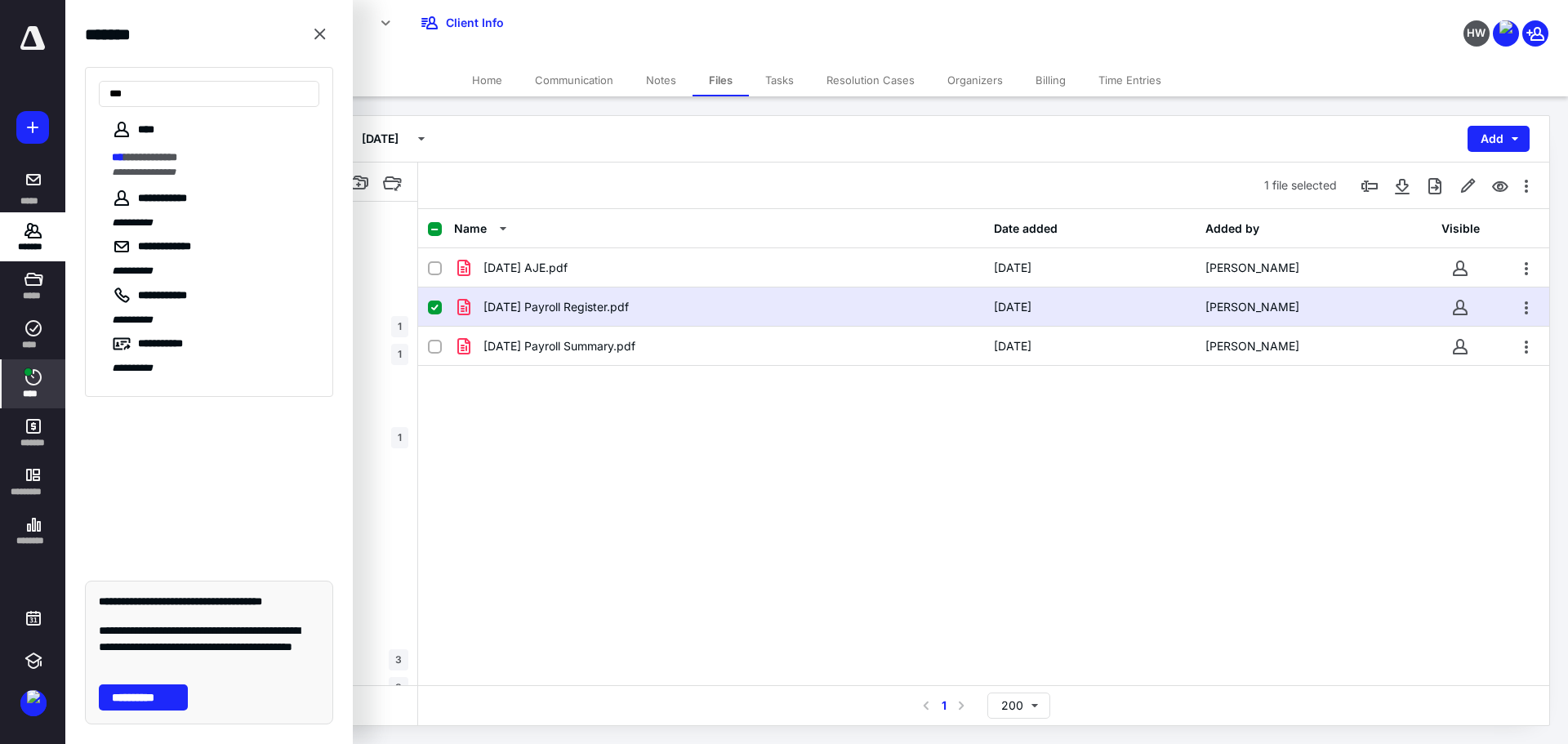 type on "***" 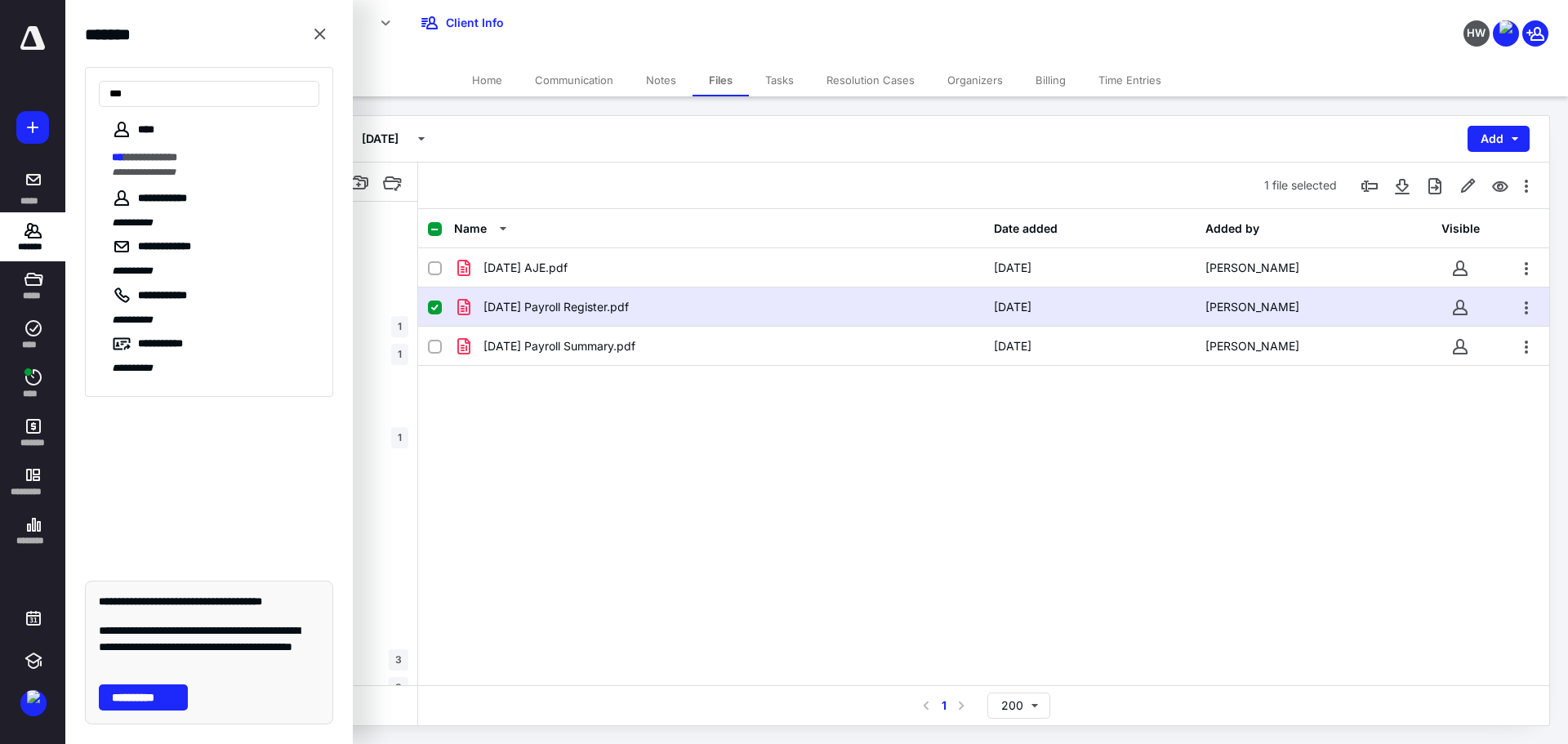 click on "[DATE] AJE.pdf [DATE] [PERSON_NAME] [DATE] Payroll Register.pdf [DATE] [PERSON_NAME] [DATE] Payroll Summary.pdf [DATE] [PERSON_NAME]" at bounding box center [983, 371] 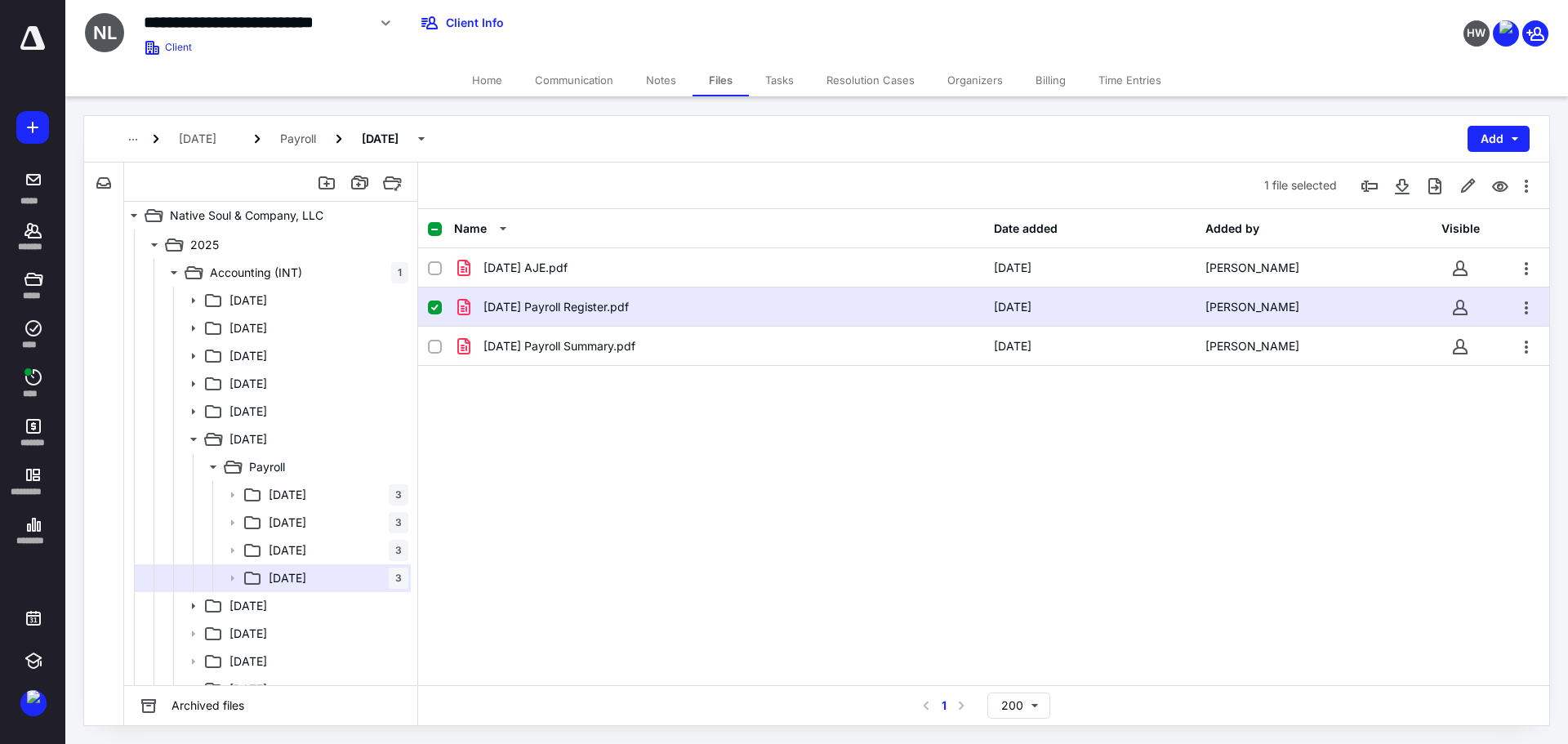 scroll, scrollTop: 136, scrollLeft: 0, axis: vertical 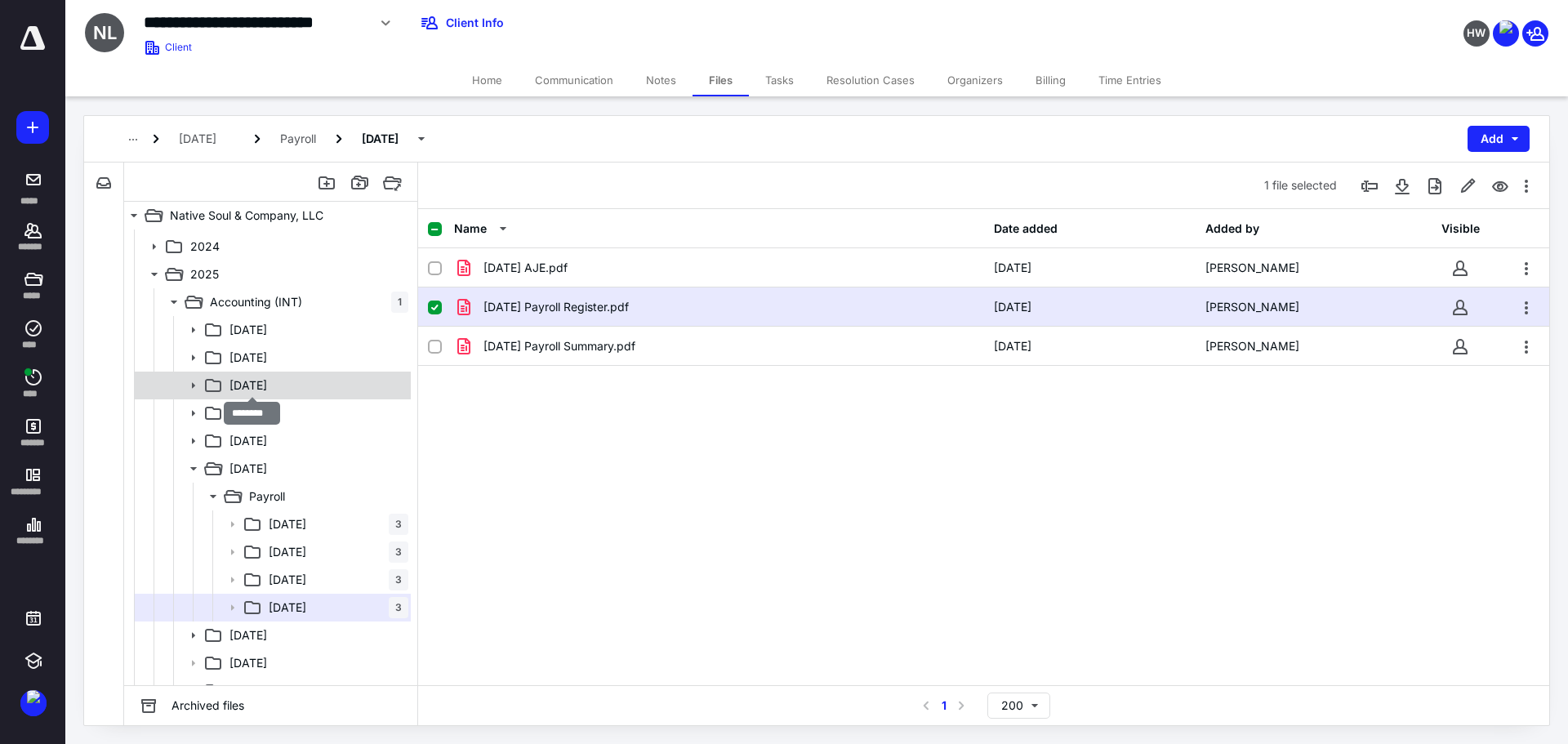 click on "[DATE]" at bounding box center (248, 385) 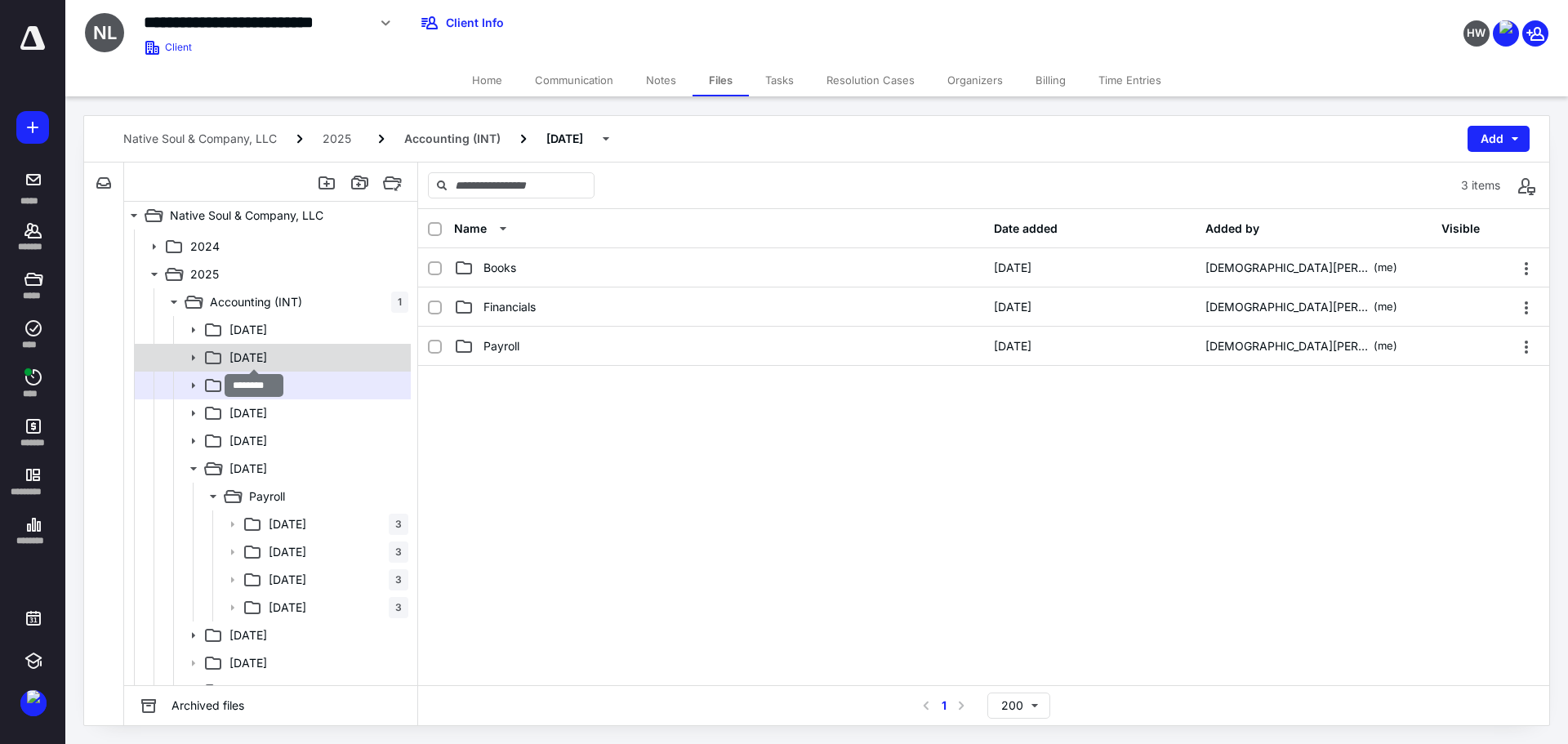 click on "[DATE]" at bounding box center [248, 358] 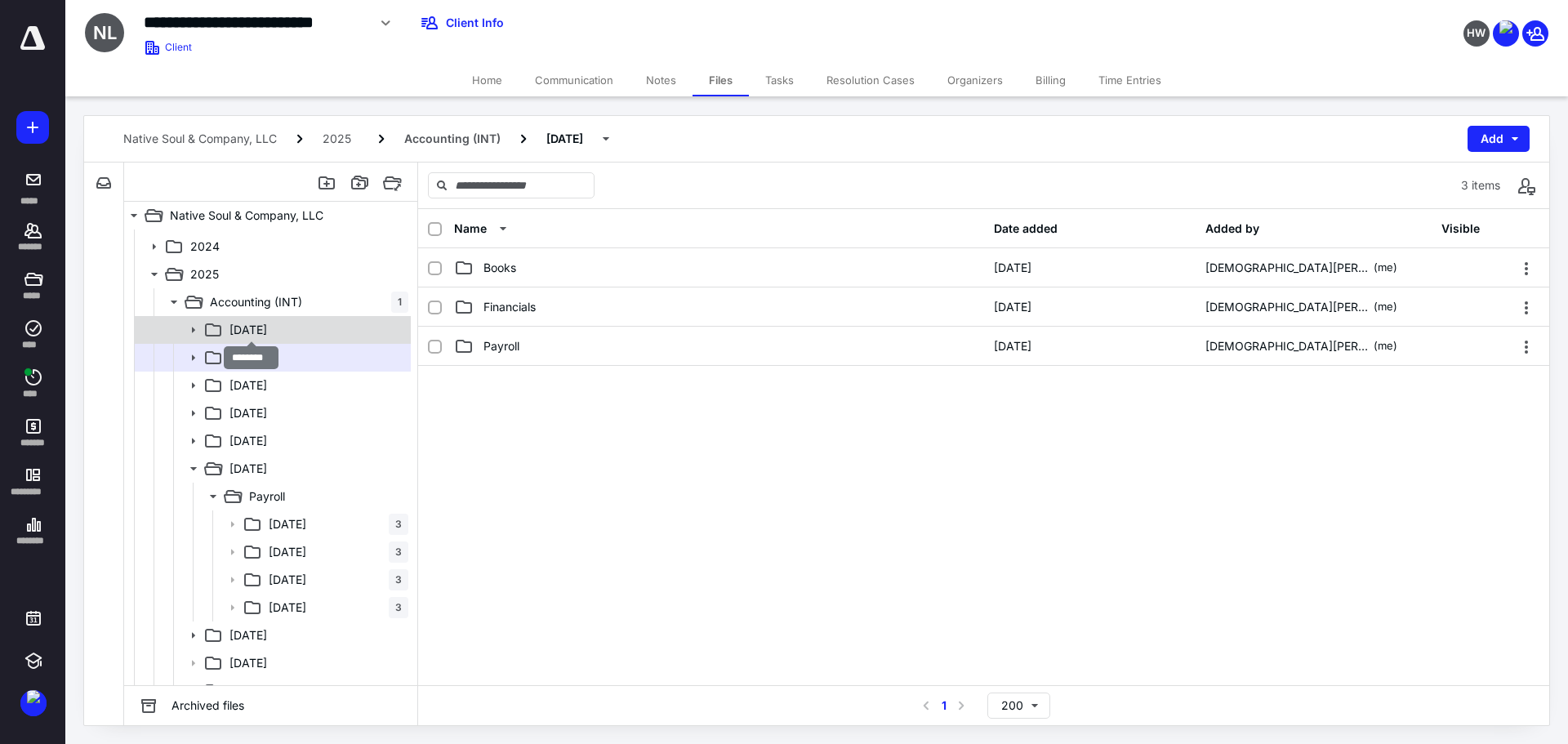 click on "[DATE]" at bounding box center (248, 330) 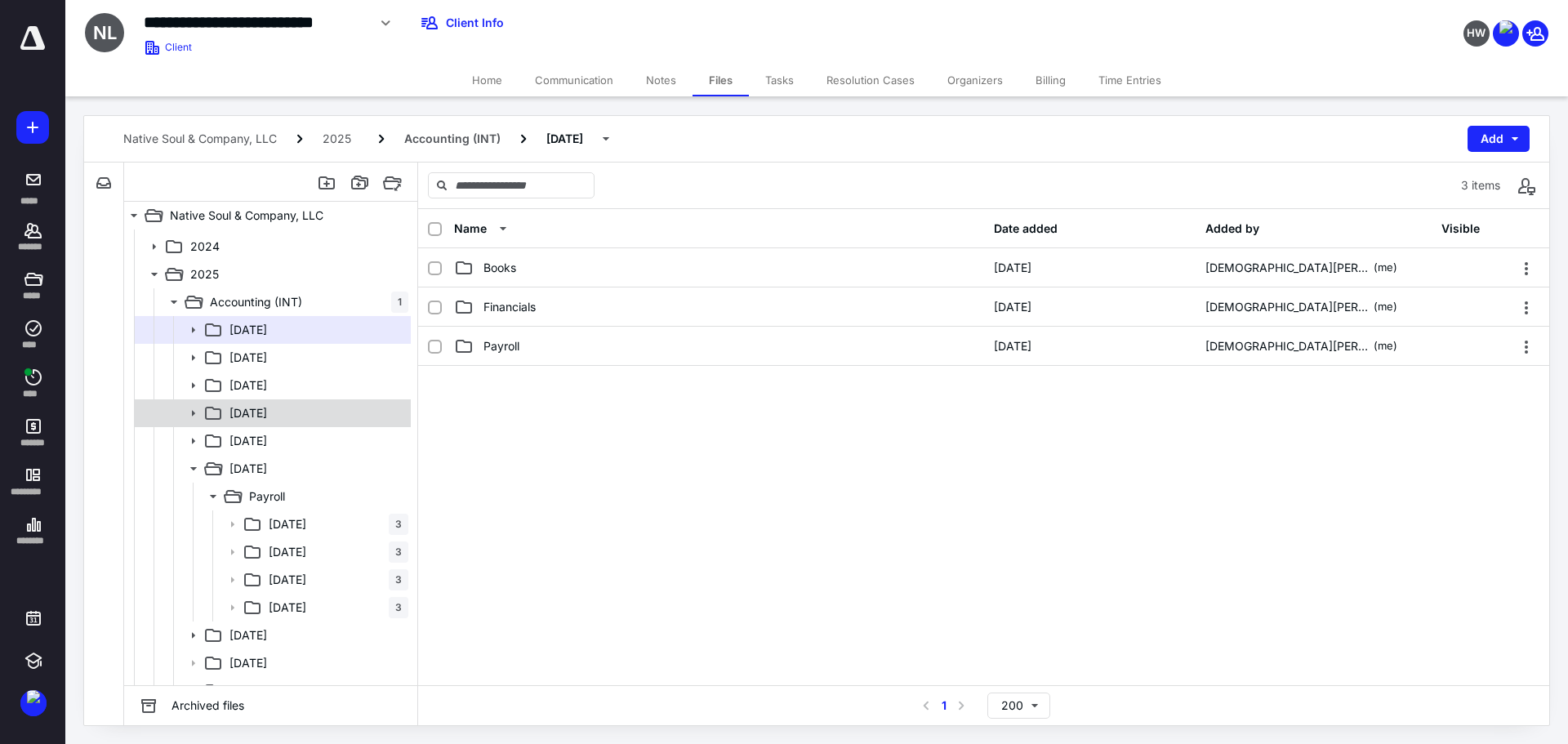 click on "[DATE]" at bounding box center (271, 413) 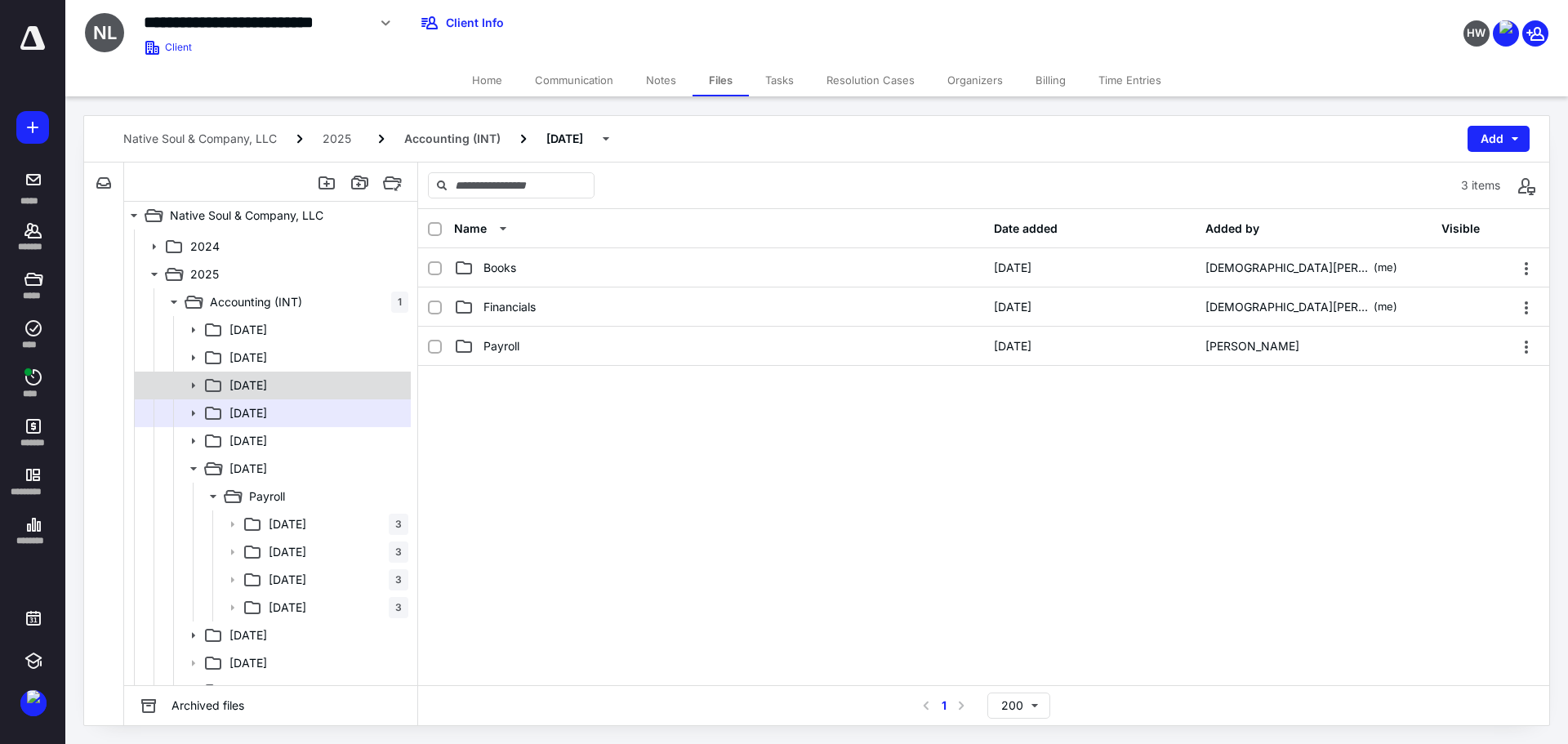 click on "[DATE]" at bounding box center [271, 385] 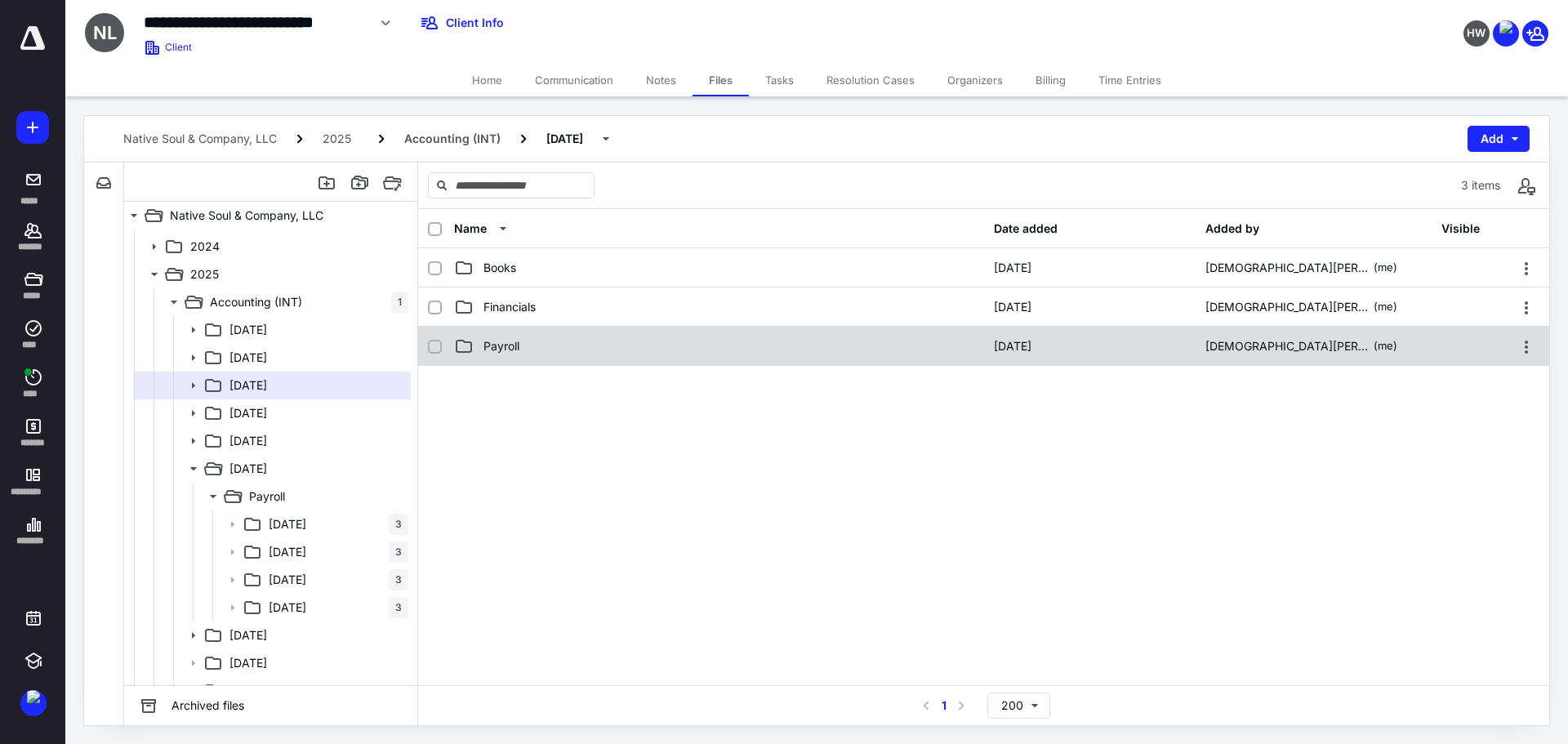 click on "Payroll [DATE] [DEMOGRAPHIC_DATA][PERSON_NAME]  (me)" at bounding box center (983, 346) 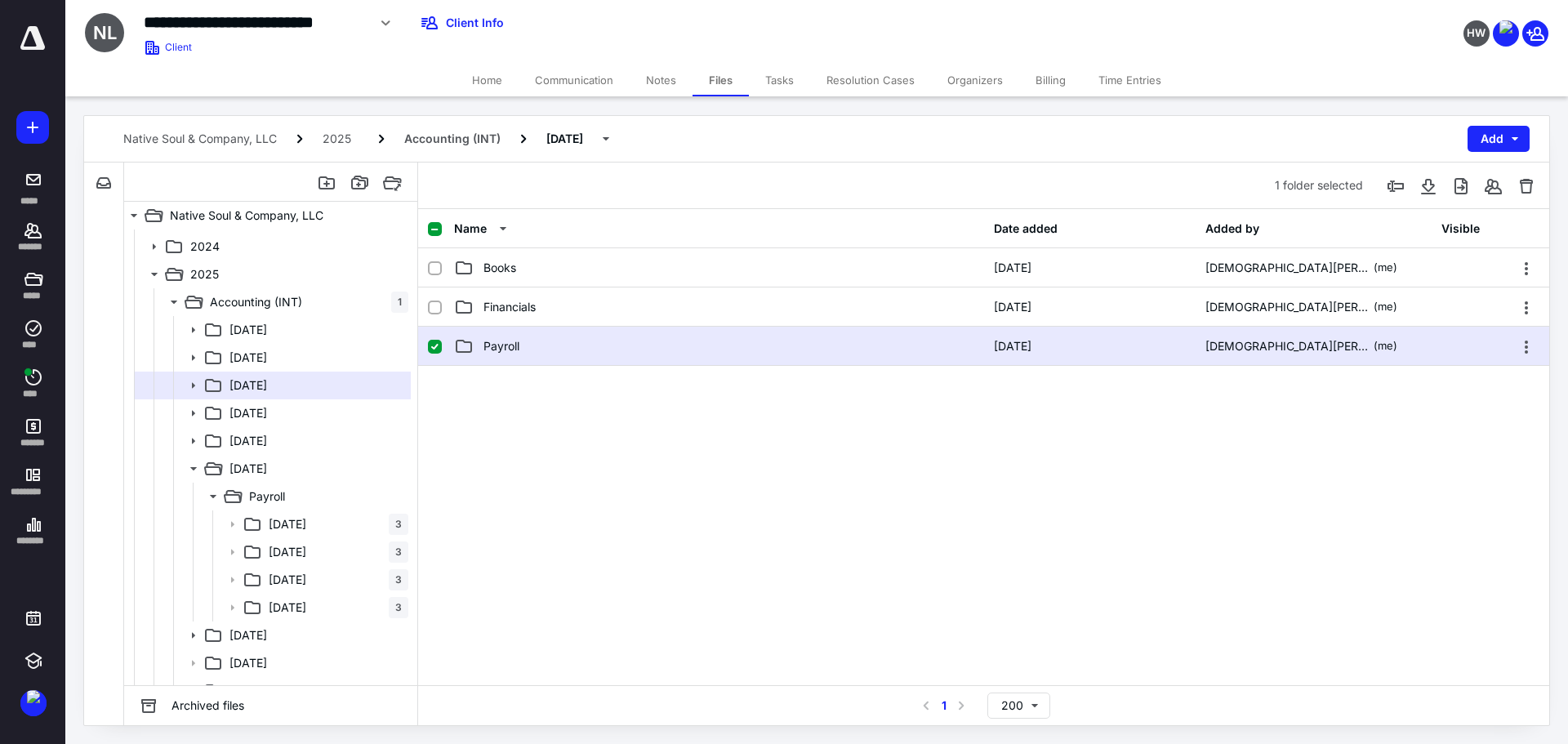 checkbox on "true" 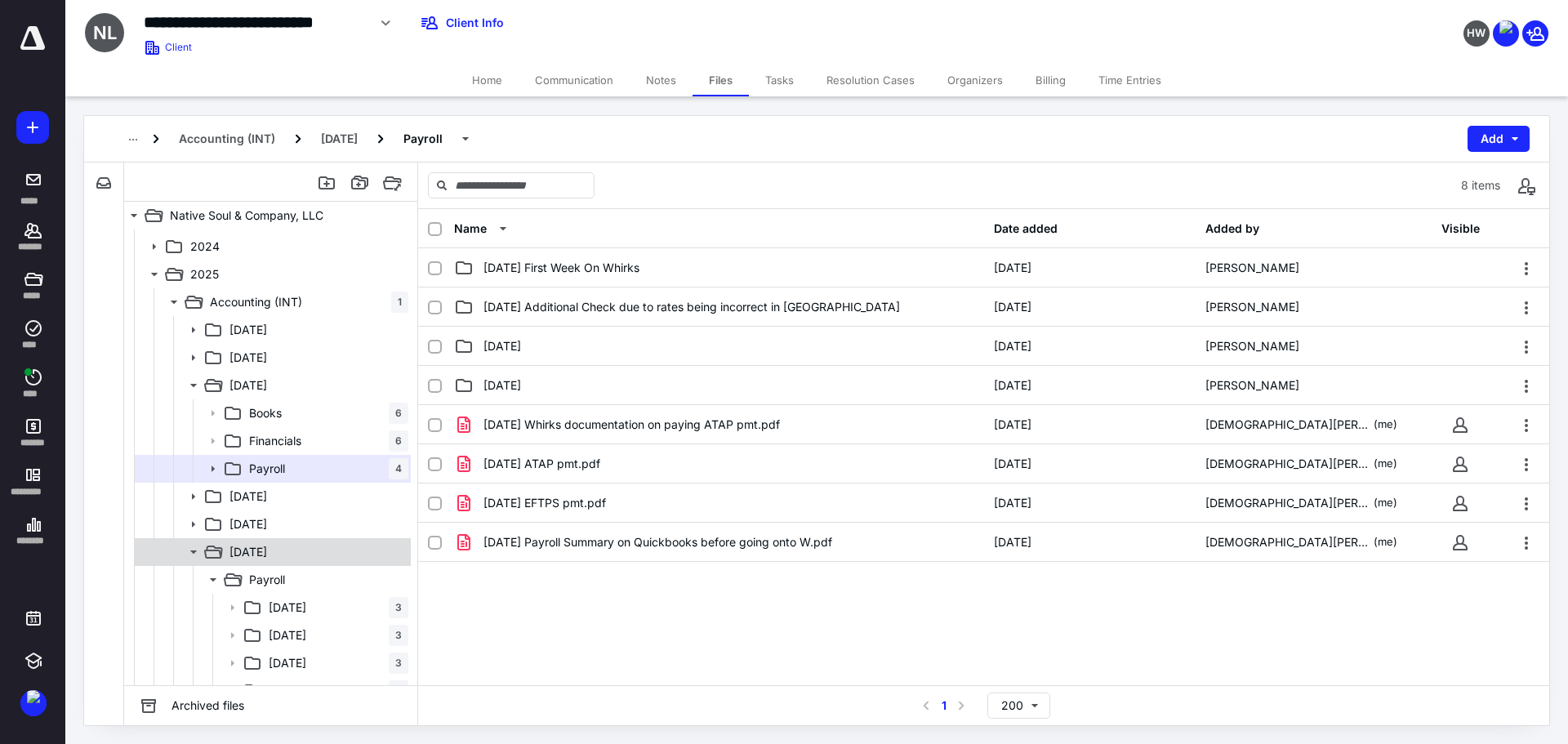 click 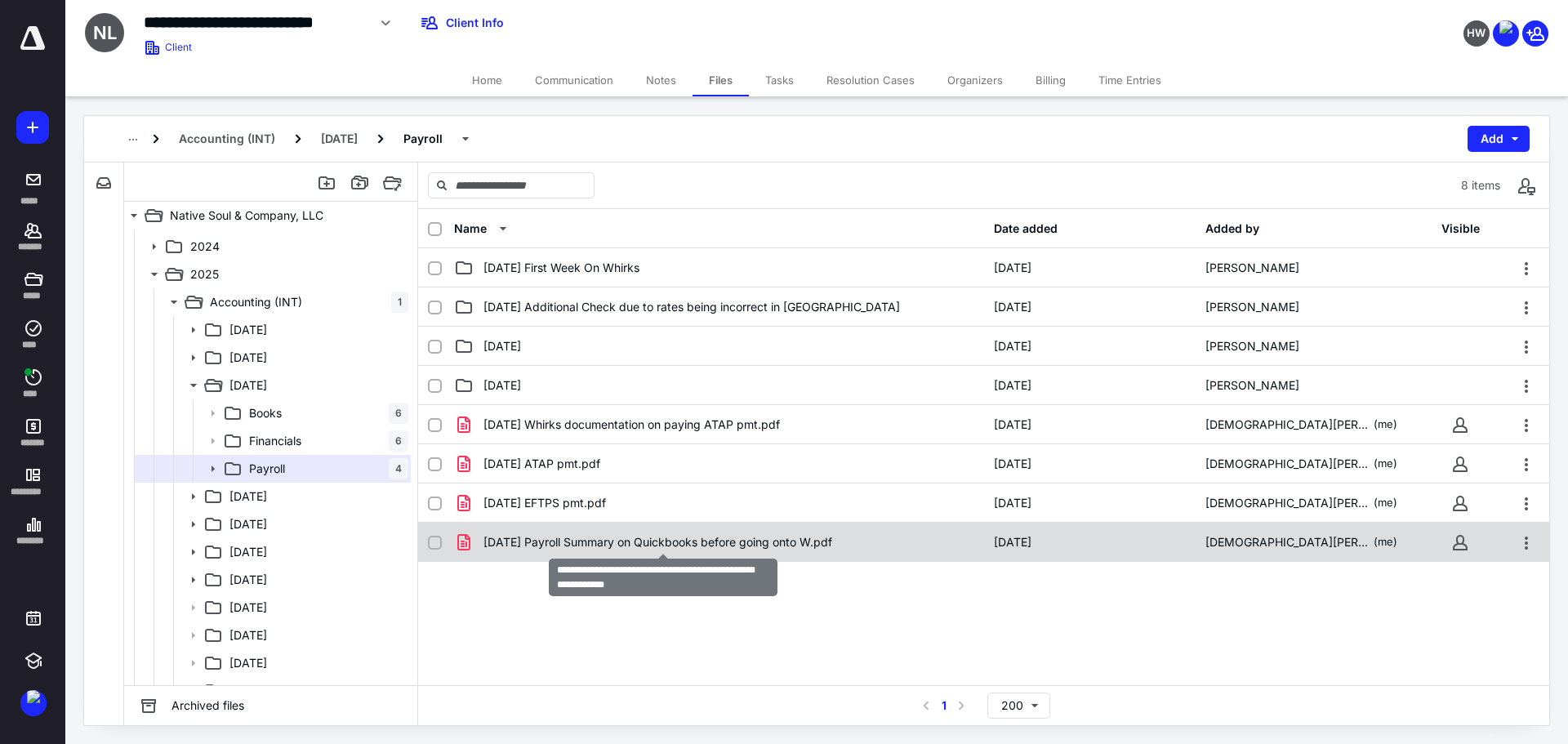 click on "[DATE] Payroll Summary on Quickbooks before going onto W.pdf" at bounding box center (657, 542) 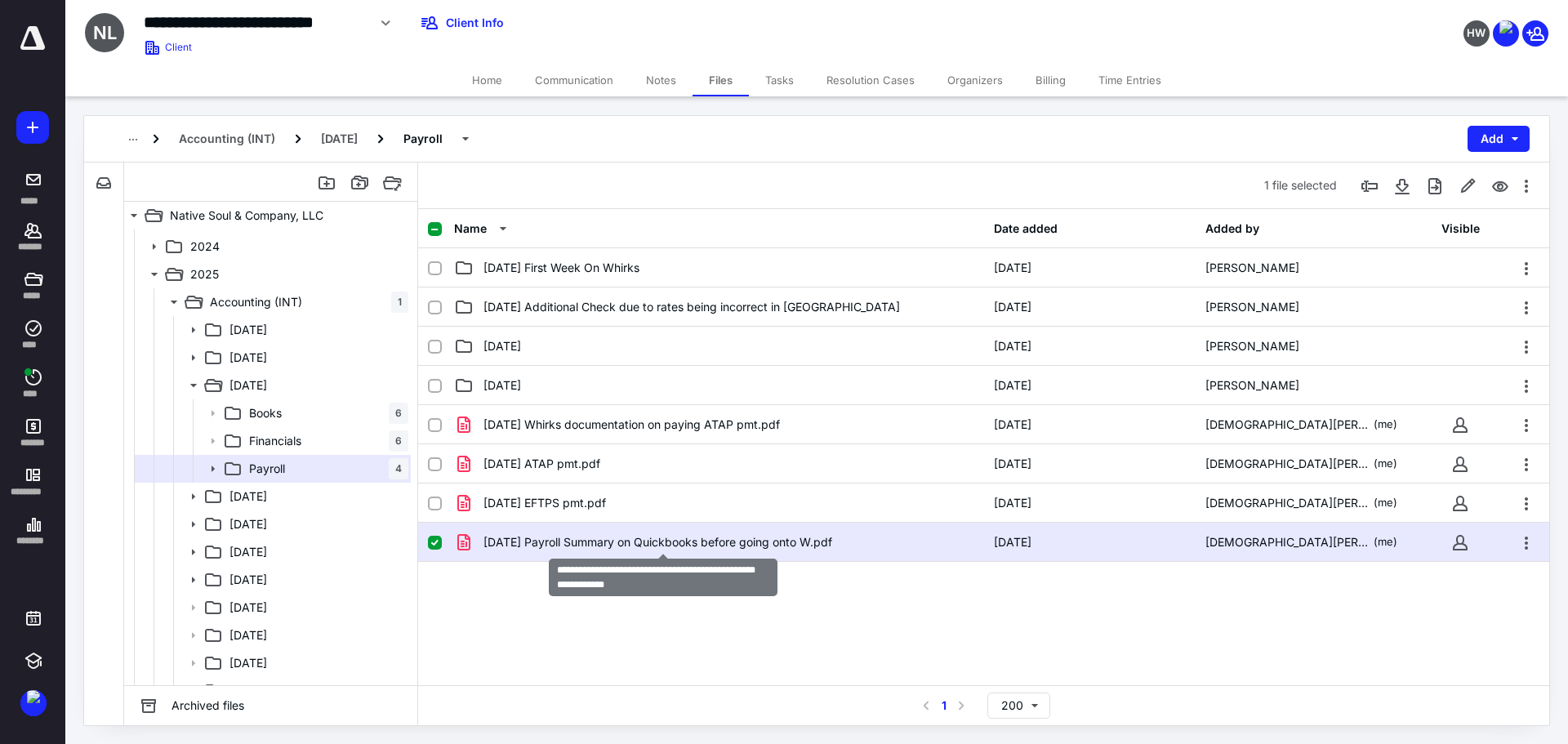 click on "[DATE] Payroll Summary on Quickbooks before going onto W.pdf" at bounding box center [657, 542] 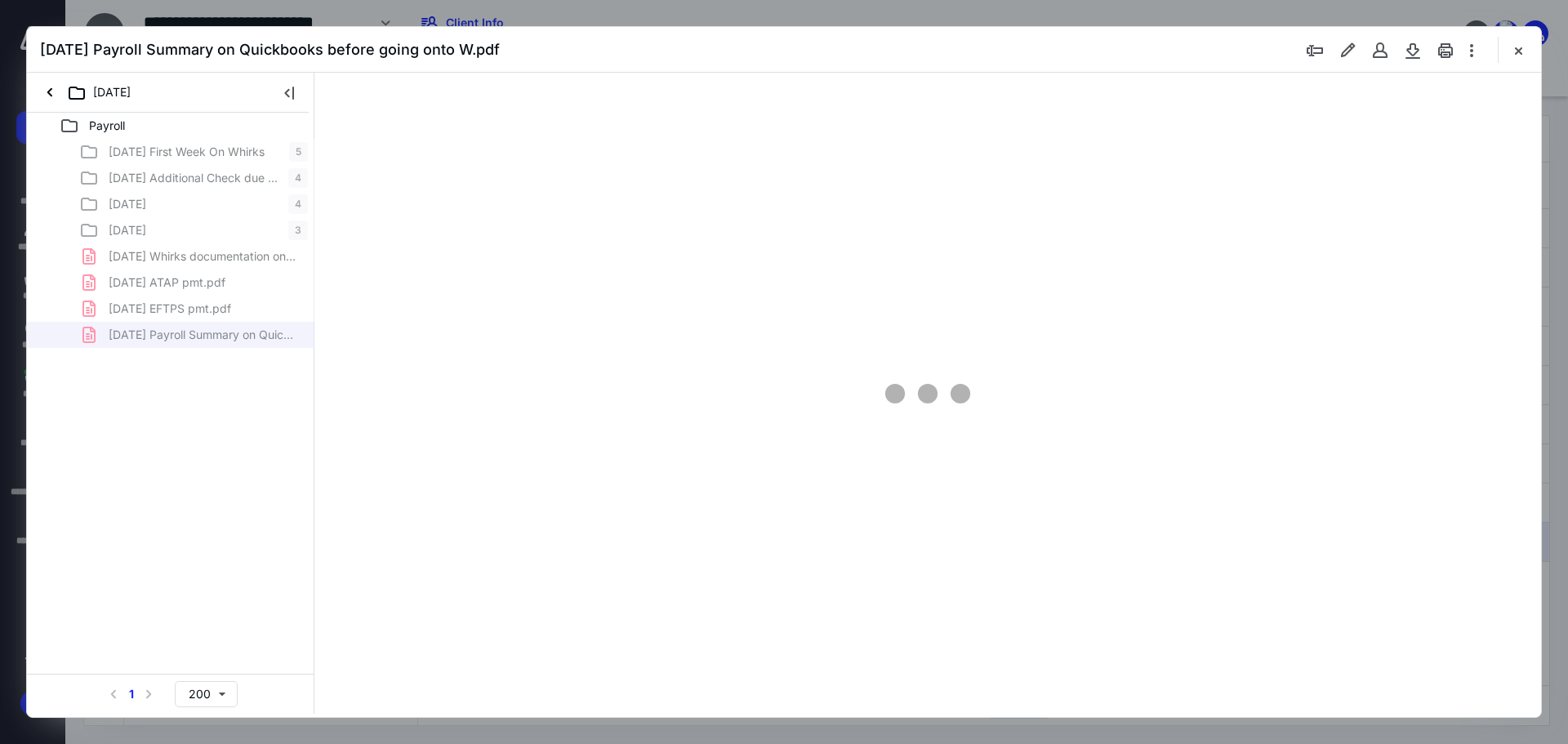 scroll, scrollTop: 0, scrollLeft: 0, axis: both 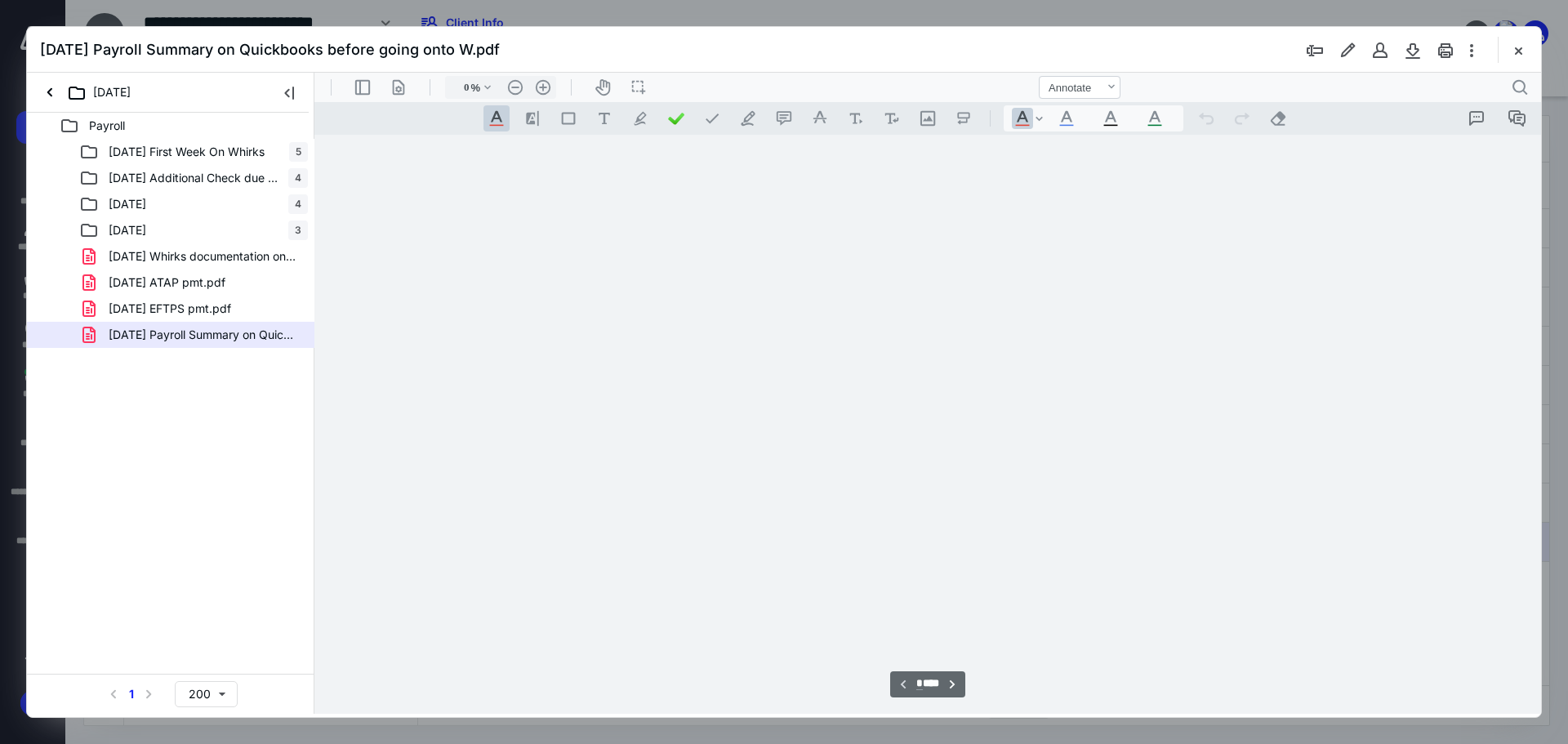 type on "115" 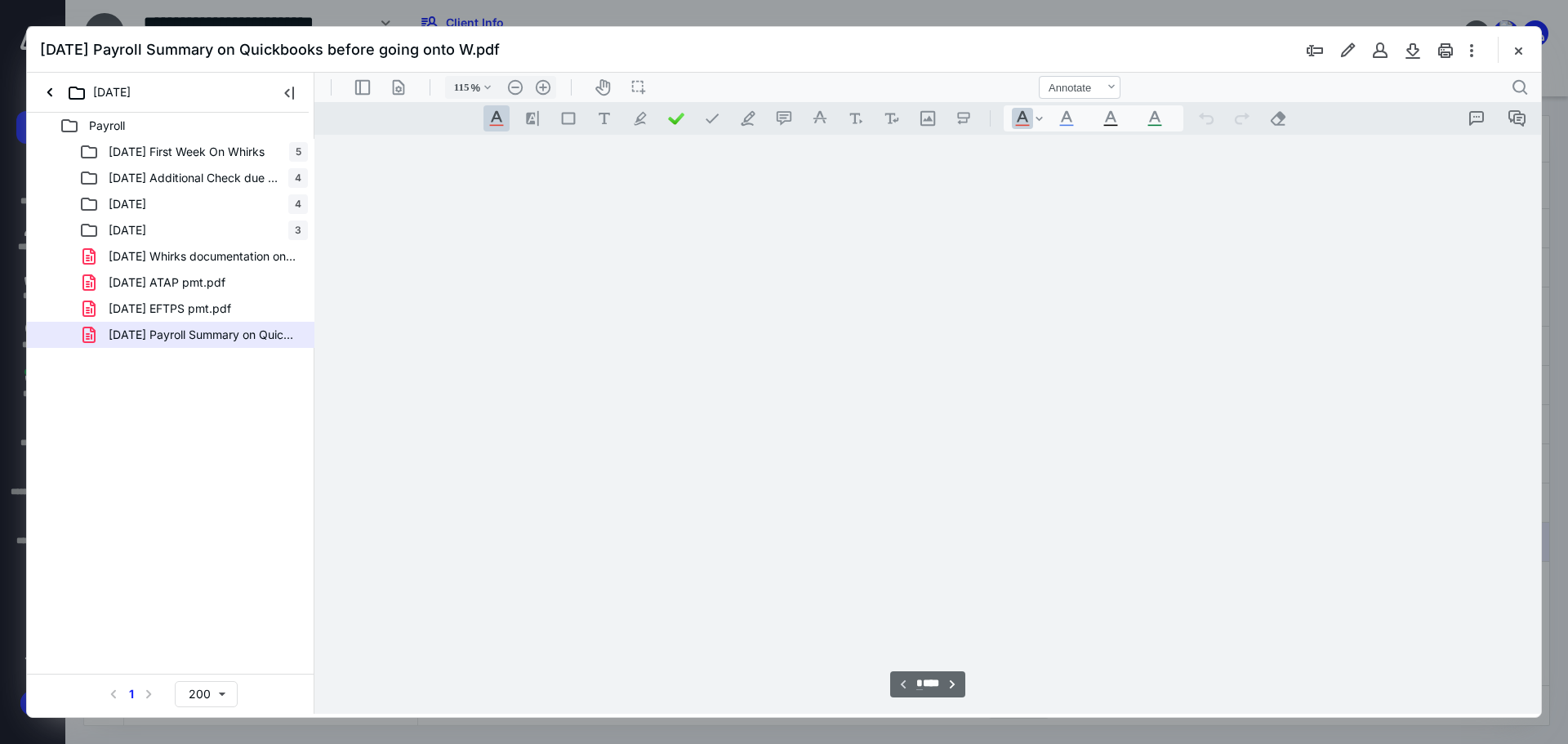 scroll, scrollTop: 66, scrollLeft: 0, axis: vertical 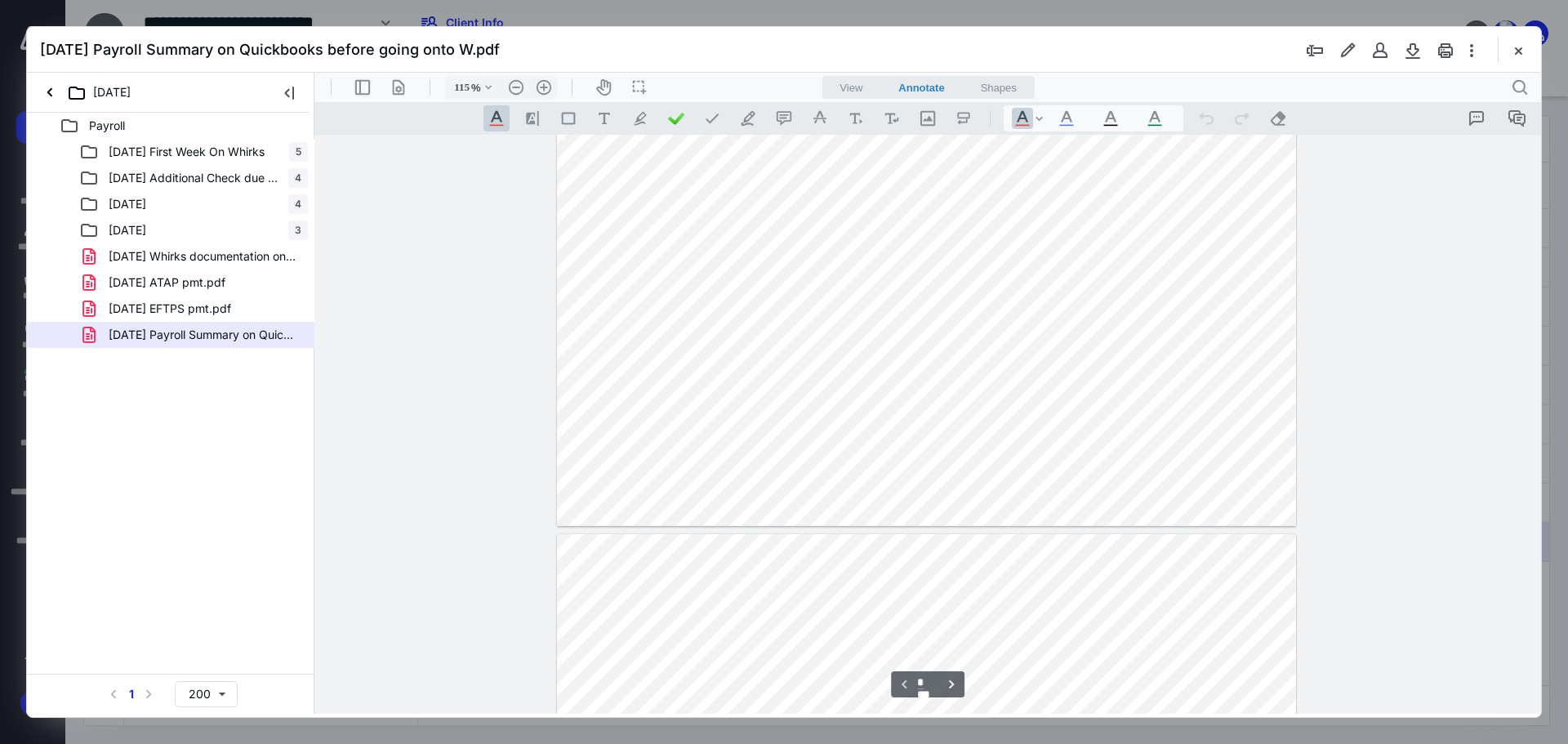 type on "*" 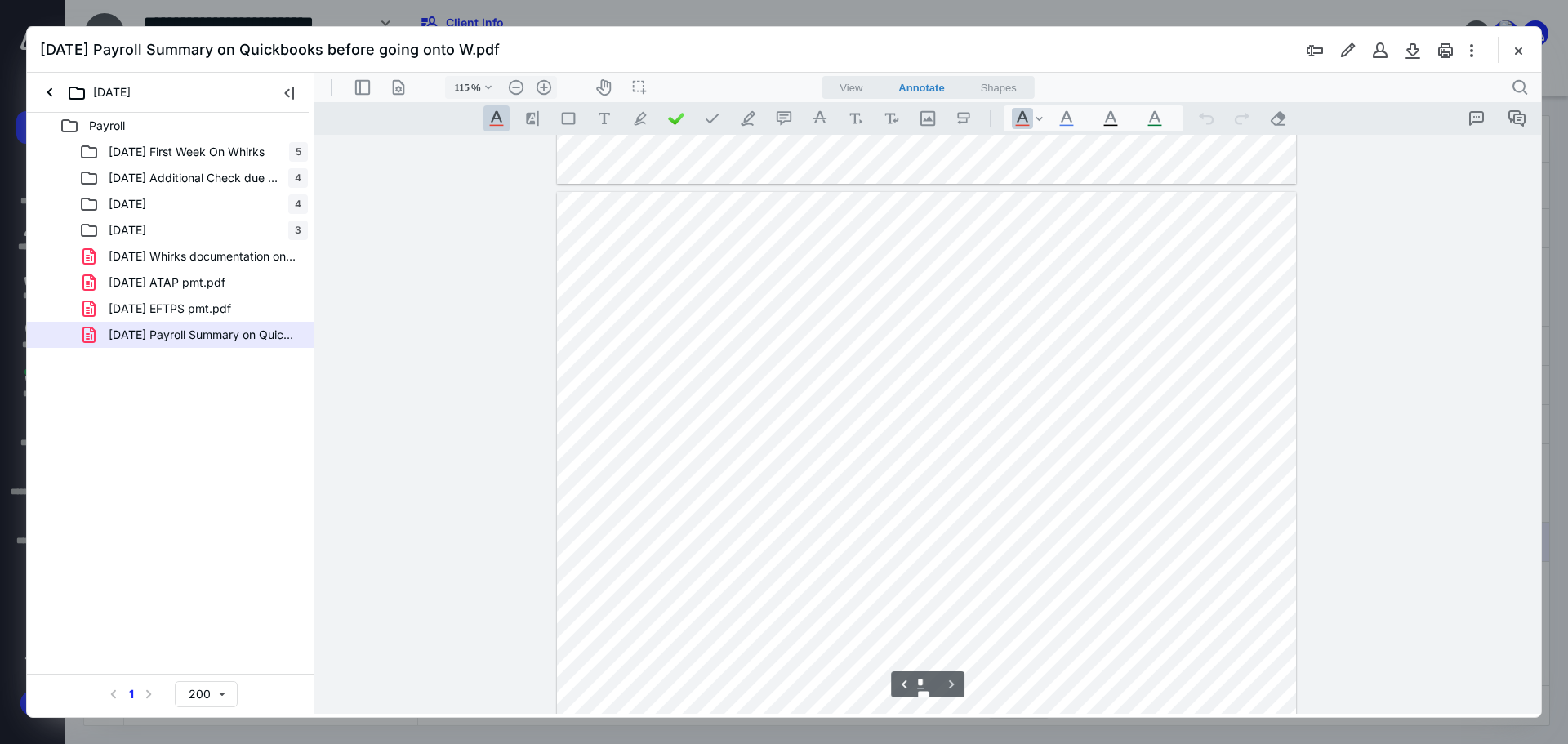 scroll, scrollTop: 579, scrollLeft: 0, axis: vertical 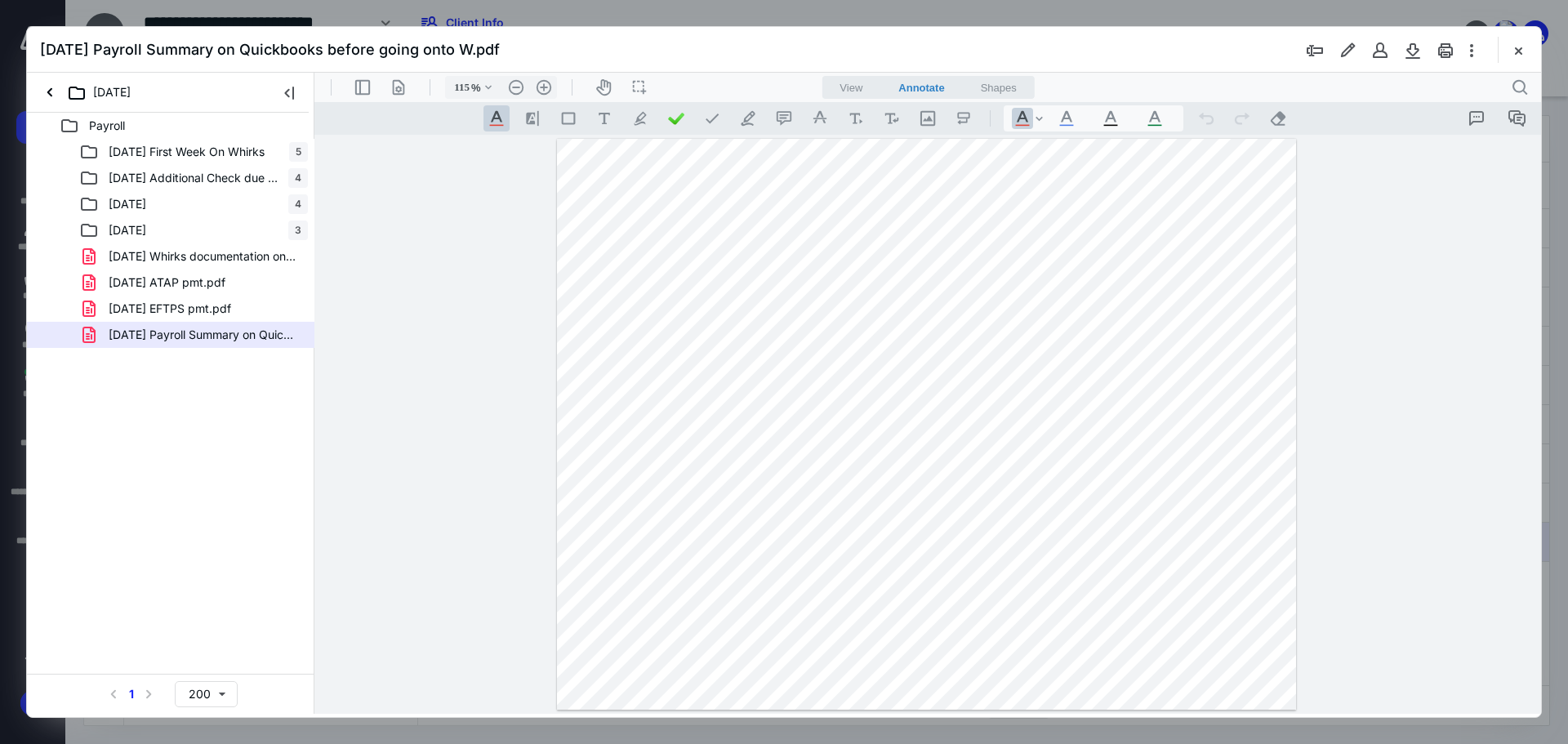 click at bounding box center [927, 425] 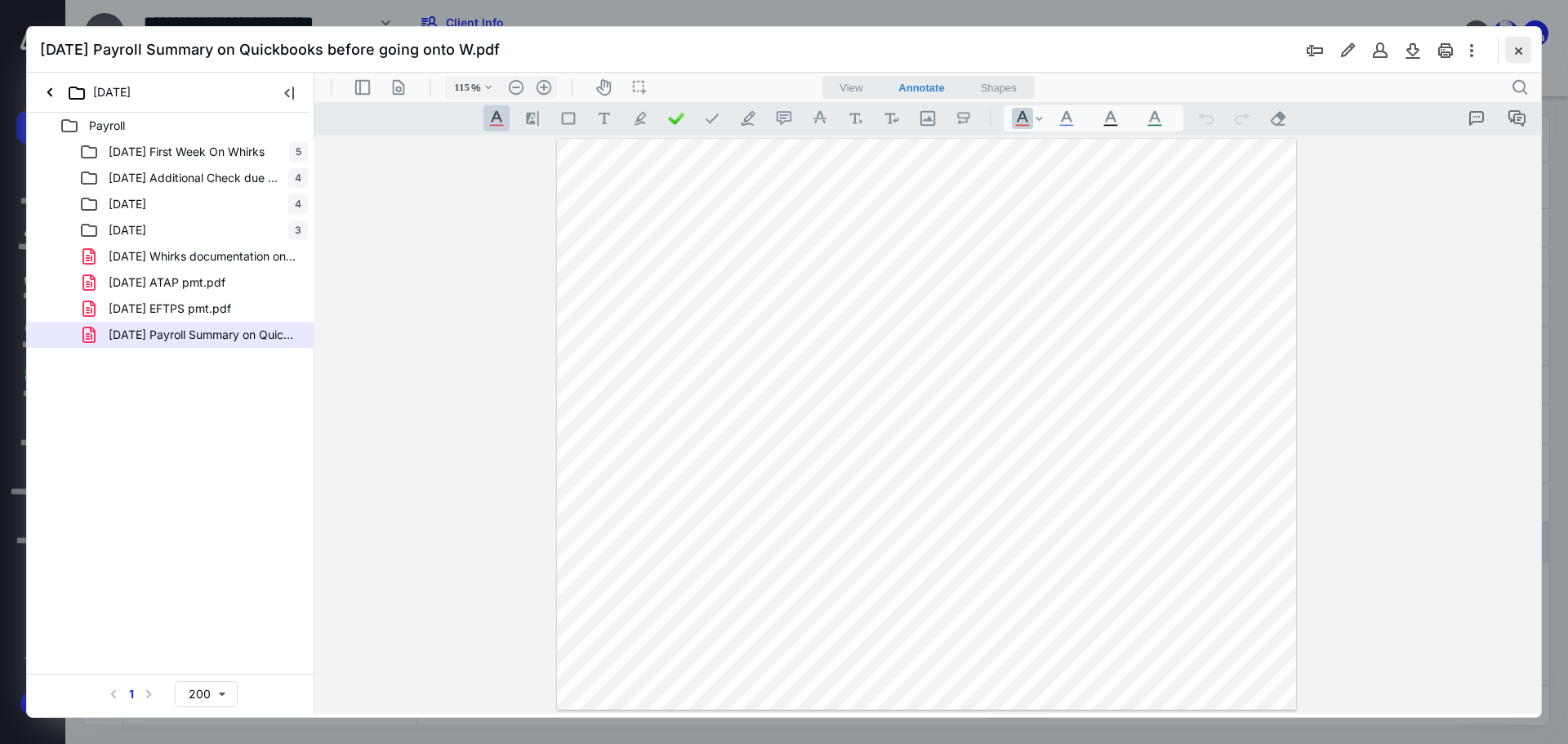 click at bounding box center [1518, 50] 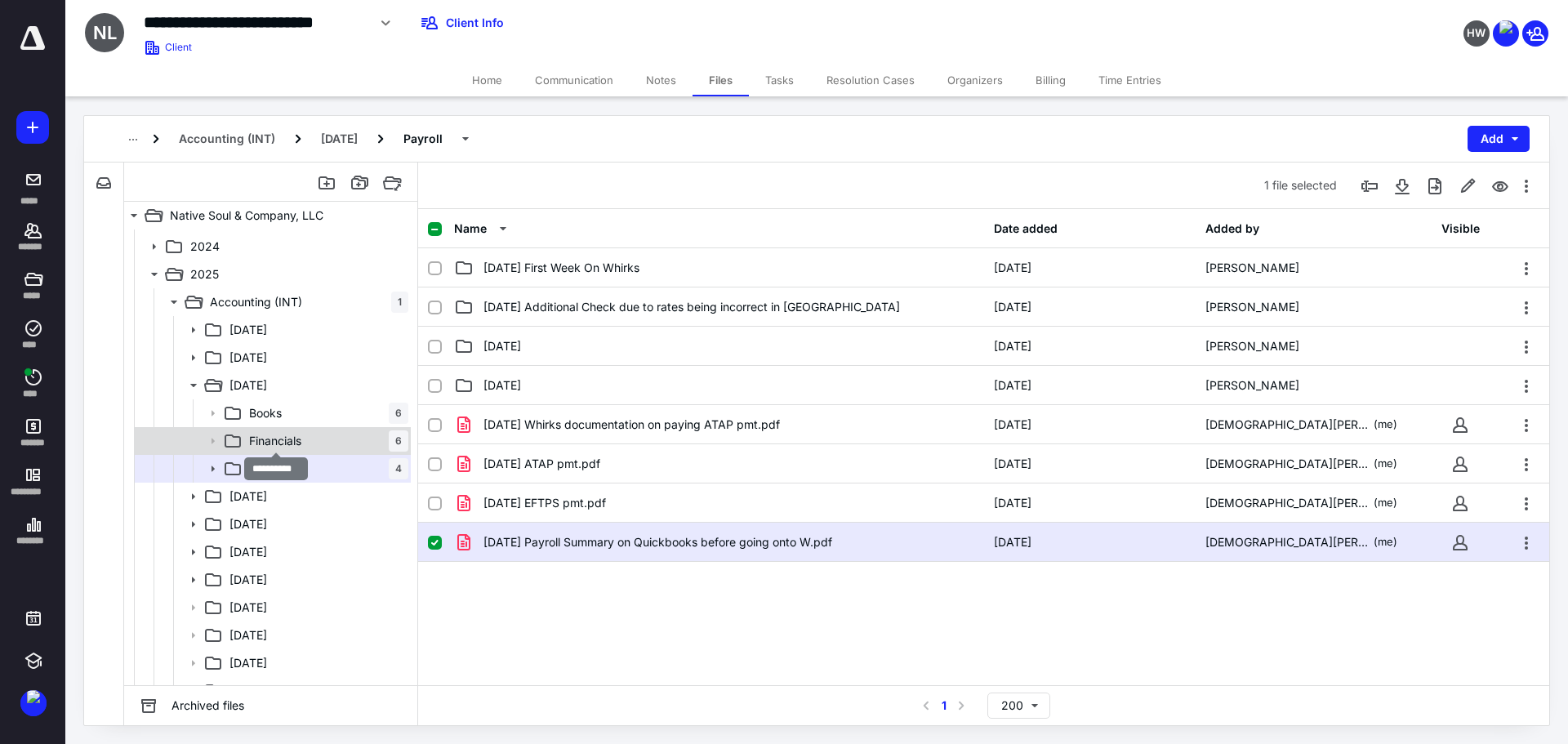 click on "Financials" at bounding box center [275, 441] 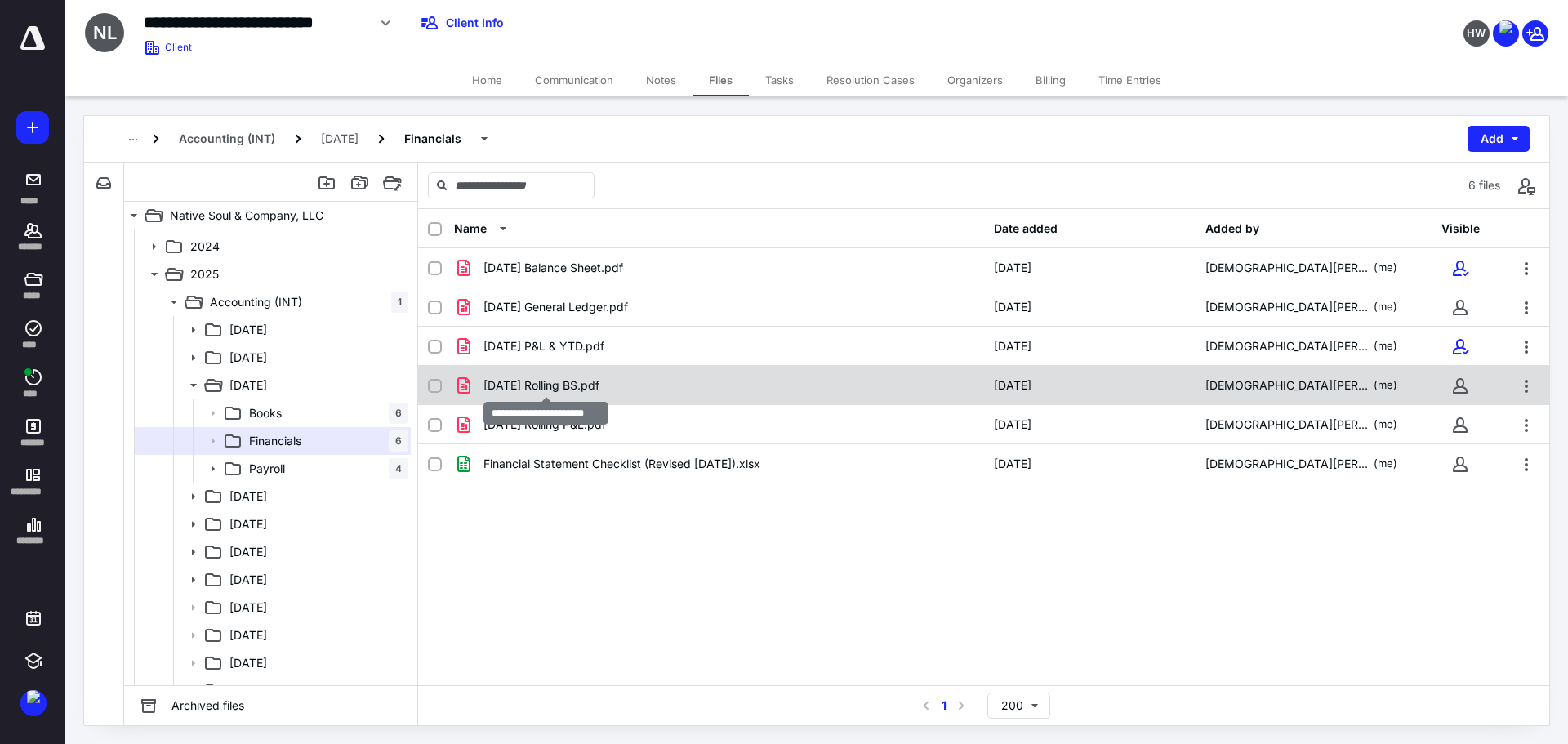 click on "[DATE] Rolling BS.pdf" at bounding box center (541, 385) 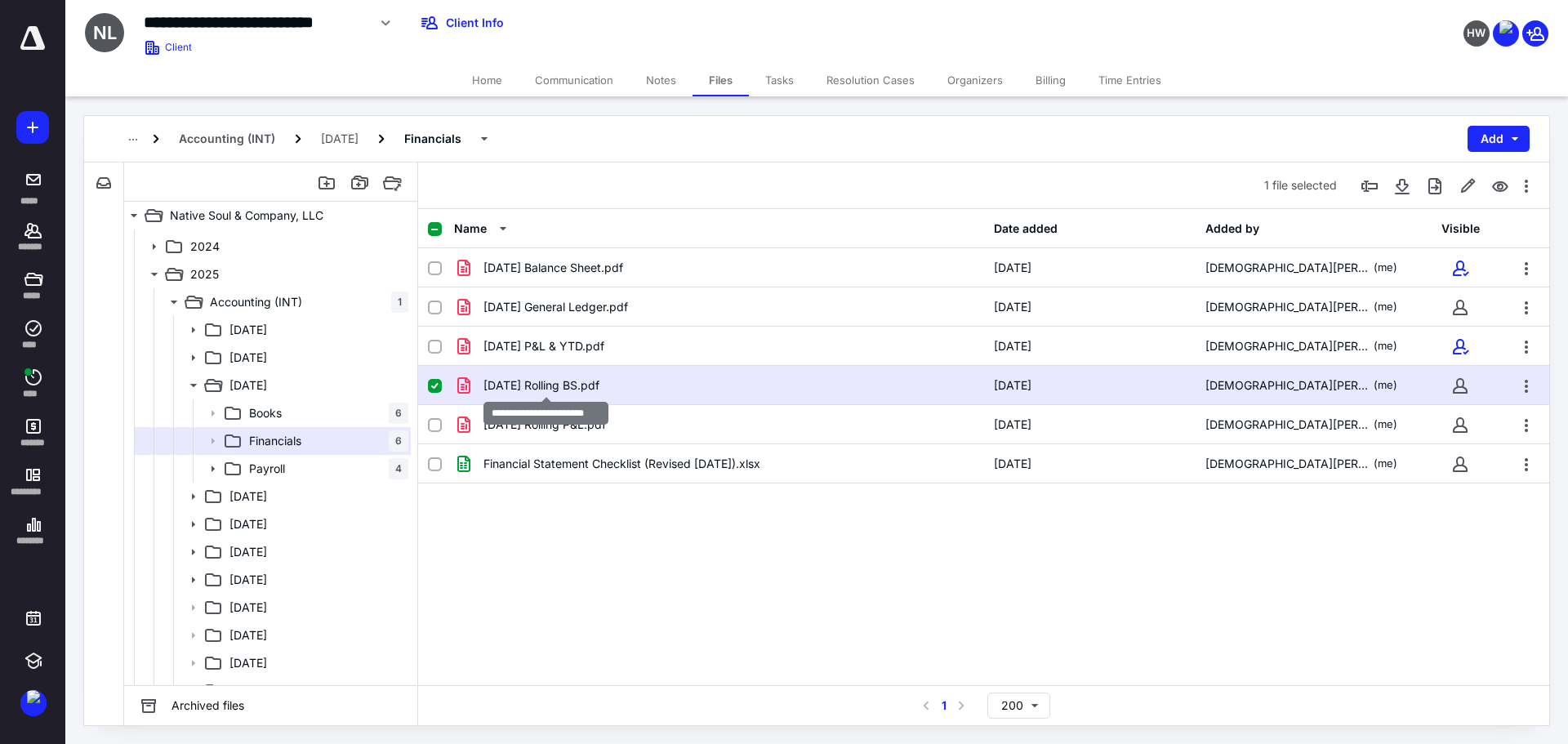 click on "[DATE] Rolling BS.pdf" at bounding box center [541, 385] 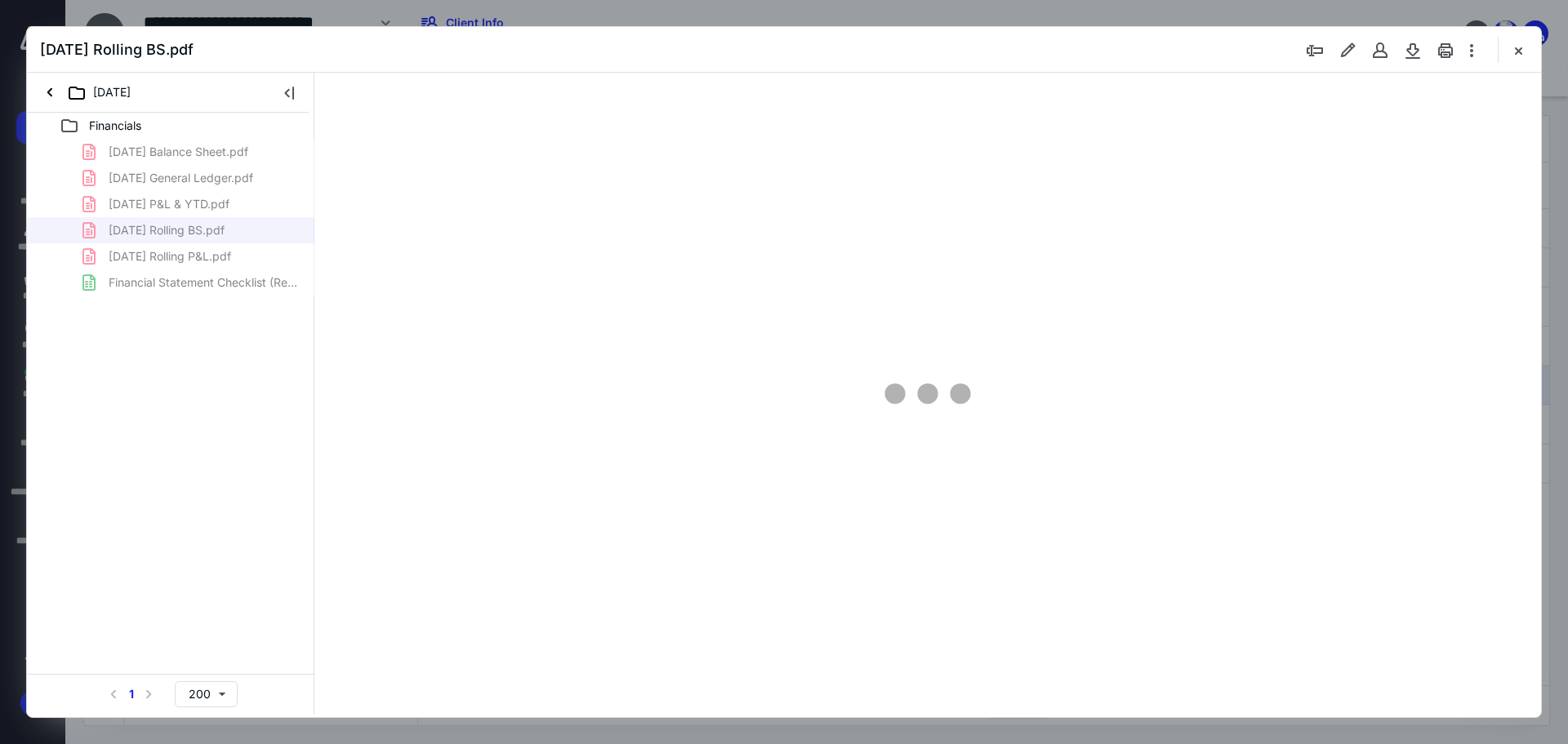 scroll, scrollTop: 0, scrollLeft: 0, axis: both 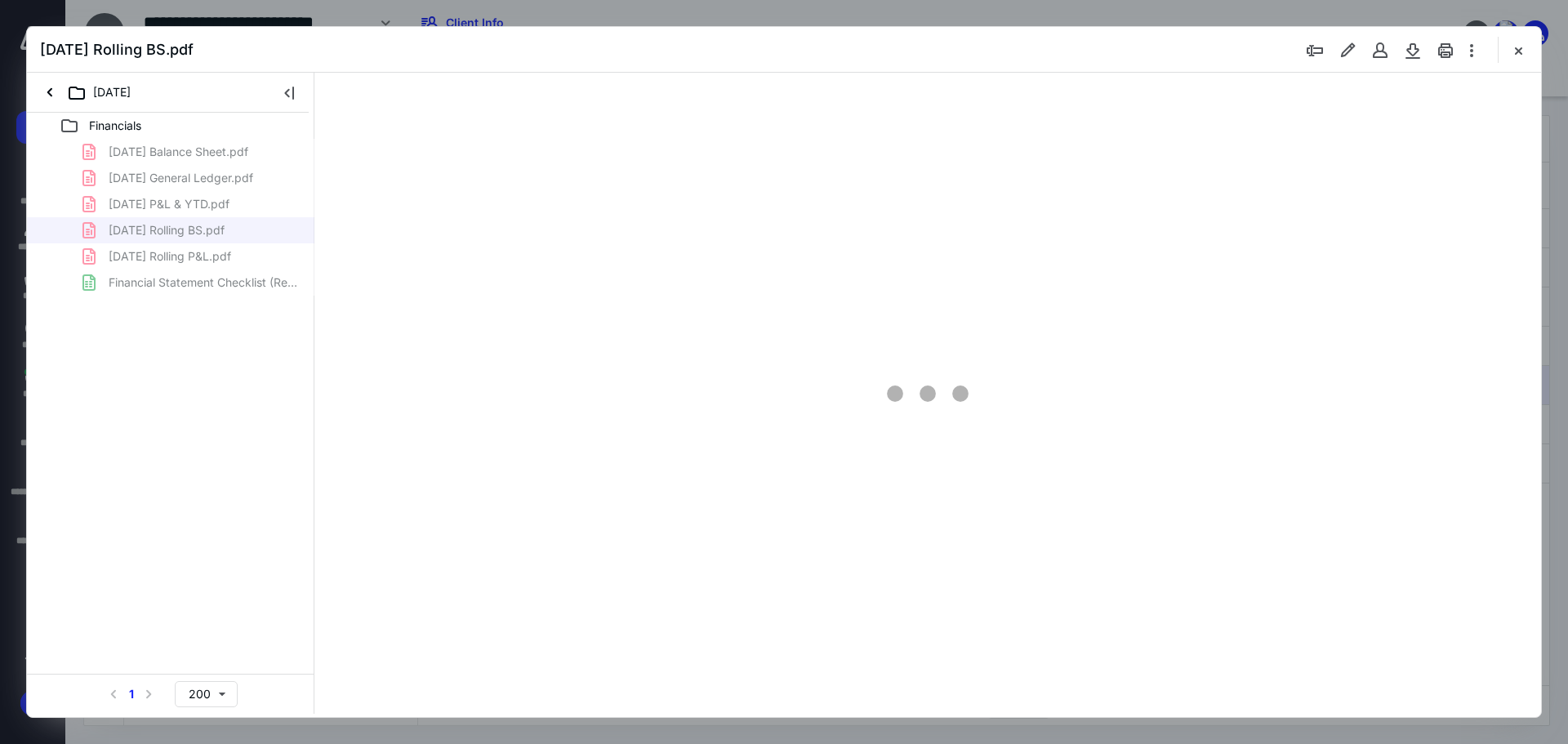 type on "115" 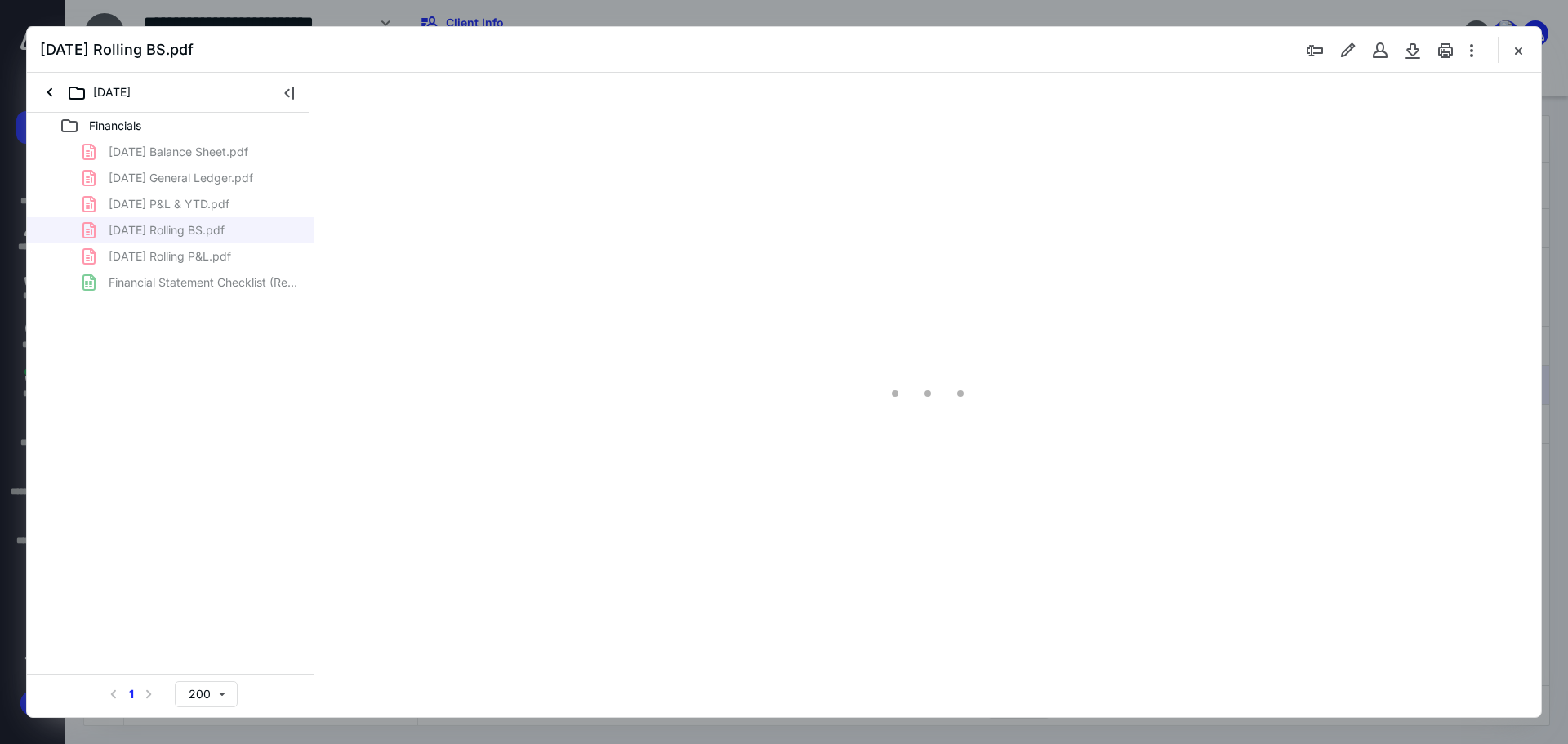 scroll, scrollTop: 66, scrollLeft: 0, axis: vertical 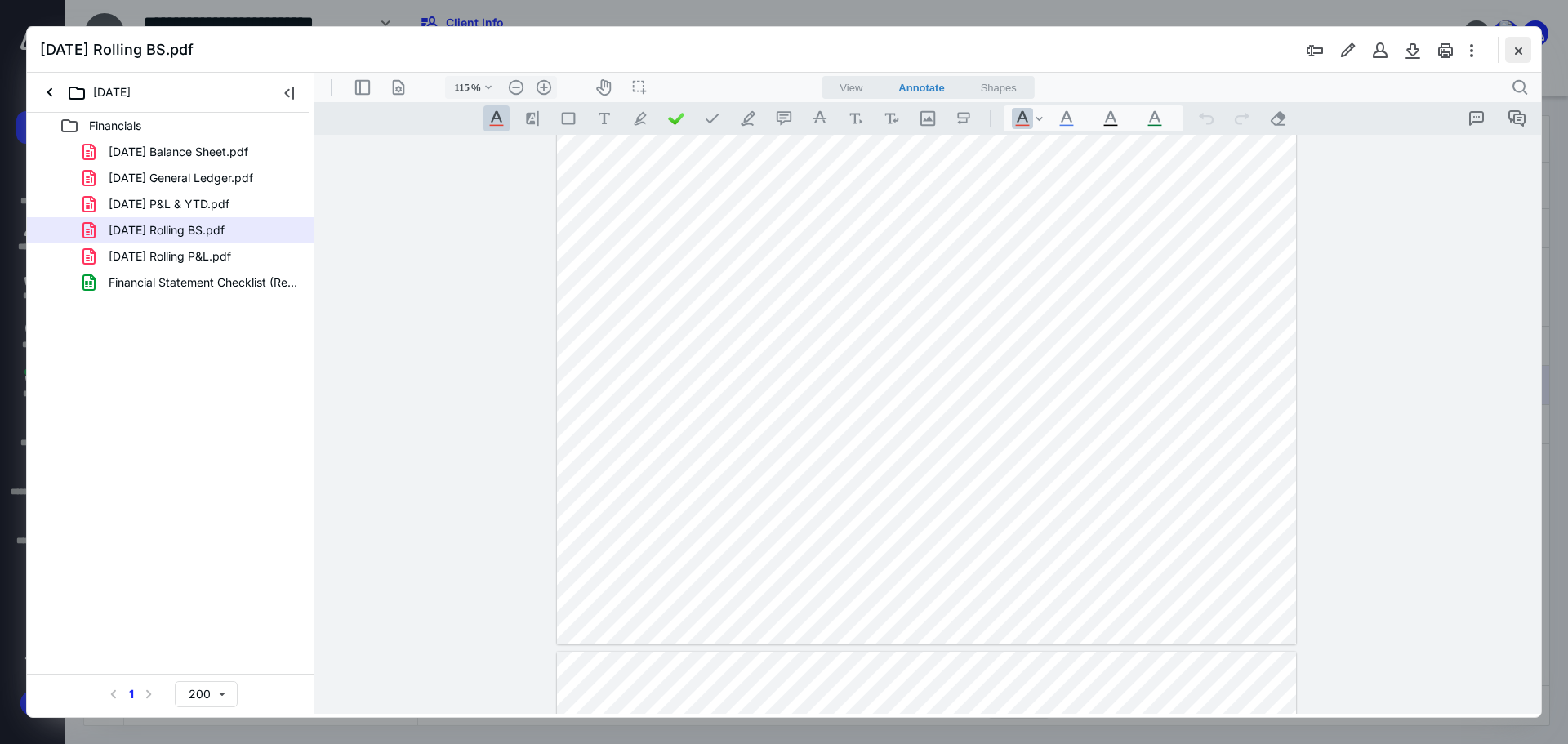click at bounding box center (1518, 50) 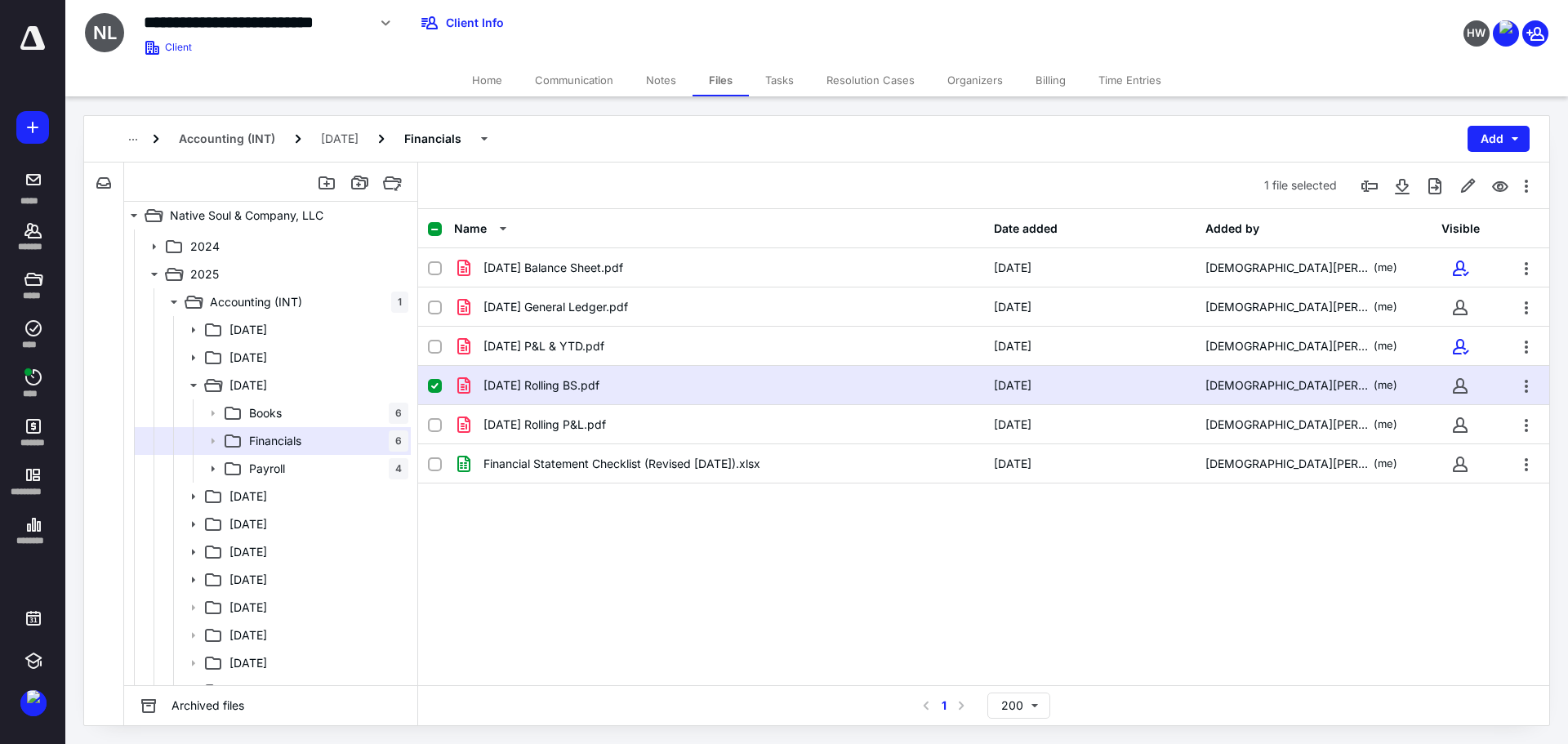 click on "Name Date added Added by Visible [DATE] Balance Sheet.pdf [DATE] [PERSON_NAME]  (me) [DATE] General Ledger.pdf [DATE] [PERSON_NAME]  (me) [DATE] P&L & YTD.pdf [DATE] [PERSON_NAME]  (me) [DATE] Rolling BS.pdf [DATE] [PERSON_NAME]  (me) [DATE] Rolling P&L.pdf [DATE] [DEMOGRAPHIC_DATA][PERSON_NAME]  (me) Financial Statement Checklist (Revised [DATE]).xlsx [DATE] [DEMOGRAPHIC_DATA][PERSON_NAME]  (me)" at bounding box center [983, 447] 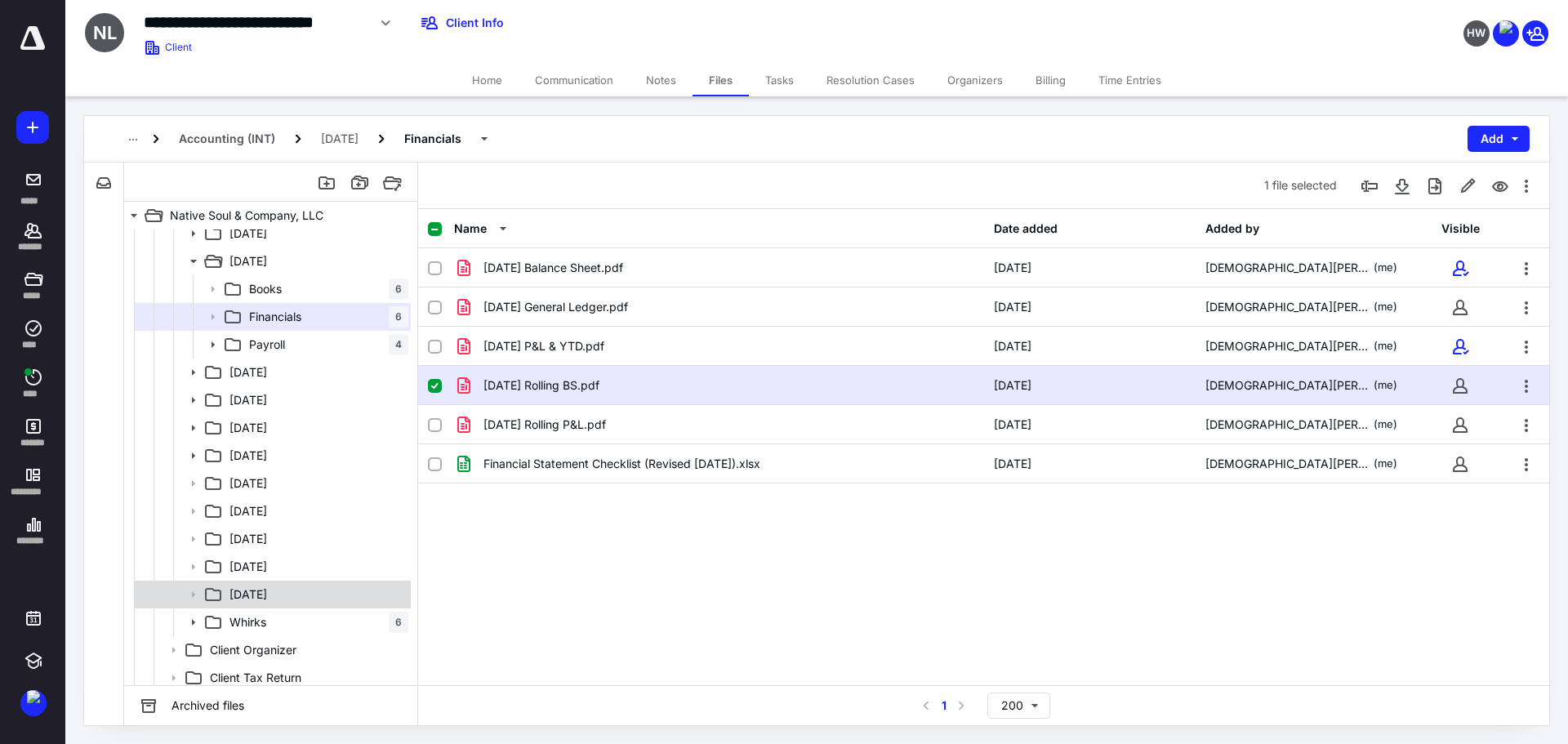 scroll, scrollTop: 243, scrollLeft: 0, axis: vertical 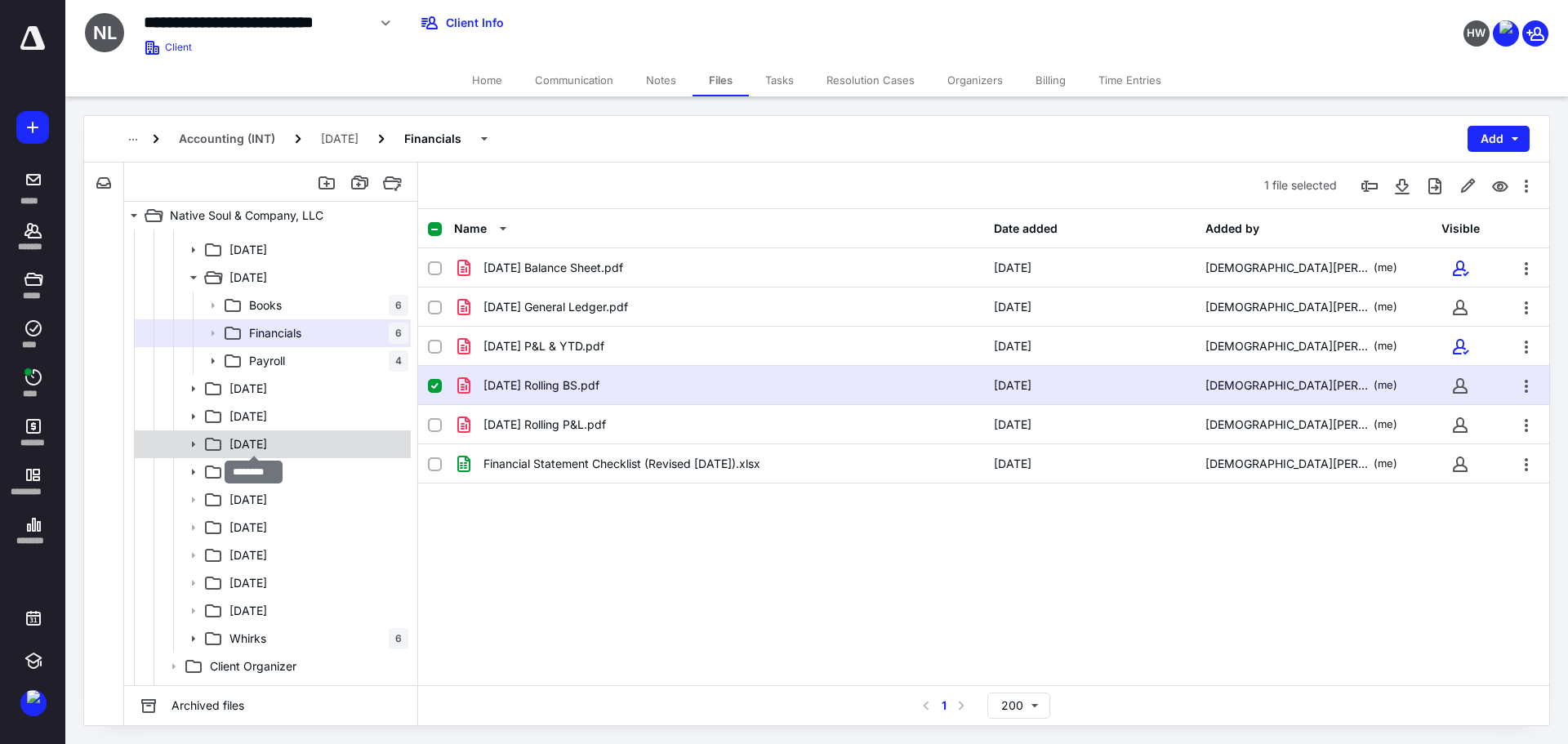 click on "[DATE]" at bounding box center (248, 444) 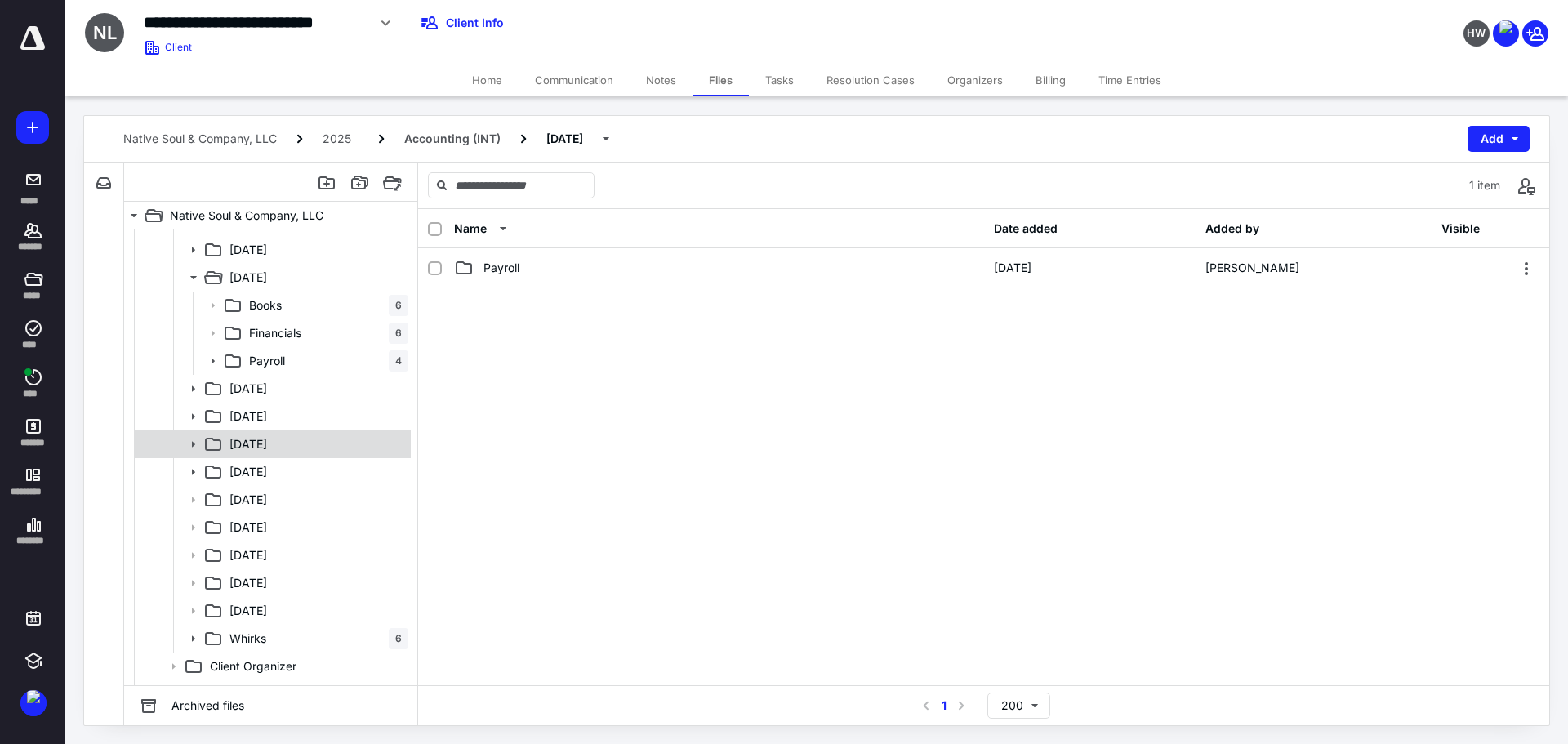 click 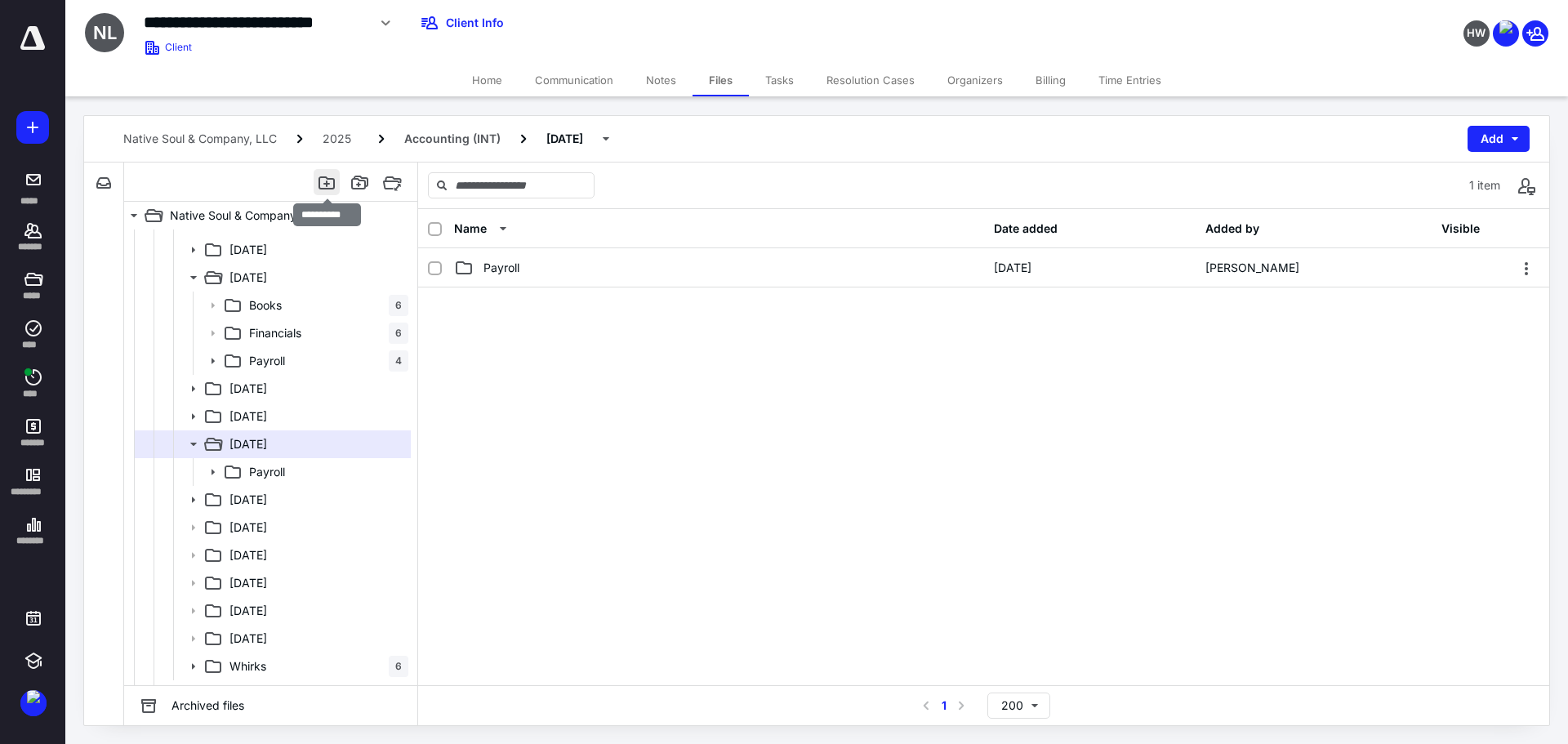 click at bounding box center (327, 182) 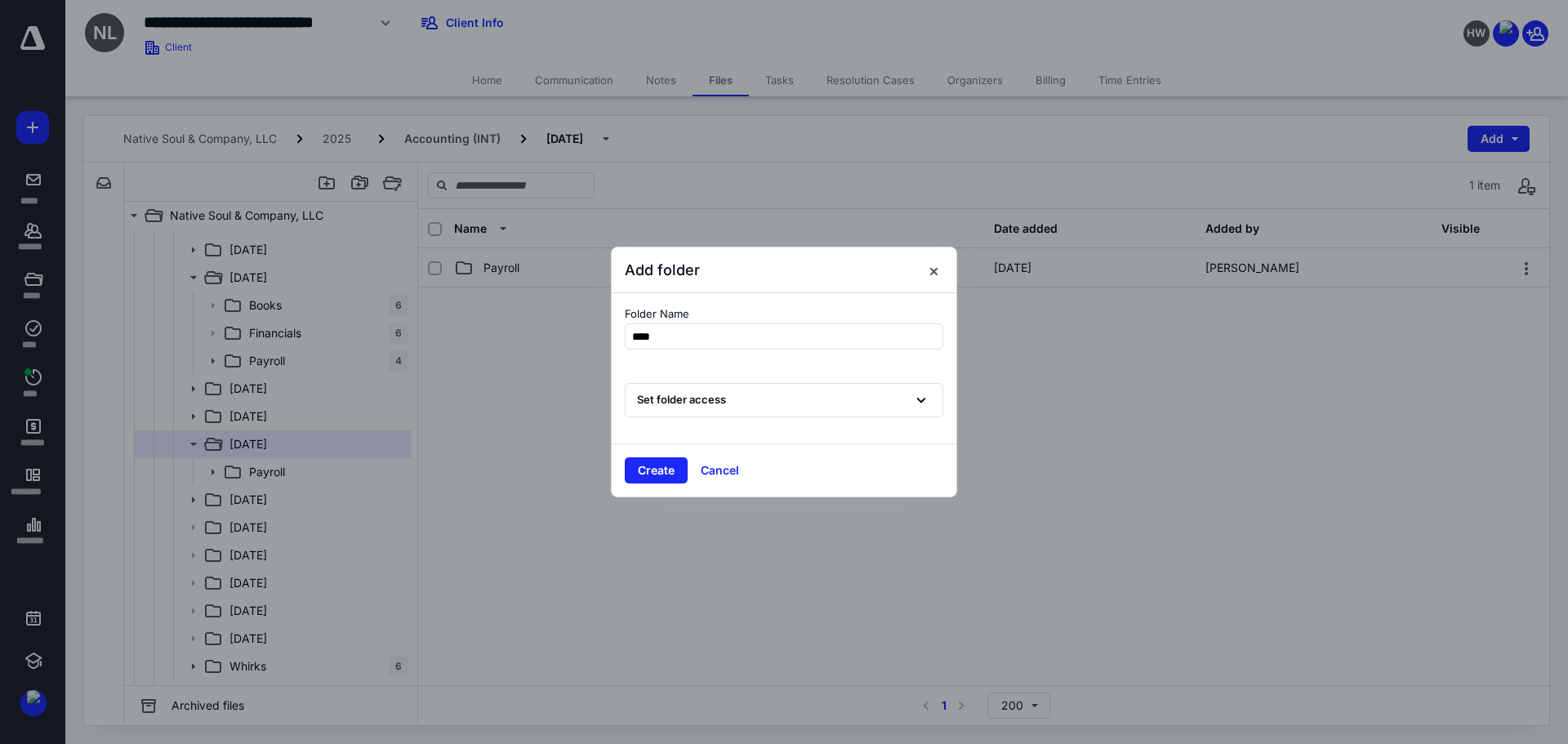 type on "*****" 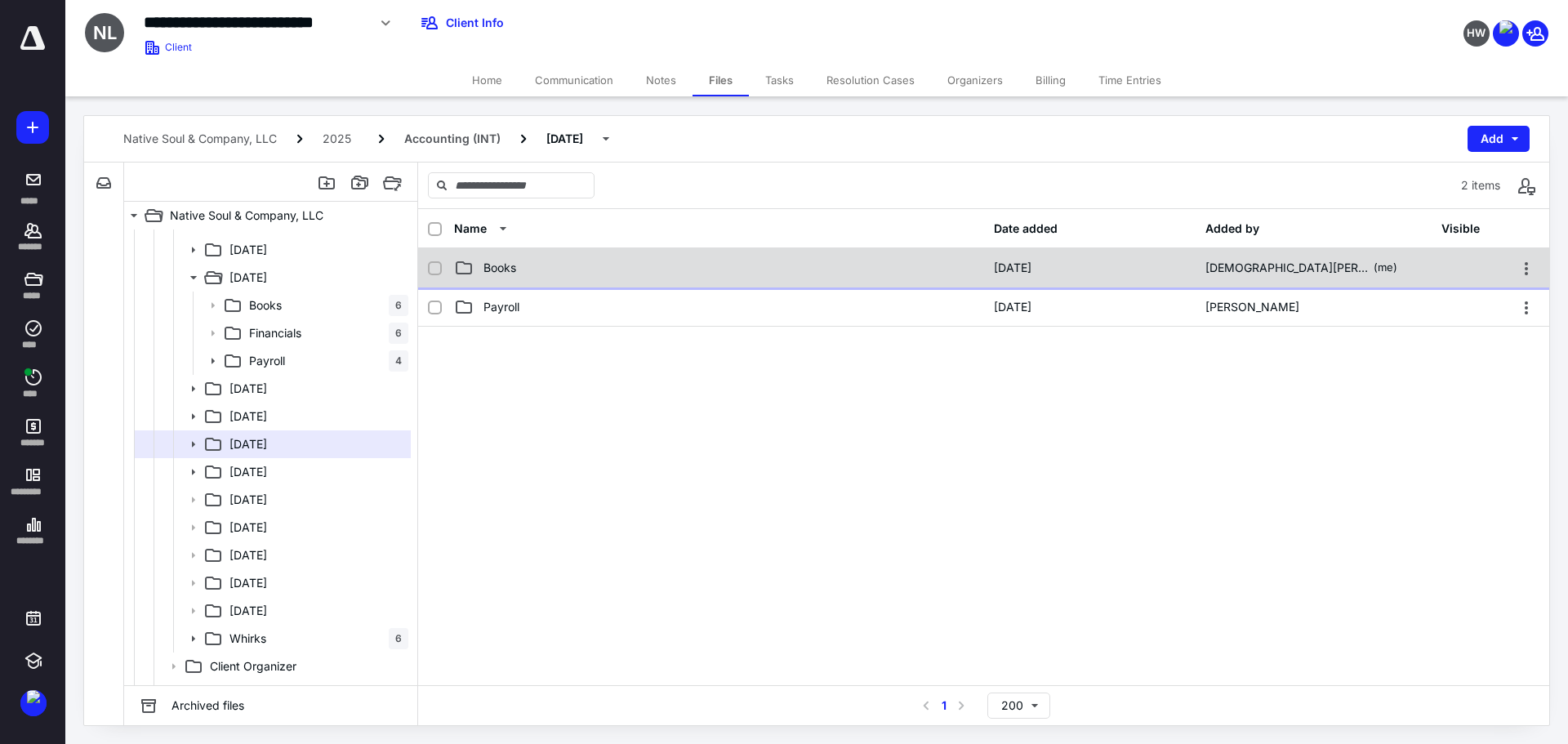 click on "Books" at bounding box center (500, 268) 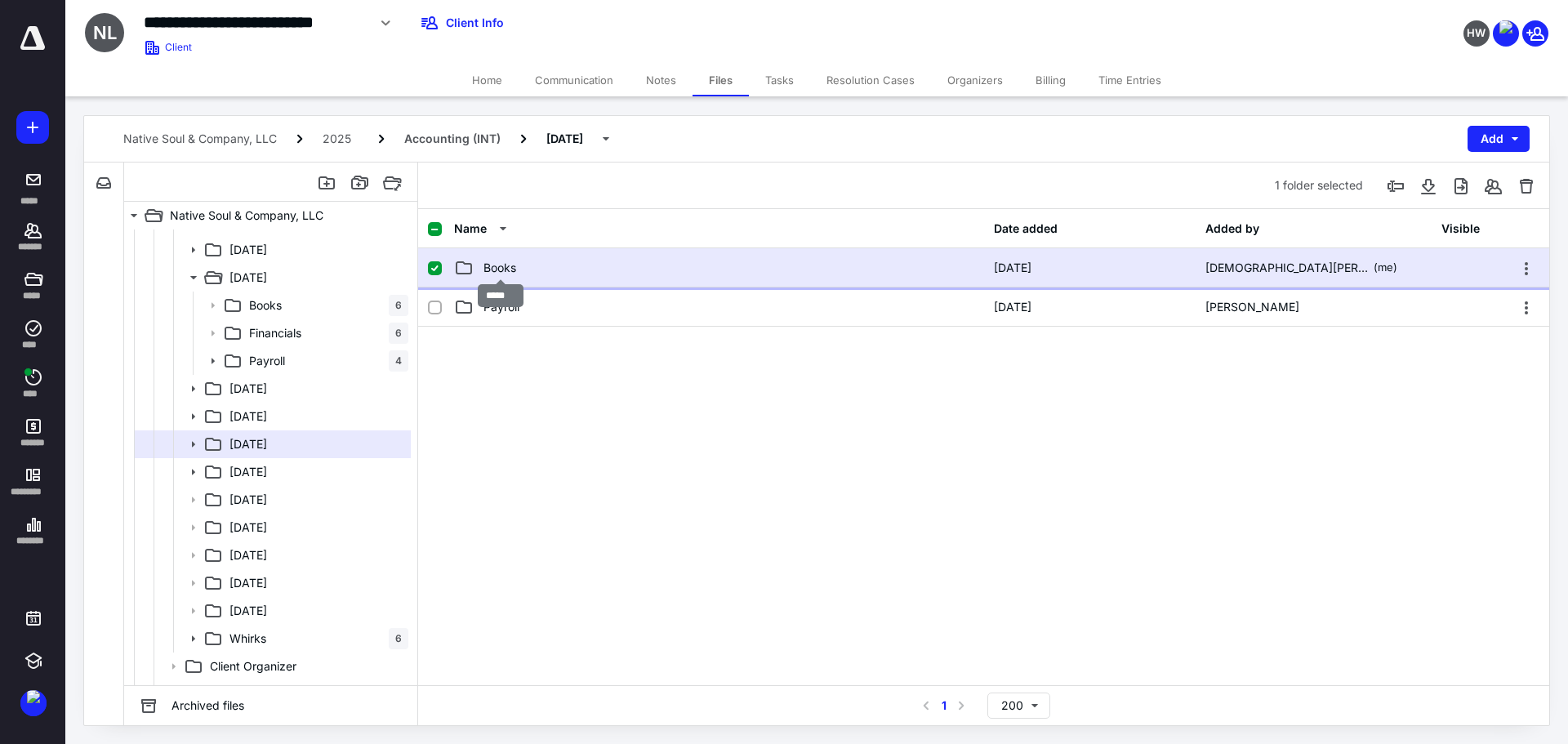 click on "Books" at bounding box center [500, 268] 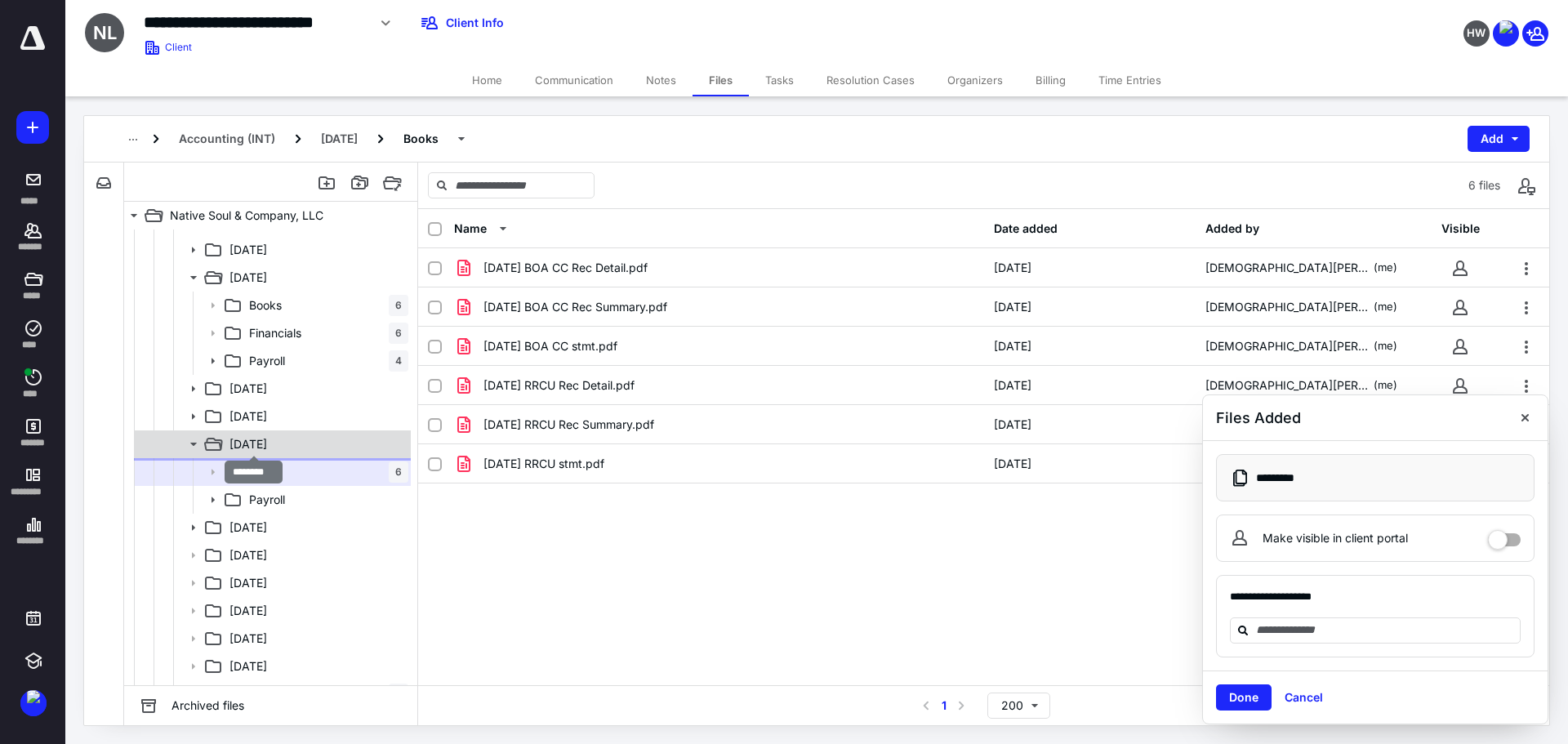 click on "[DATE]" at bounding box center (248, 444) 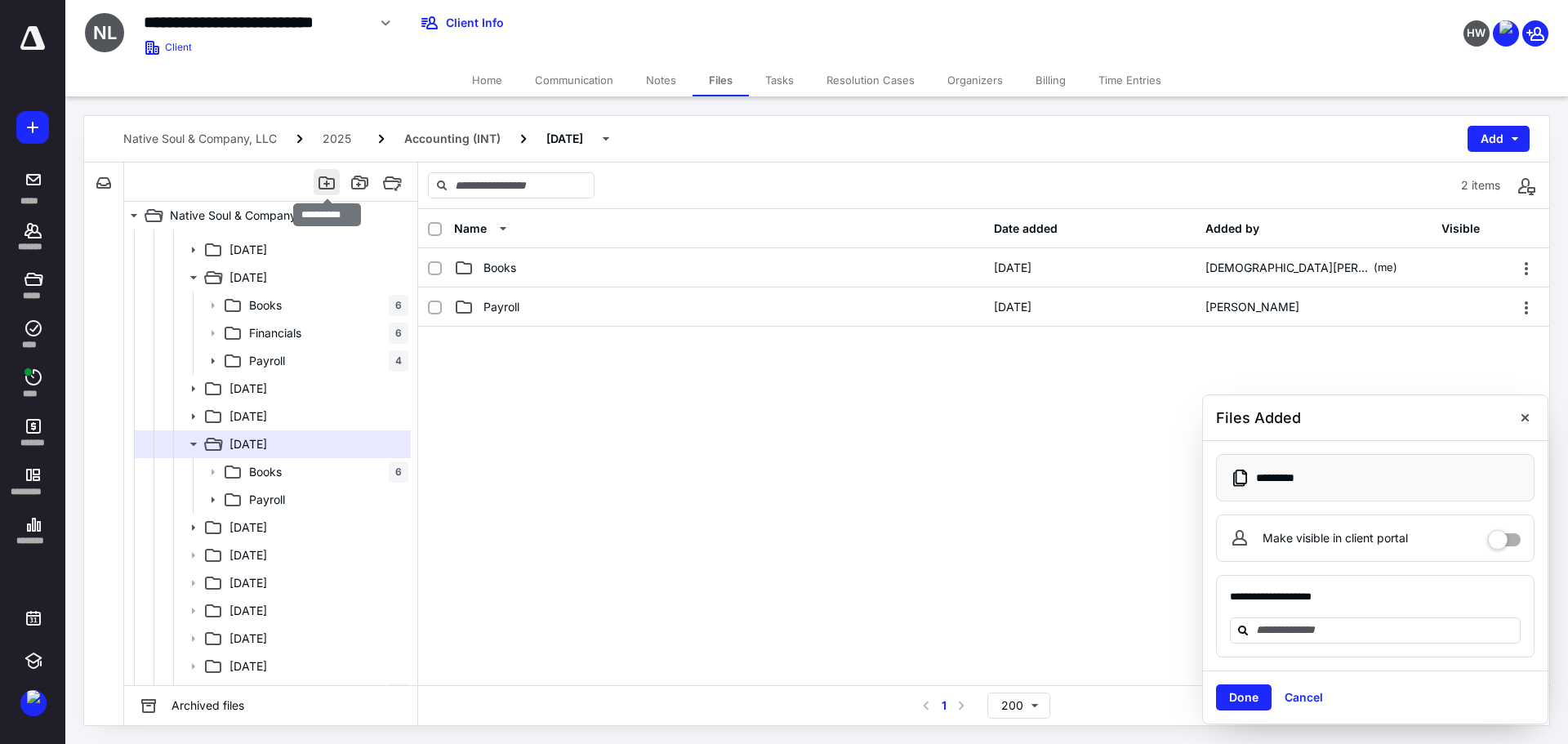 click at bounding box center [327, 182] 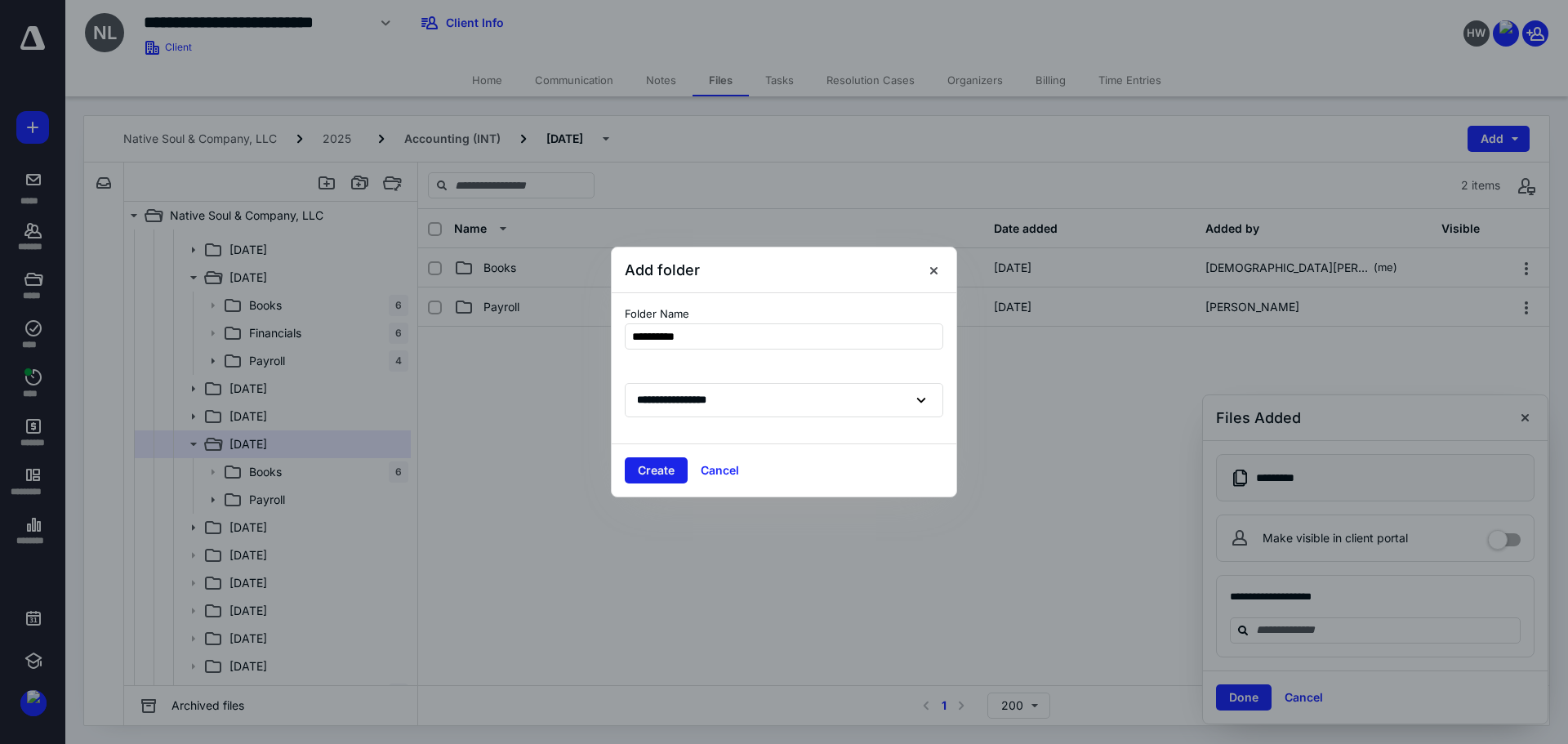 type on "**********" 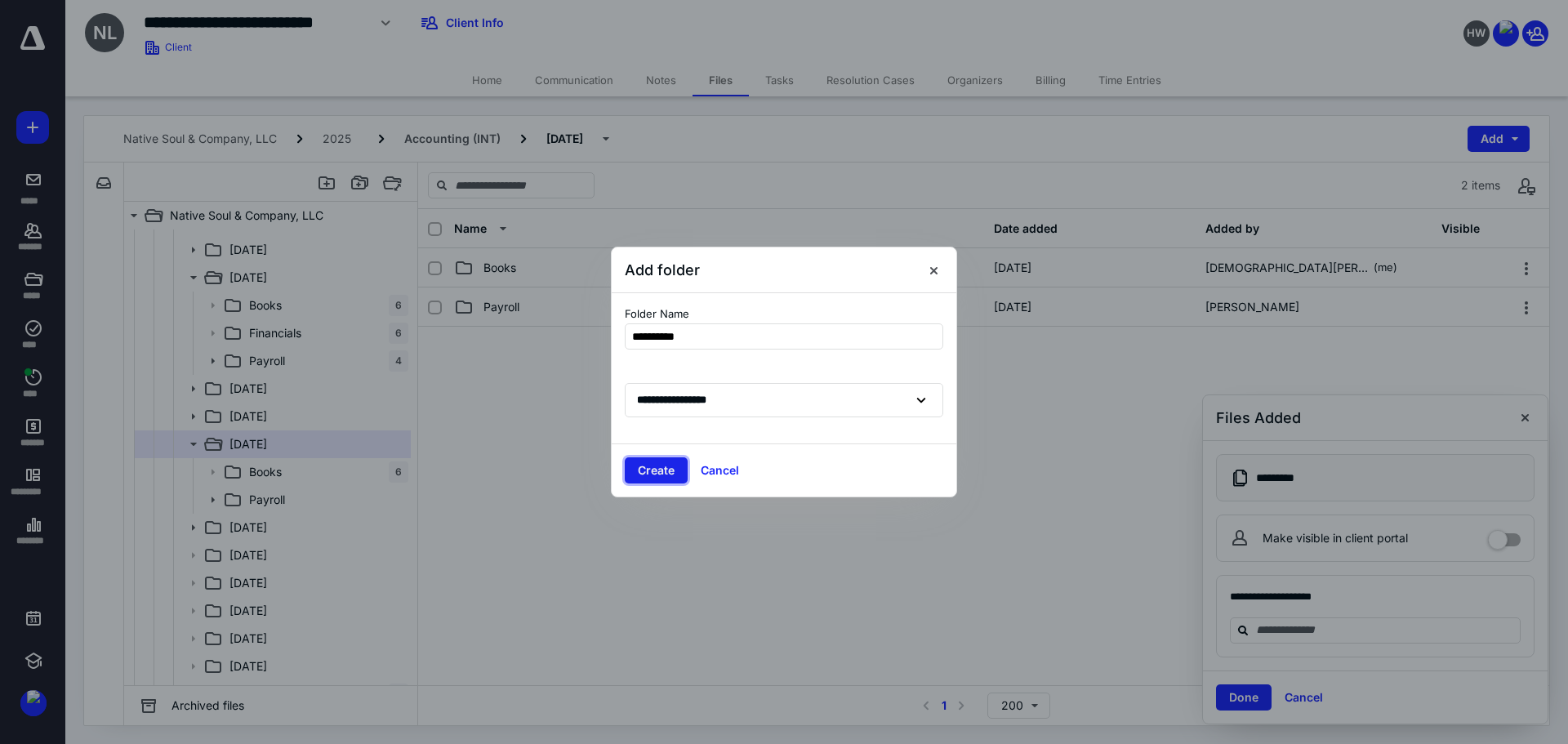 click on "Create" at bounding box center (656, 470) 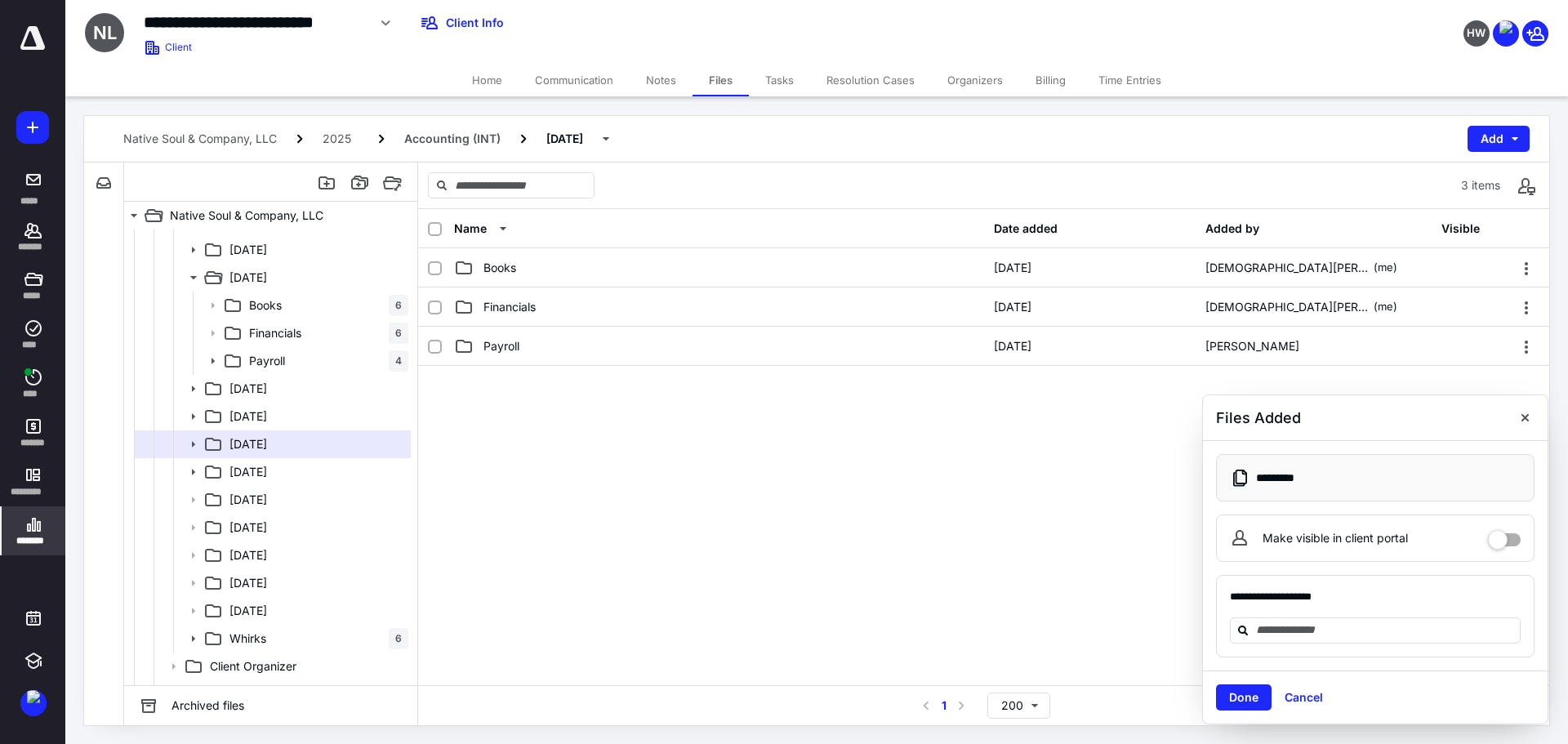 click on "********" at bounding box center [33, 531] 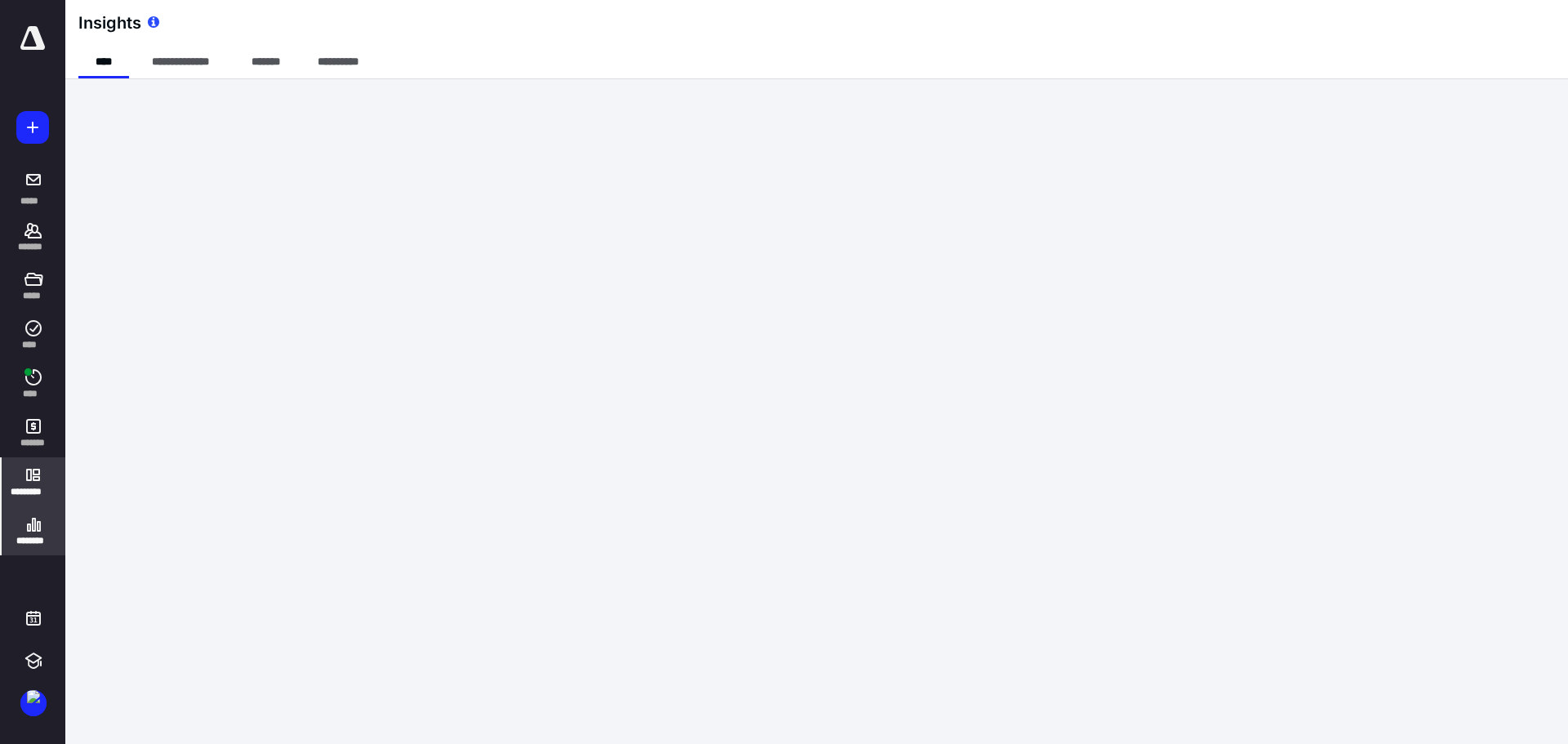 click 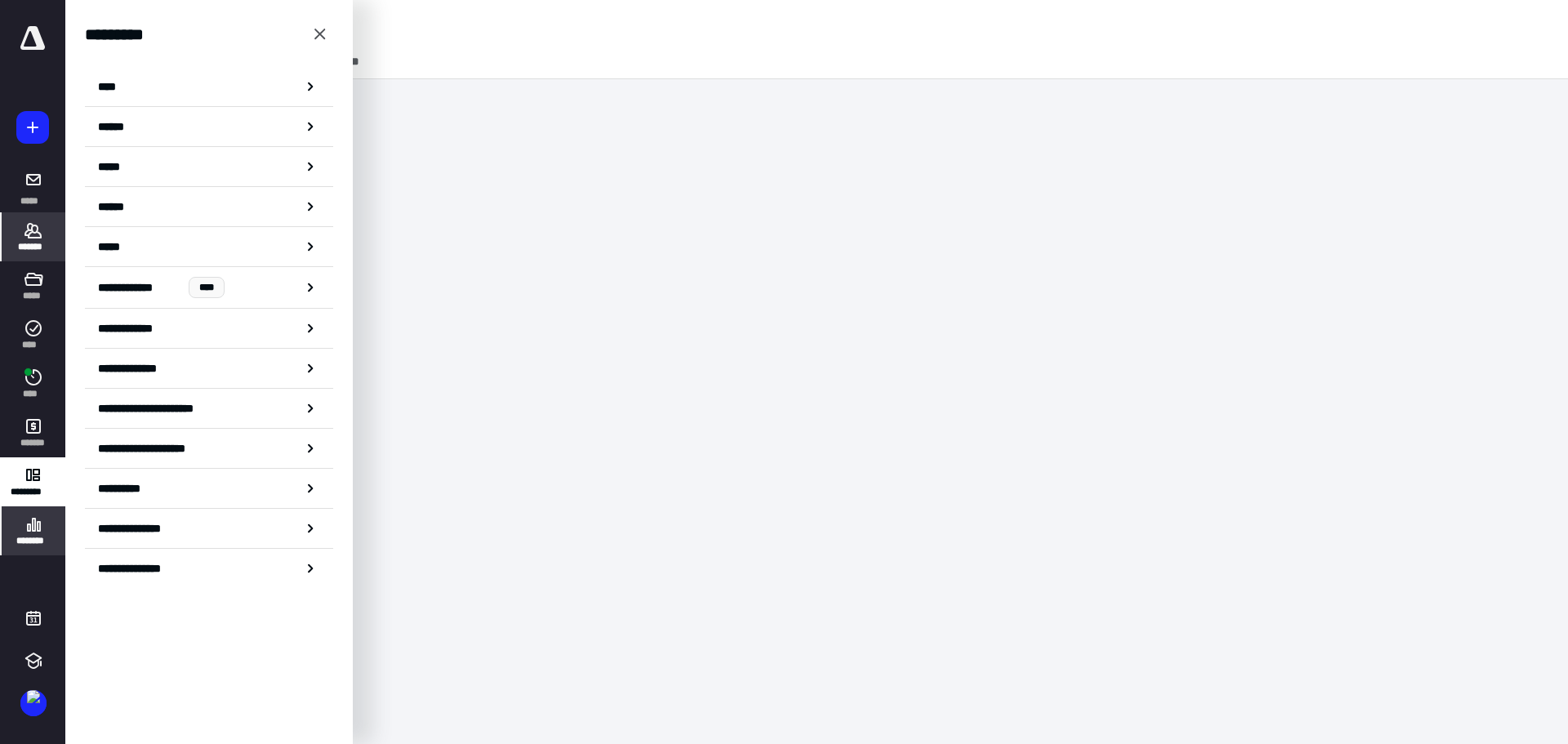 click on "*******" at bounding box center [33, 237] 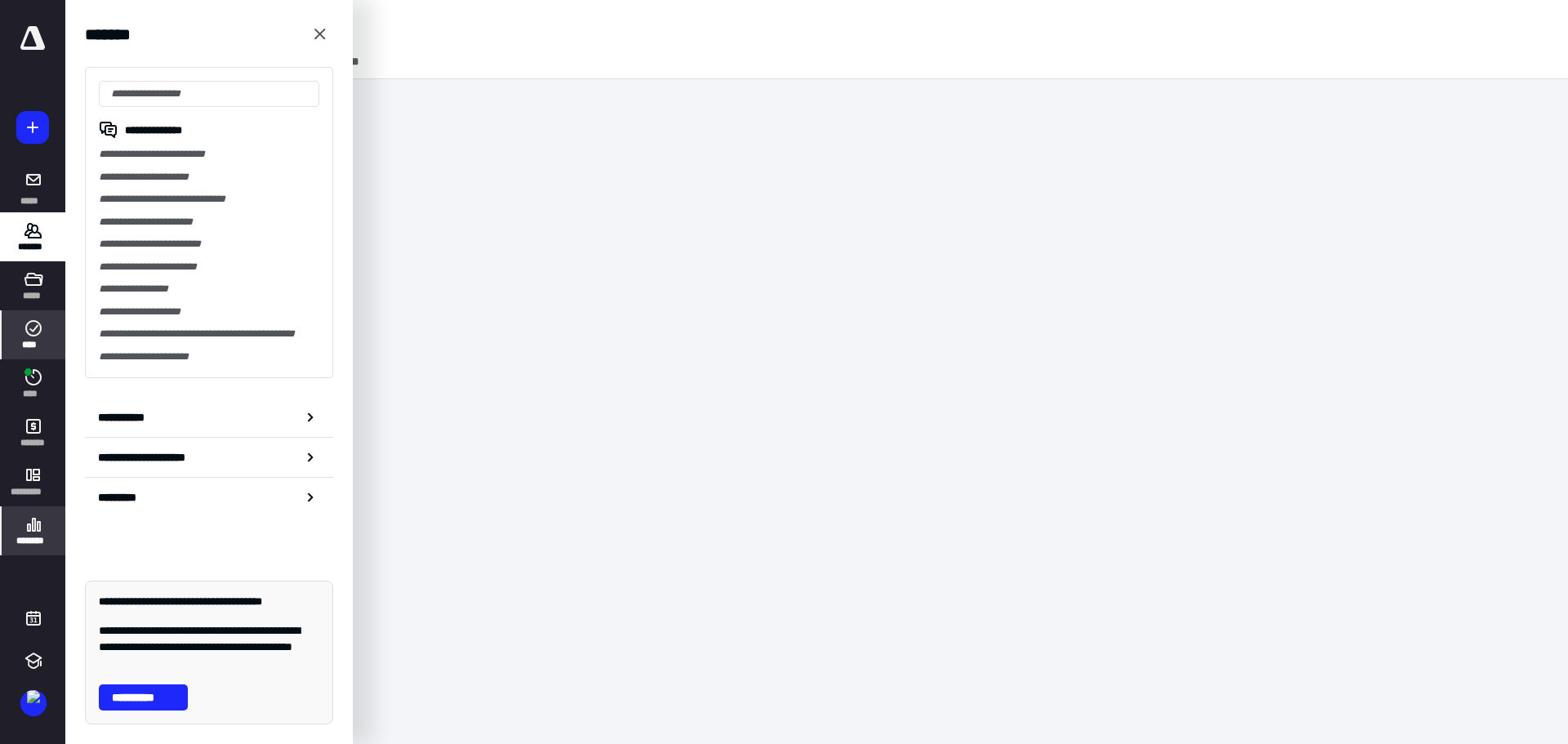 click 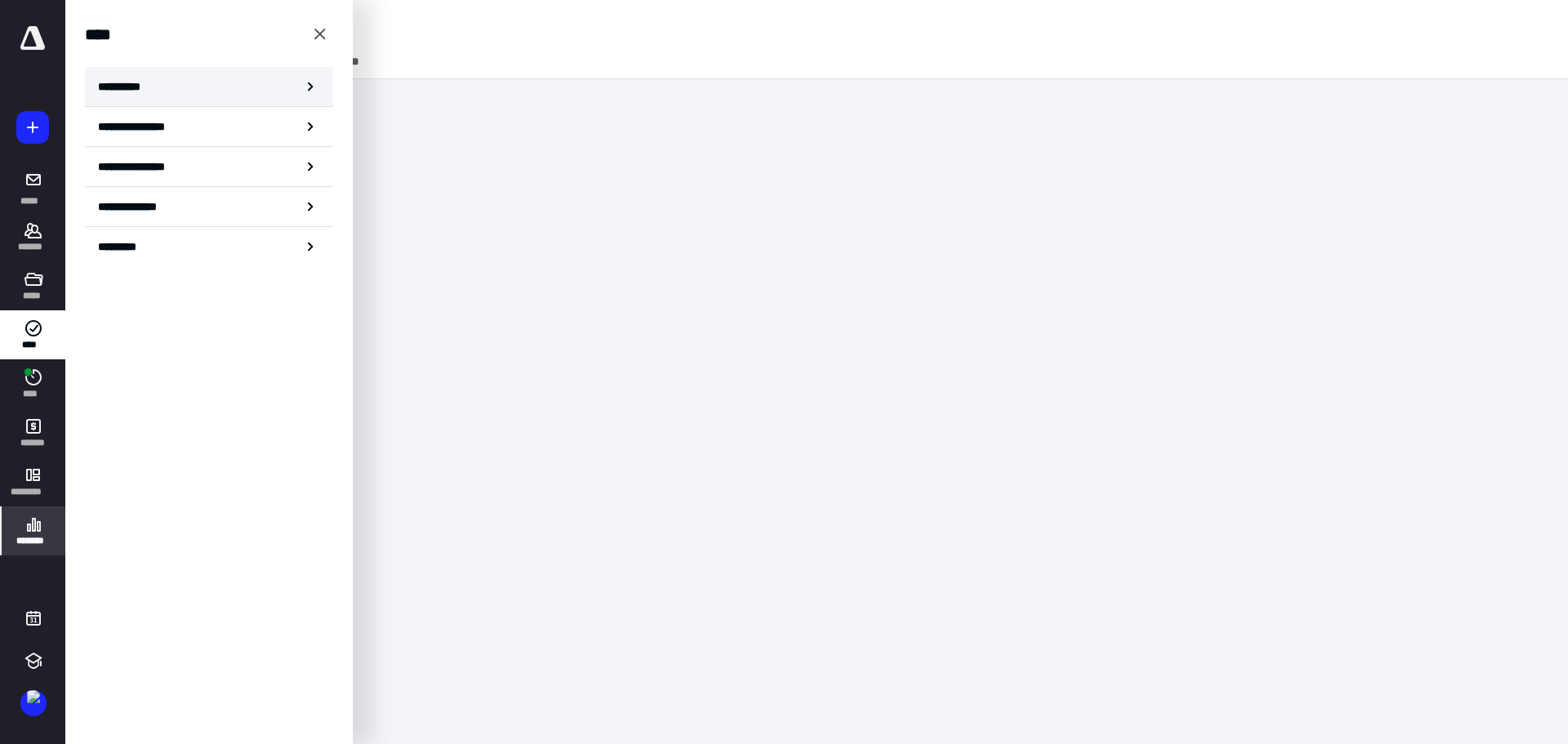 click on "**********" at bounding box center [209, 87] 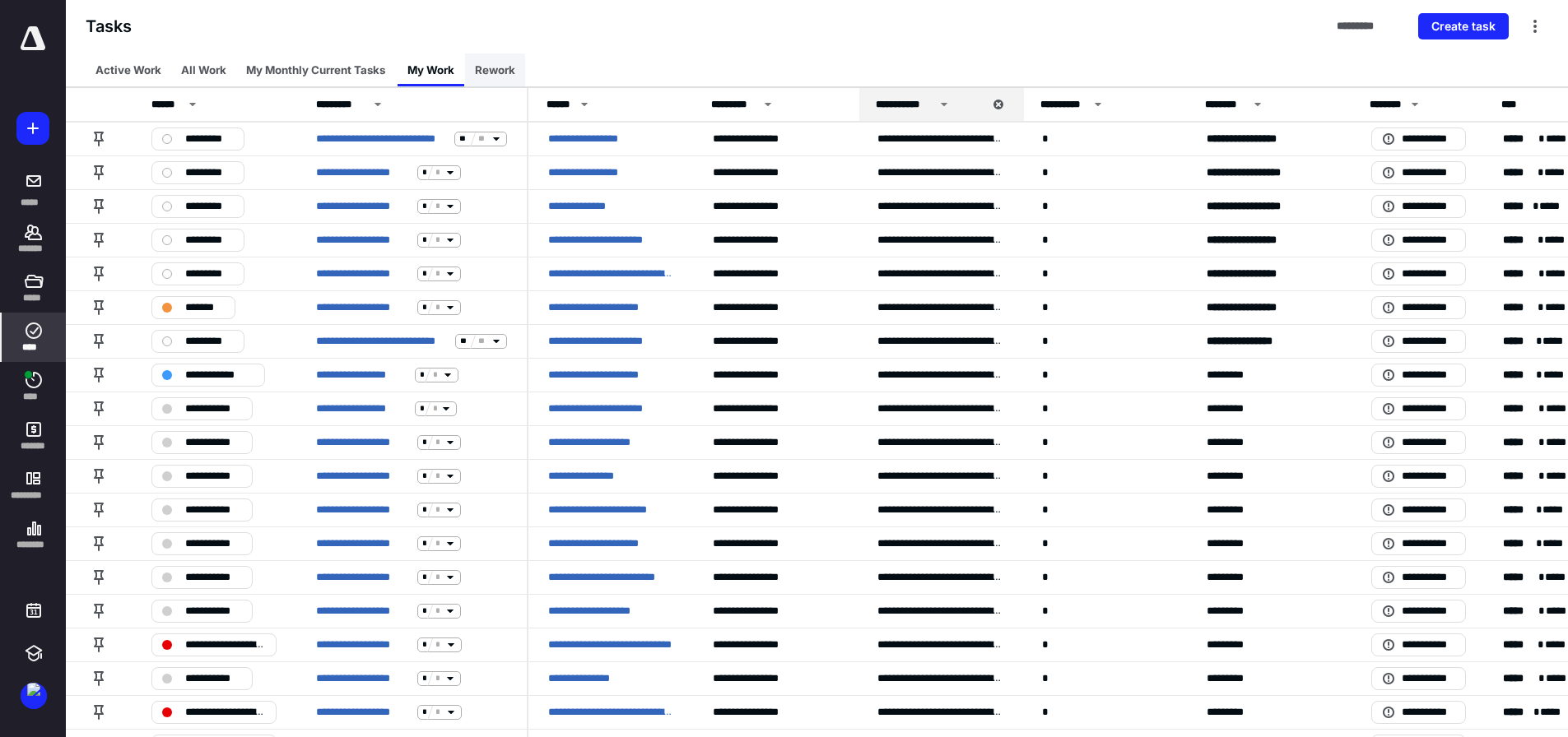 click on "Rework" at bounding box center (495, 70) 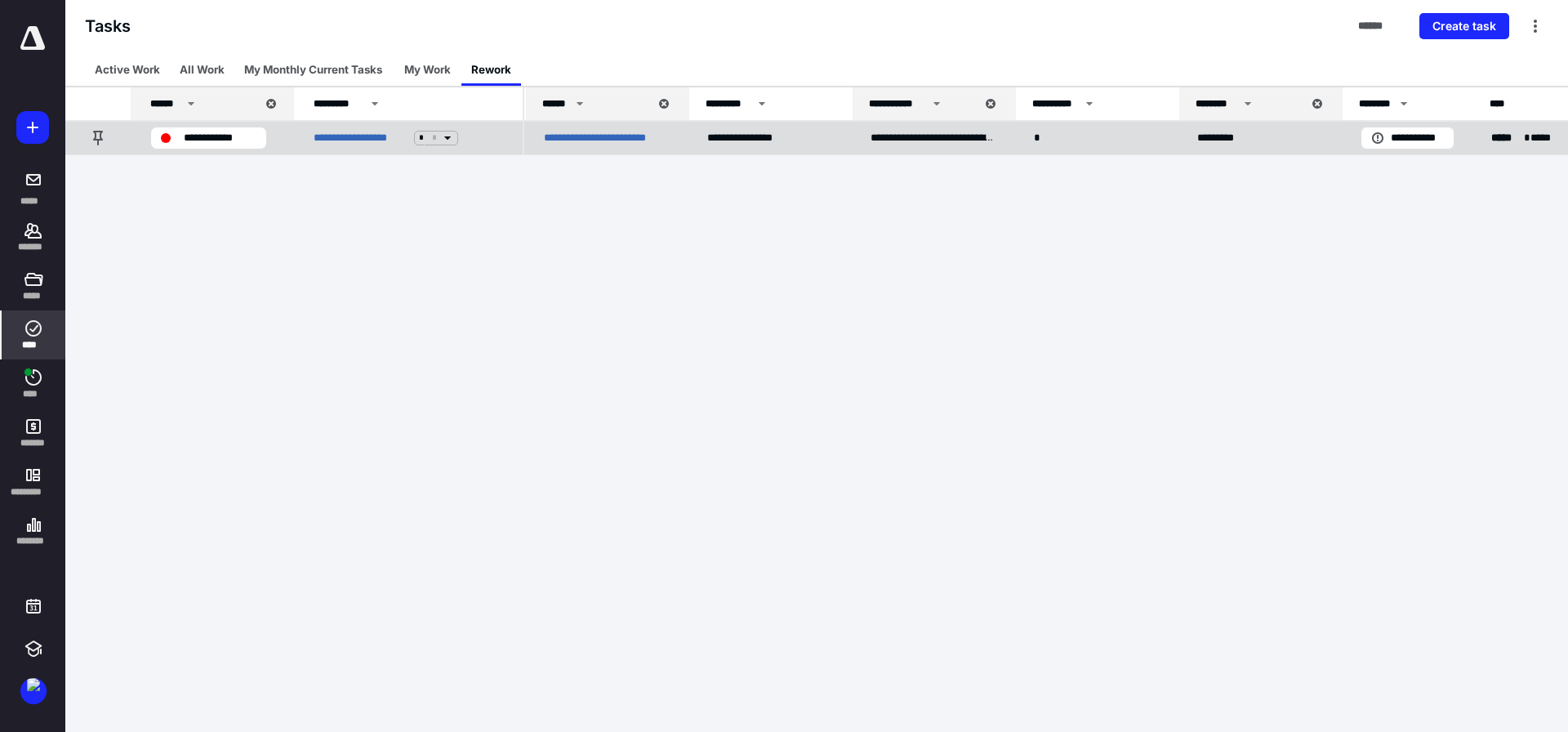 click on "**********" at bounding box center (606, 138) 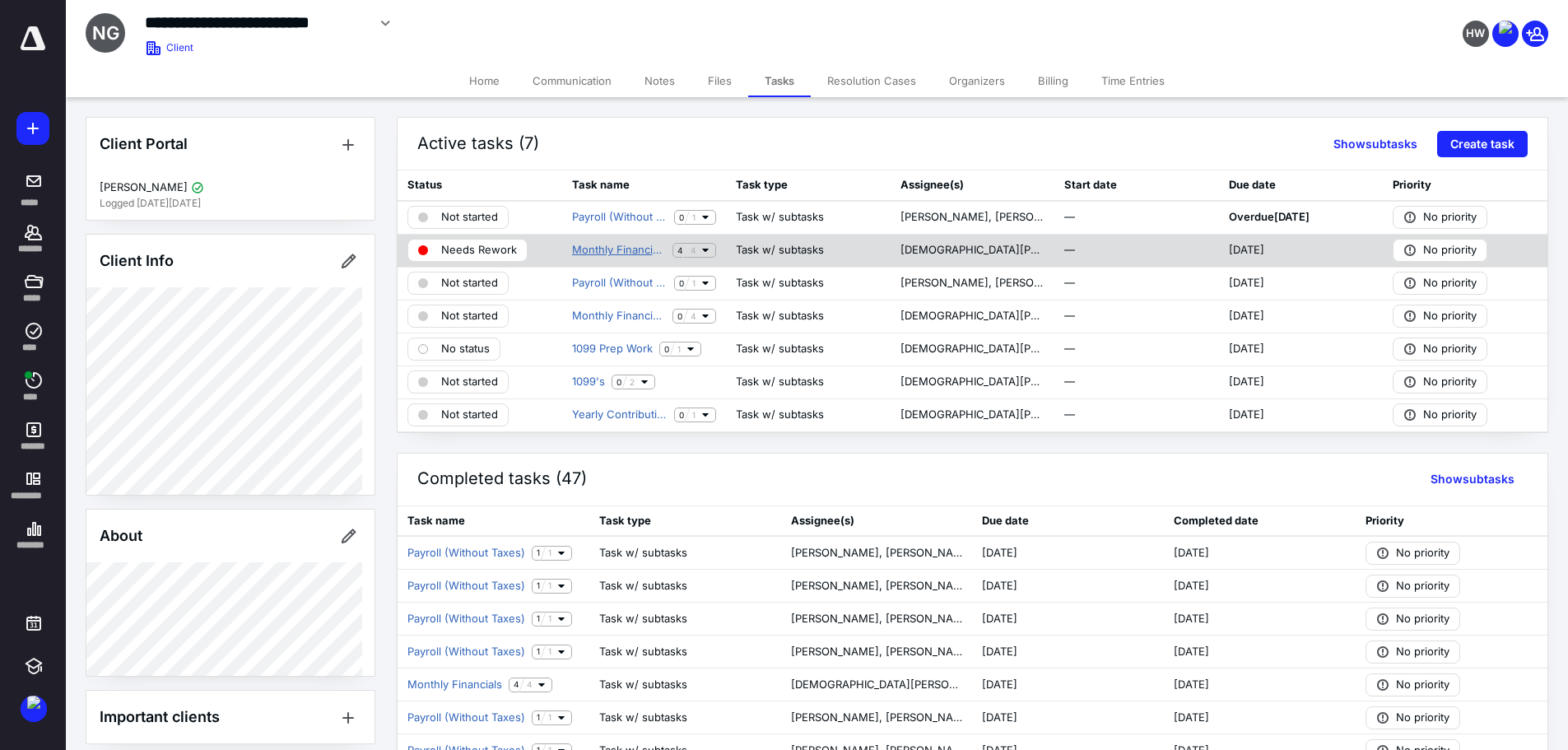 click on "Monthly Financials" at bounding box center (619, 250) 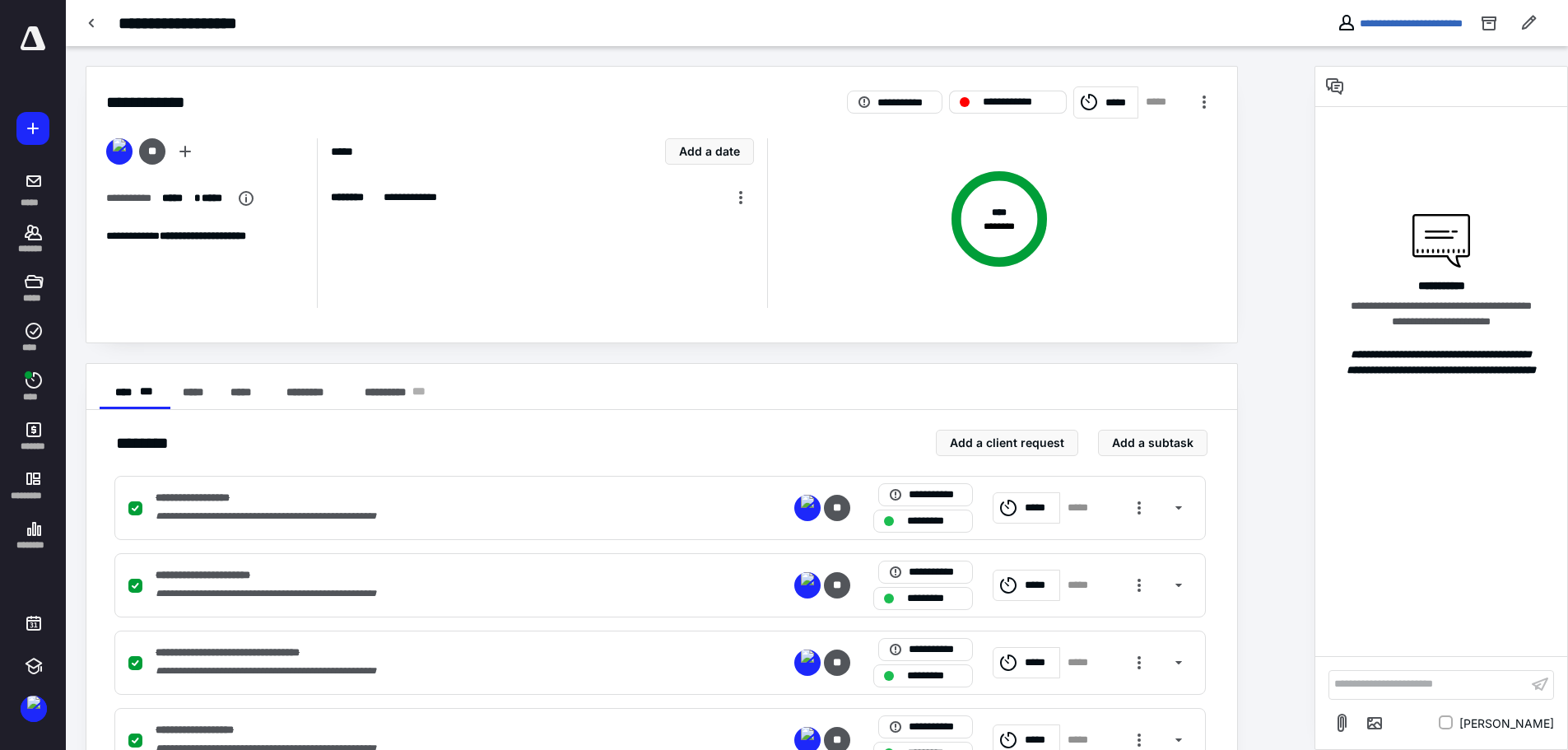 click on "**********" at bounding box center [1019, 102] 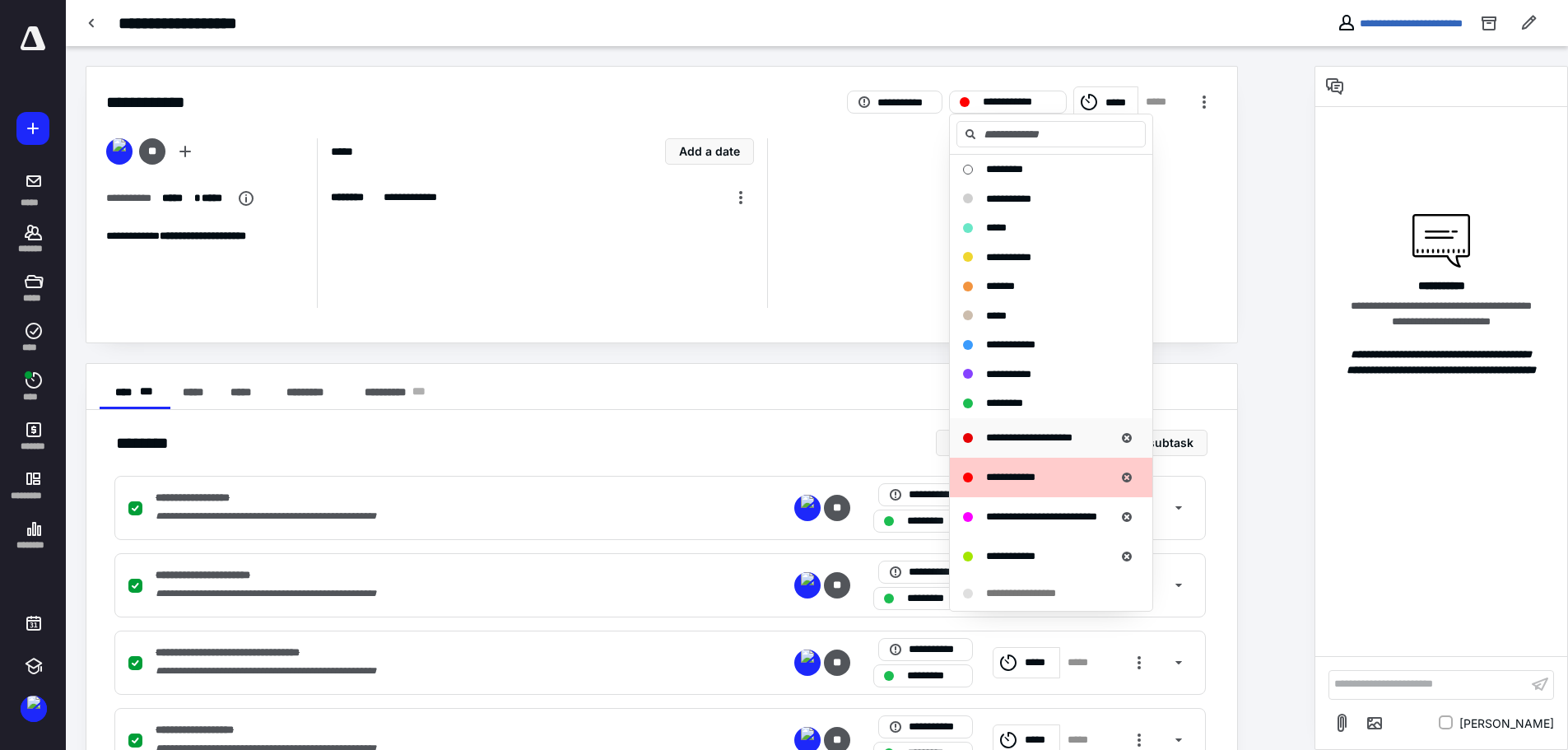 click on "**********" at bounding box center [1029, 437] 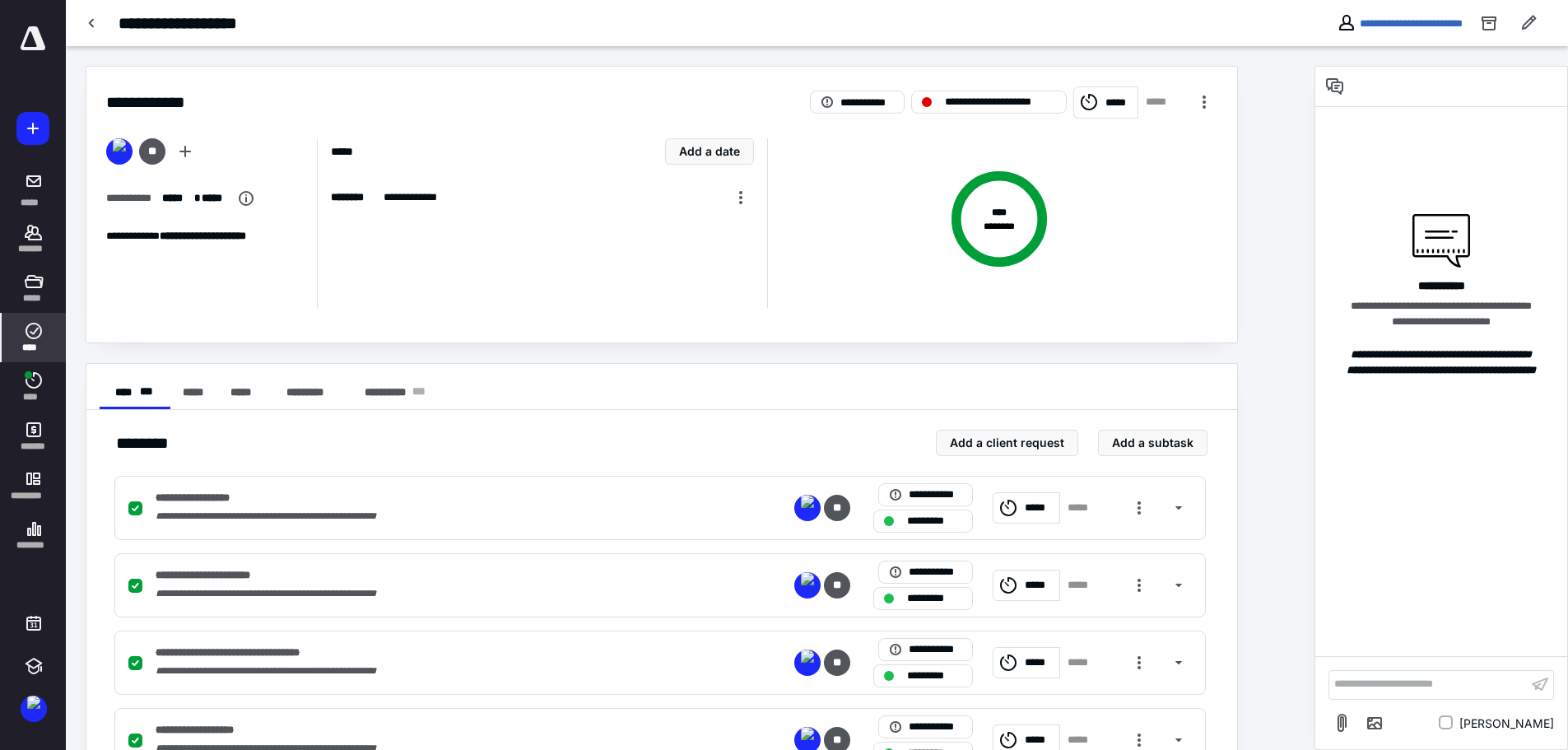 click 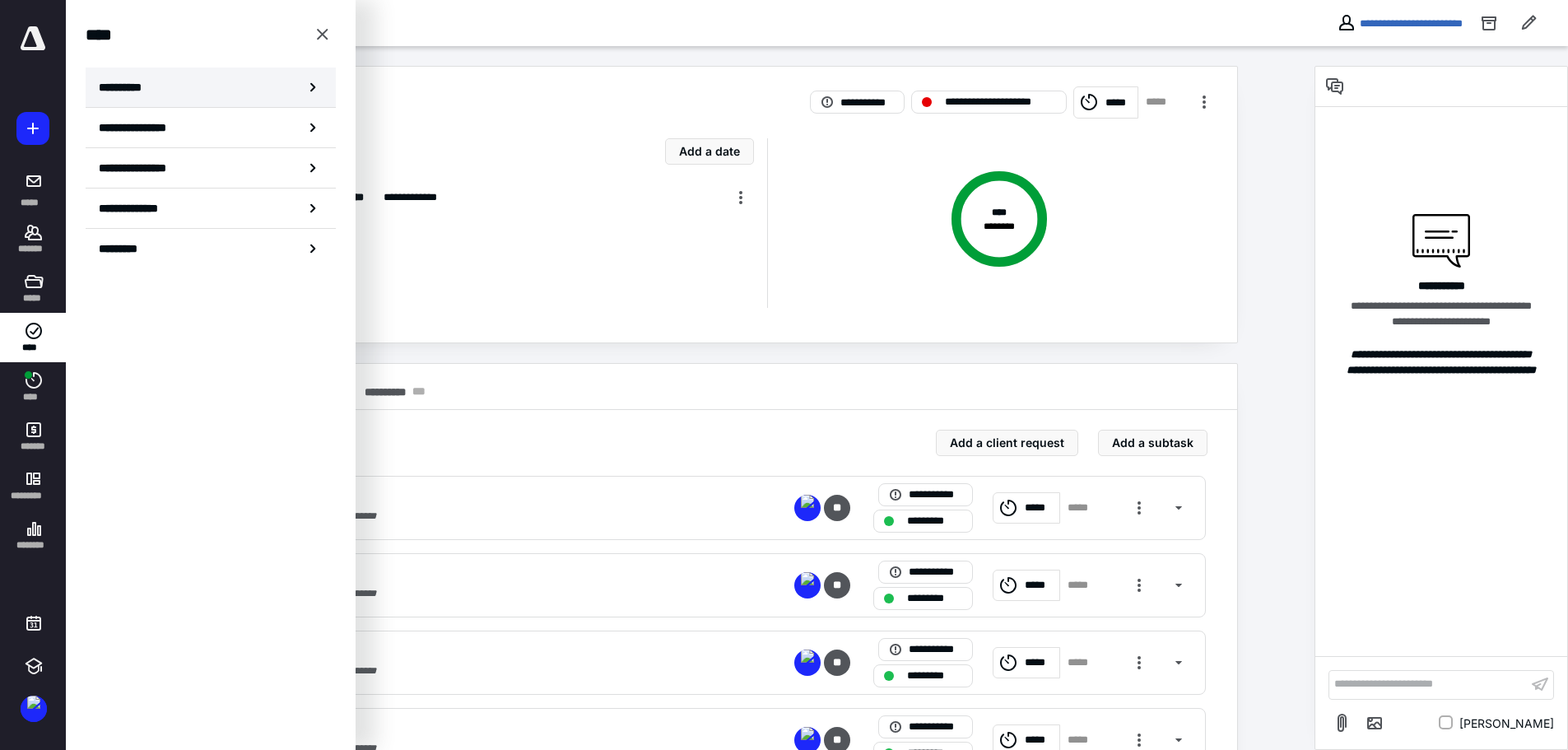 click on "**********" at bounding box center (211, 87) 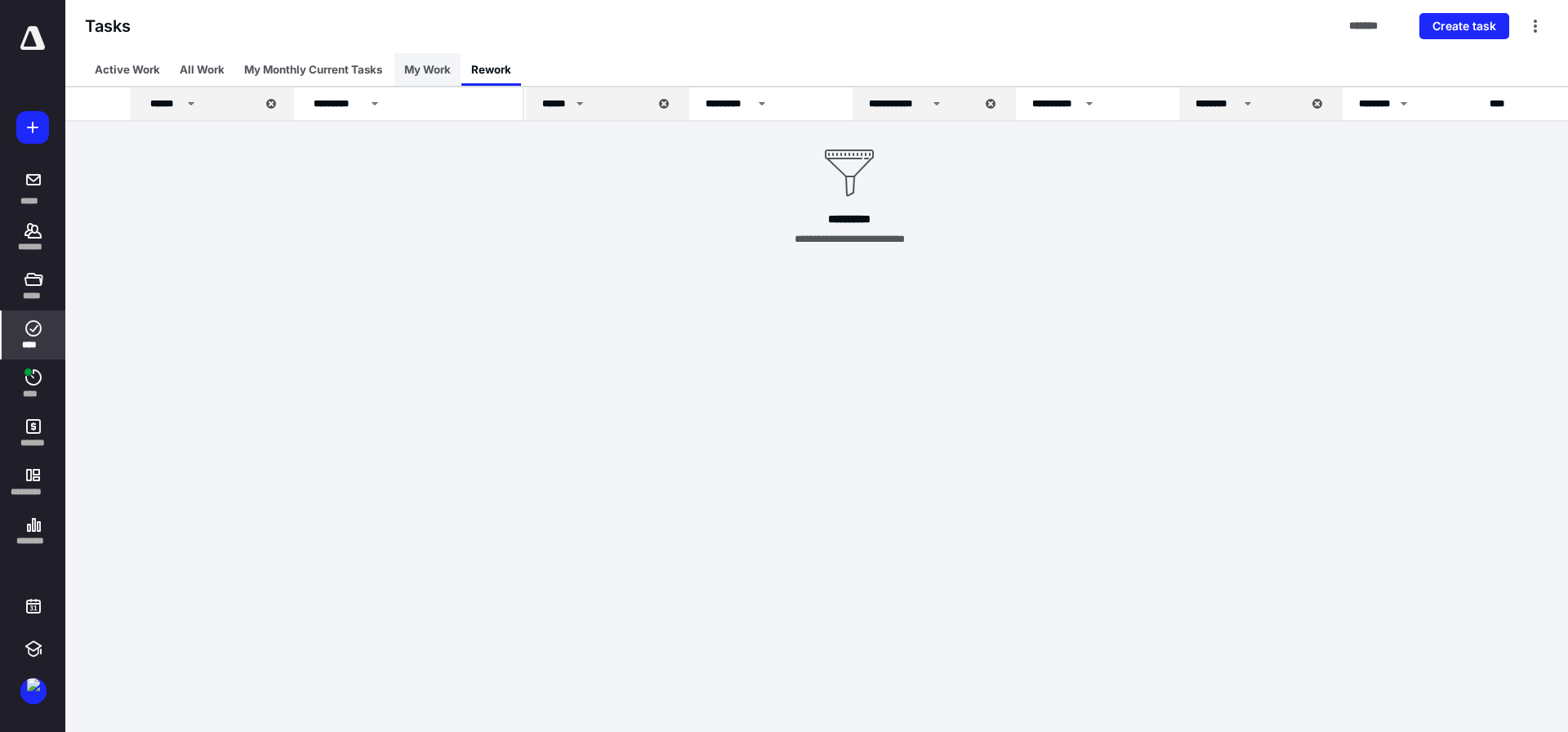 click on "My Work" at bounding box center (427, 69) 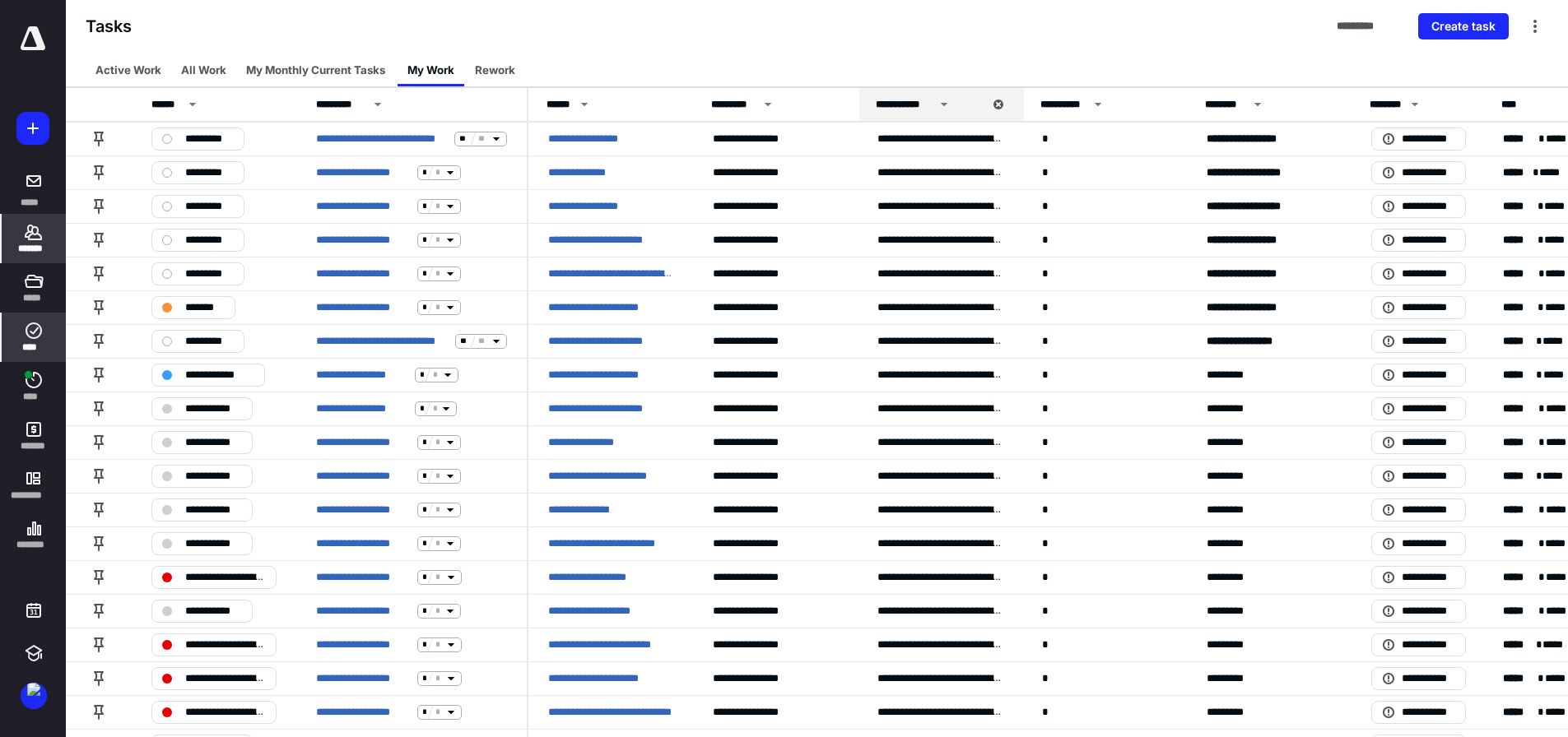 click 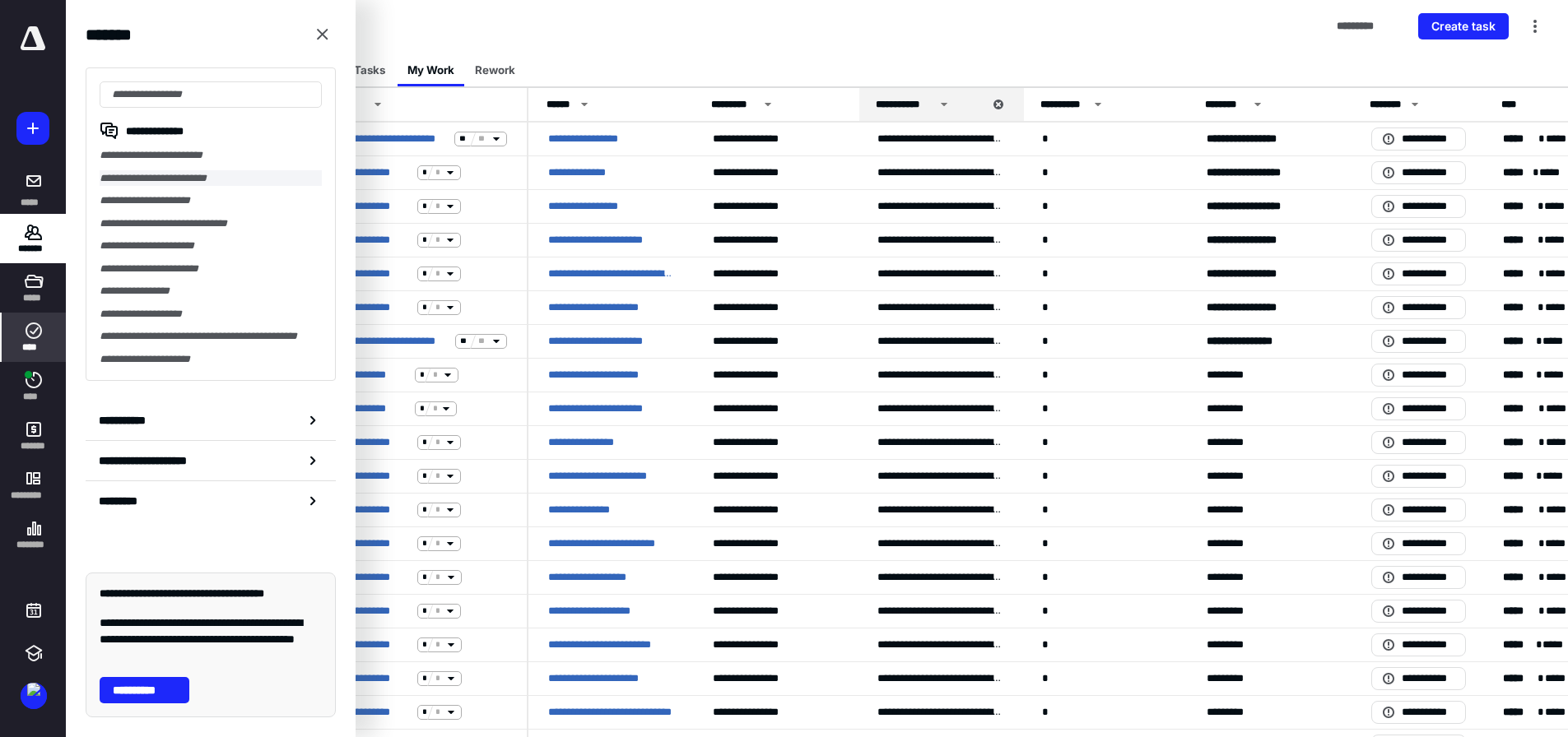 click on "**********" at bounding box center (211, 178) 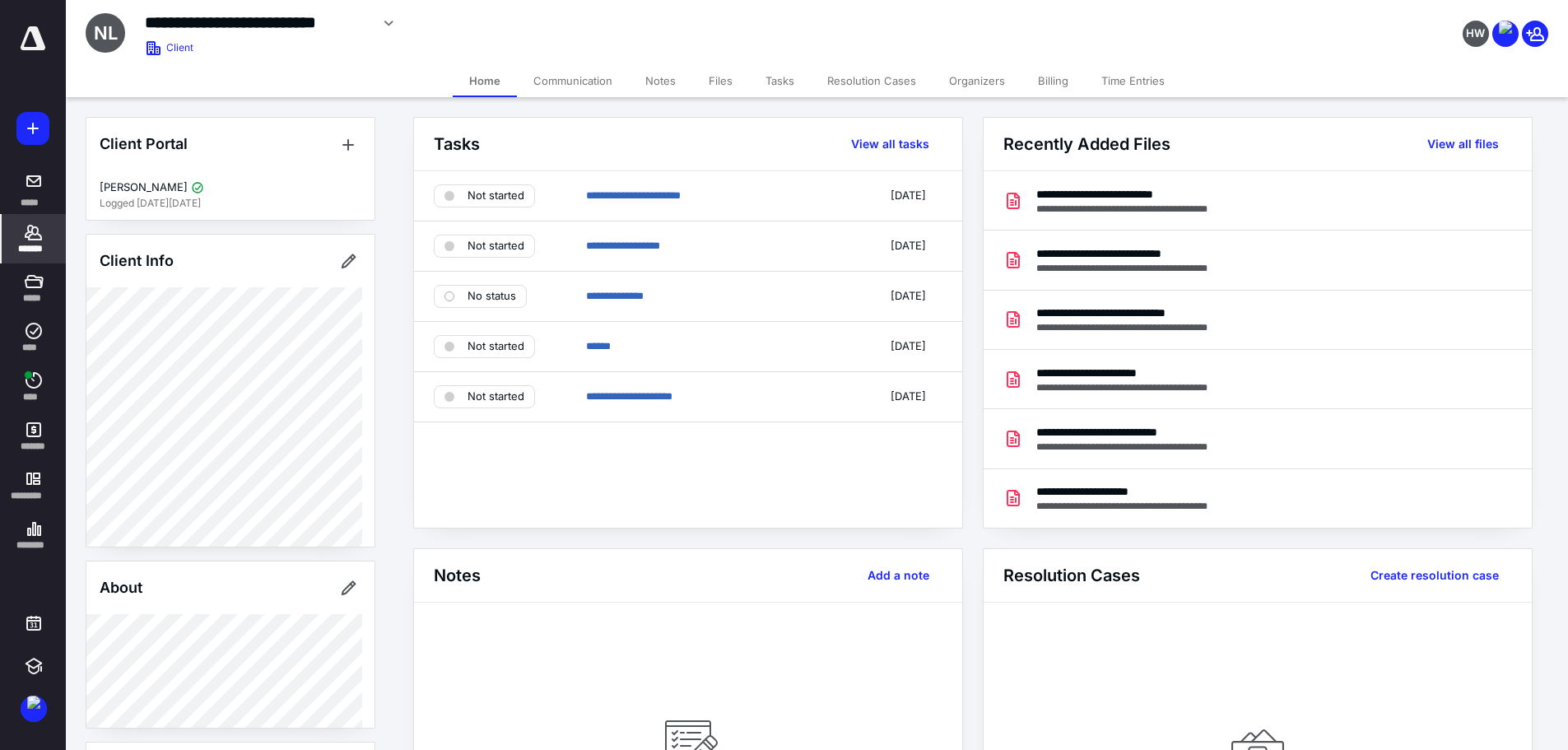 click on "Files" at bounding box center [720, 81] 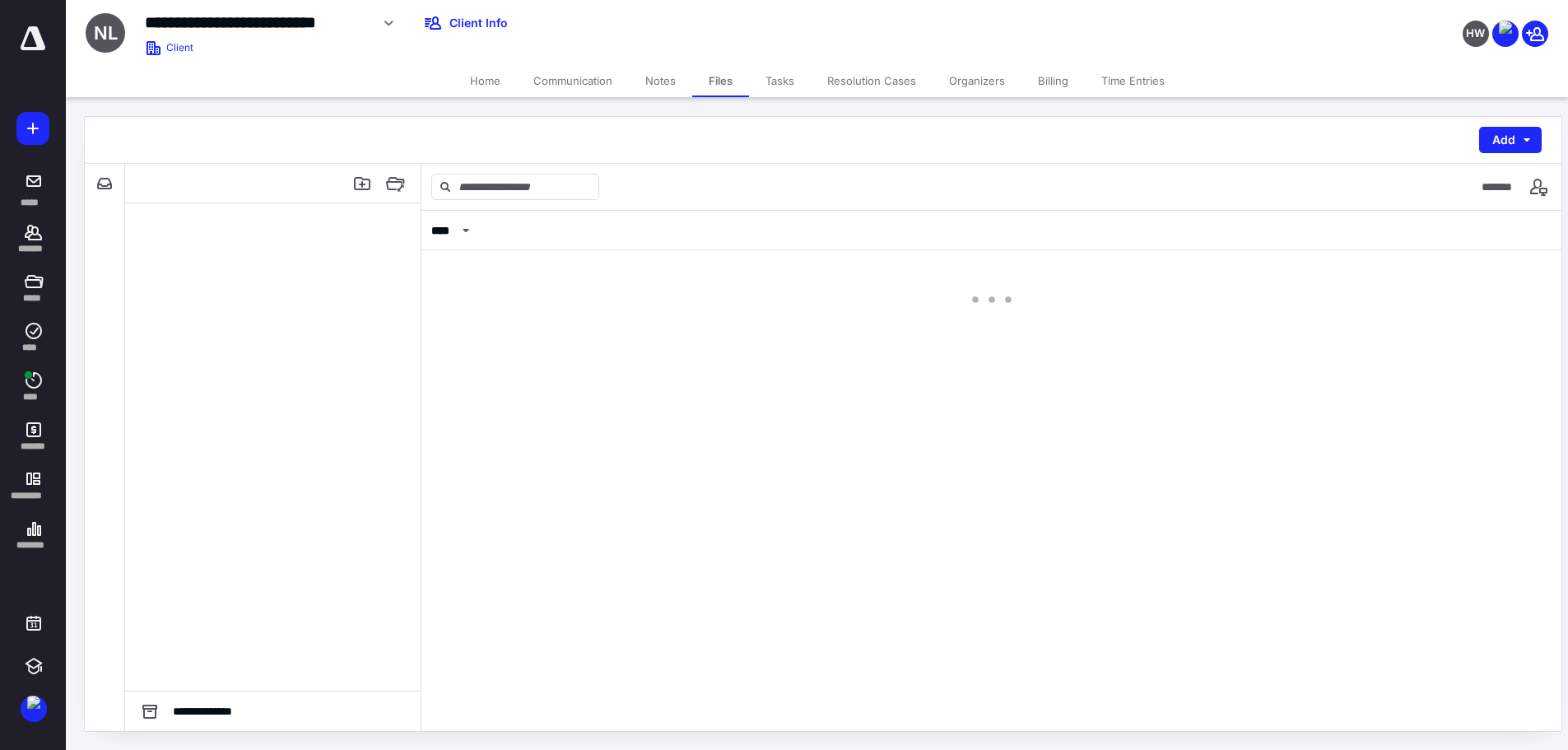 click on "Files" at bounding box center (720, 81) 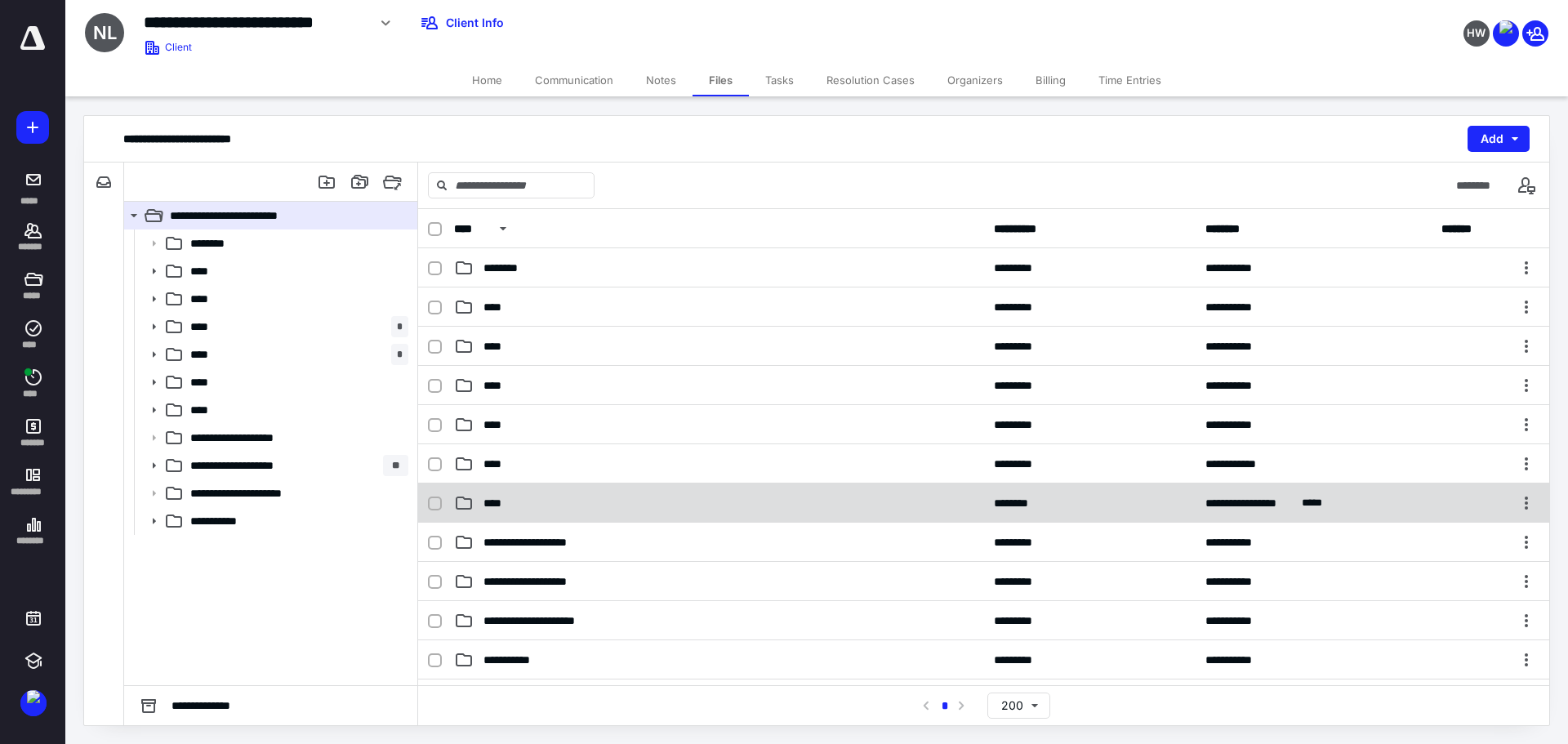 click on "****" at bounding box center (497, 503) 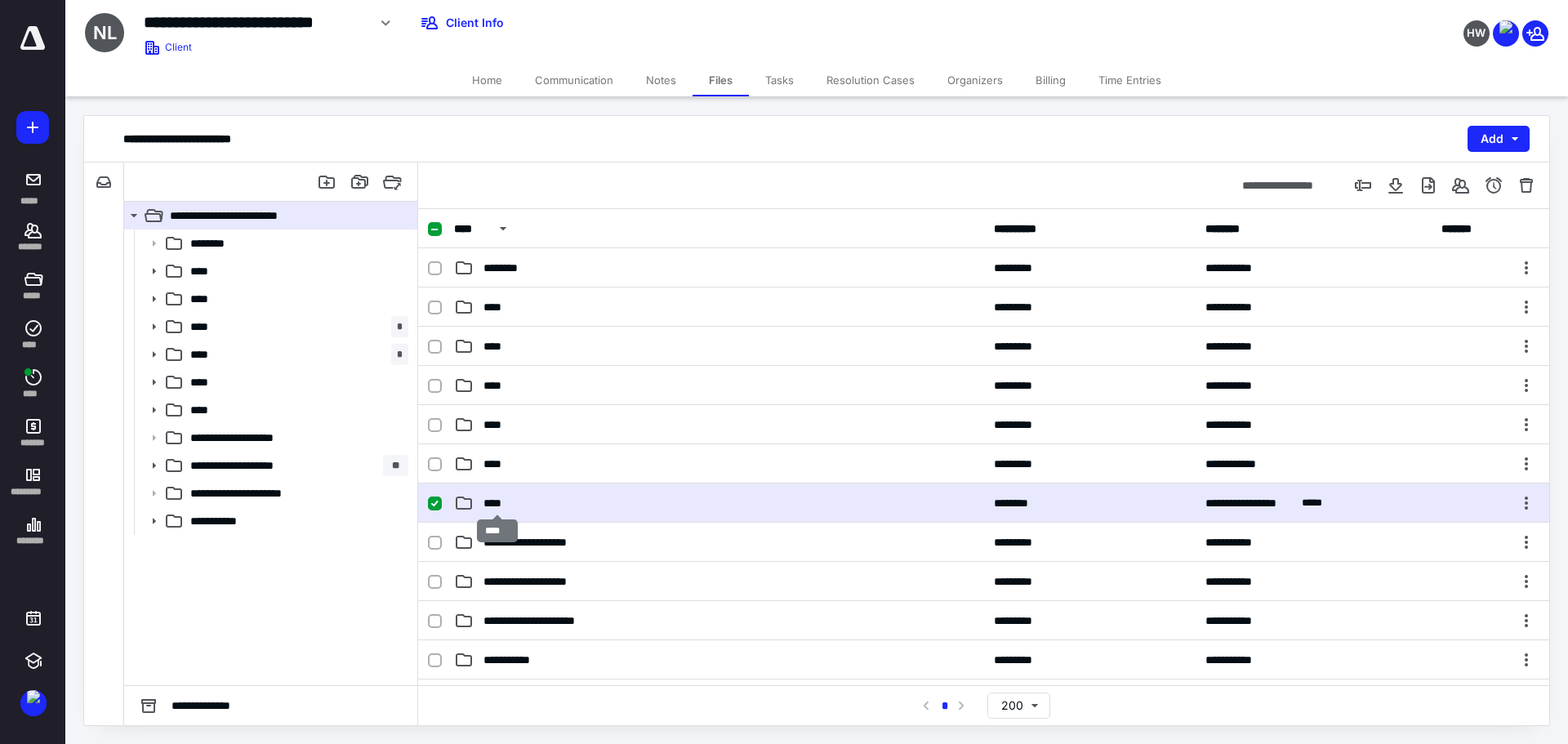 click on "****" at bounding box center [497, 503] 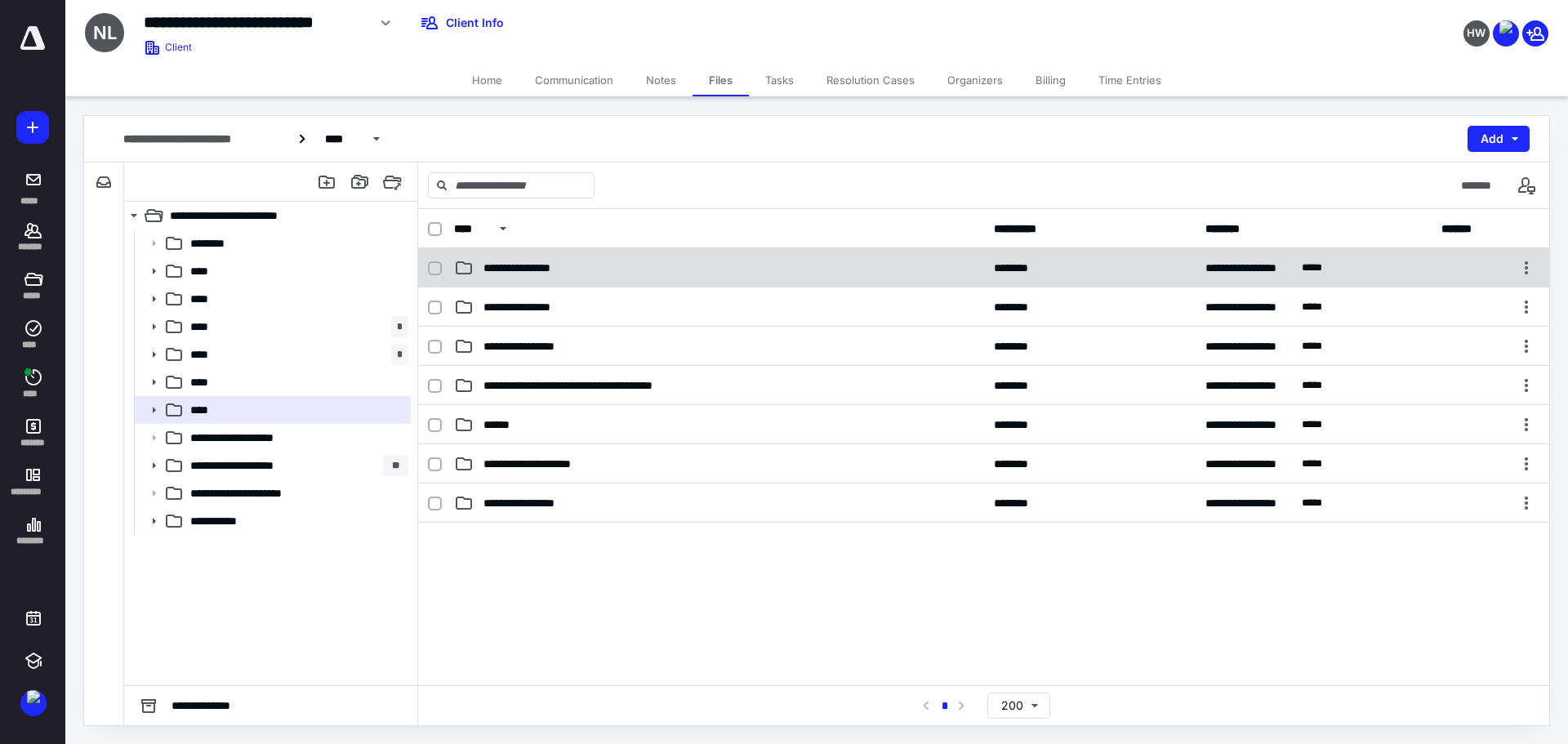 click on "**********" at bounding box center (719, 268) 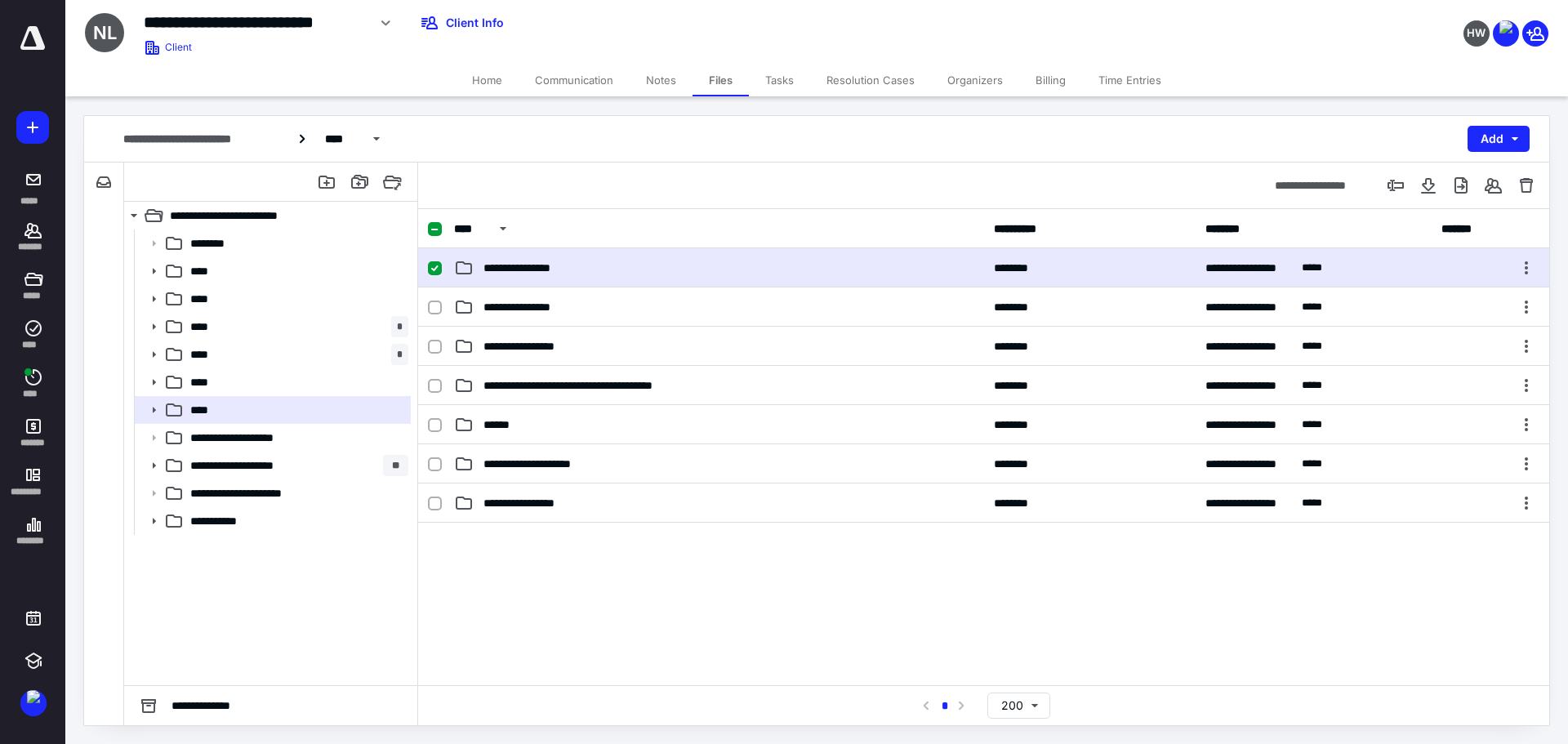 click on "**********" at bounding box center [719, 268] 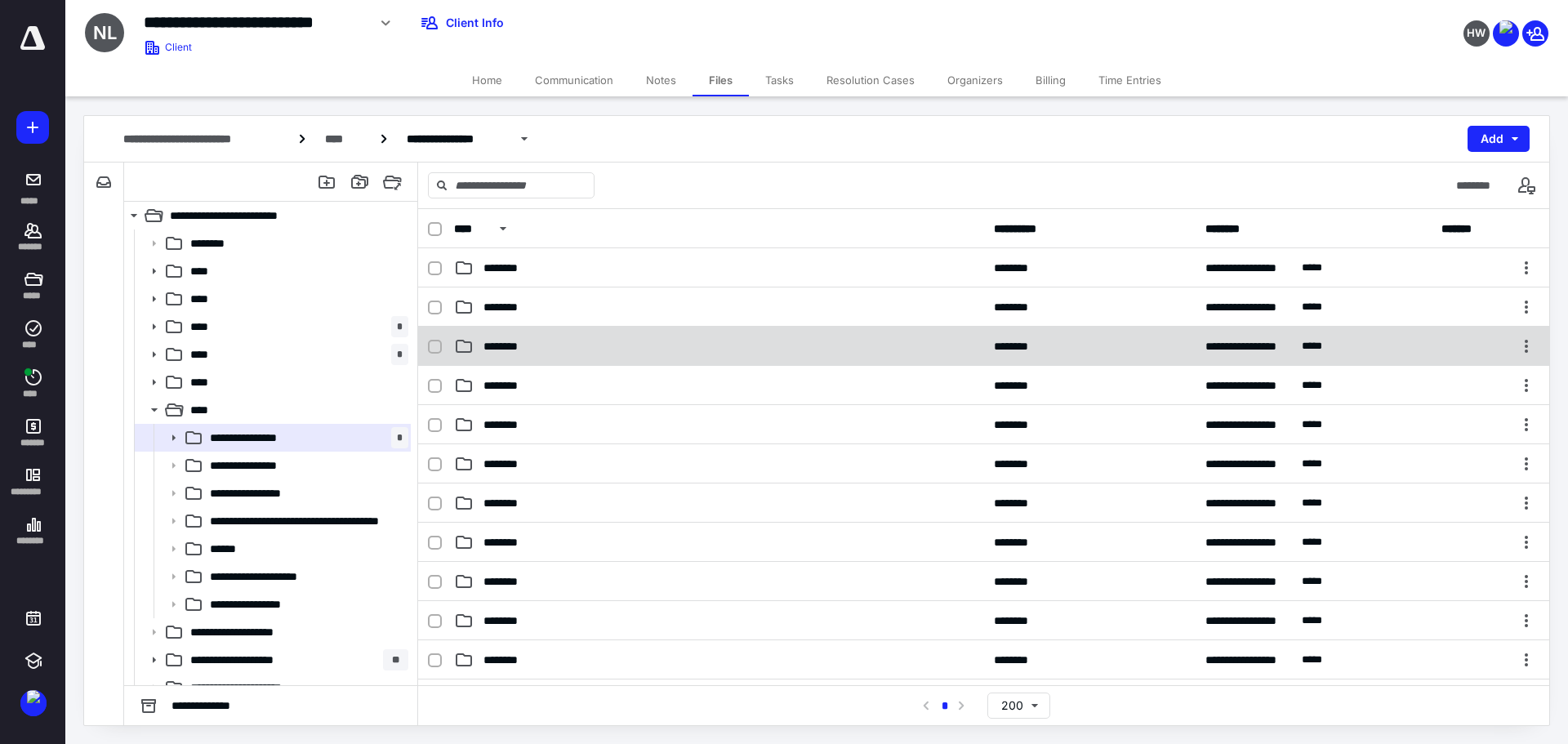 click on "********" at bounding box center (506, 346) 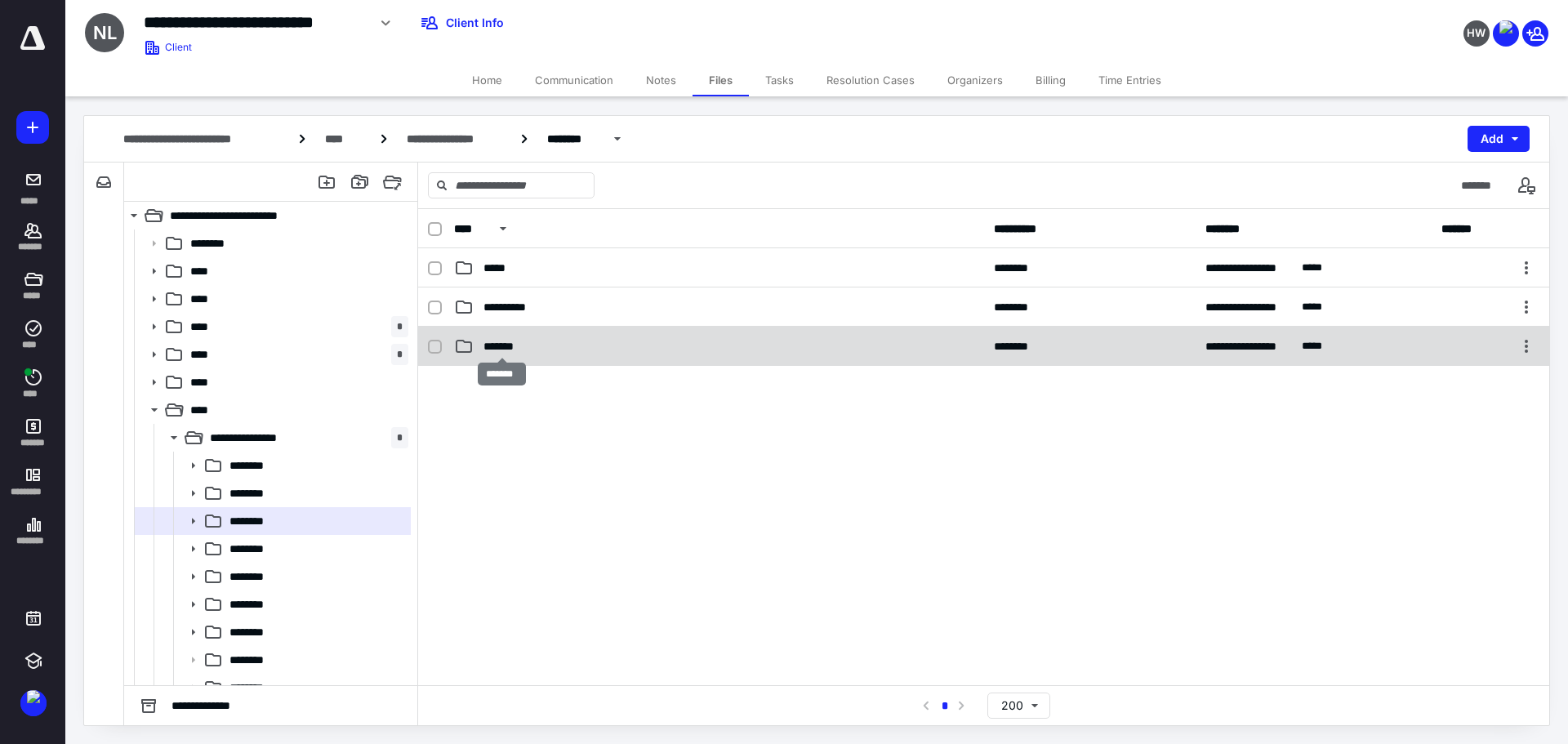 click on "*******" at bounding box center (501, 346) 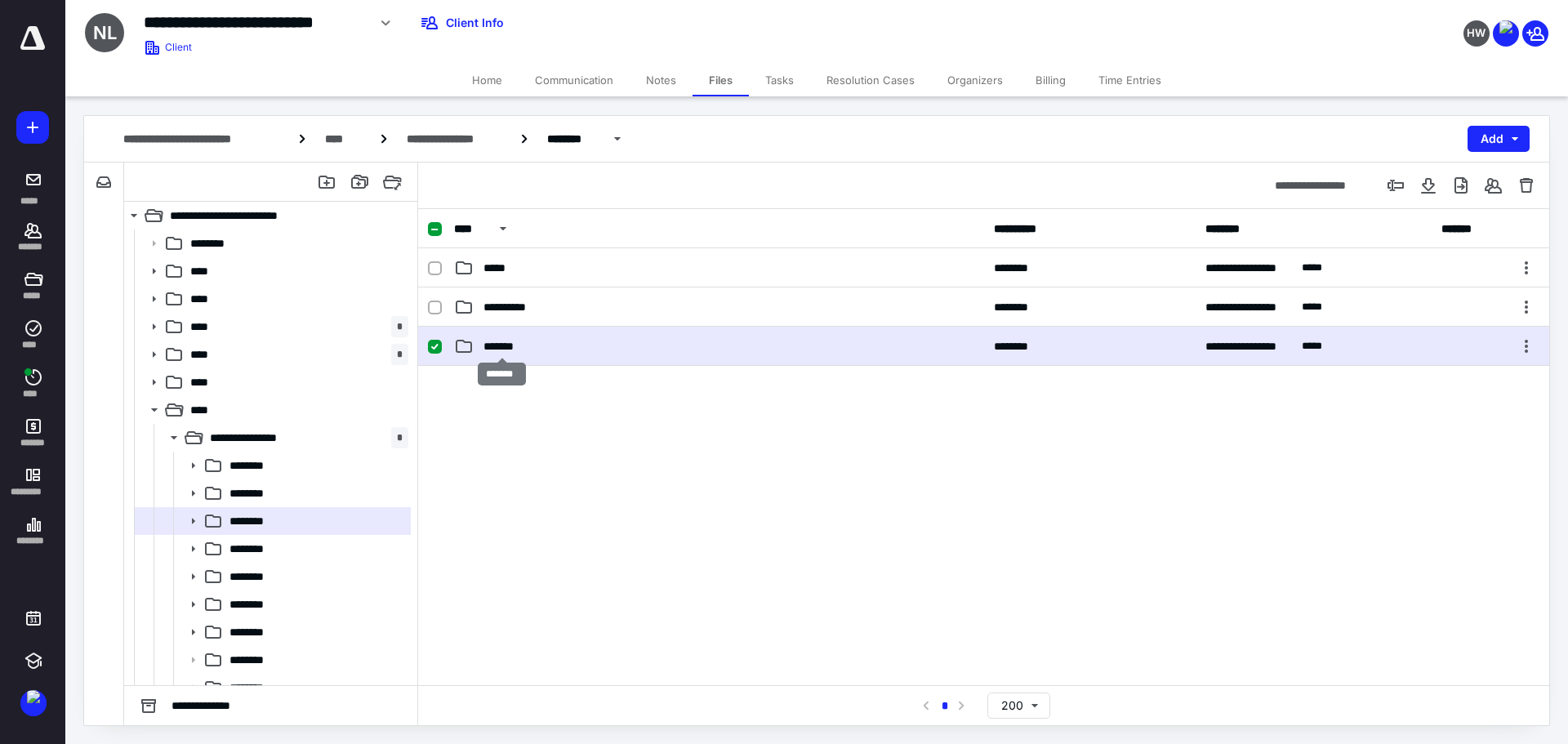 click on "*******" at bounding box center (501, 346) 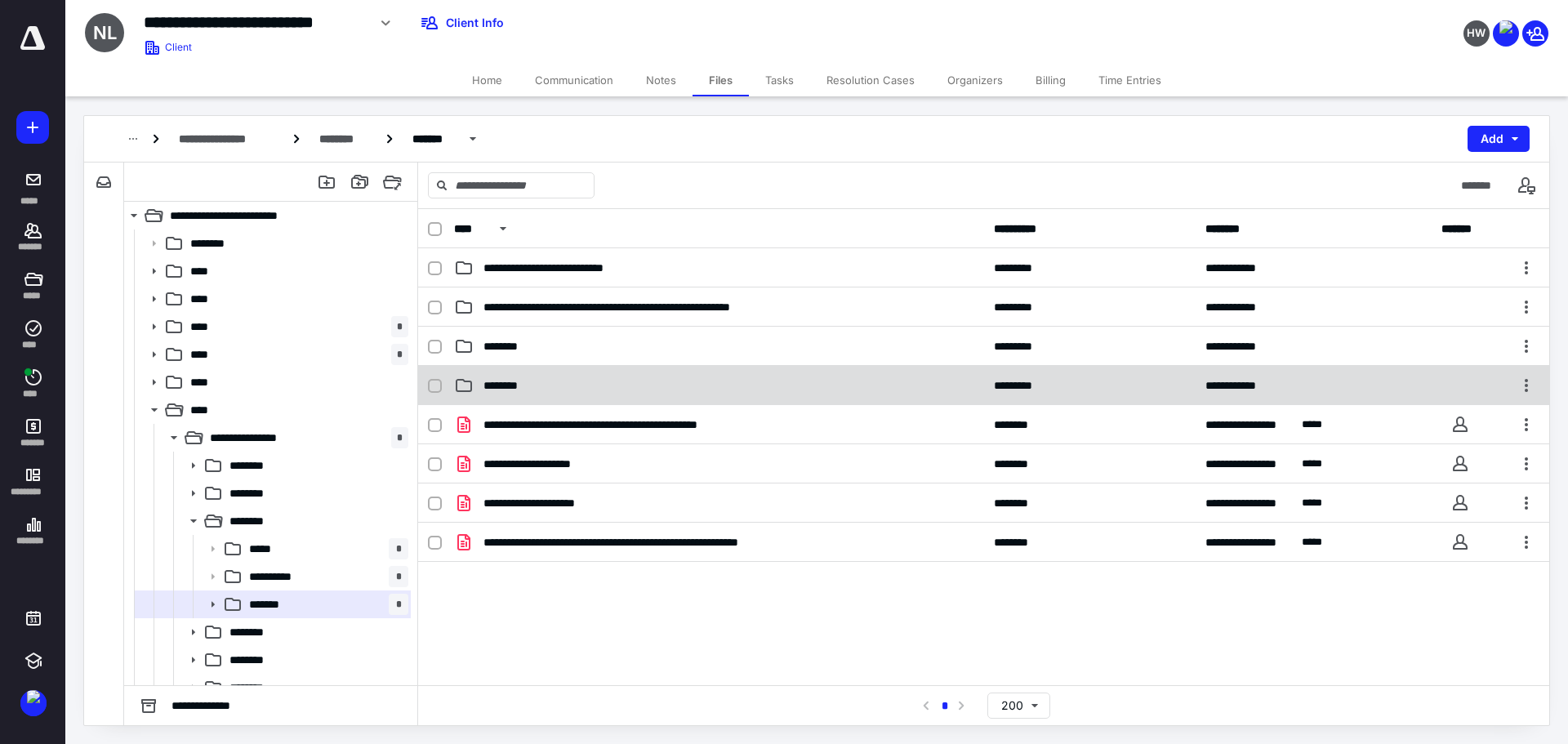 click on "********" at bounding box center [507, 385] 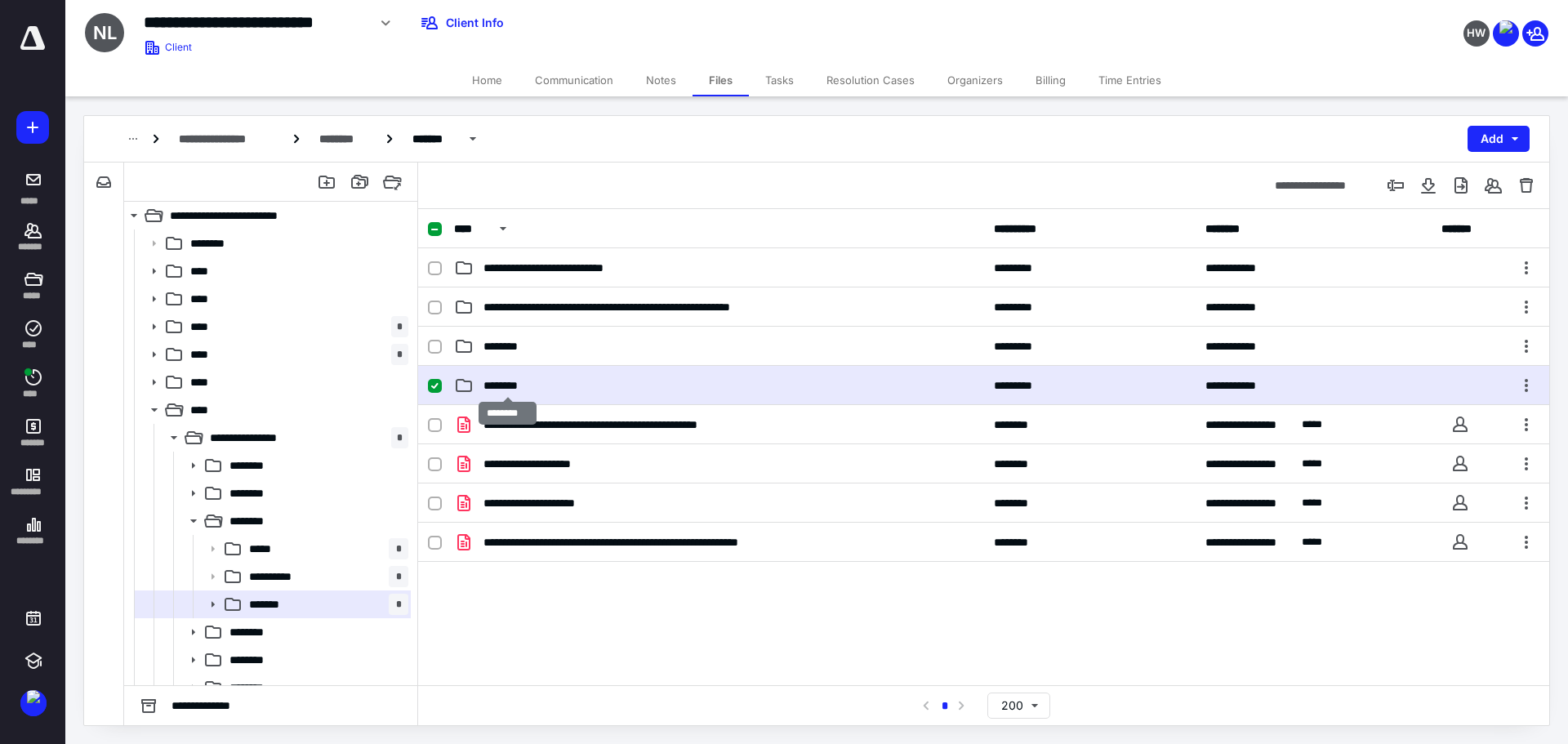 click on "********" at bounding box center (507, 385) 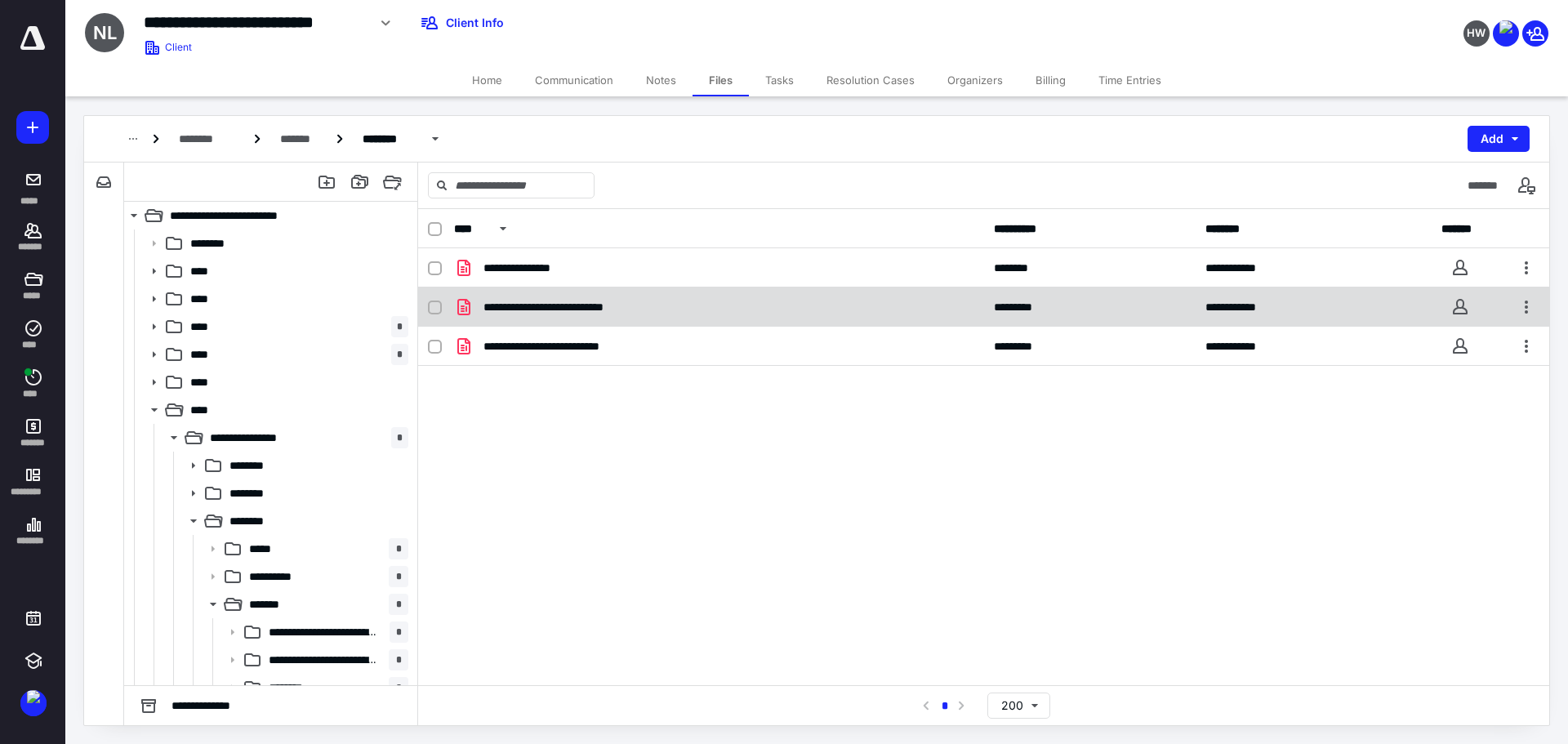 click on "**********" at bounding box center (561, 307) 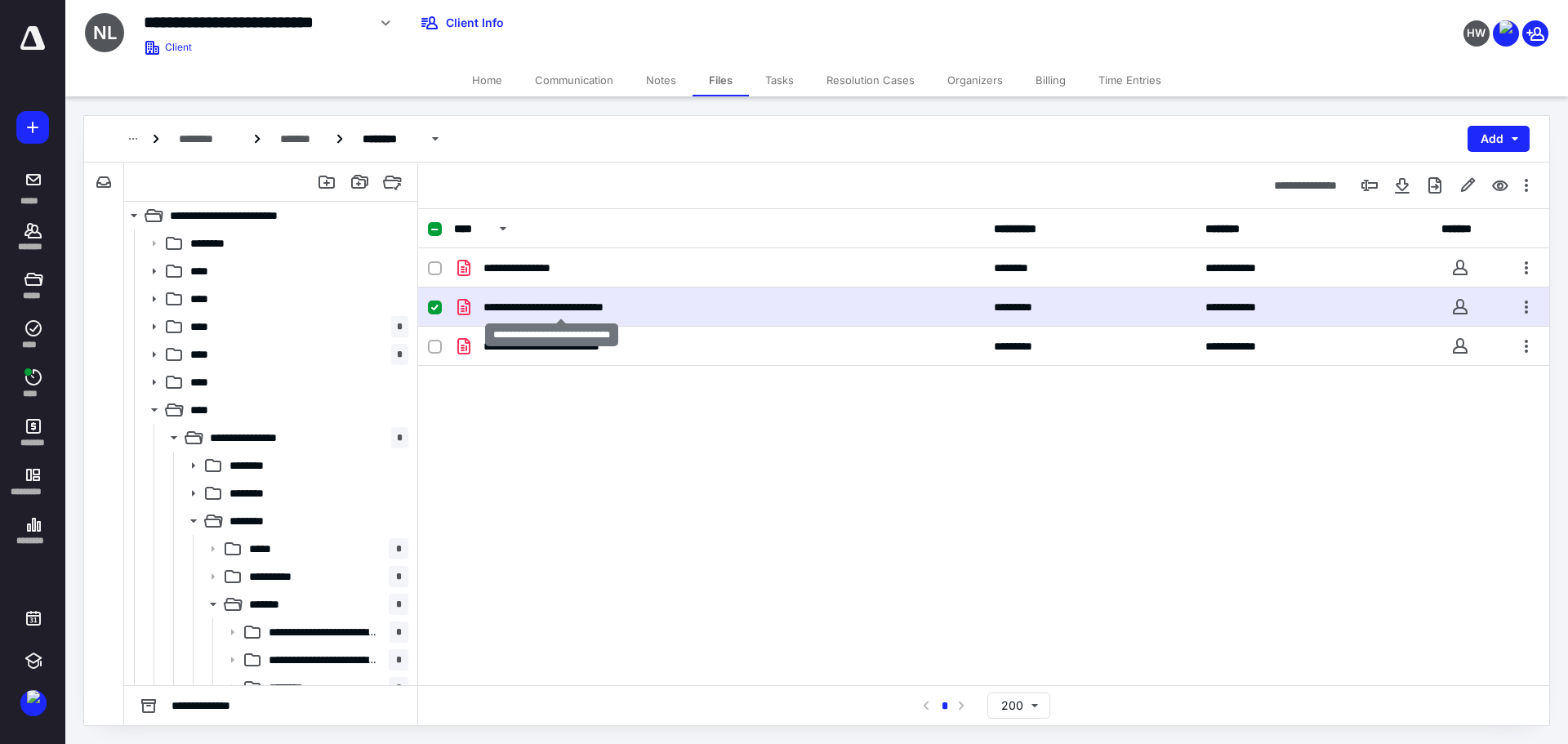 click on "**********" at bounding box center [561, 307] 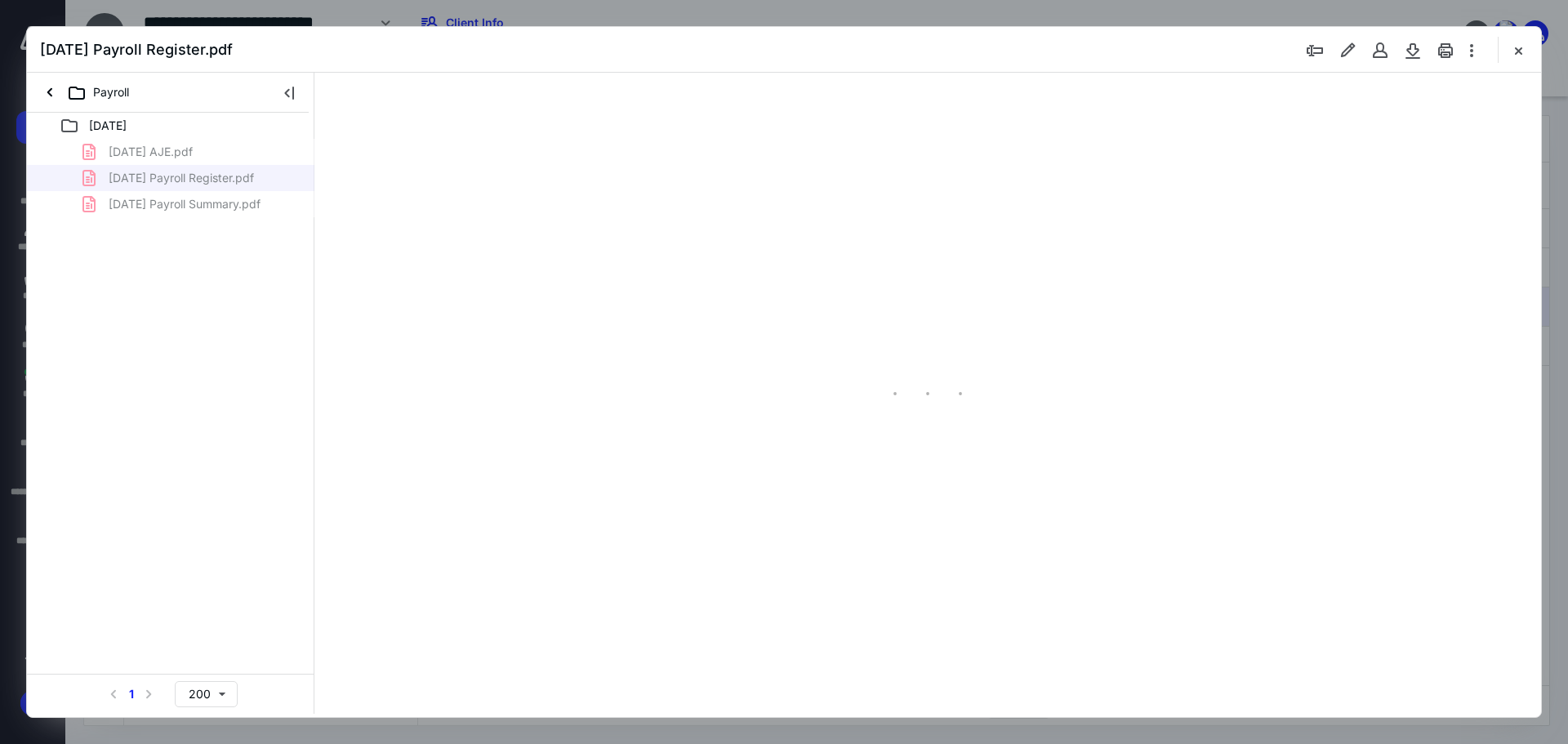 scroll, scrollTop: 0, scrollLeft: 0, axis: both 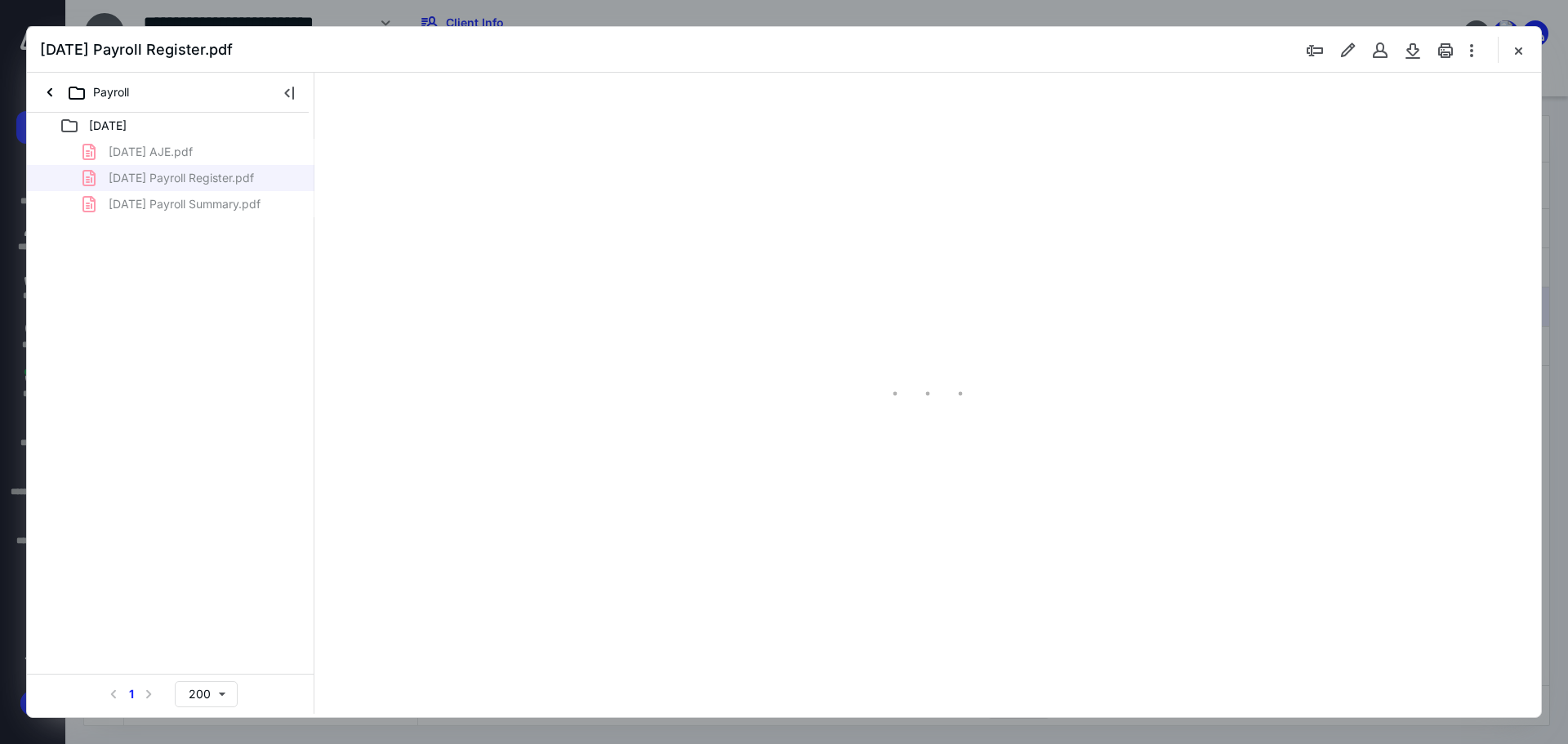 type on "115" 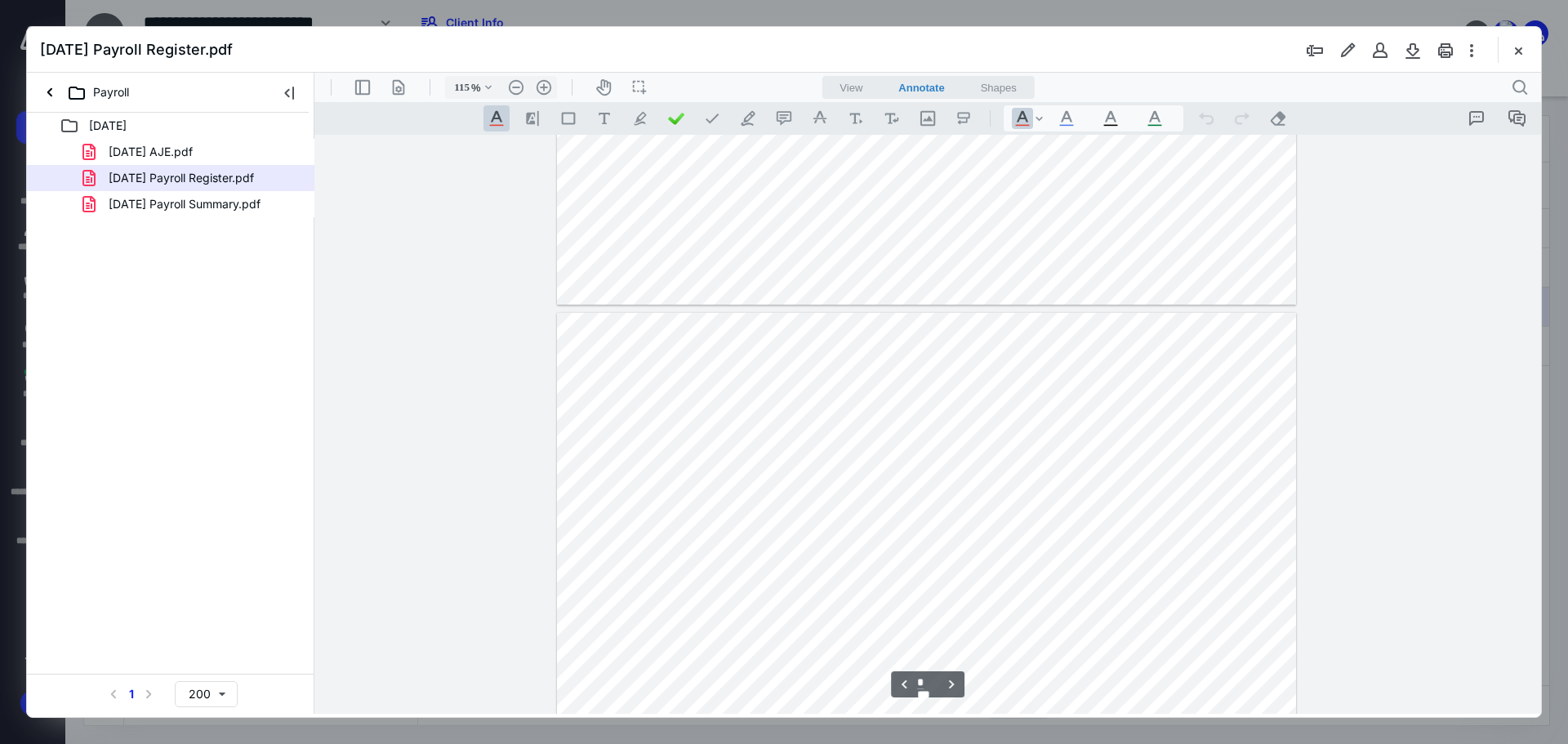 scroll, scrollTop: 393, scrollLeft: 0, axis: vertical 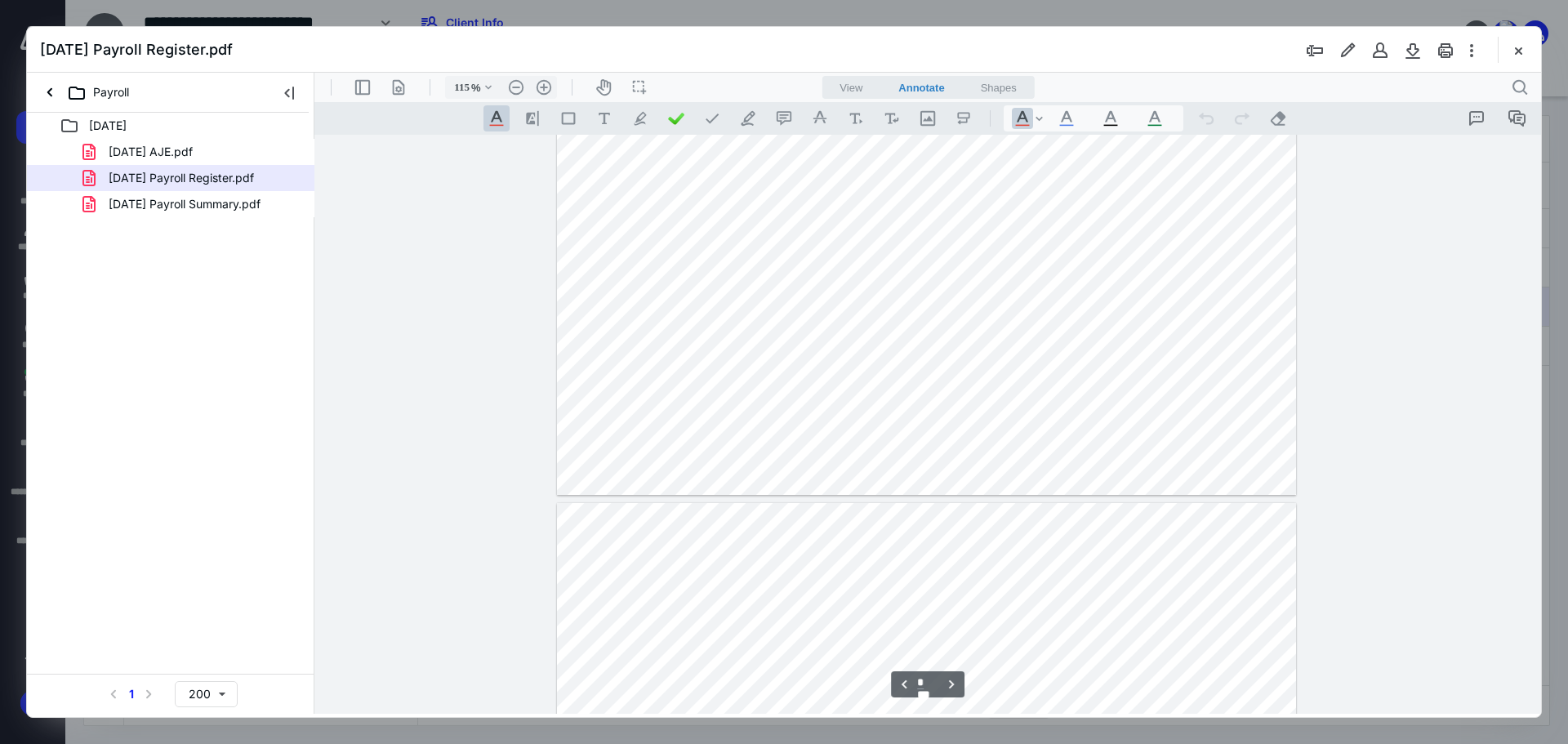 type on "*" 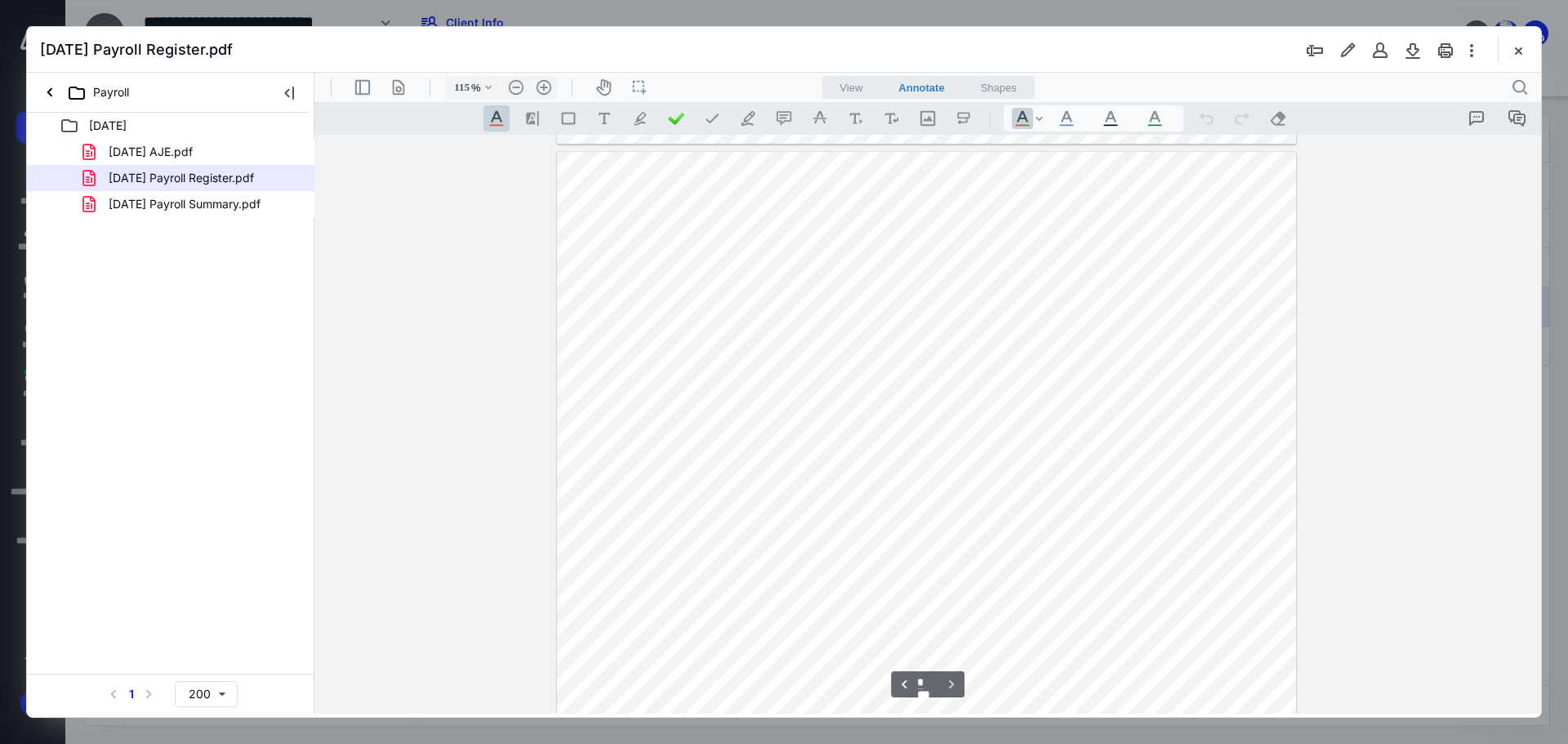 scroll, scrollTop: 1737, scrollLeft: 0, axis: vertical 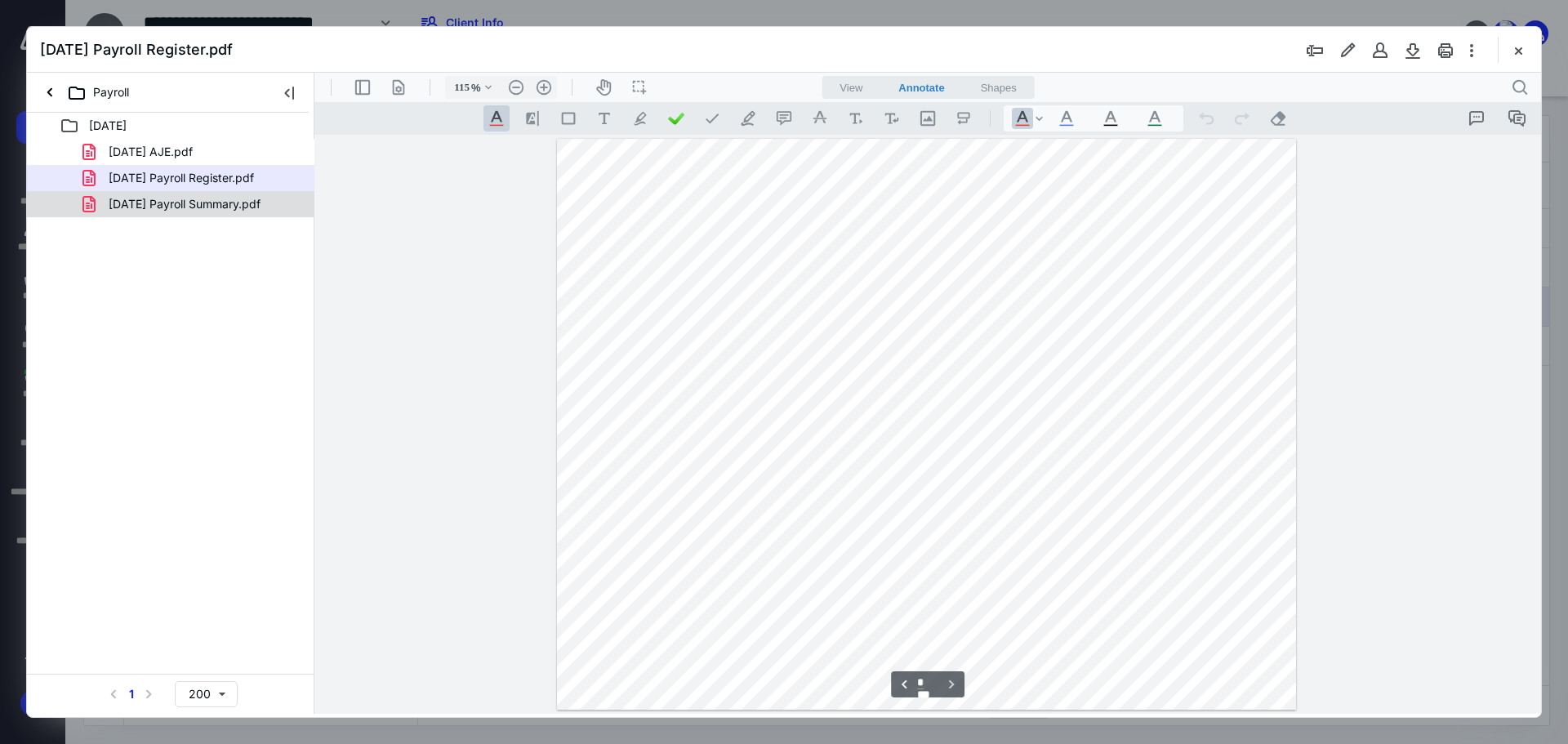 click on "[DATE] Payroll Summary.pdf" at bounding box center [185, 204] 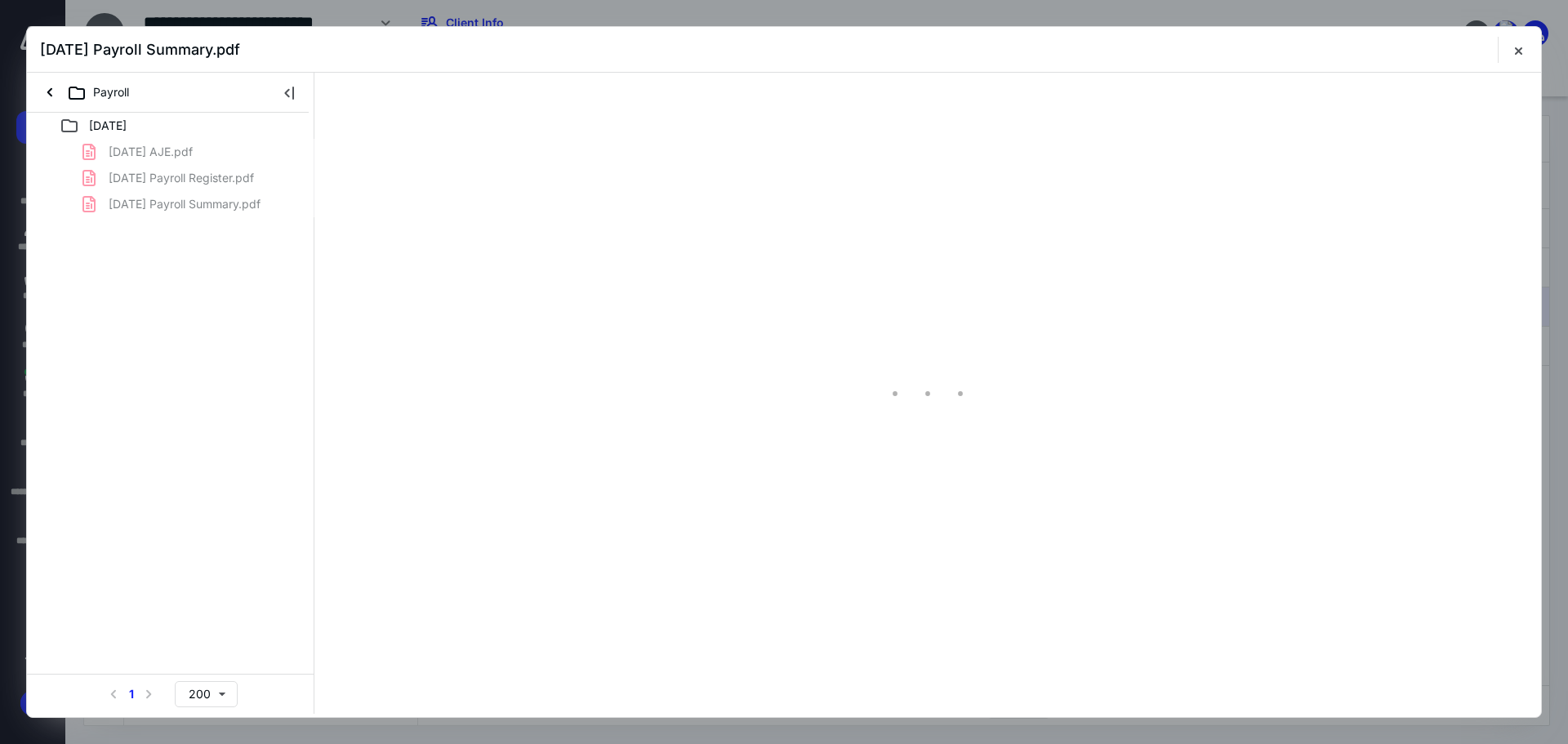 click on "[DATE] AJE.pdf [DATE] Payroll Register.pdf [DATE] Payroll Summary.pdf" at bounding box center (171, 178) 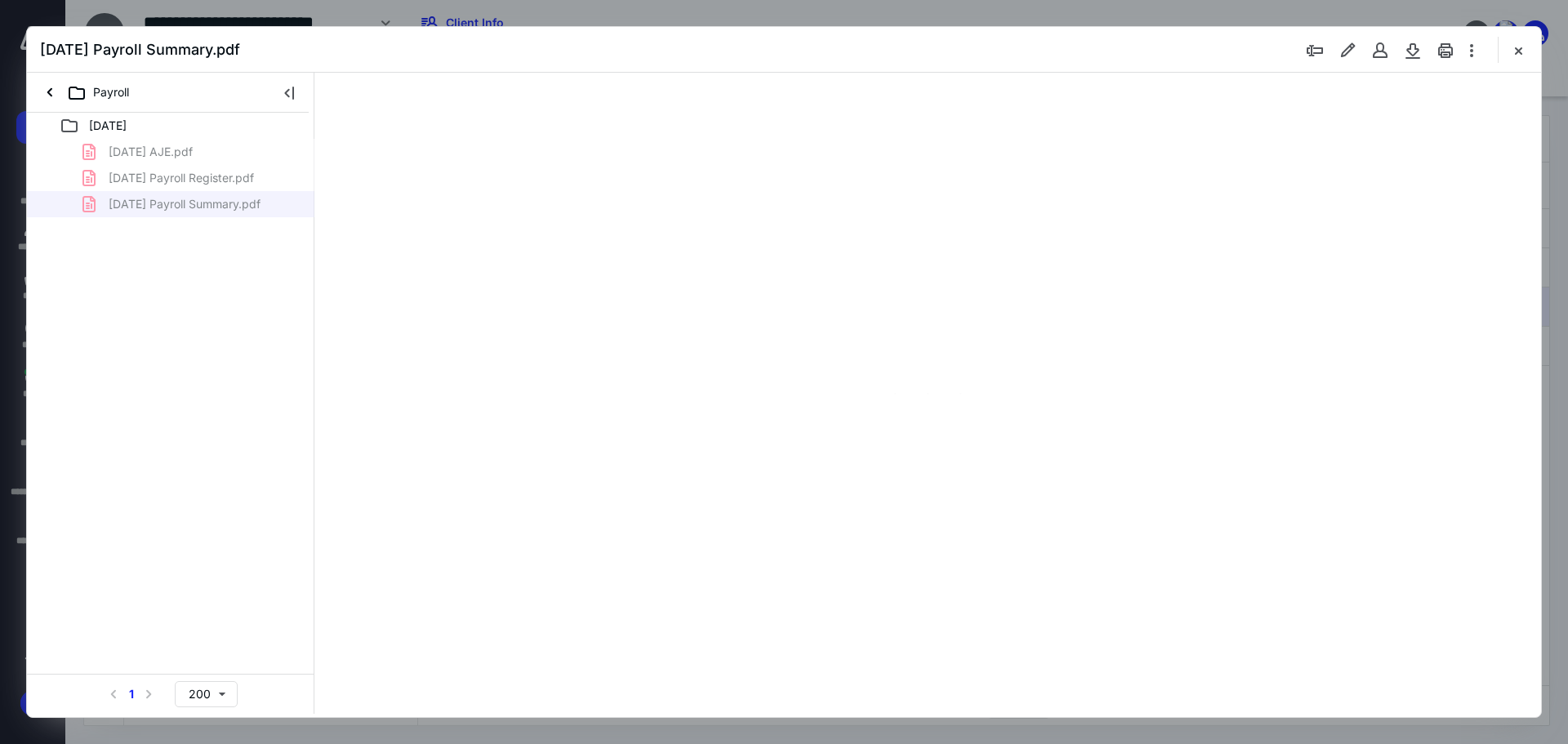 type on "115" 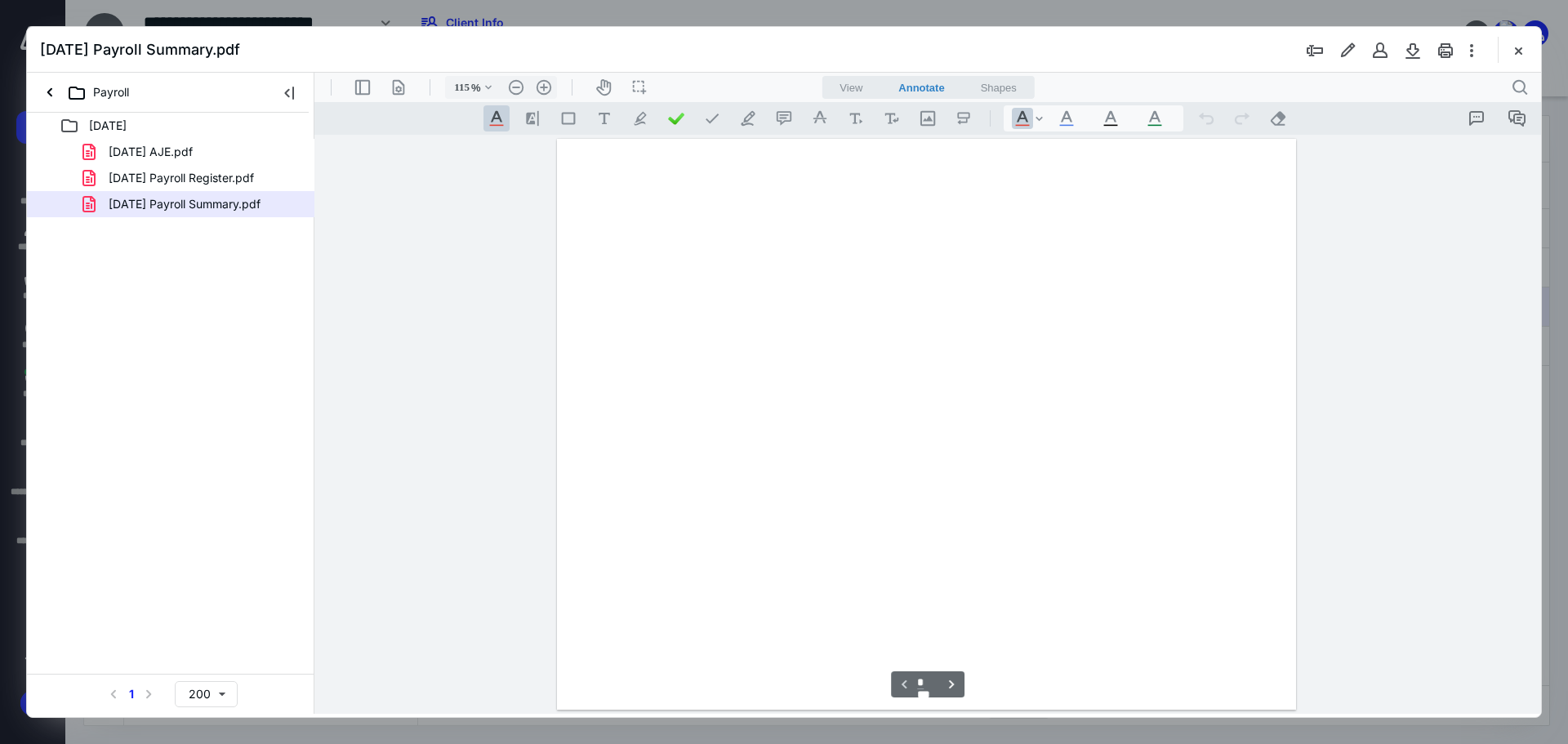 scroll, scrollTop: 66, scrollLeft: 0, axis: vertical 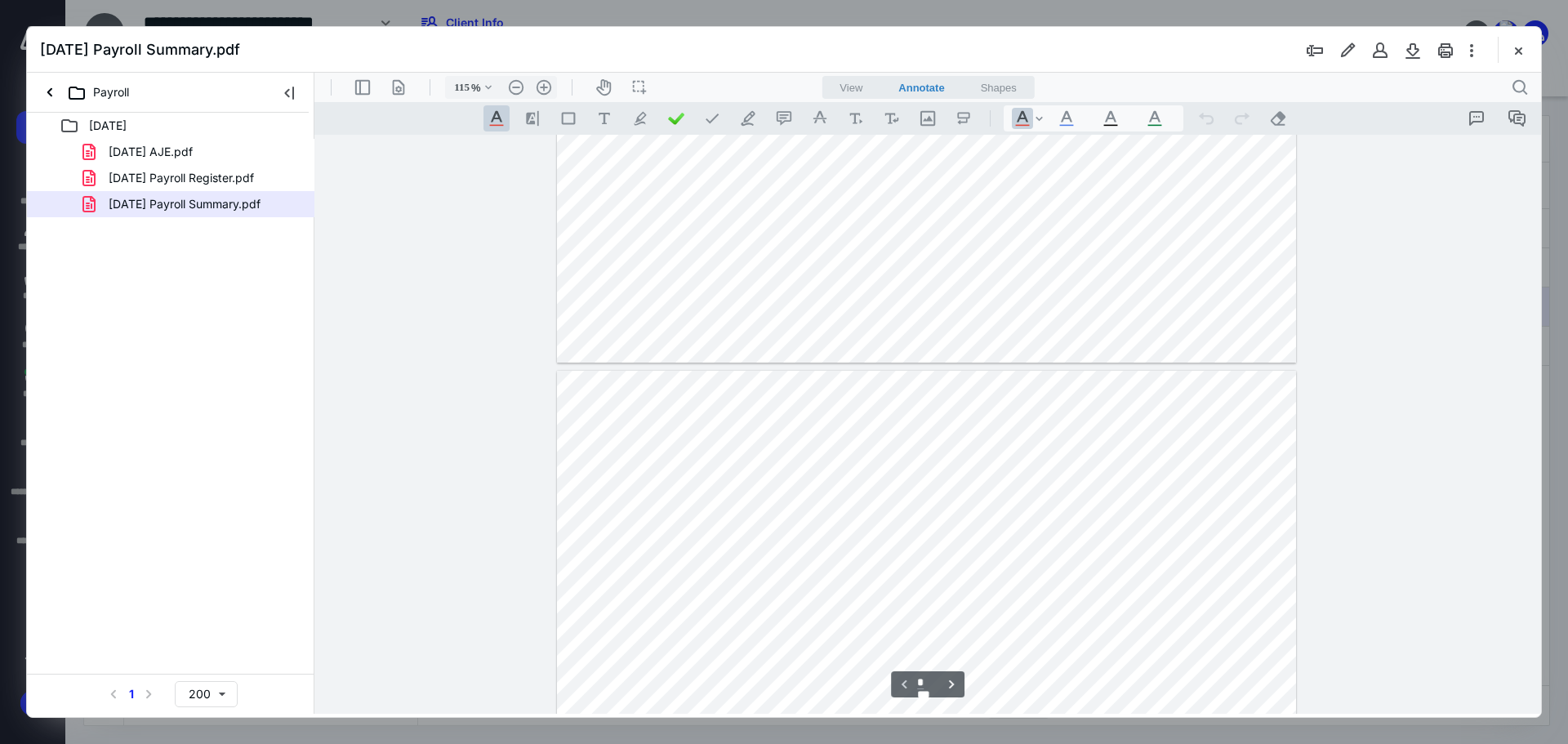 type on "*" 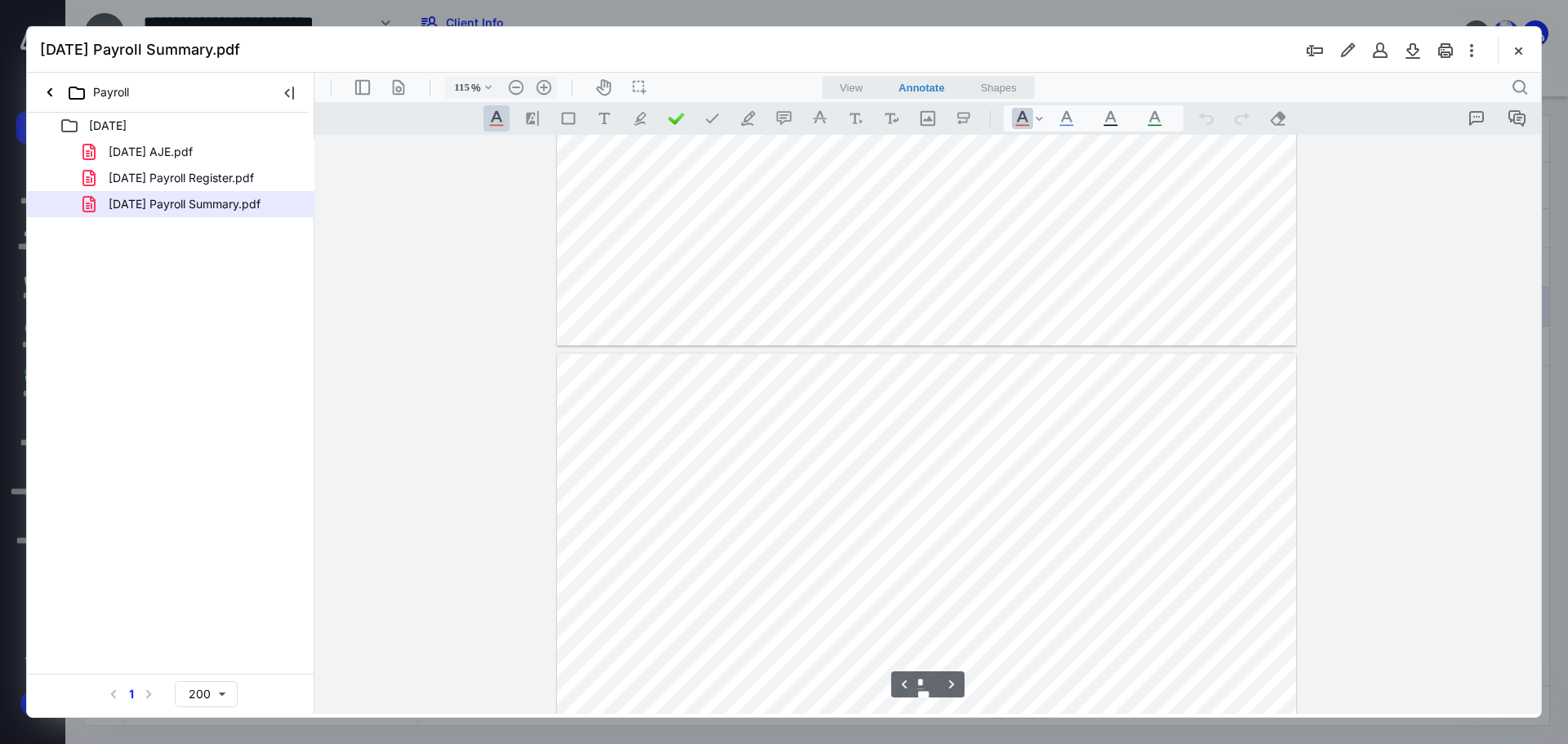 scroll, scrollTop: 393, scrollLeft: 0, axis: vertical 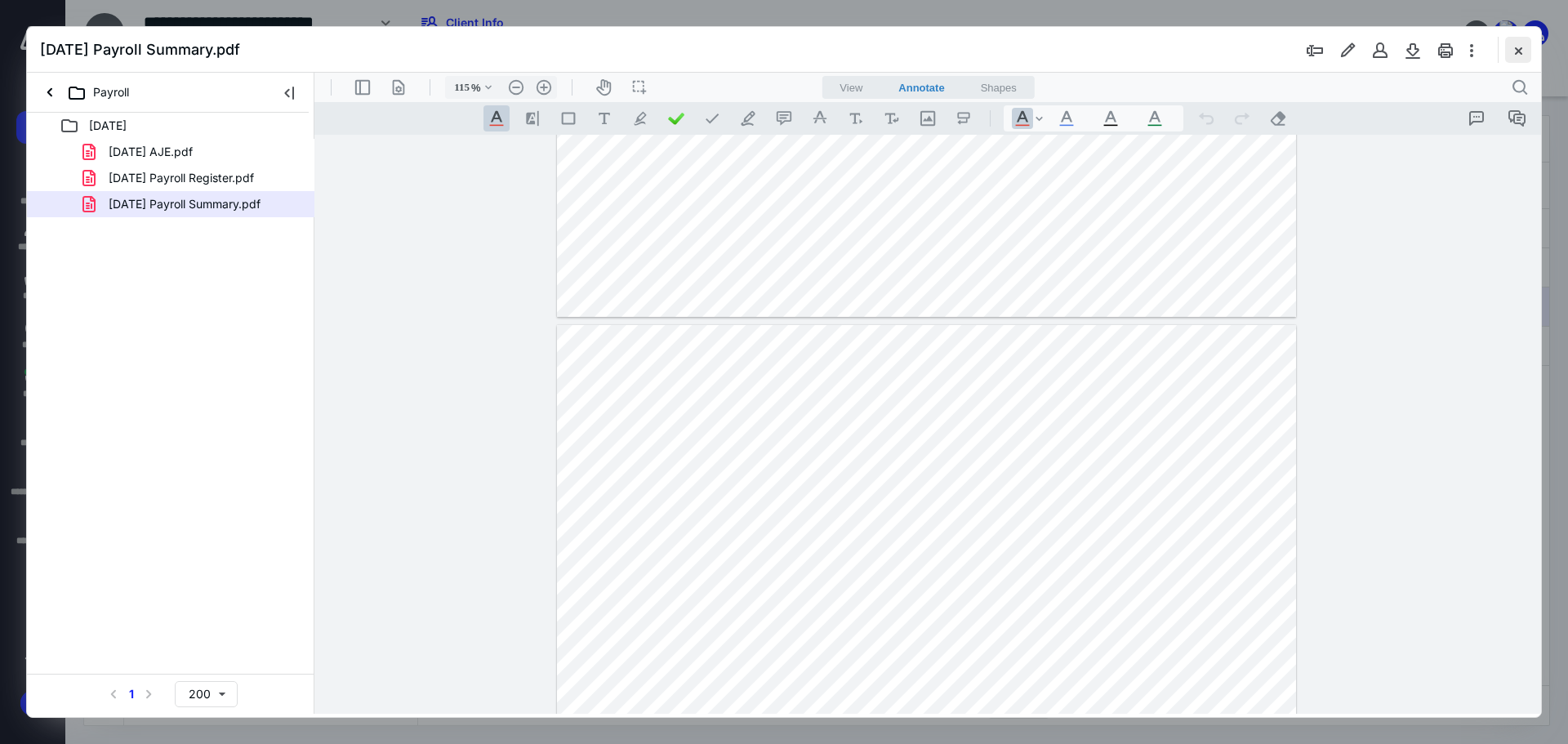 click at bounding box center (1518, 50) 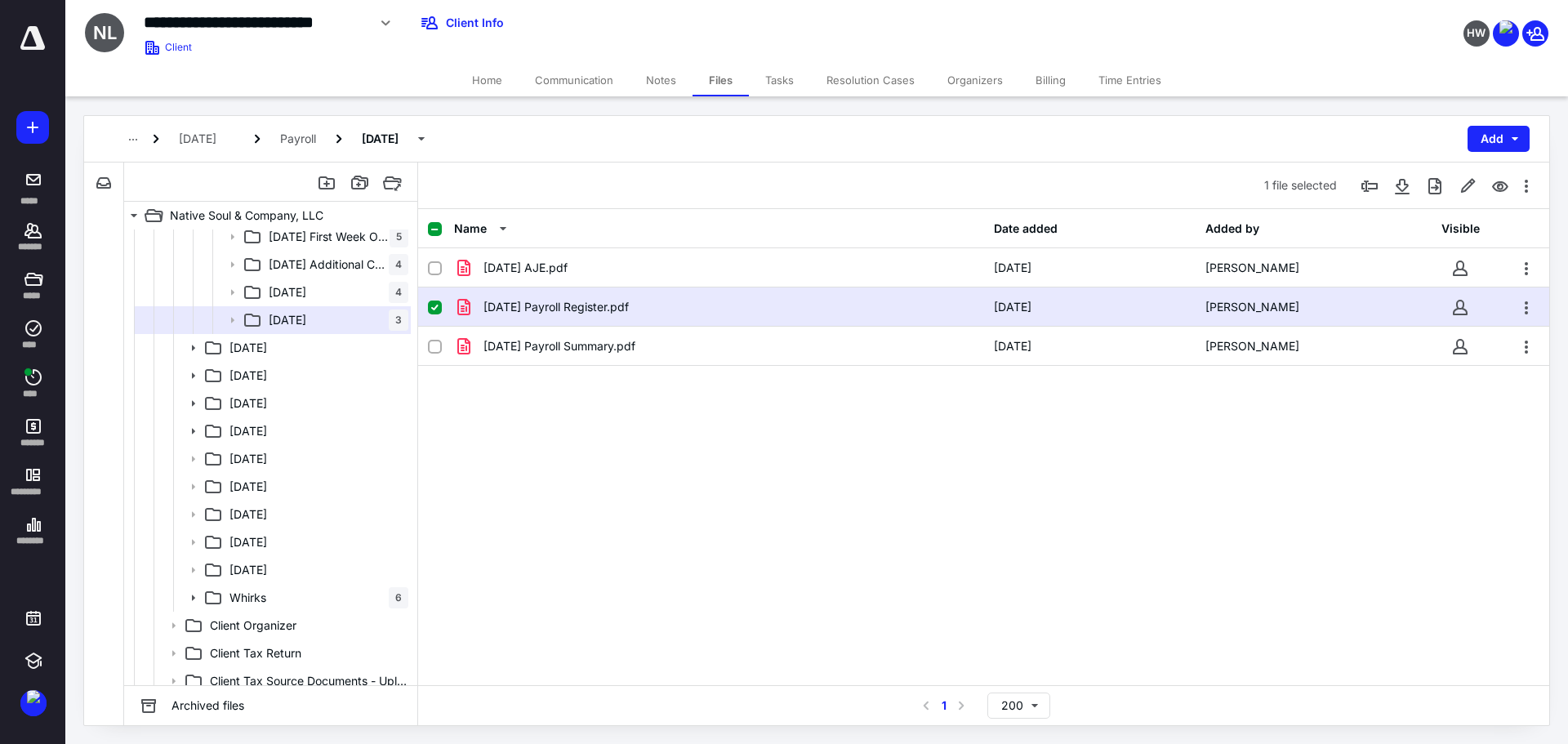 scroll, scrollTop: 402, scrollLeft: 0, axis: vertical 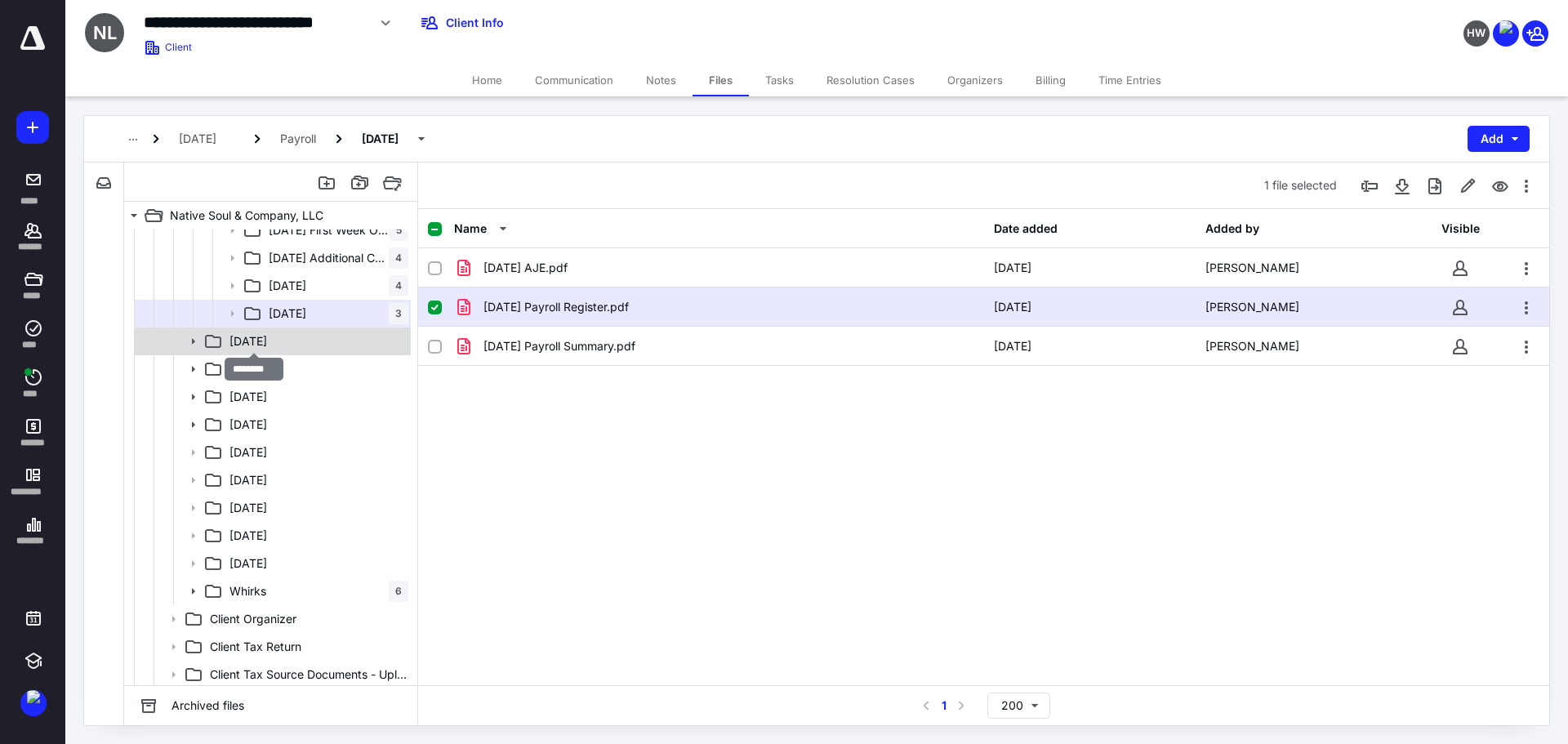 click on "[DATE]" at bounding box center [248, 341] 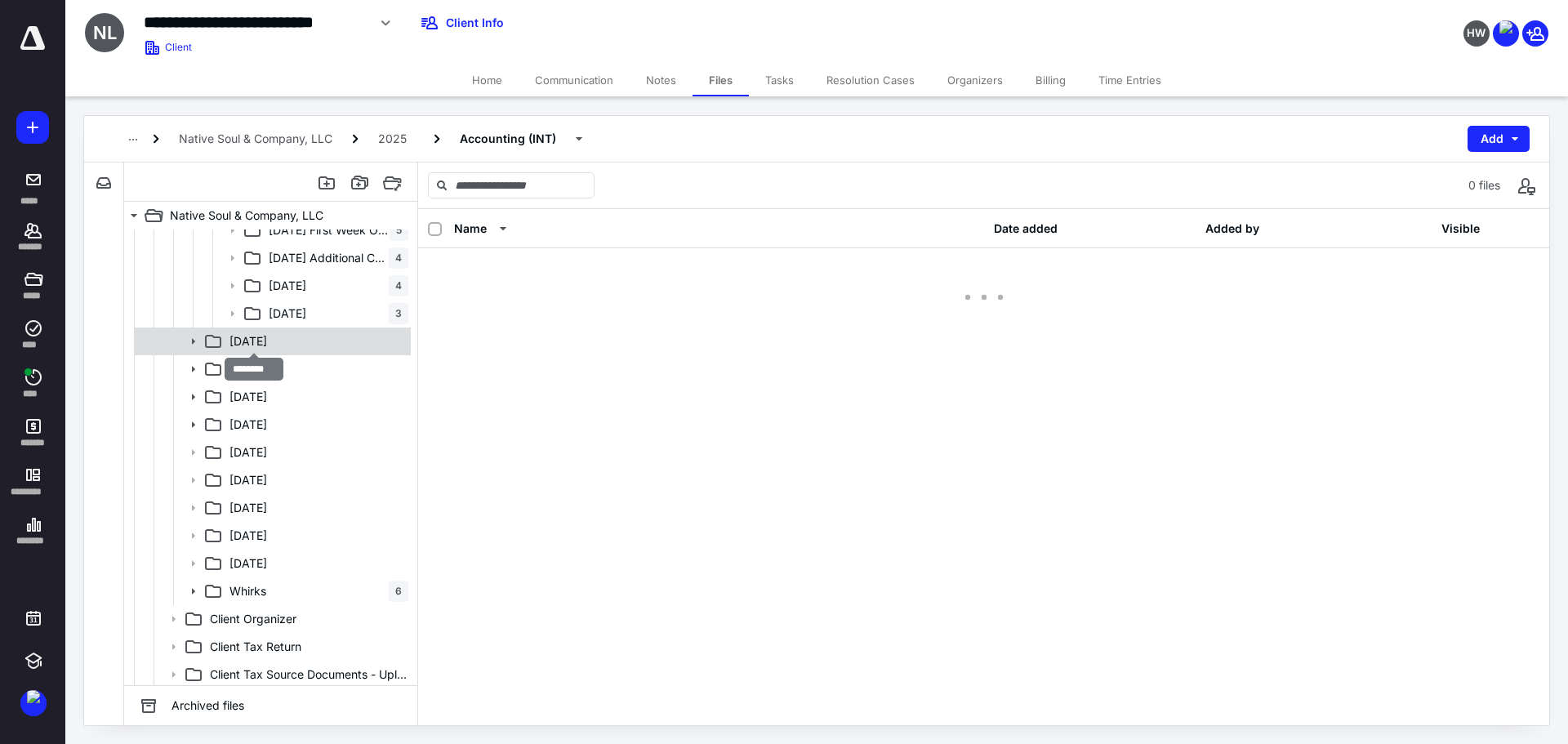 click on "[DATE]" at bounding box center [248, 341] 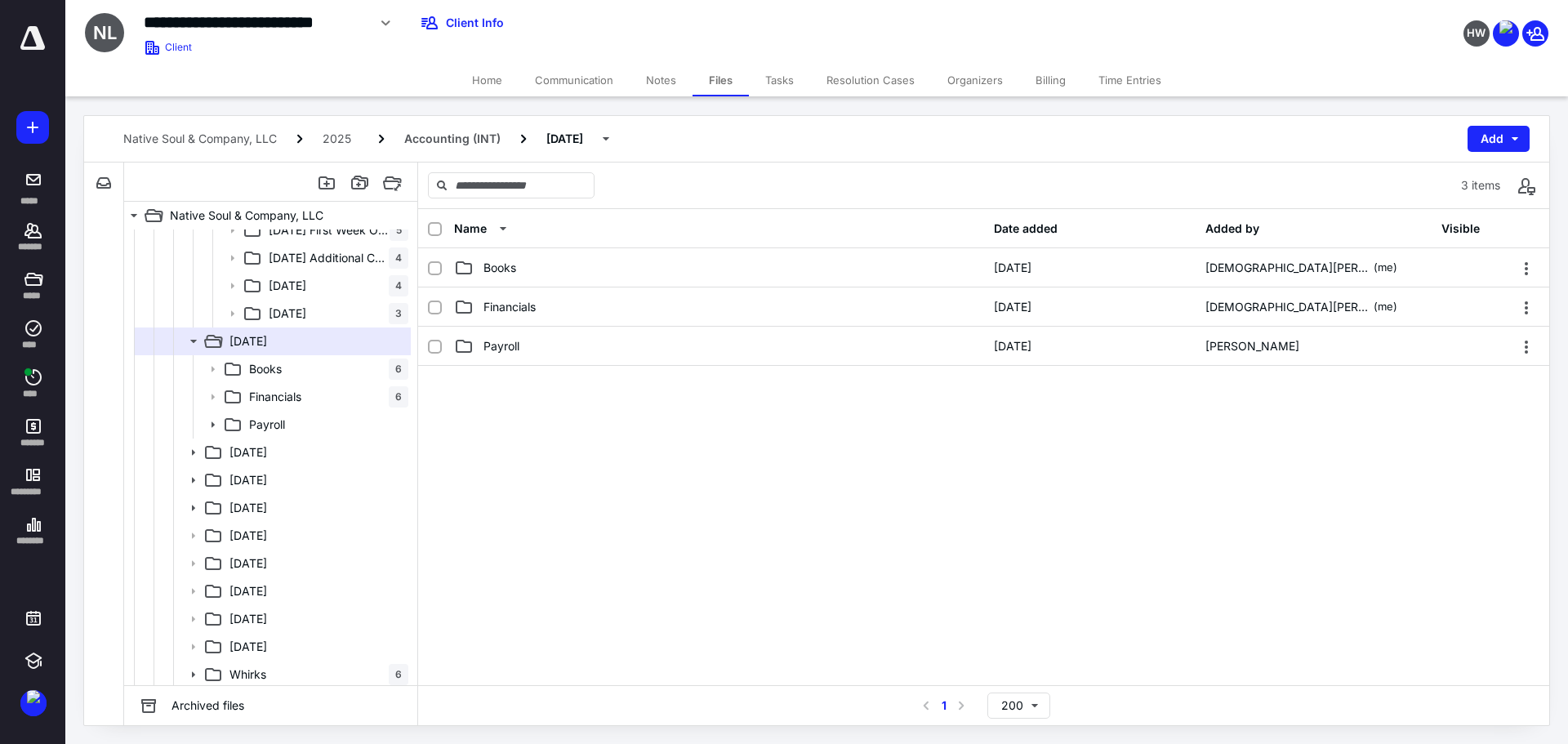click at bounding box center [983, 488] 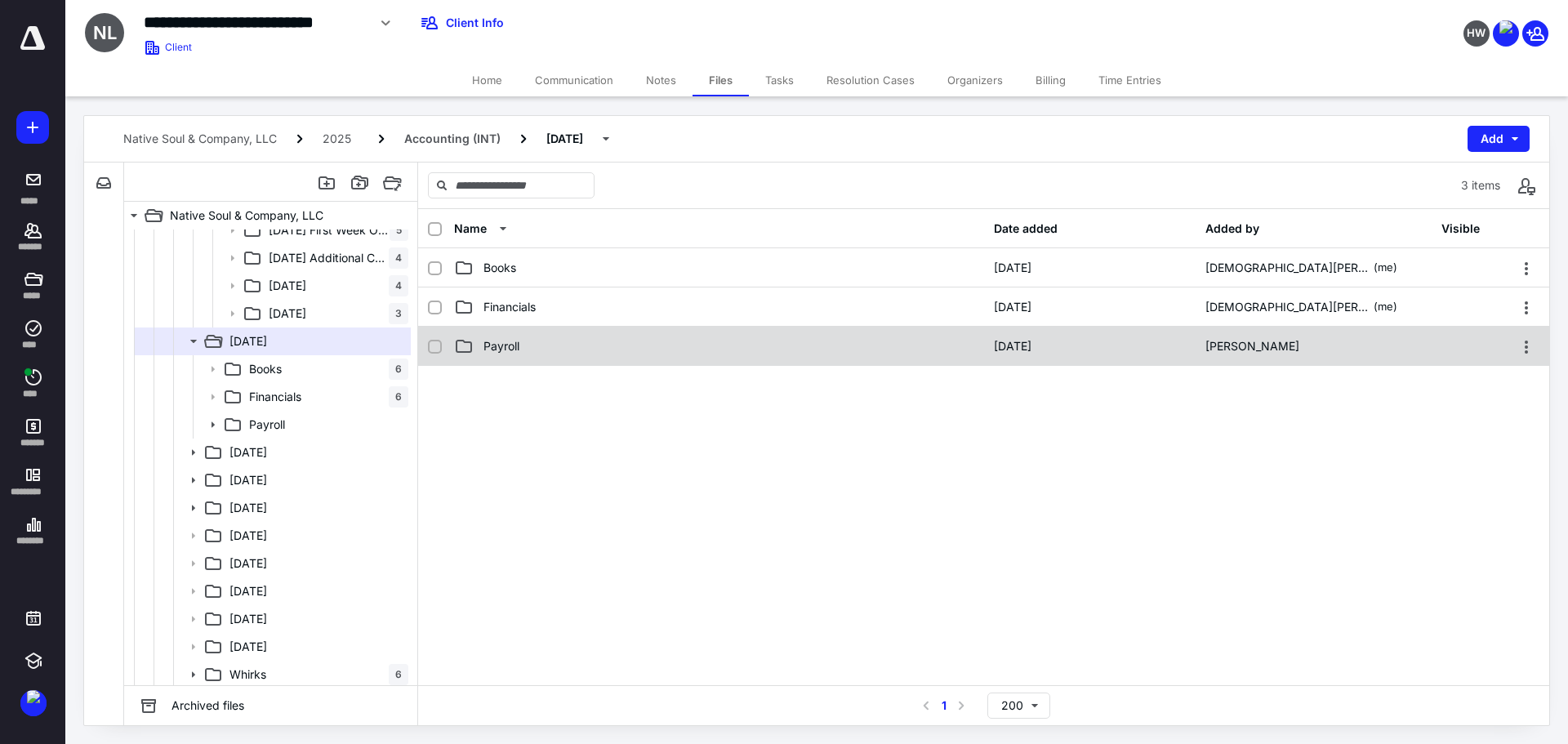 click on "Payroll [DATE] [PERSON_NAME]" at bounding box center [983, 346] 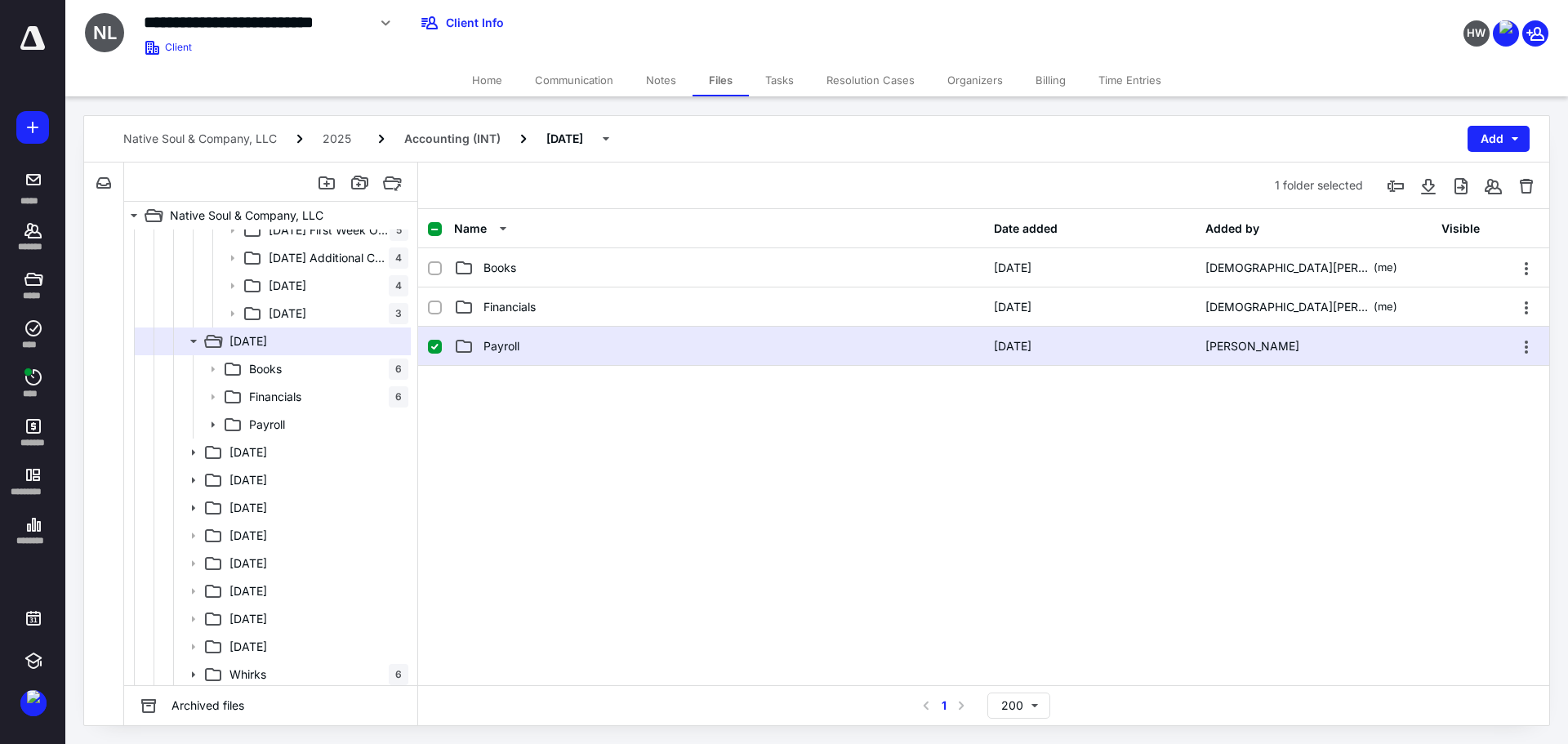 click on "Payroll" at bounding box center (501, 346) 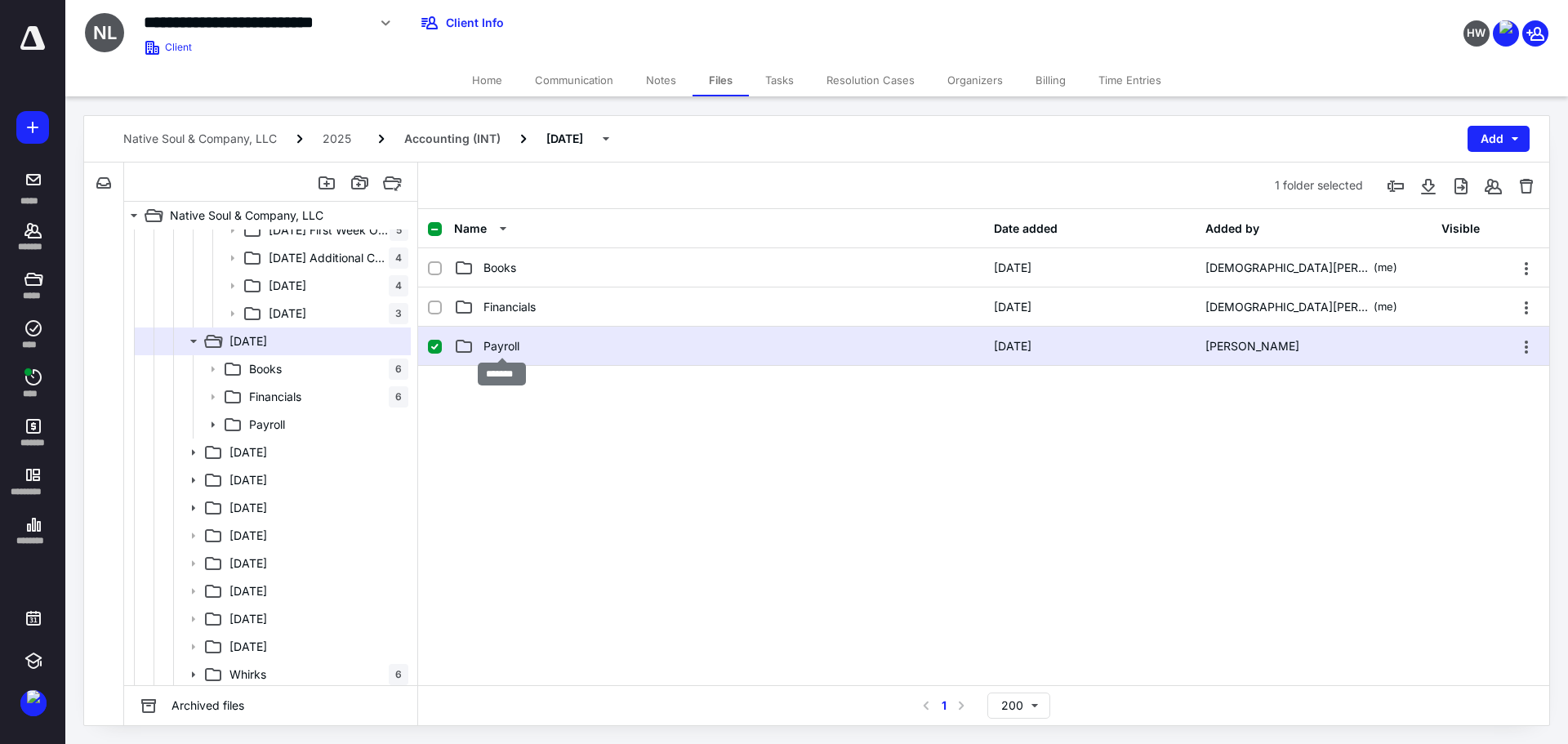 click on "Payroll" at bounding box center [501, 346] 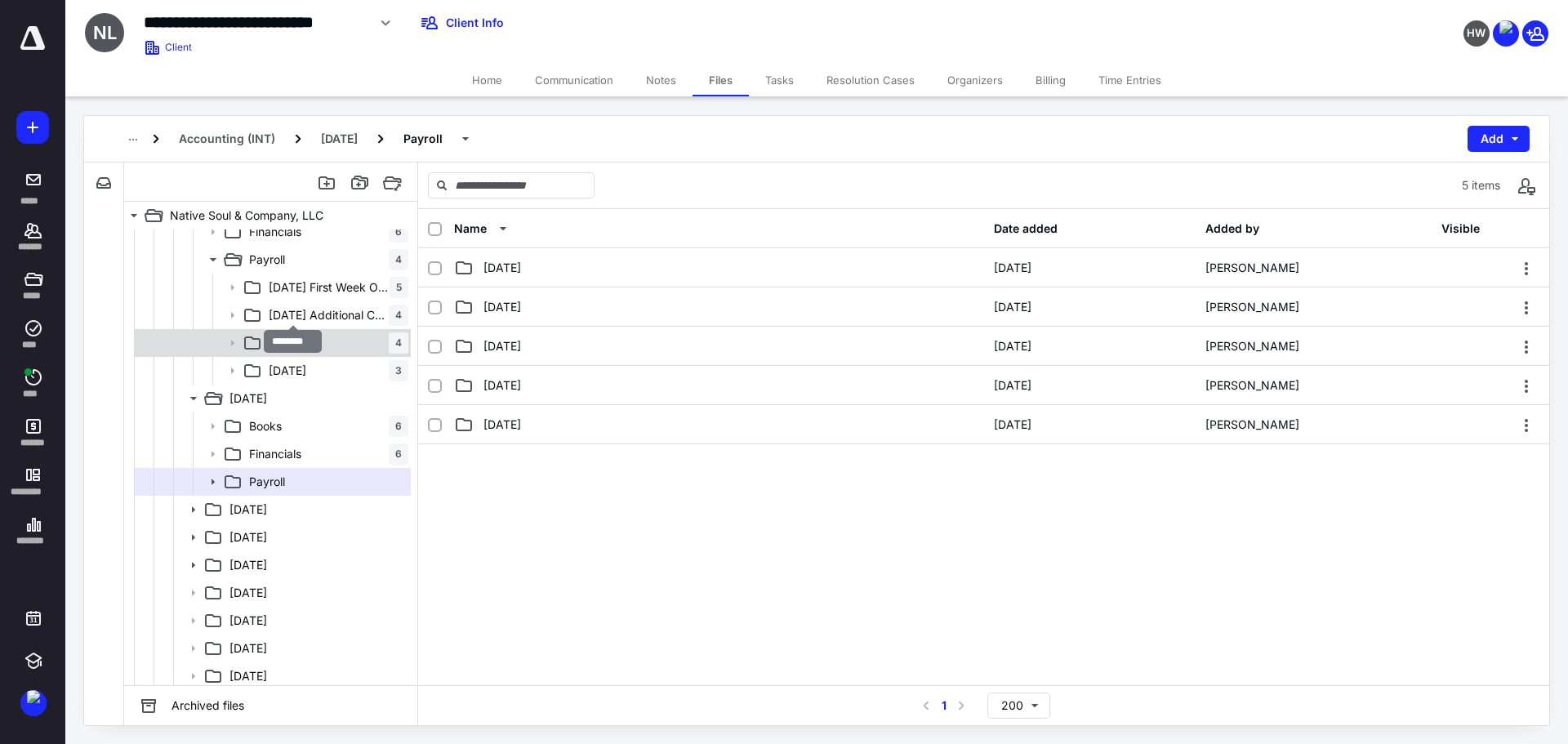 scroll, scrollTop: 320, scrollLeft: 0, axis: vertical 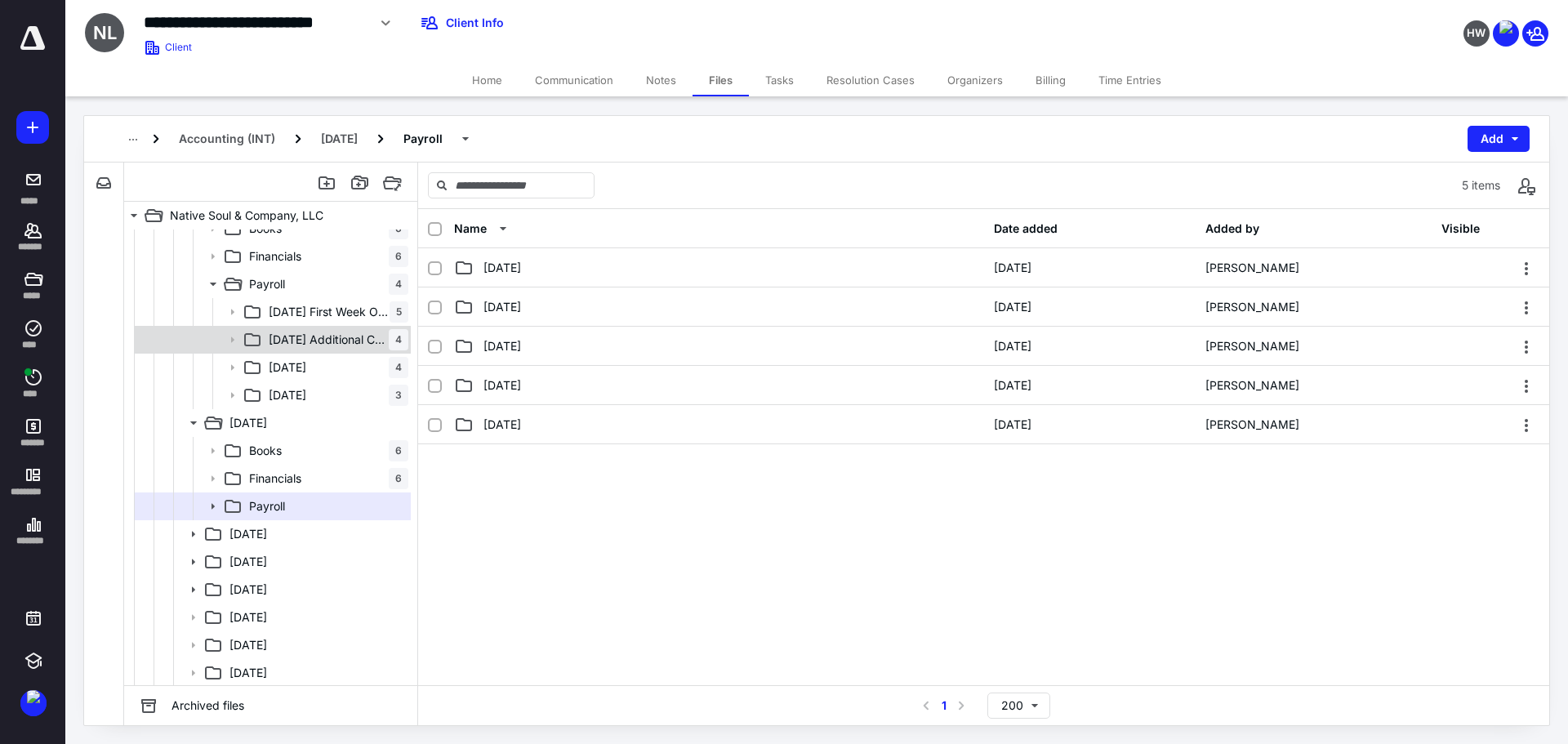 click on "[DATE] Additional Check due to rates being incorrect in QB 4" at bounding box center (335, 340) 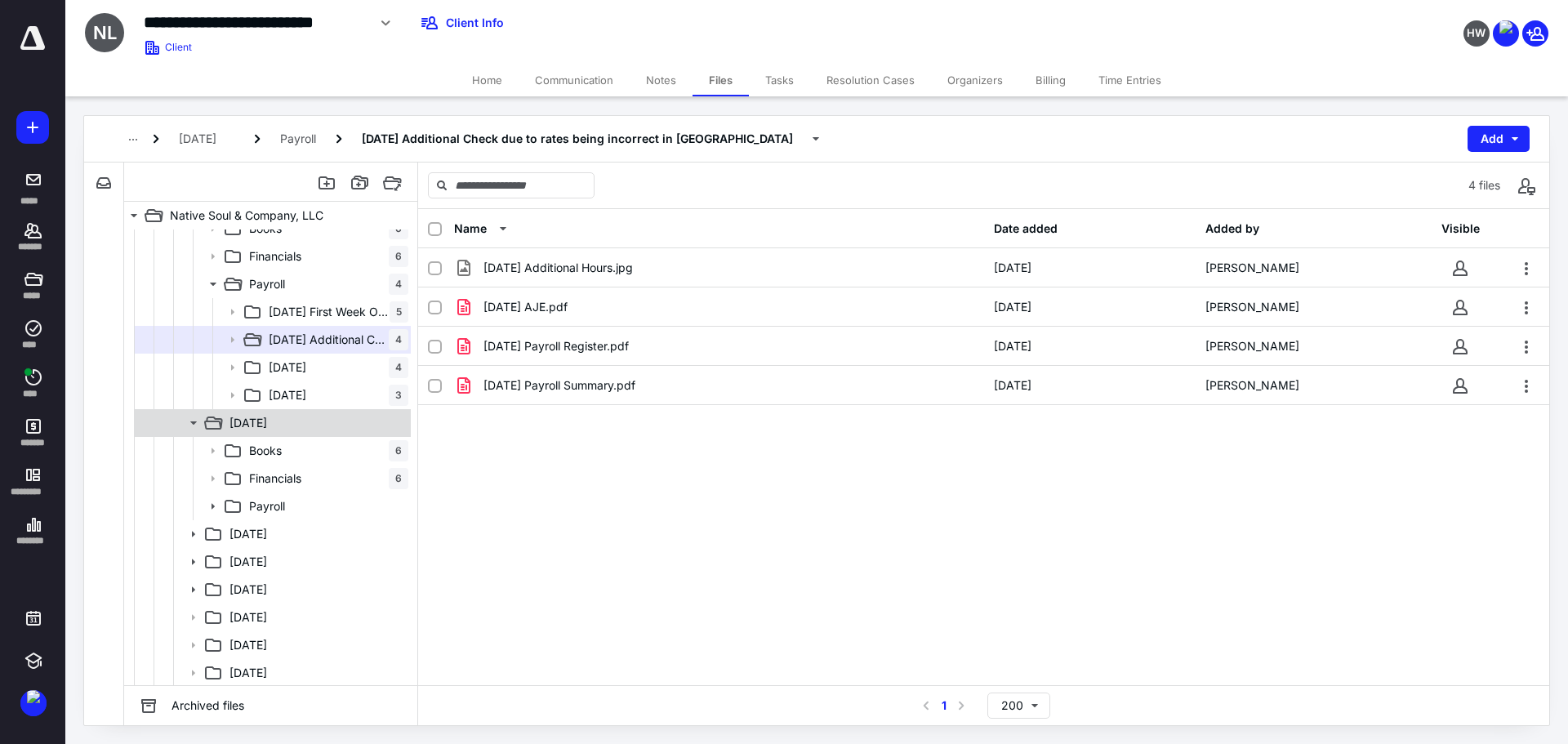 click on "[DATE]" at bounding box center [315, 423] 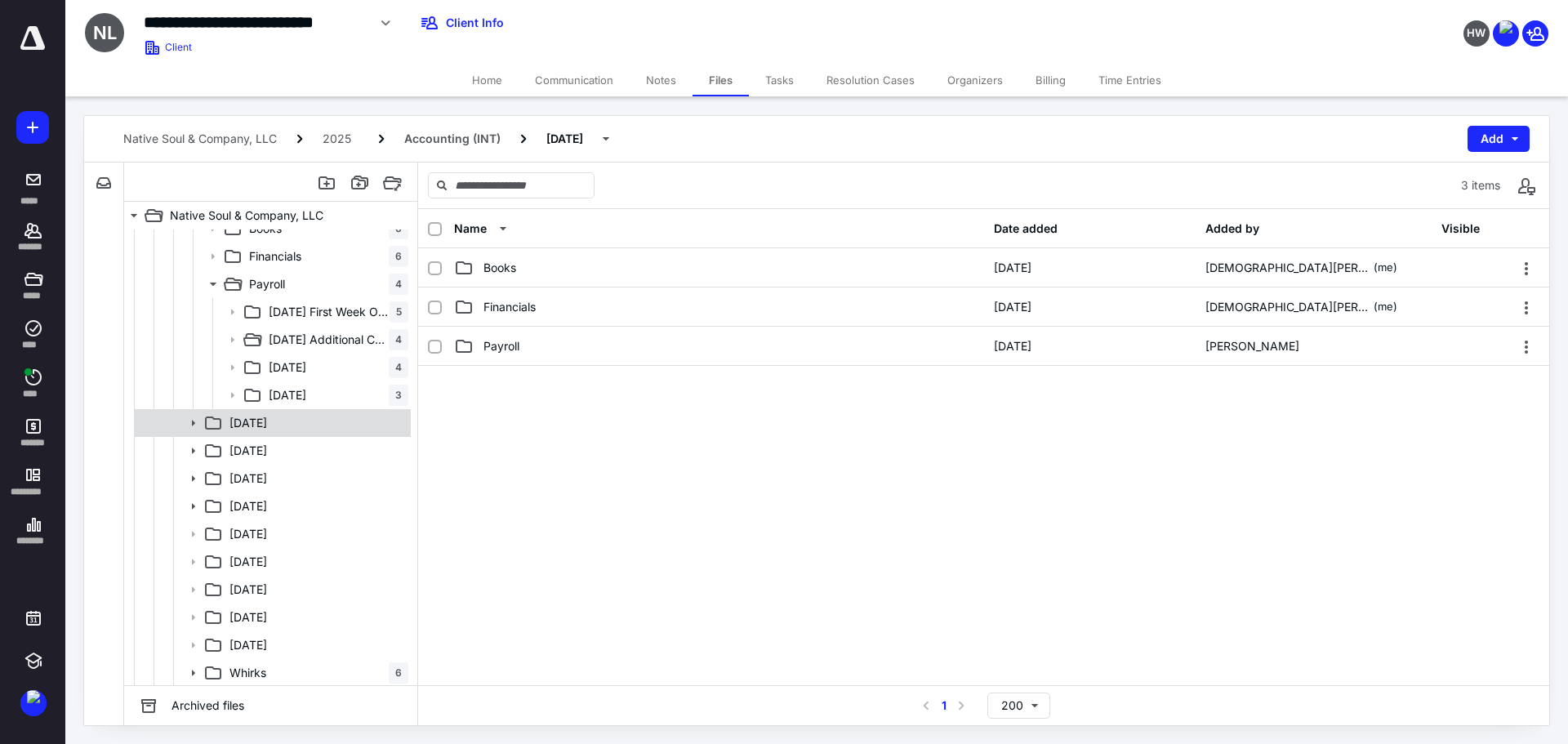 click 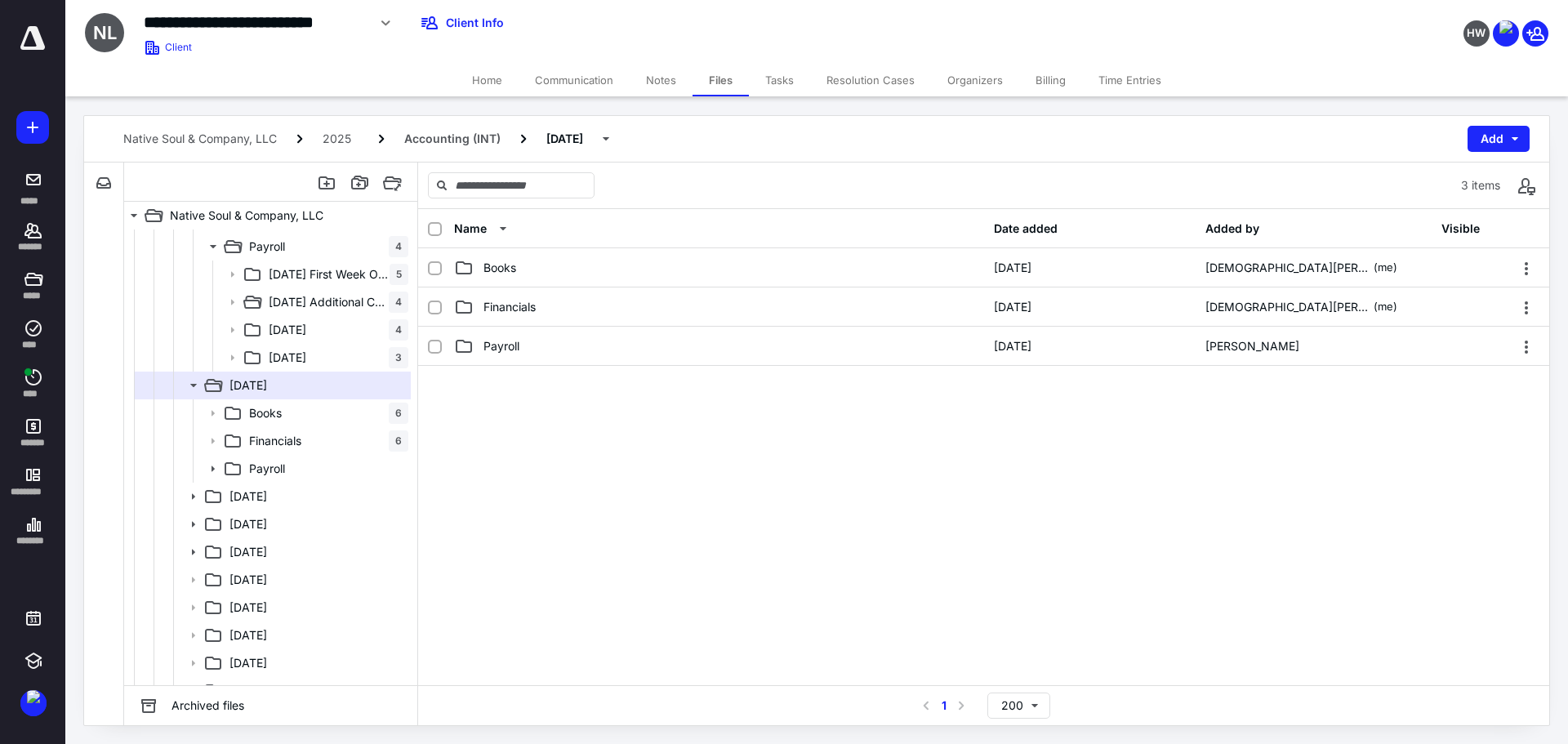 scroll, scrollTop: 325, scrollLeft: 0, axis: vertical 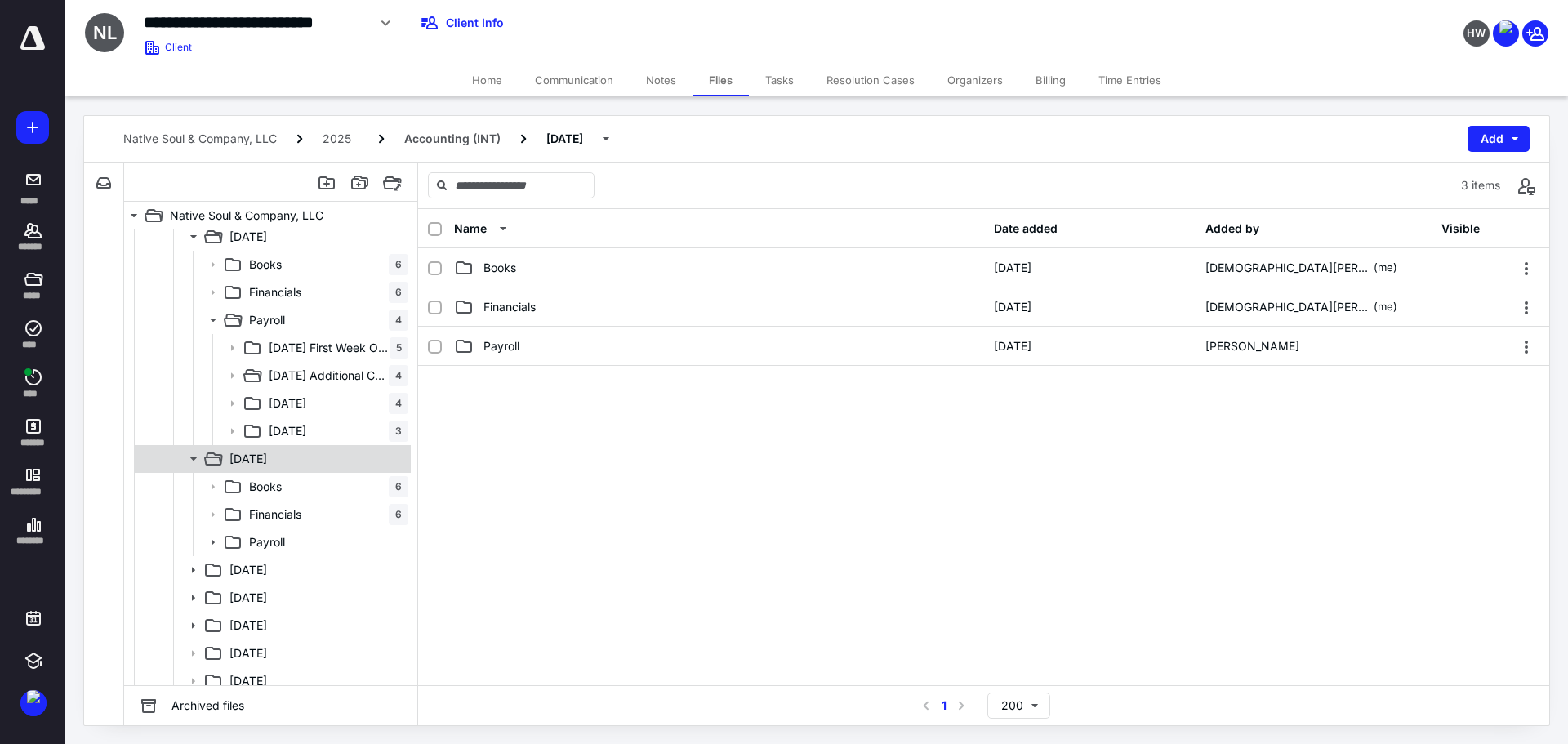 click 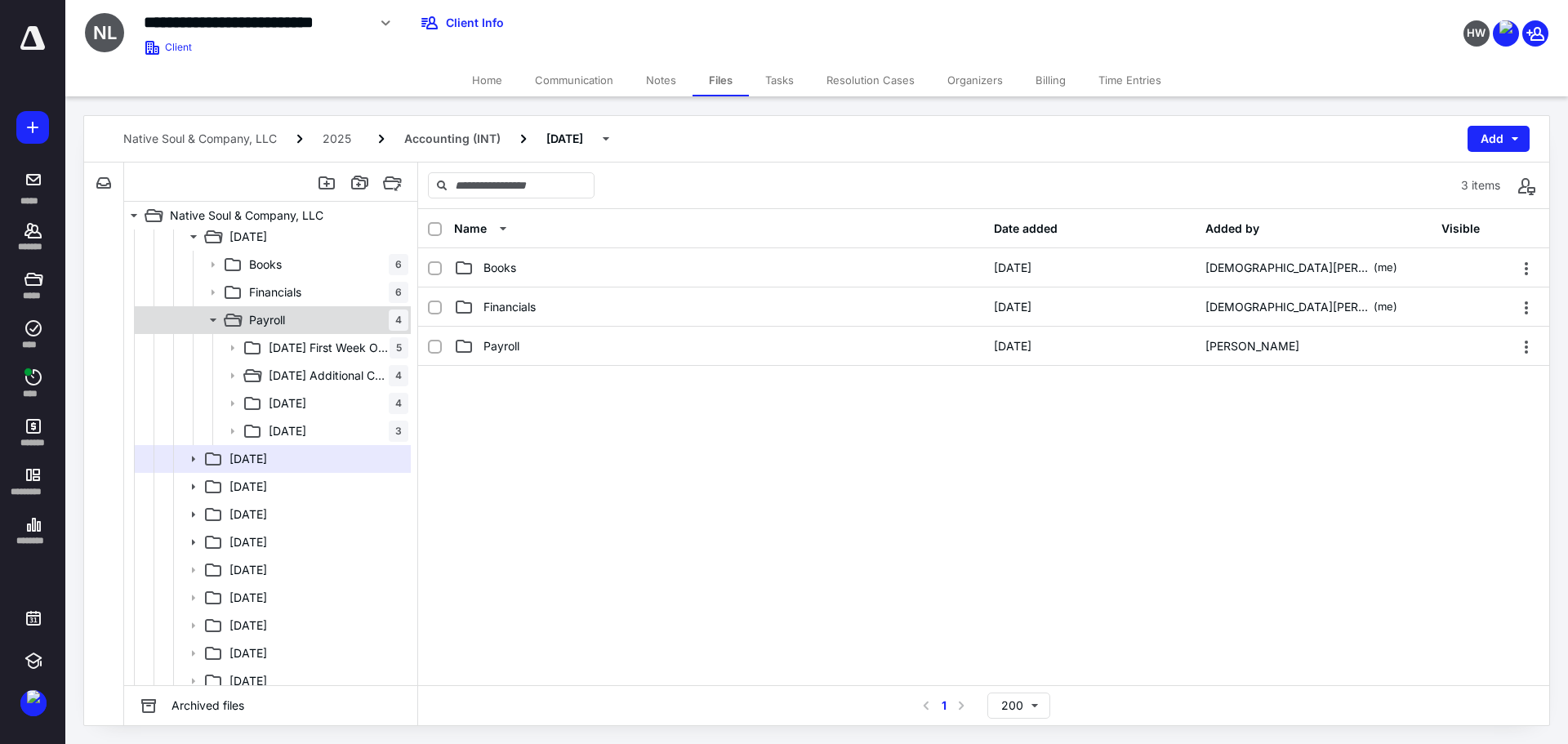 click 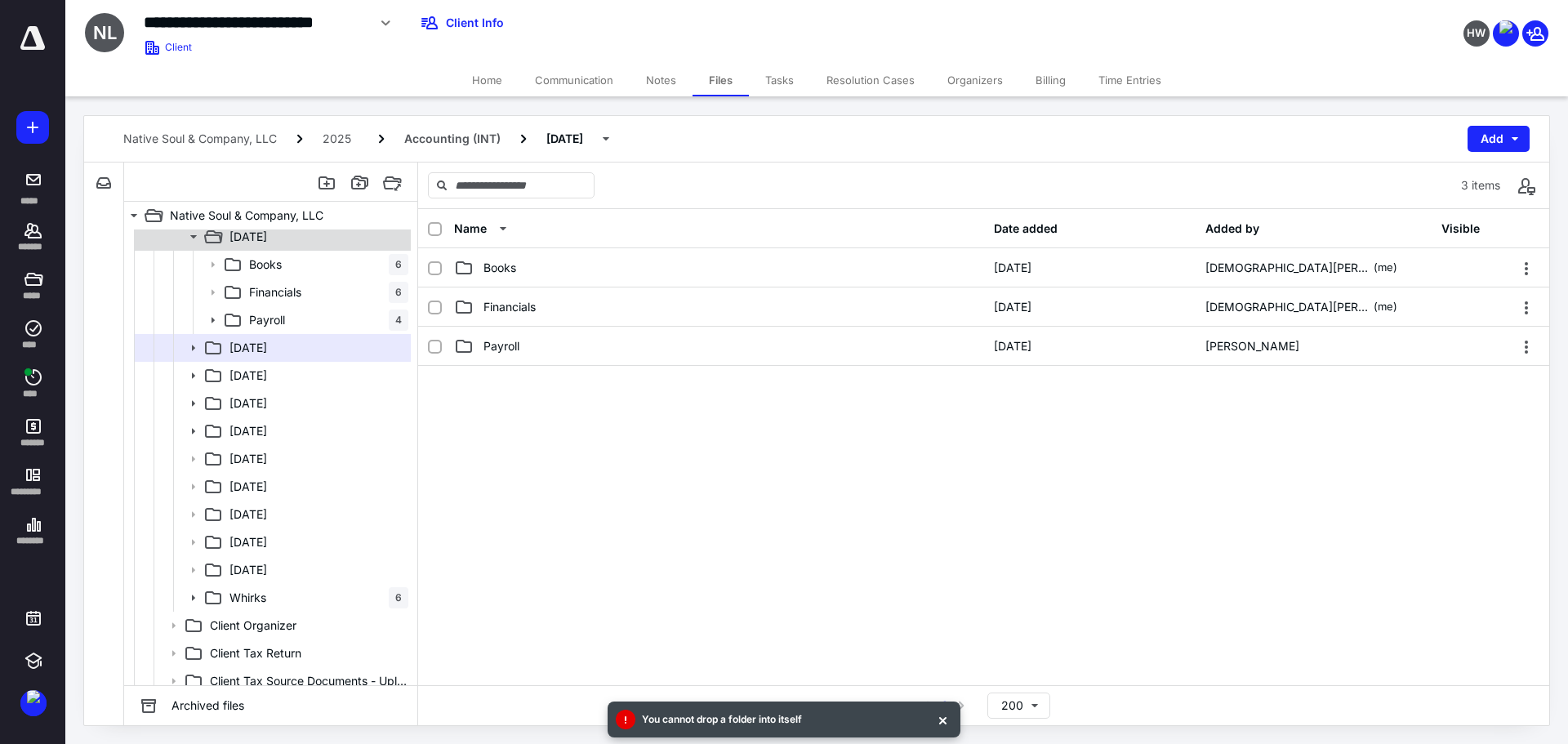click 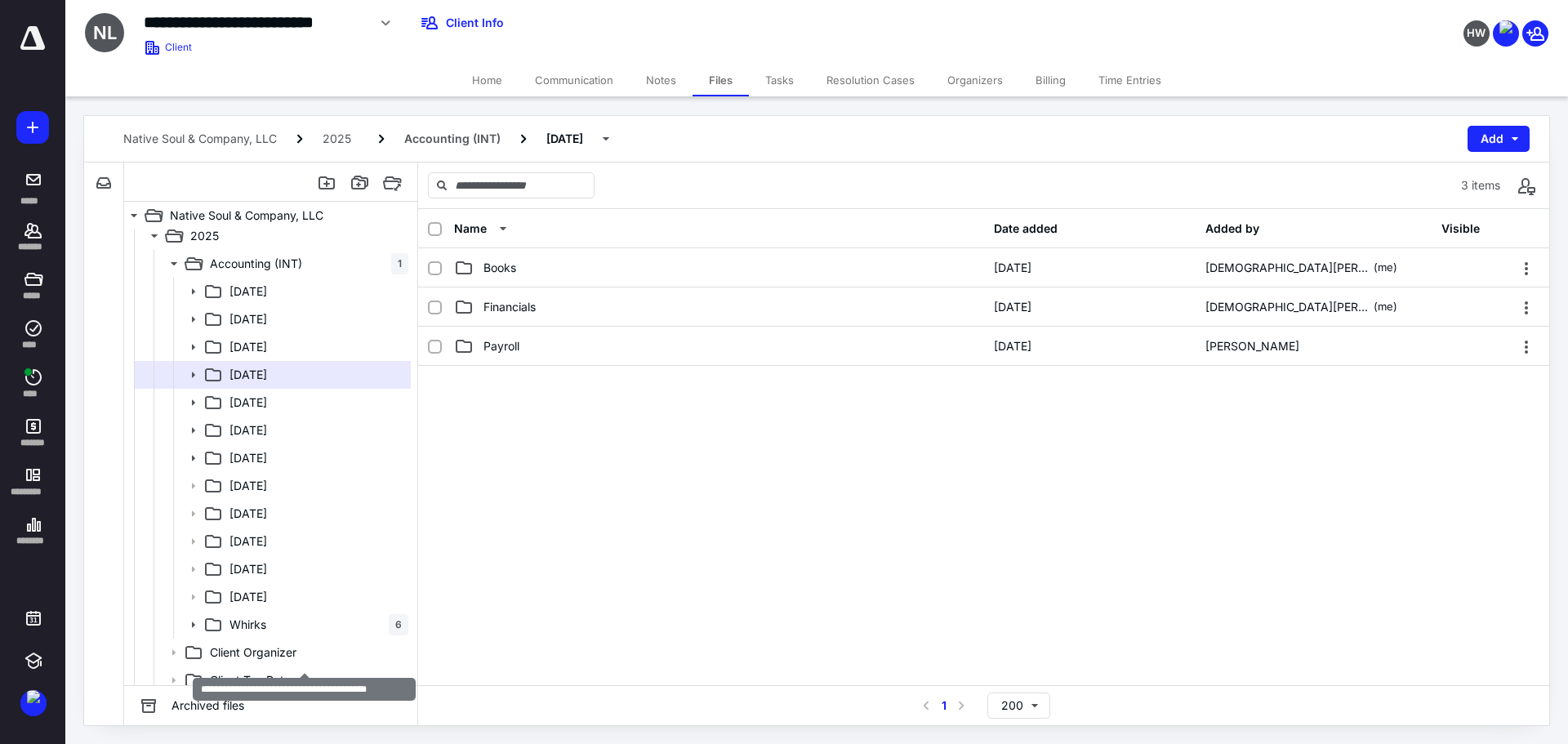 scroll, scrollTop: 160, scrollLeft: 0, axis: vertical 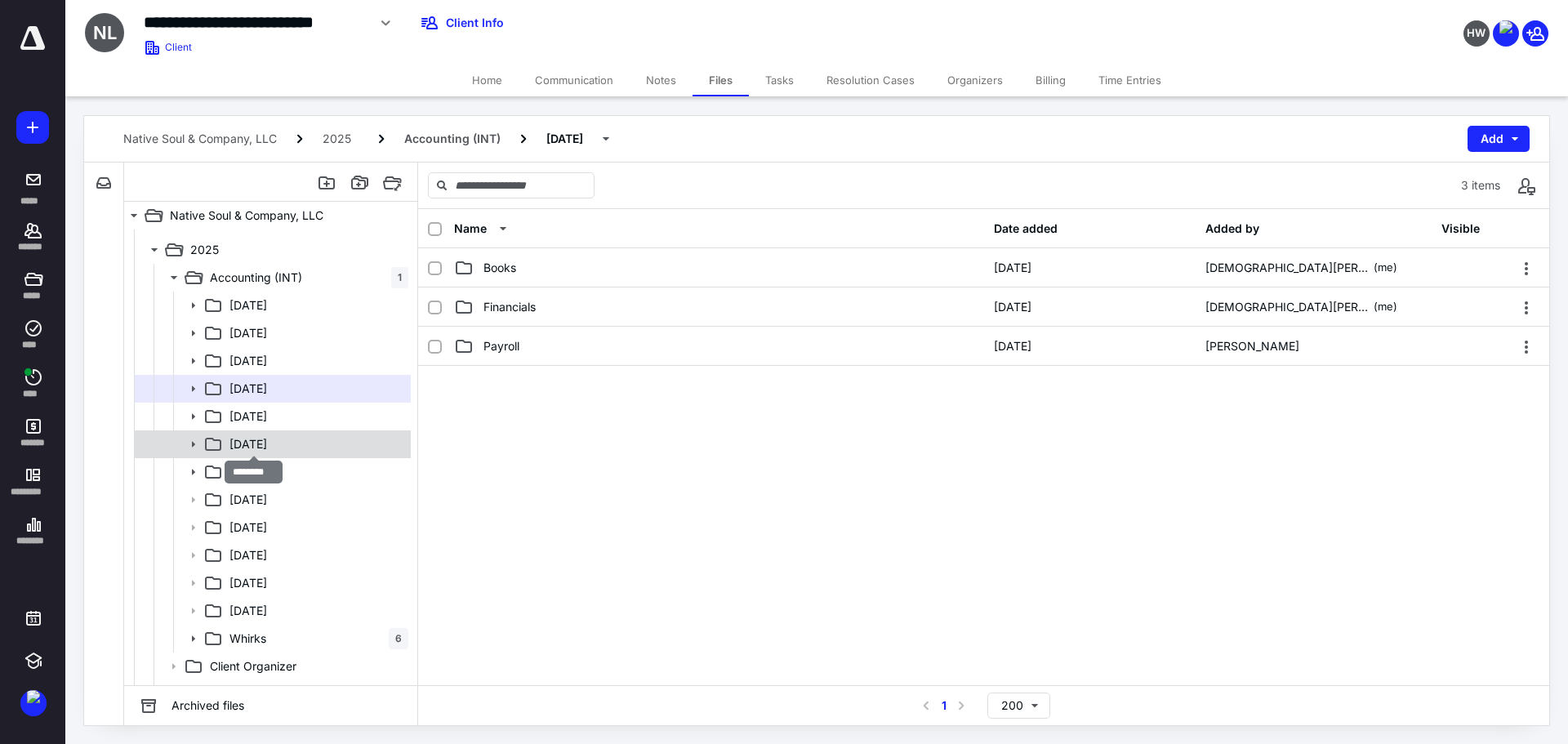 click on "[DATE]" at bounding box center [248, 444] 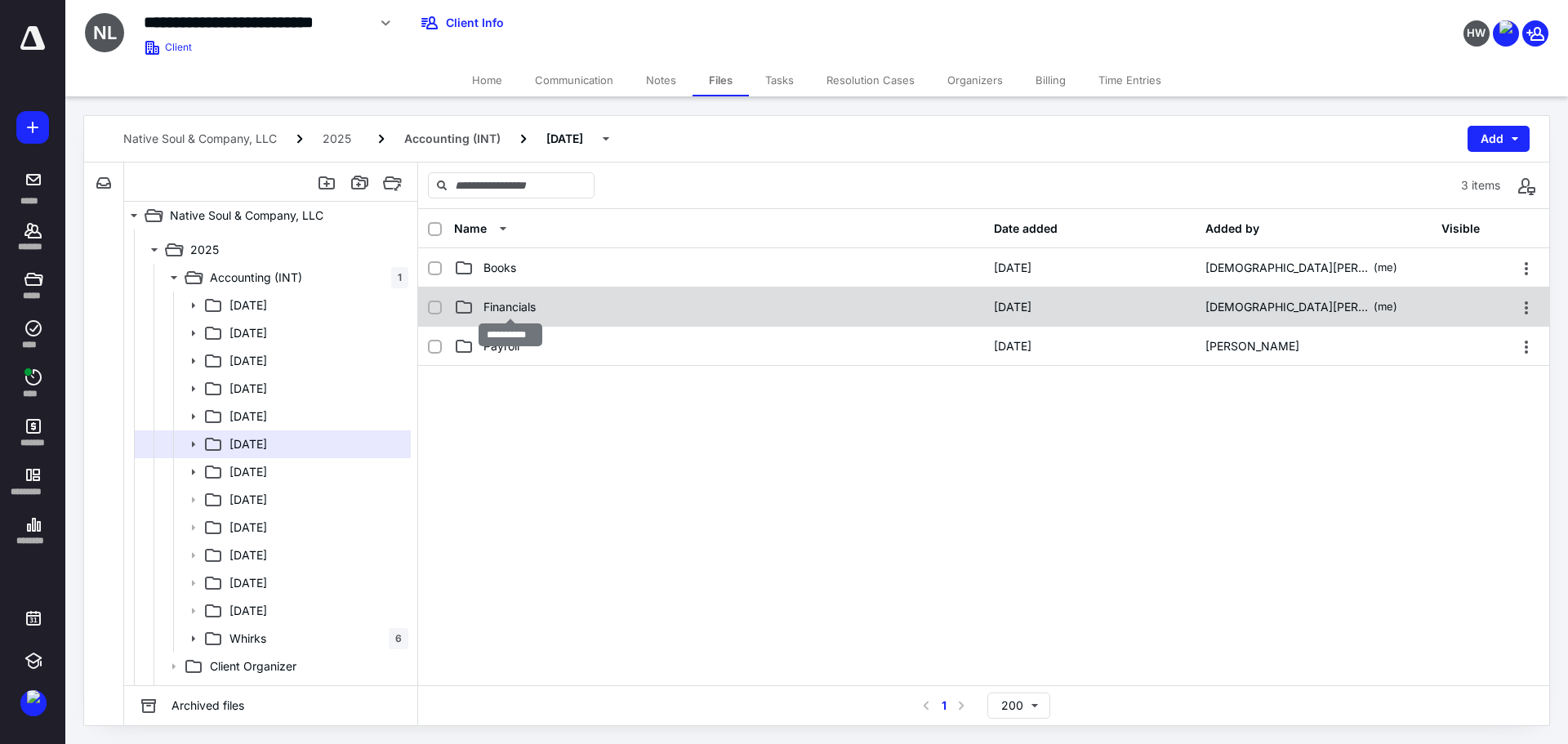 click on "Financials" at bounding box center [510, 307] 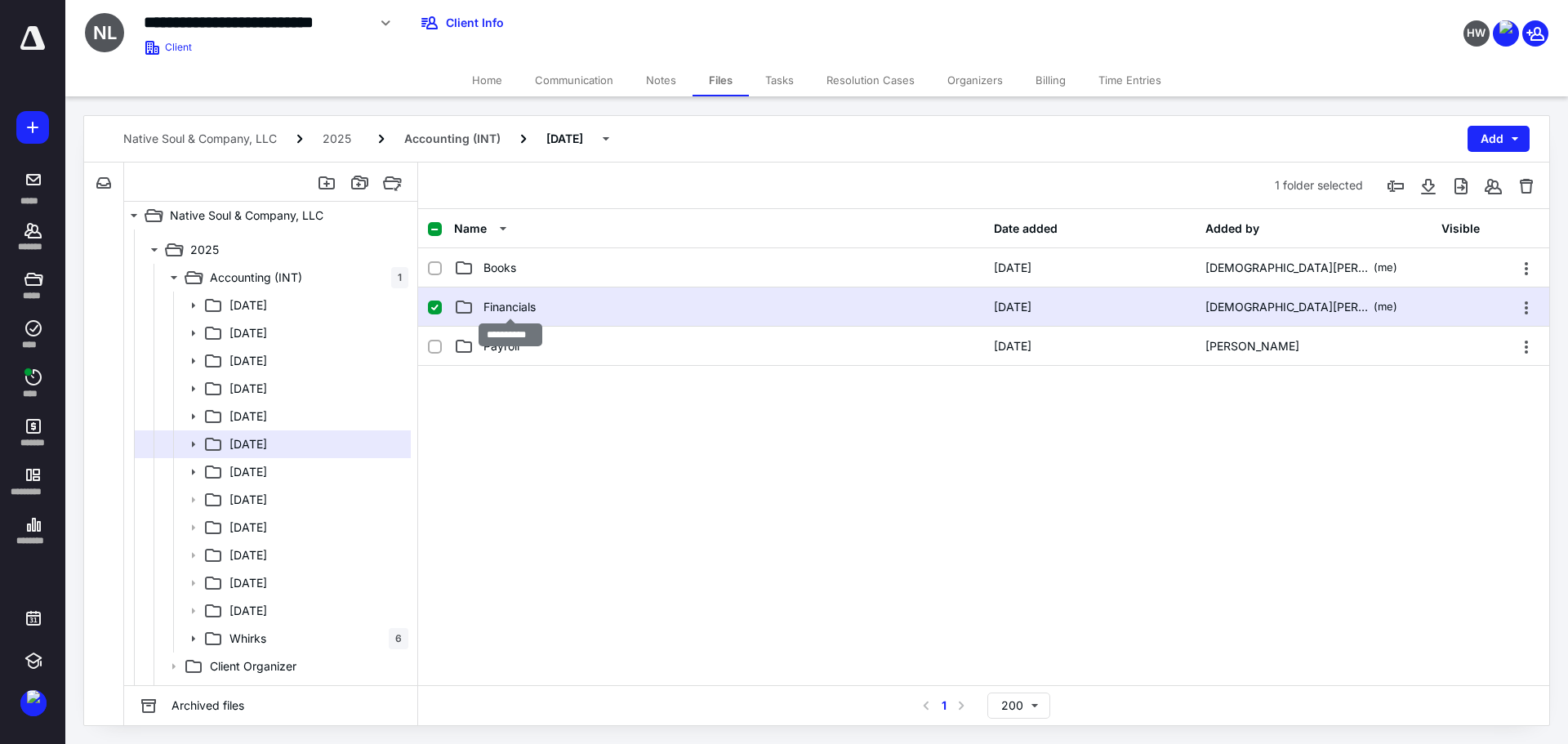 click on "Financials" at bounding box center [510, 307] 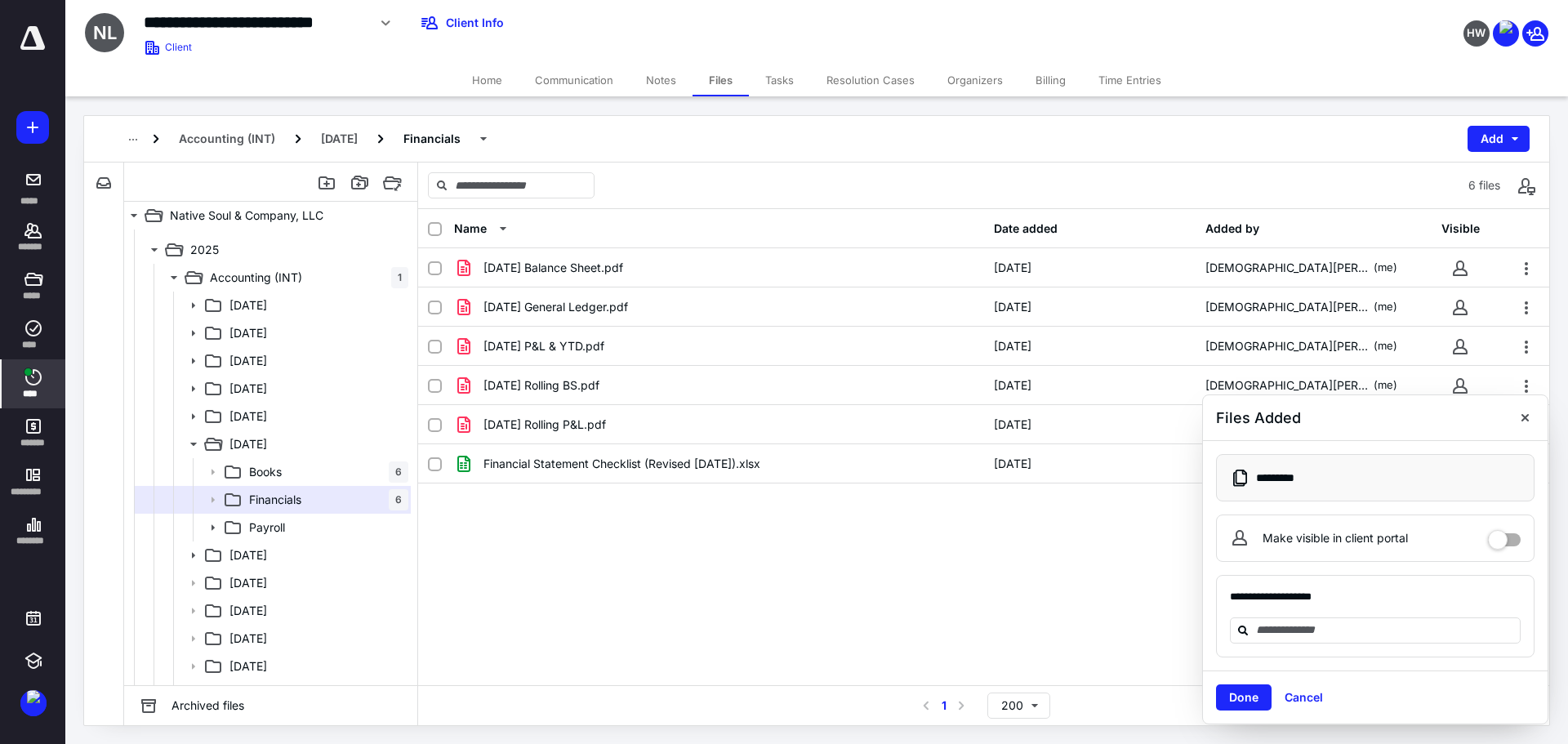 click 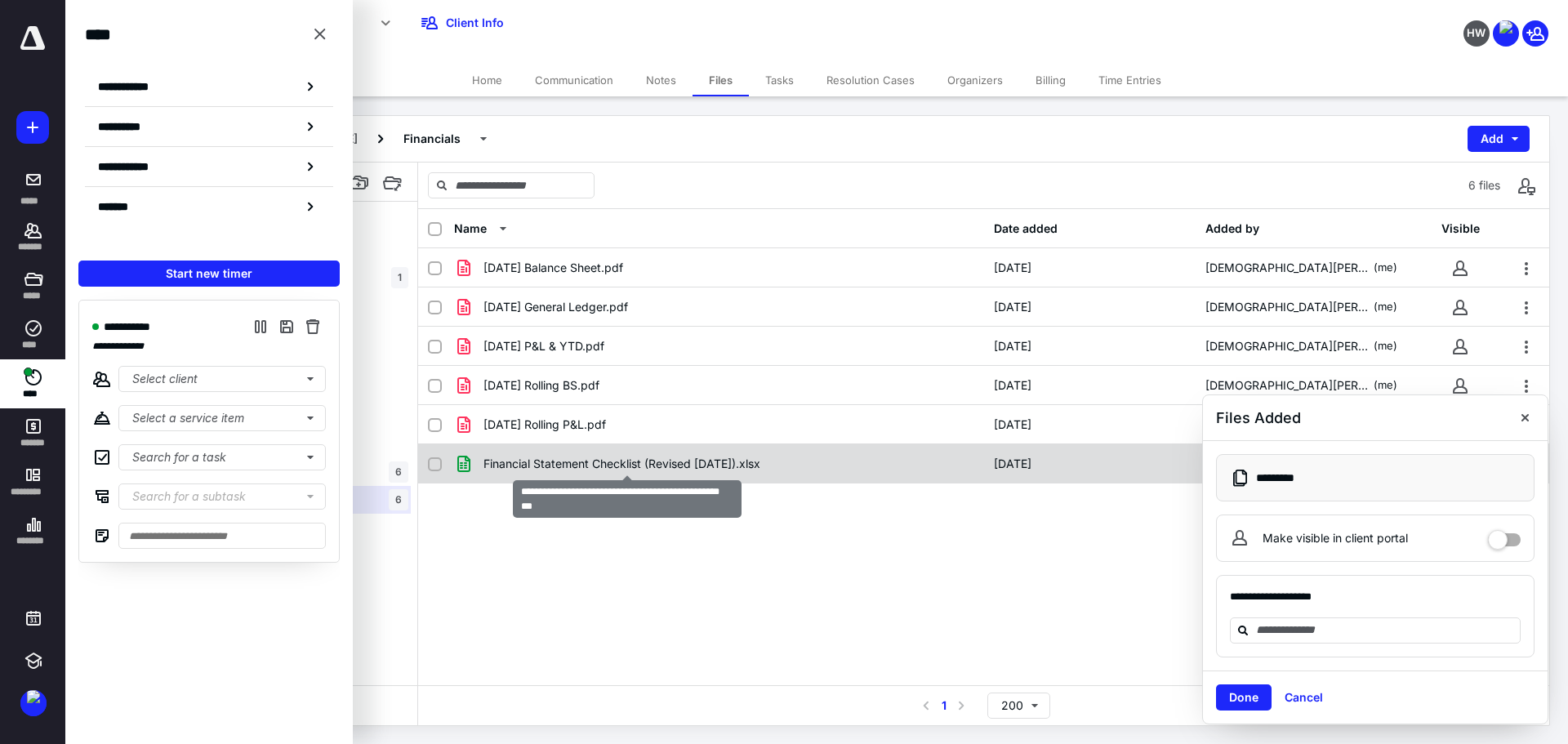 click on "Financial Statement Checklist (Revised [DATE]).xlsx" at bounding box center (621, 464) 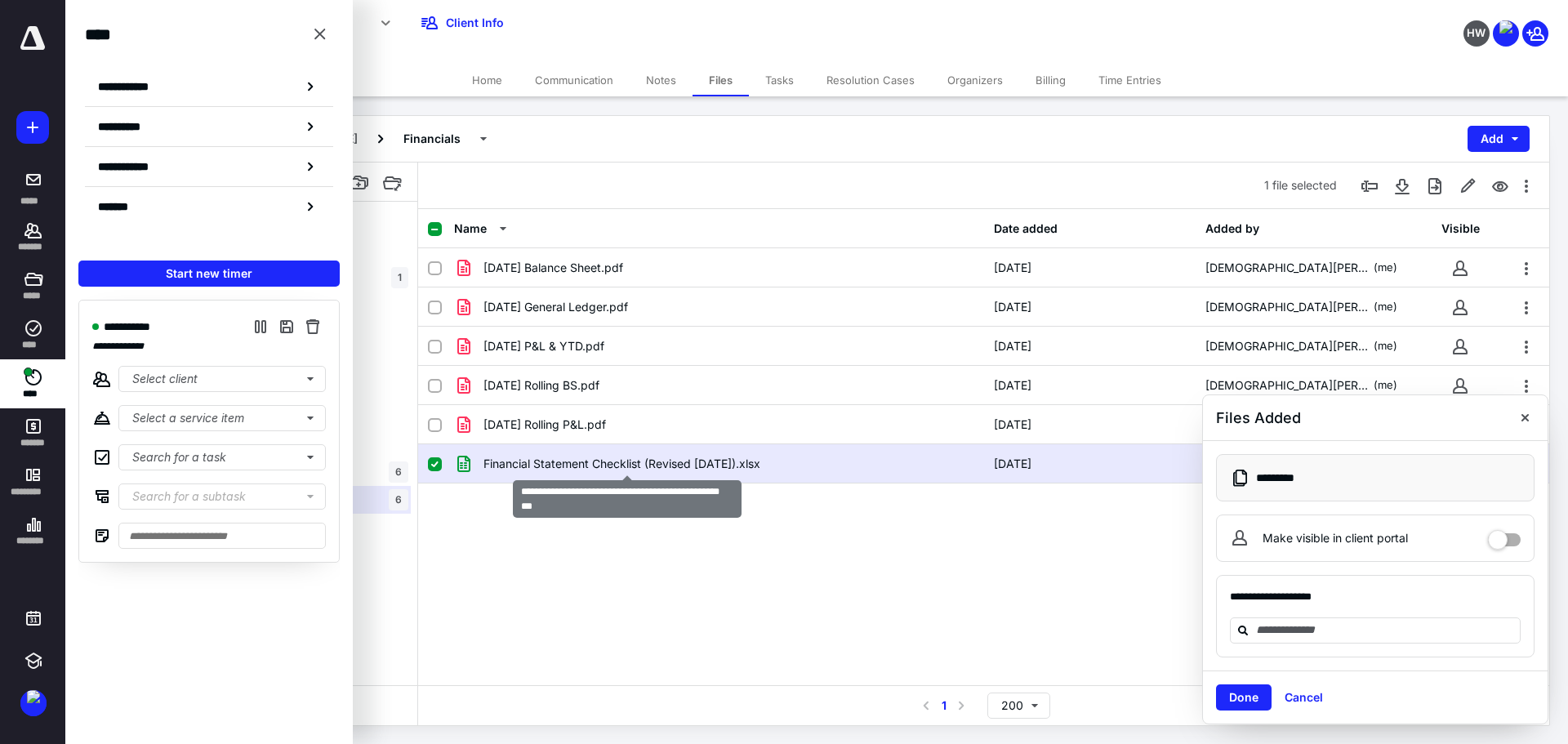 click on "Financial Statement Checklist (Revised [DATE]).xlsx" at bounding box center [621, 464] 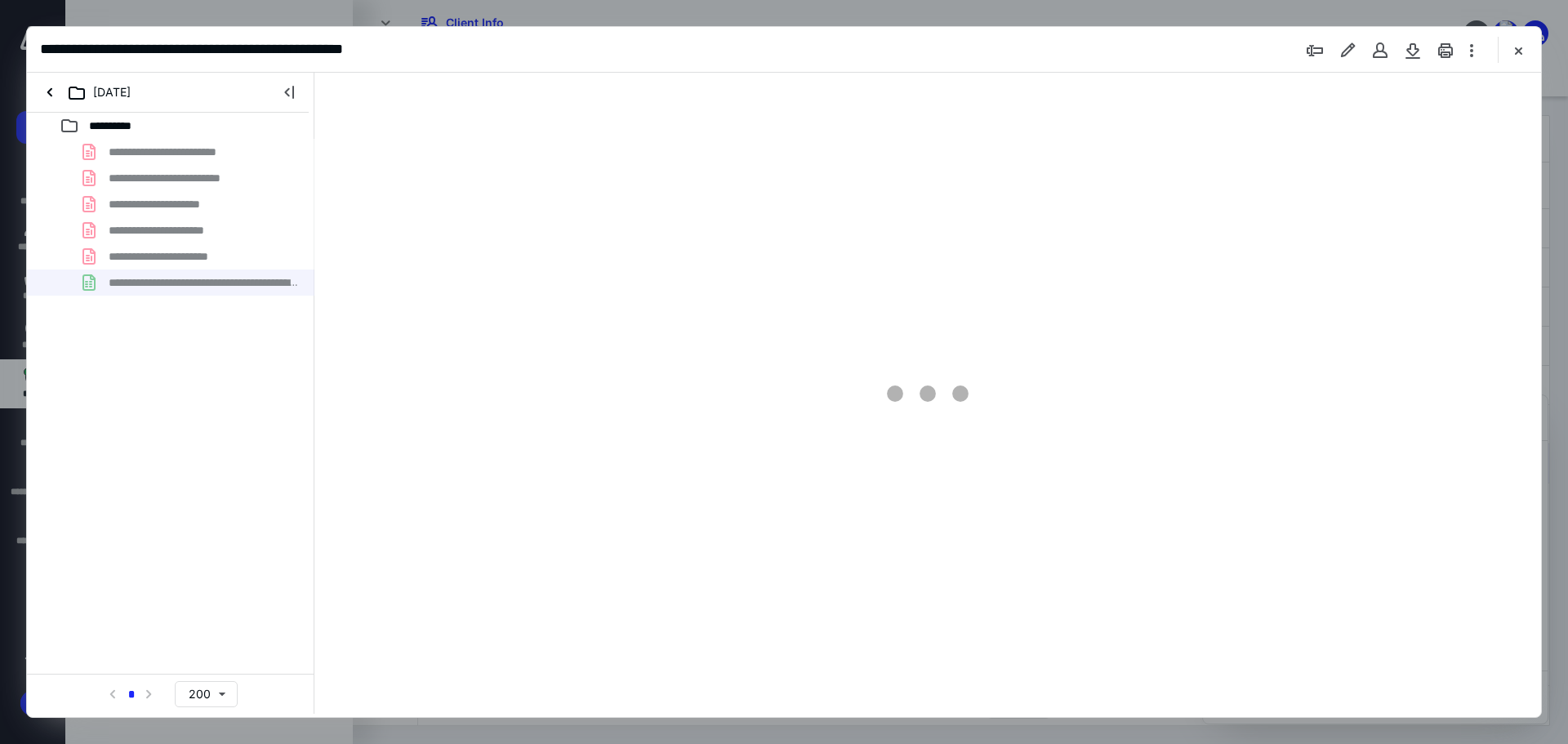 scroll, scrollTop: 0, scrollLeft: 0, axis: both 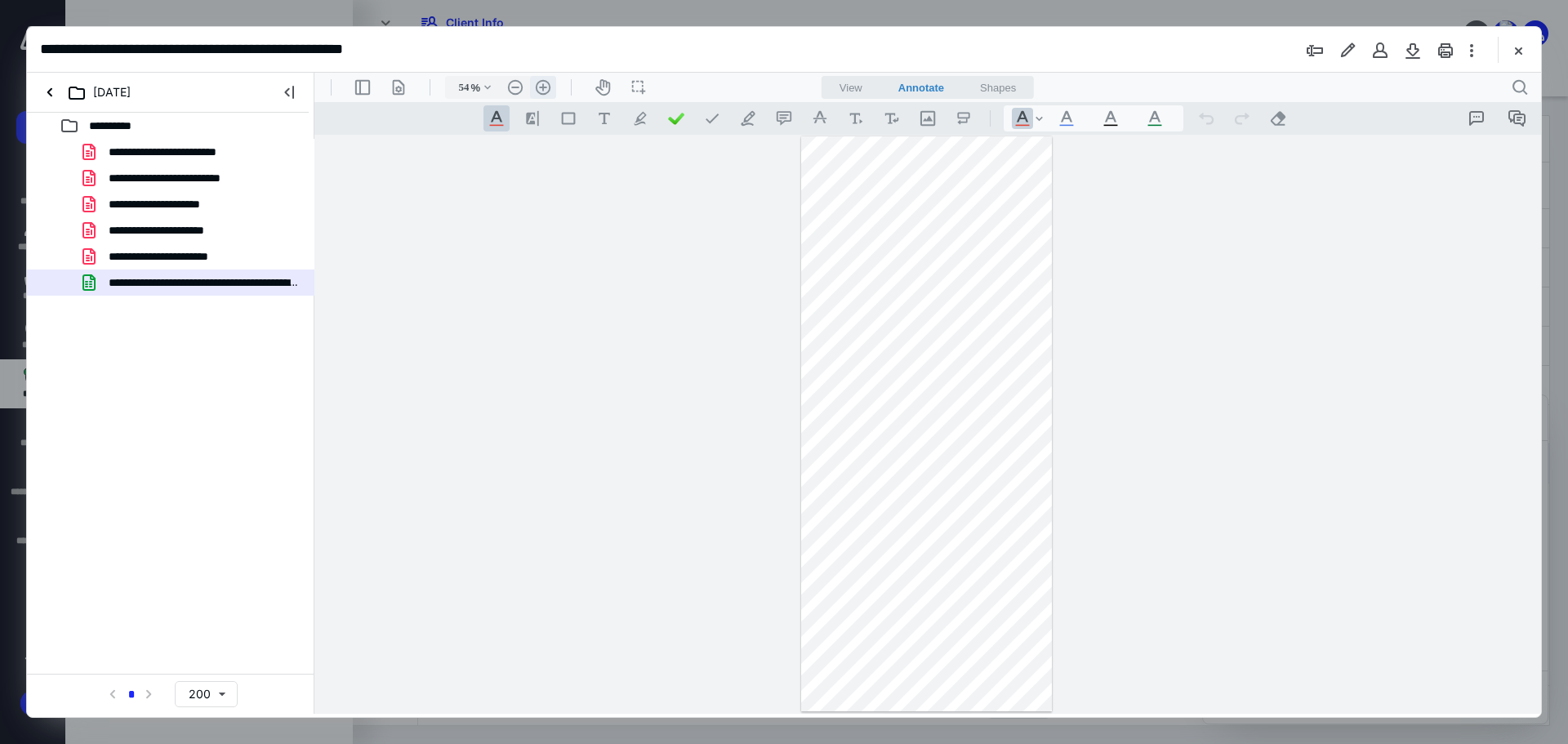 click on ".cls-1{fill:#abb0c4;} icon - header - zoom - in - line" at bounding box center [543, 87] 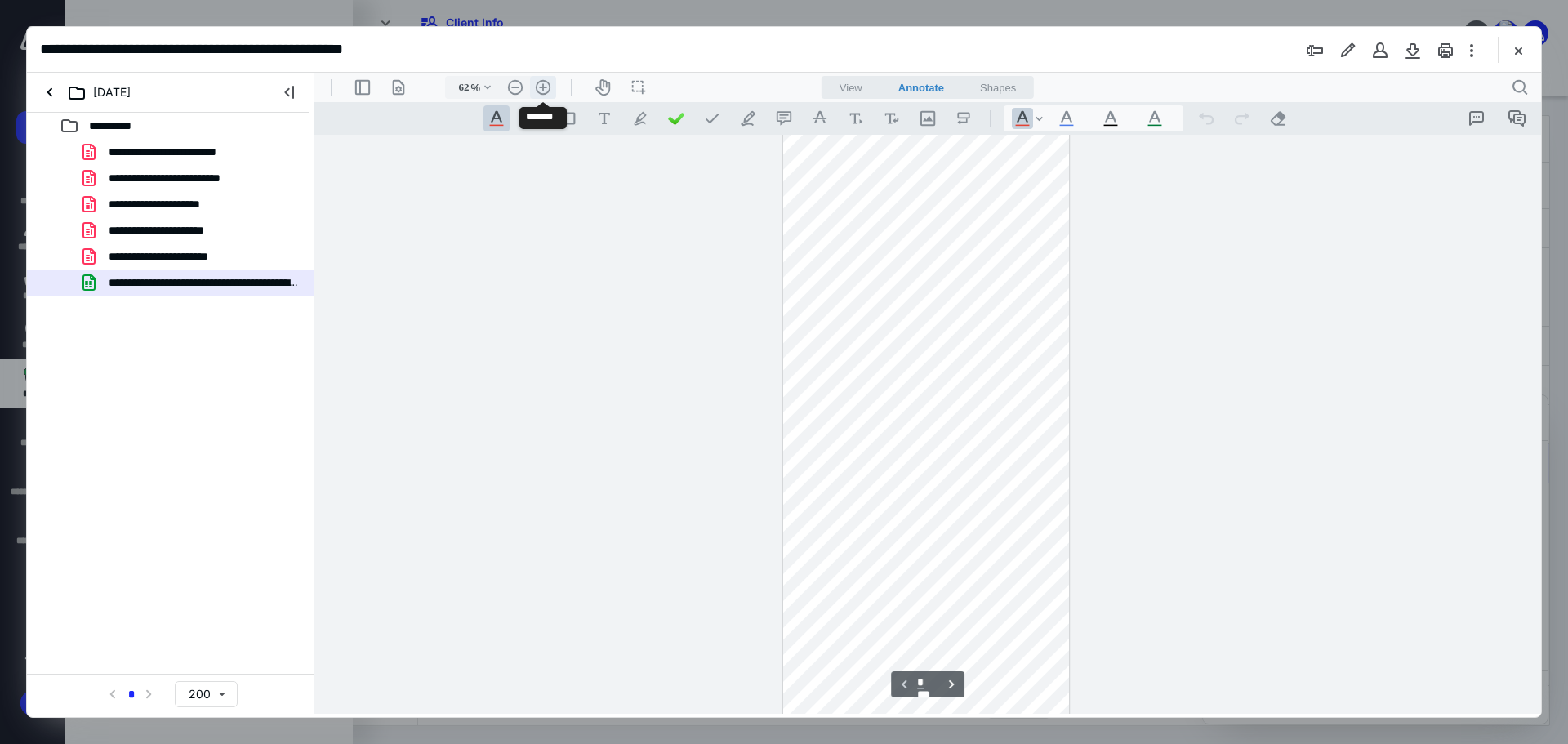 click on ".cls-1{fill:#abb0c4;} icon - header - zoom - in - line" at bounding box center (543, 87) 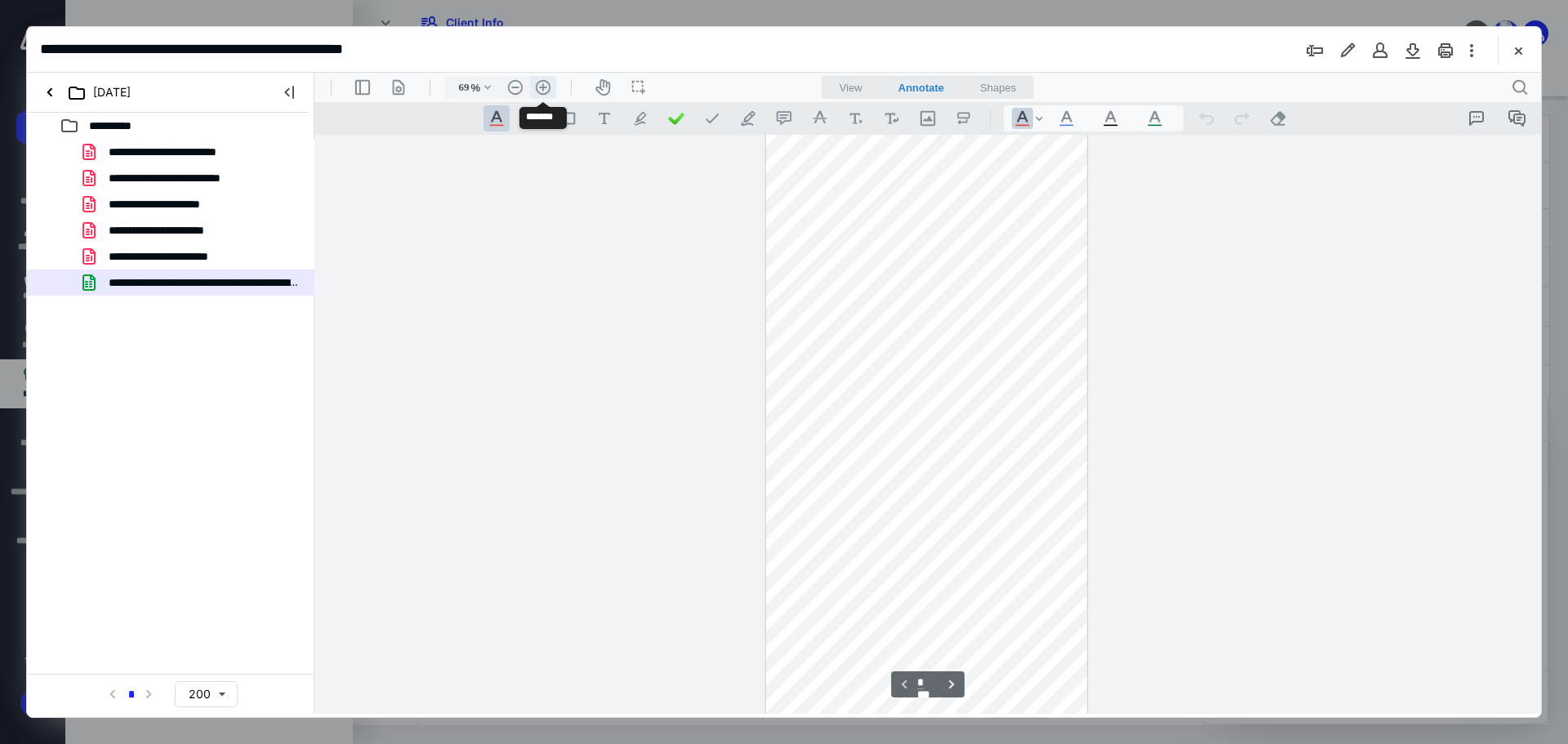click on ".cls-1{fill:#abb0c4;} icon - header - zoom - in - line" at bounding box center [543, 87] 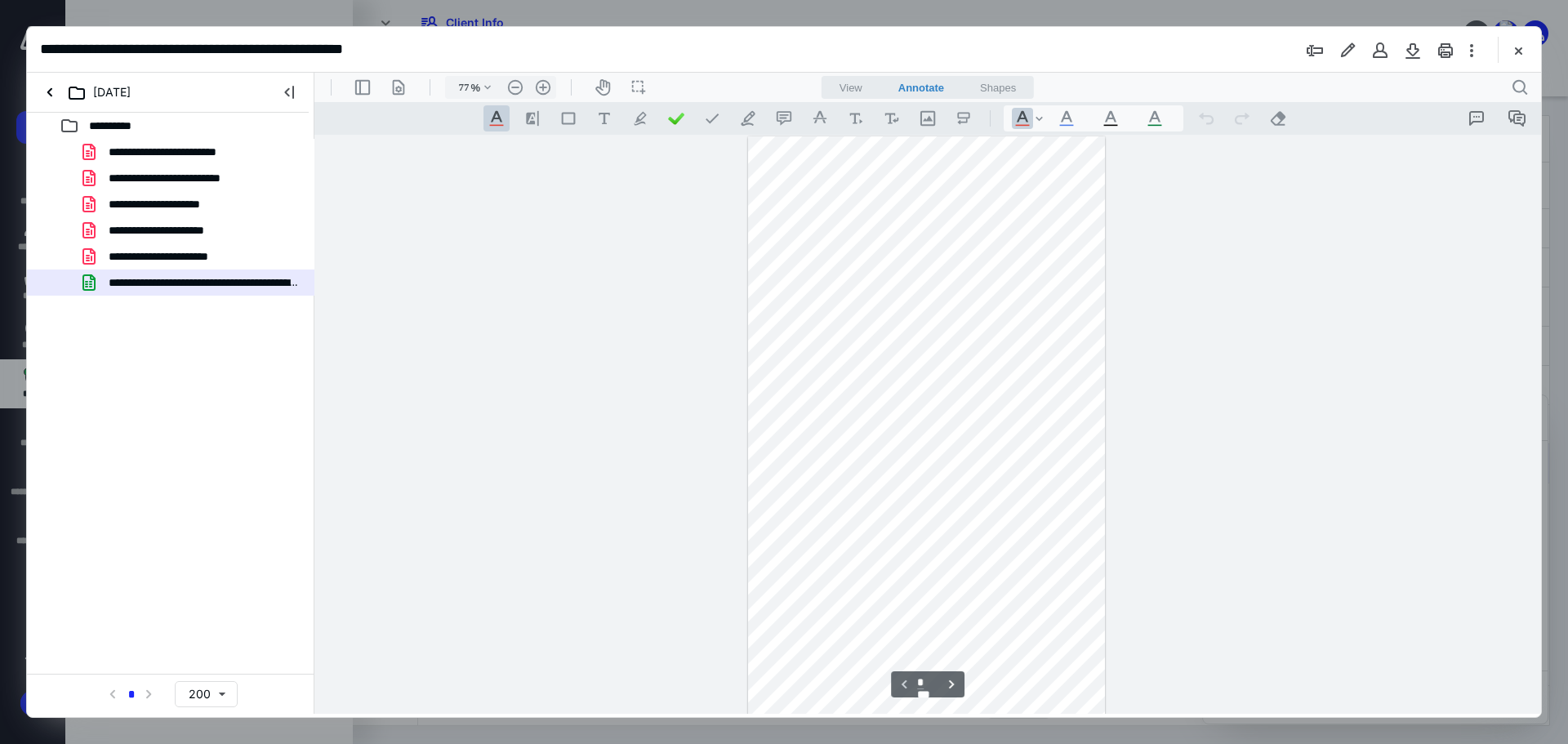 scroll, scrollTop: 0, scrollLeft: 0, axis: both 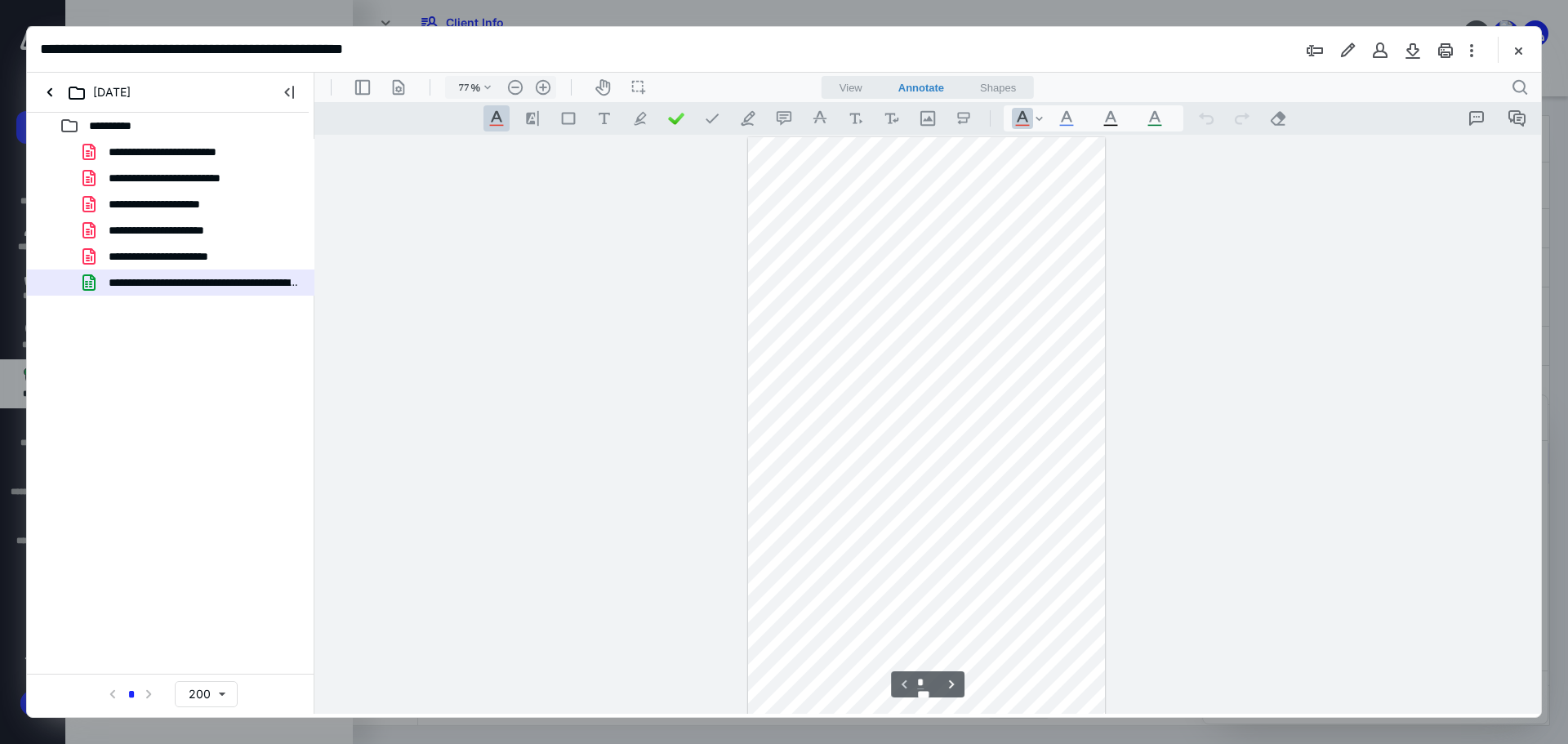 click at bounding box center (1518, 50) 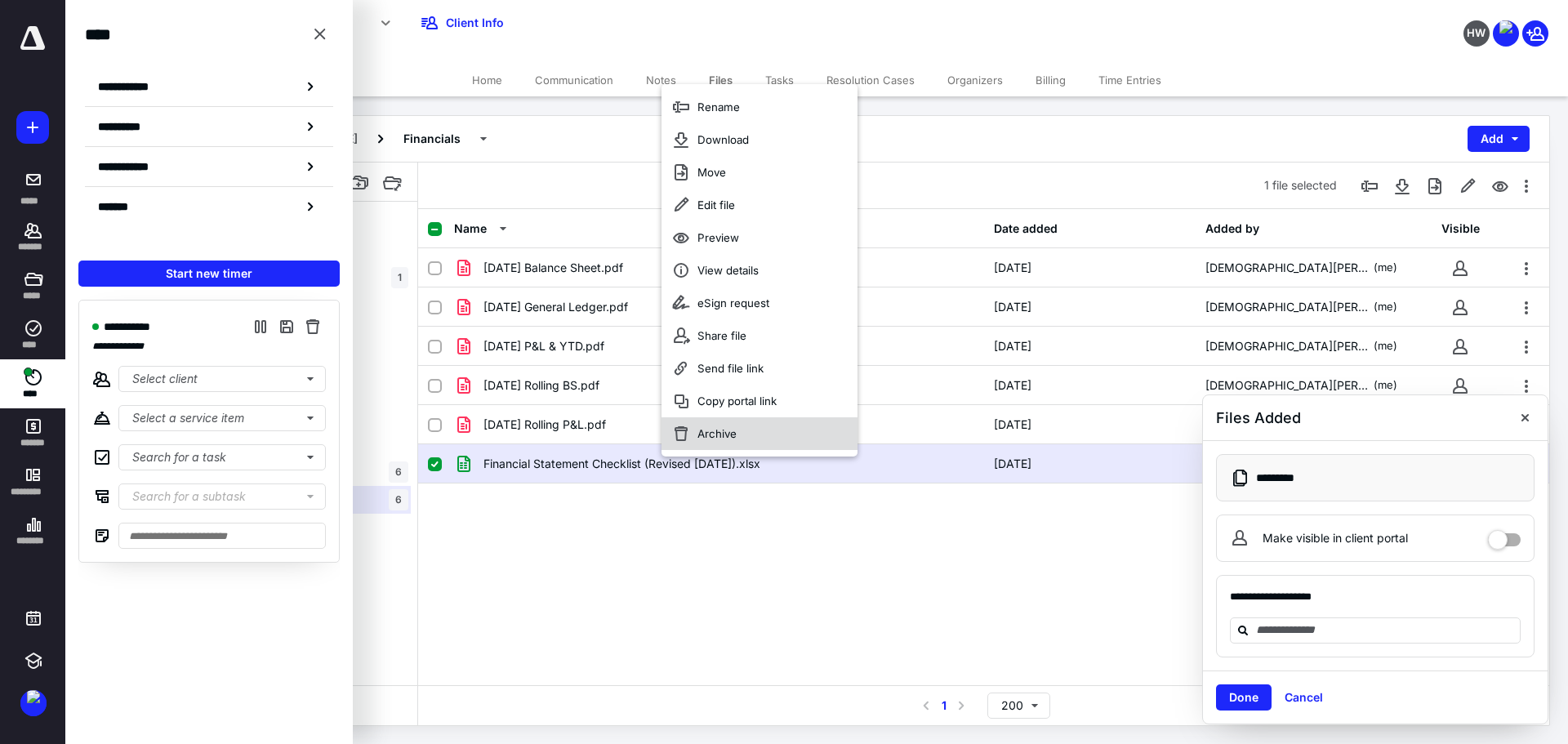 click on "Archive" at bounding box center (760, 434) 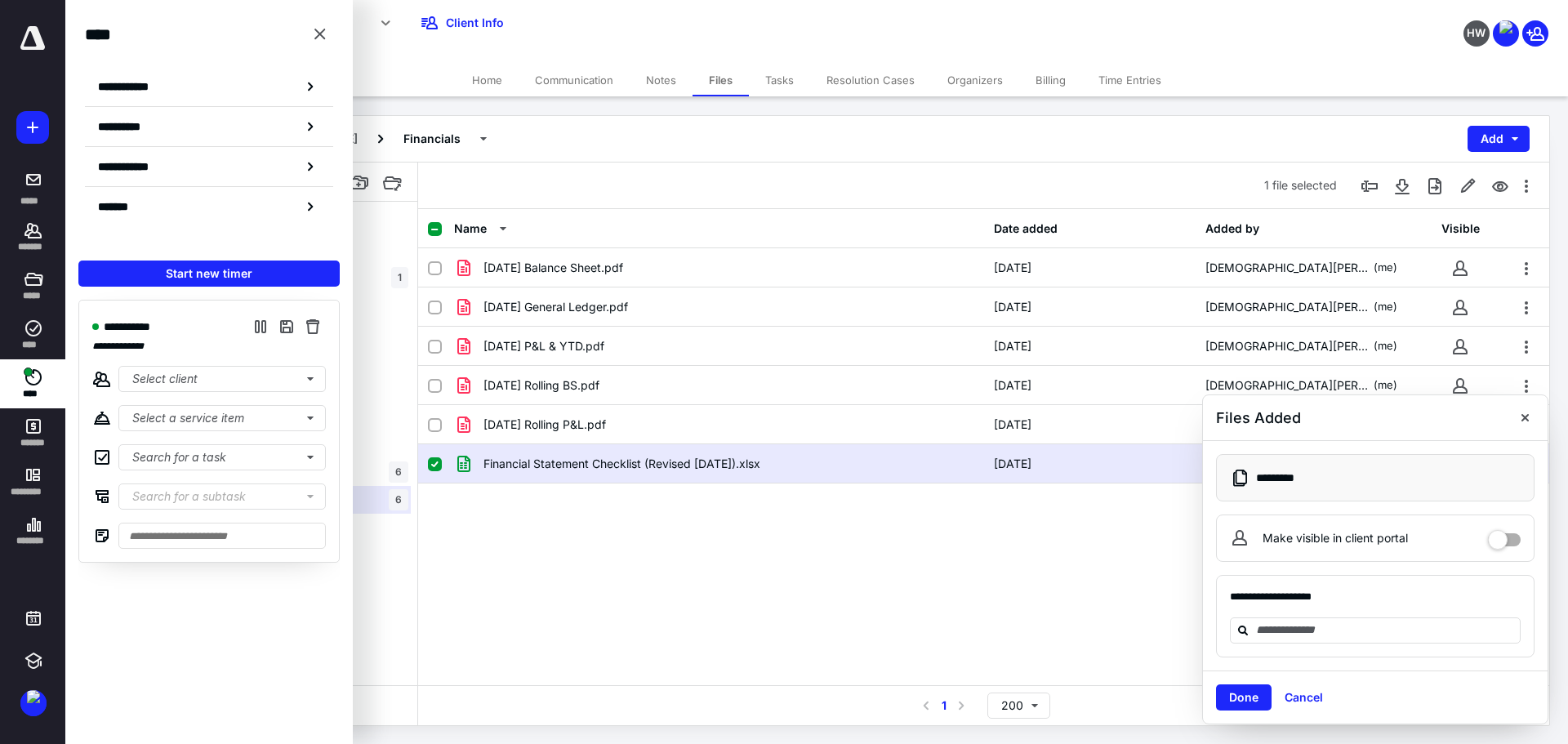 checkbox on "false" 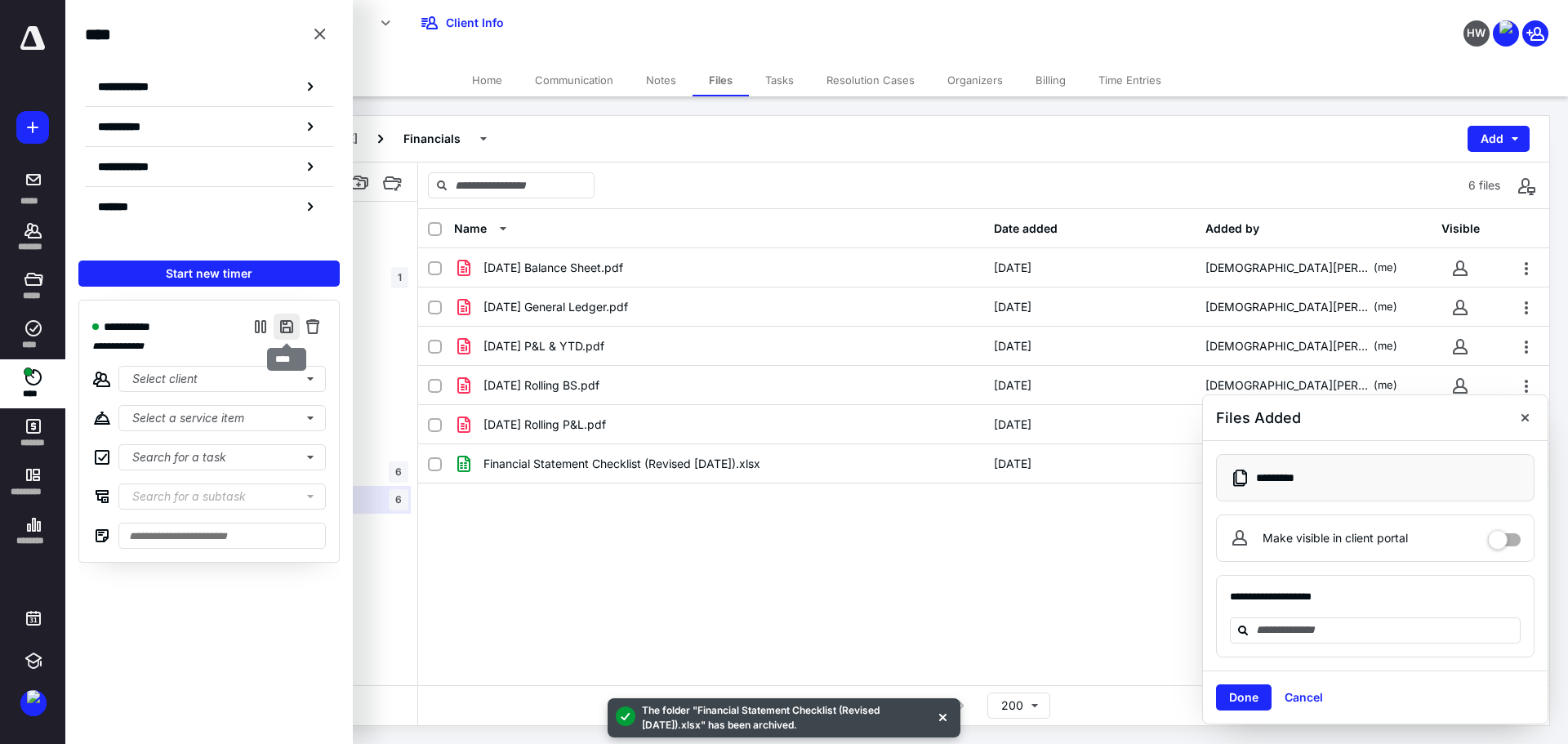 click at bounding box center (287, 327) 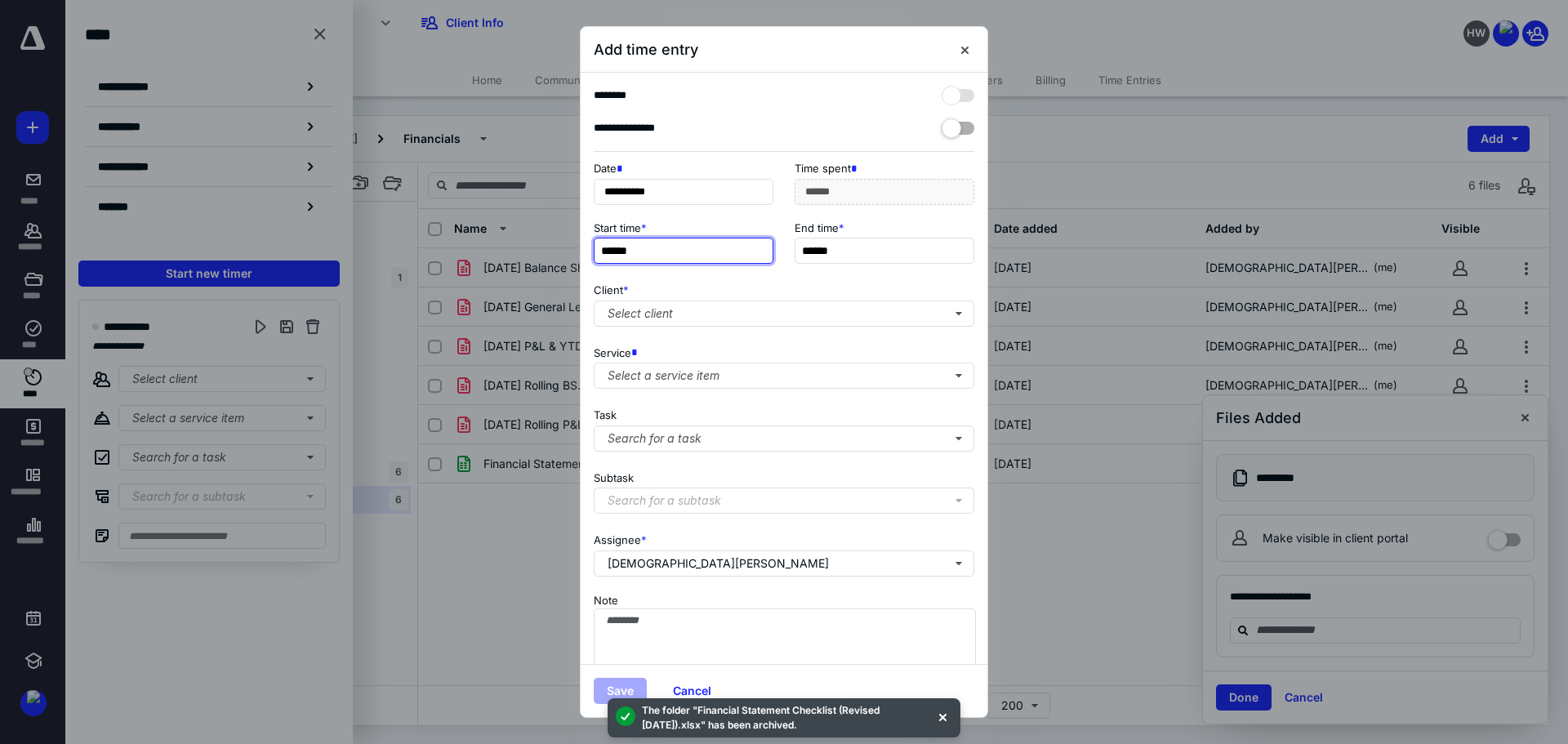 click on "******" at bounding box center (684, 251) 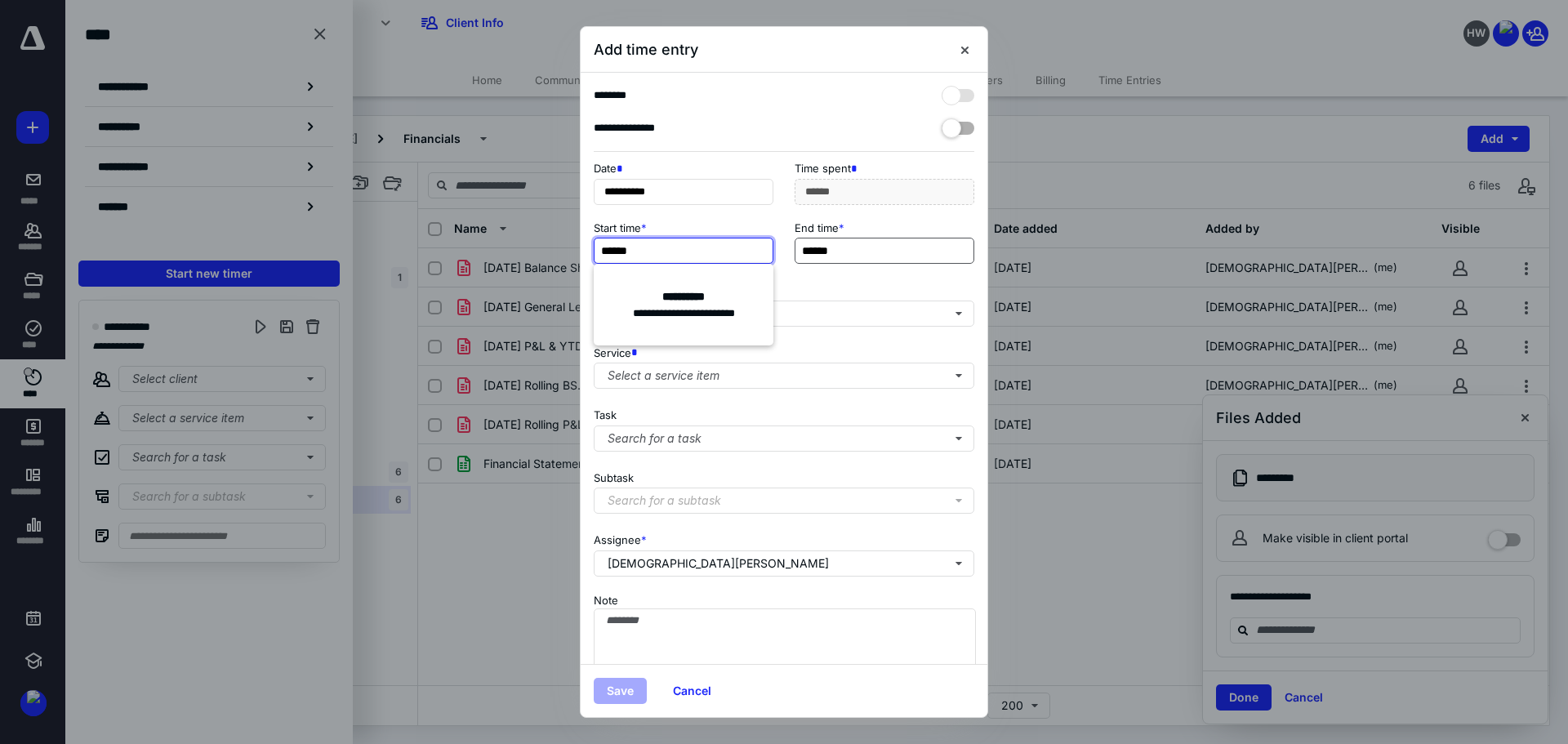 type on "******" 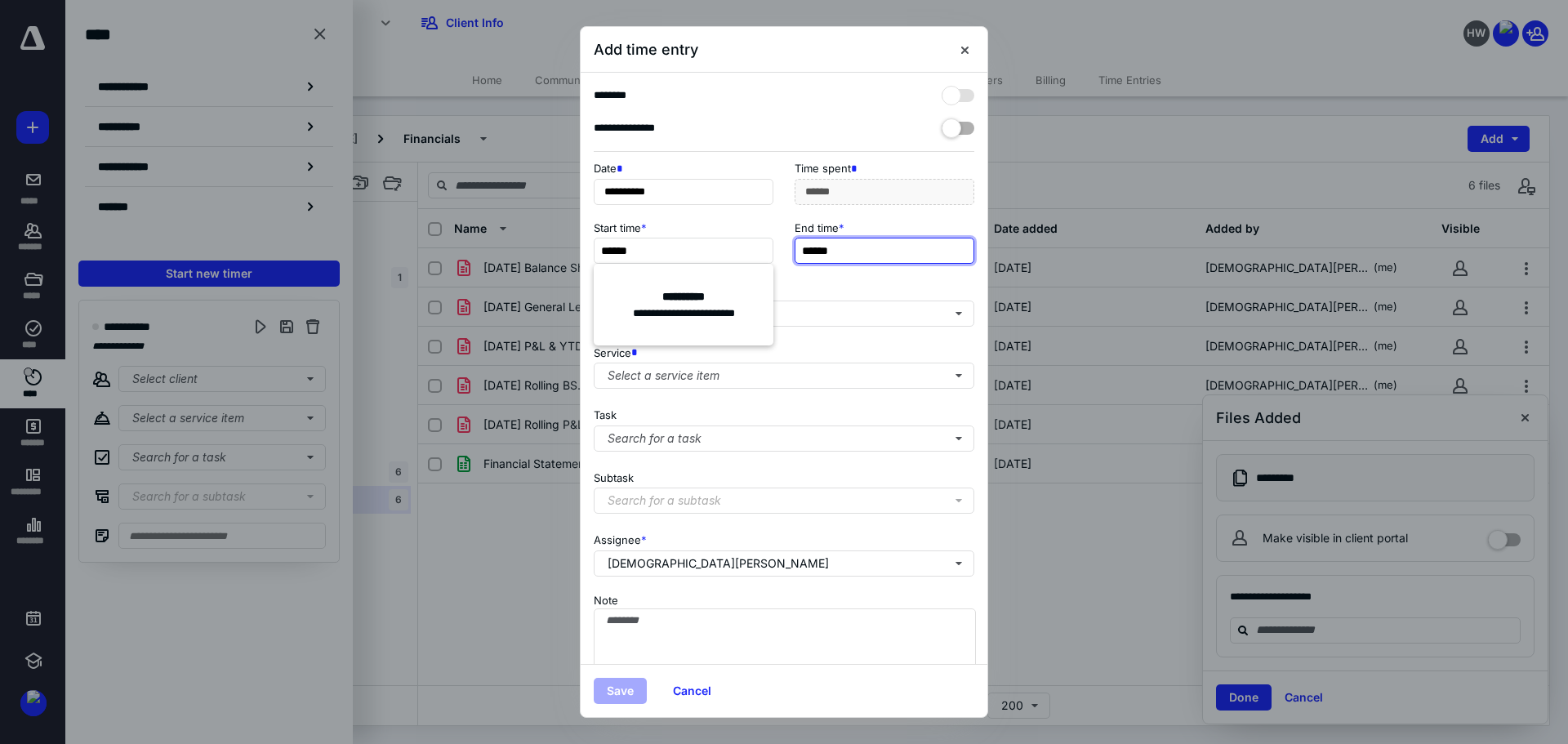 type on "******" 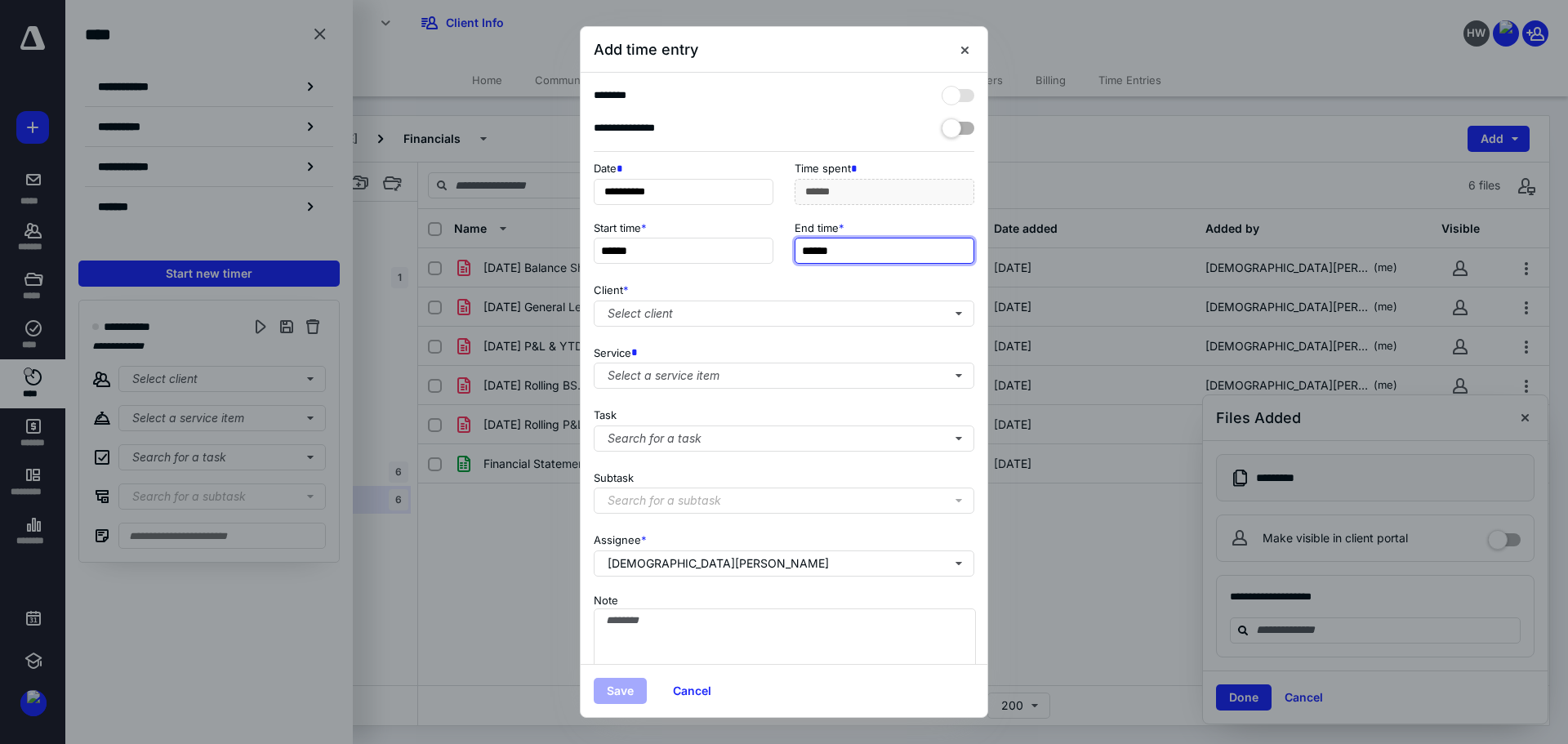 type on "******" 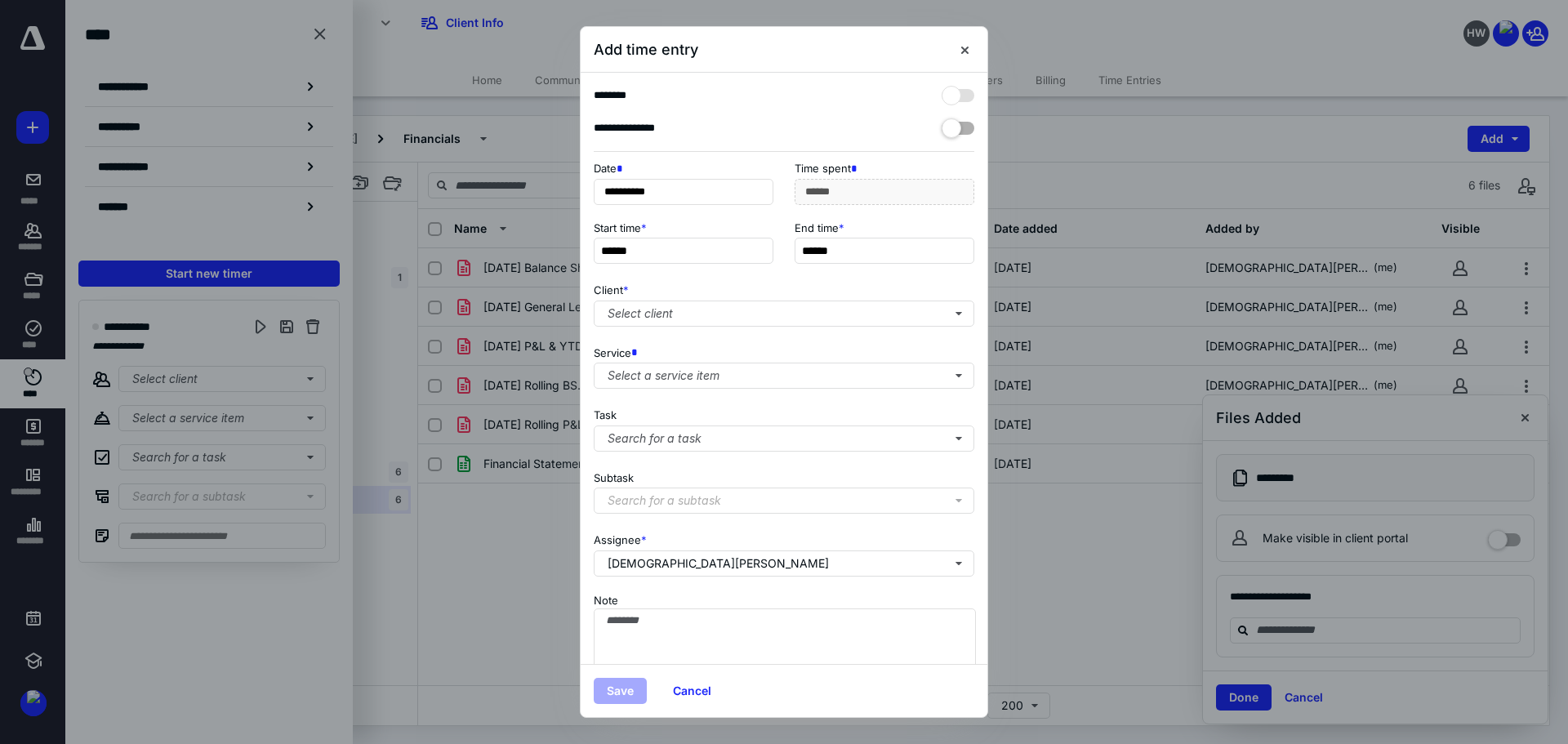 type on "******" 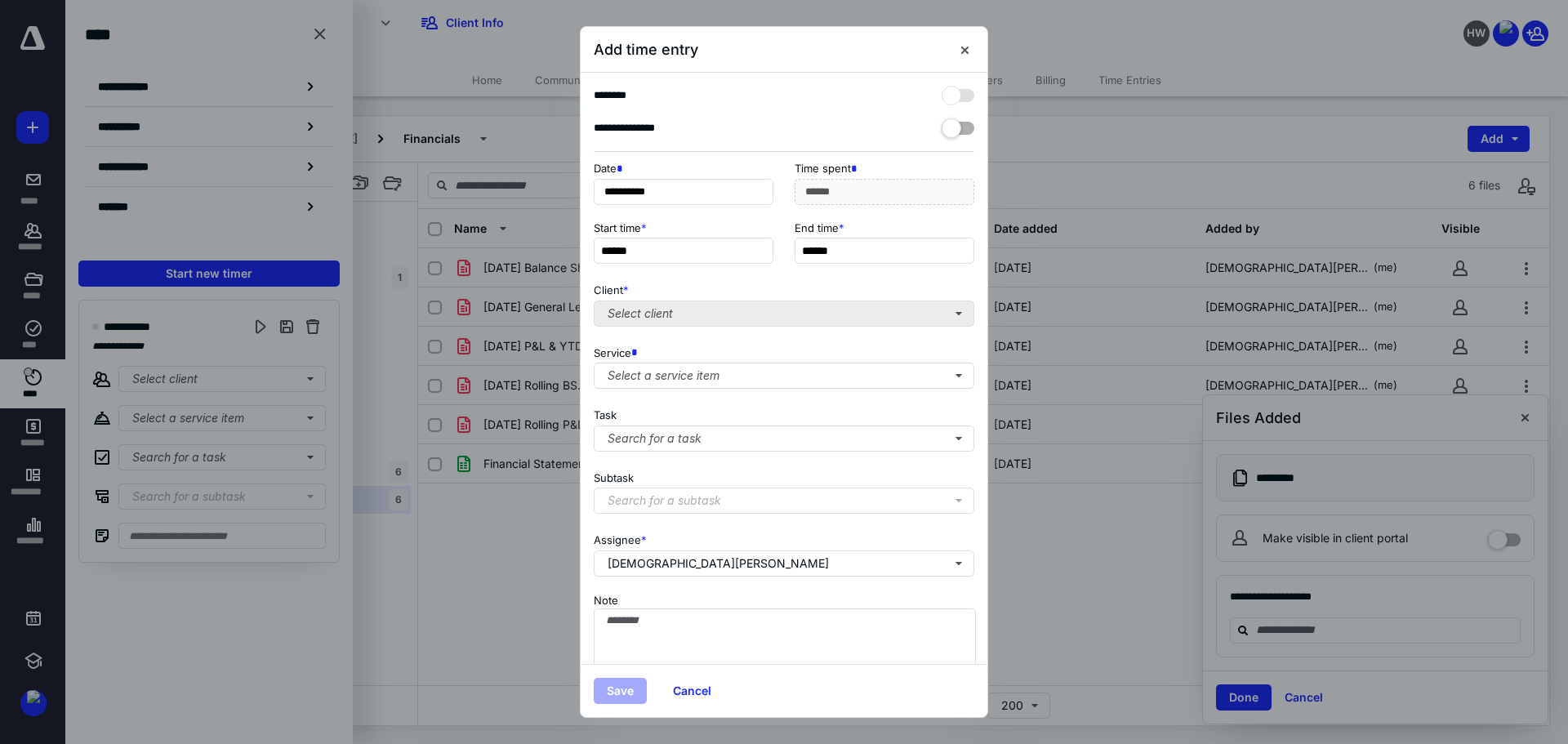click on "Client * Select client" at bounding box center [784, 301] 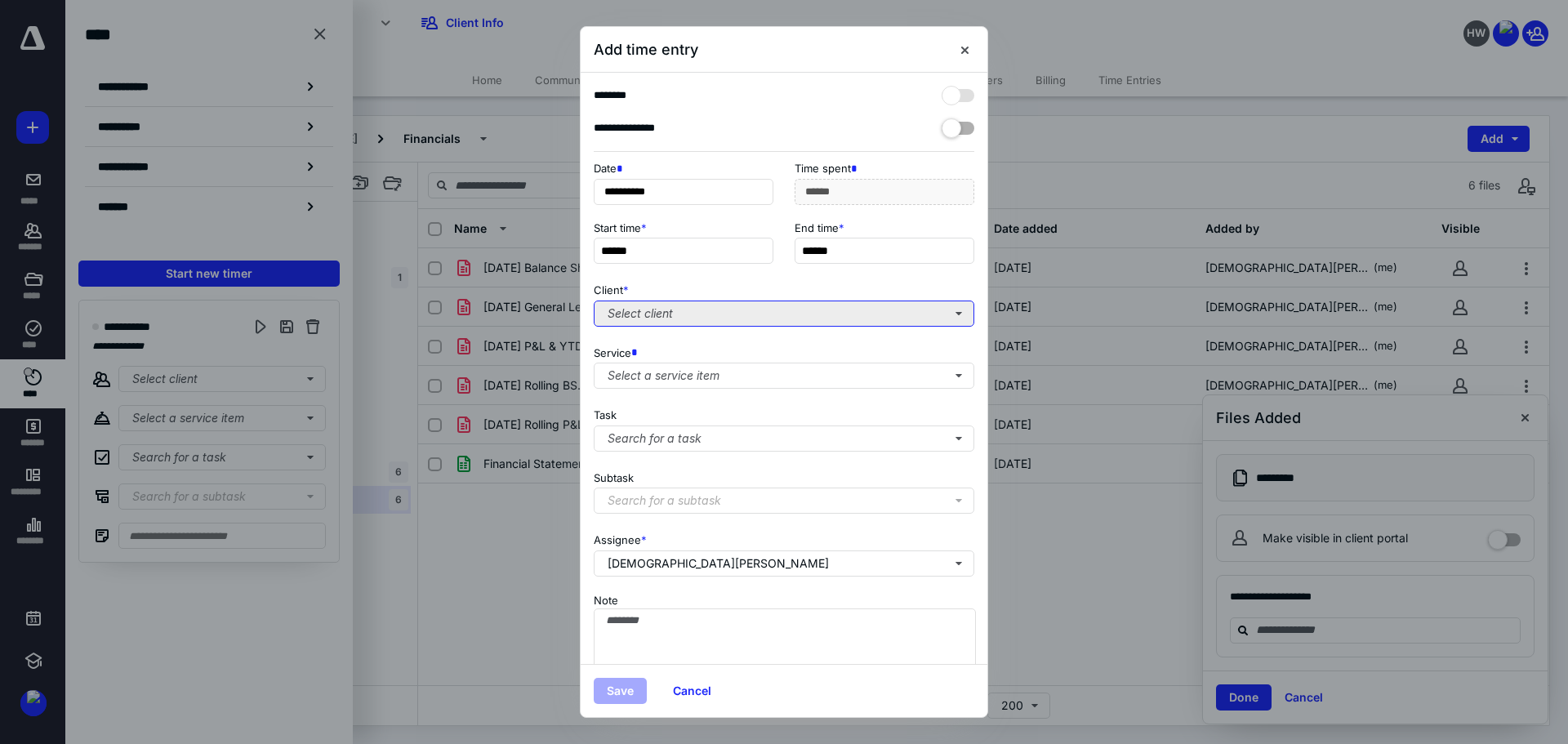 click on "Select client" at bounding box center [784, 314] 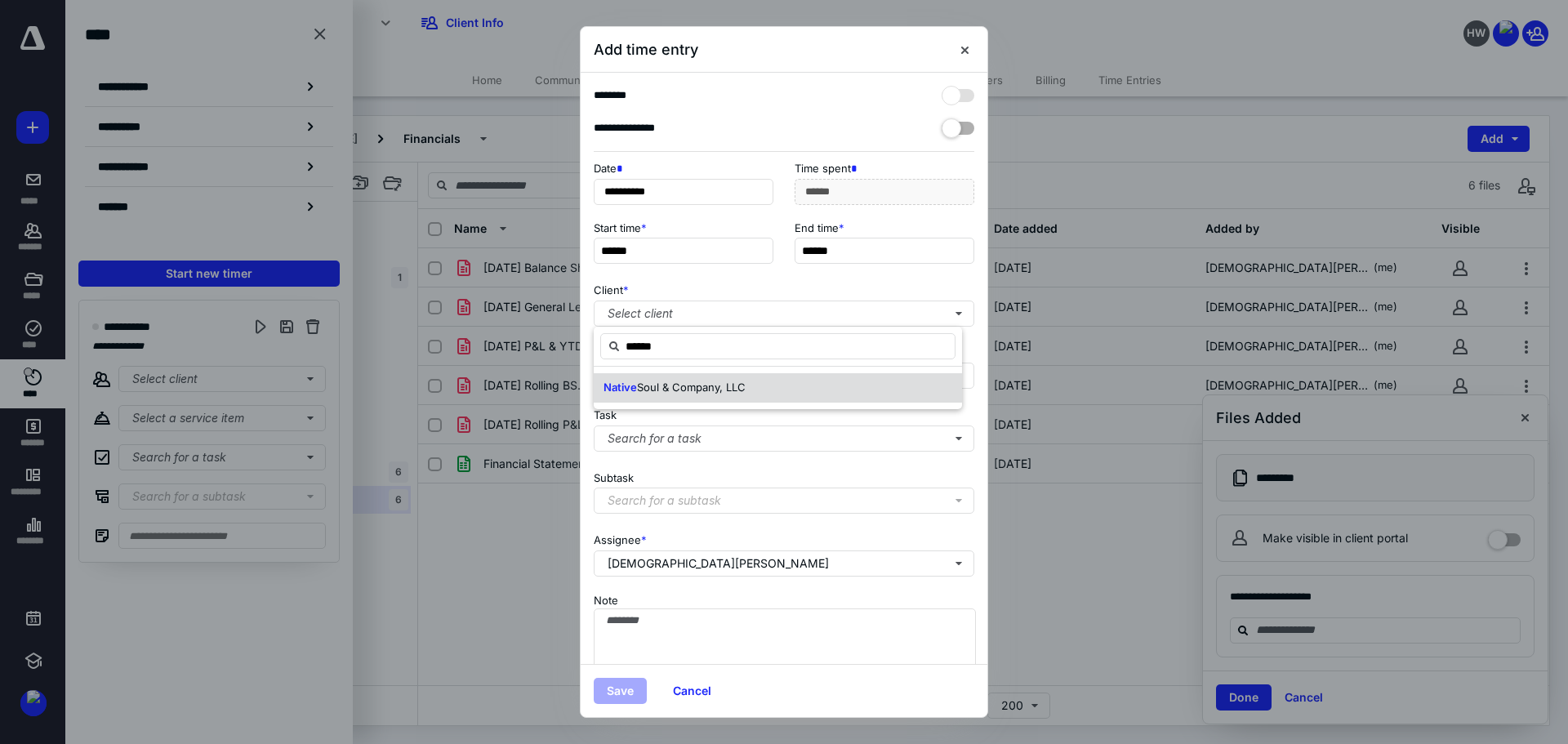 click on "Soul & Company, LLC" at bounding box center (691, 387) 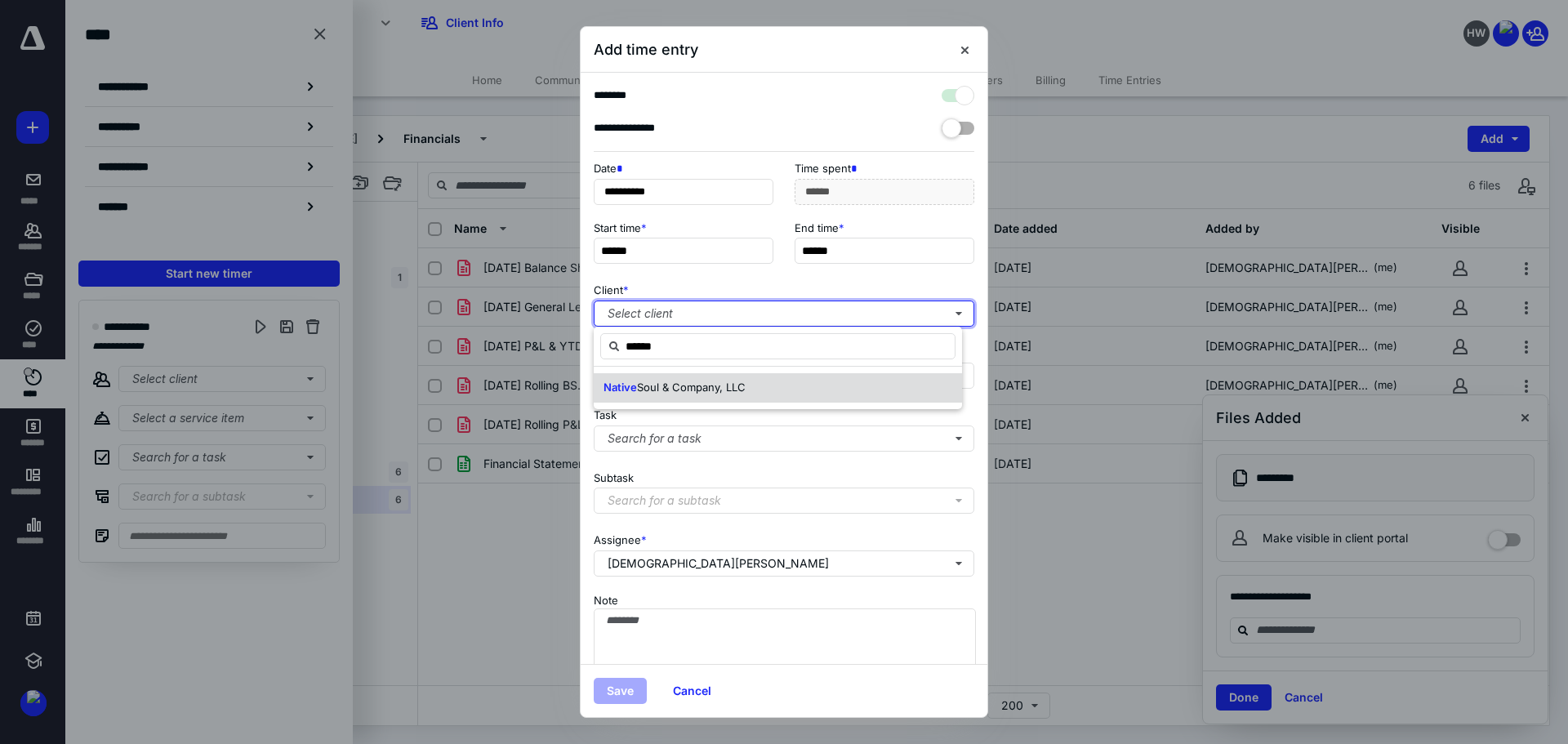 checkbox on "true" 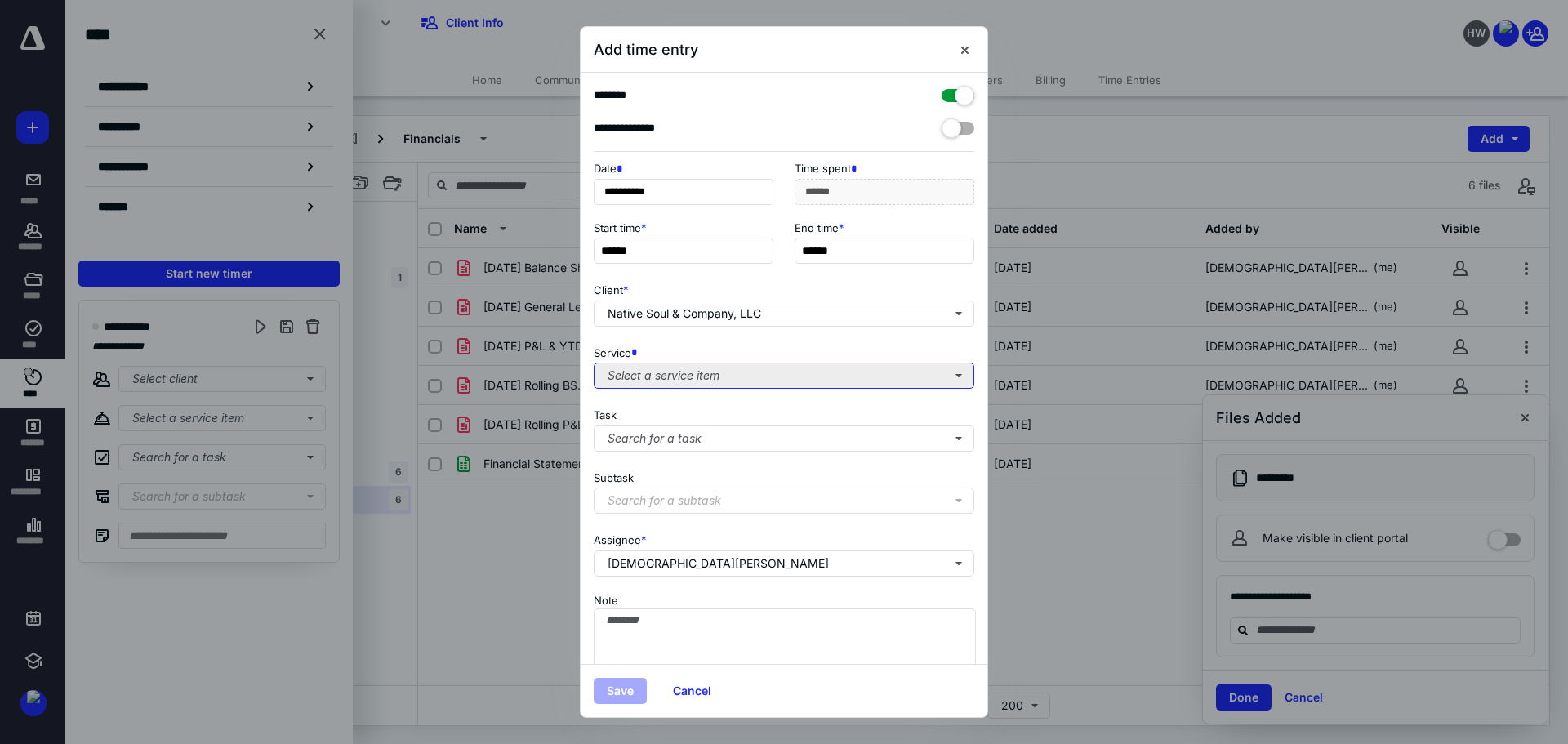 click on "Select a service item" at bounding box center [784, 376] 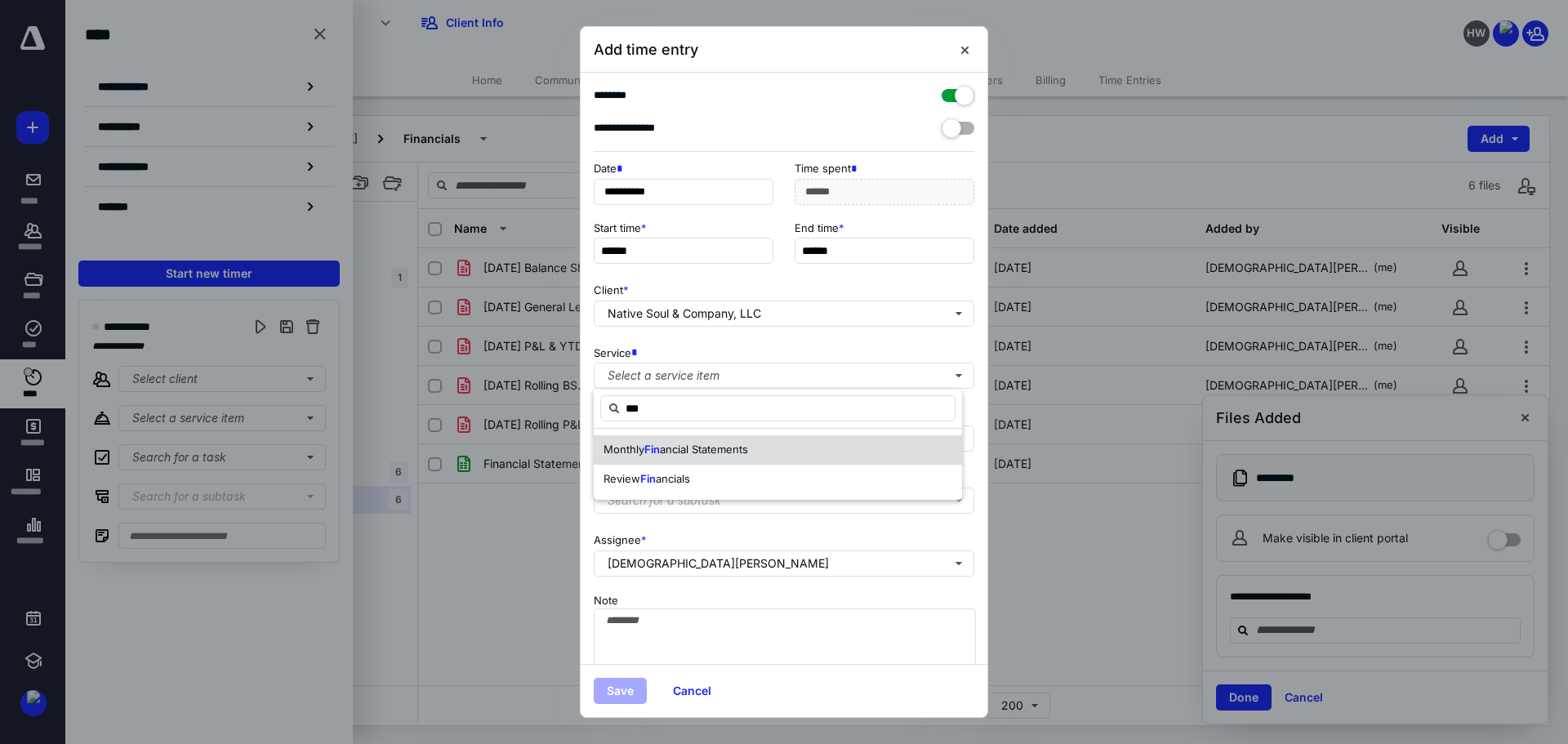 click on "ancial Statements" at bounding box center [704, 449] 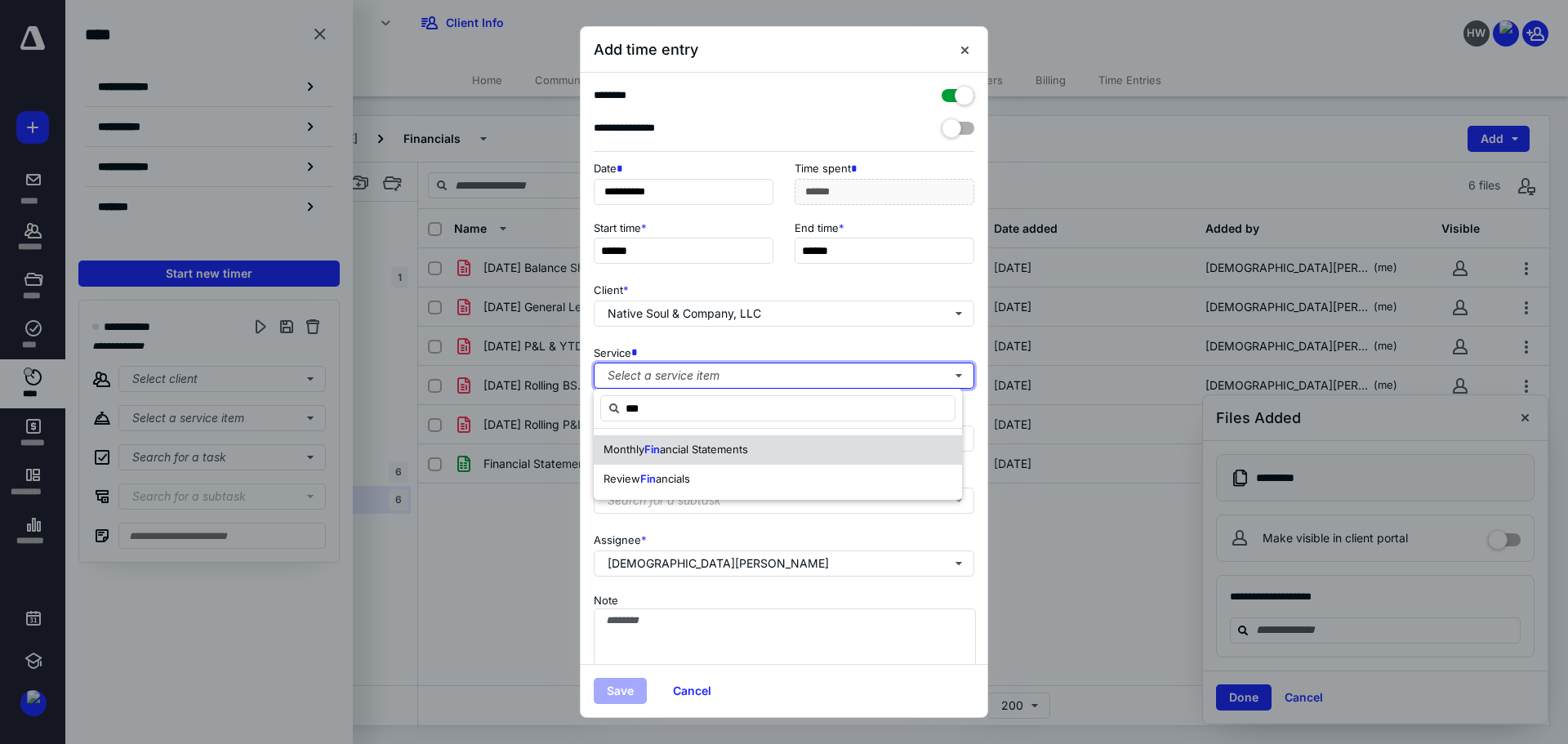 type 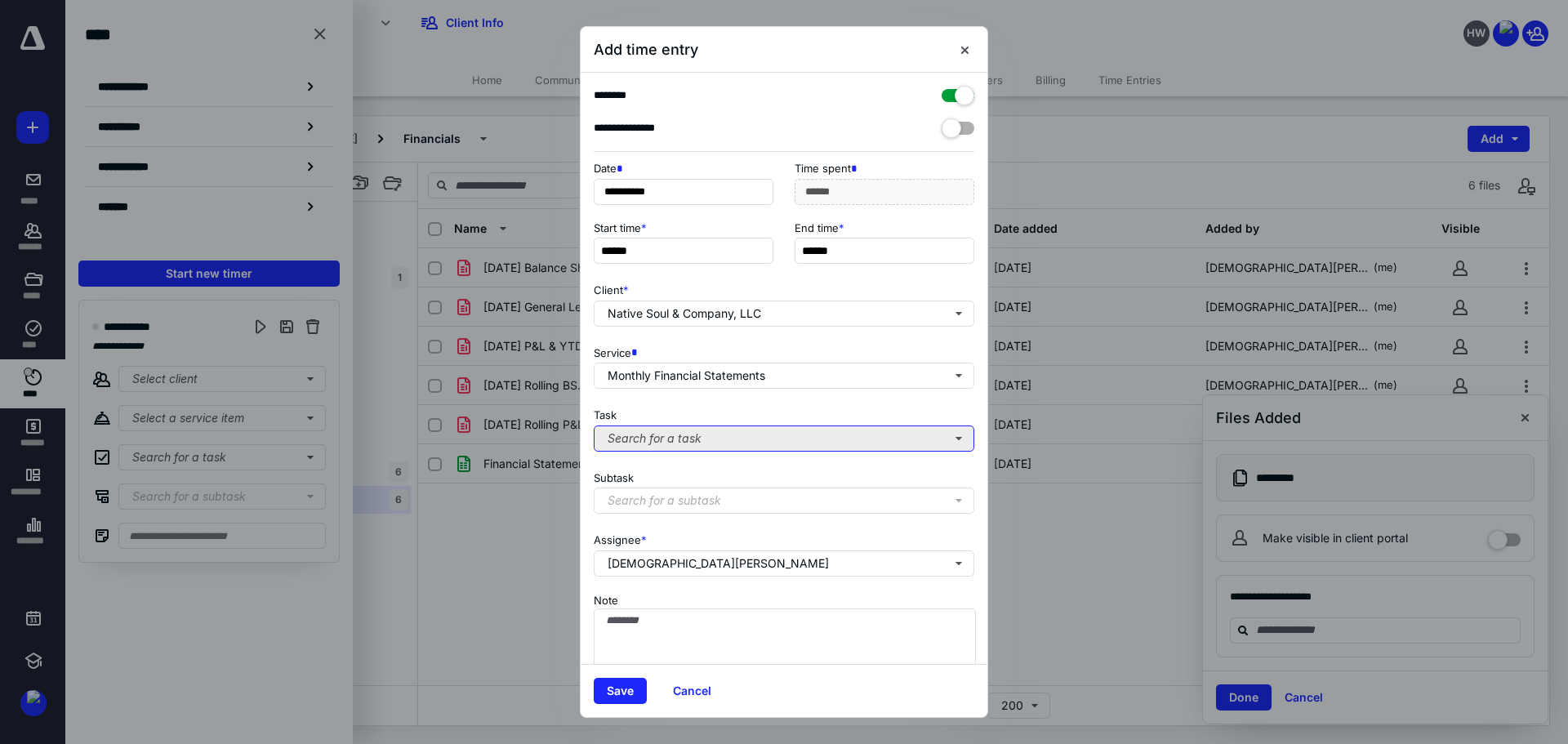 click on "Search for a task" at bounding box center (784, 439) 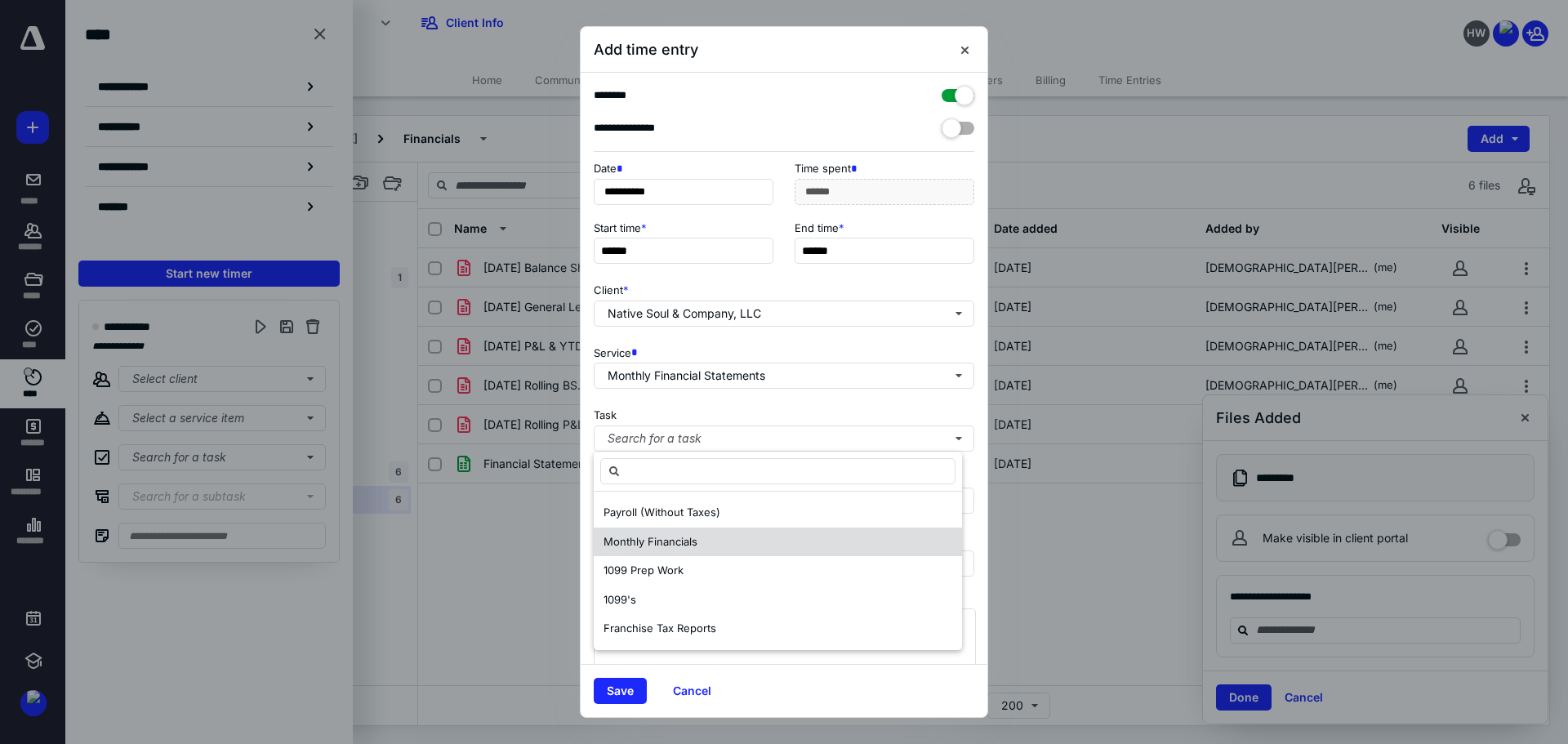 click on "Monthly Financials" at bounding box center [650, 541] 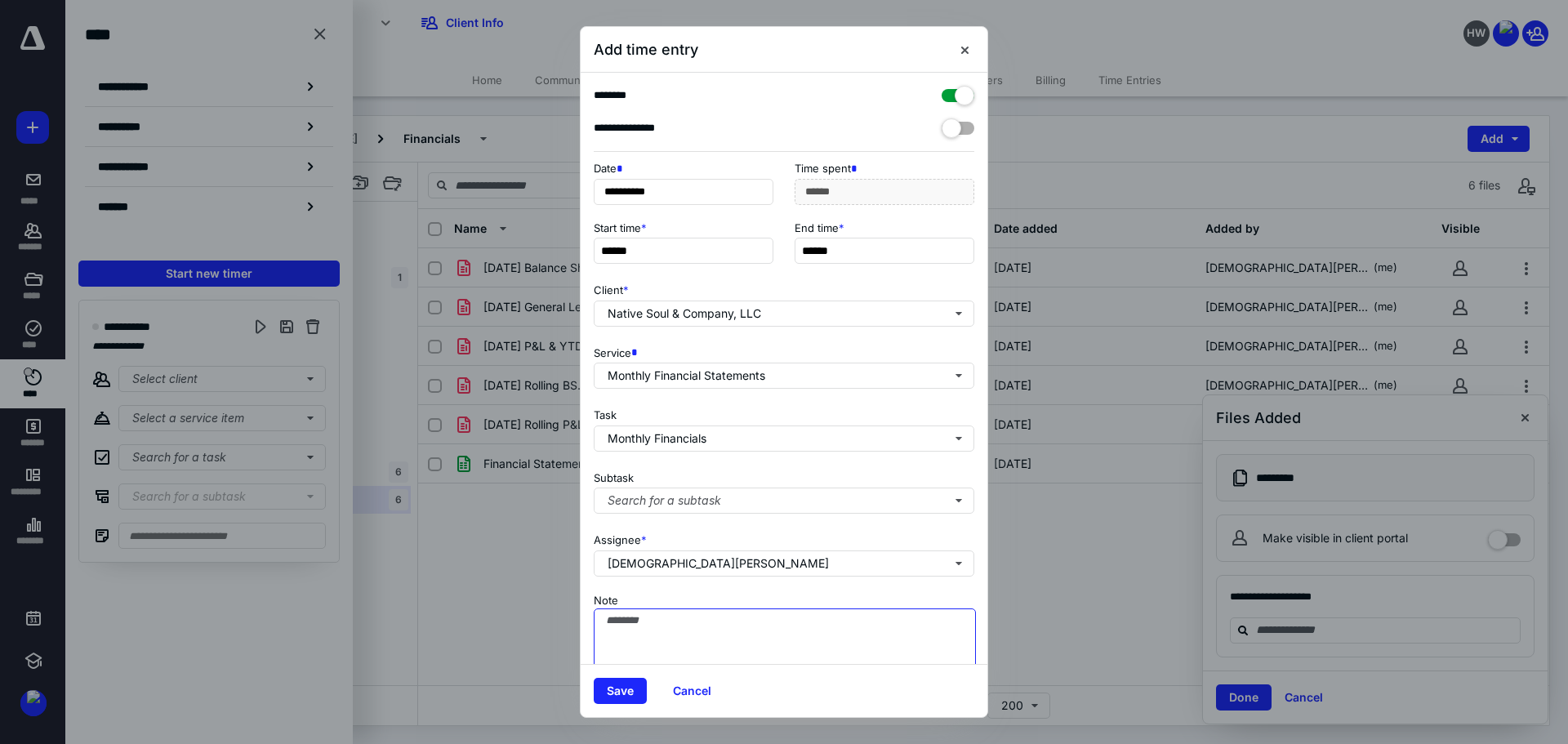 click on "Note" at bounding box center [785, 649] 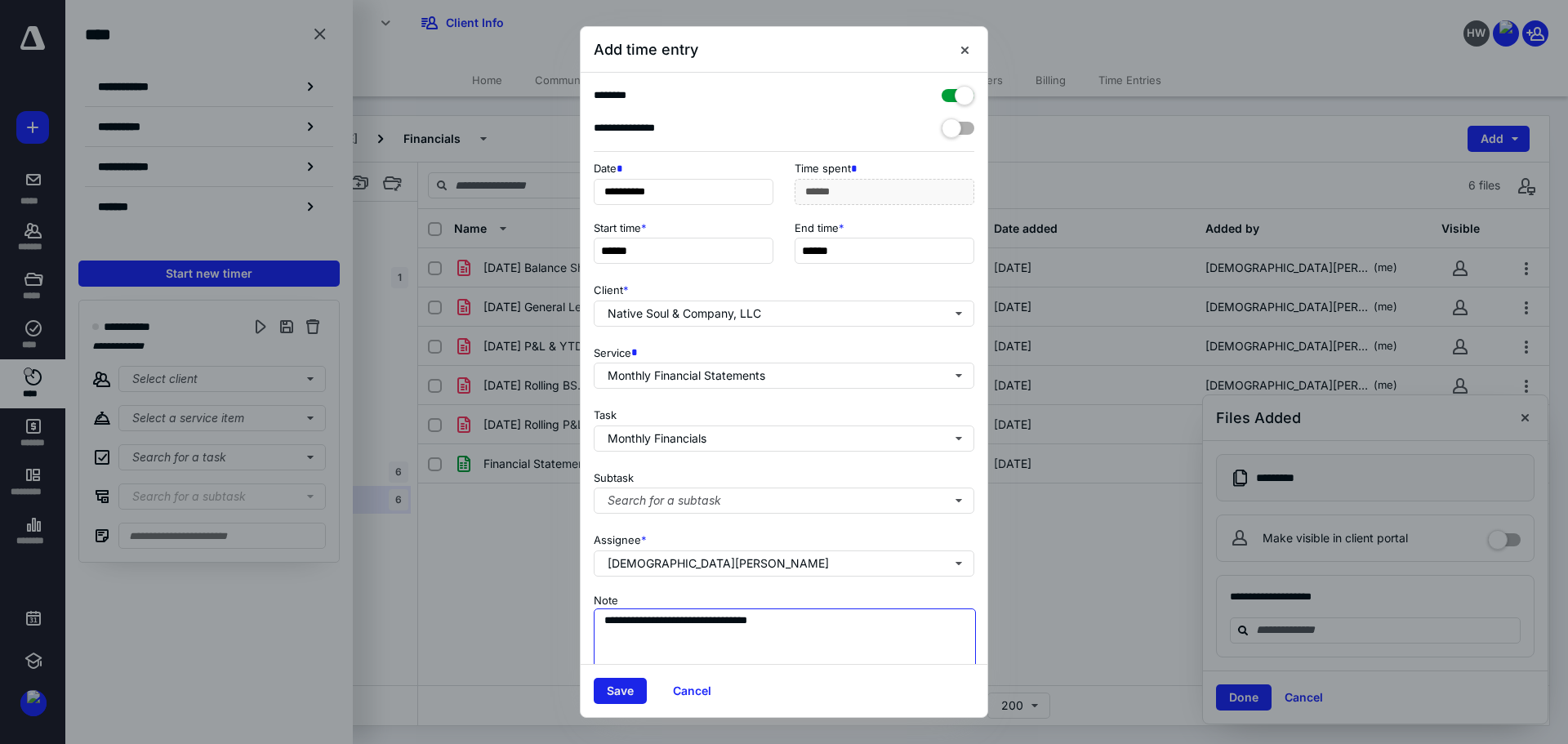 type on "**********" 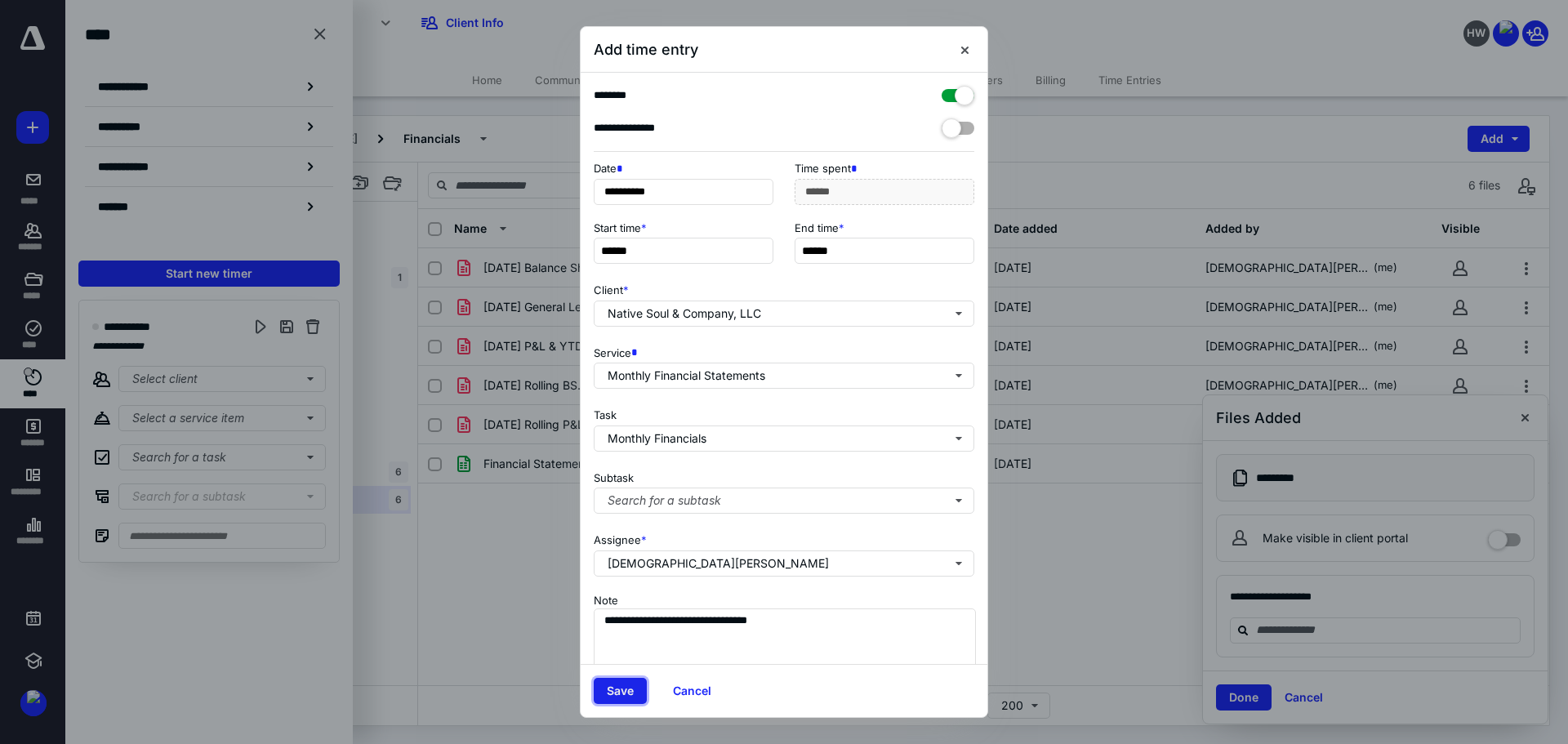 click on "Save" at bounding box center (620, 691) 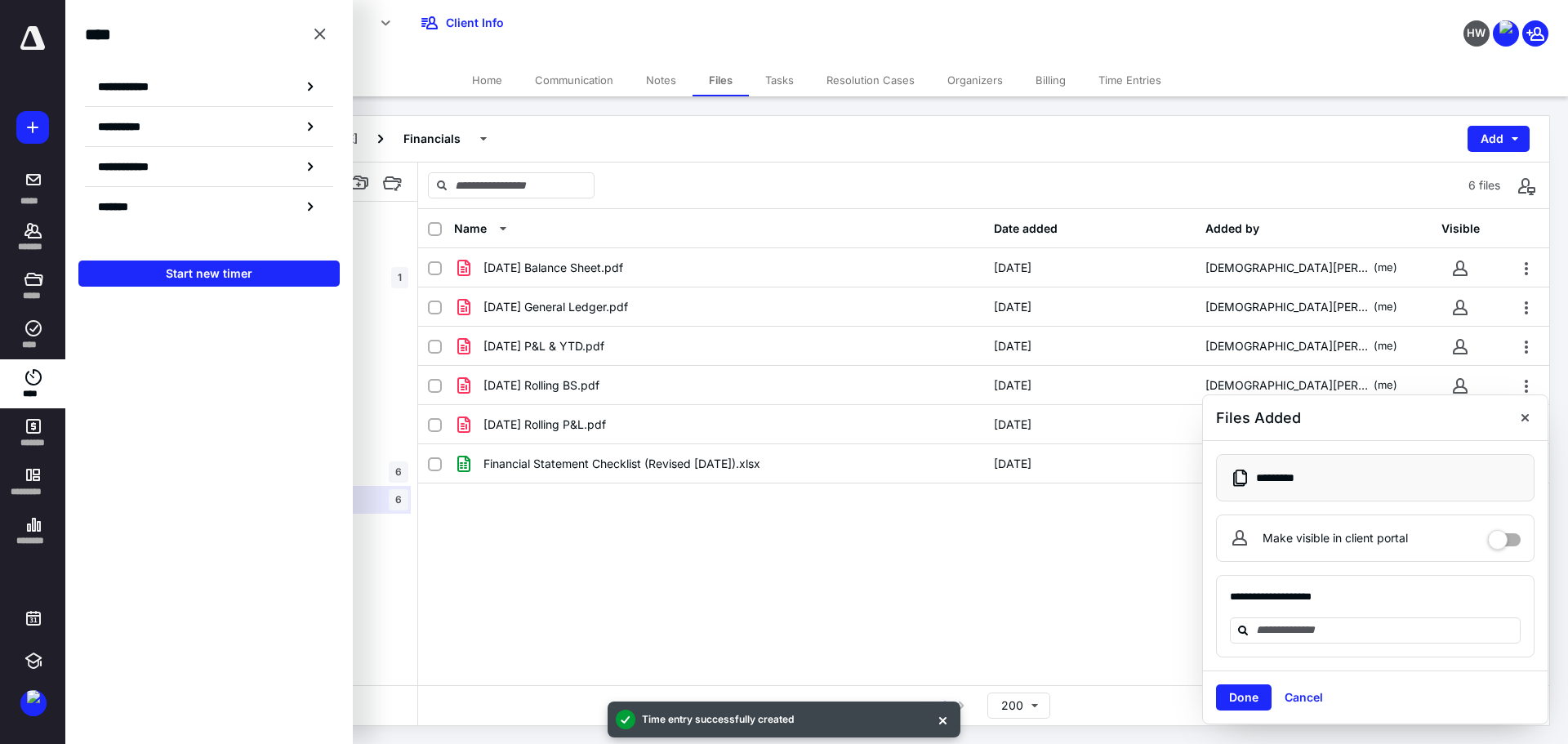 click on "**********" at bounding box center [209, 372] 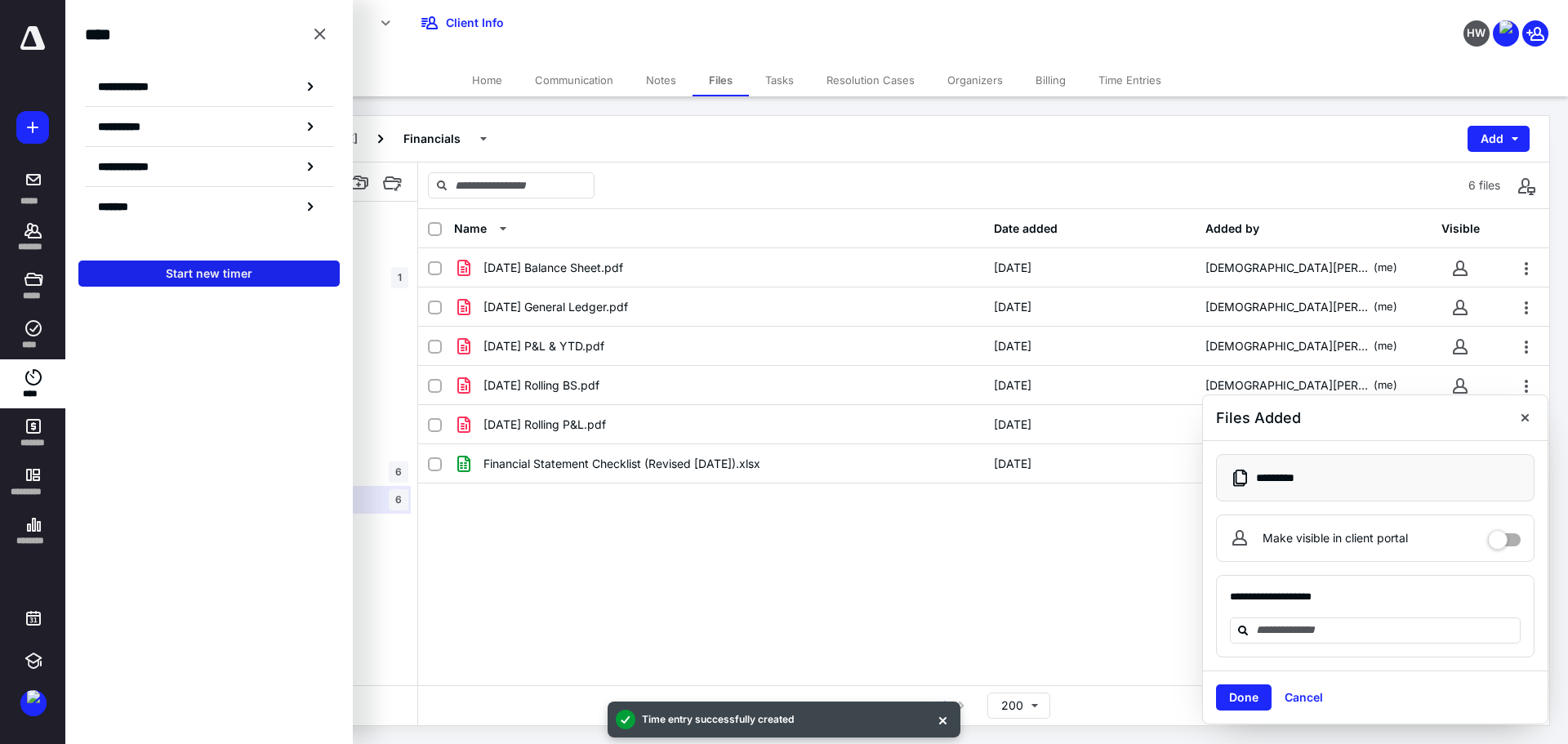 click on "Start new timer" at bounding box center (209, 274) 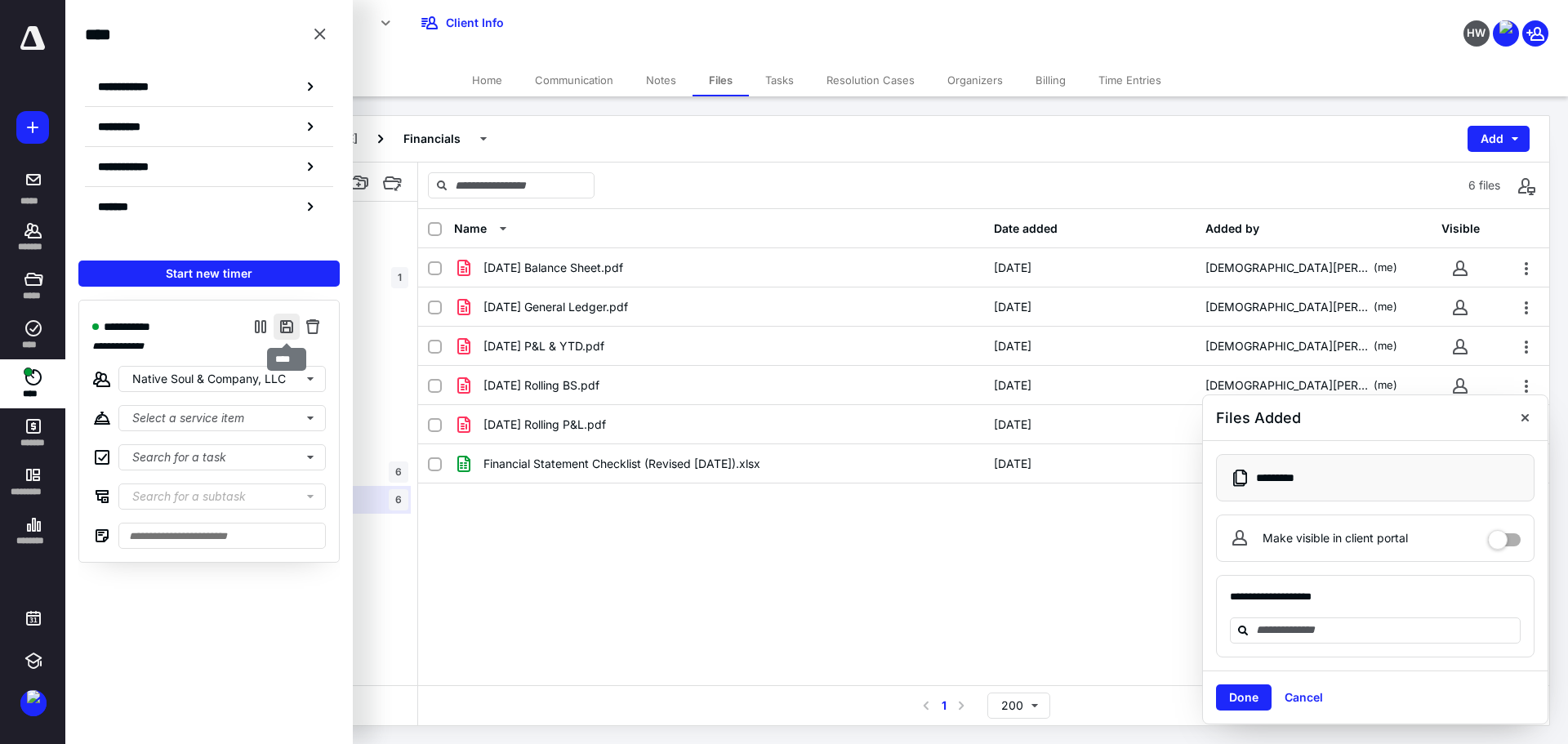 click at bounding box center (287, 327) 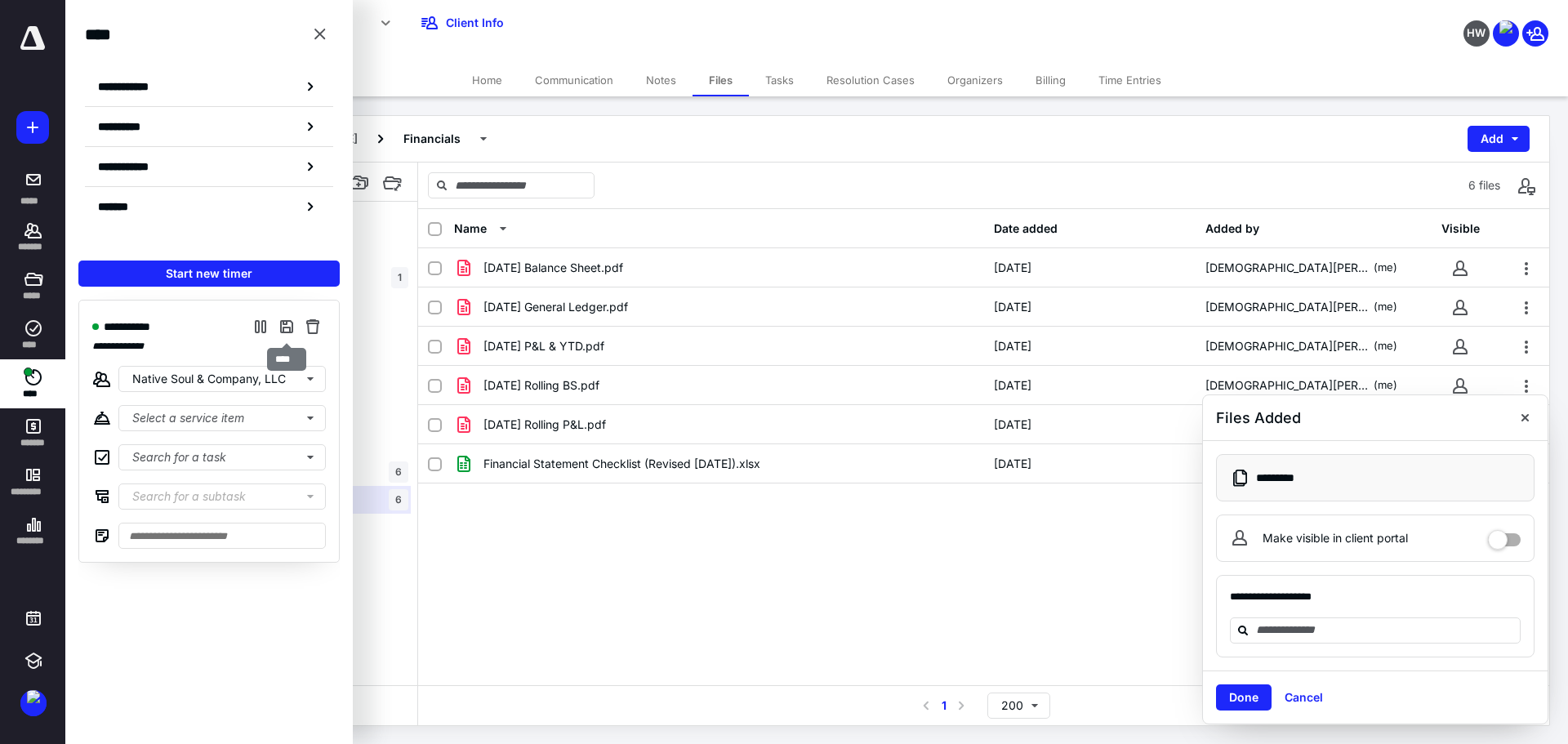 type on "***" 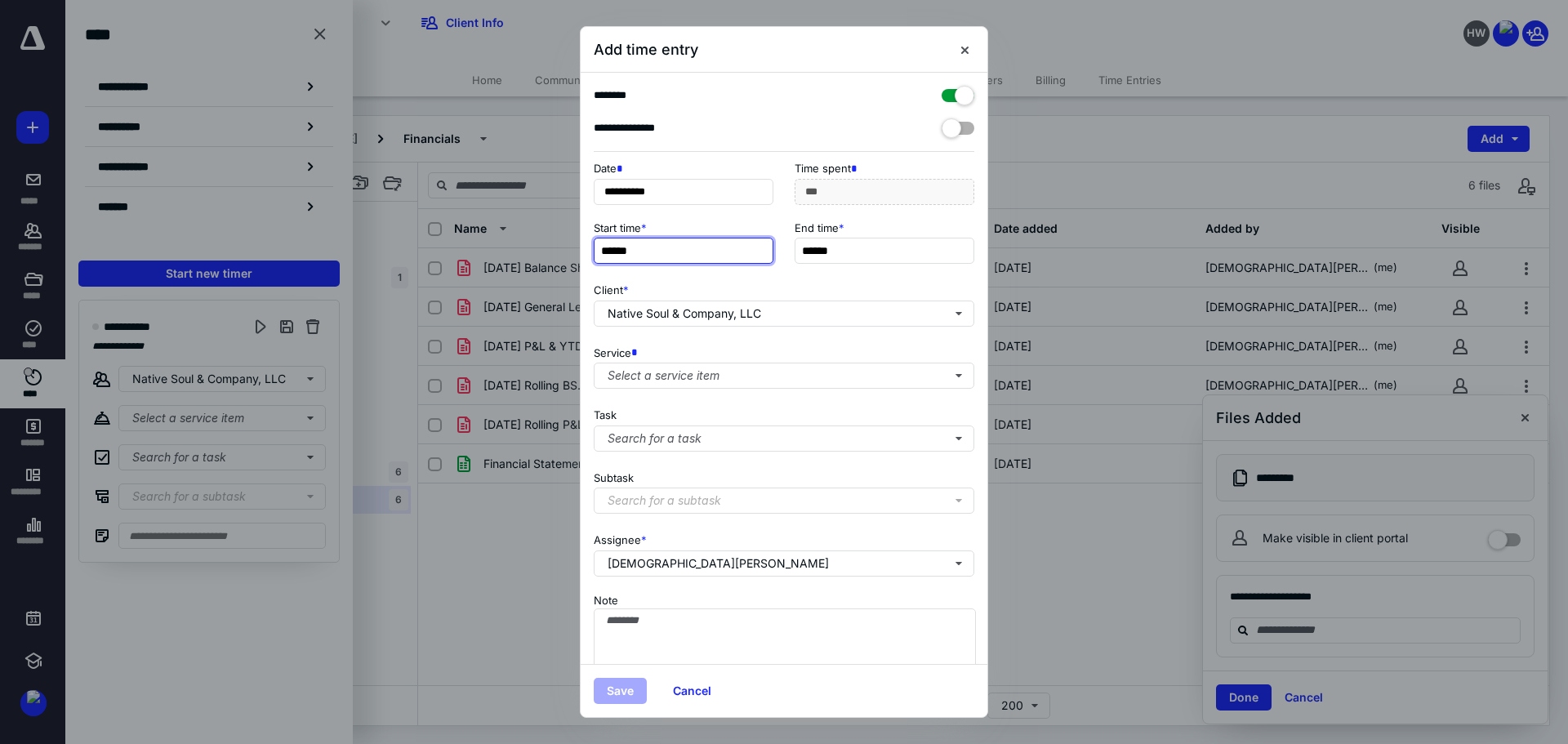 click on "******" at bounding box center [684, 251] 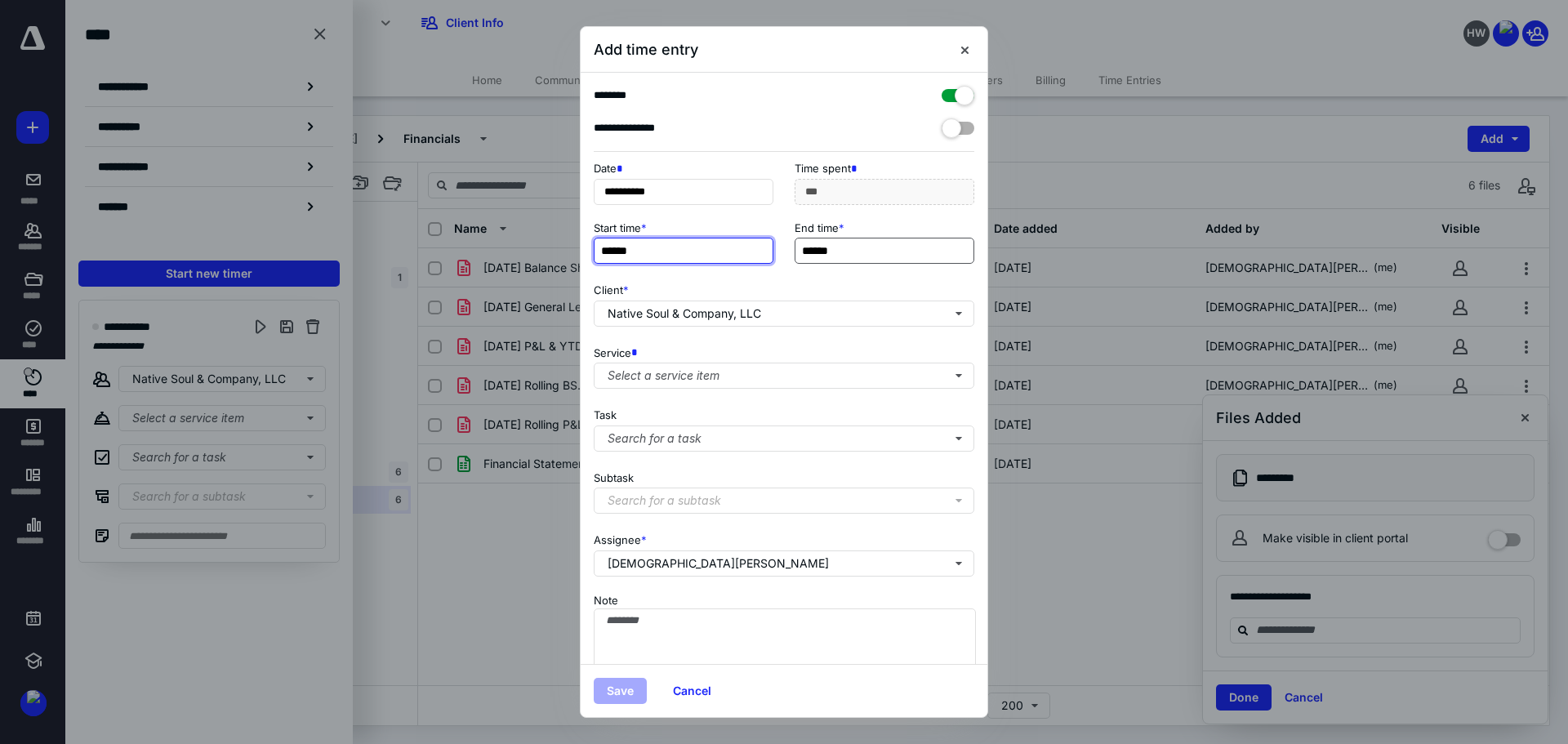 type on "******" 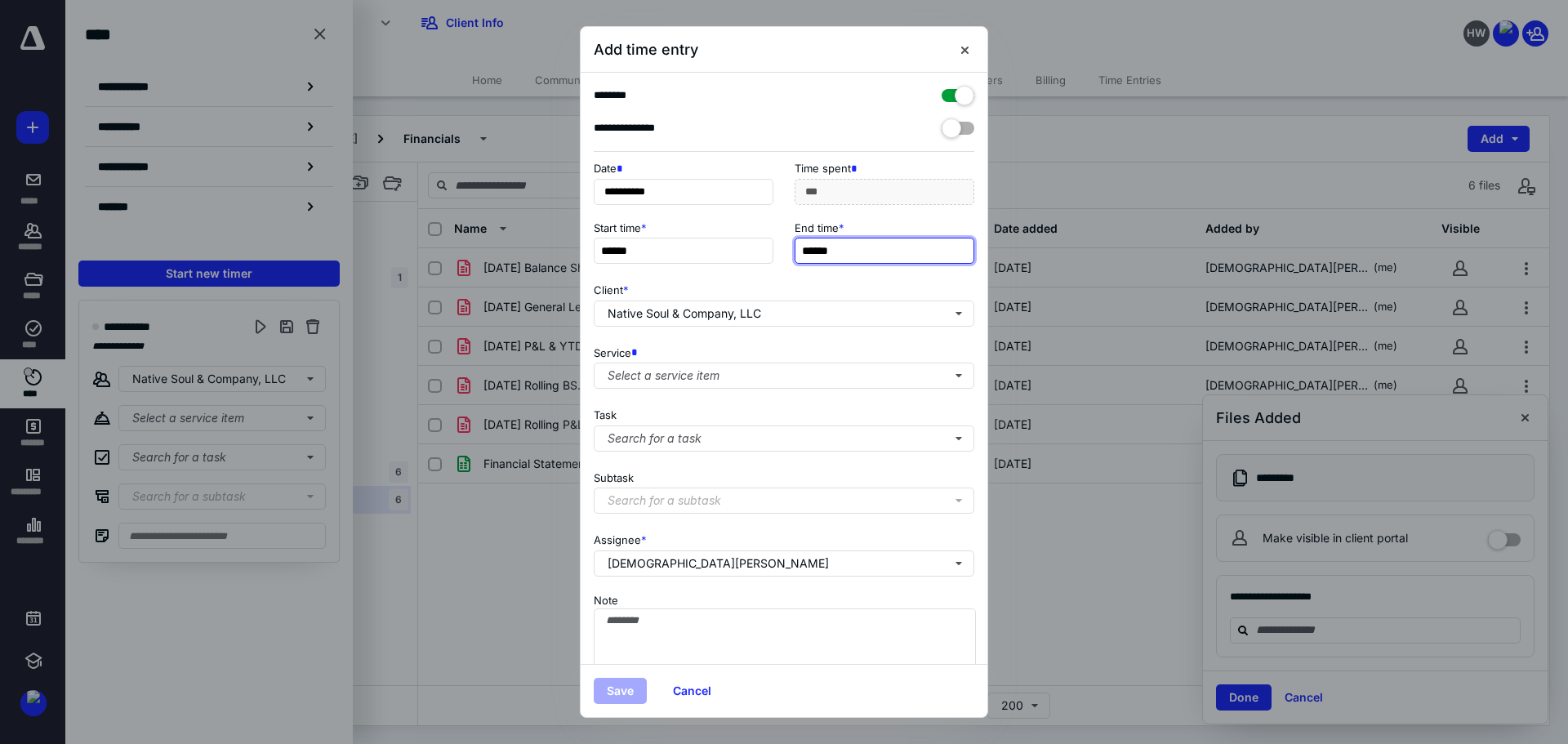 type on "***" 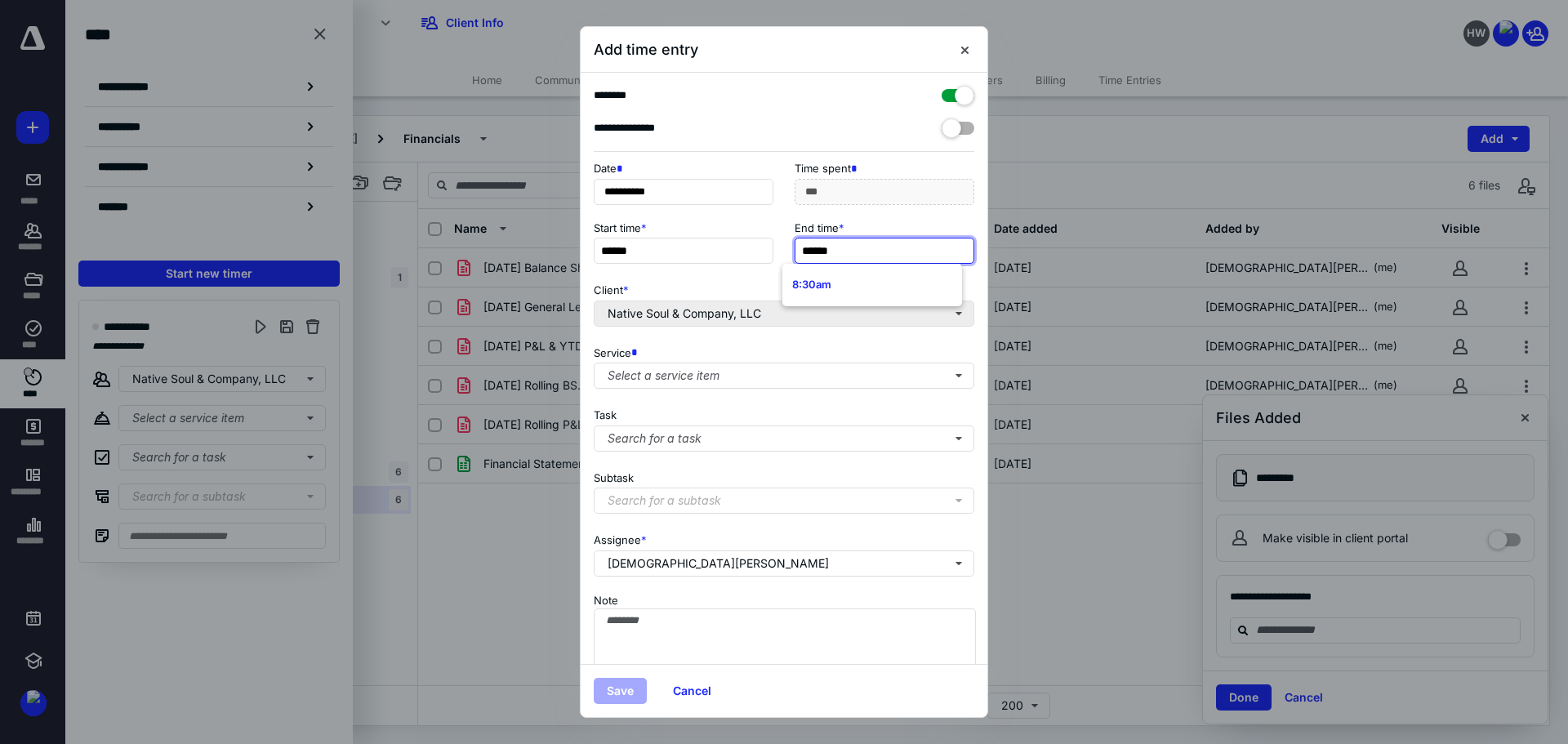 type on "******" 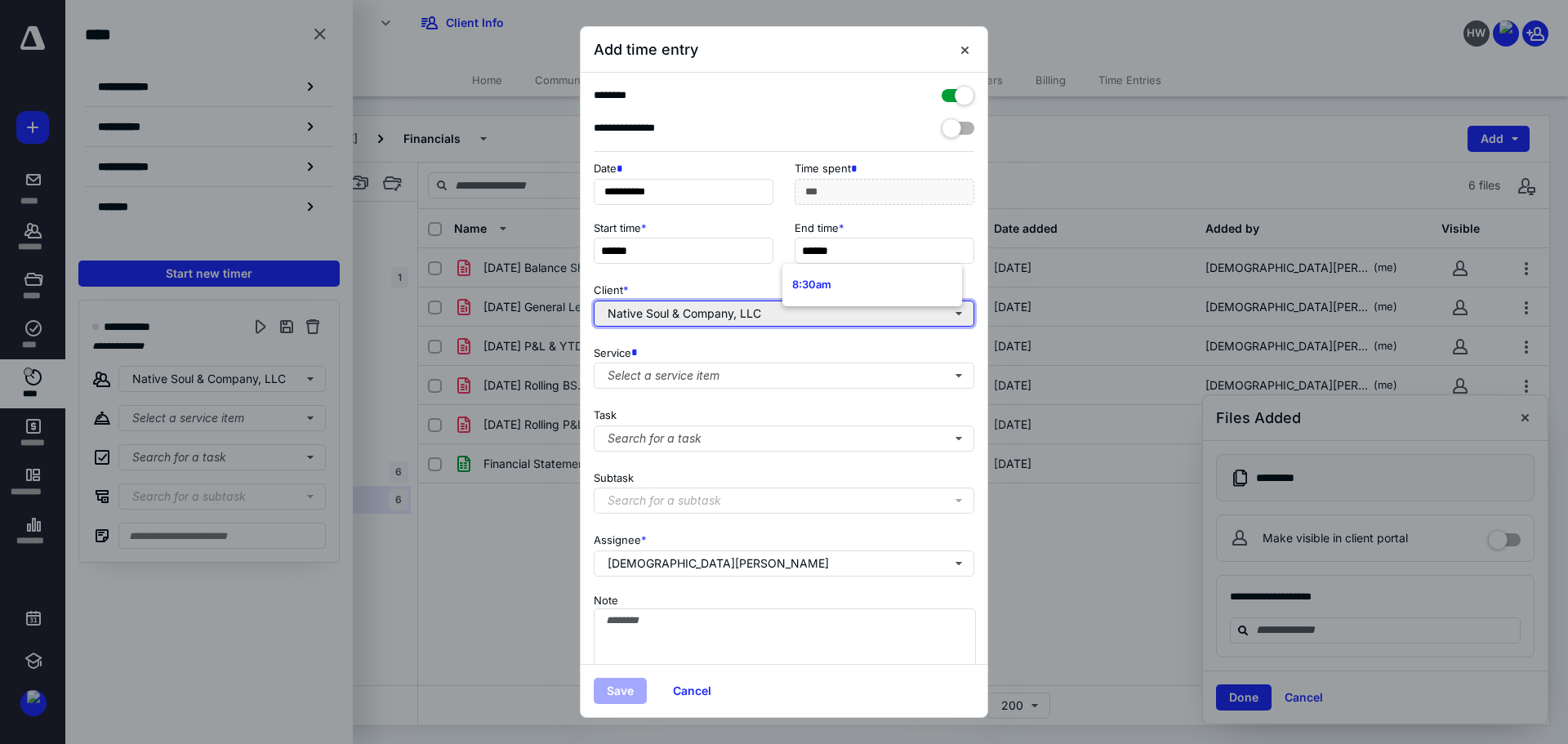 type on "***" 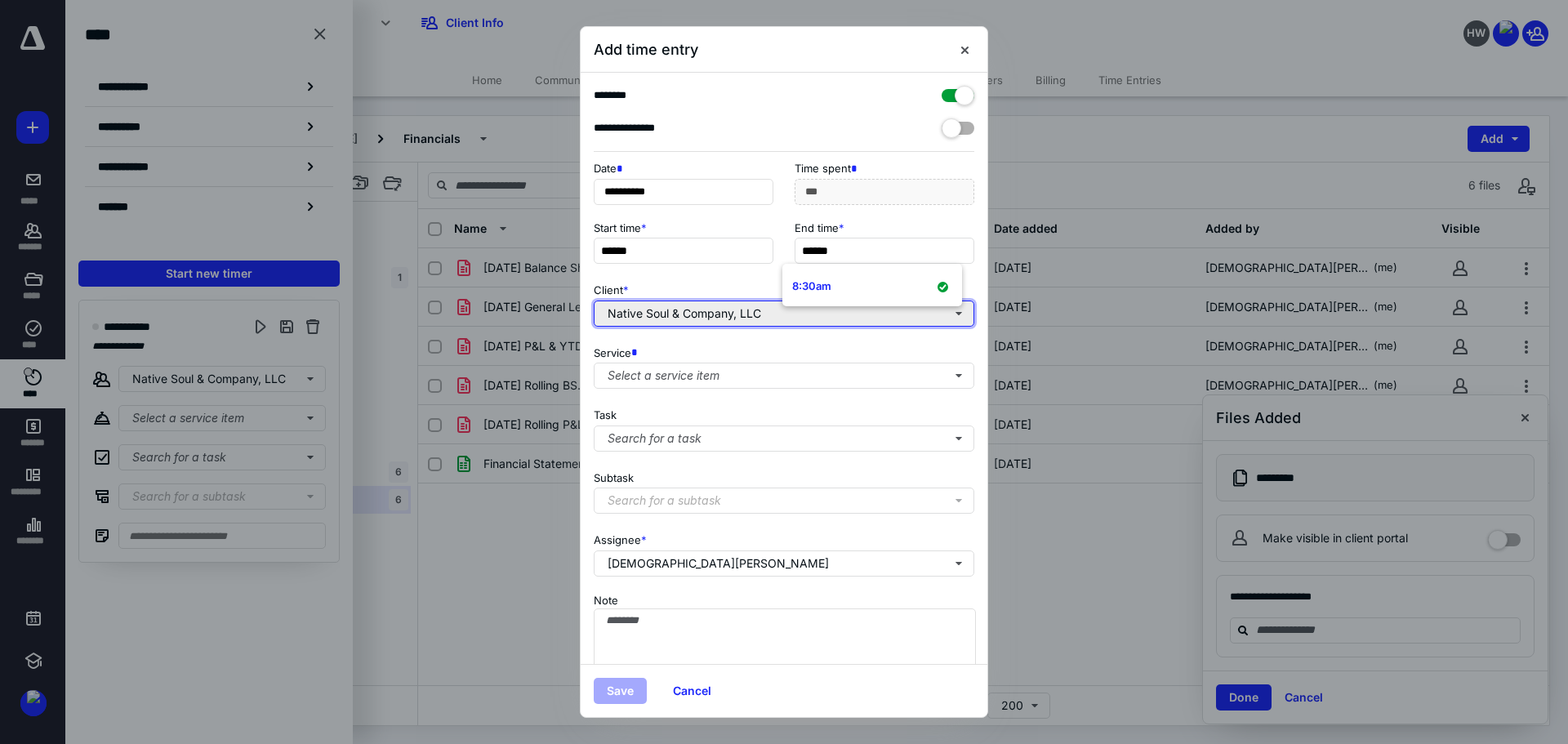 click on "Native Soul & Company, LLC" at bounding box center (784, 314) 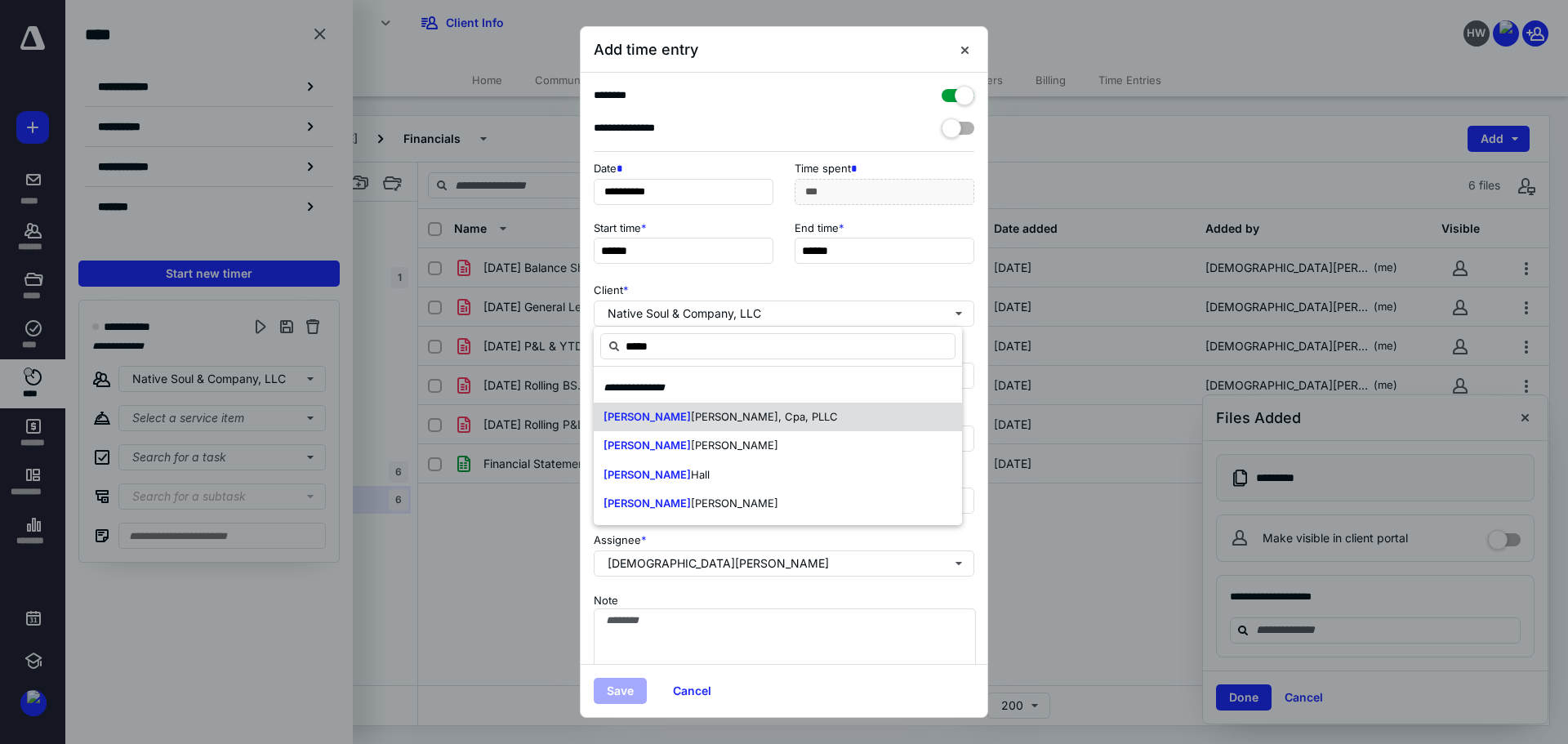 click on "[PERSON_NAME], Cpa, PLLC" at bounding box center [764, 417] 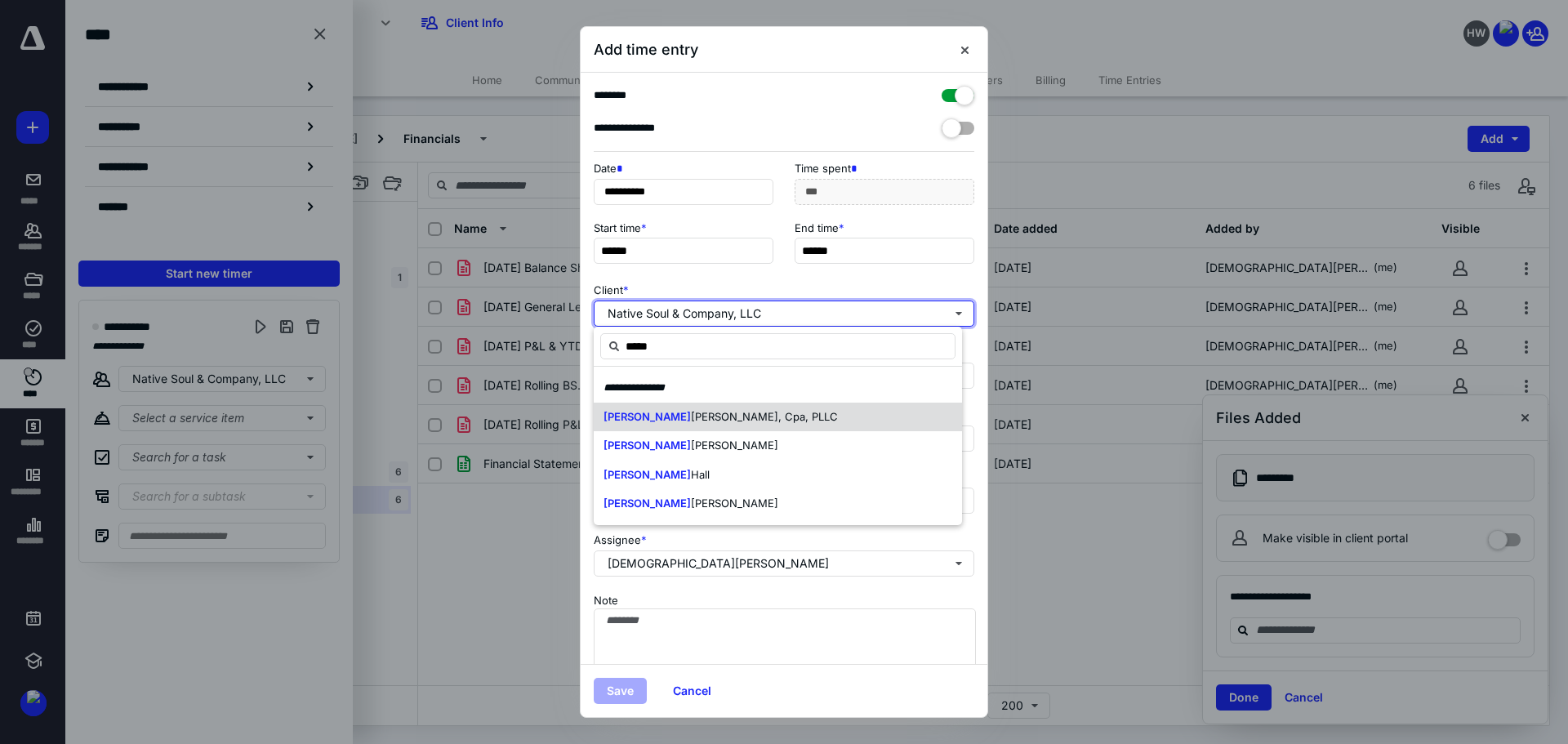type 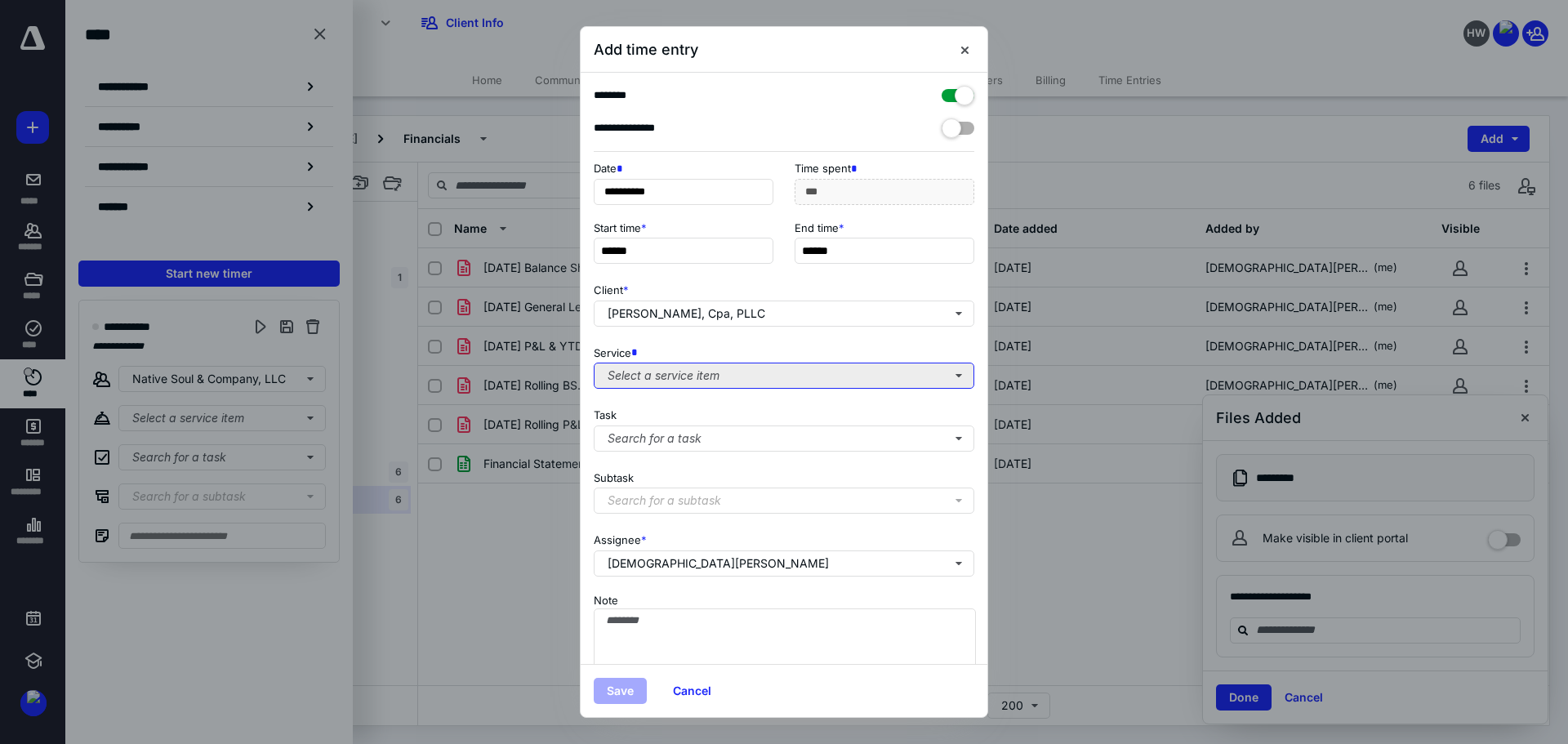 click on "Select a service item" at bounding box center (784, 376) 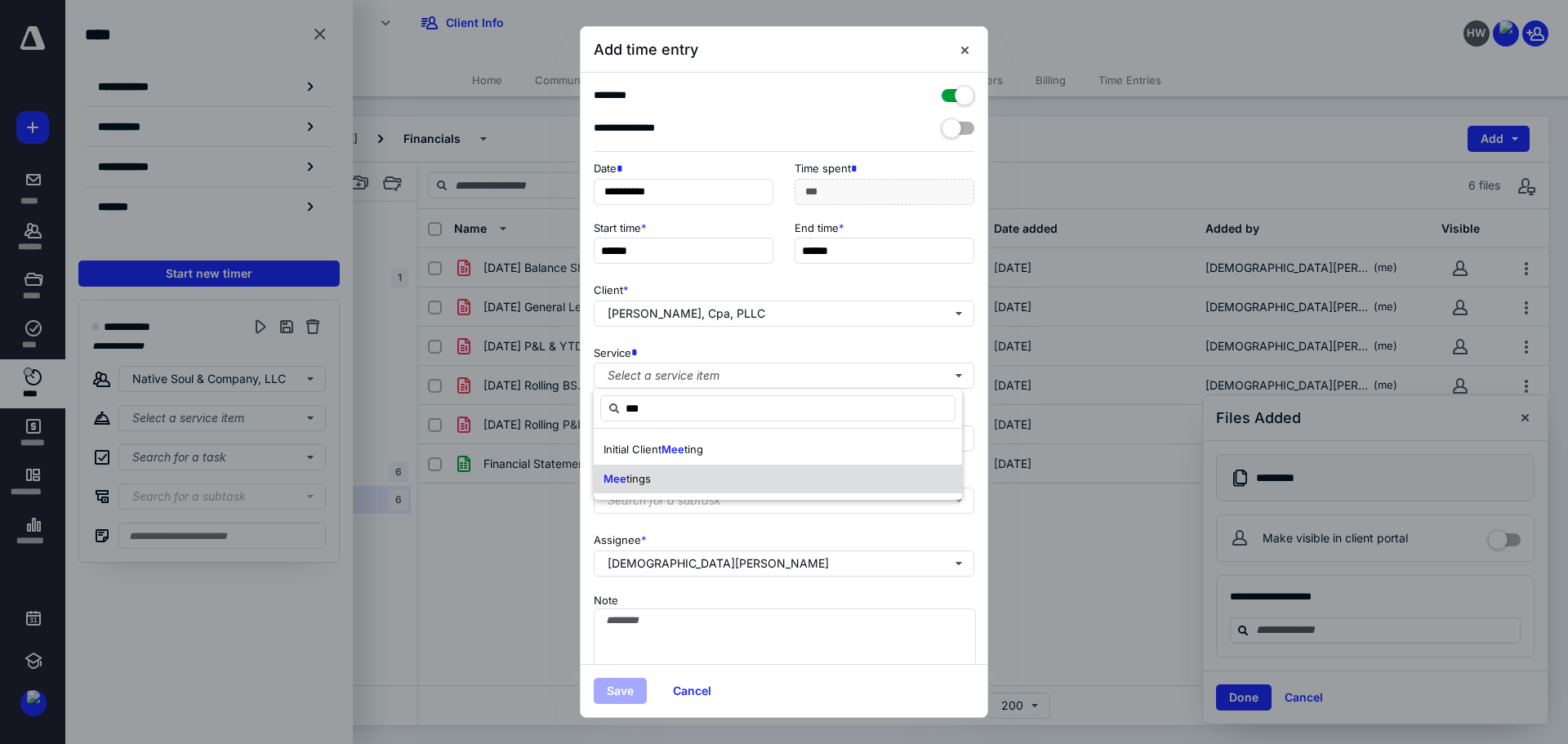 click on "Mee tings" at bounding box center (777, 479) 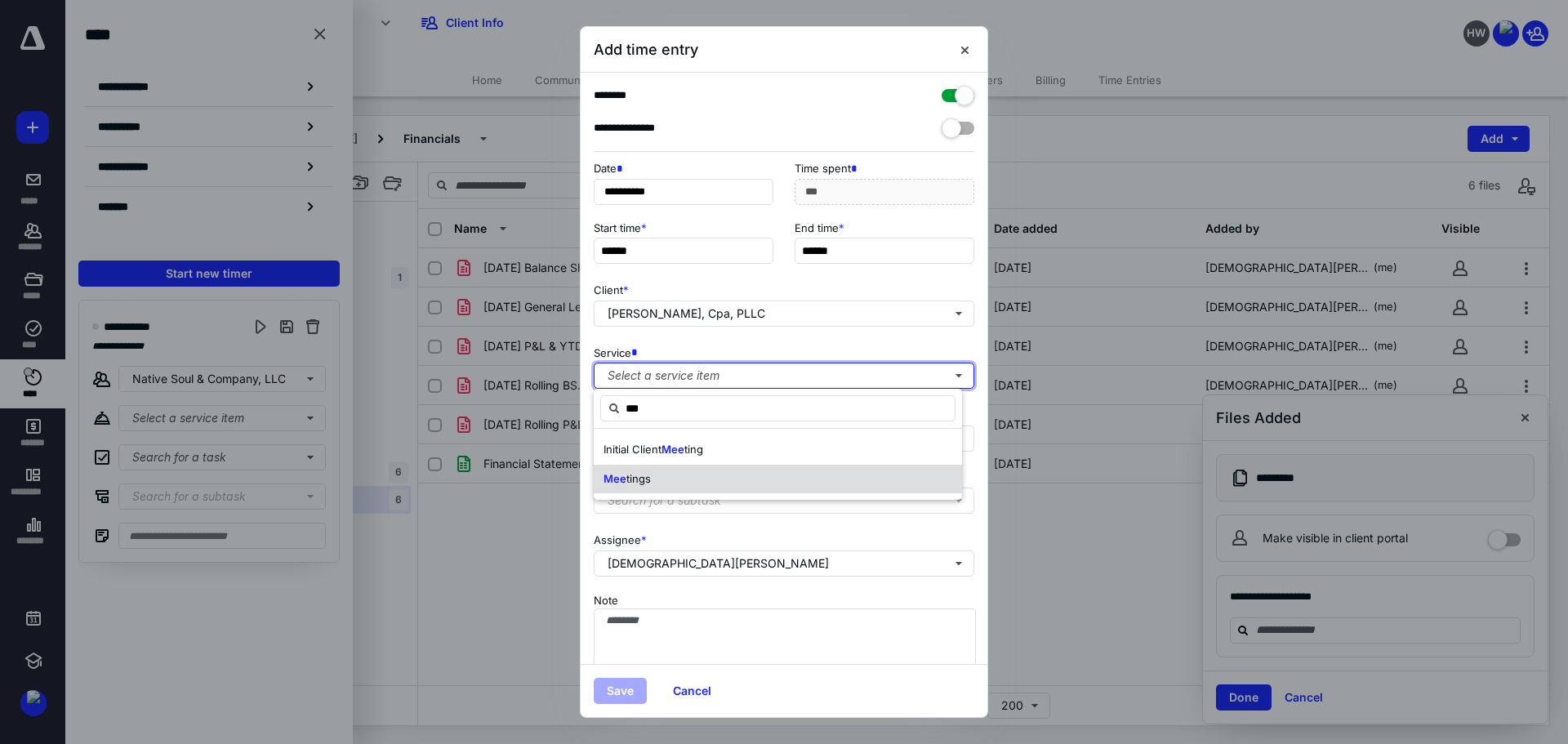 type 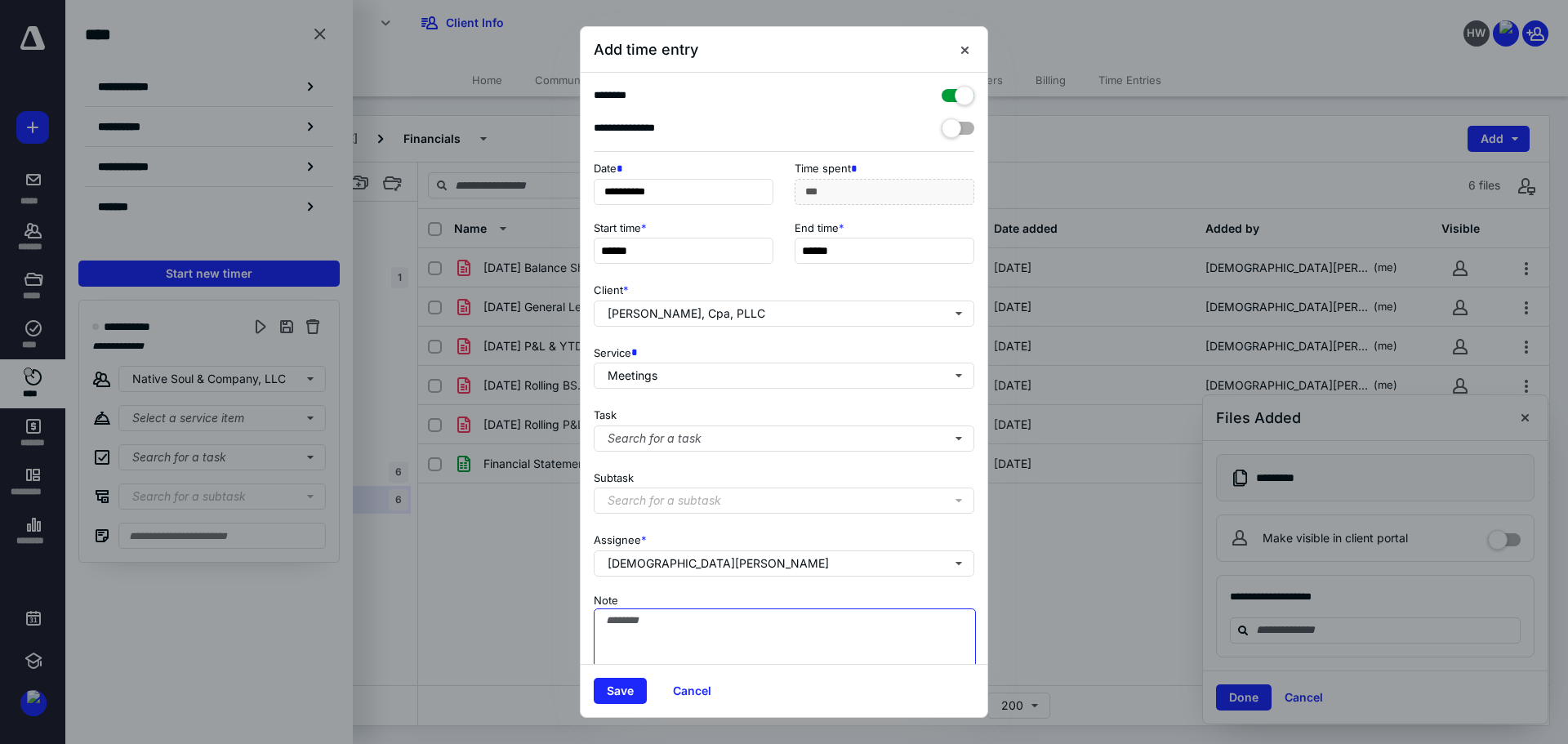 click on "Note" at bounding box center [785, 649] 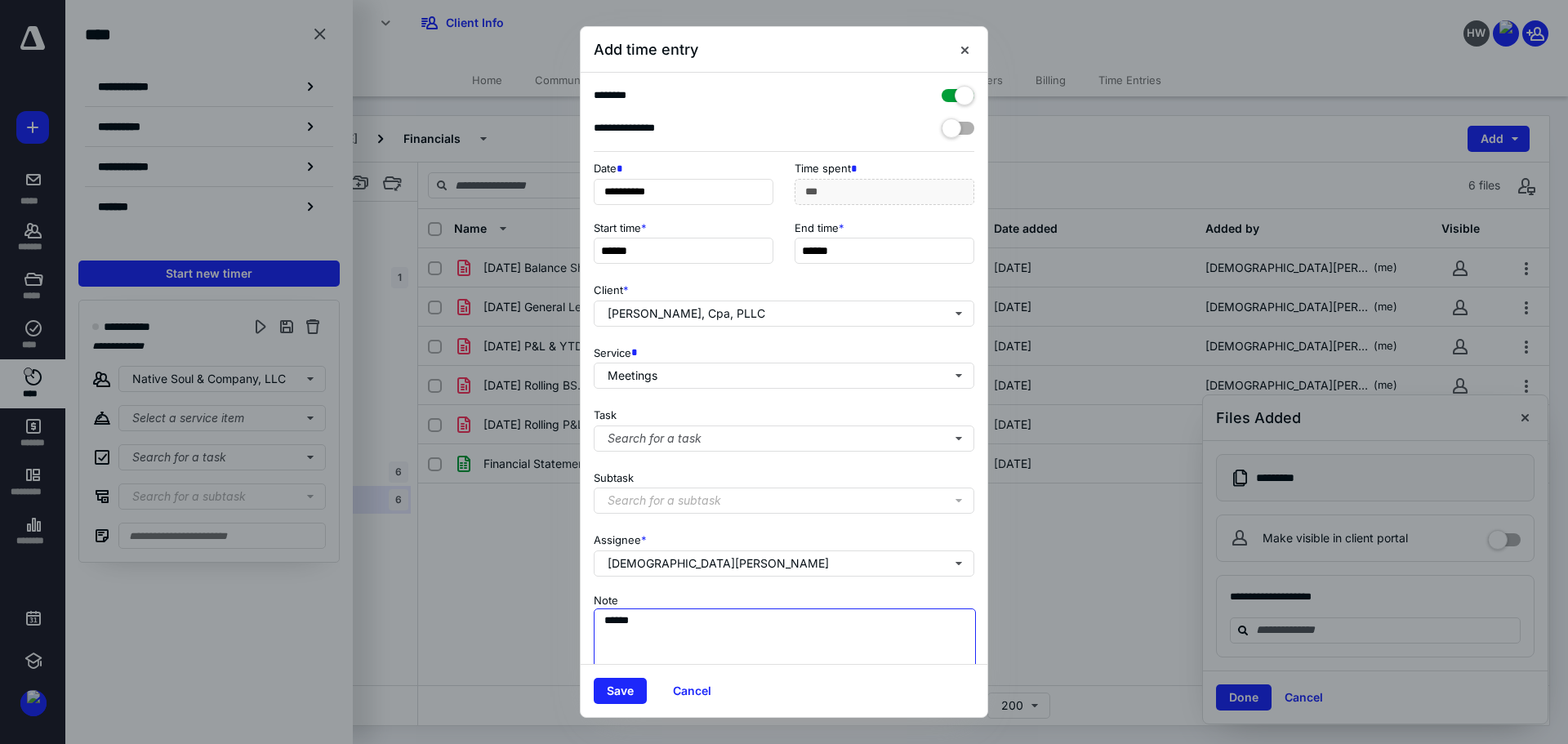 type on "******" 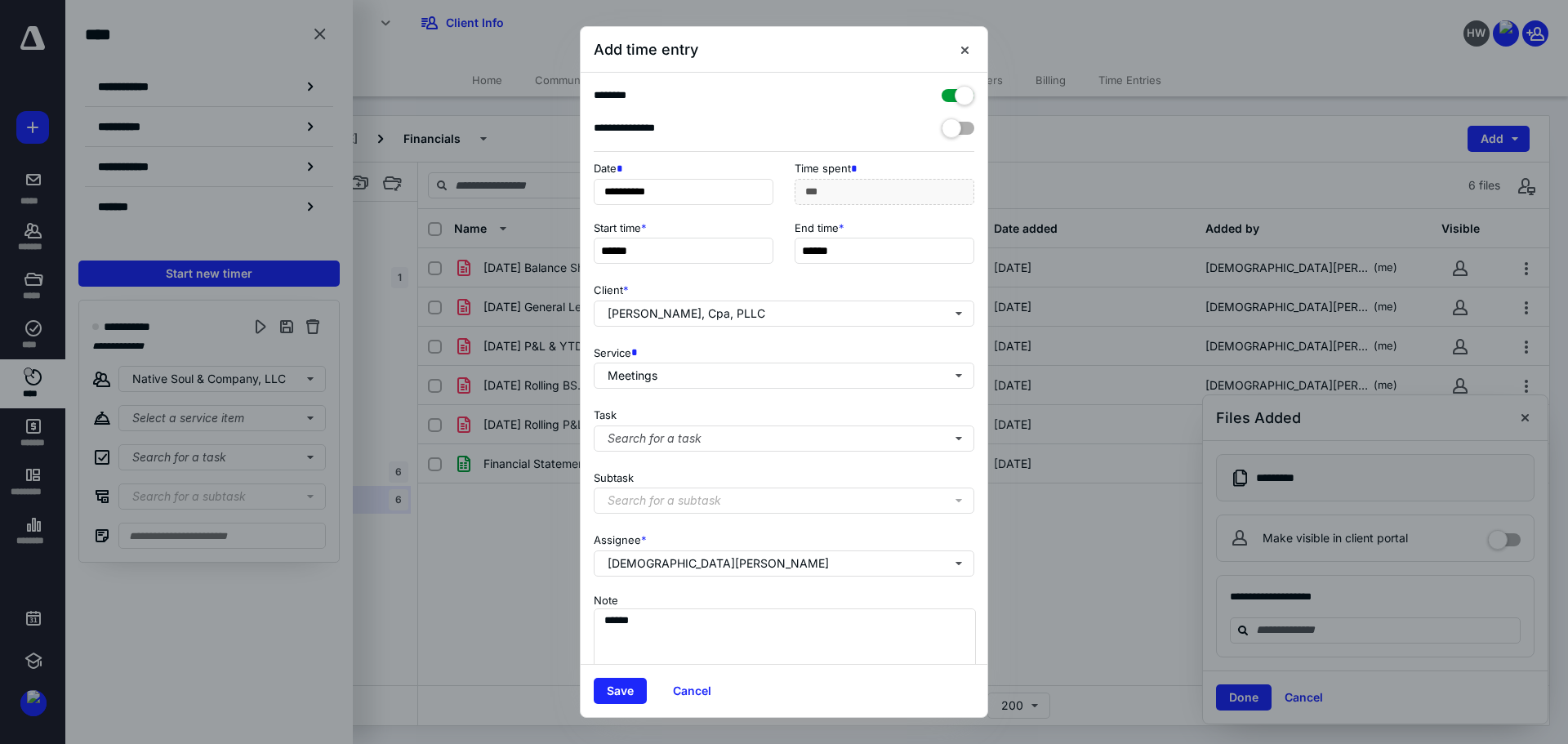 click at bounding box center (958, 92) 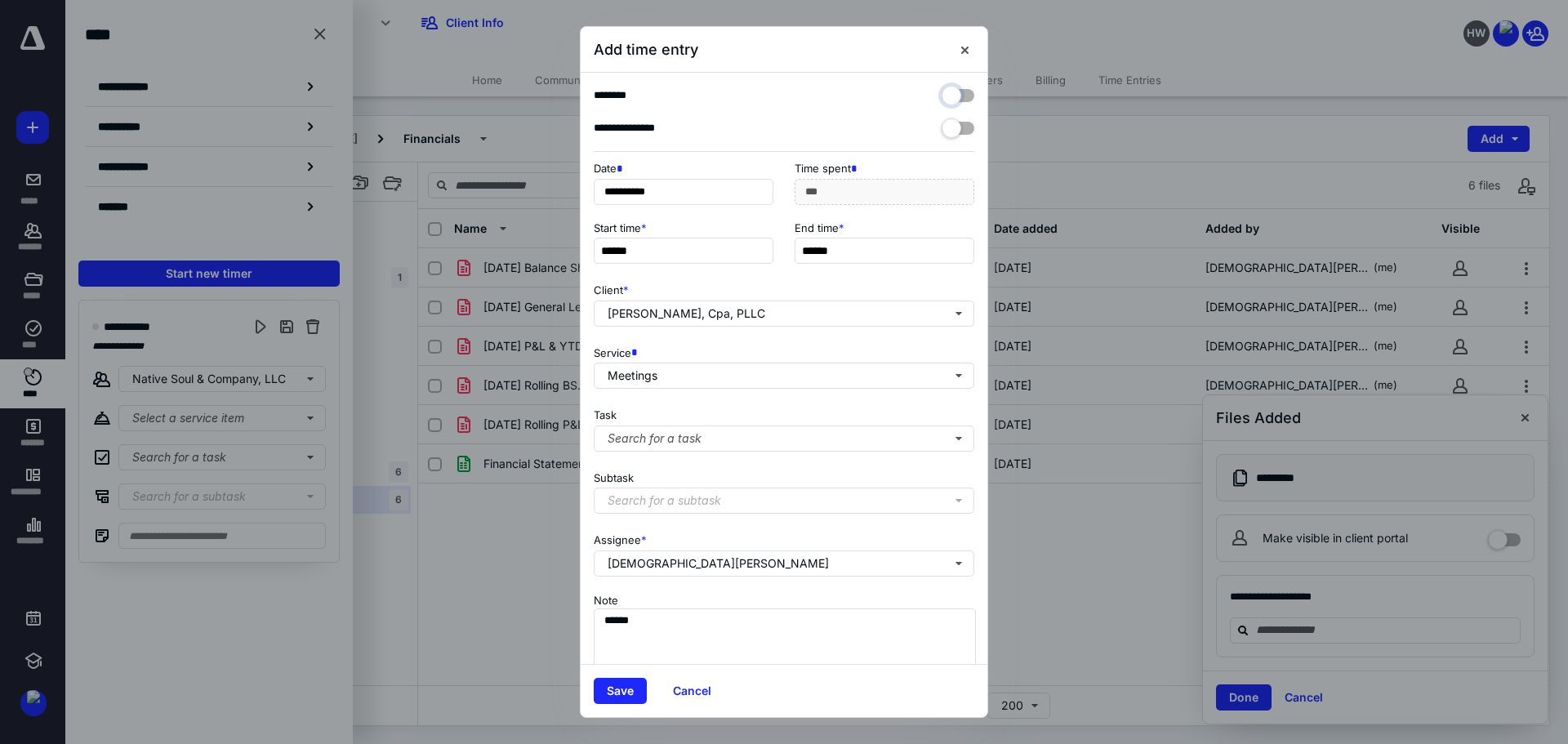 checkbox on "false" 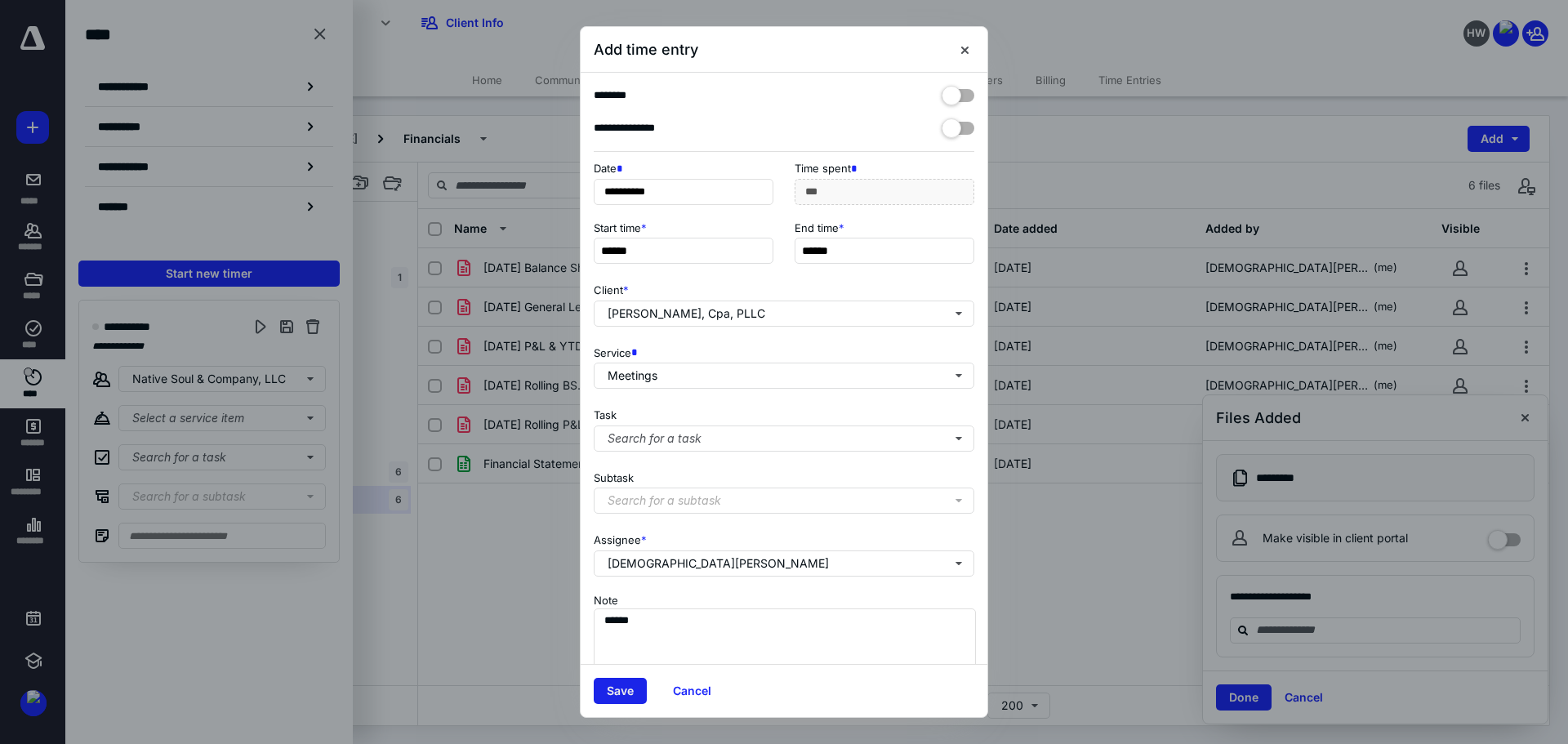 click on "Save" at bounding box center (620, 691) 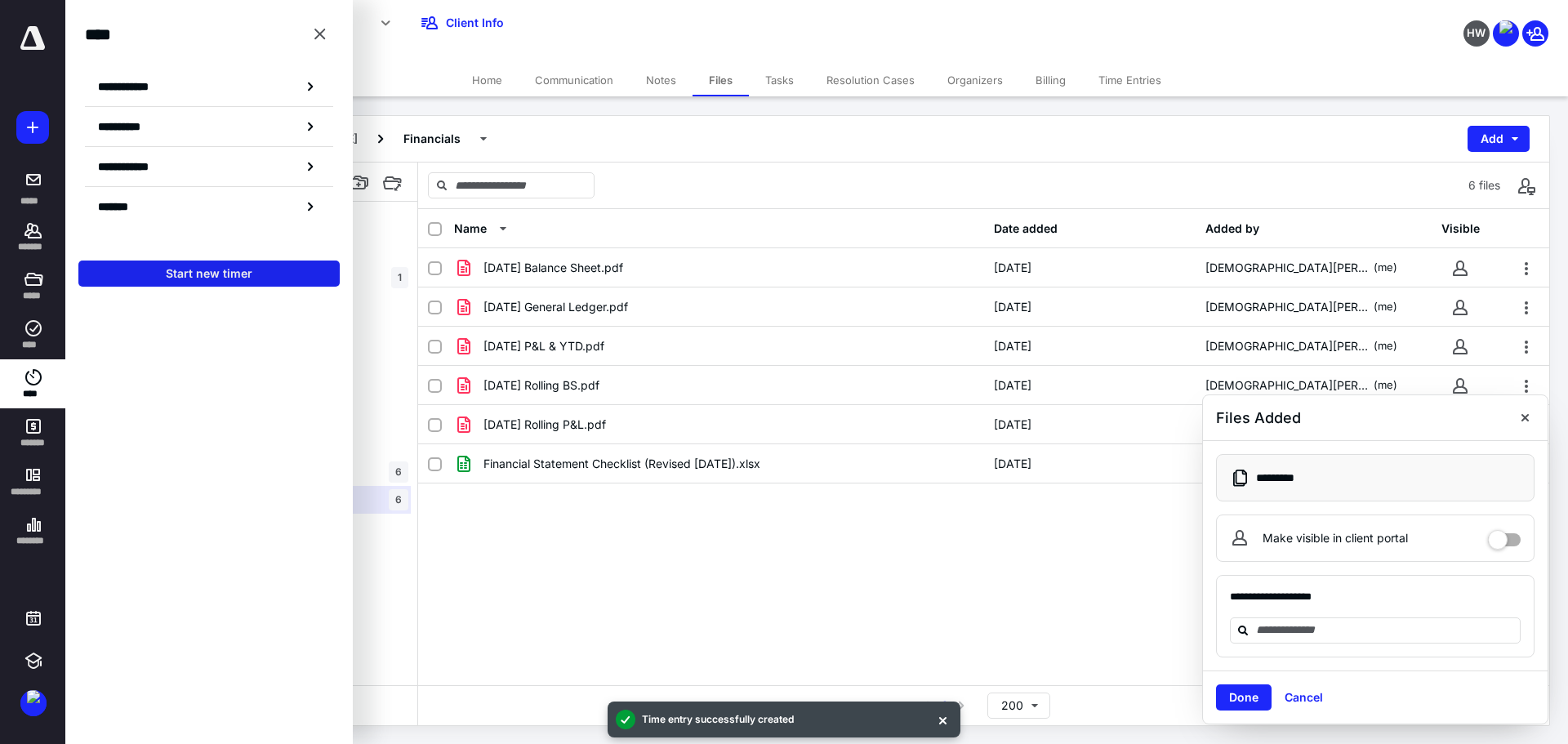 click on "Start new timer" at bounding box center [209, 274] 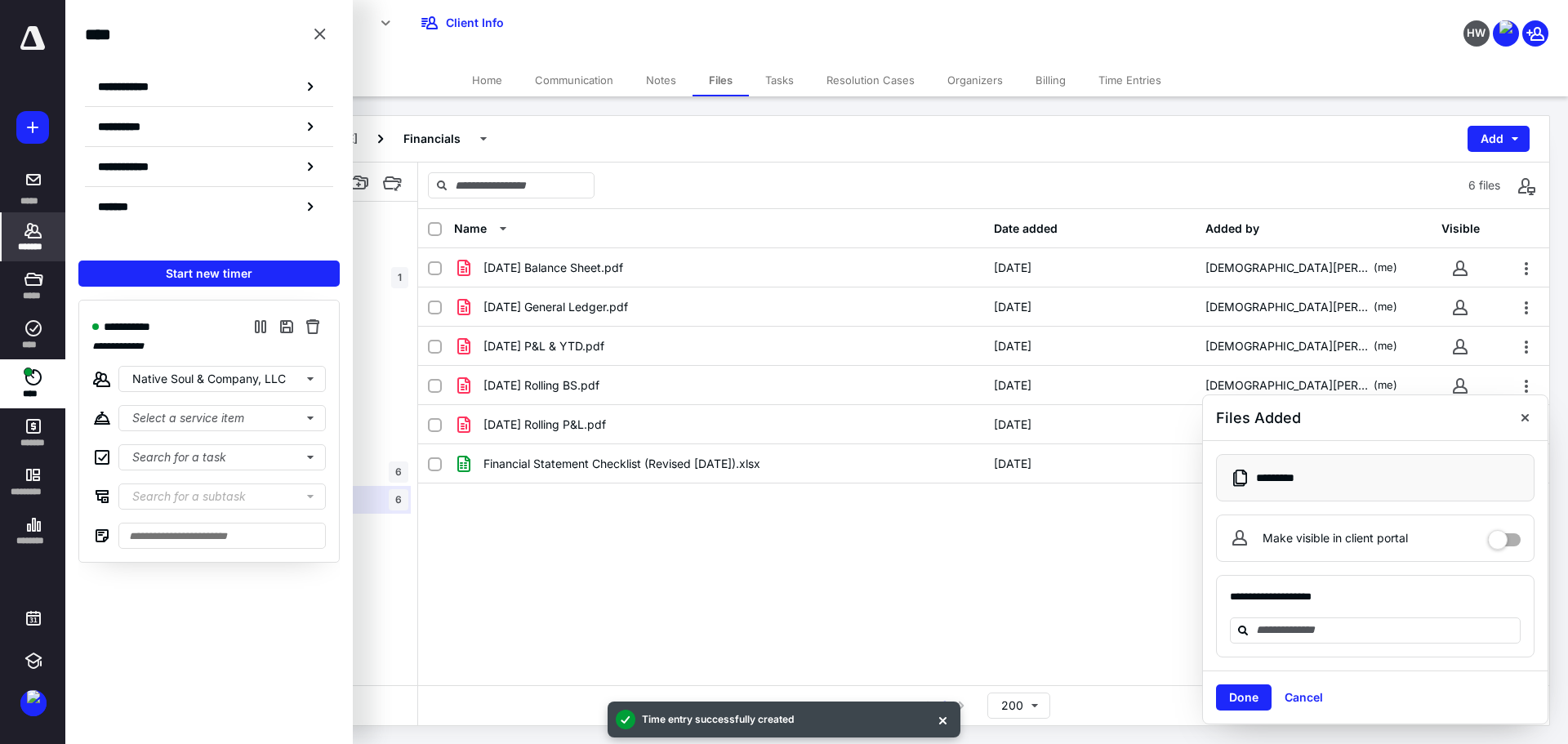 click 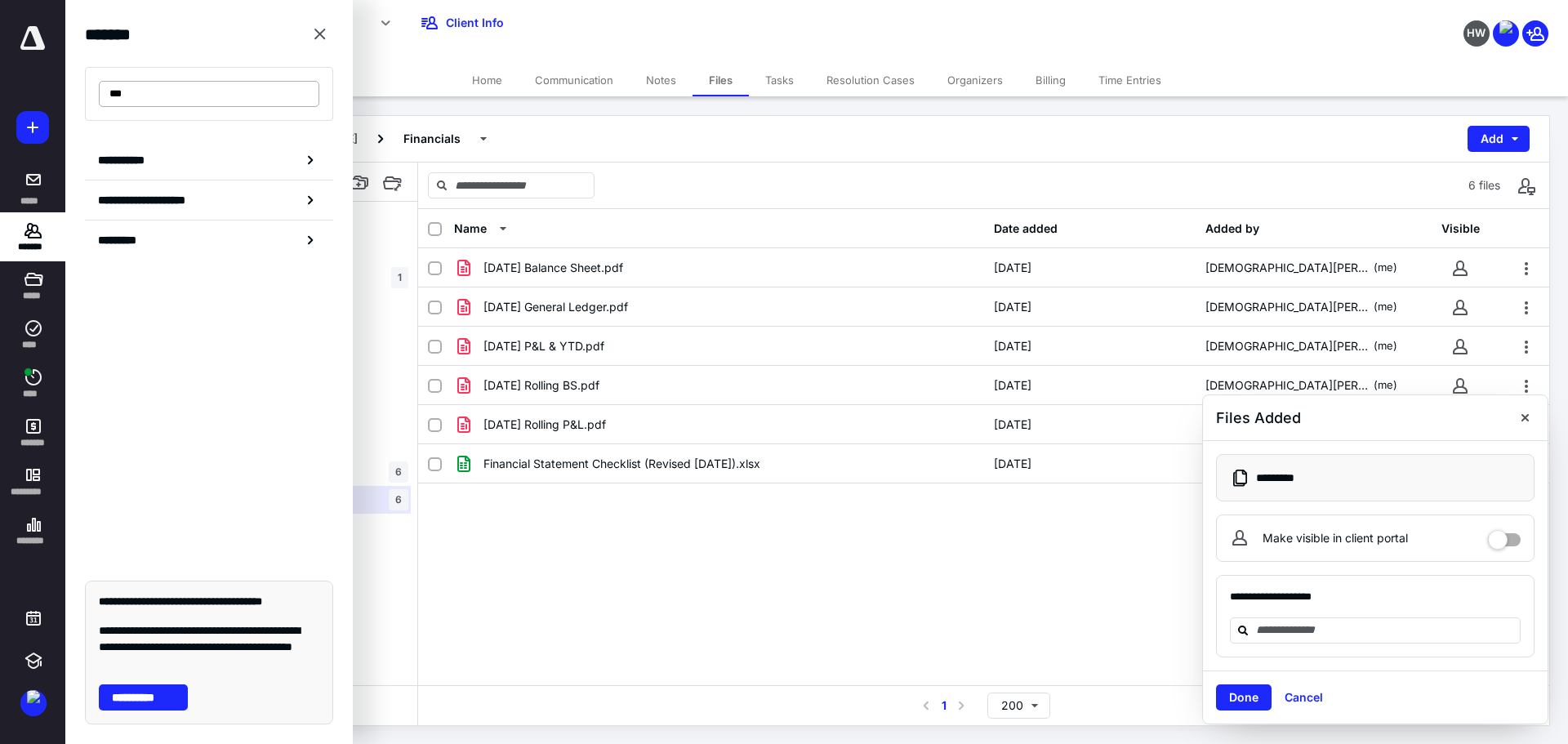 click on "***" at bounding box center (209, 94) 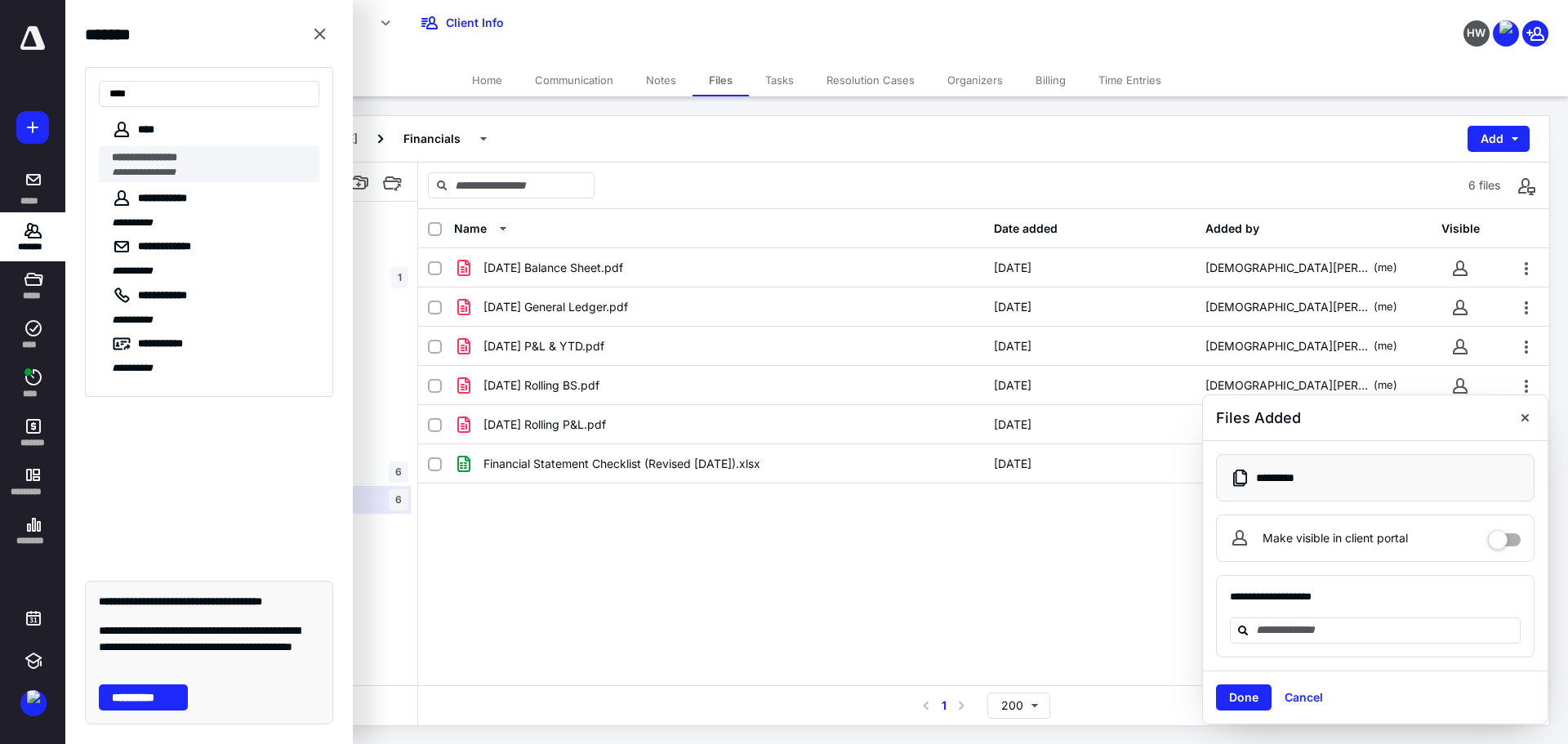 type on "***" 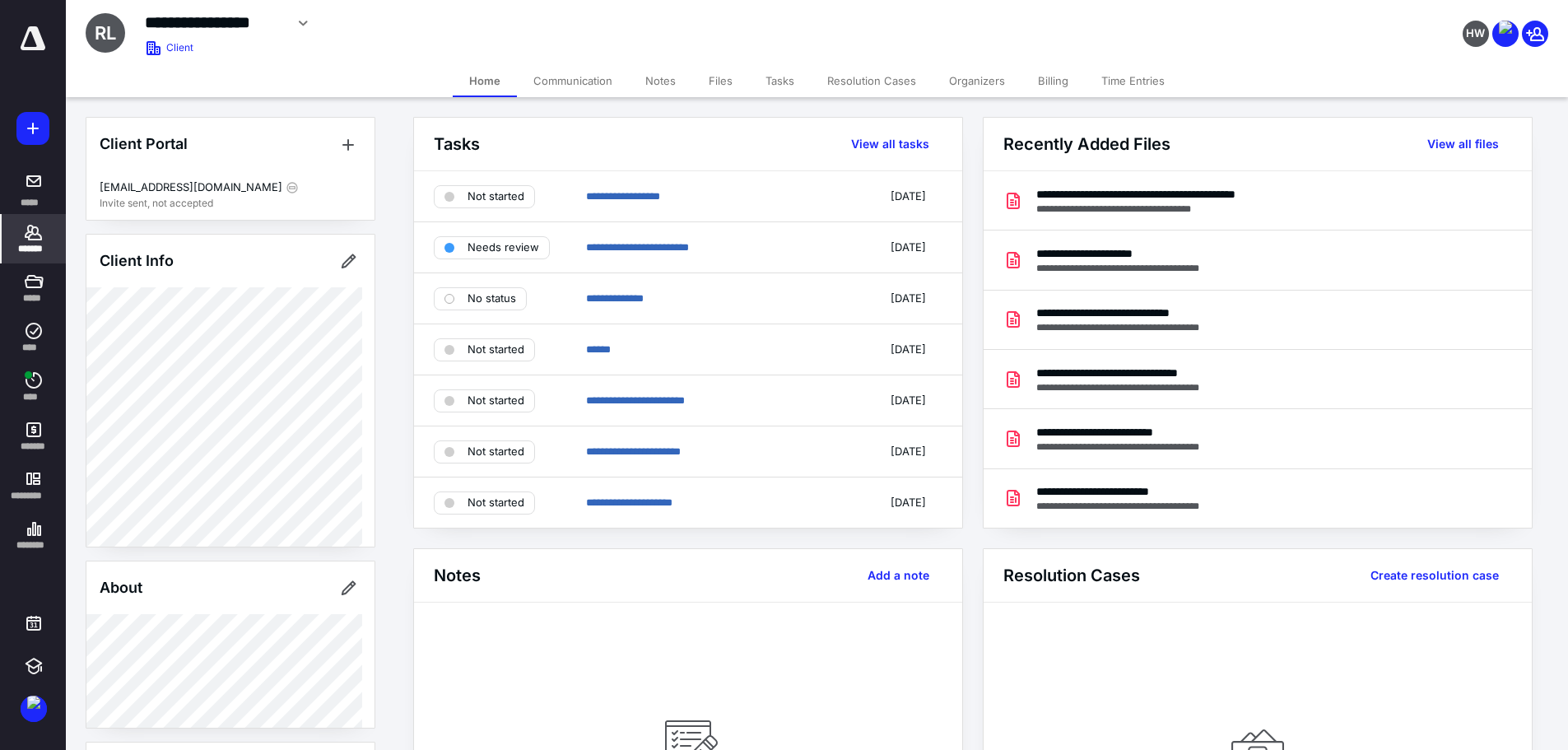 click on "Files" at bounding box center [720, 81] 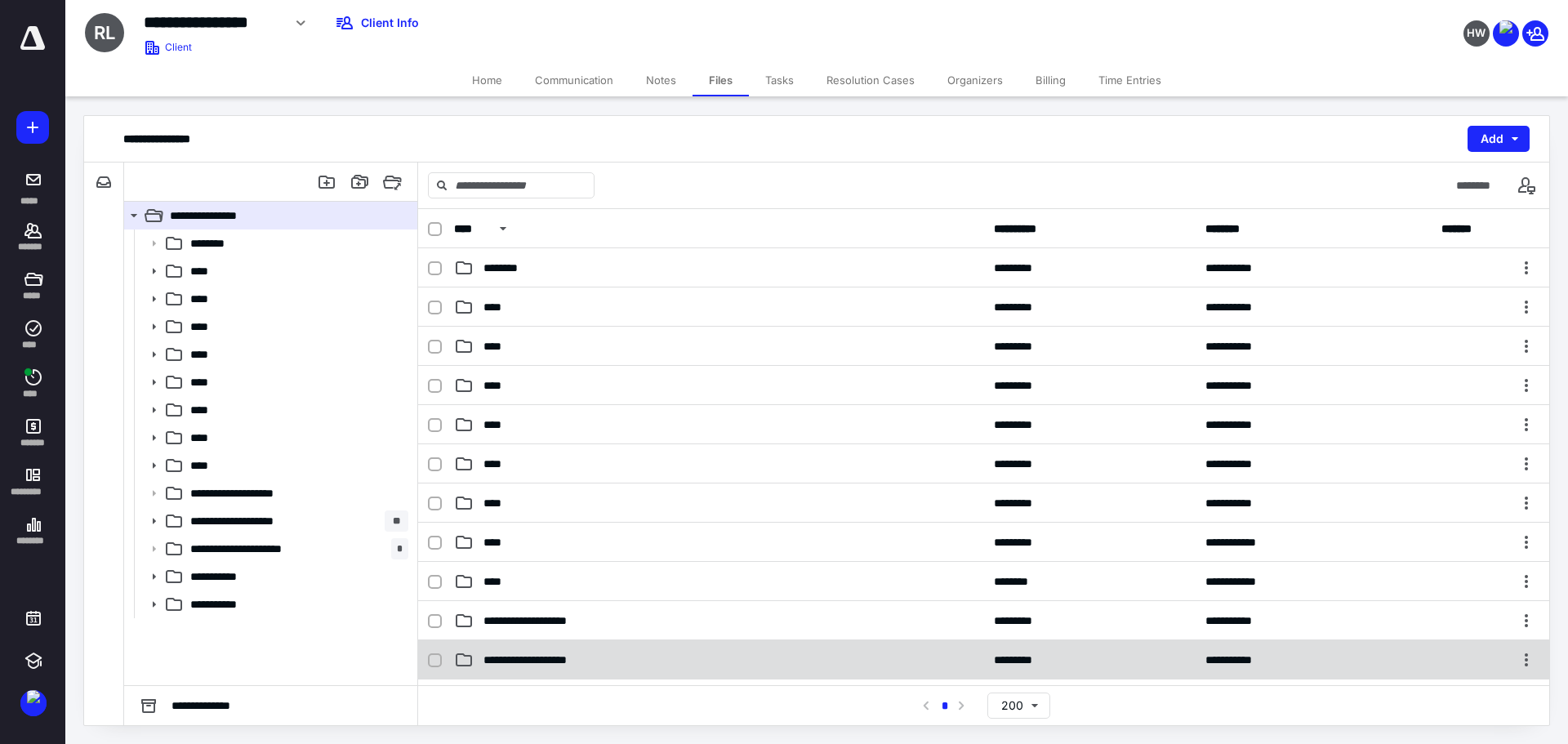 click on "**********" at bounding box center [539, 660] 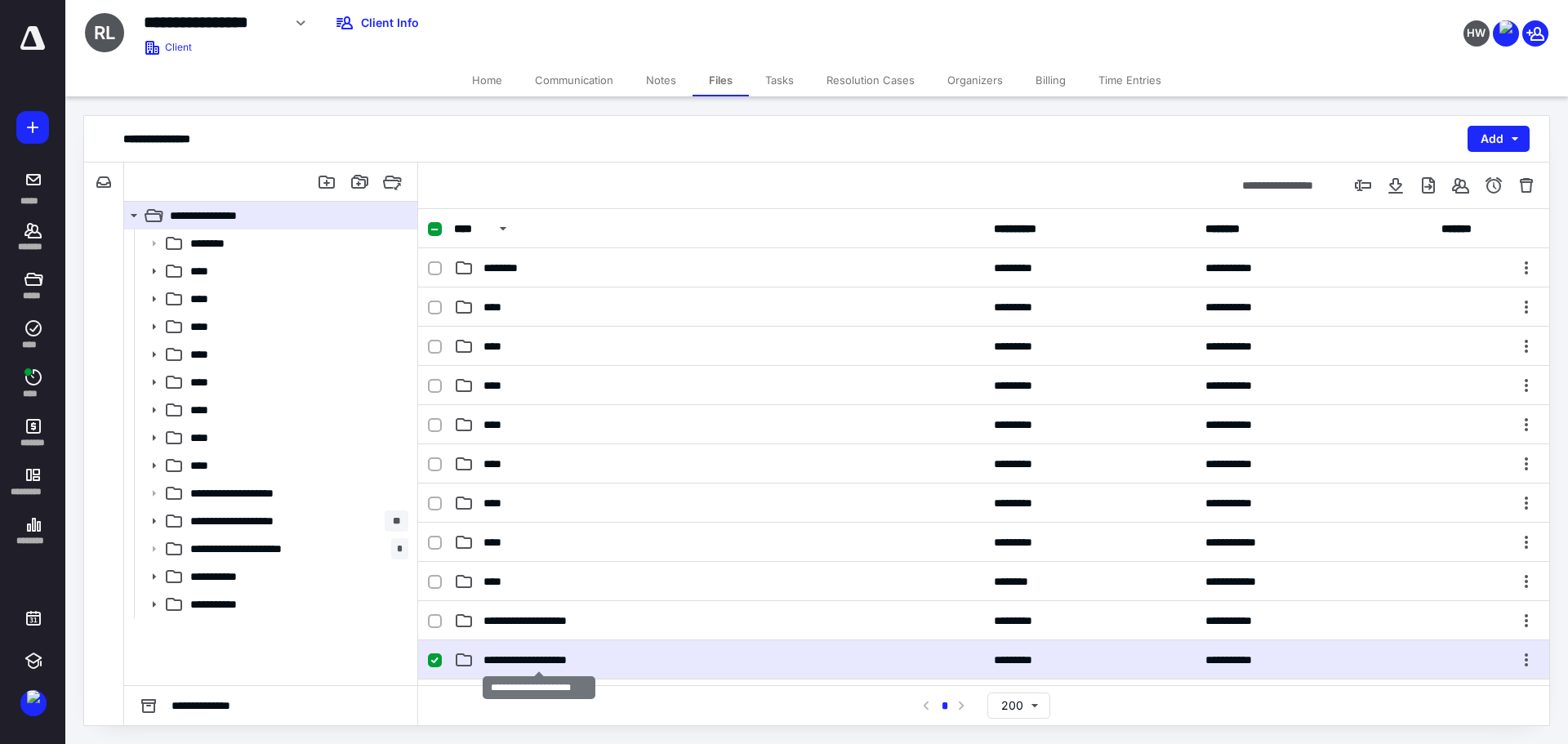 click on "**********" at bounding box center (539, 660) 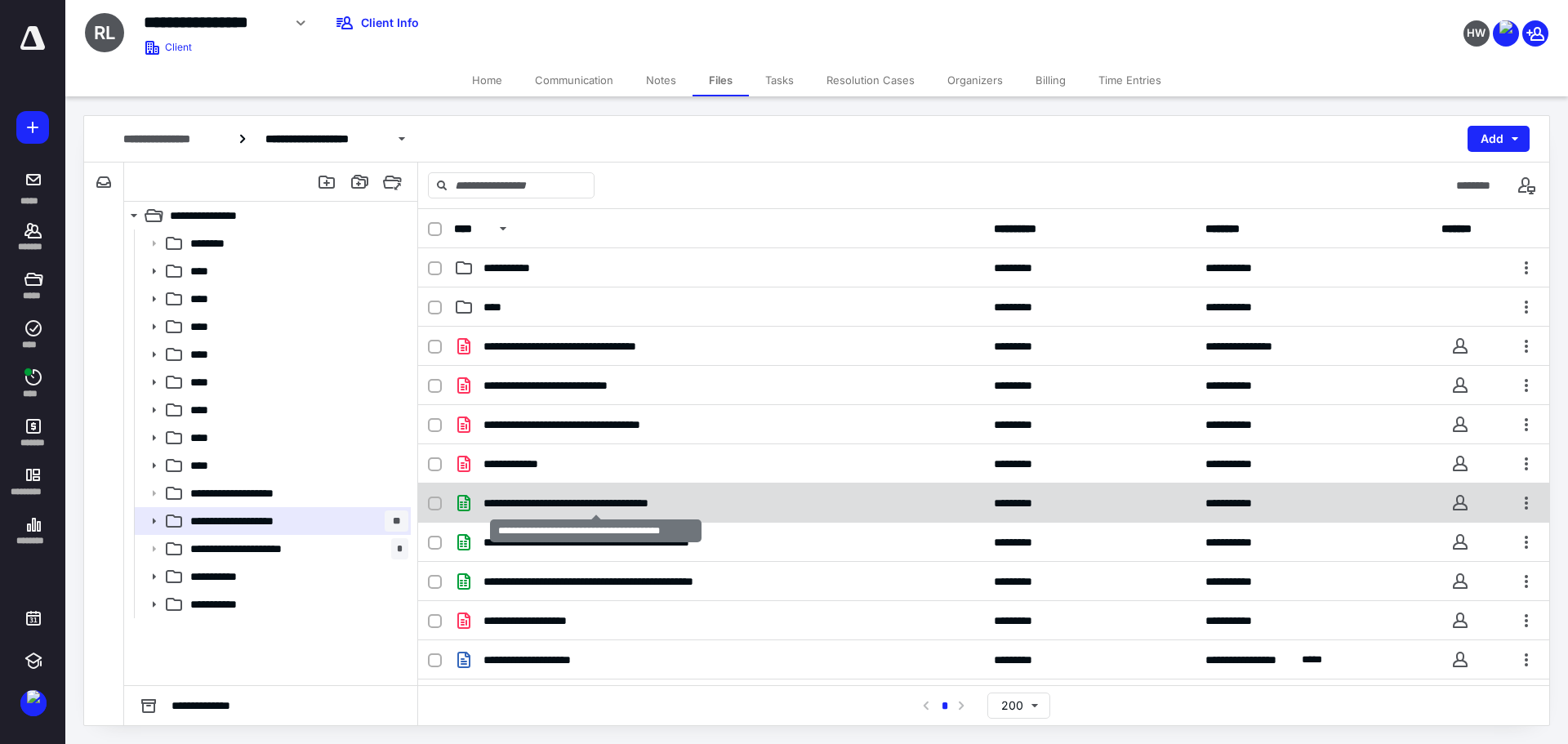 scroll, scrollTop: 112, scrollLeft: 0, axis: vertical 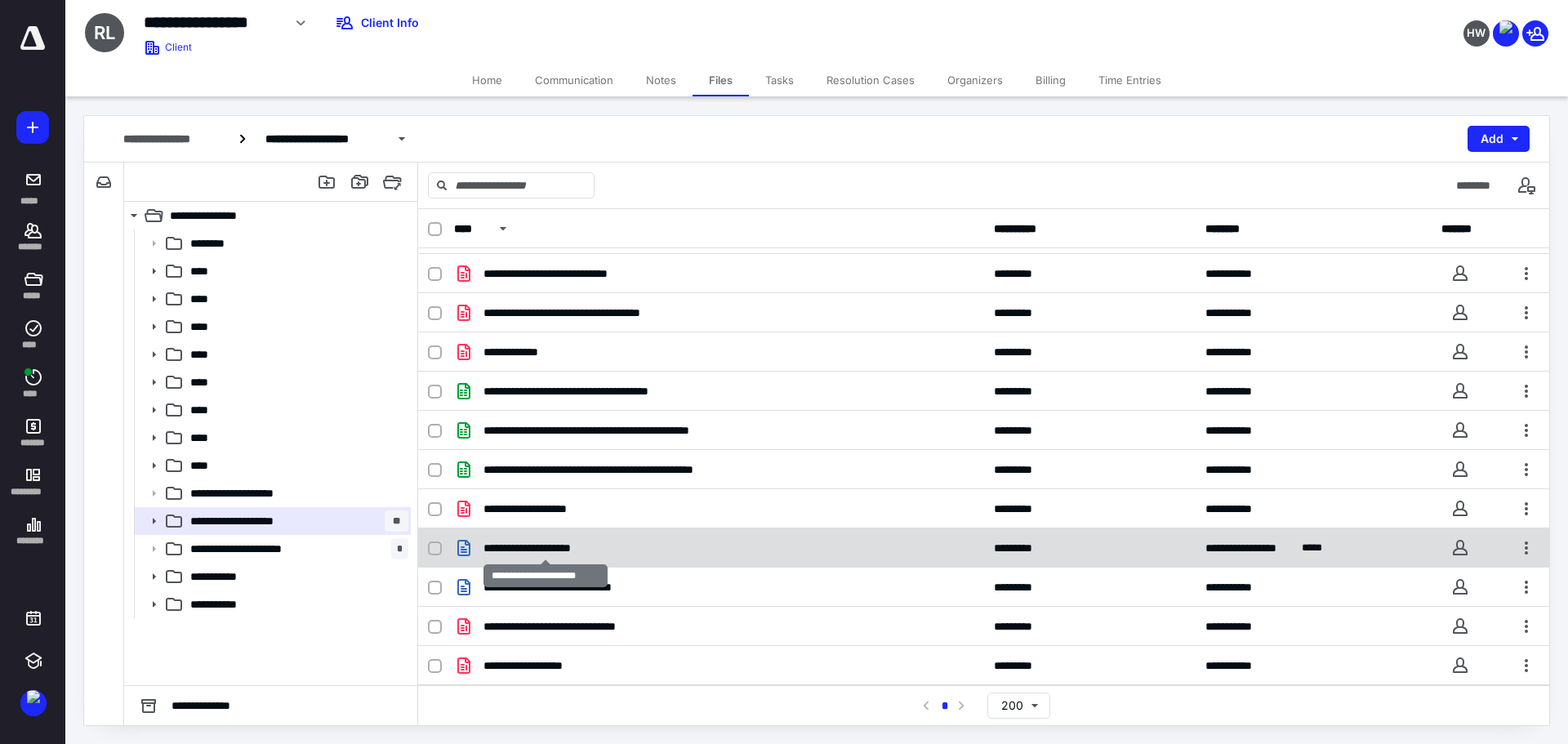 click on "**********" at bounding box center (546, 548) 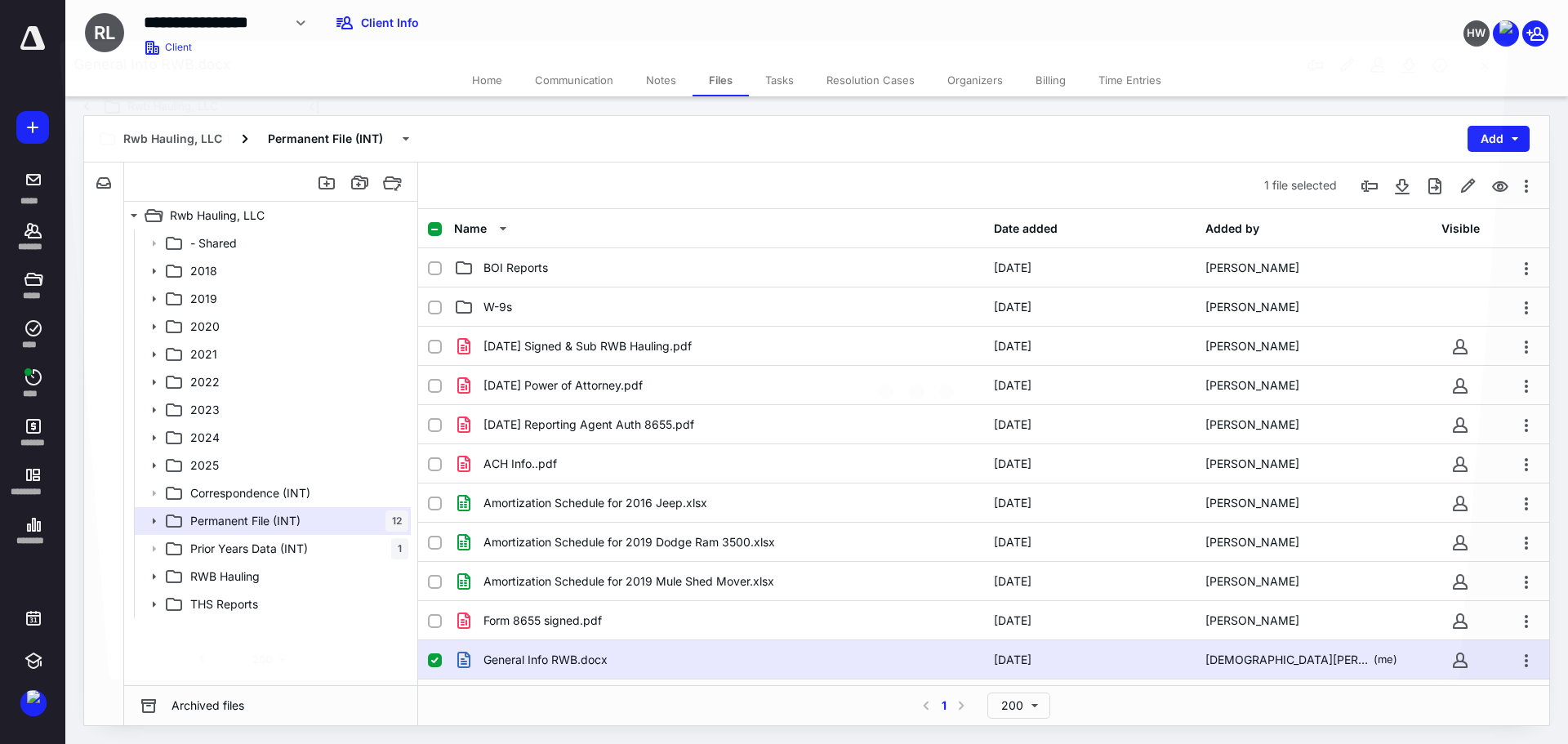 scroll, scrollTop: 112, scrollLeft: 0, axis: vertical 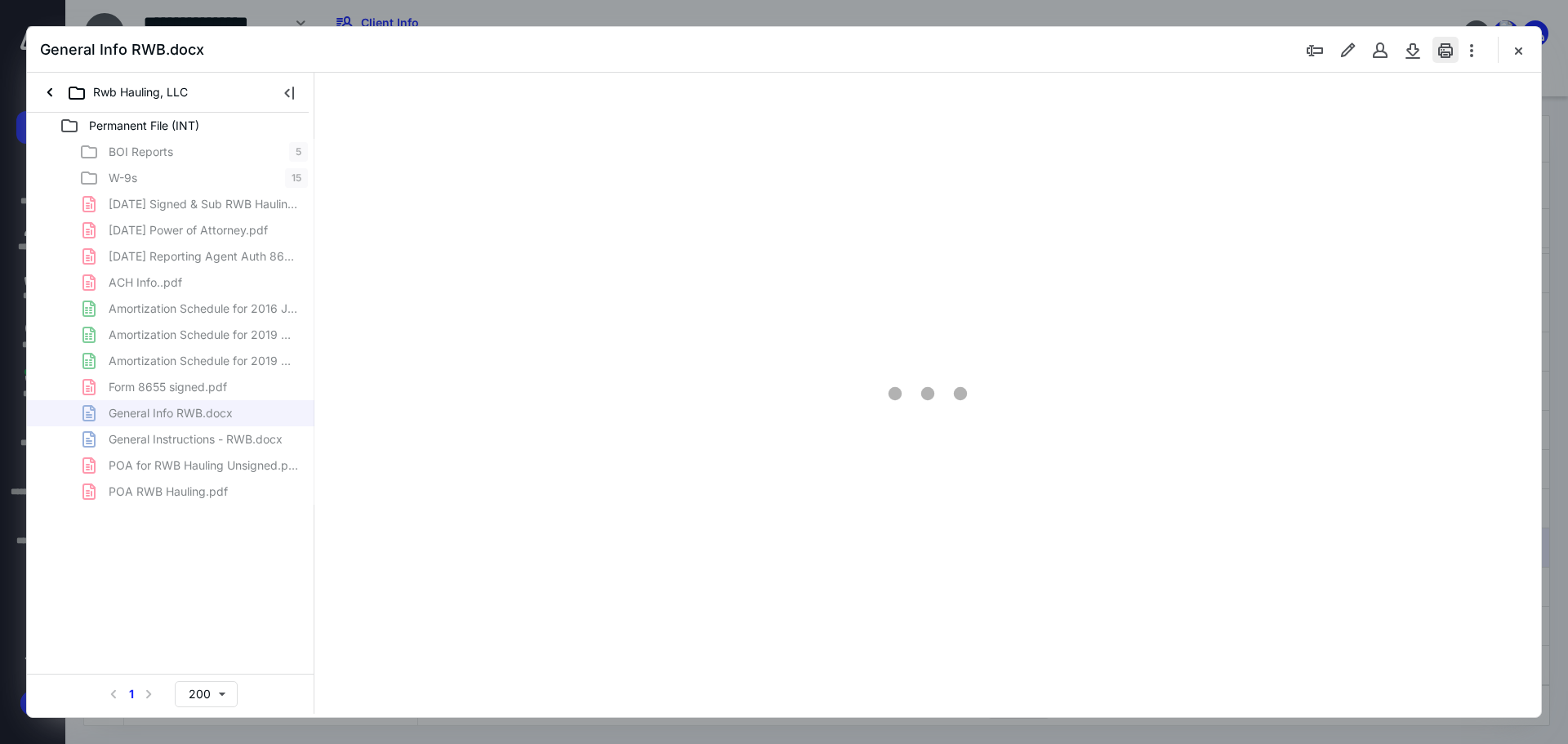 click at bounding box center (1446, 50) 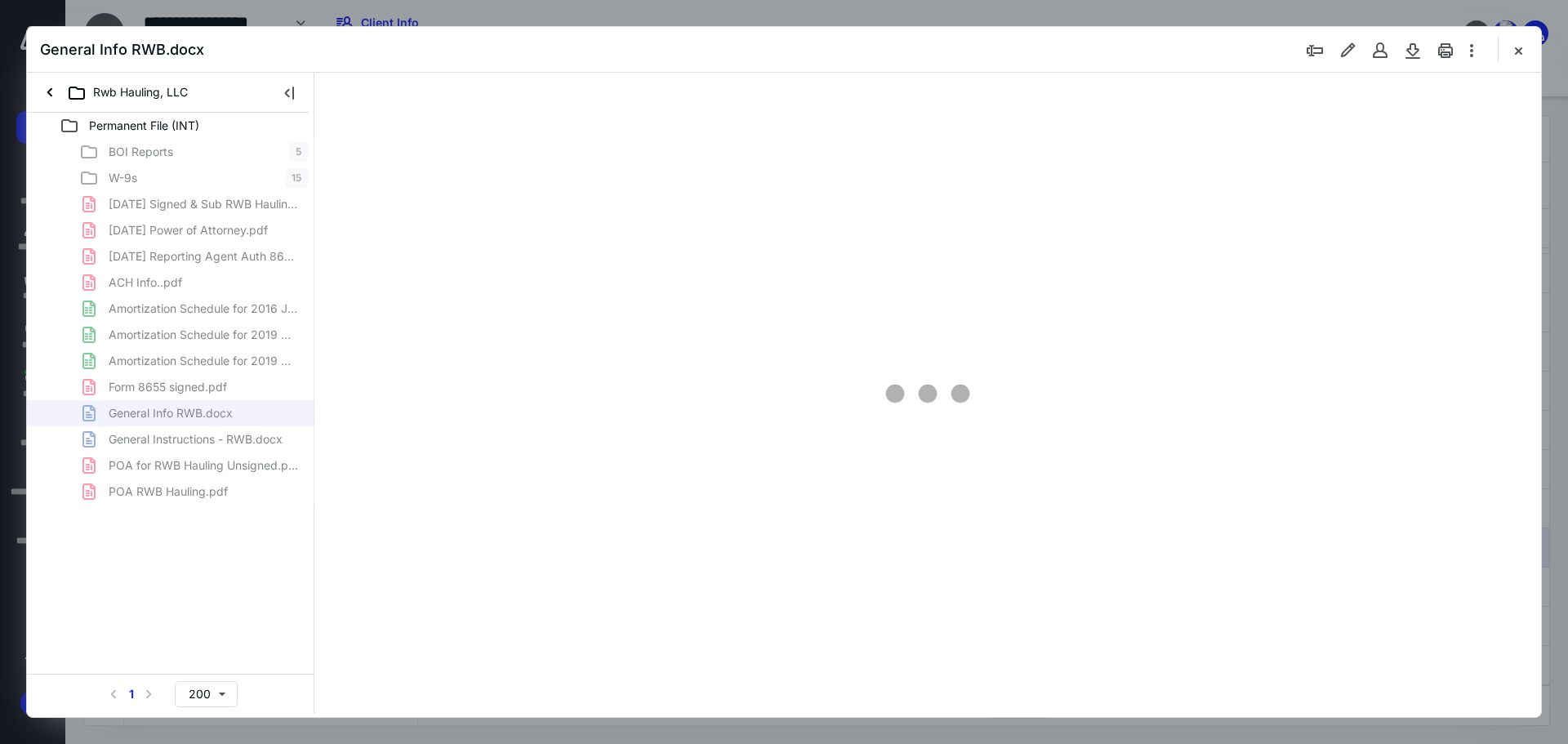 type on "89" 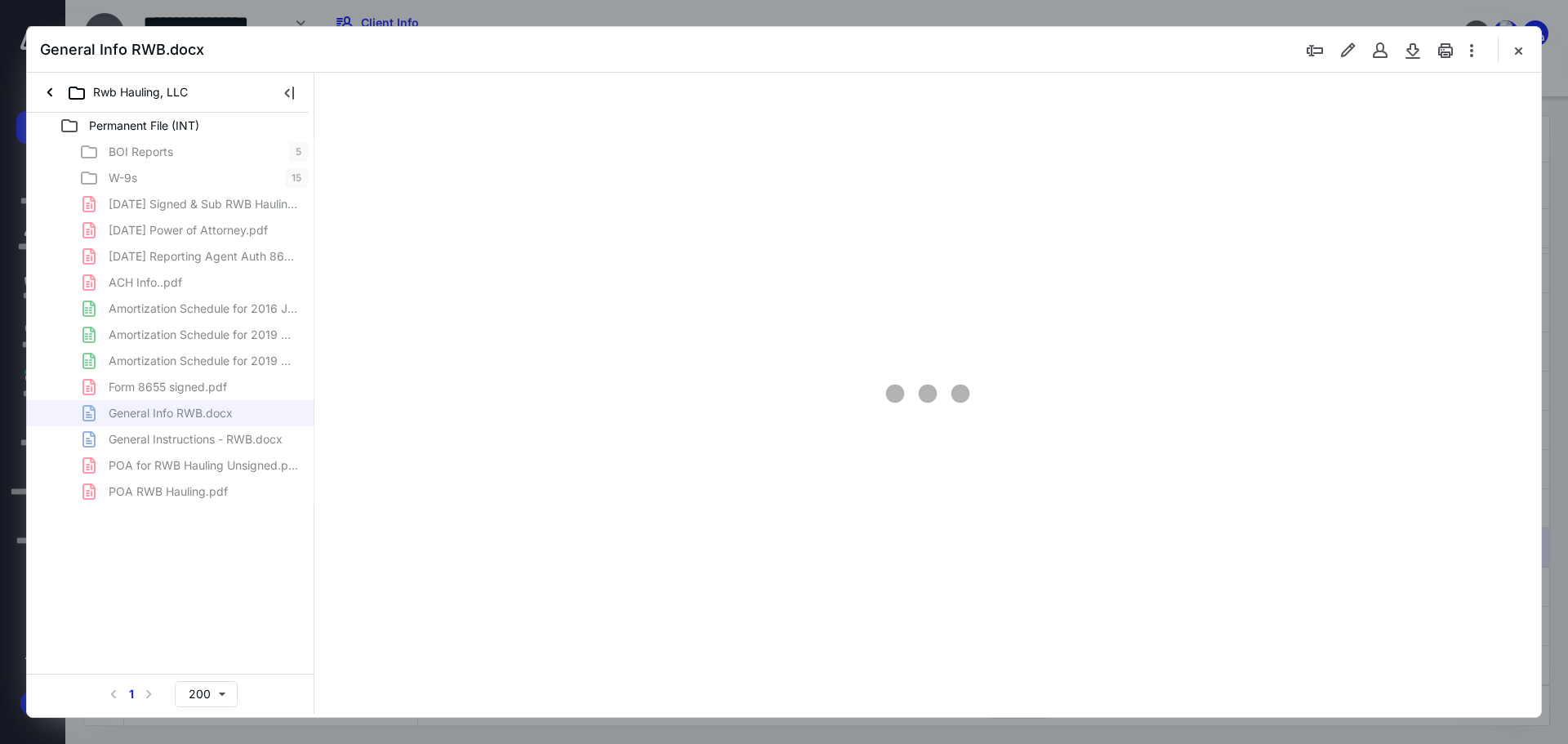 scroll, scrollTop: 65, scrollLeft: 0, axis: vertical 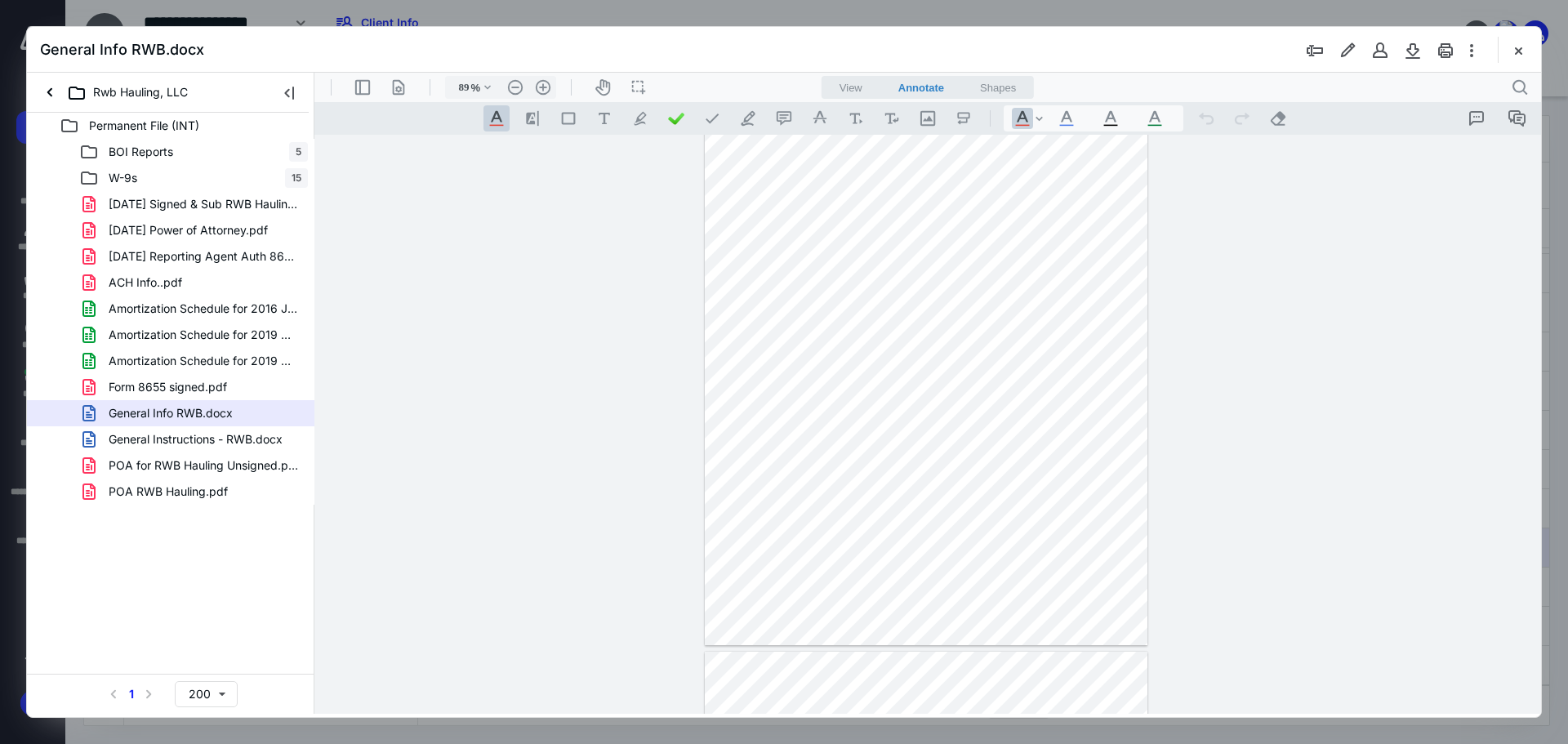 drag, startPoint x: 1523, startPoint y: 53, endPoint x: 1402, endPoint y: 61, distance: 121.26417 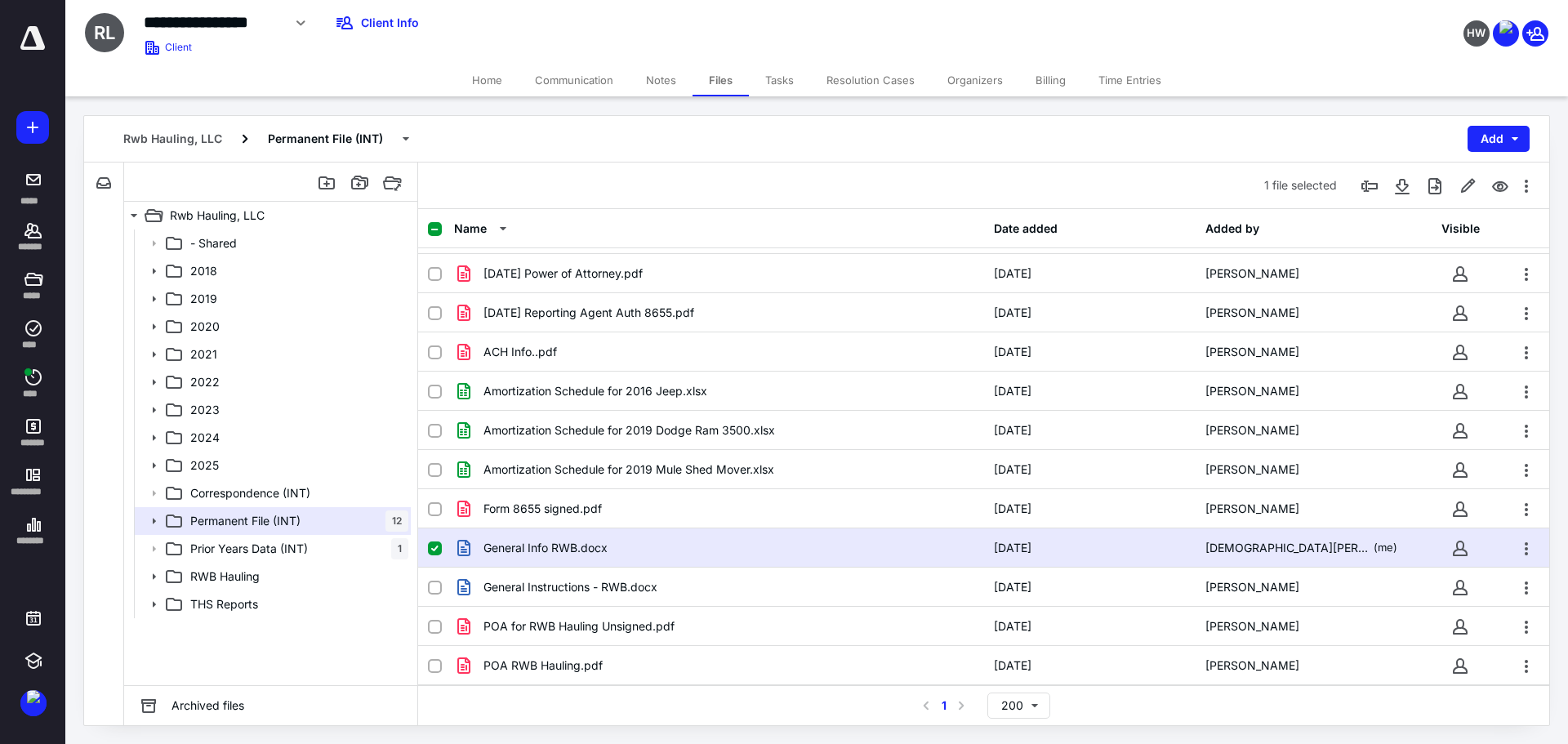 click on "Home" at bounding box center (487, 80) 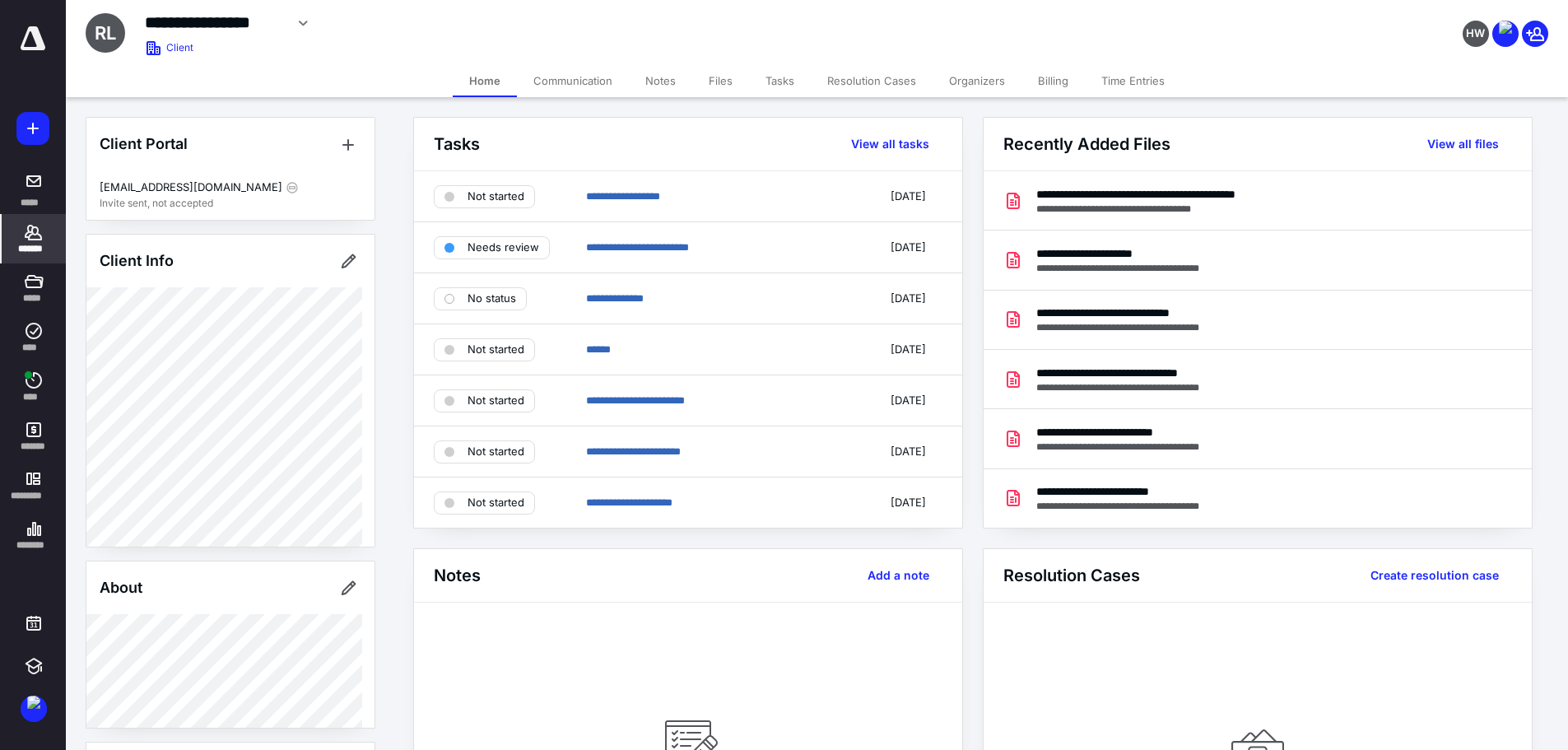 click on "HW" at bounding box center [1309, 23] 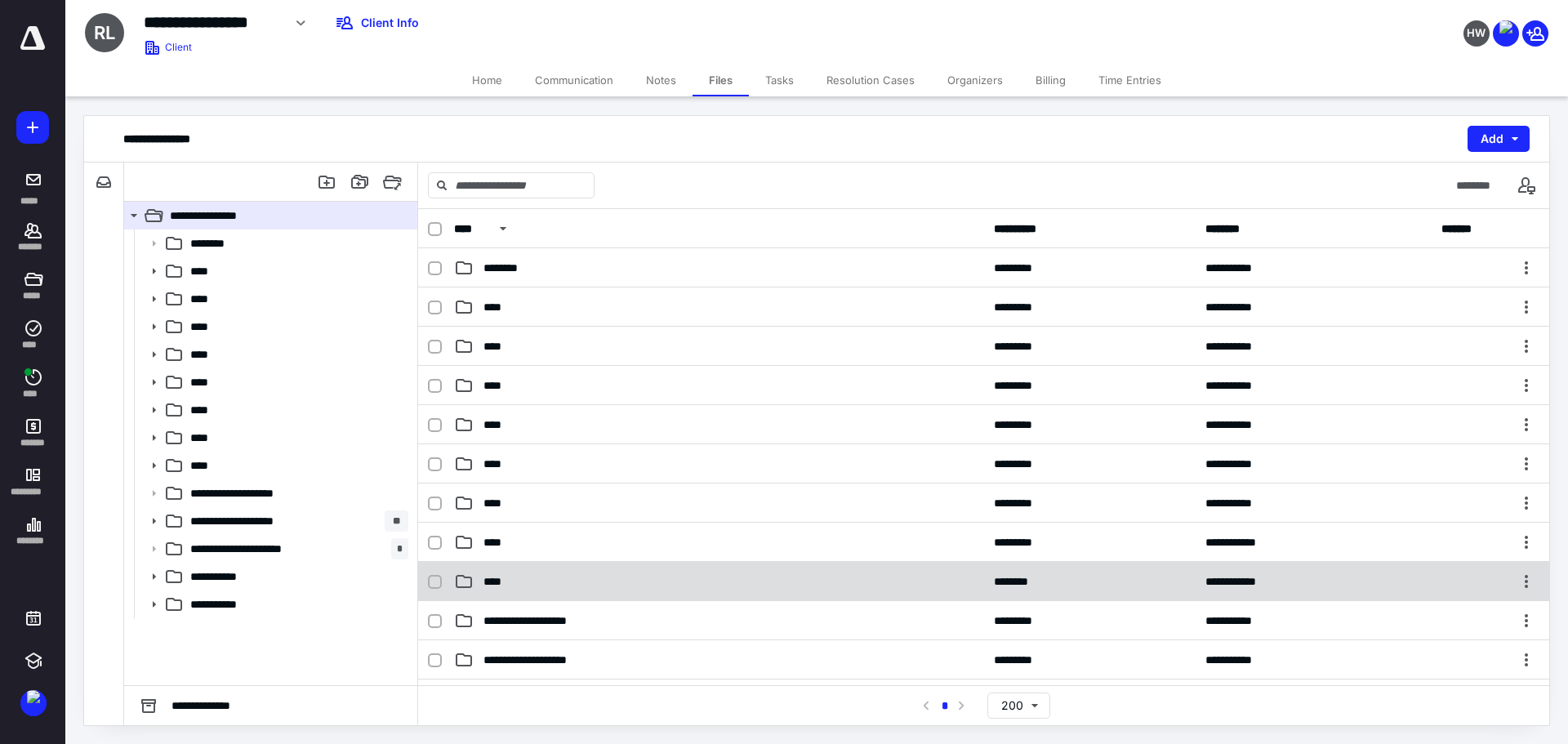 click on "**********" at bounding box center (983, 581) 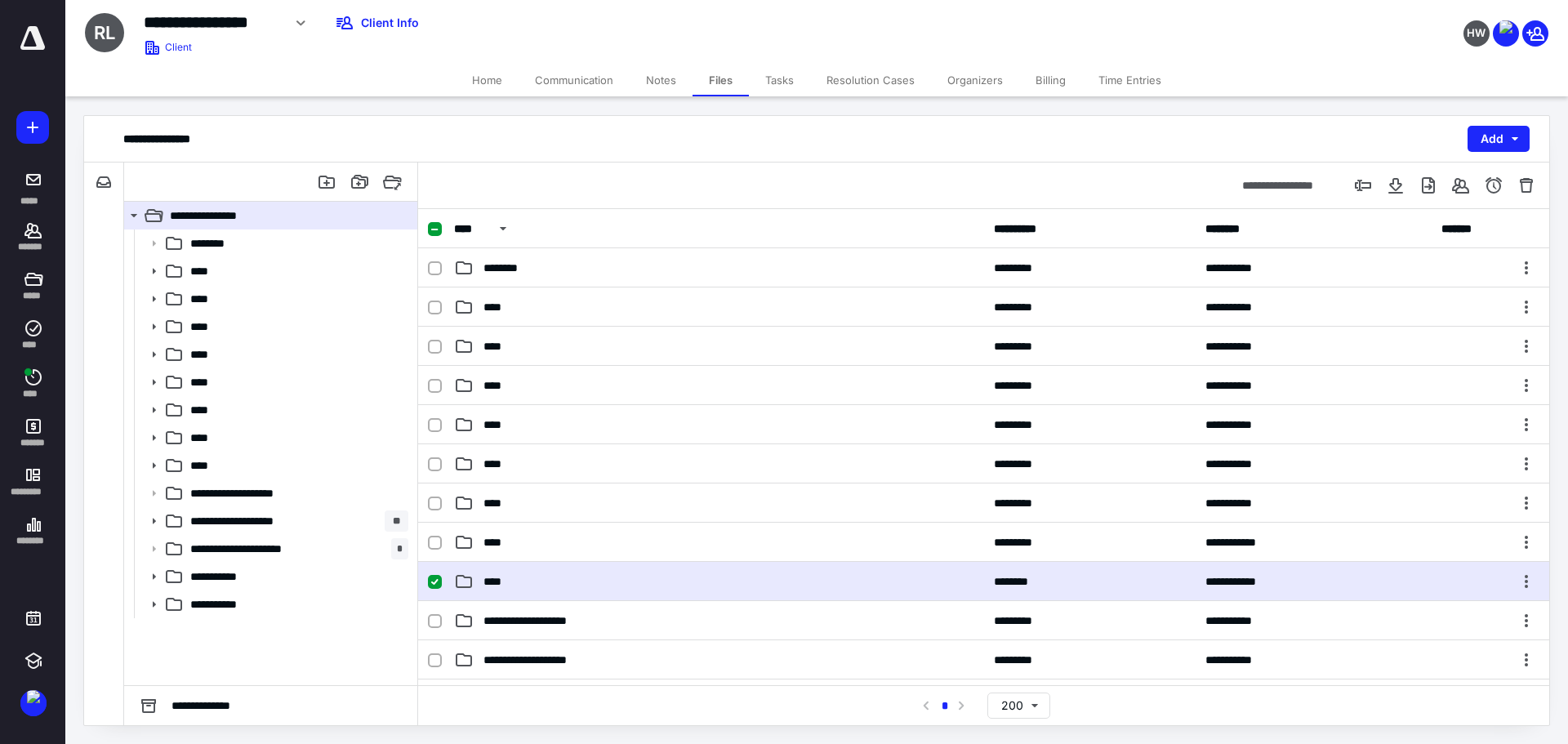 click on "**********" at bounding box center [983, 581] 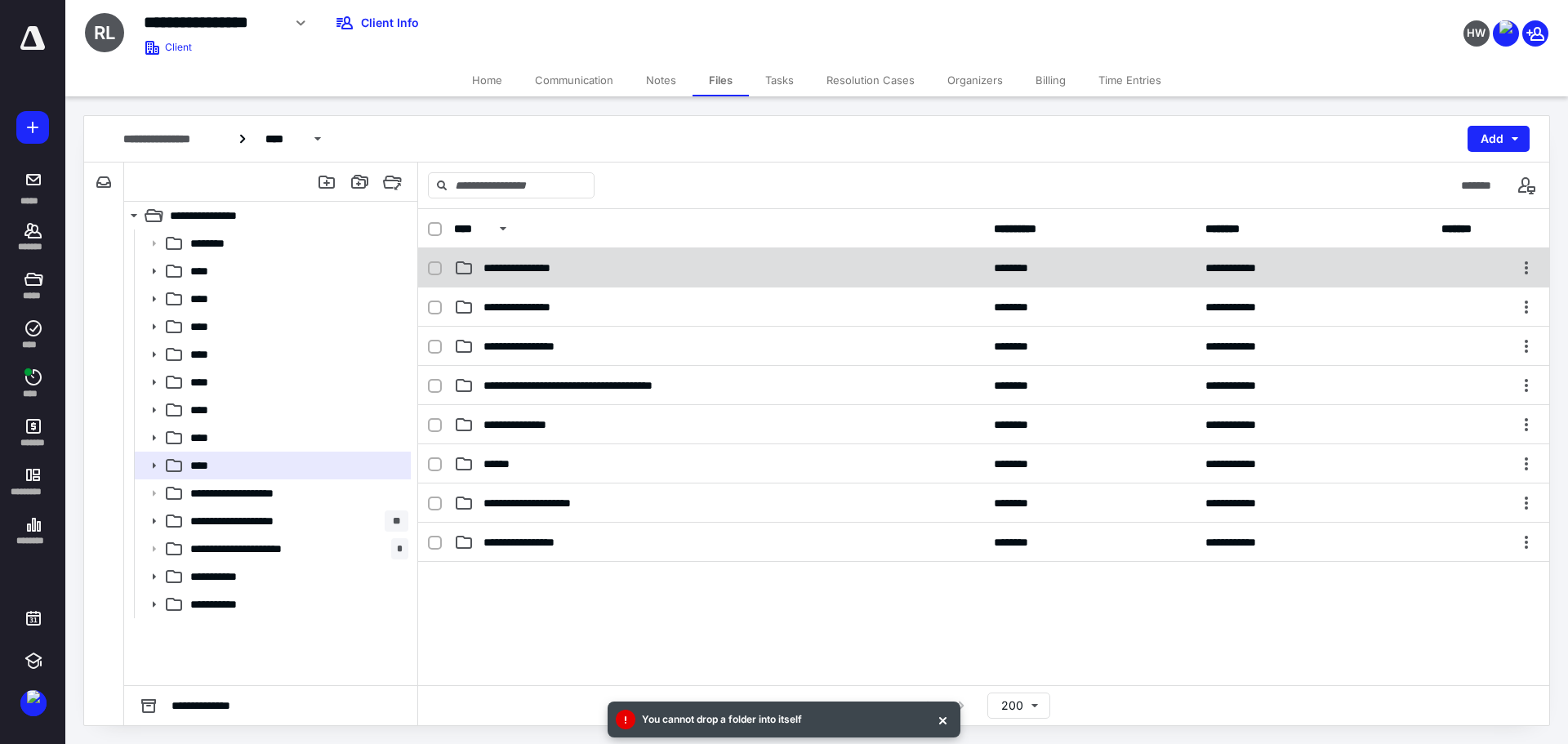 click on "**********" at bounding box center (983, 268) 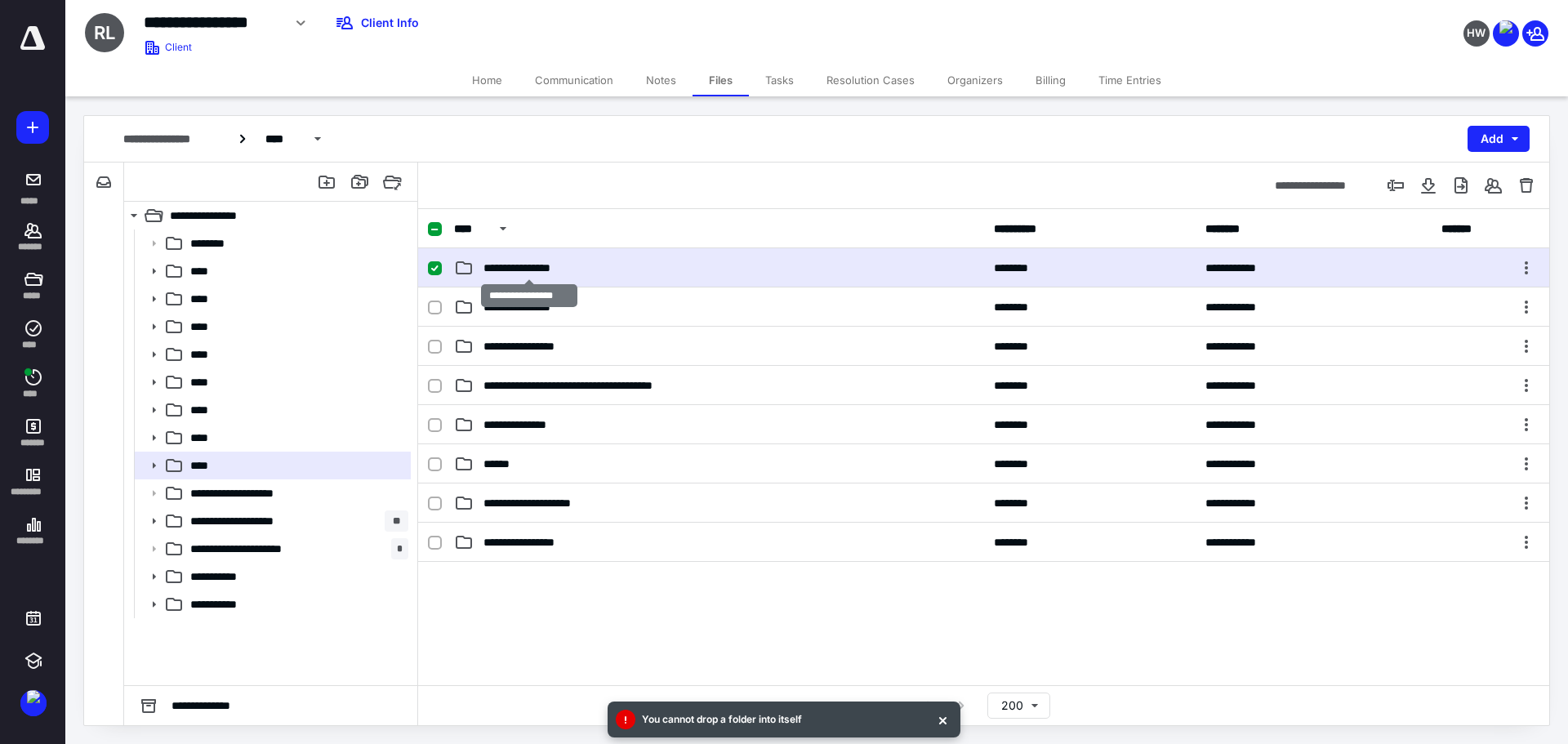 click on "**********" at bounding box center [529, 268] 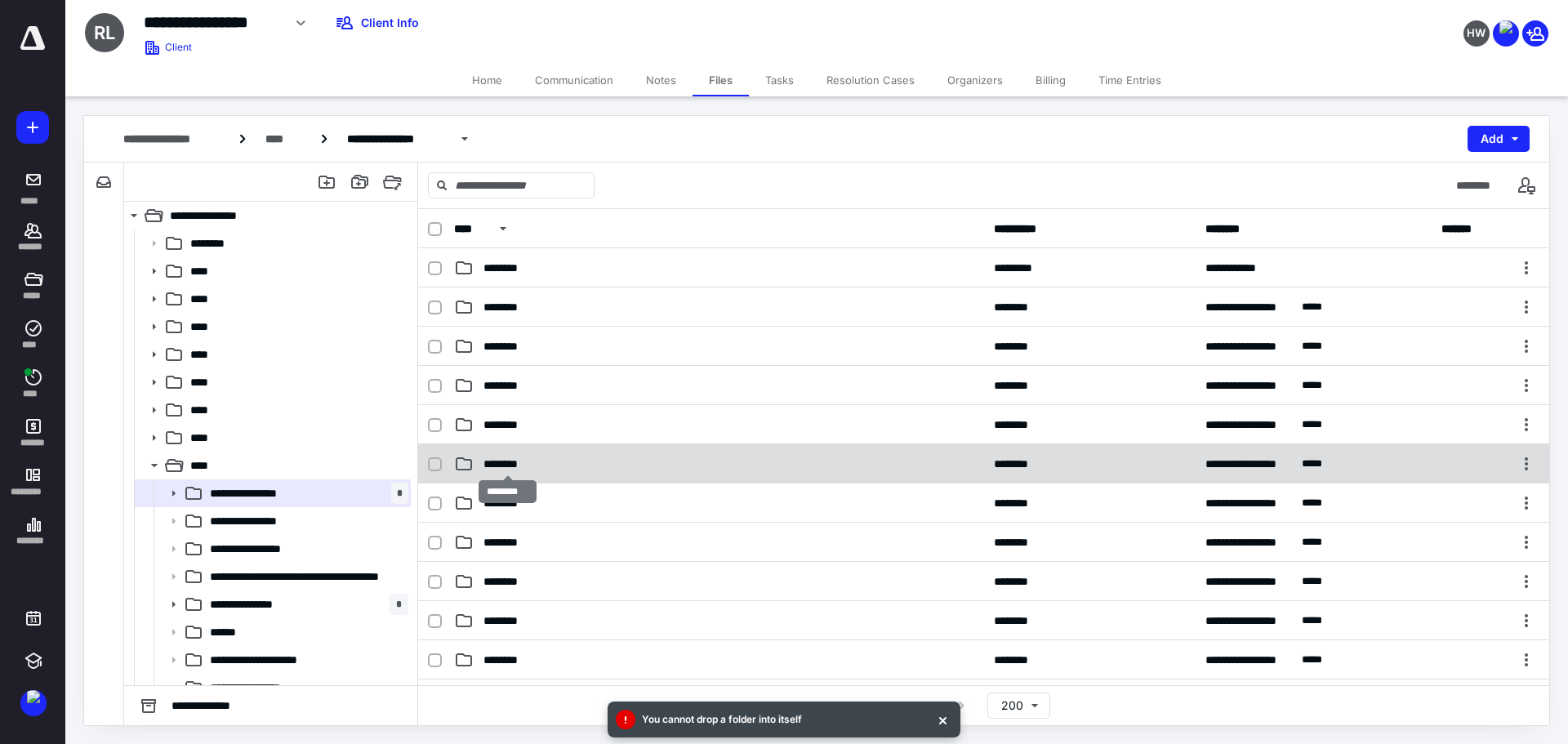 click on "********" at bounding box center [507, 464] 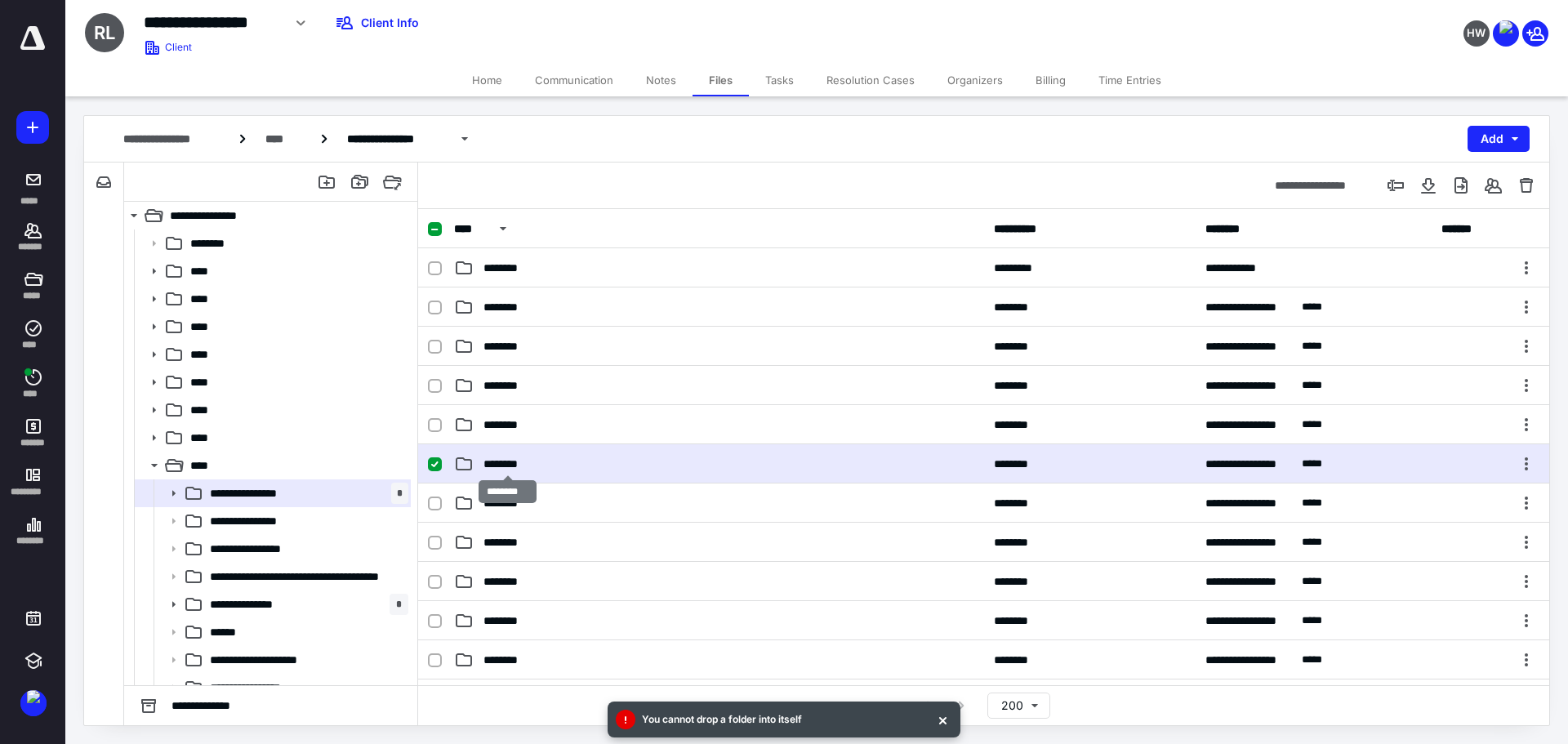 click on "********" at bounding box center [507, 464] 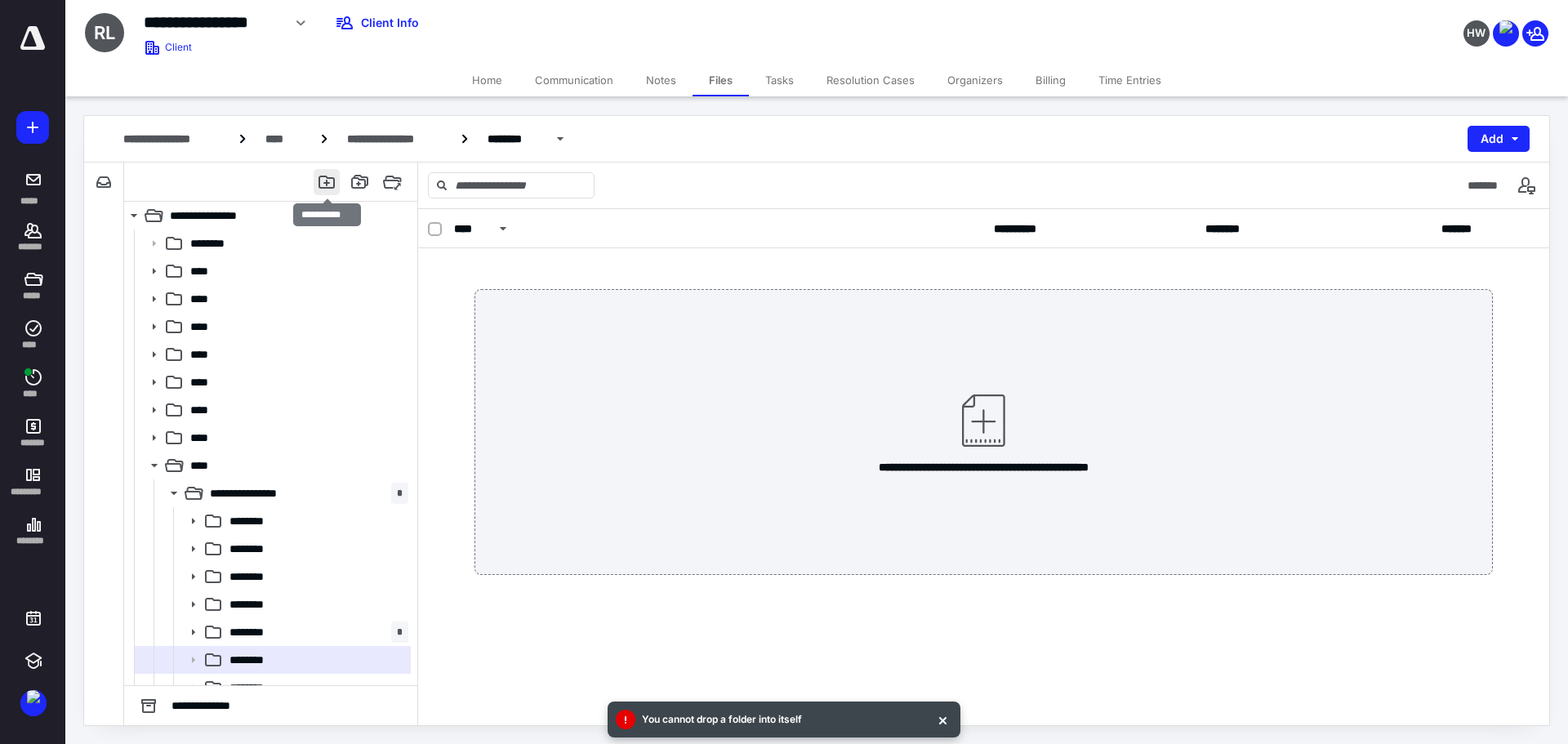 click at bounding box center [327, 182] 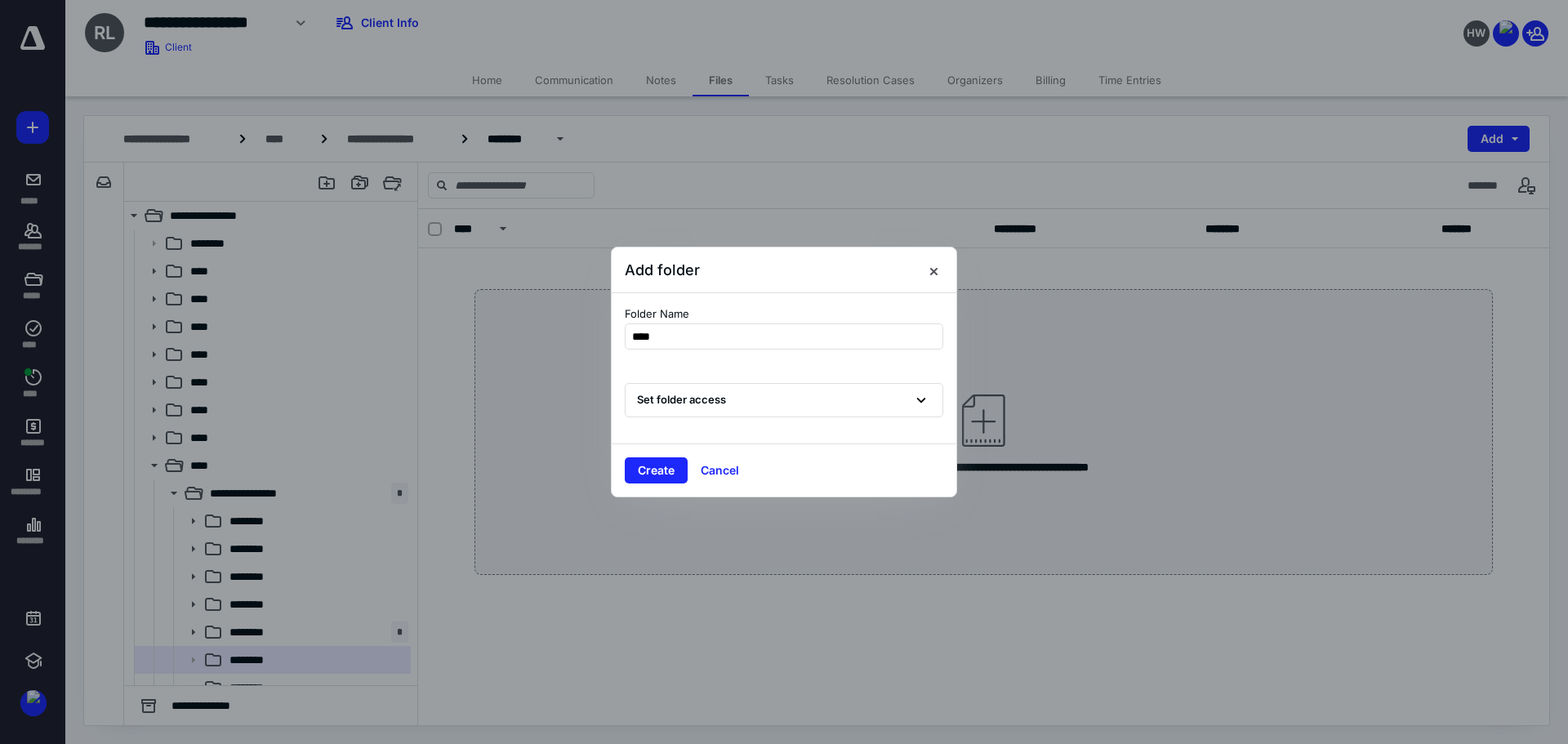 type on "*****" 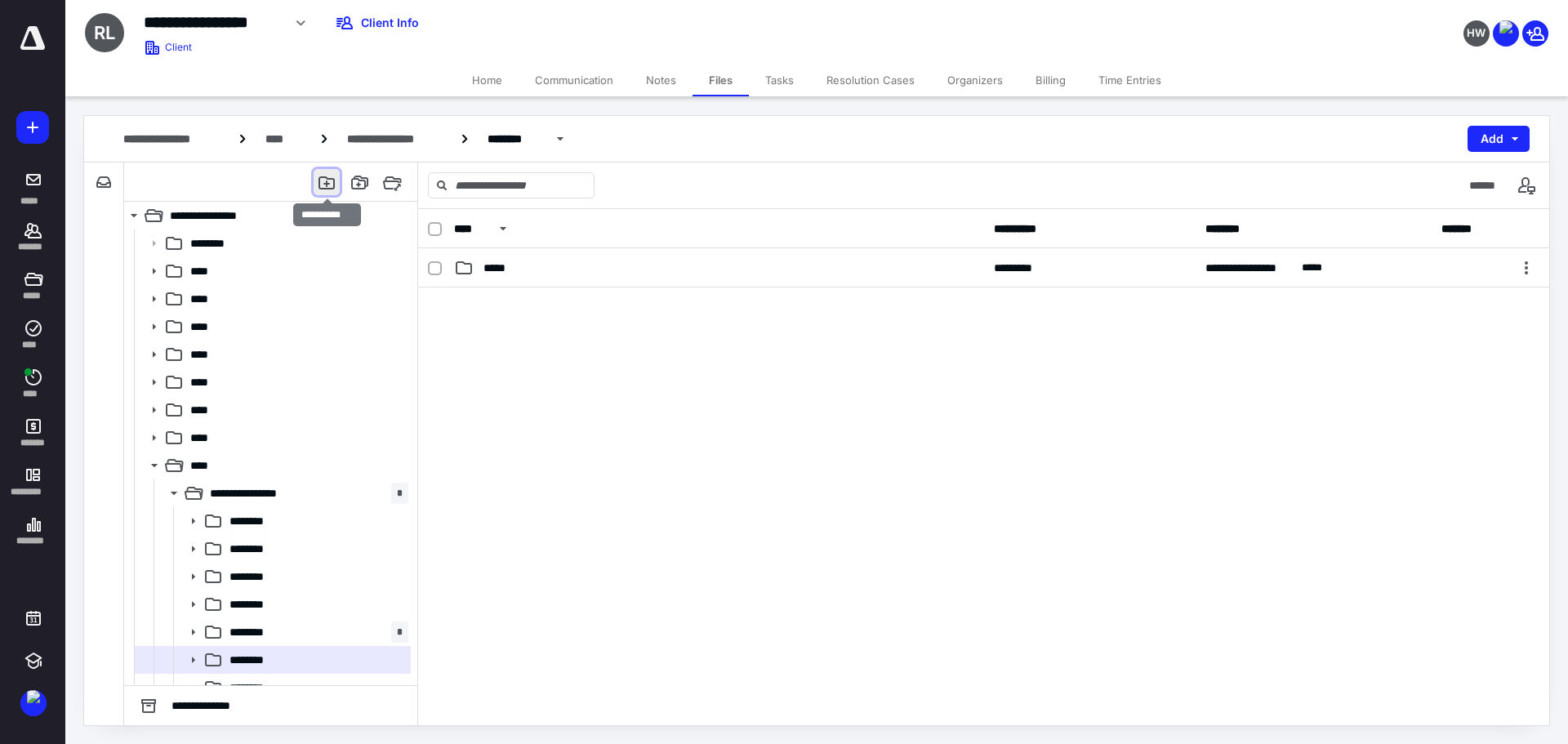 click at bounding box center (327, 182) 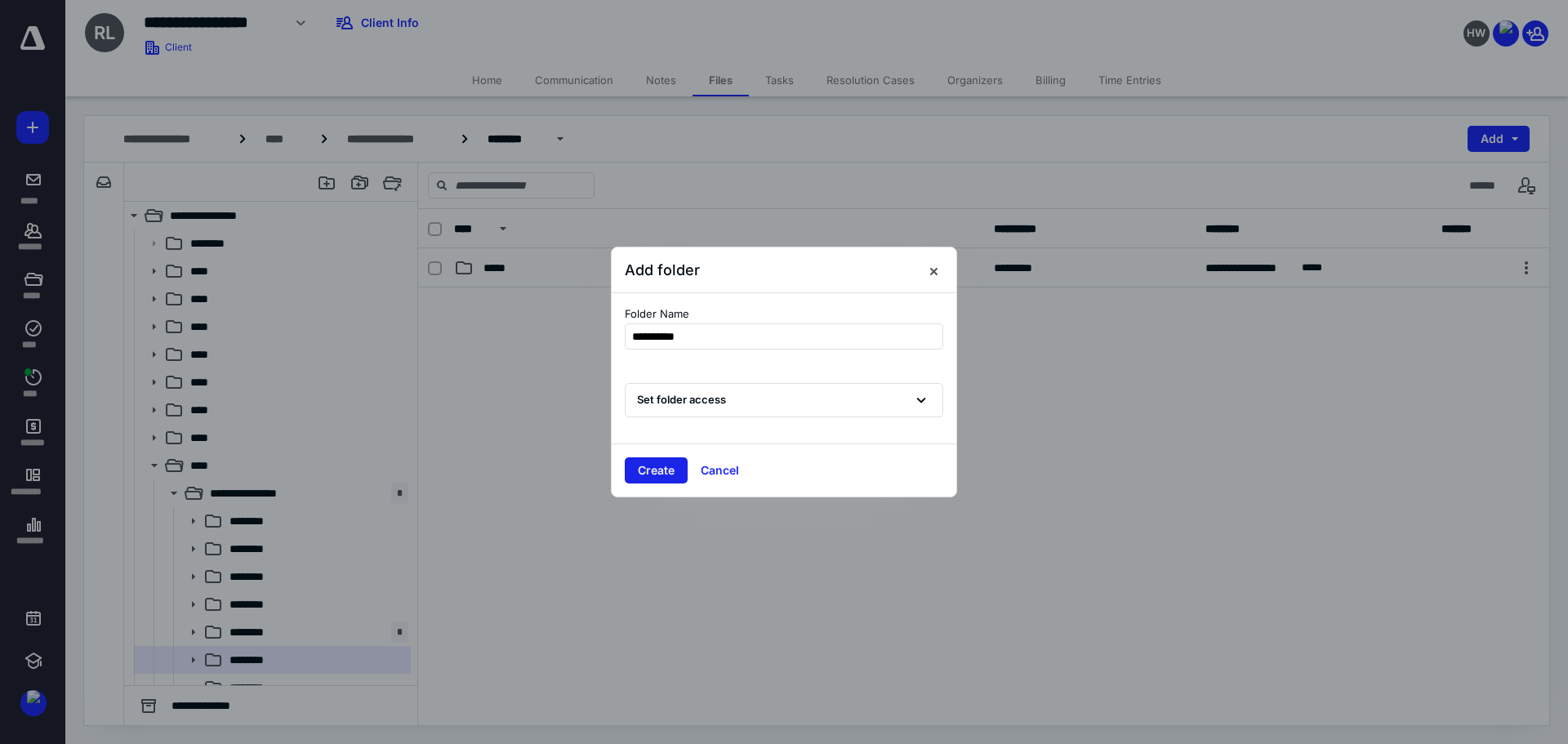 type on "**********" 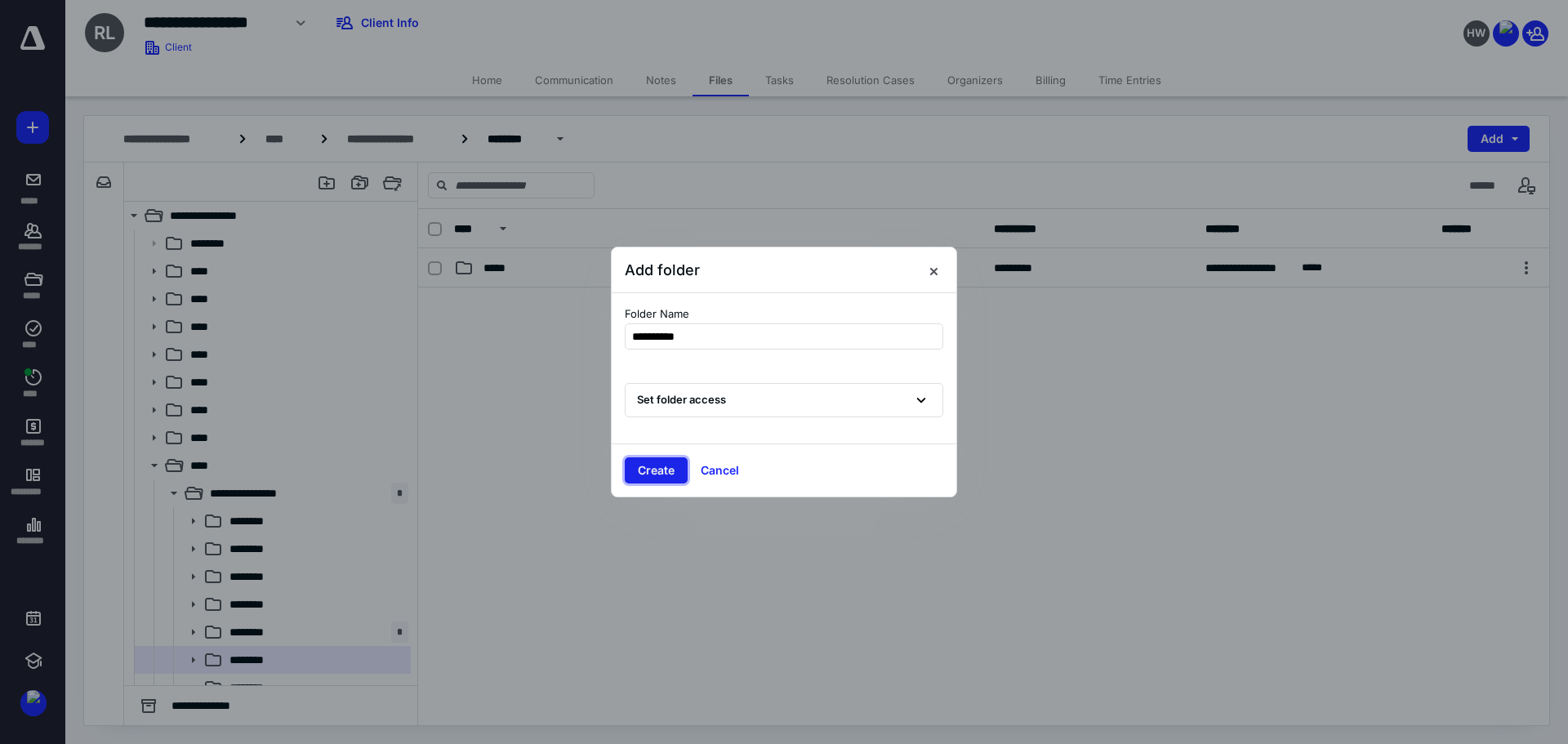 click on "Create" at bounding box center [656, 470] 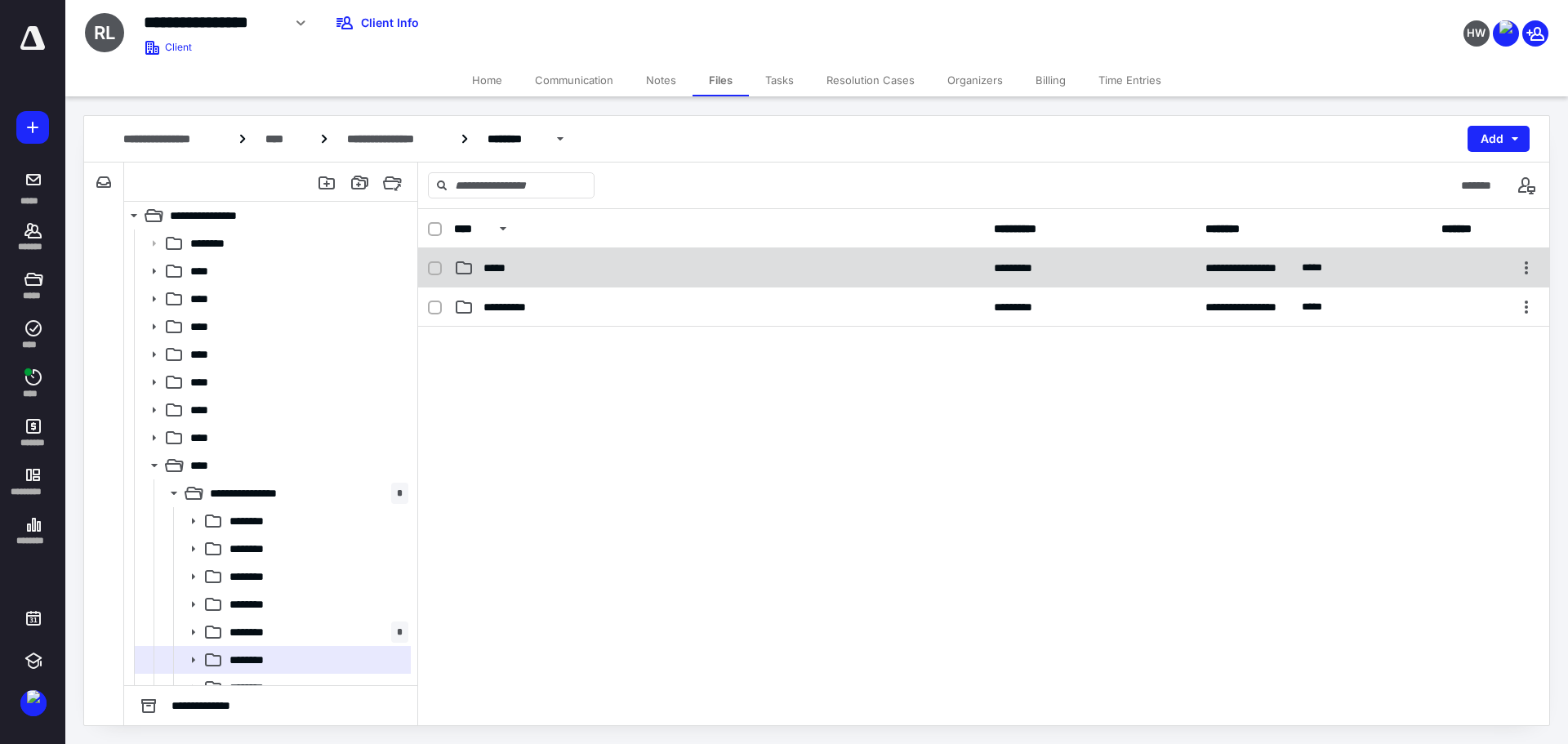 click on "*****" at bounding box center (719, 268) 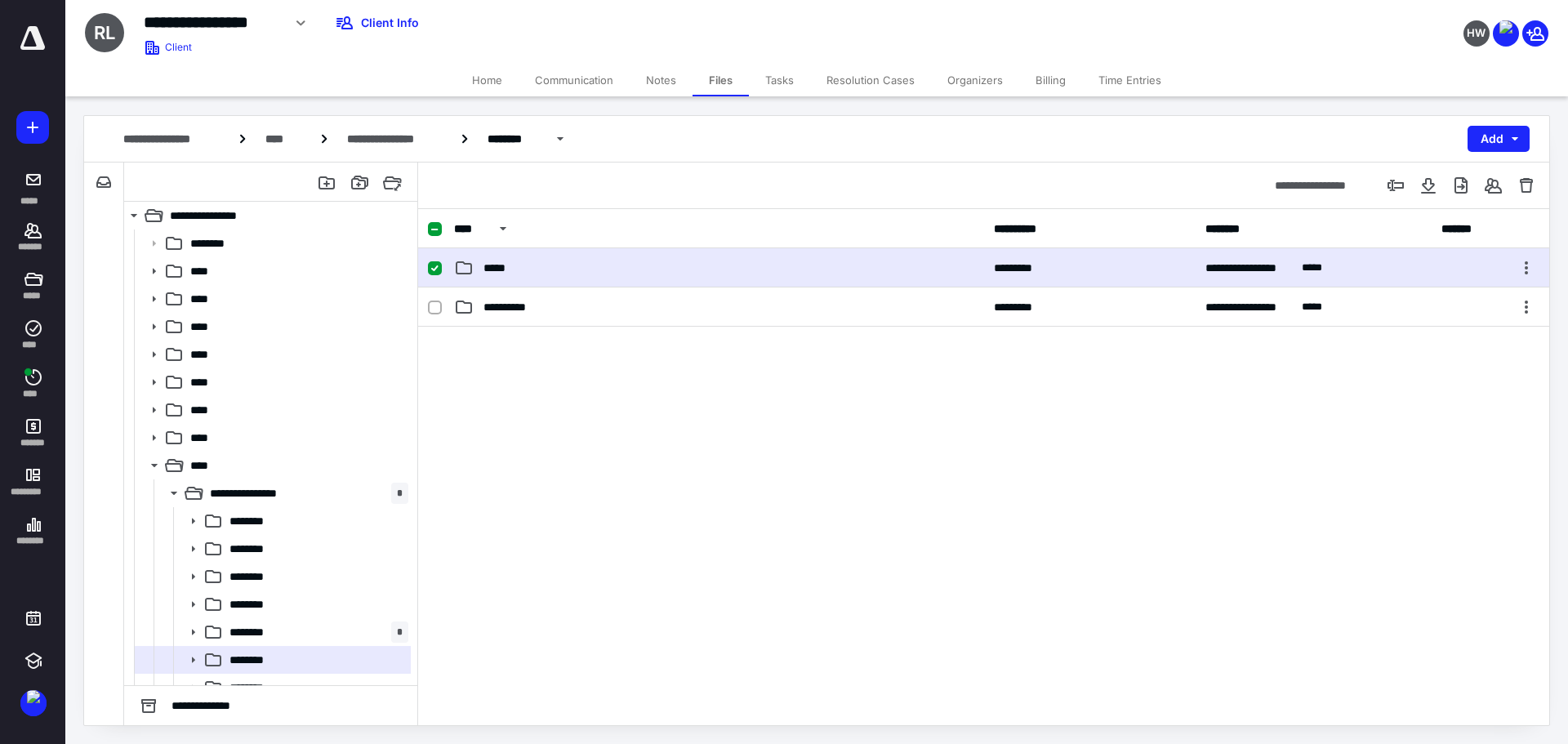 click on "*****" at bounding box center [719, 268] 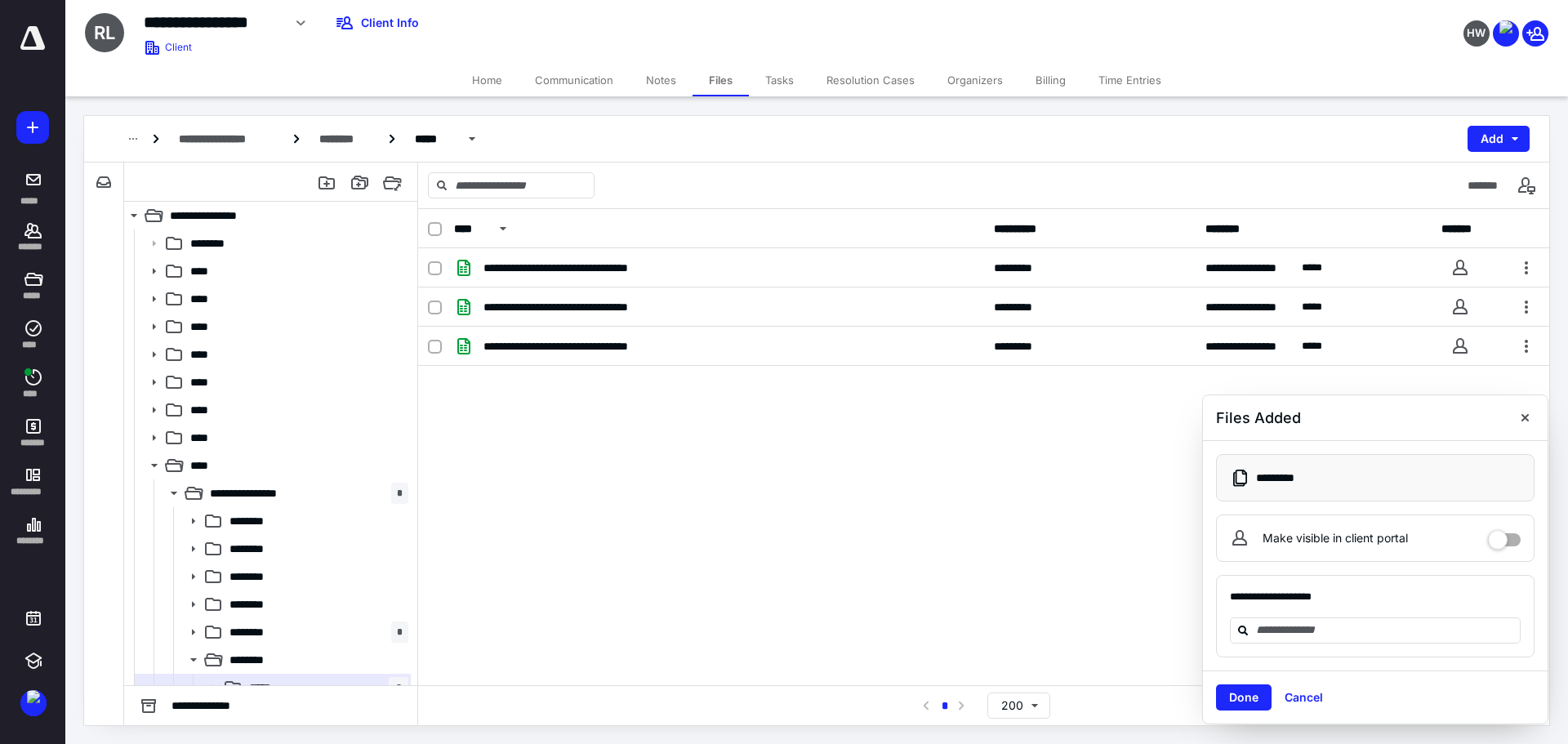 click on "**********" at bounding box center (983, 371) 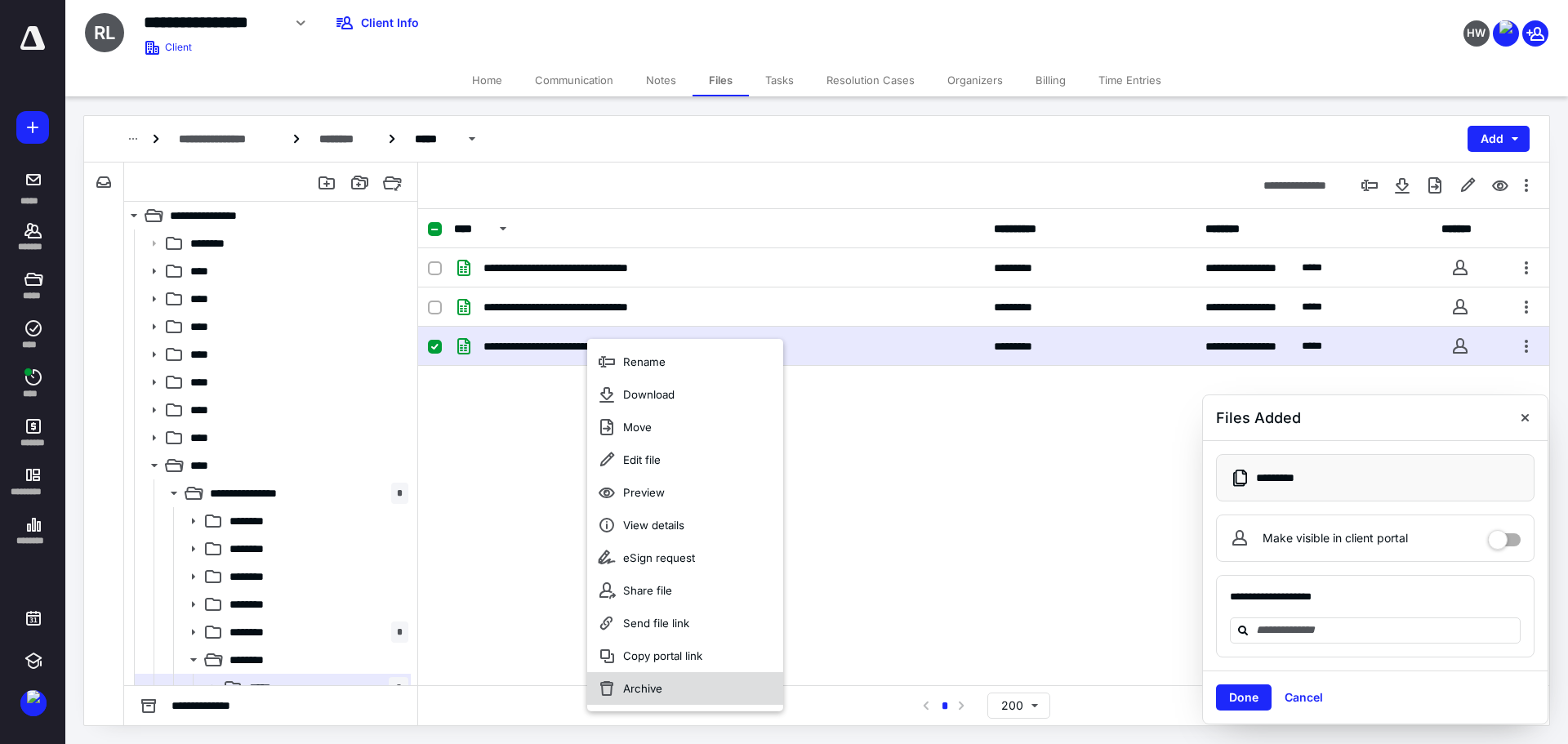 click on "Archive" at bounding box center (643, 688) 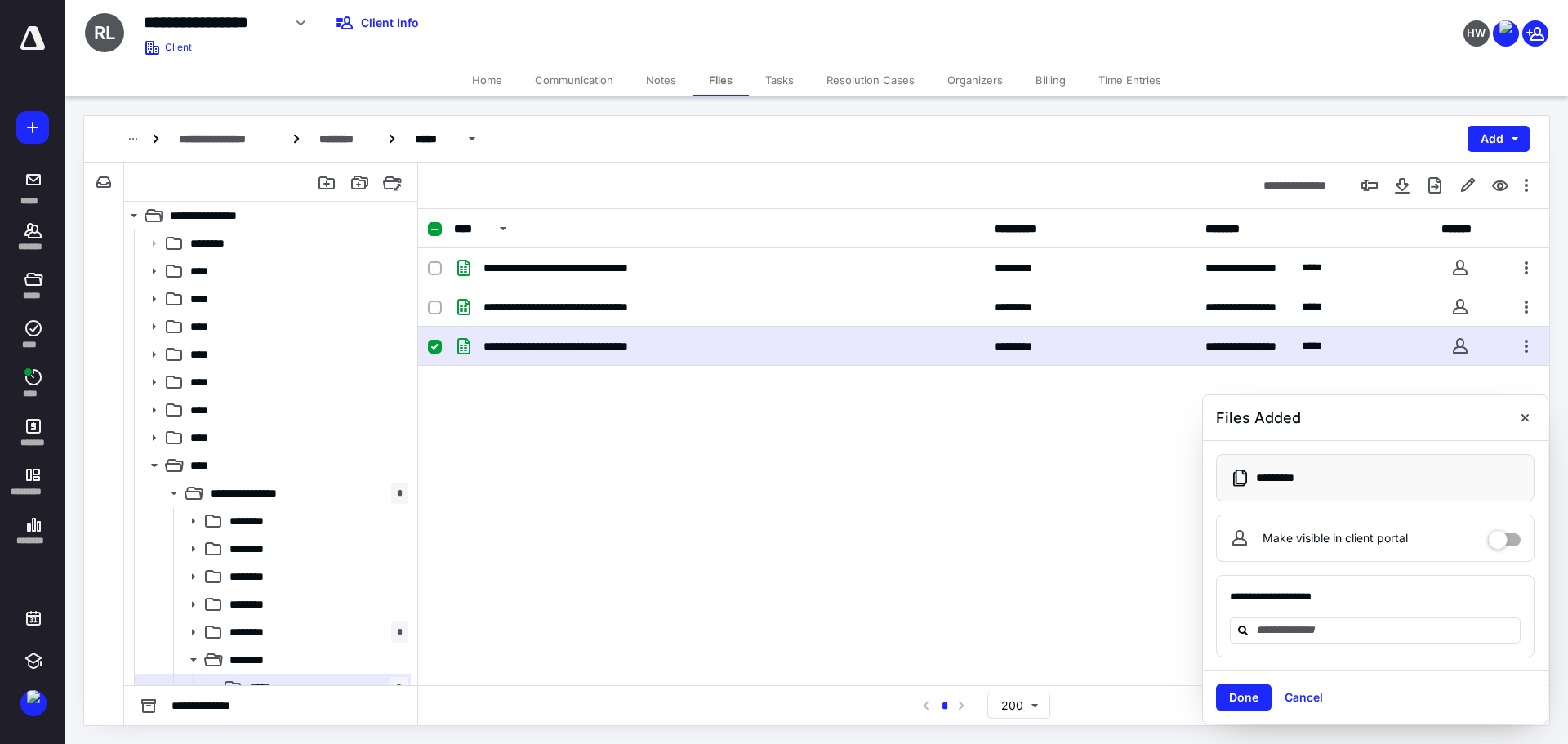 checkbox on "false" 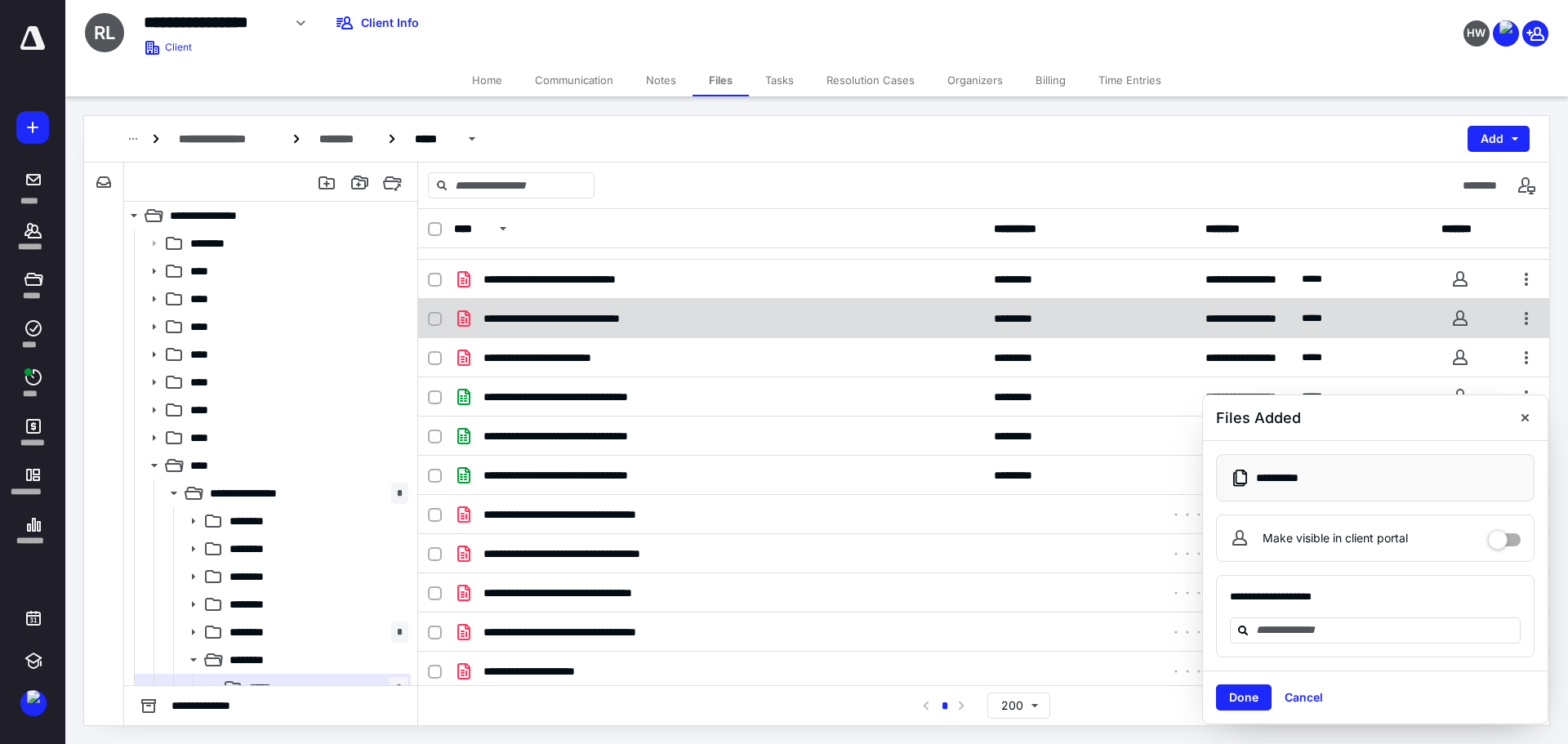 scroll, scrollTop: 112, scrollLeft: 0, axis: vertical 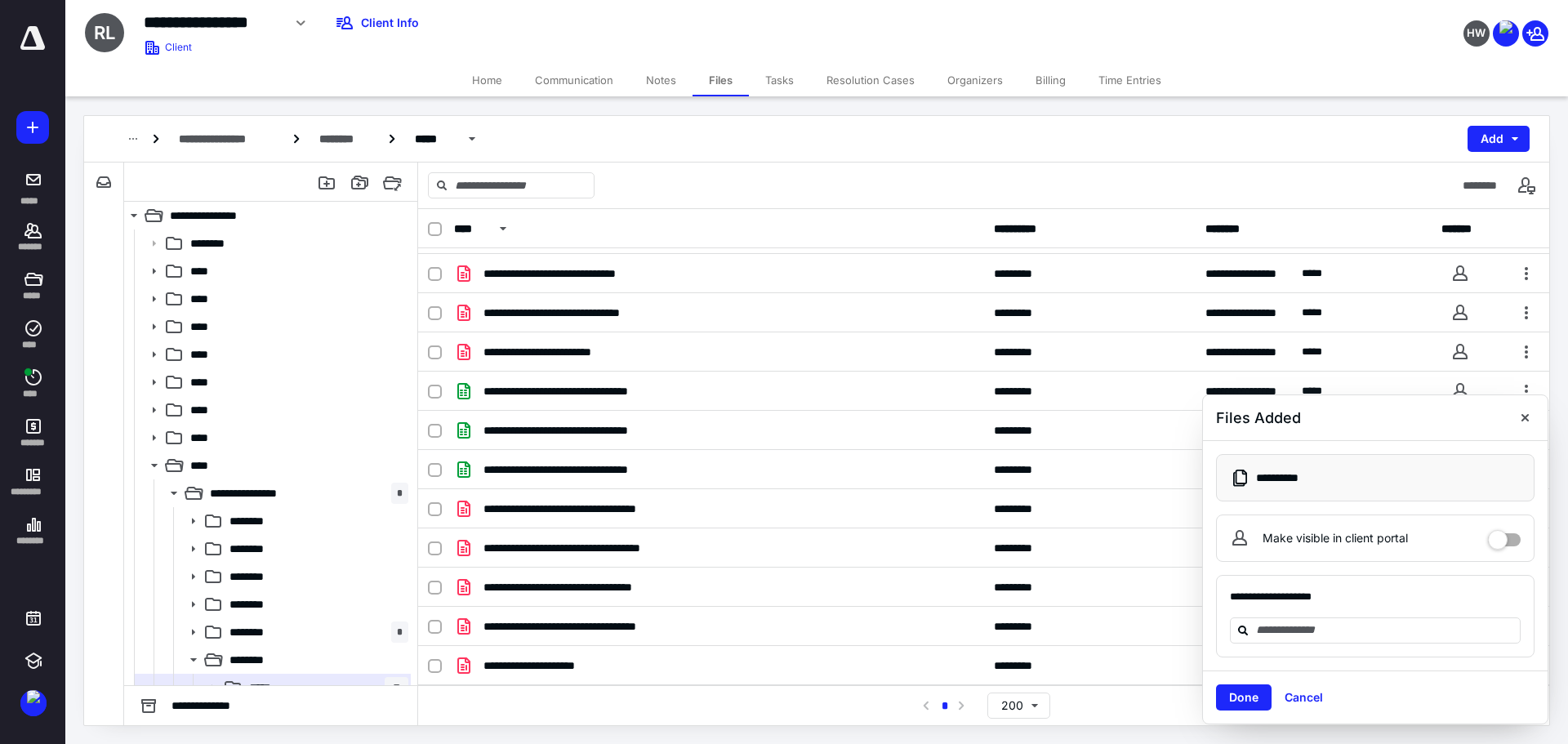 click on "**********" at bounding box center [817, 139] 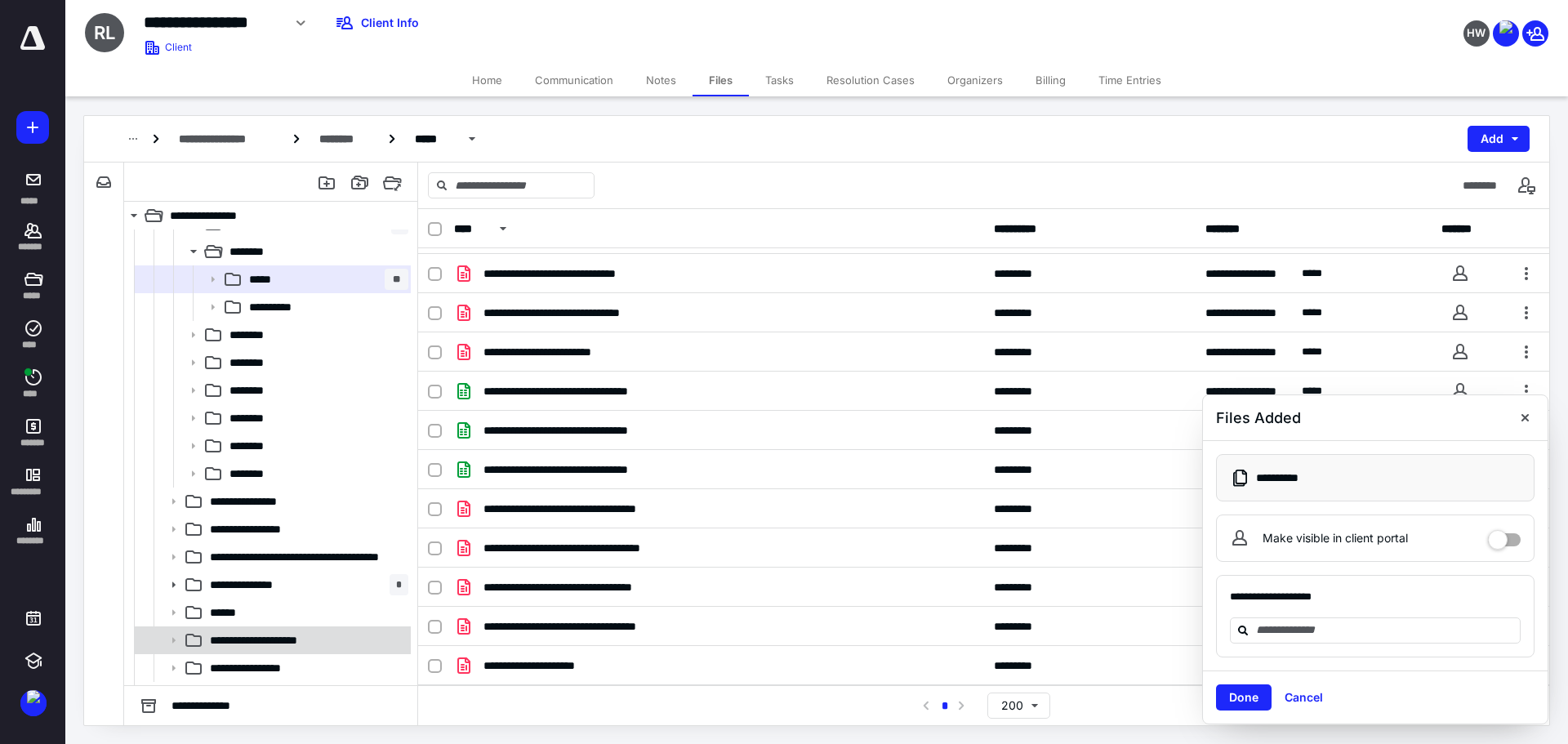 scroll, scrollTop: 490, scrollLeft: 0, axis: vertical 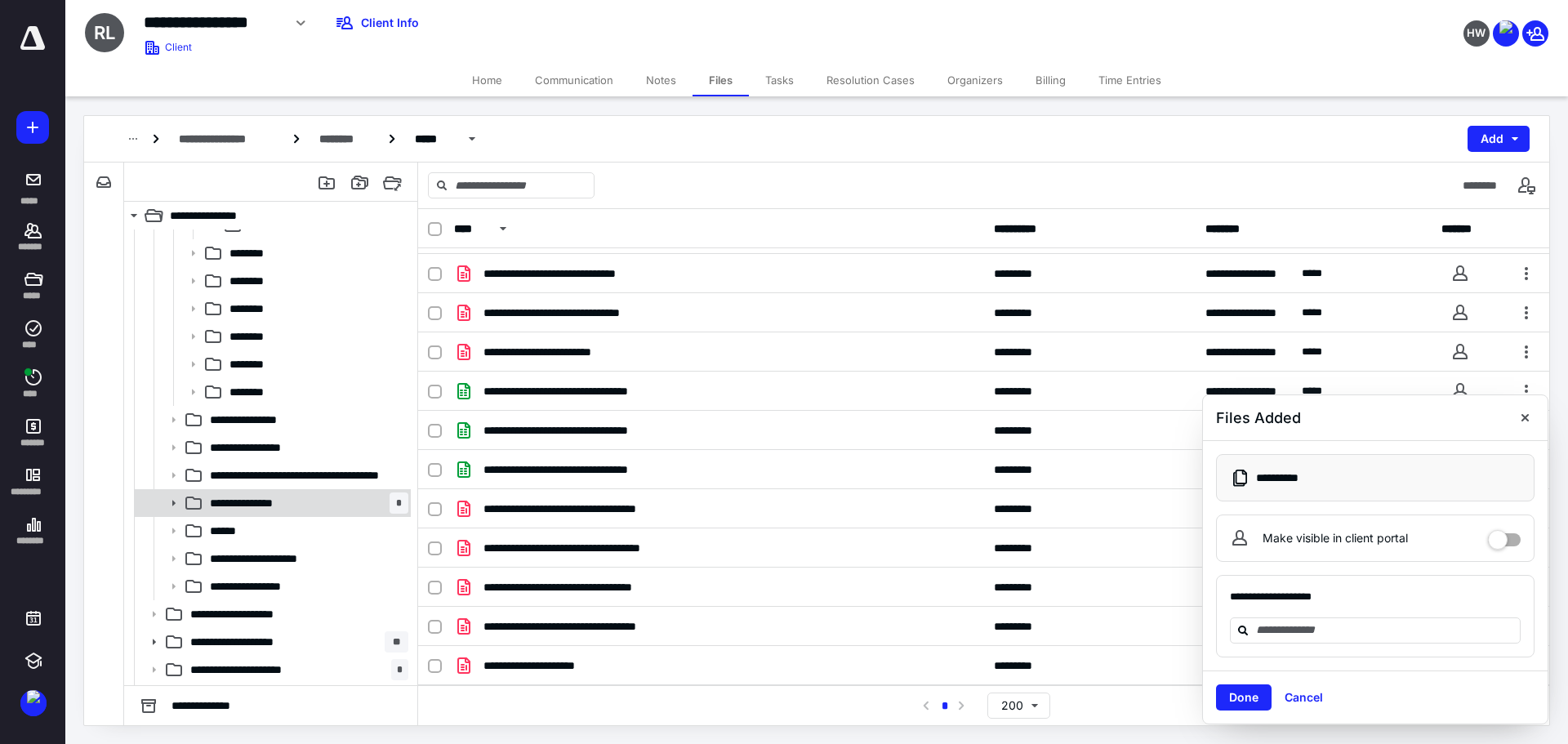 click on "**********" at bounding box center [251, 503] 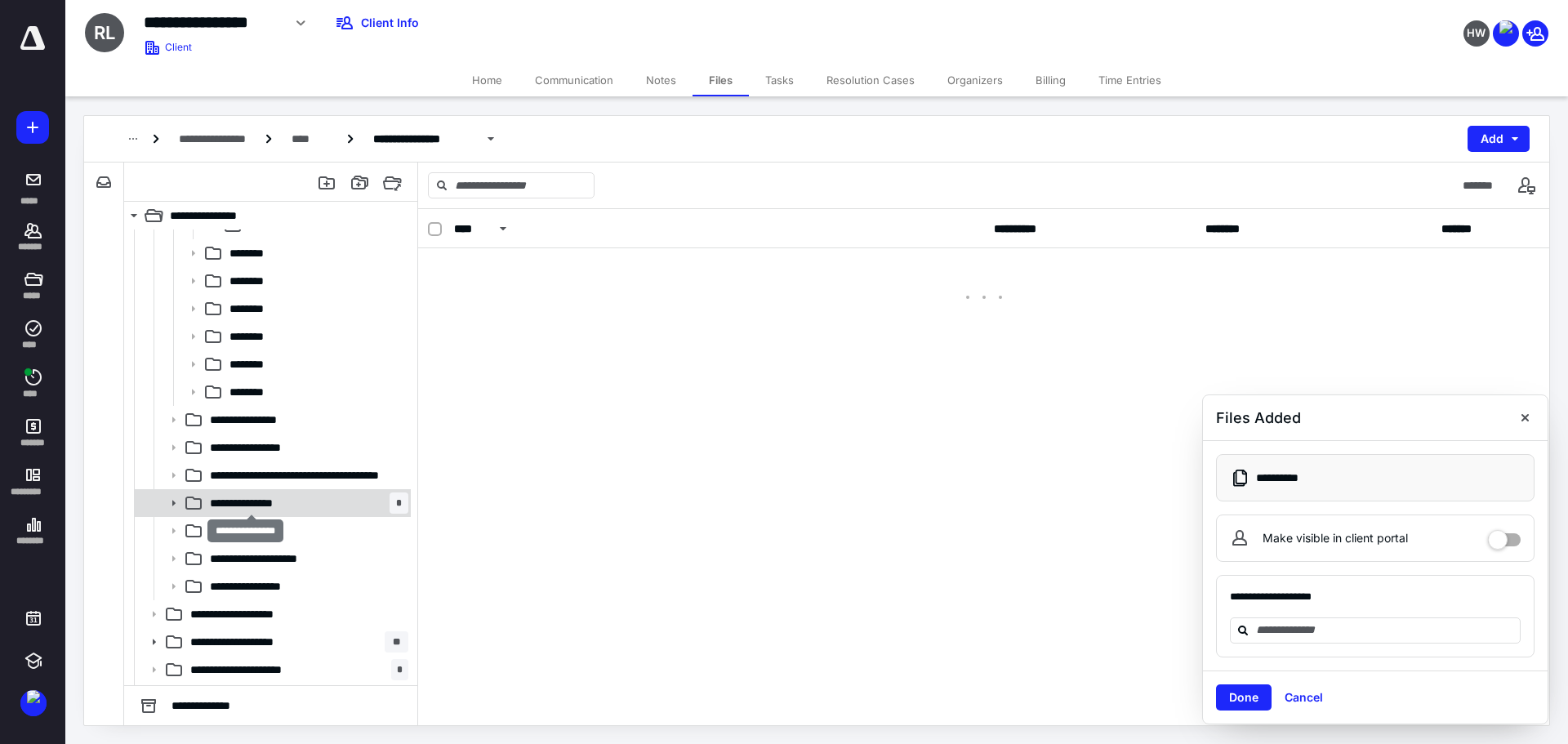 scroll, scrollTop: 0, scrollLeft: 0, axis: both 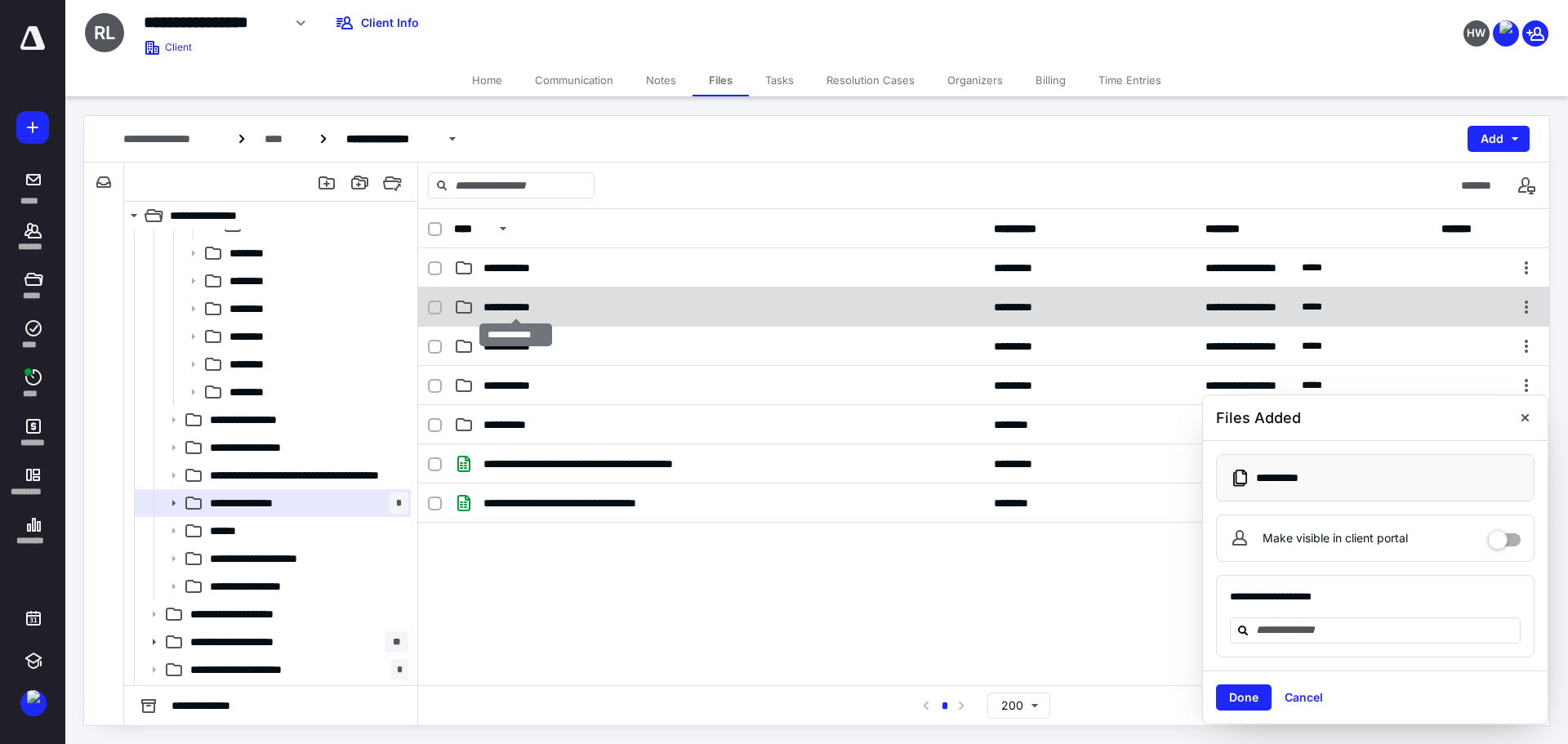 click on "**********" at bounding box center (516, 307) 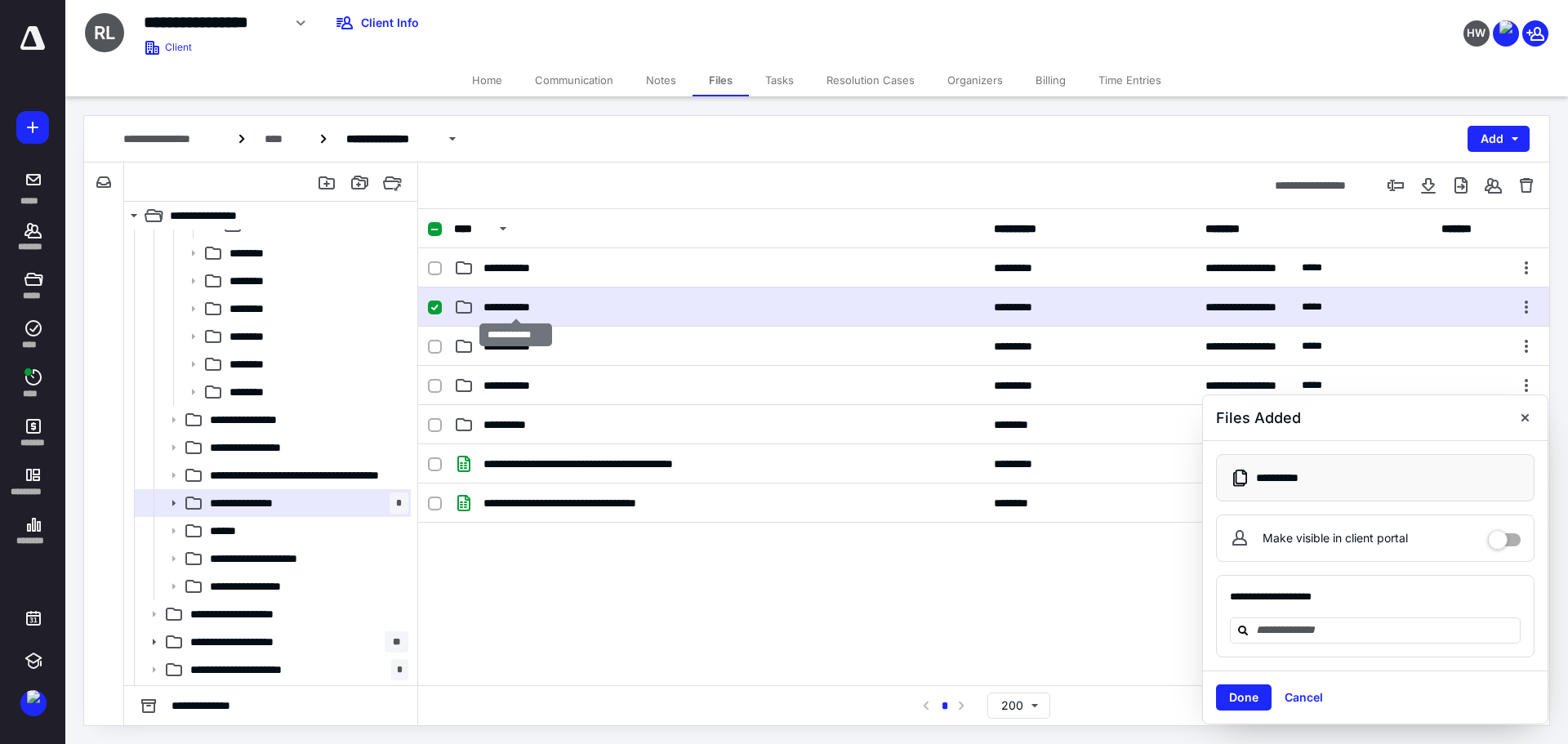 click on "**********" at bounding box center (516, 307) 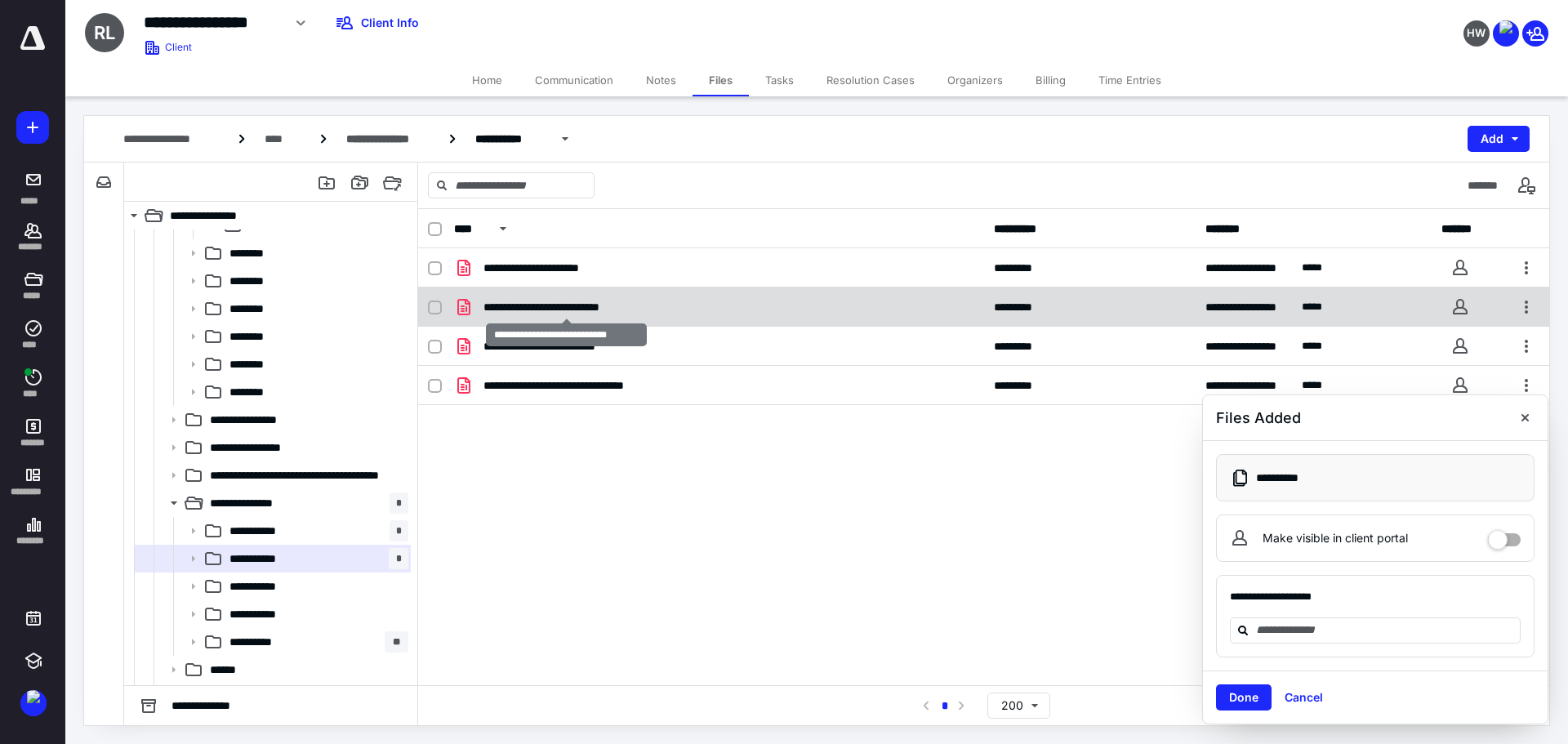 click on "**********" at bounding box center [566, 307] 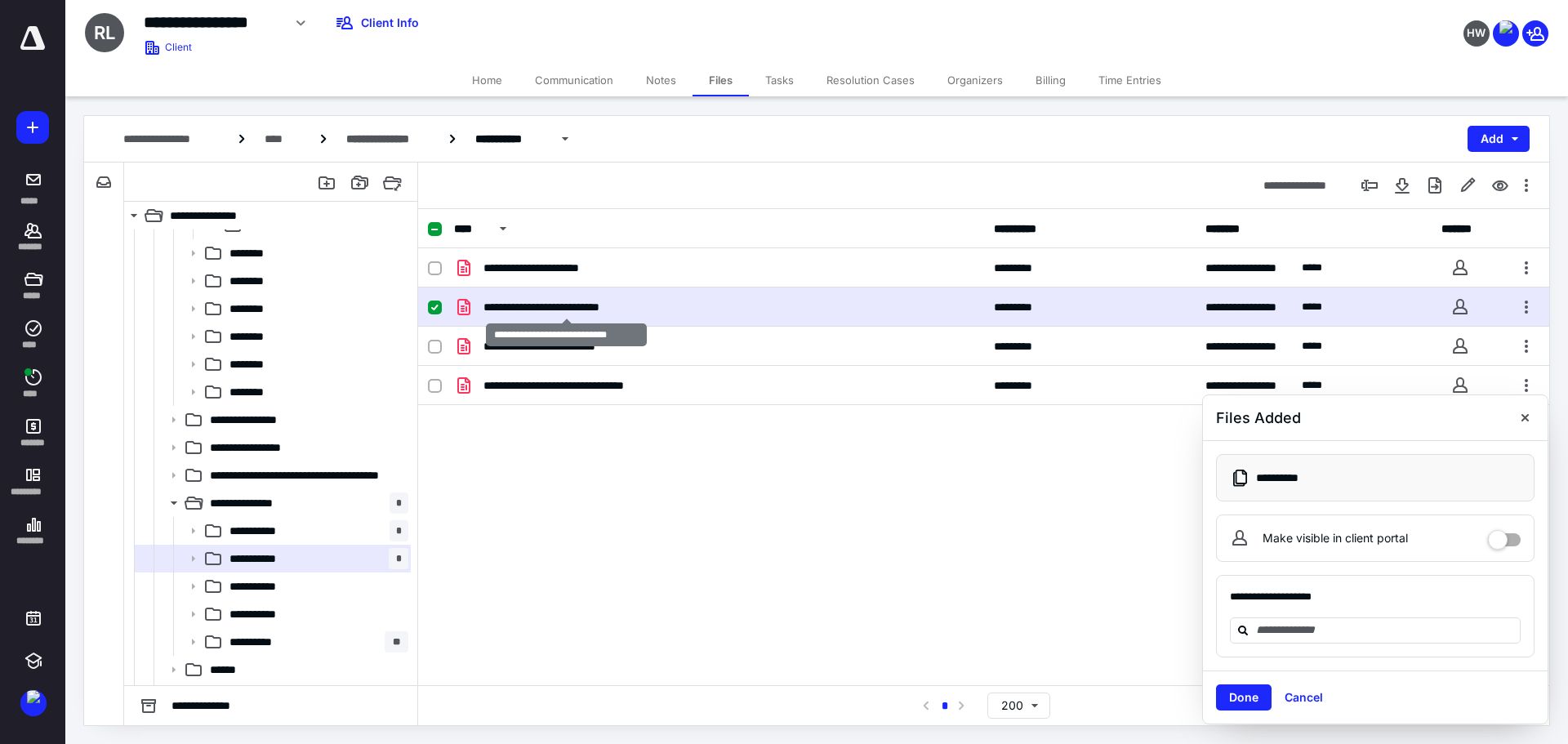 click on "**********" at bounding box center (566, 307) 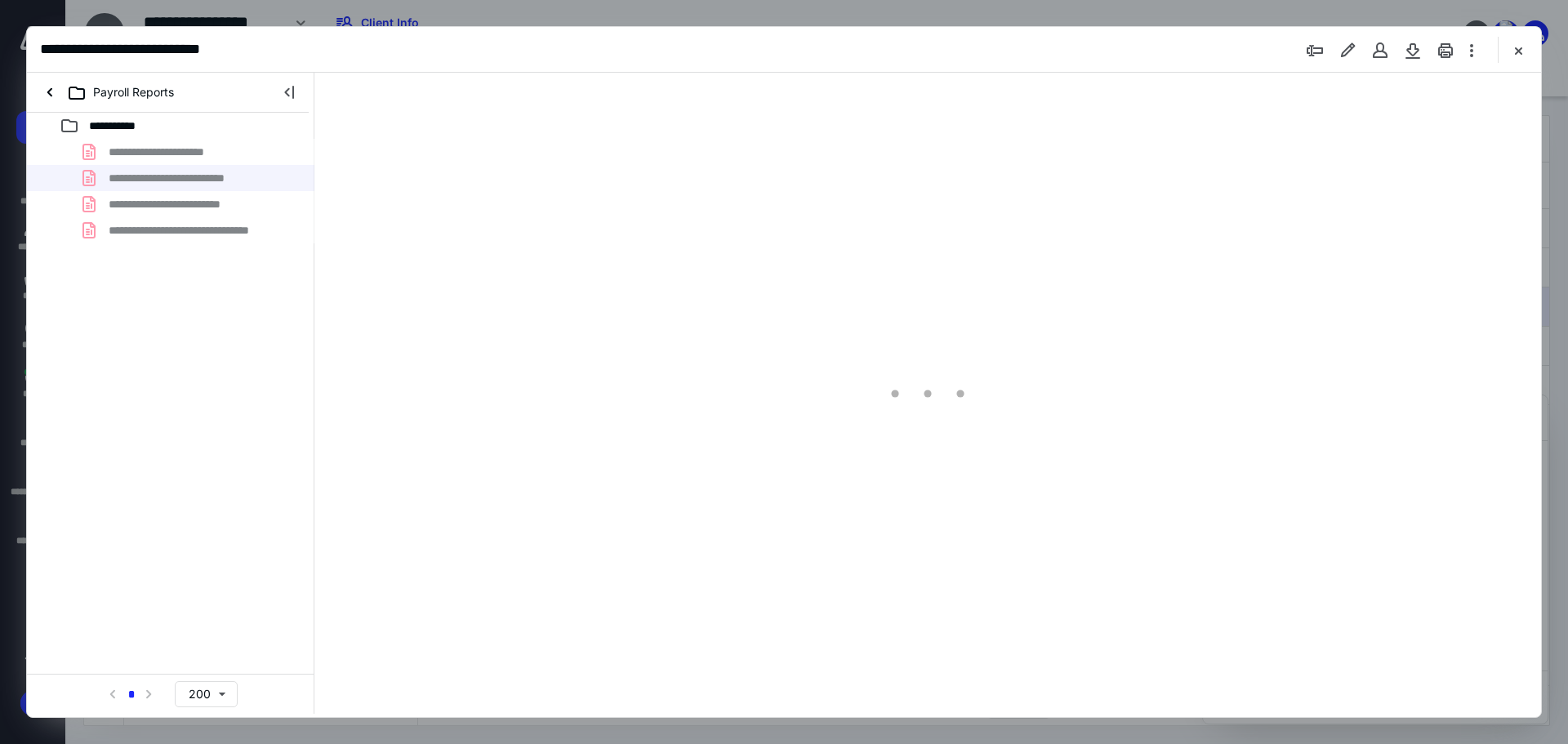 scroll, scrollTop: 0, scrollLeft: 0, axis: both 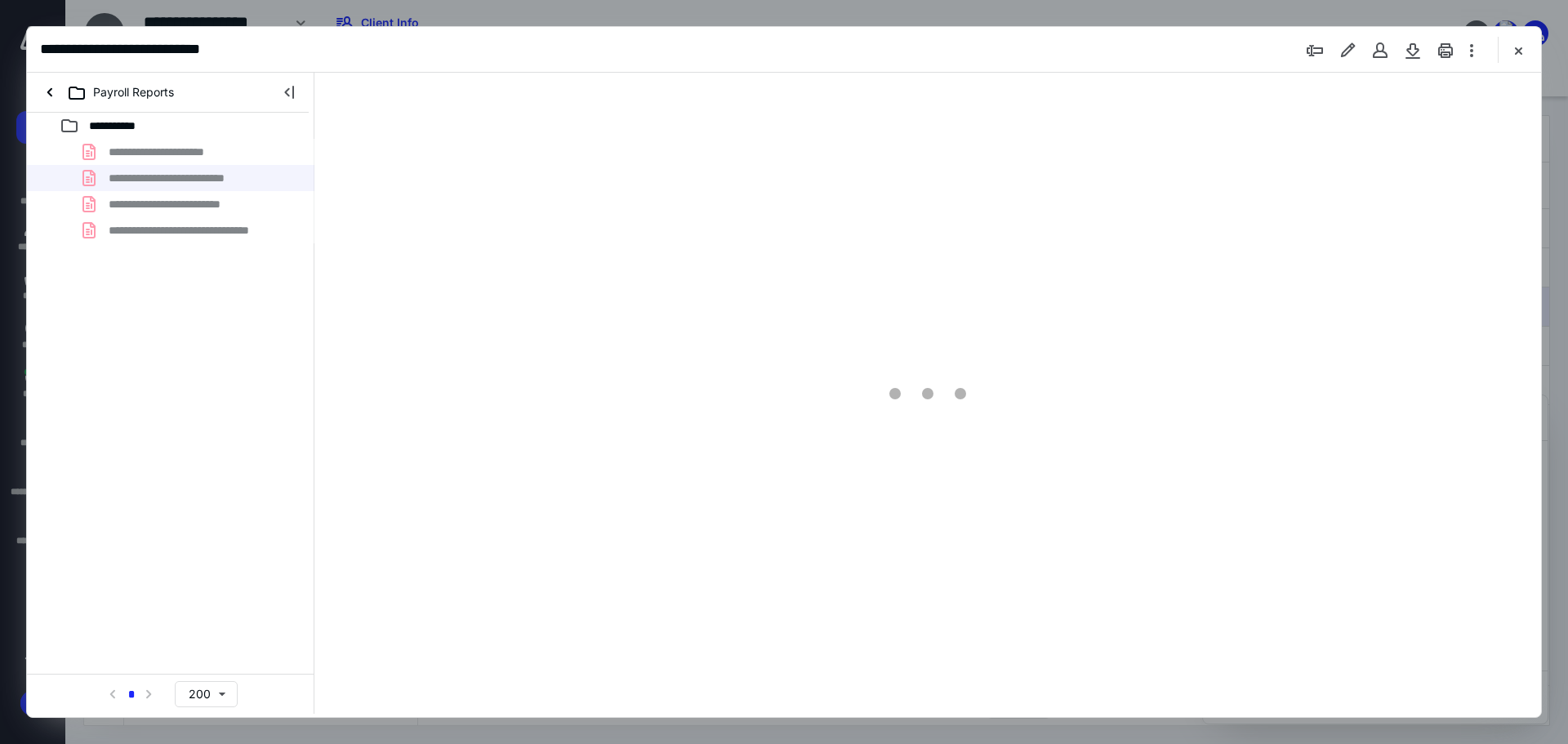 type on "84" 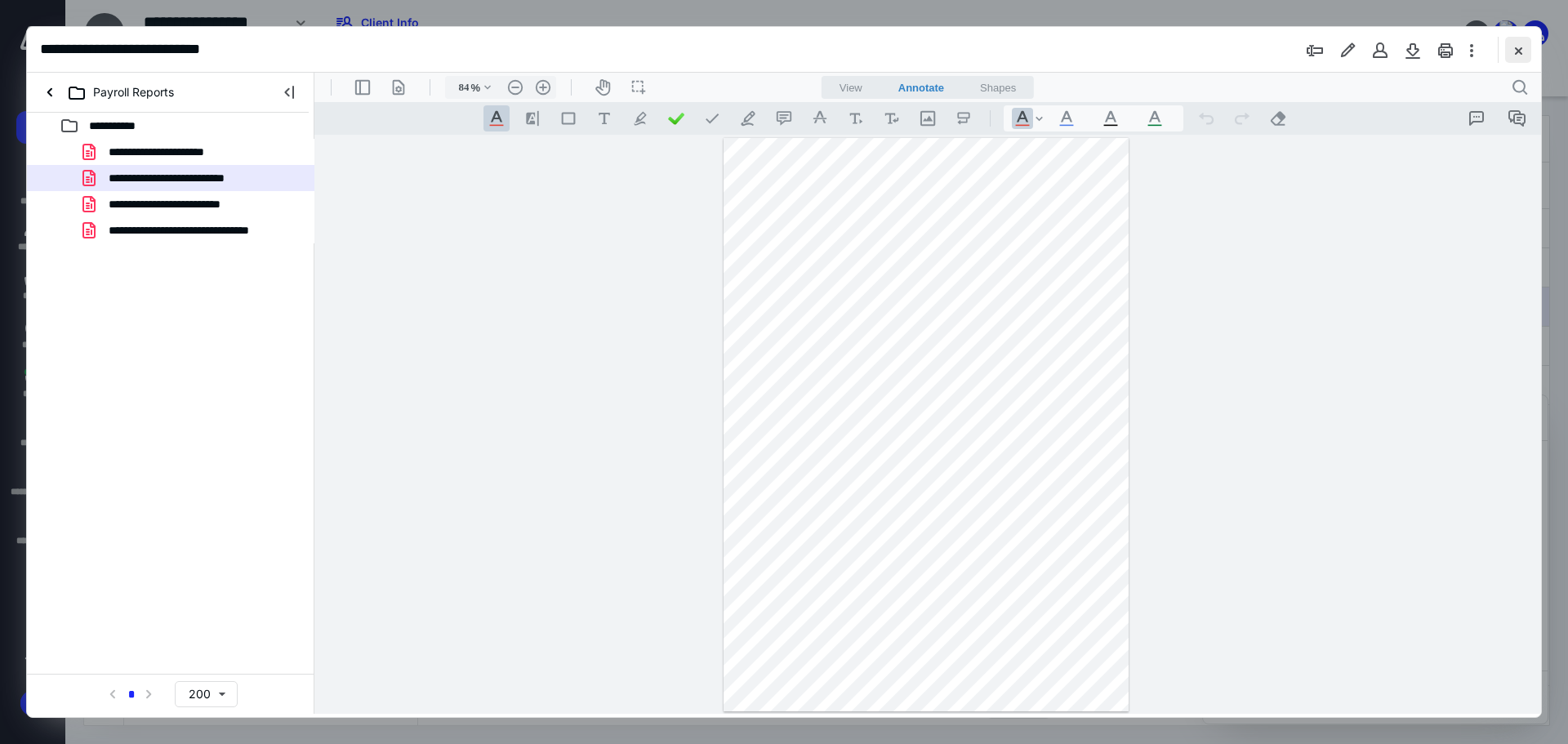 click at bounding box center [1518, 50] 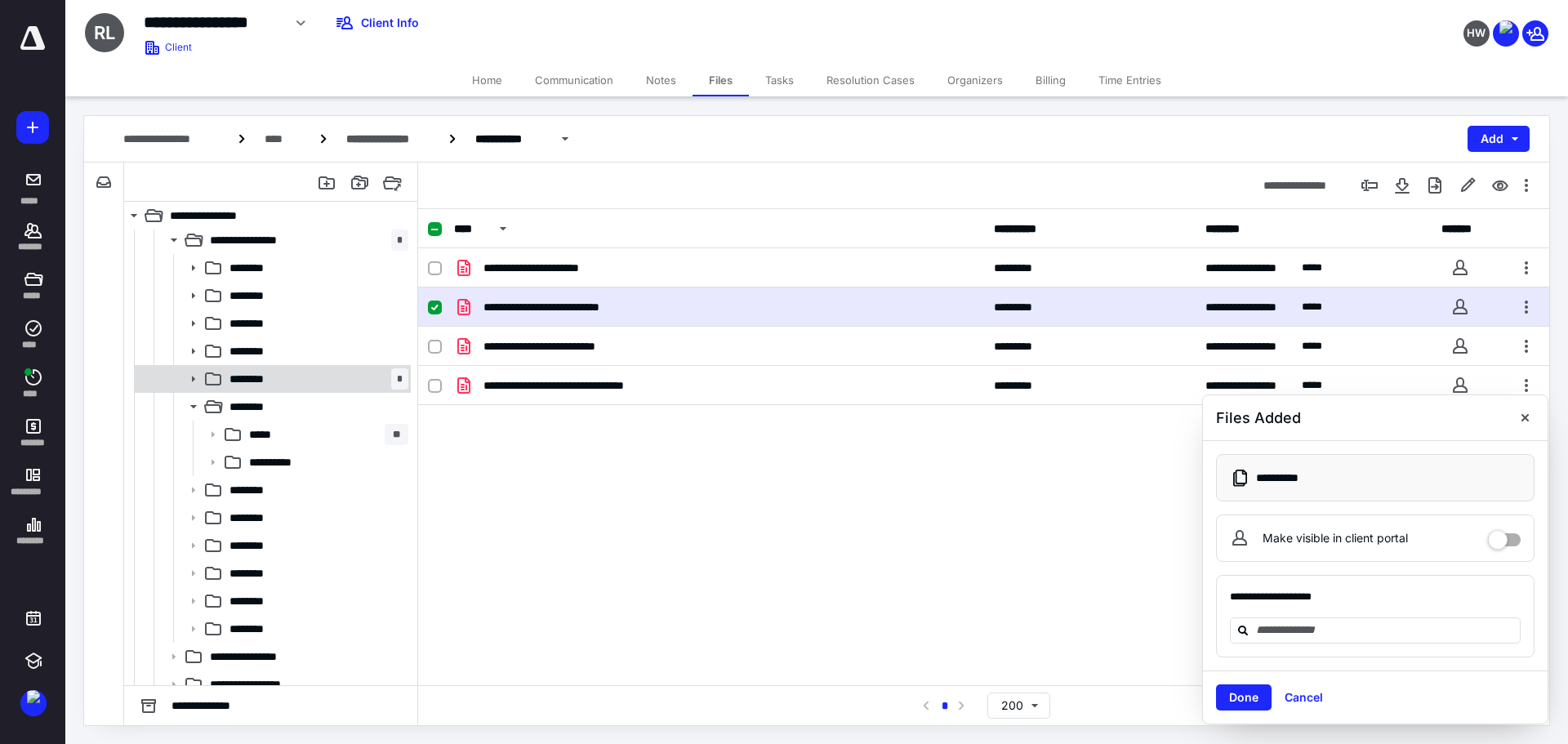 scroll, scrollTop: 245, scrollLeft: 0, axis: vertical 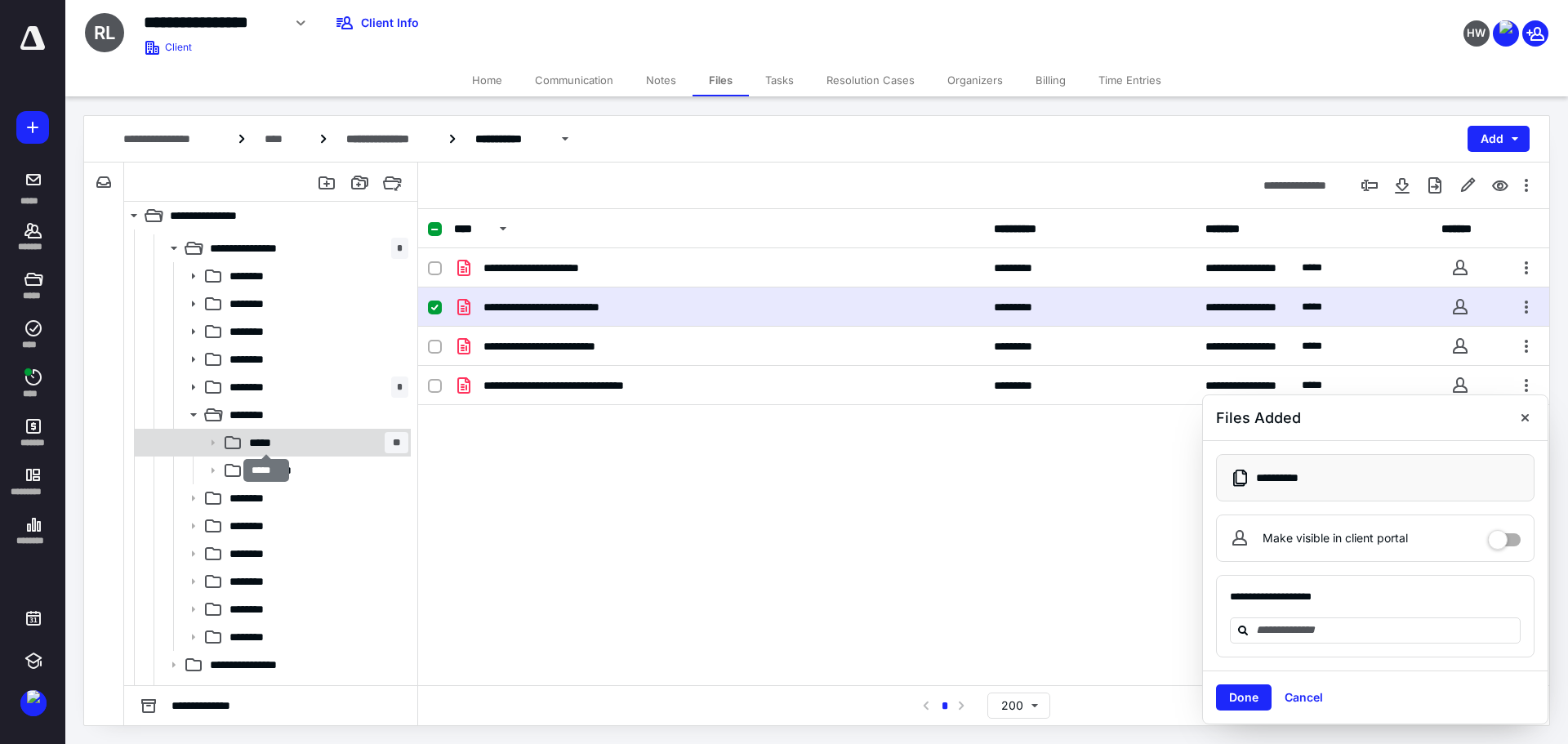 click on "*****" at bounding box center (265, 443) 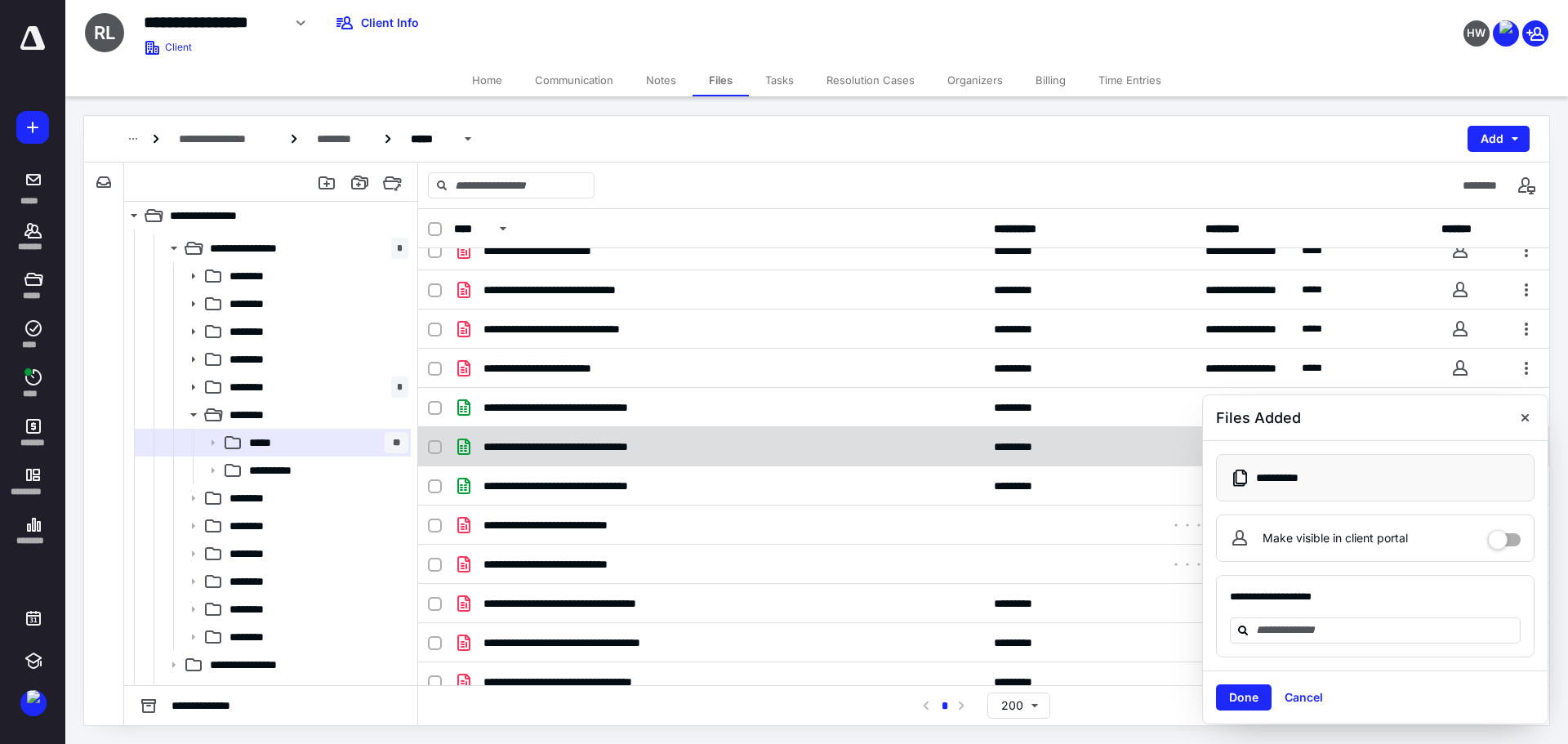 scroll, scrollTop: 190, scrollLeft: 0, axis: vertical 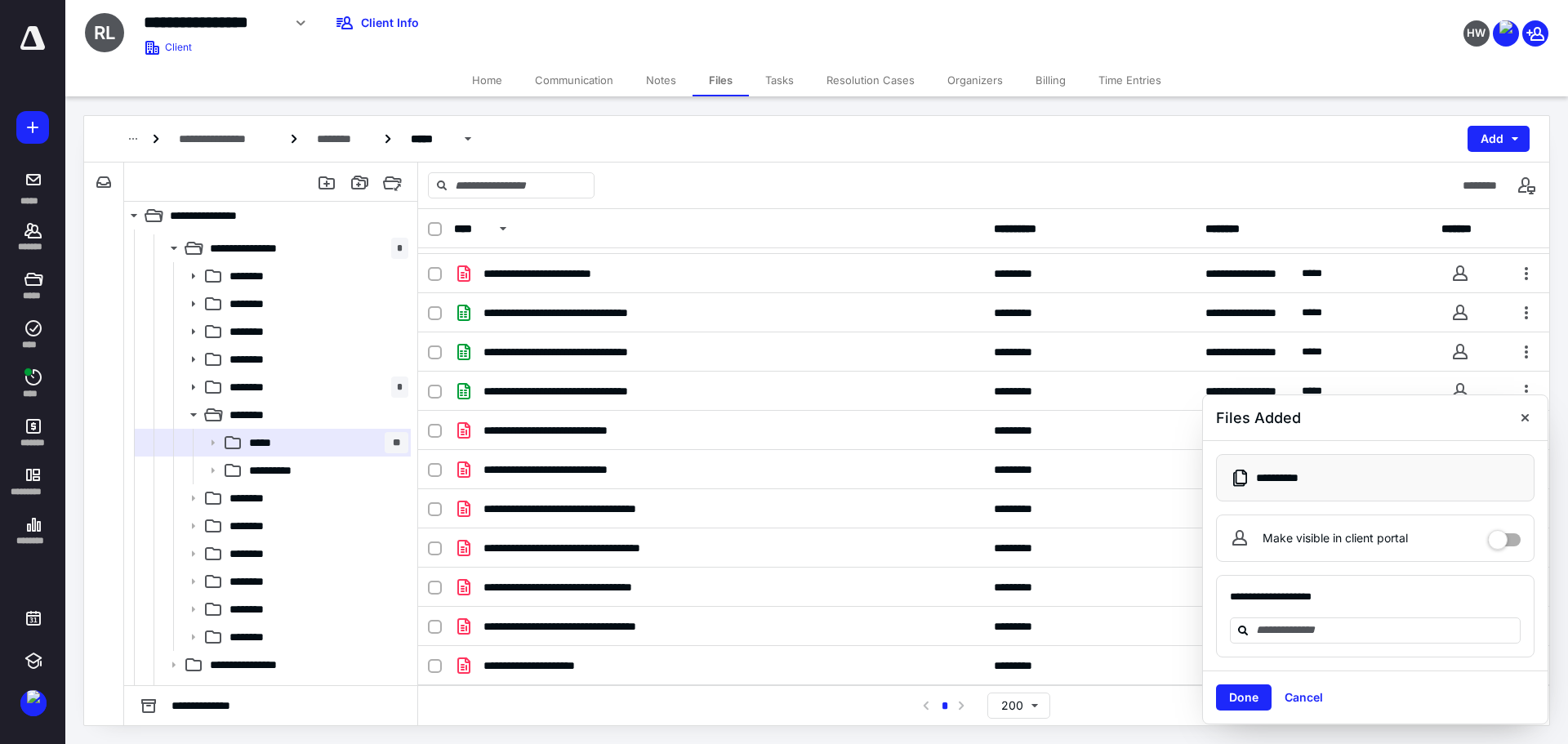click on "********" at bounding box center [983, 185] 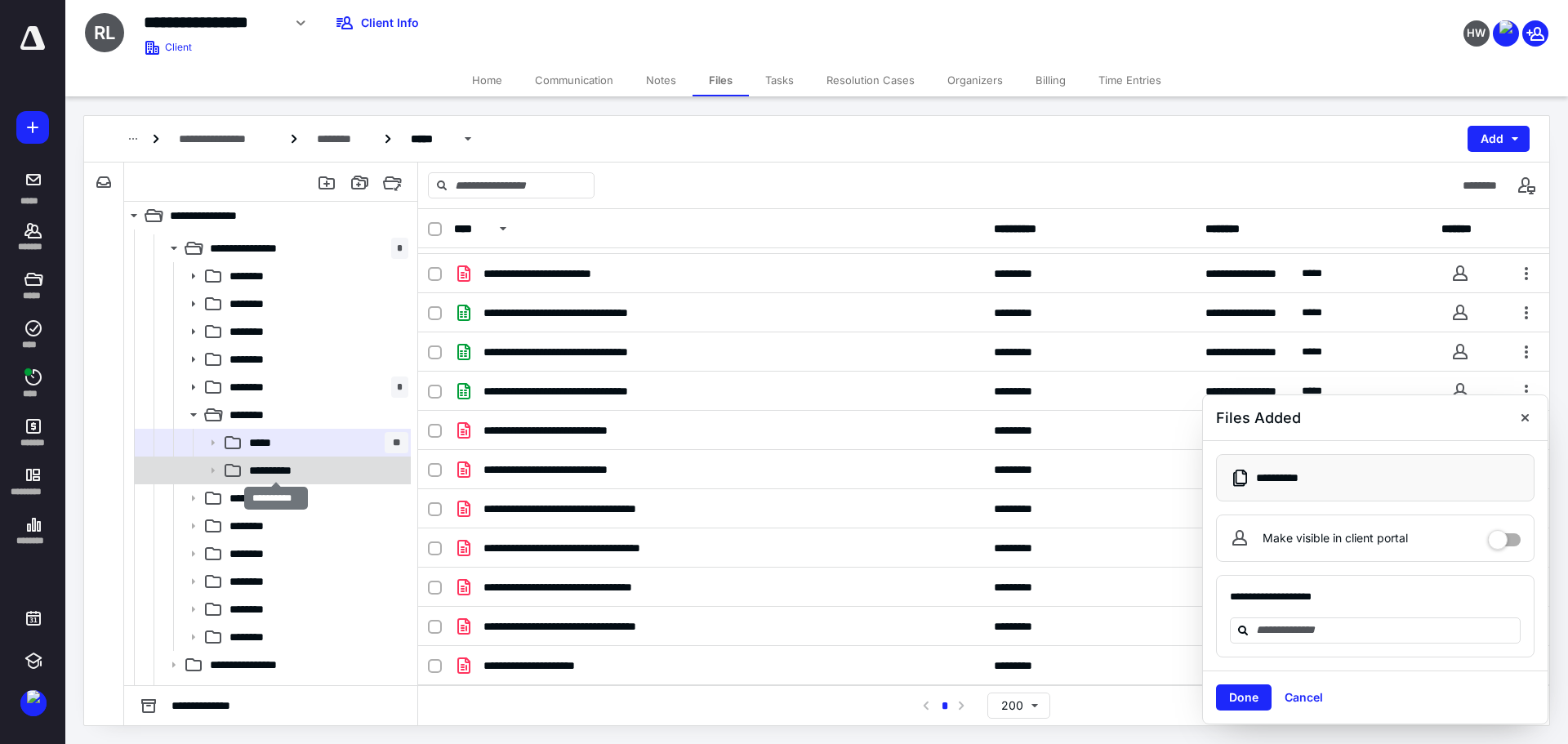 click on "**********" at bounding box center (276, 470) 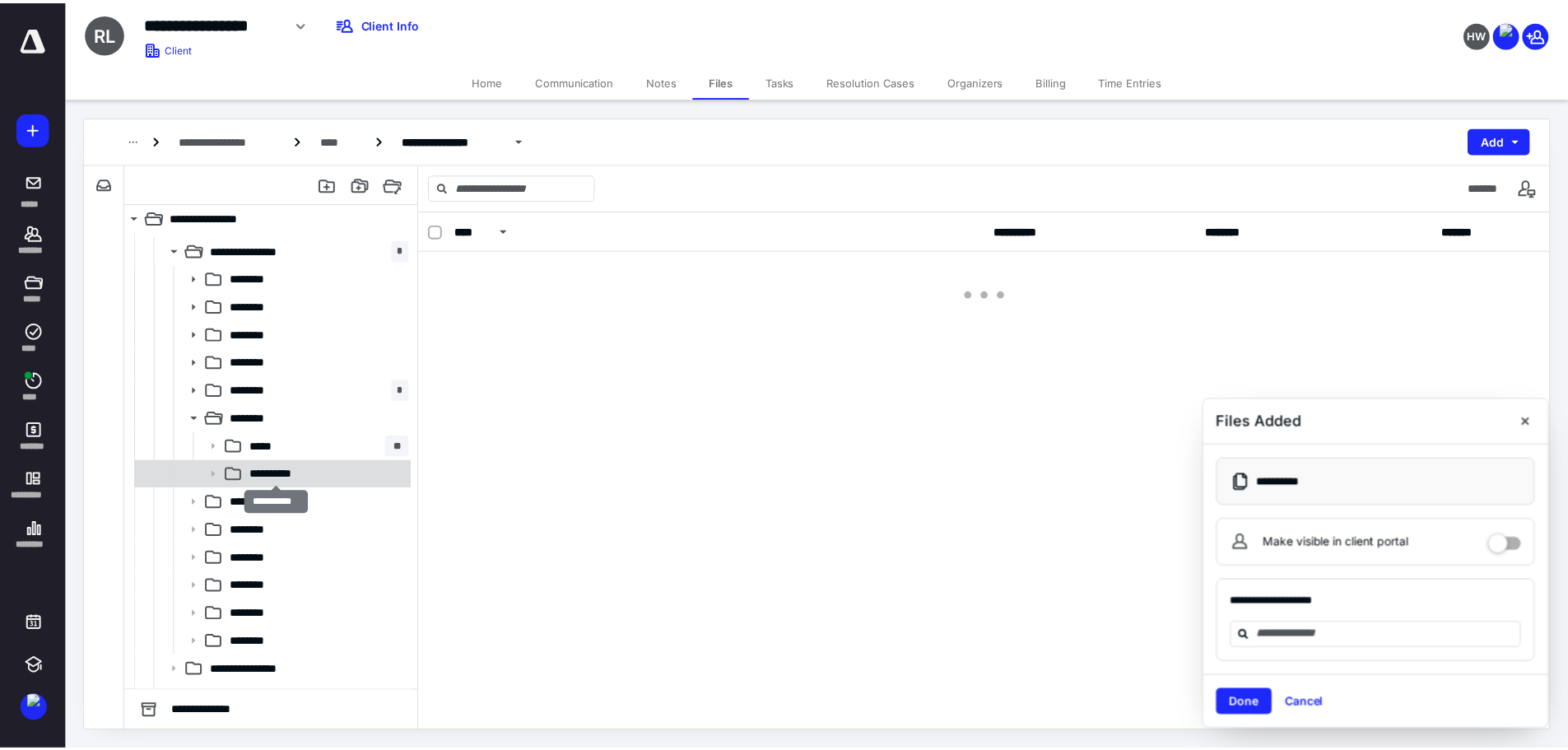 scroll, scrollTop: 0, scrollLeft: 0, axis: both 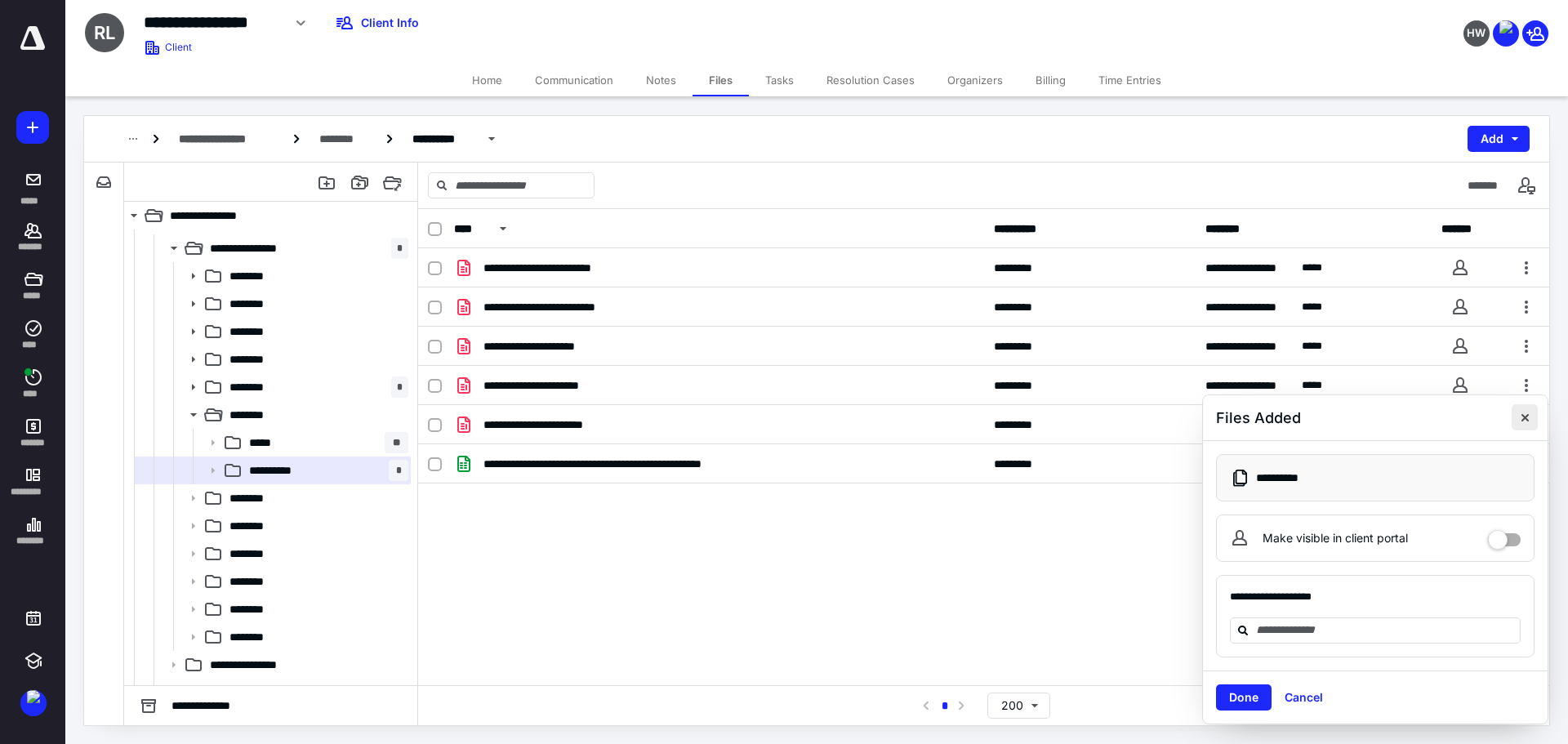 click at bounding box center (1525, 417) 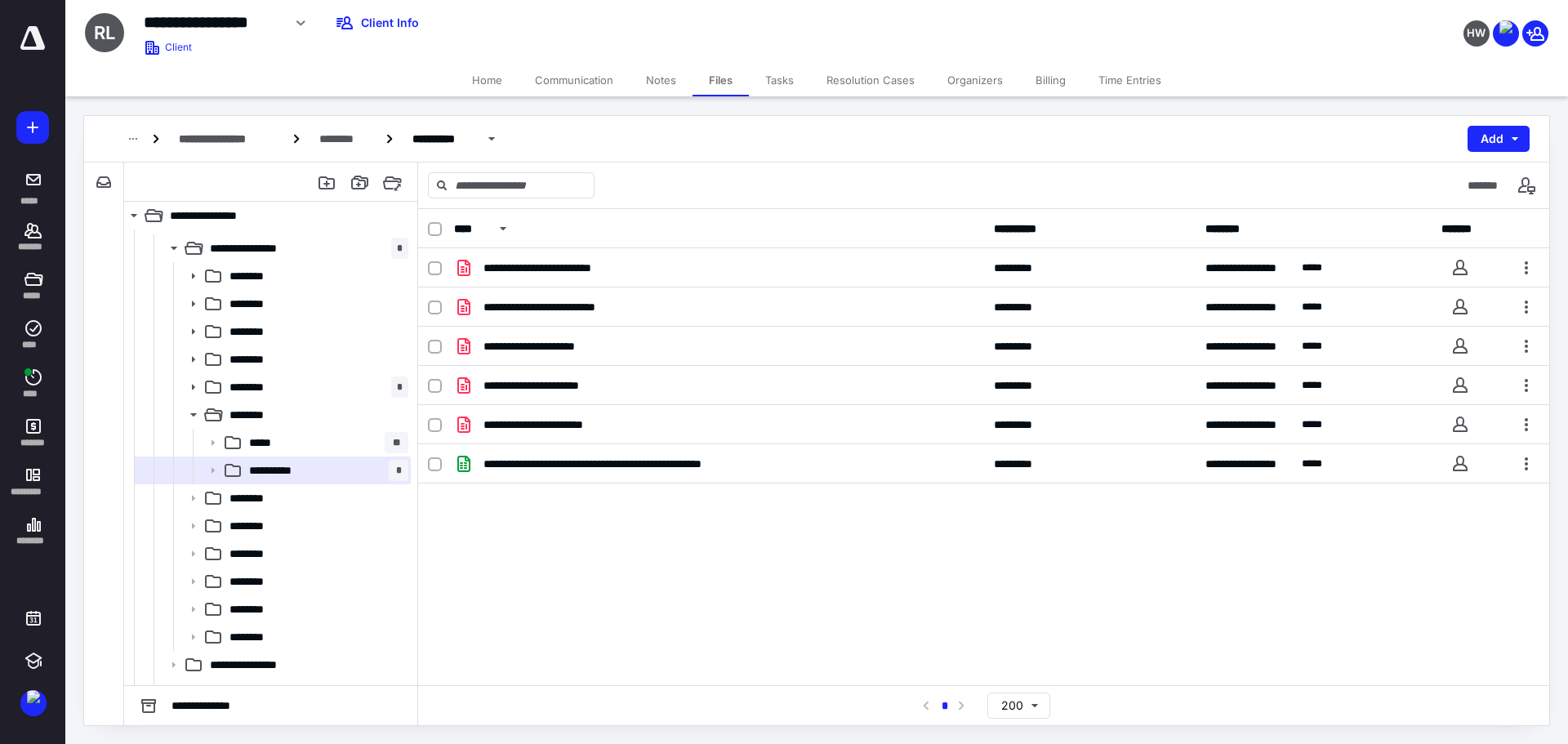 click on "**********" at bounding box center (983, 447) 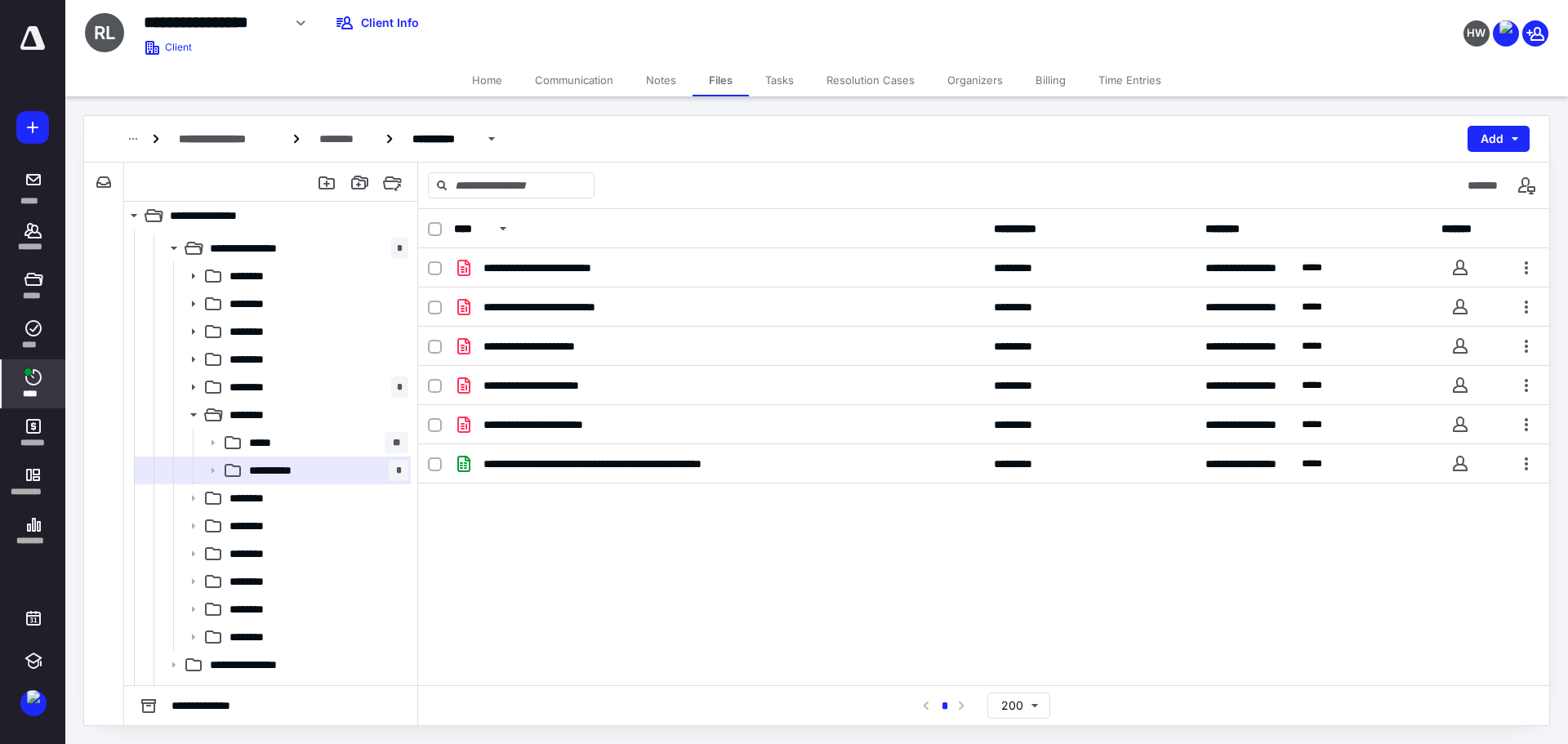 click 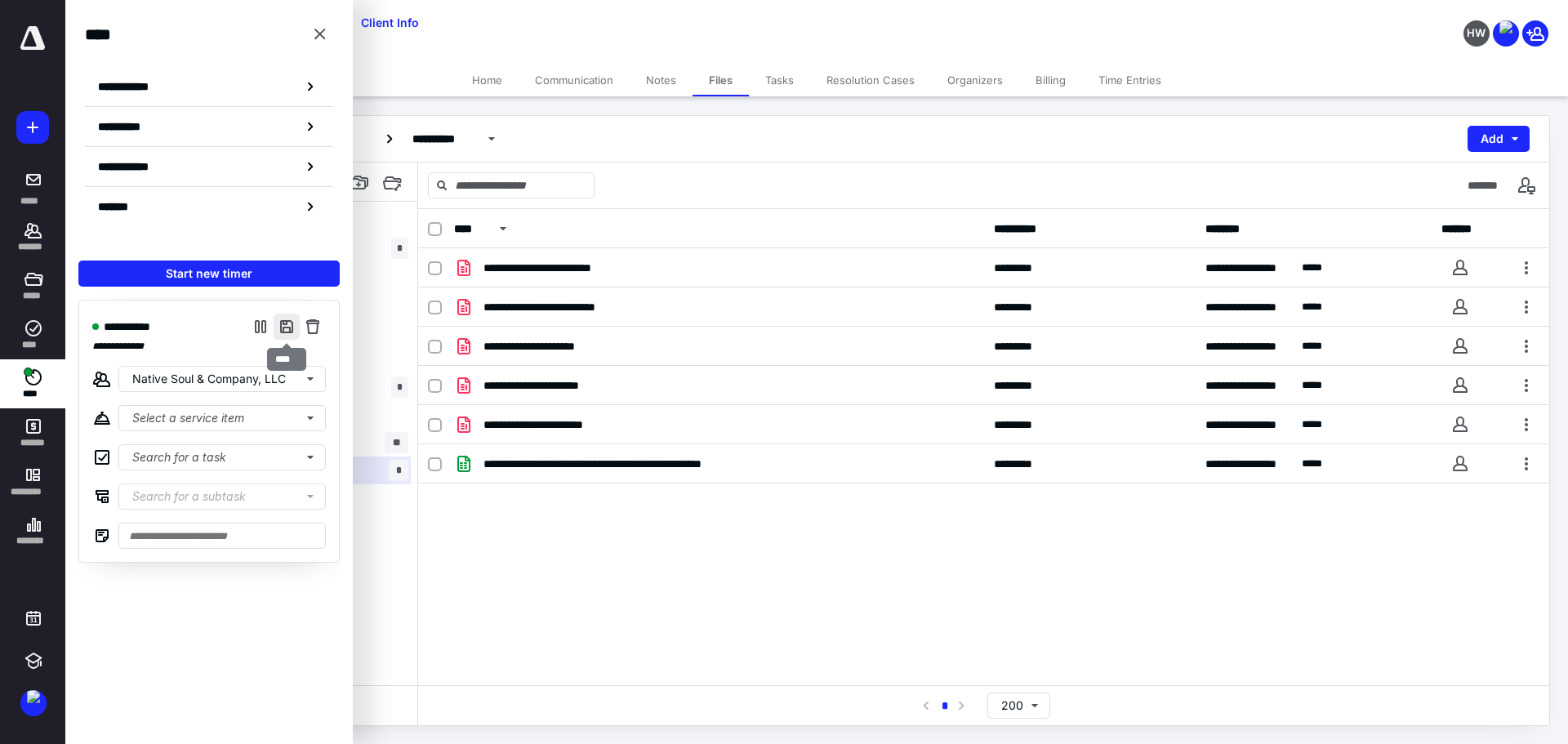 click at bounding box center (287, 327) 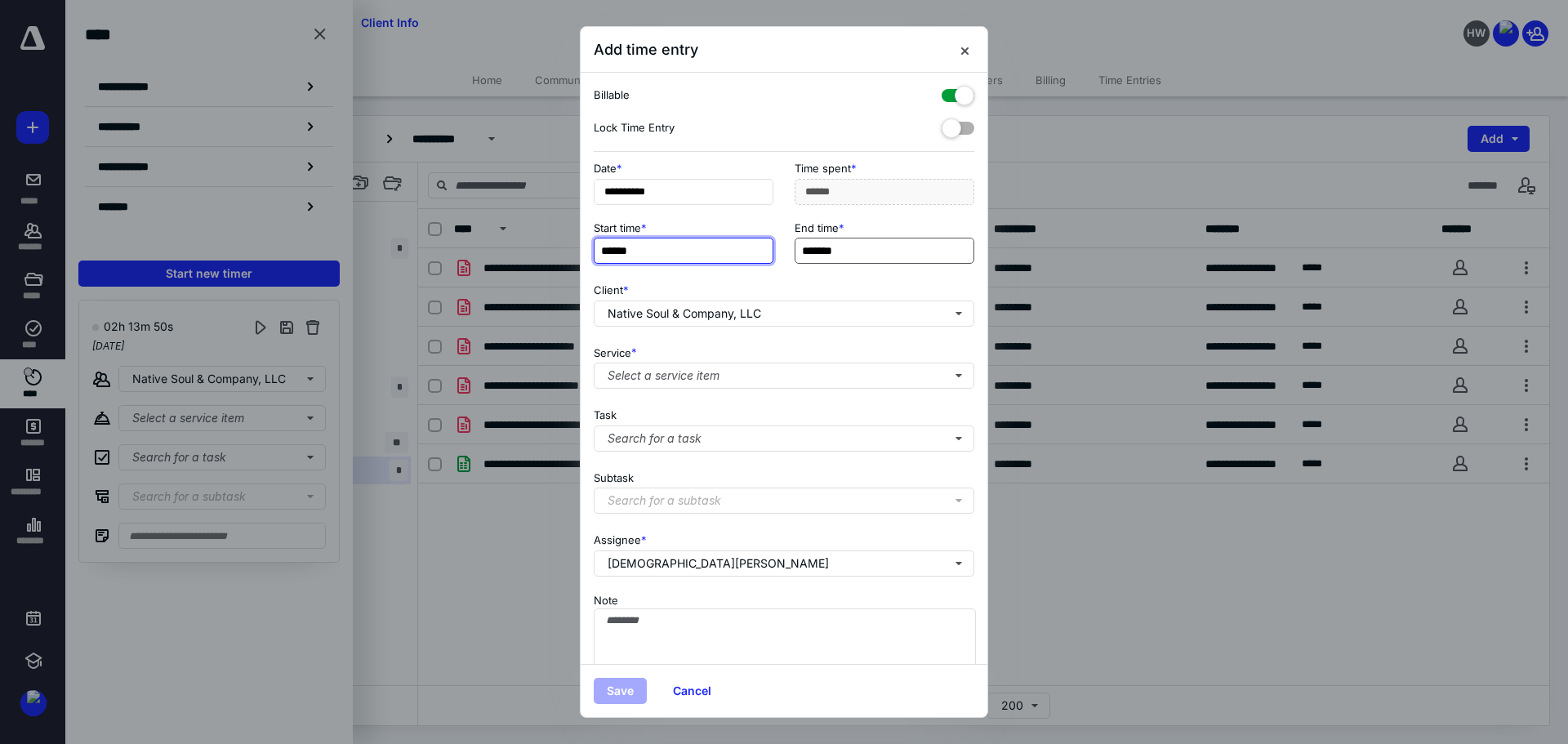 type on "******" 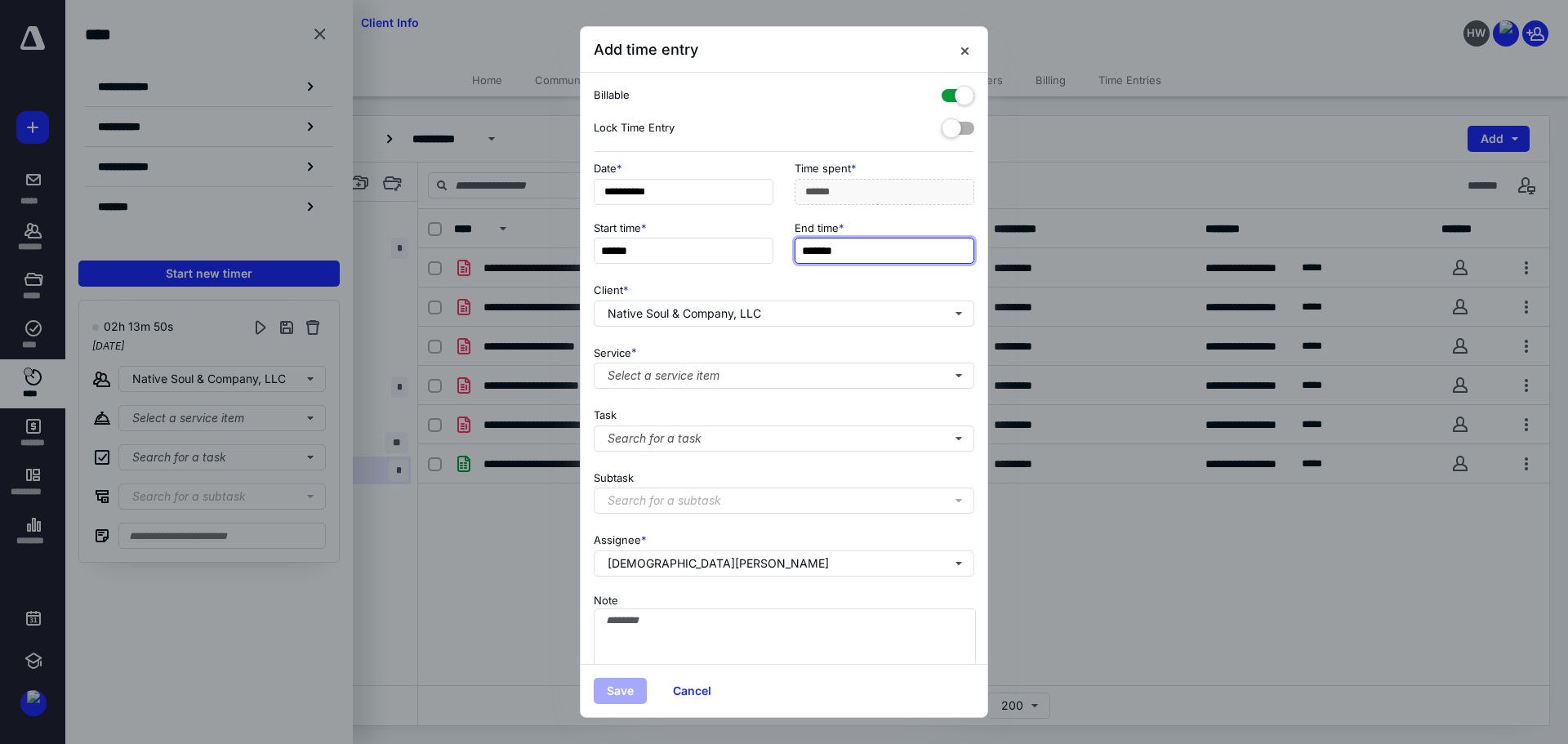 type on "******" 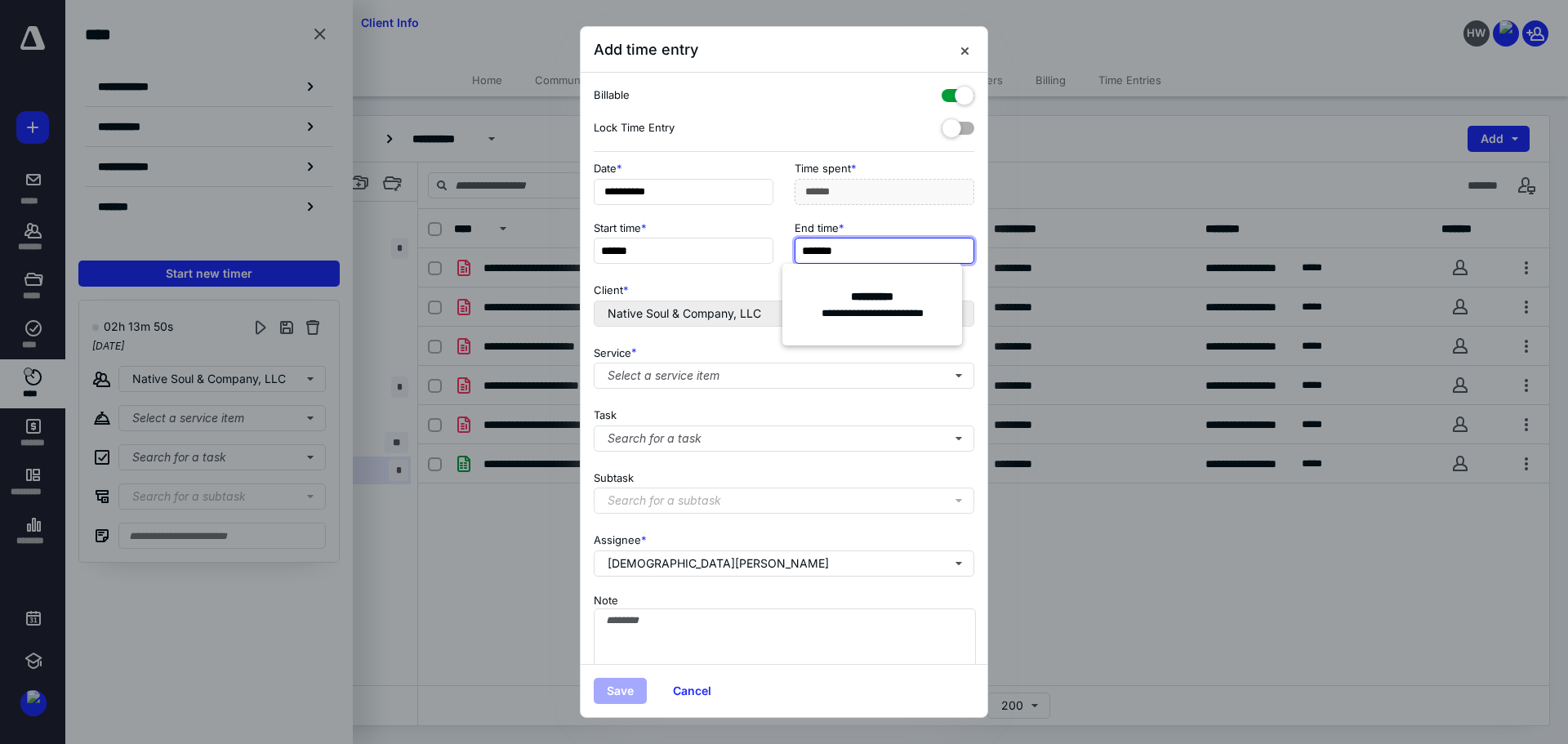 type on "*******" 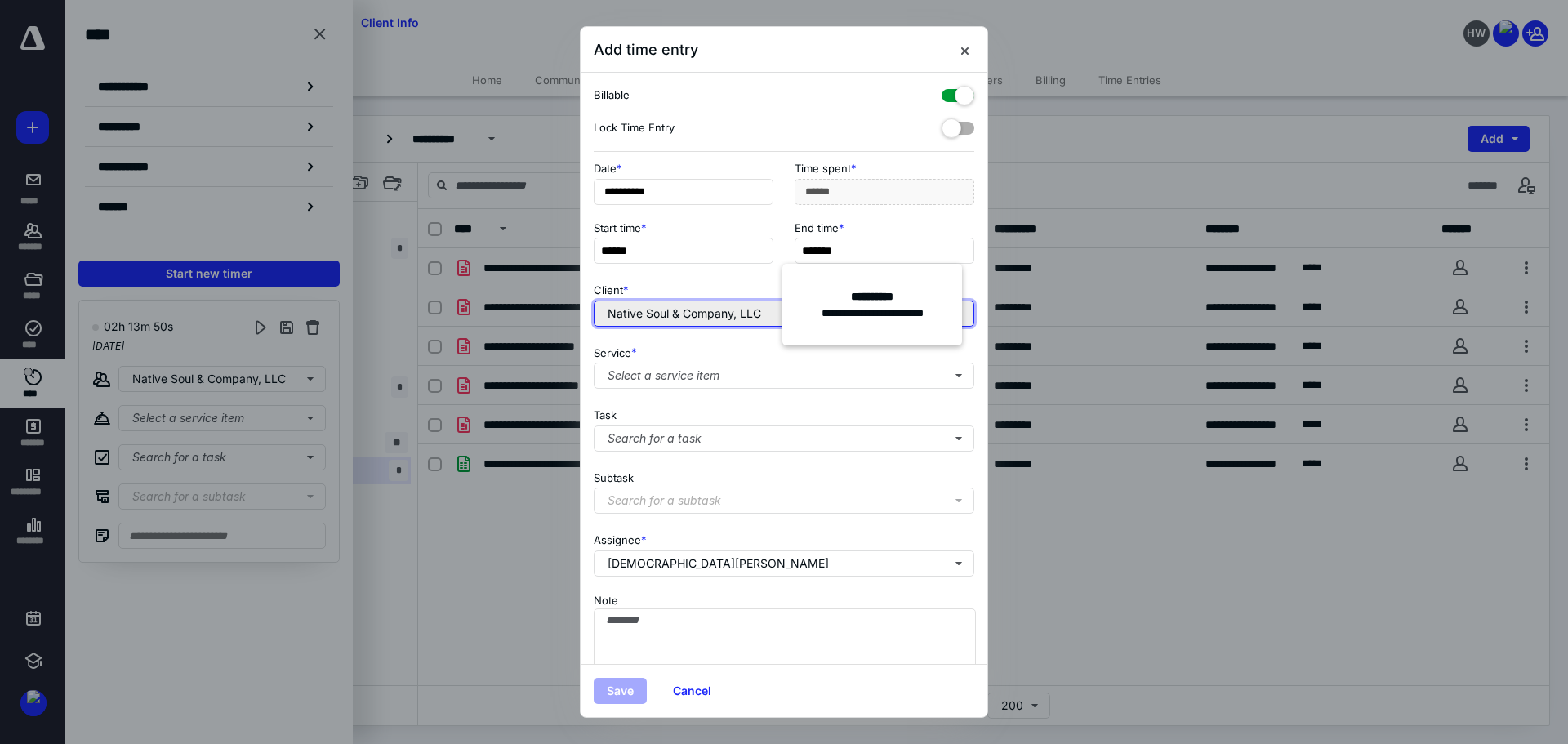 type on "******" 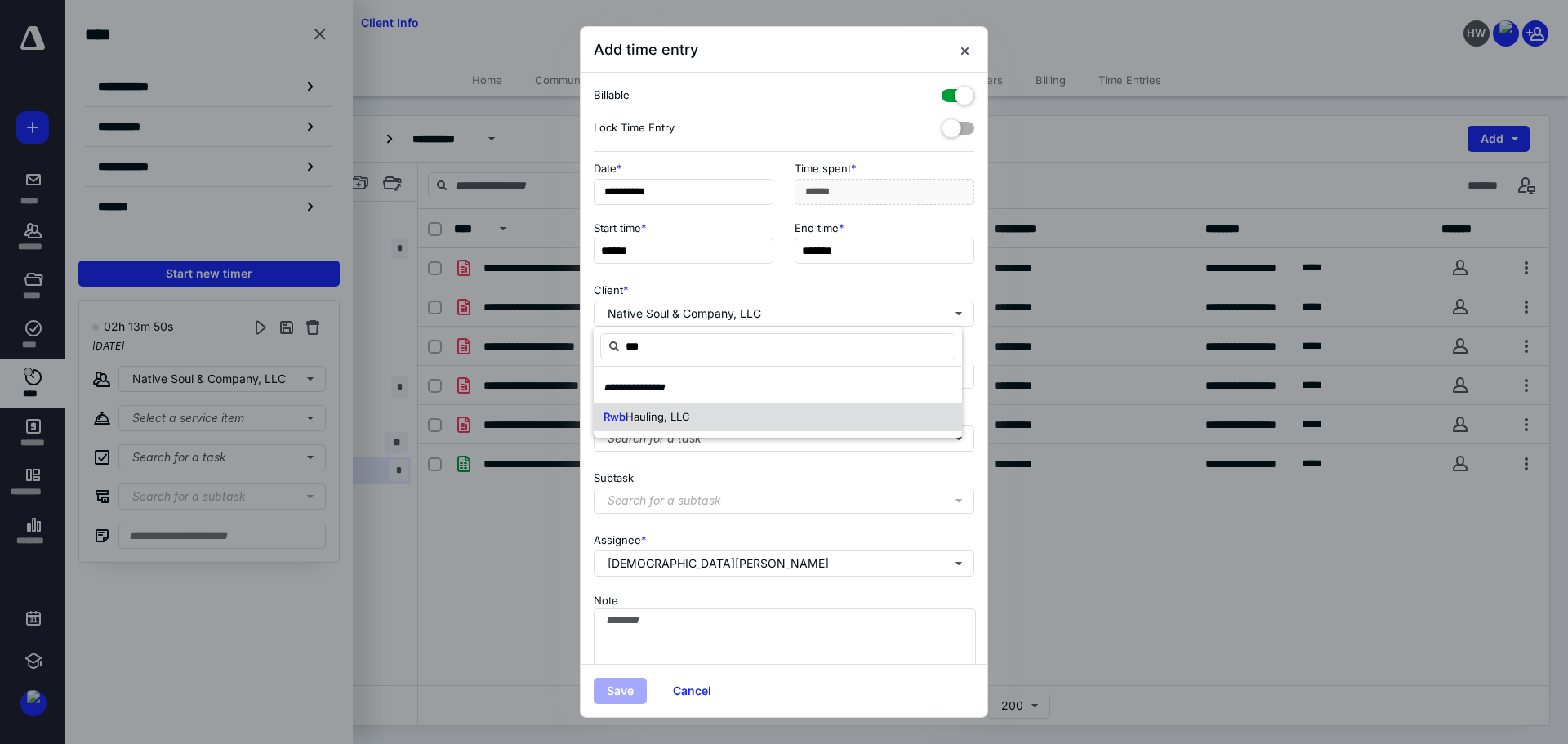 click on "Hauling, LLC" at bounding box center (657, 417) 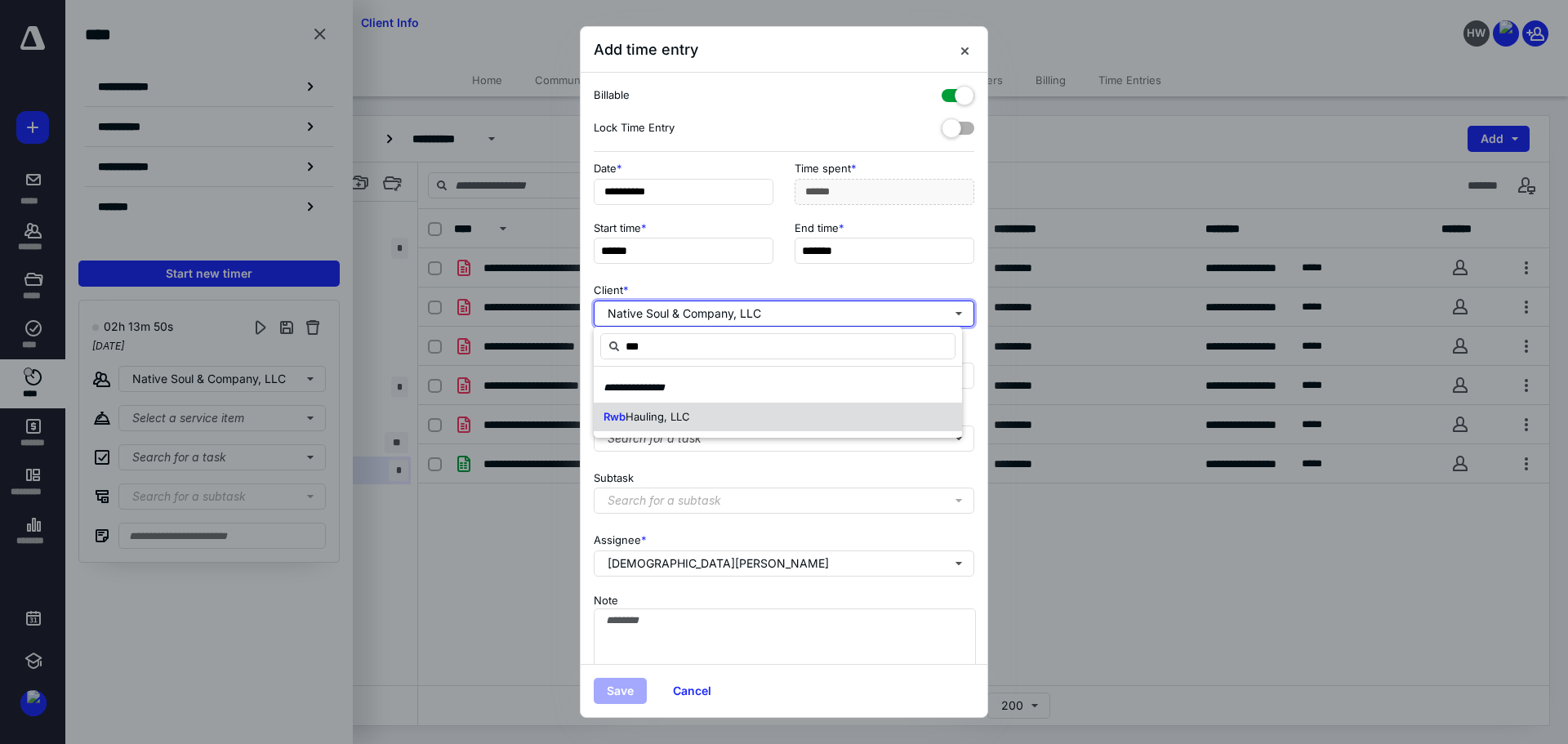 type 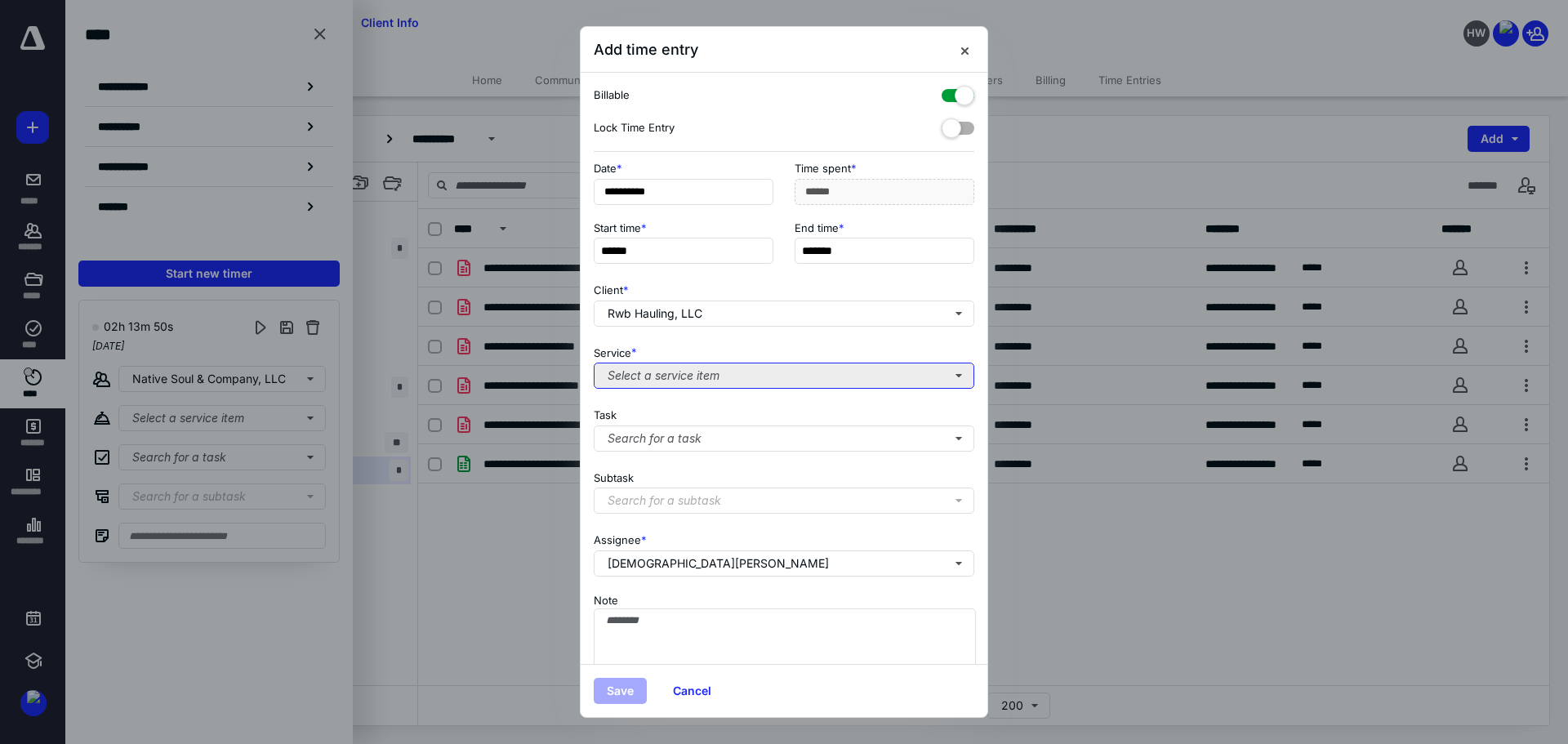 click on "Select a service item" at bounding box center [784, 376] 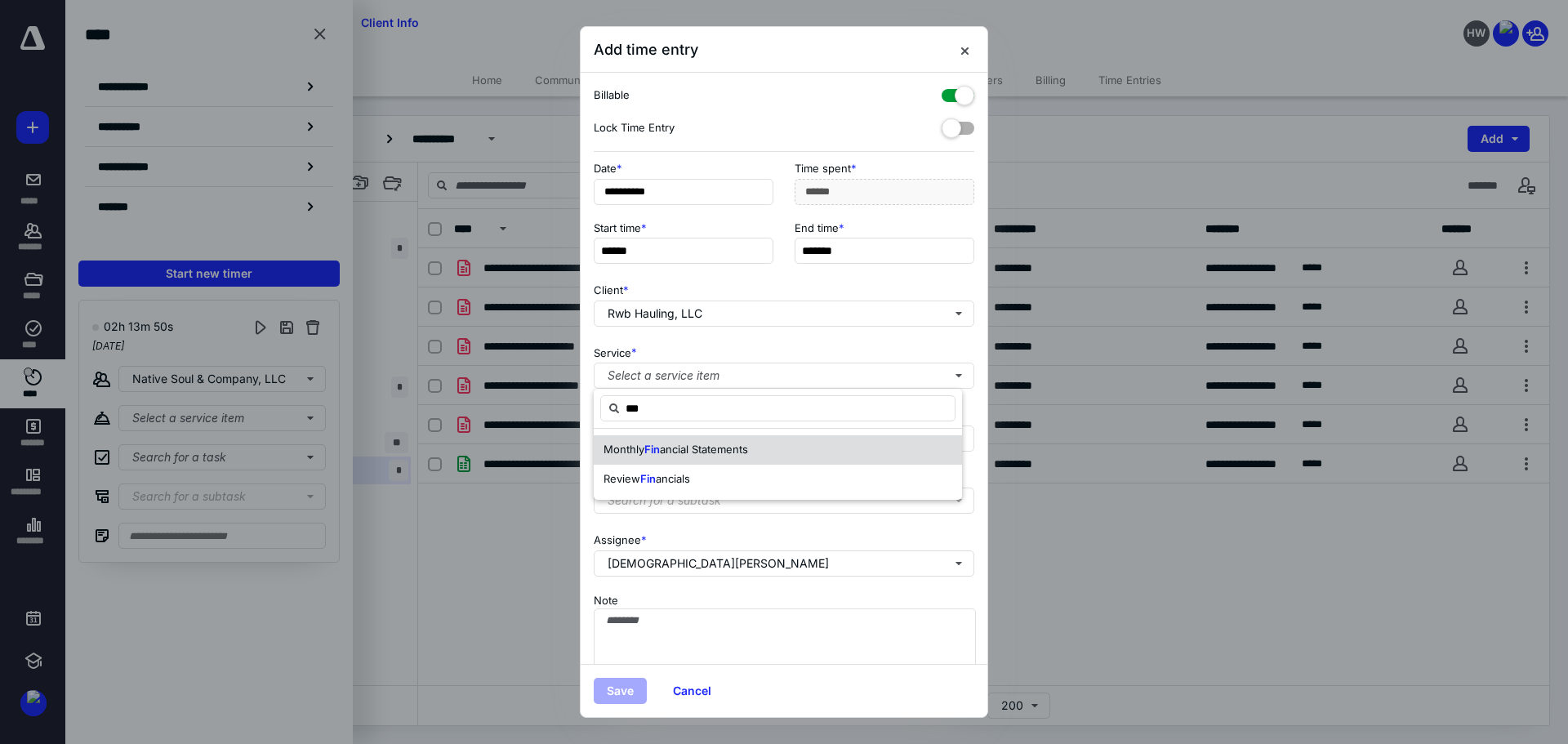 click on "ancial Statements" at bounding box center [704, 449] 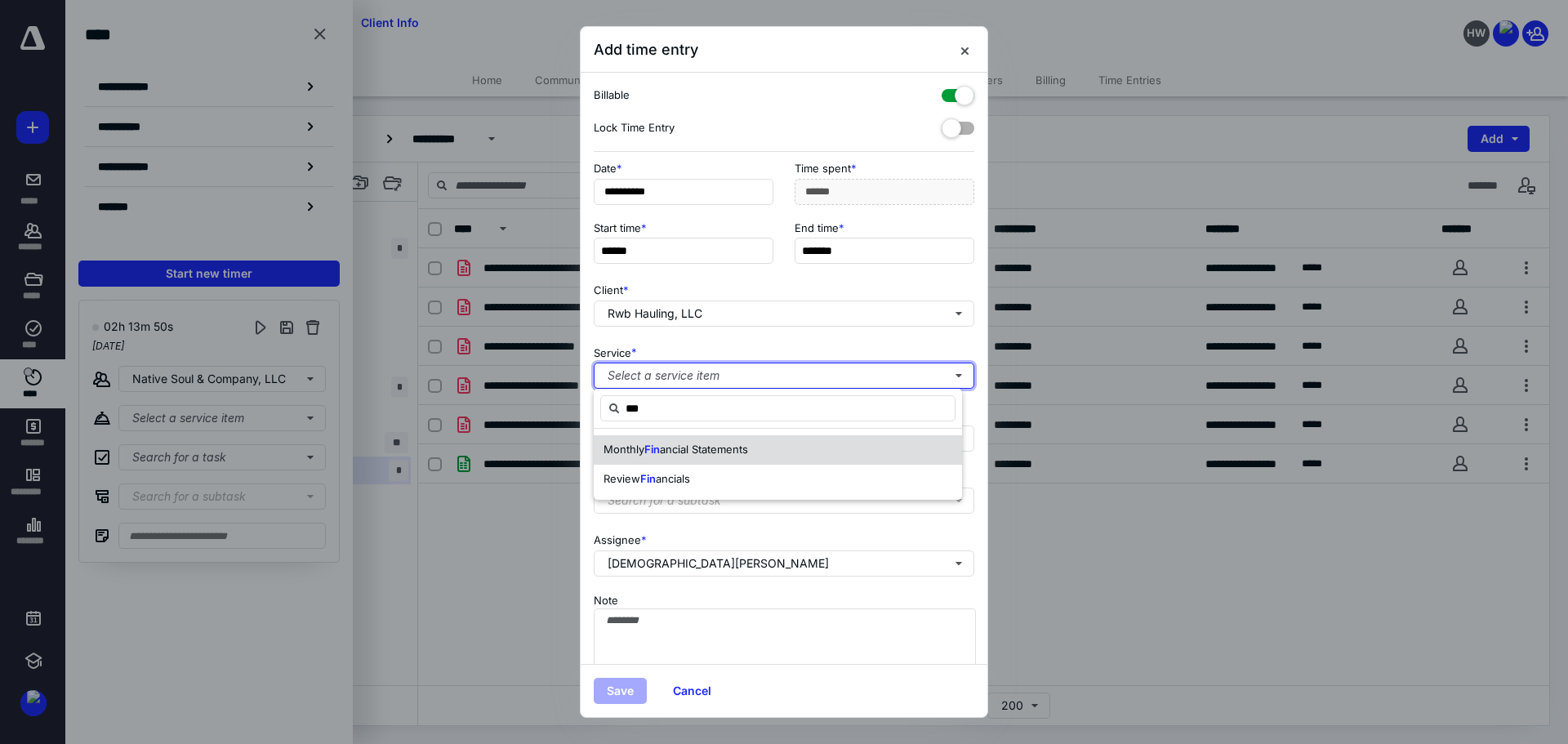 type 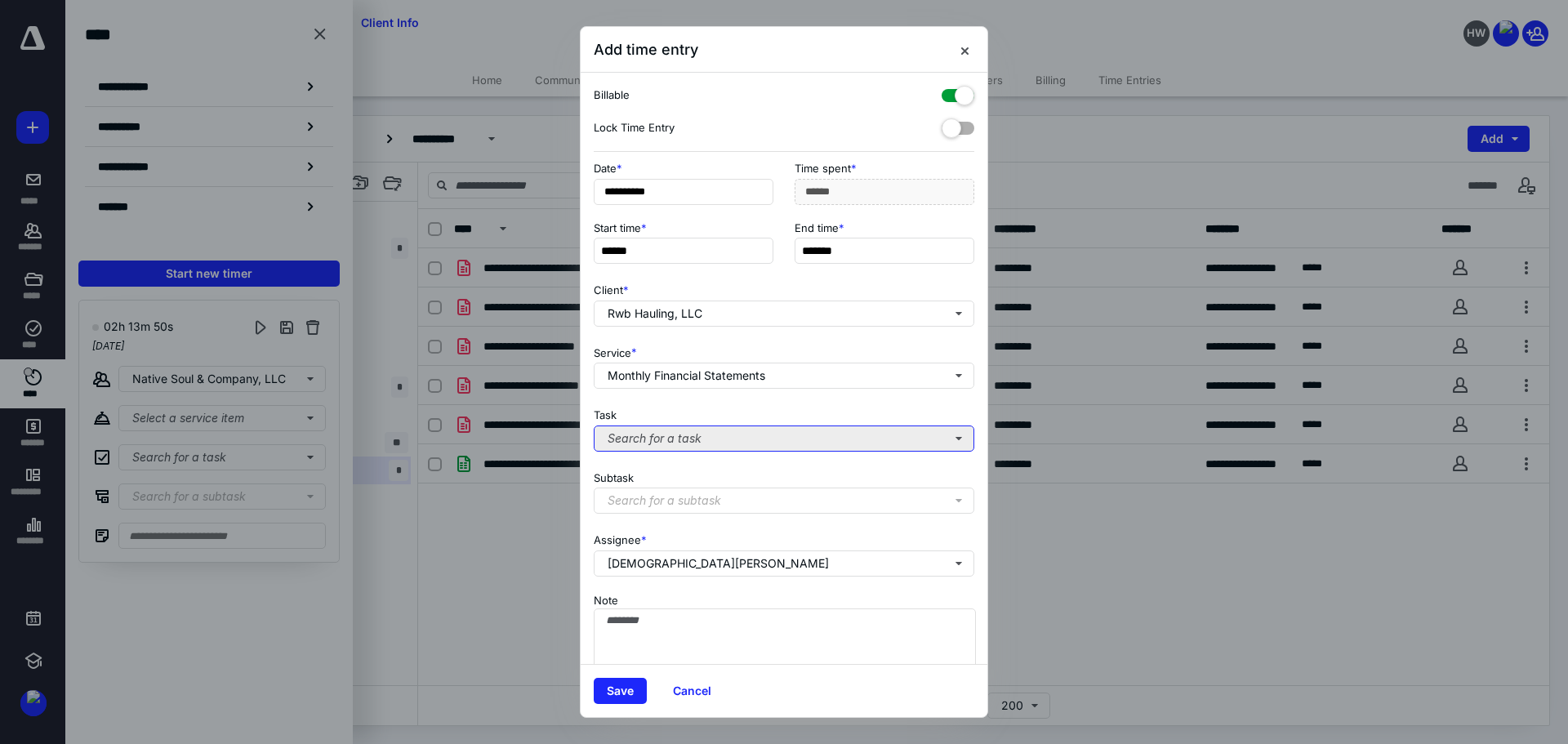 click on "Search for a task" at bounding box center (784, 439) 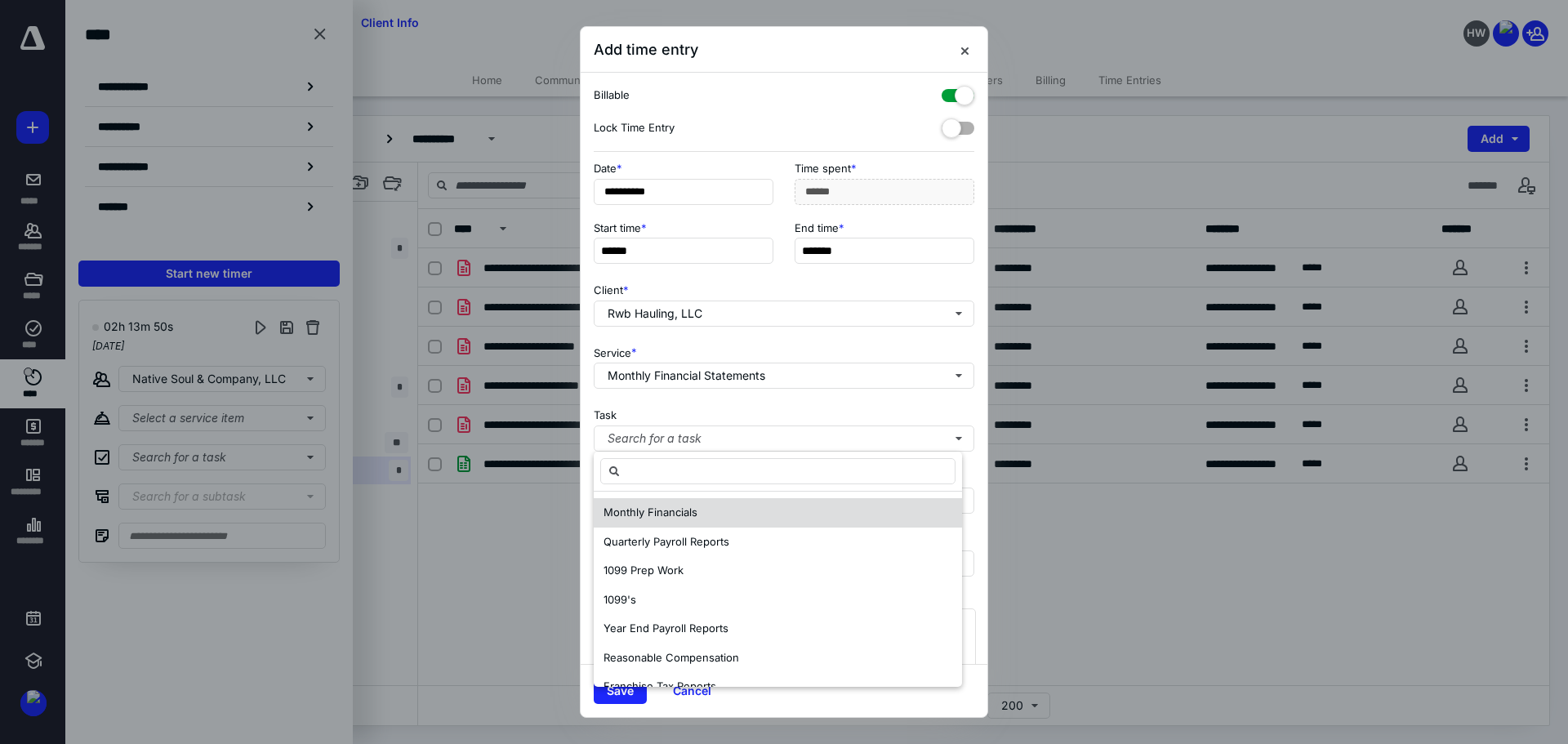 click on "Monthly Financials" at bounding box center [650, 513] 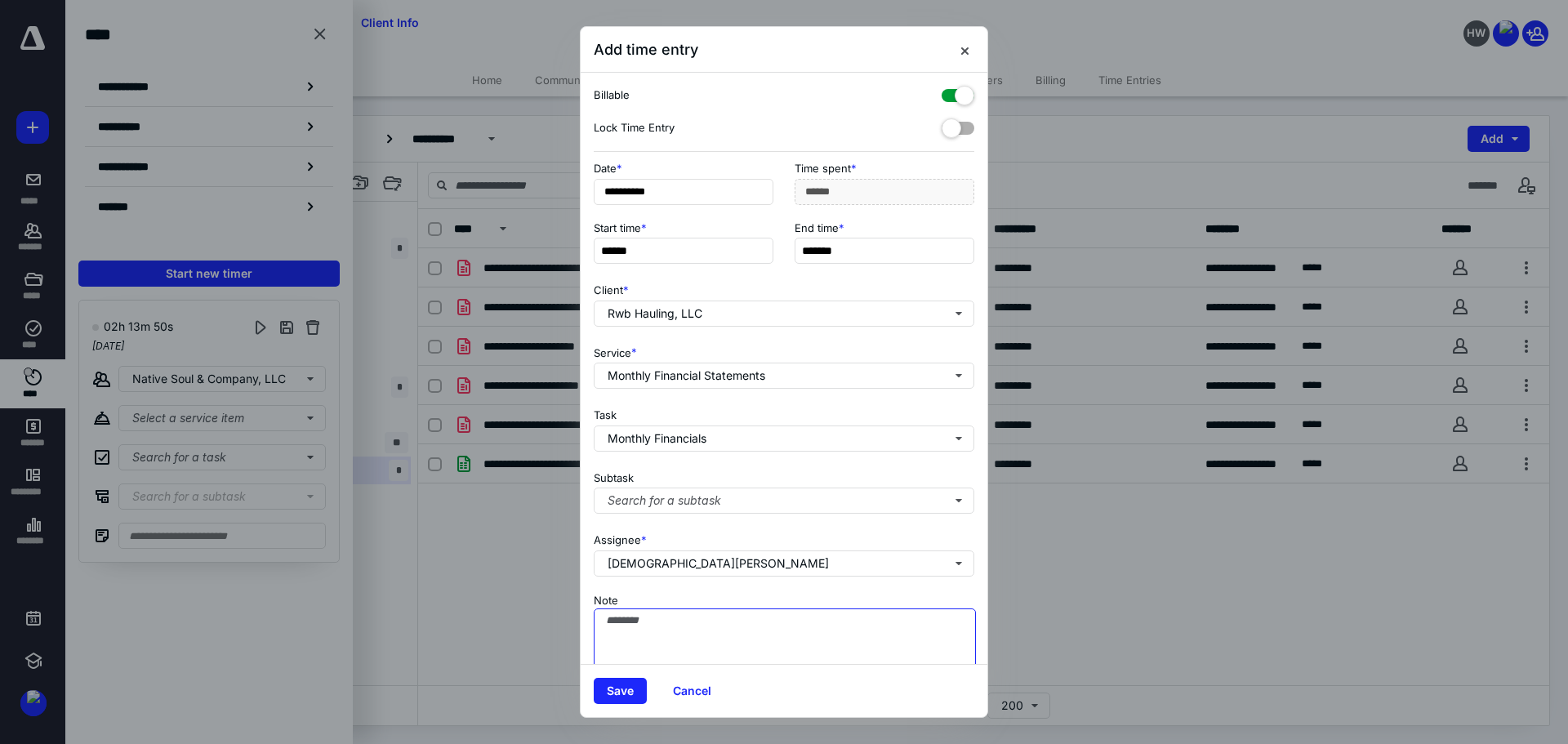 click on "Note" at bounding box center (785, 649) 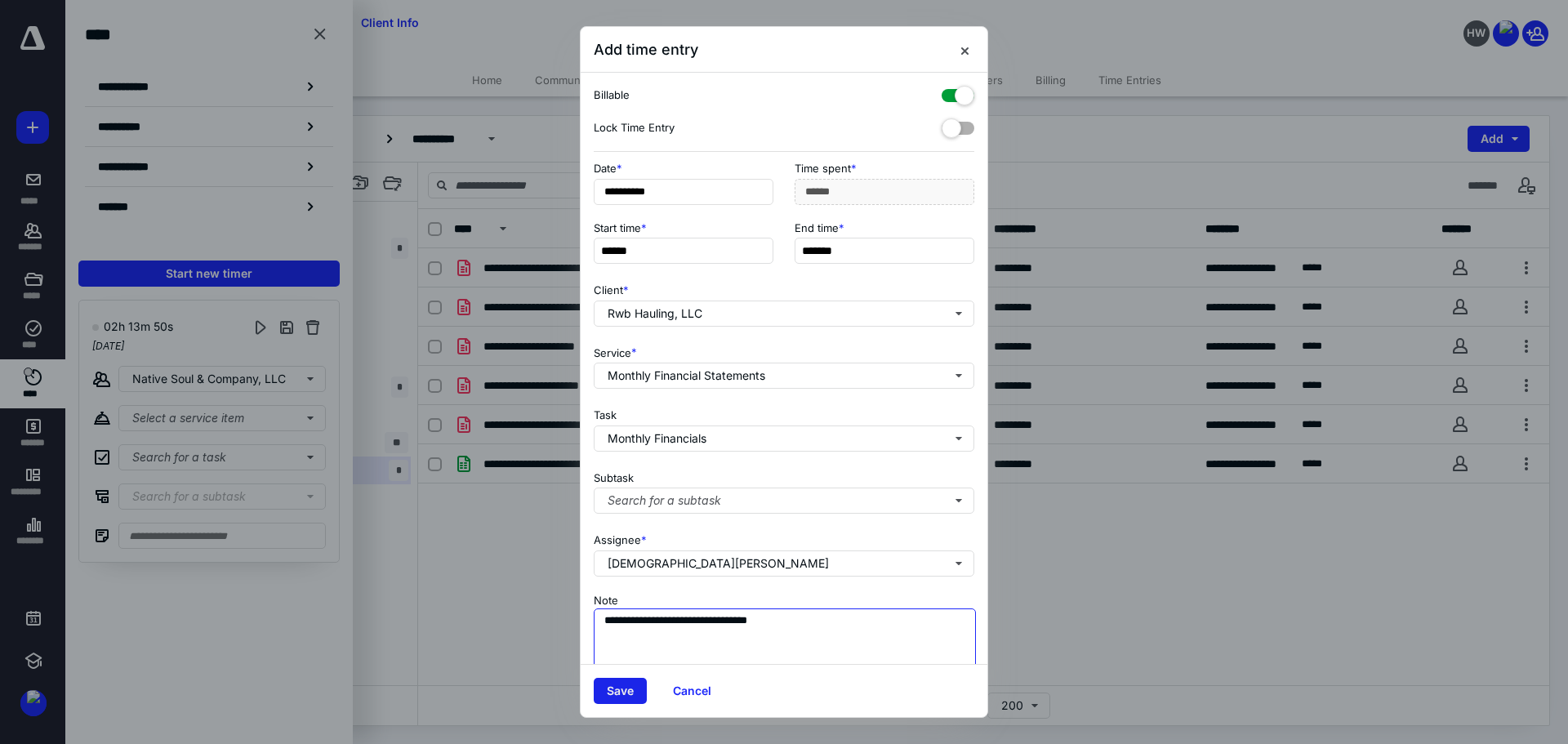 type on "**********" 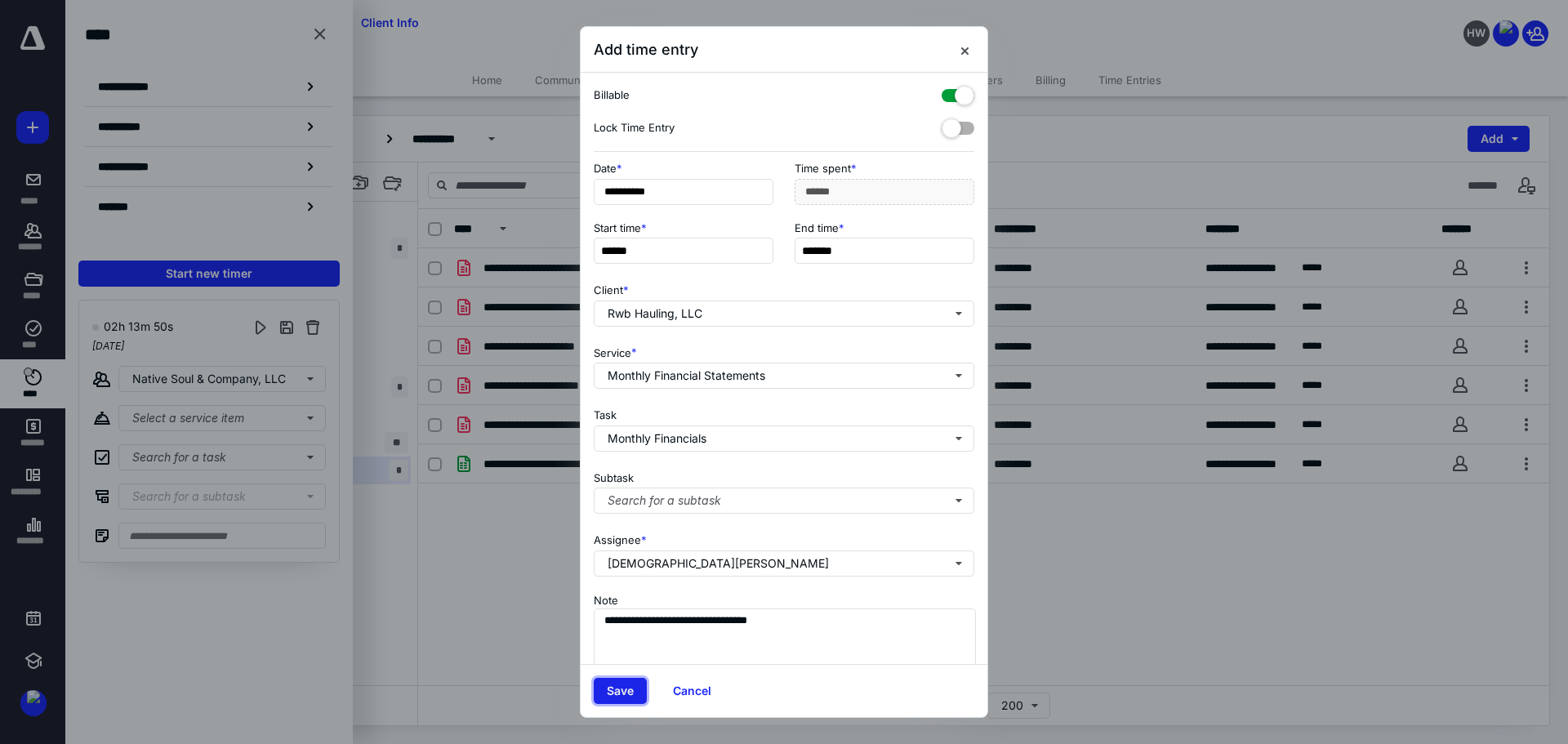 click on "Save" at bounding box center [620, 691] 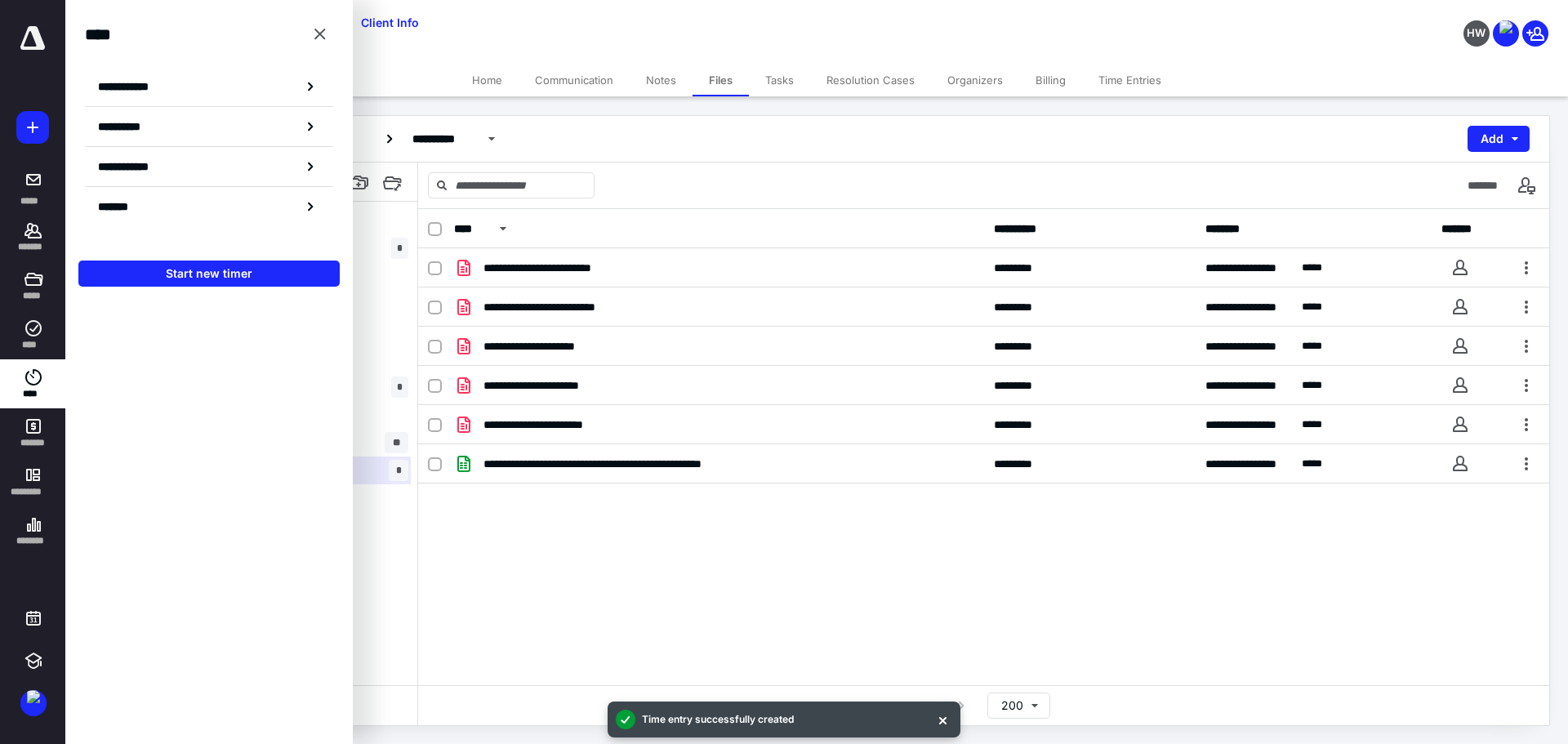 drag, startPoint x: 785, startPoint y: 71, endPoint x: 782, endPoint y: 82, distance: 11.401754 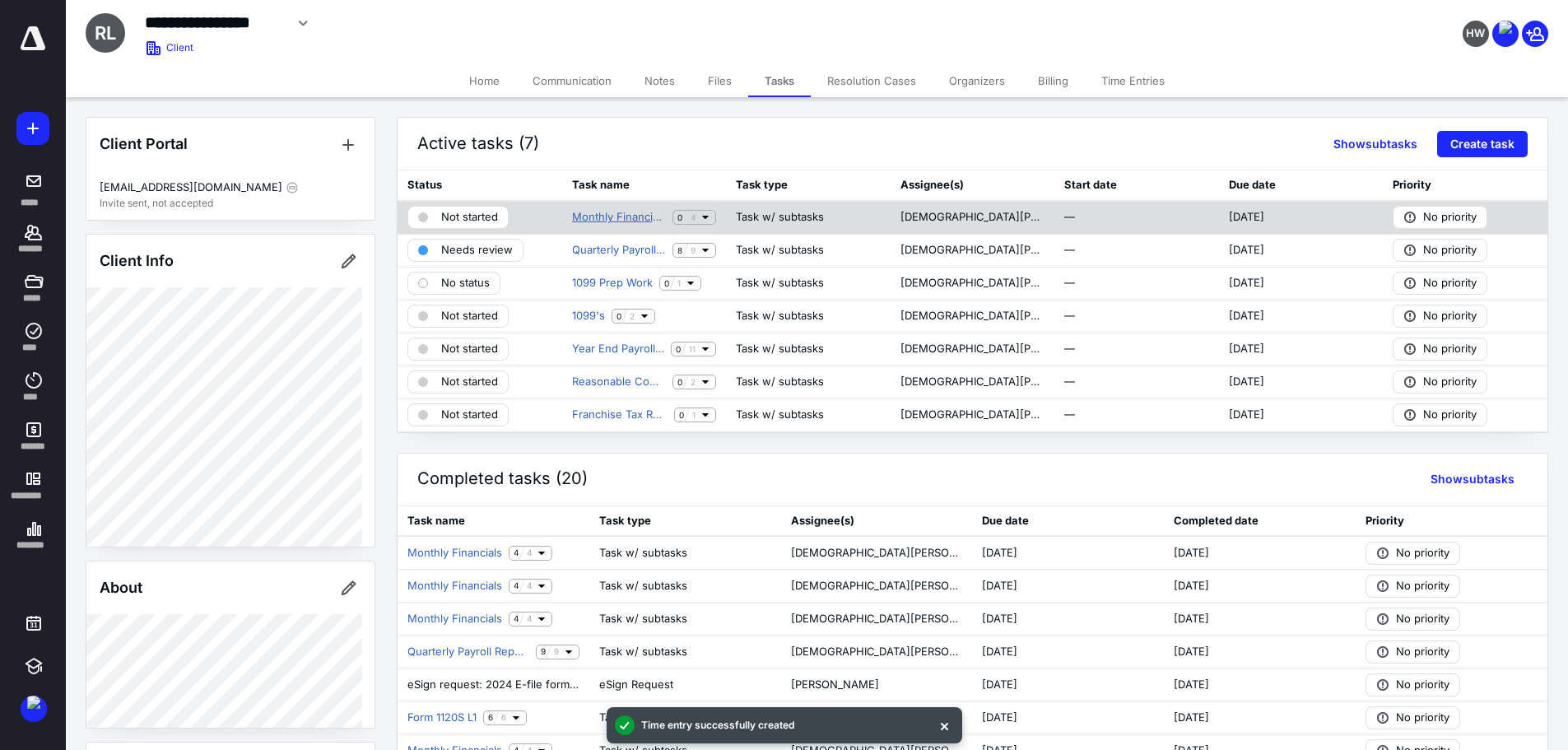 click on "Monthly Financials" at bounding box center [619, 217] 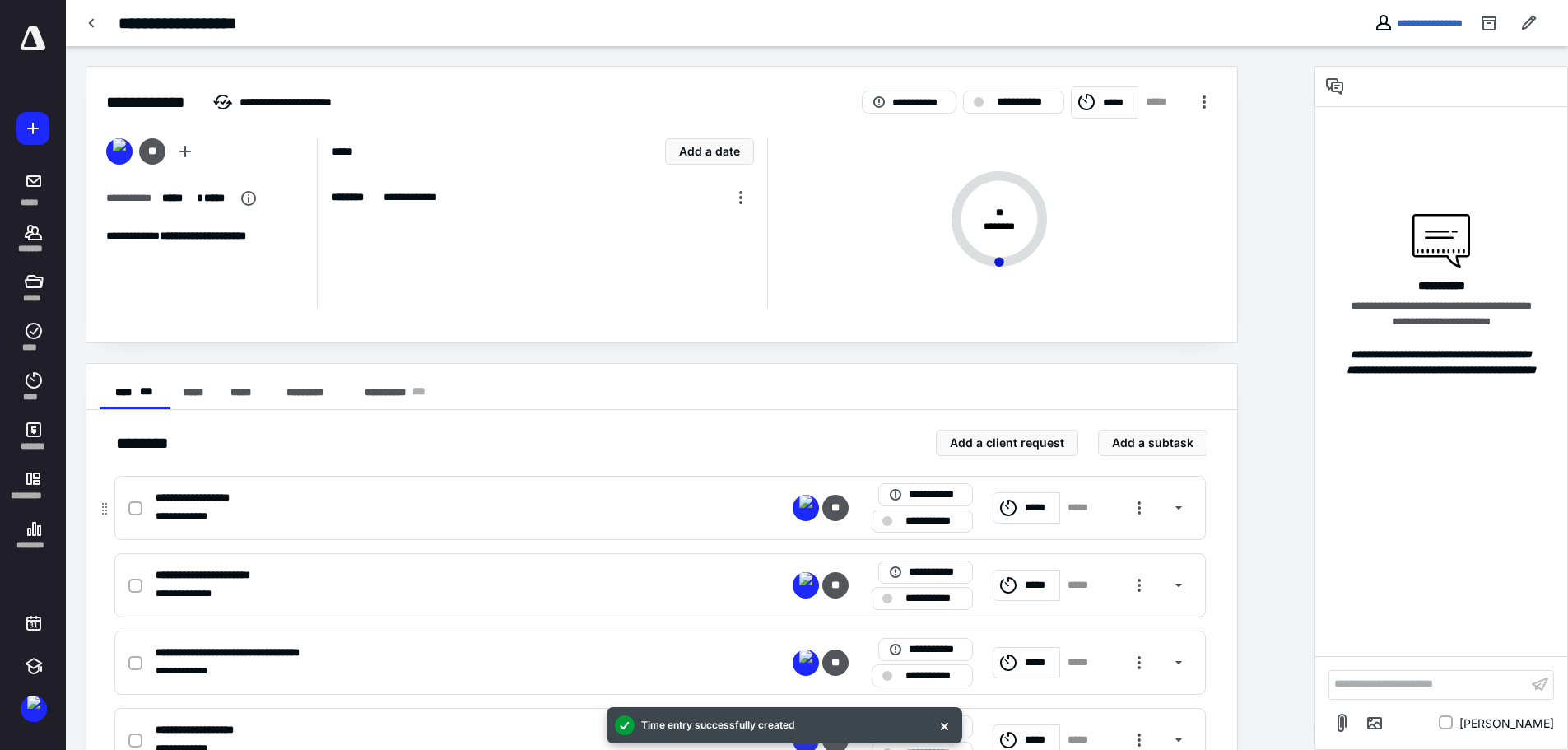 click 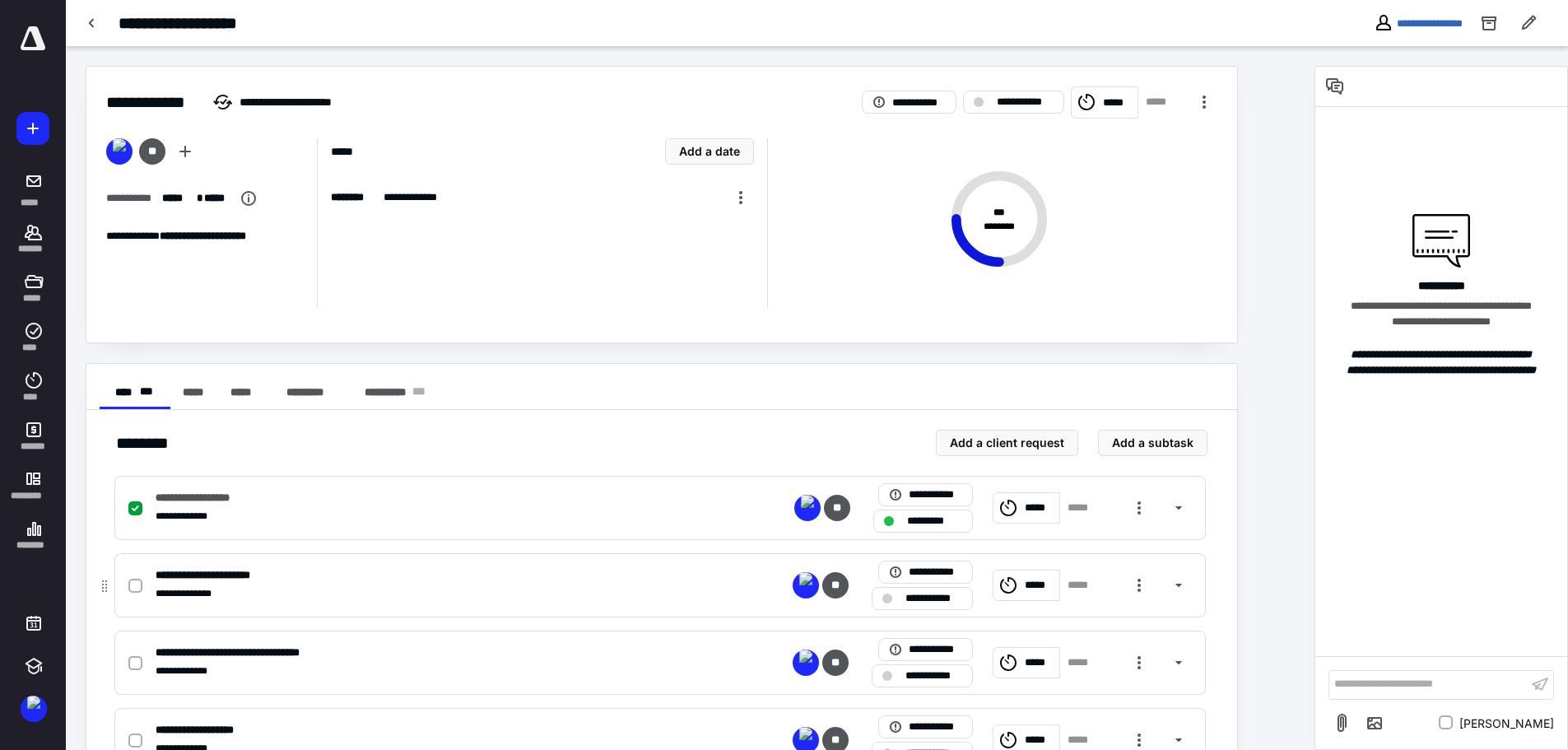 click at bounding box center (135, 586) 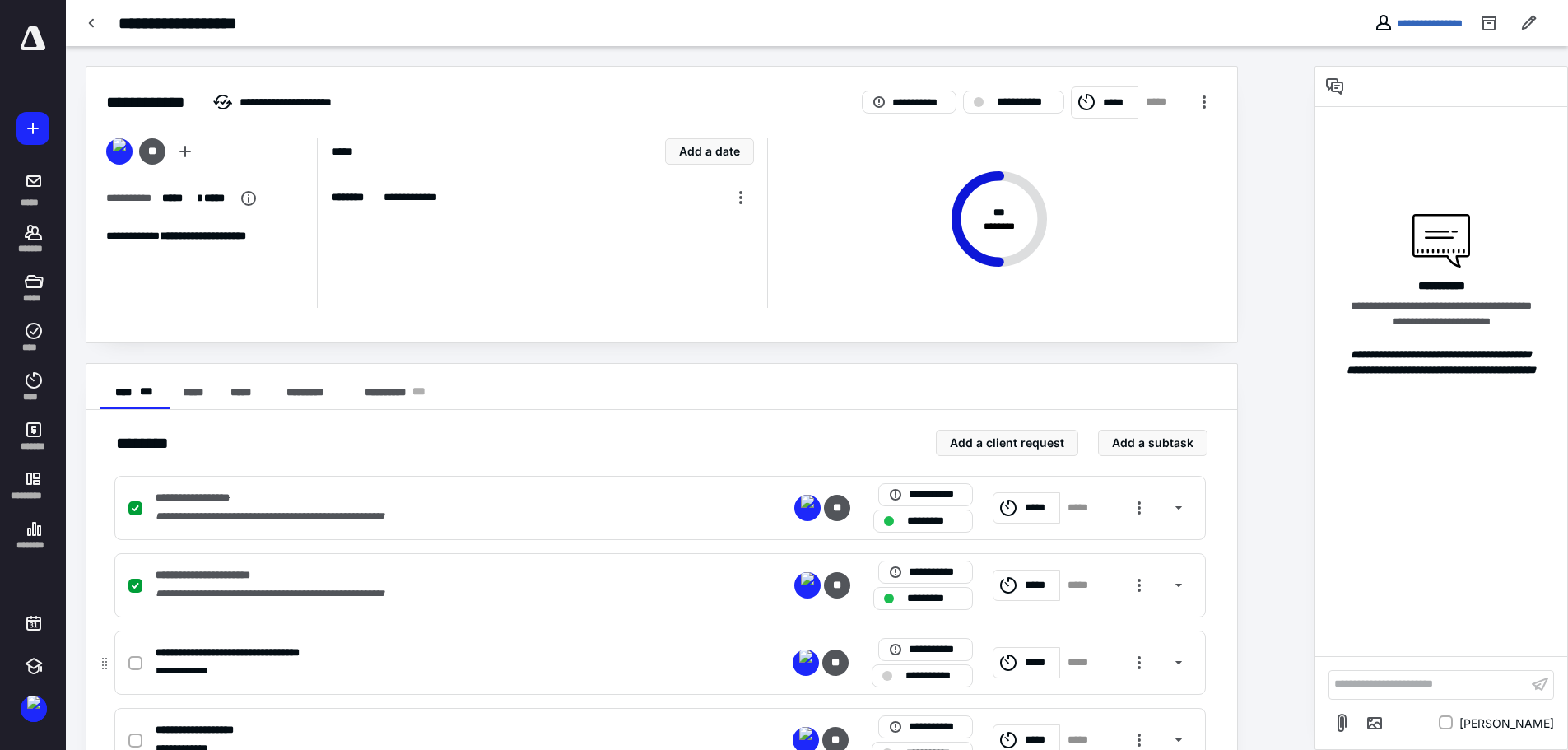 click 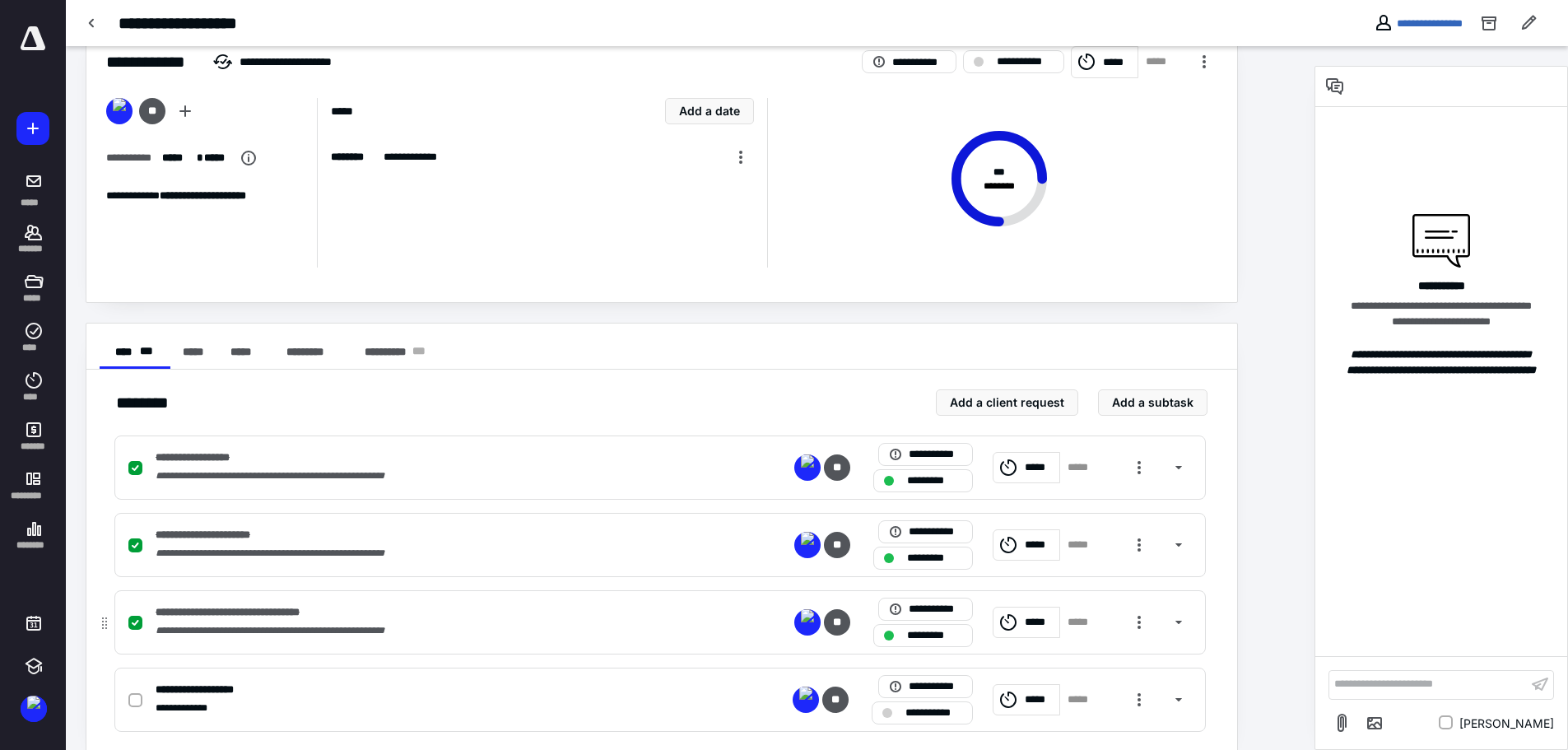 scroll, scrollTop: 63, scrollLeft: 0, axis: vertical 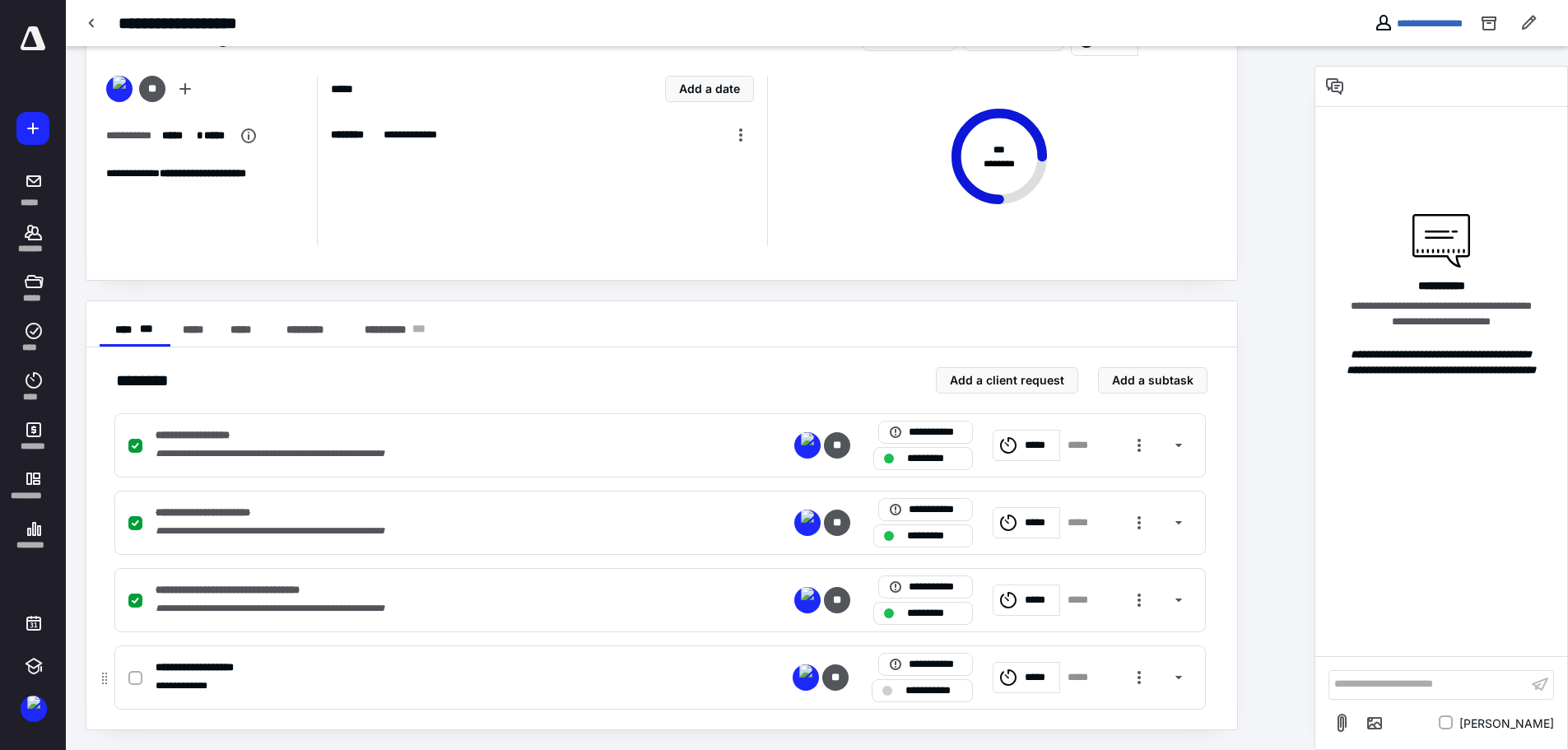 click 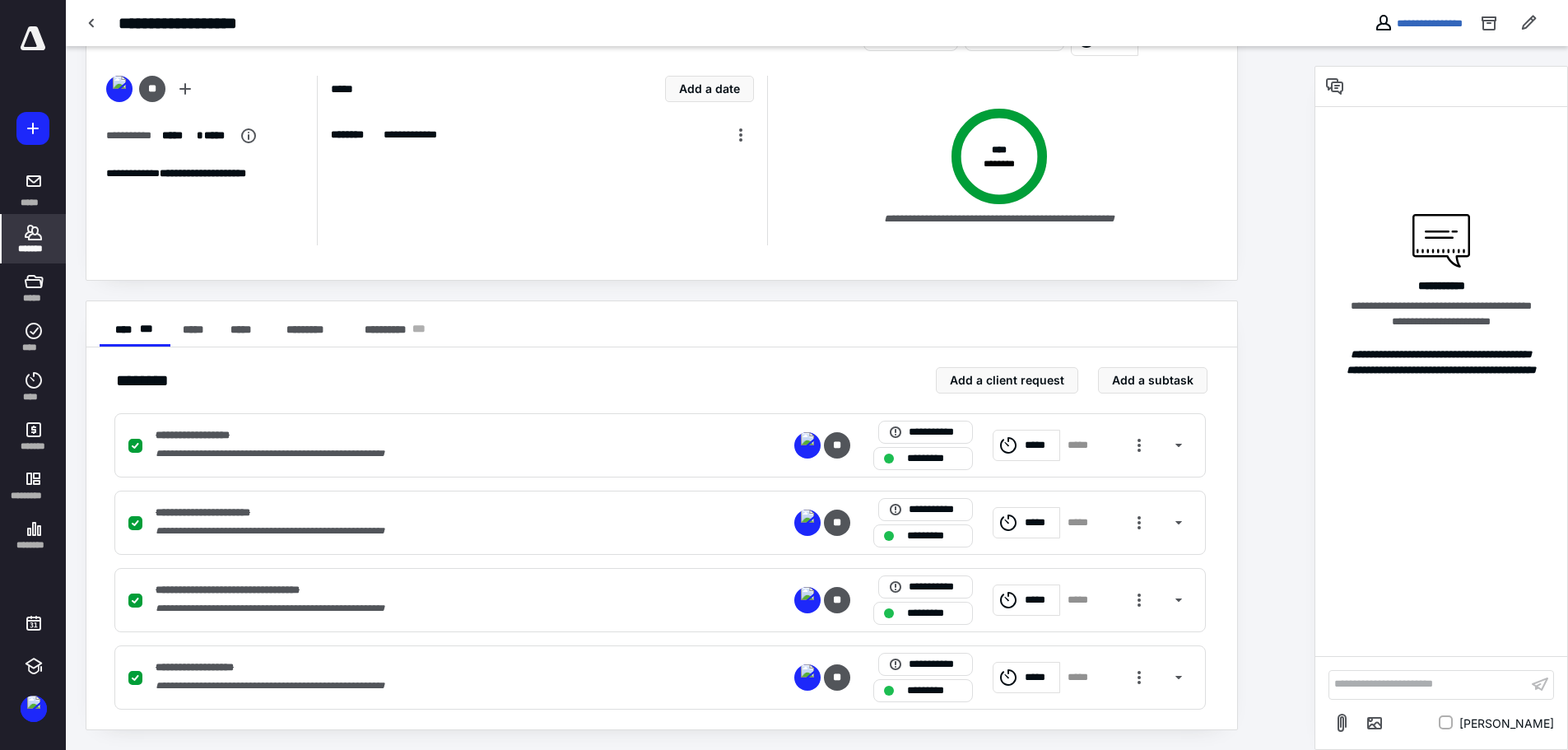 click 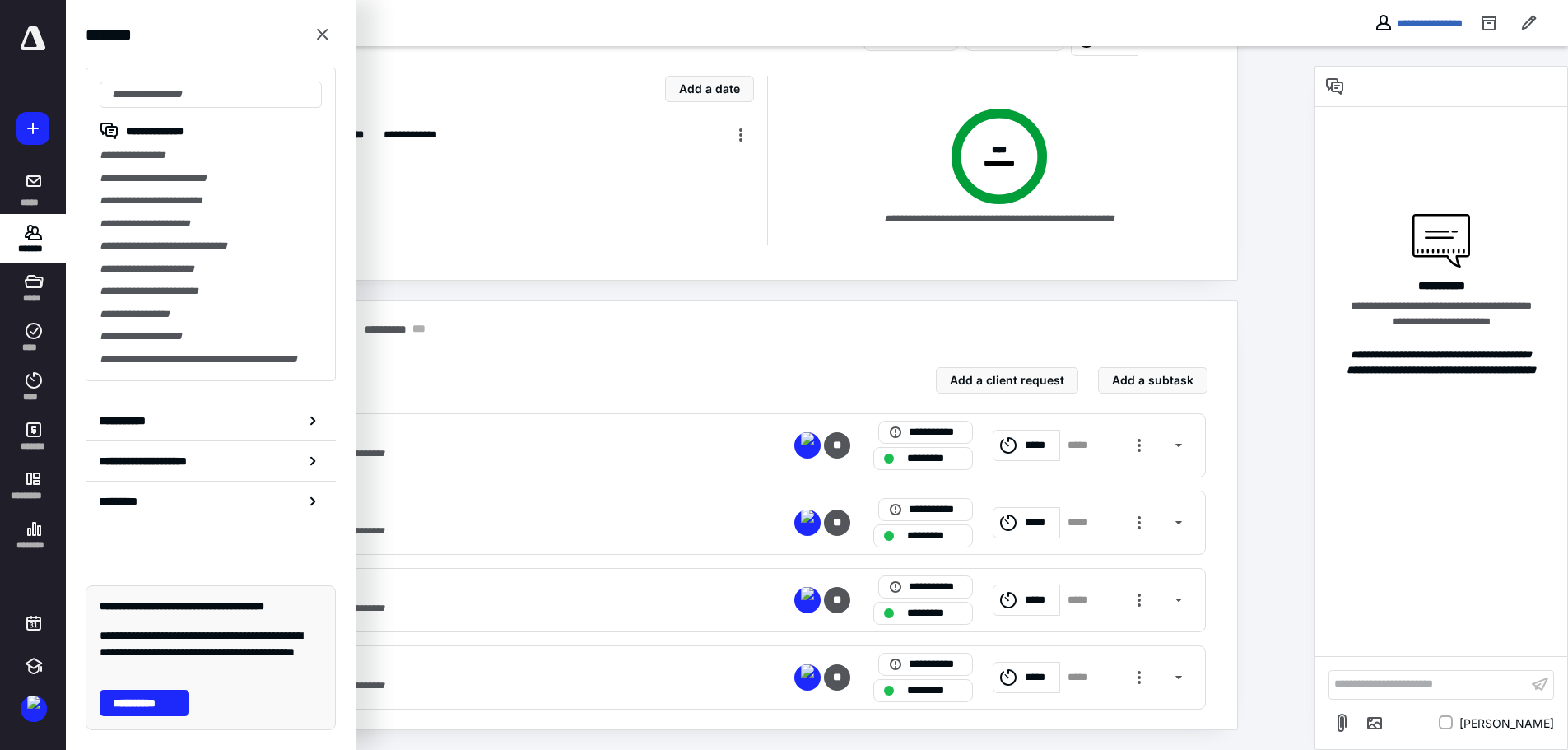 click on "**********" at bounding box center [211, 179] 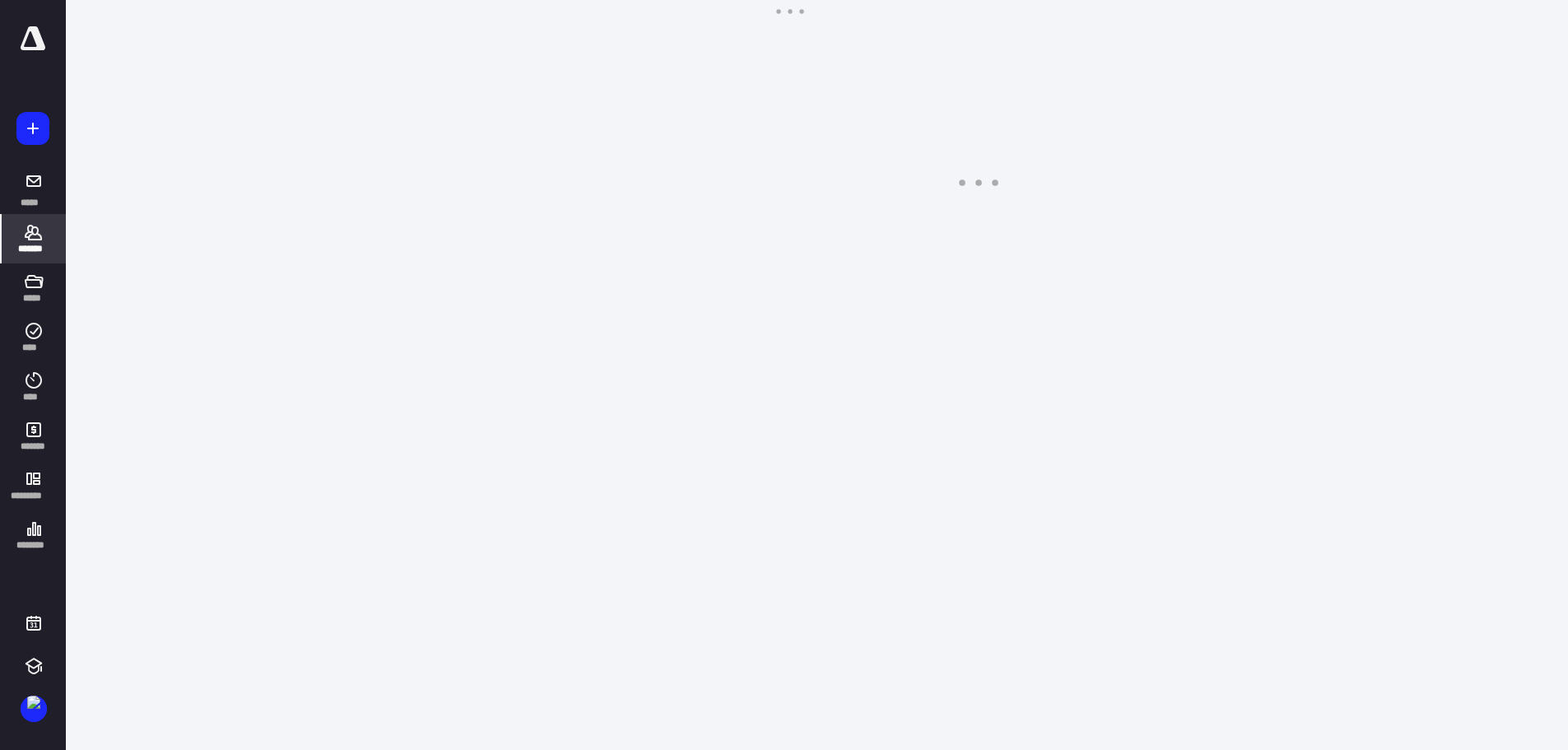 scroll, scrollTop: 0, scrollLeft: 0, axis: both 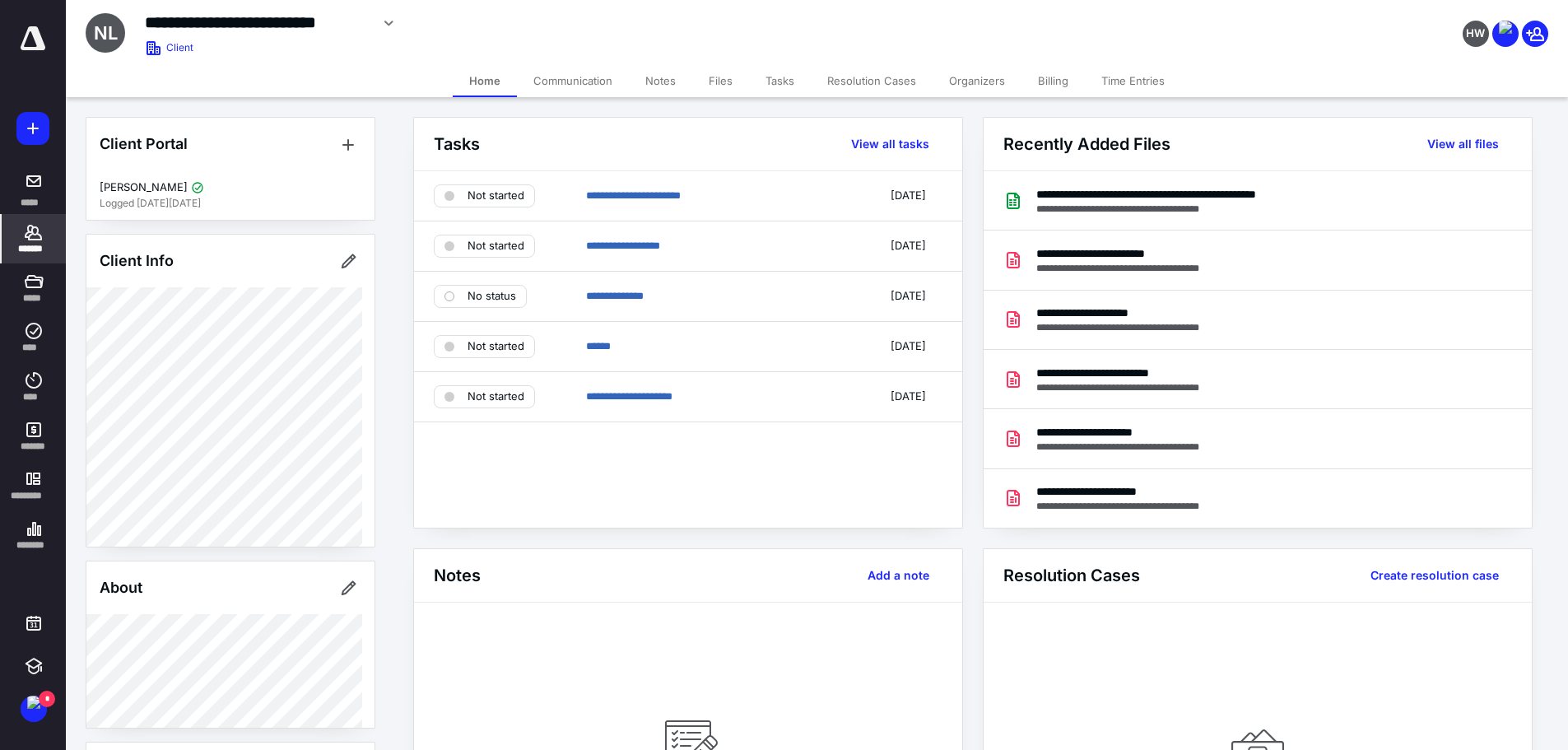 click on "Files" at bounding box center [720, 81] 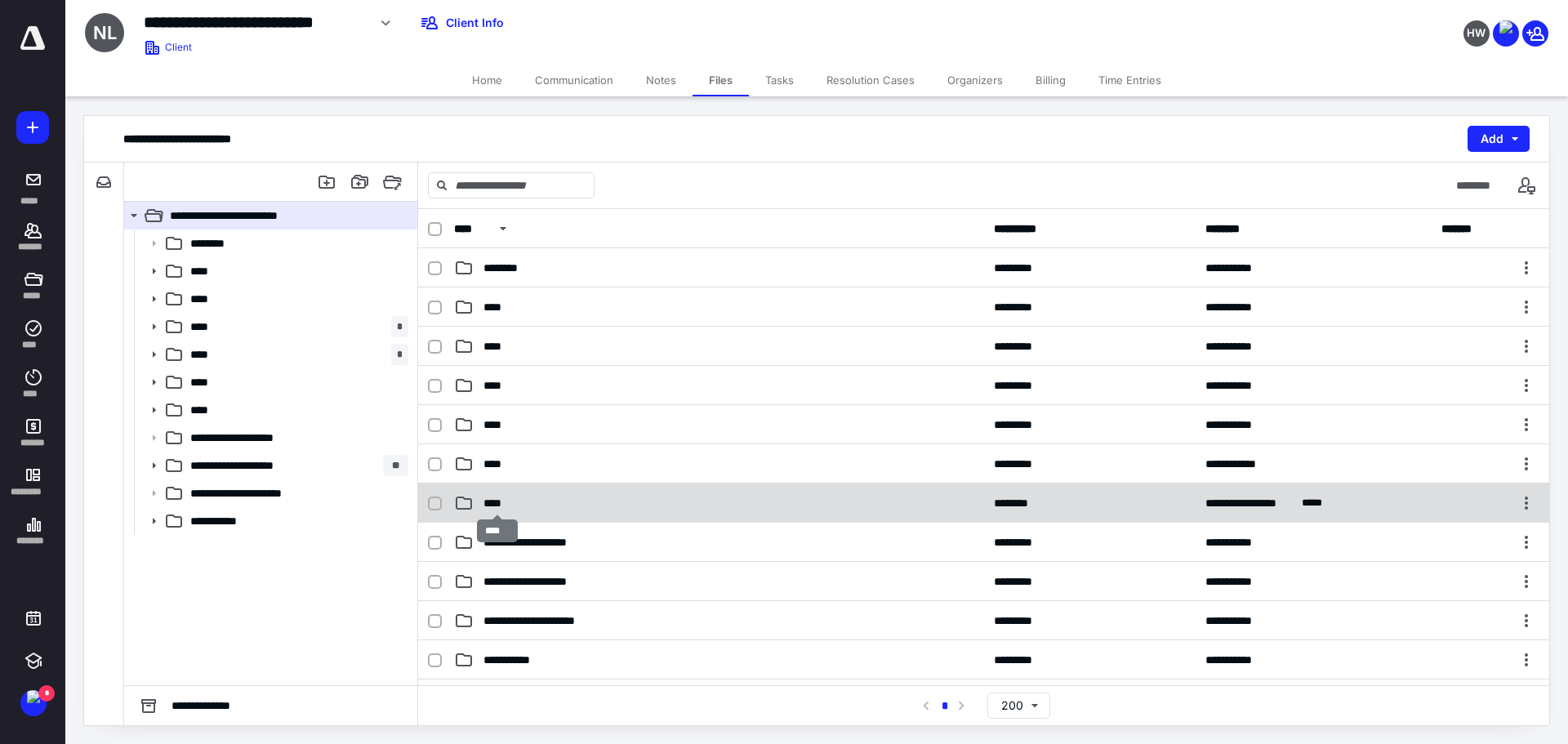 click on "****" at bounding box center [497, 503] 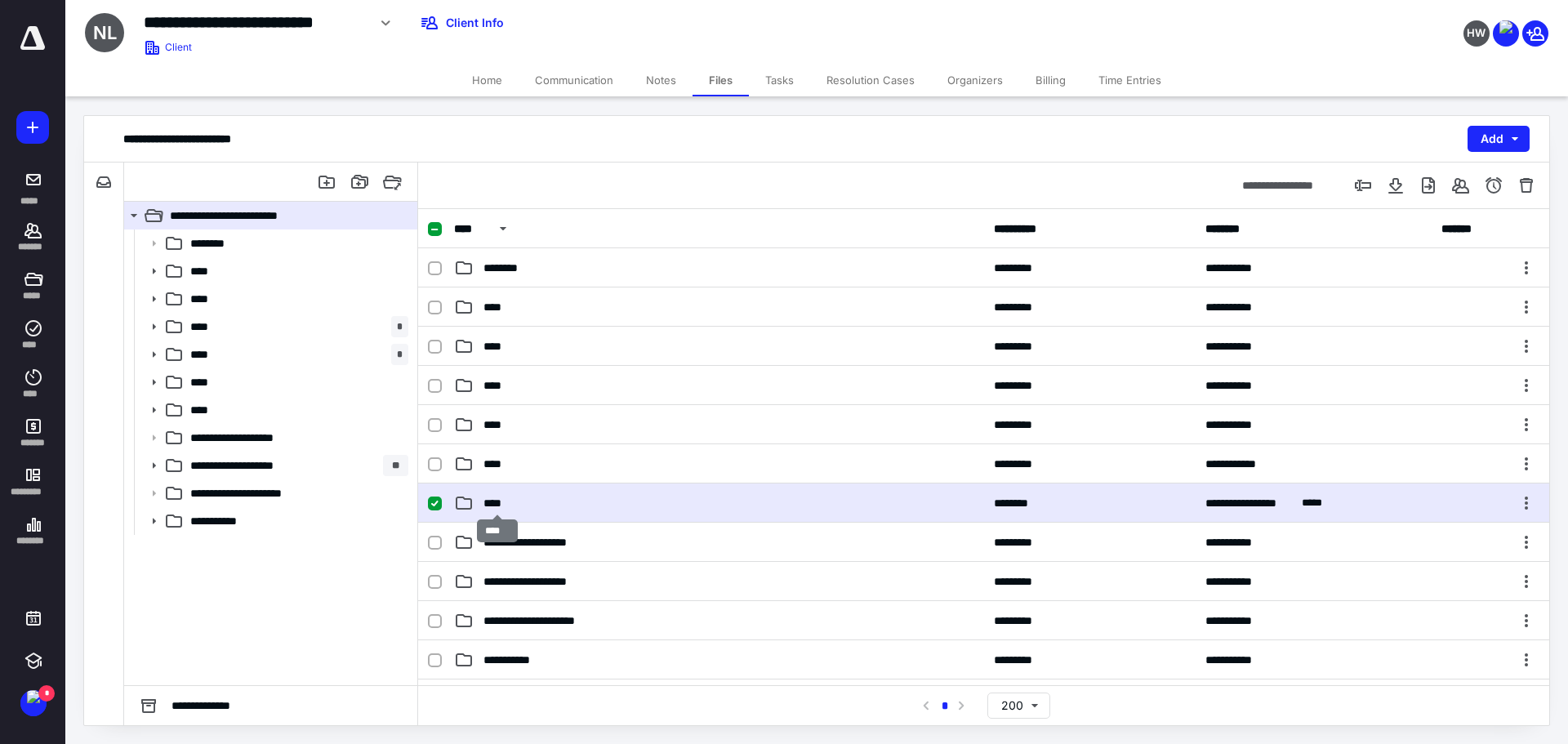 click on "****" at bounding box center [497, 503] 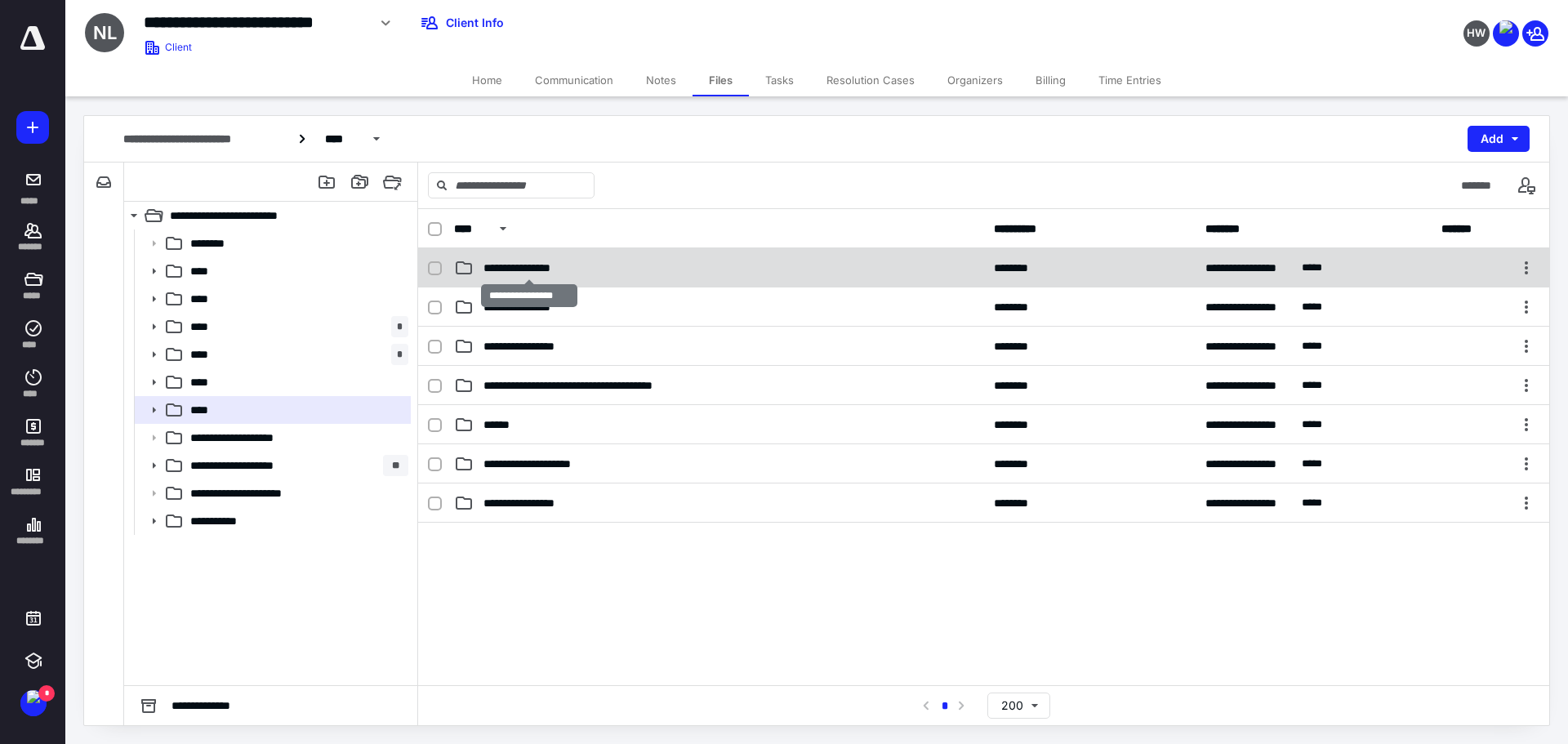 click on "**********" at bounding box center (529, 268) 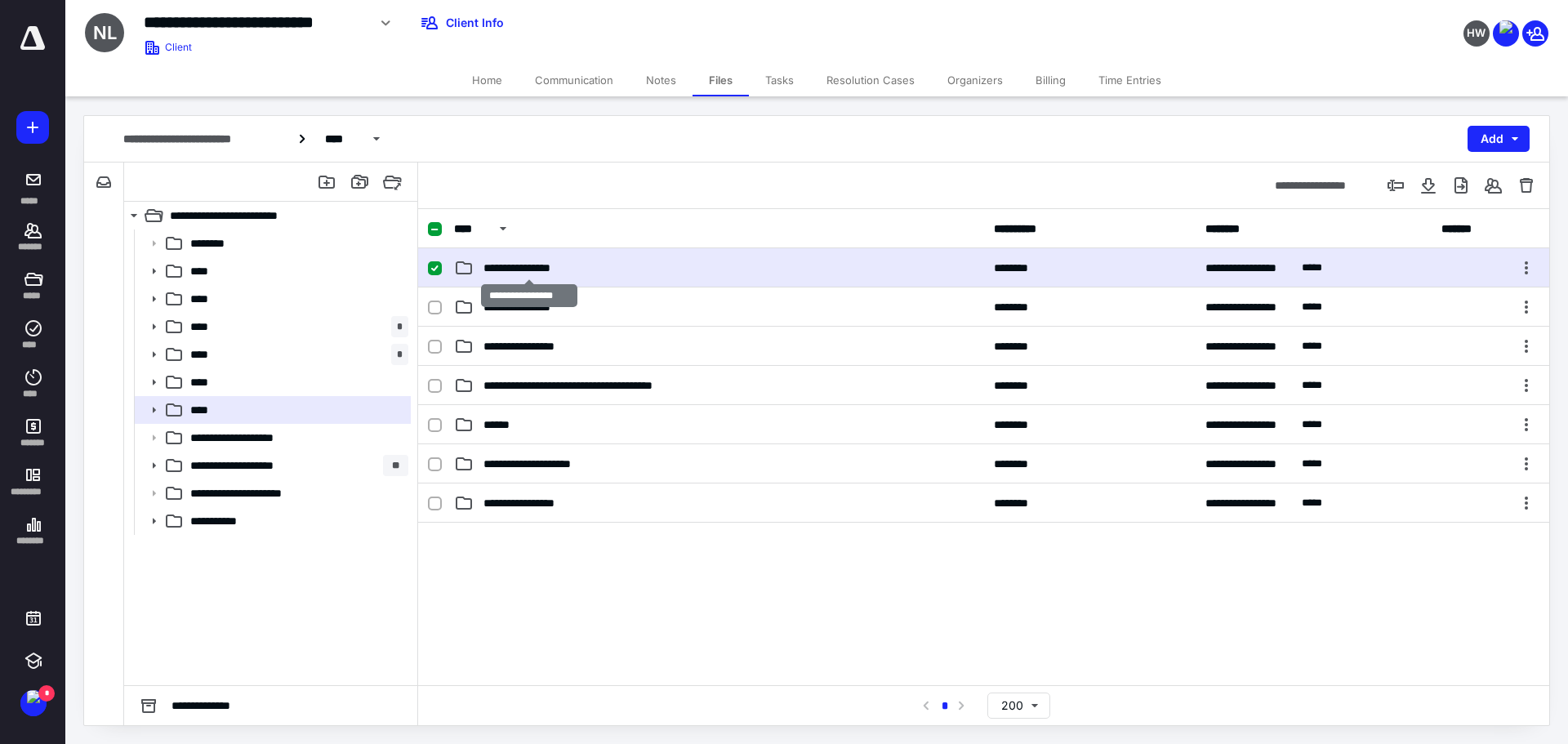 click on "**********" at bounding box center [529, 268] 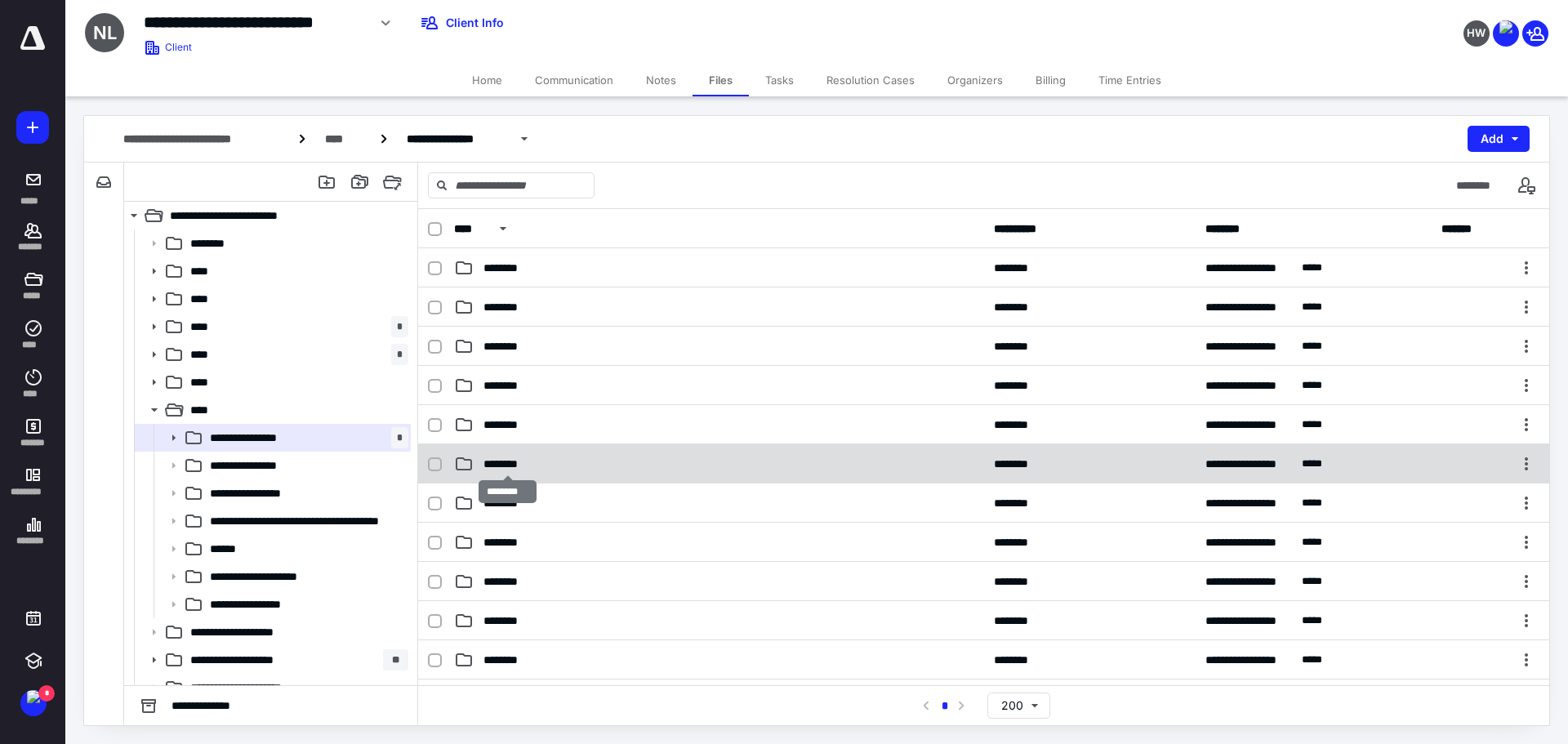 click on "********" at bounding box center (507, 464) 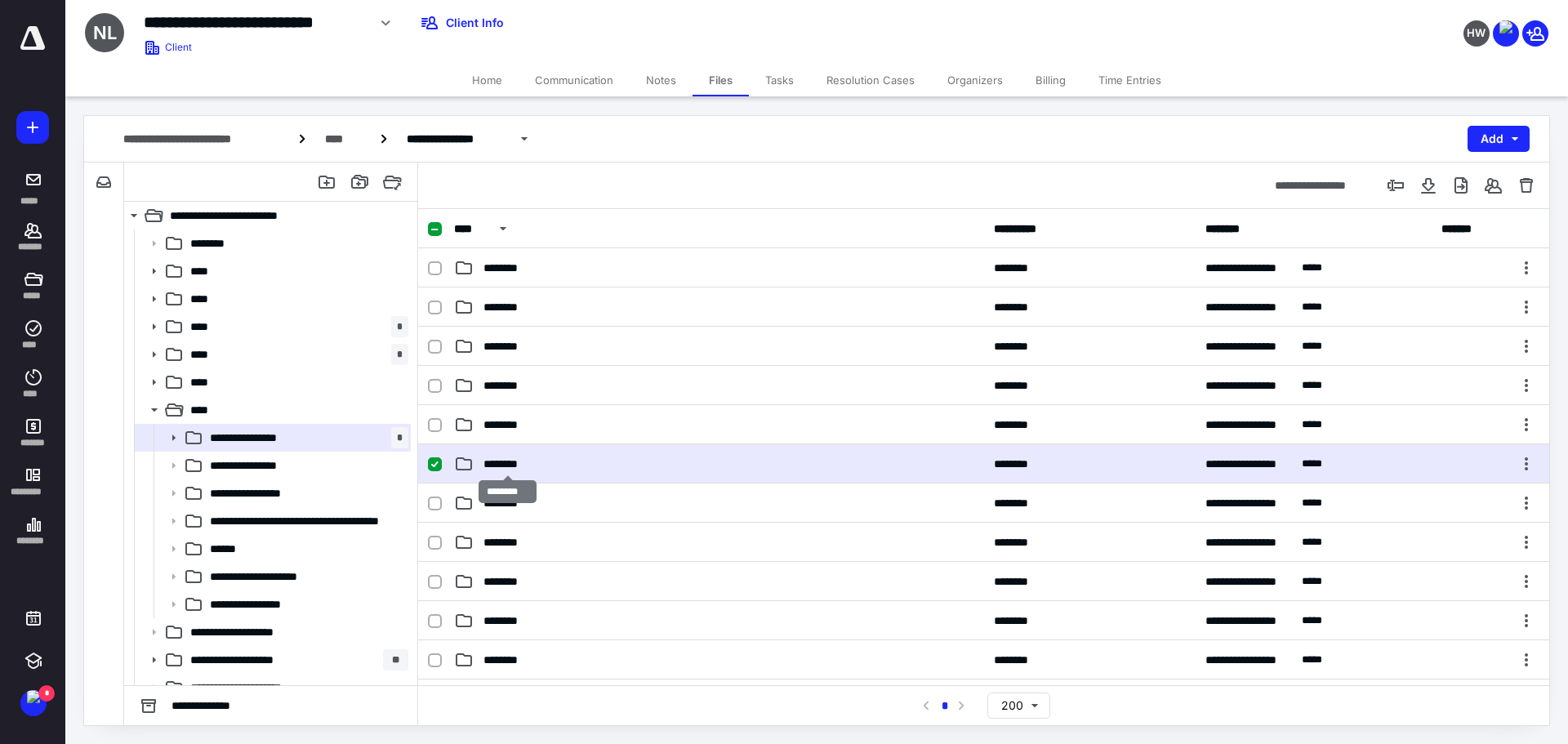 click on "********" at bounding box center [507, 464] 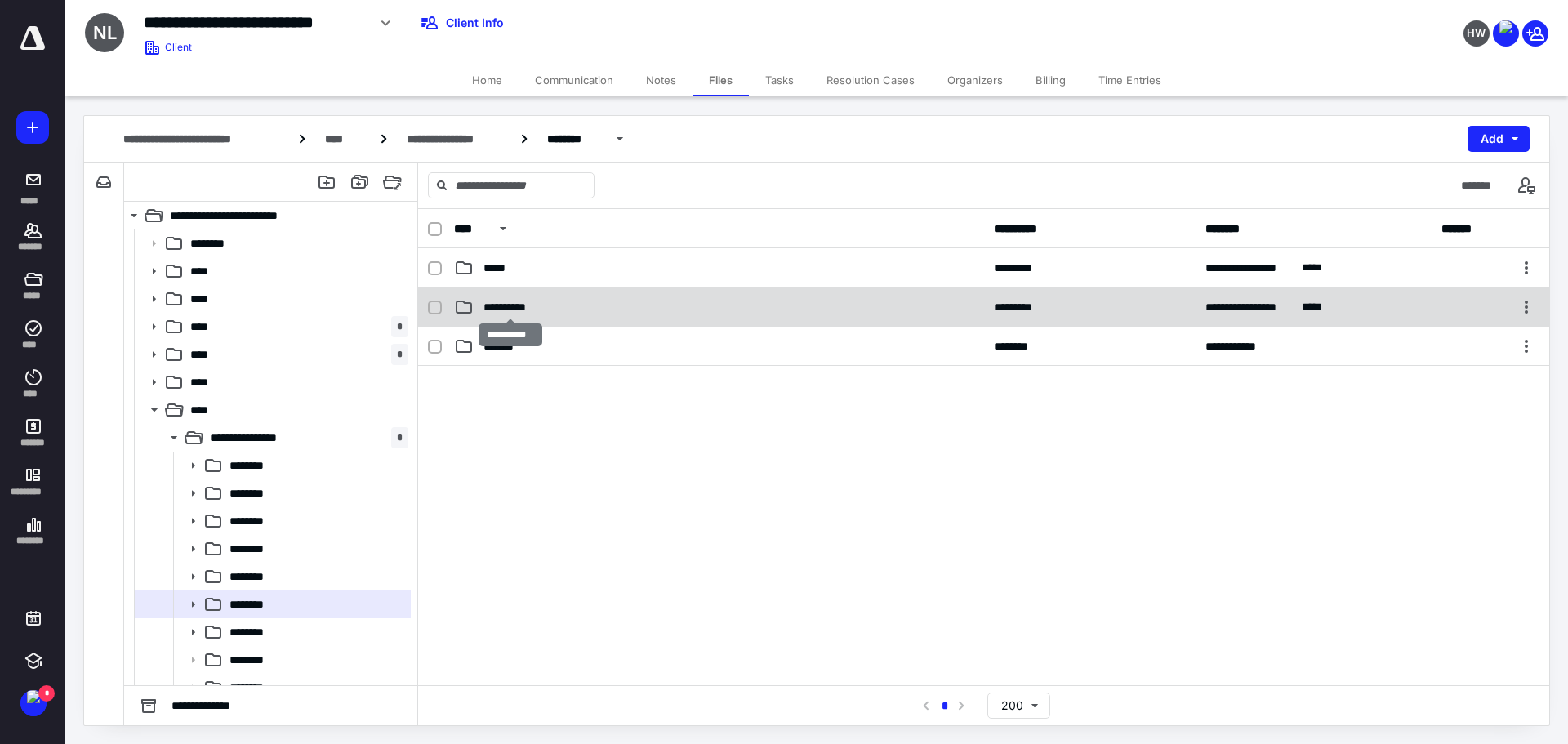 click on "**********" at bounding box center (510, 307) 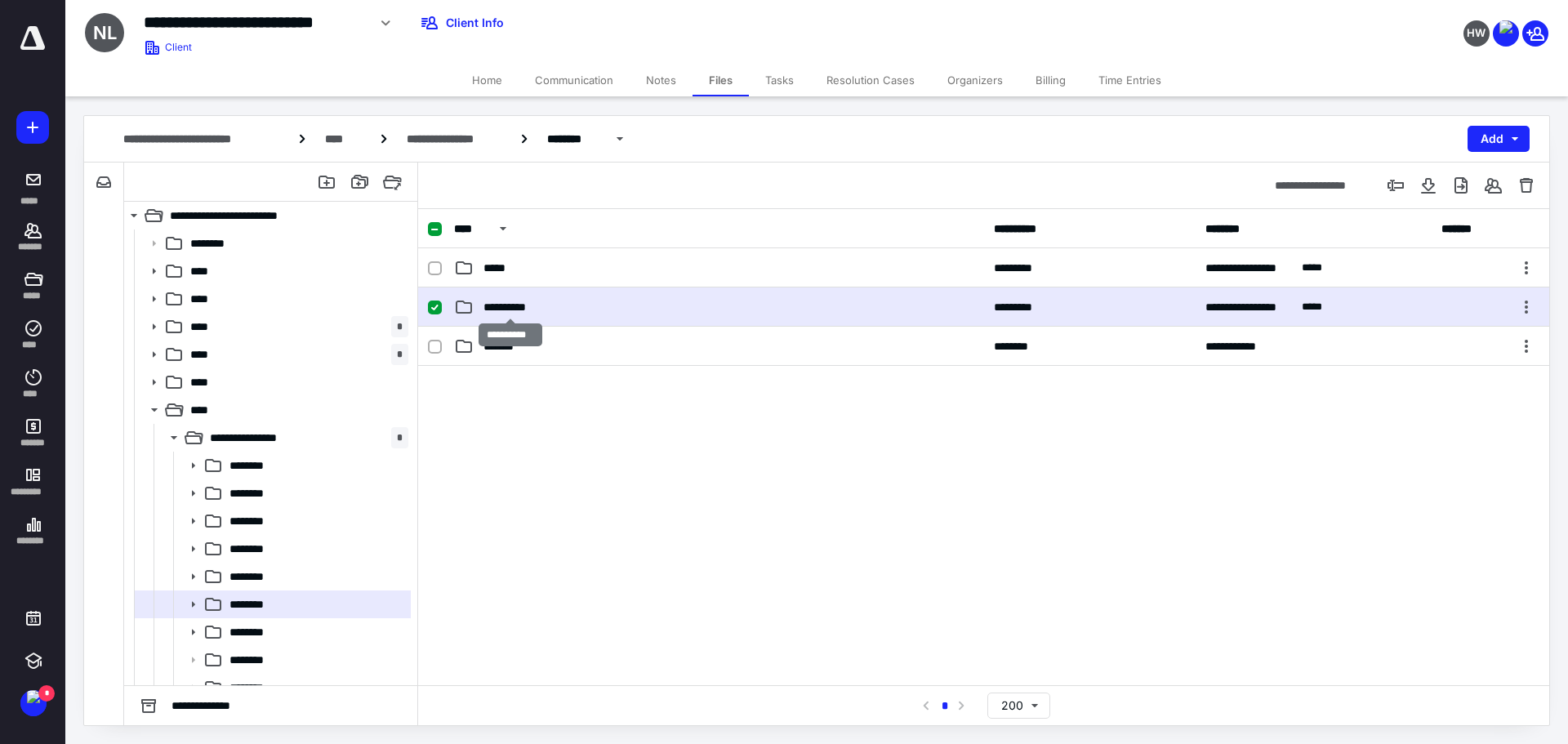 click on "**********" at bounding box center [510, 307] 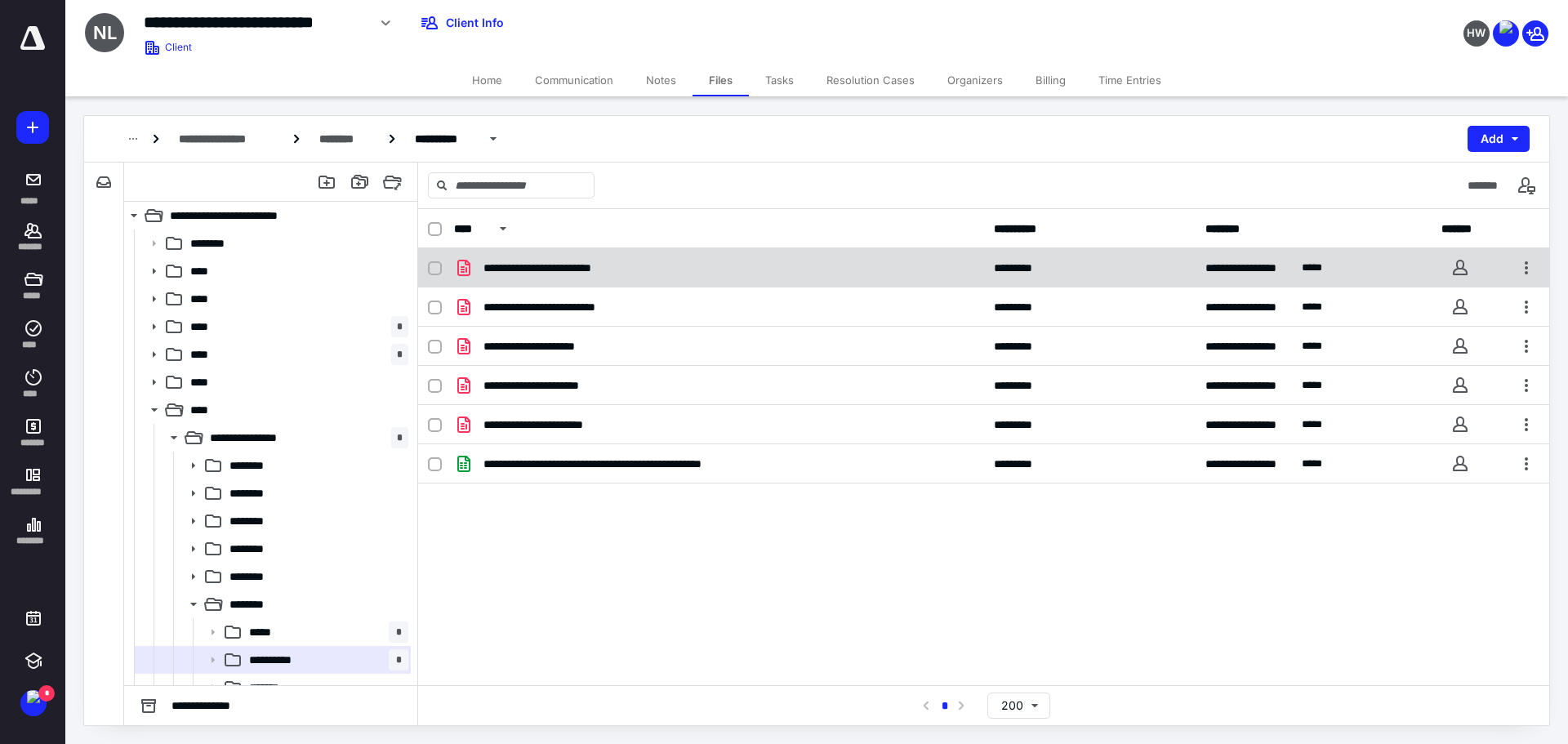 drag, startPoint x: 436, startPoint y: 266, endPoint x: 434, endPoint y: 282, distance: 16.124515 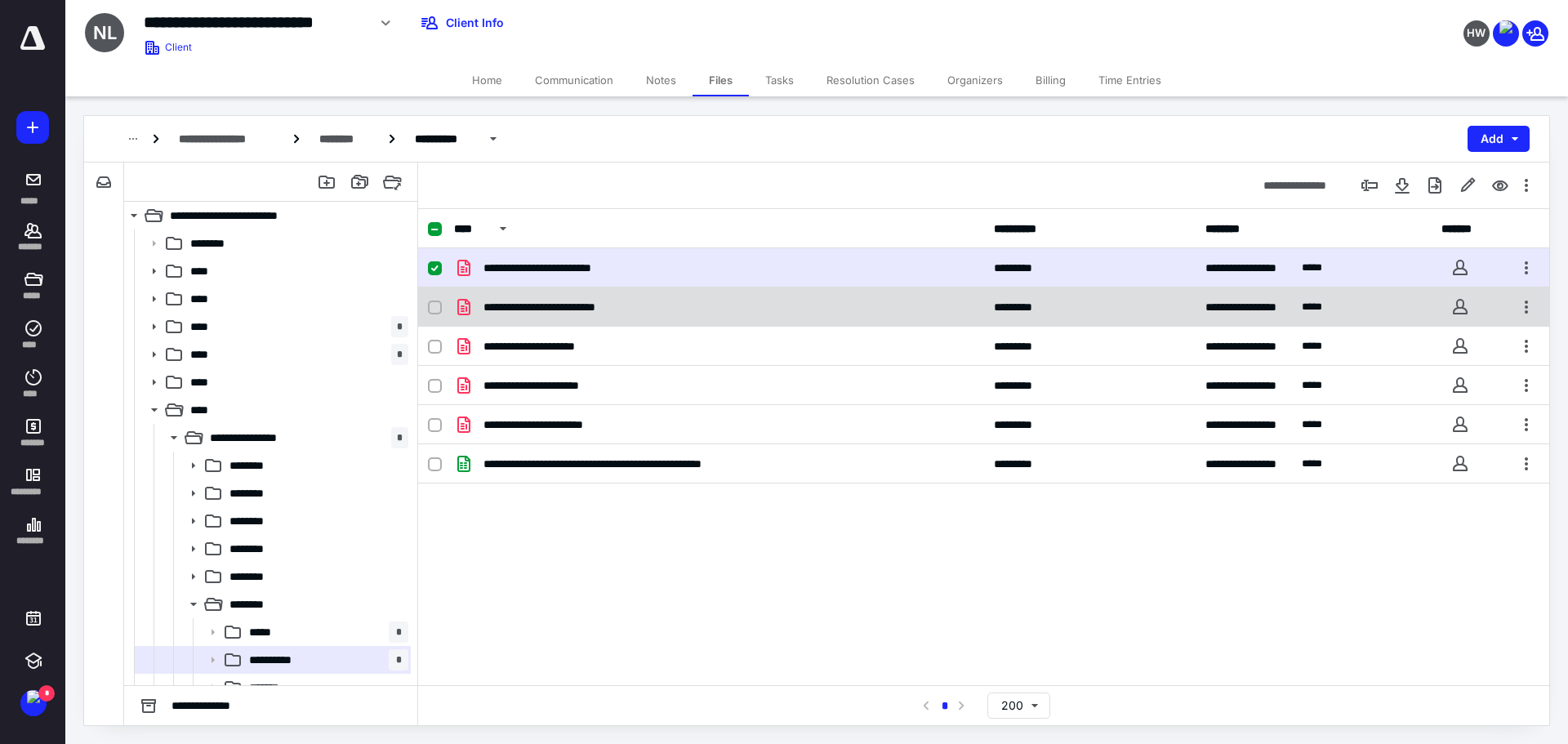 click 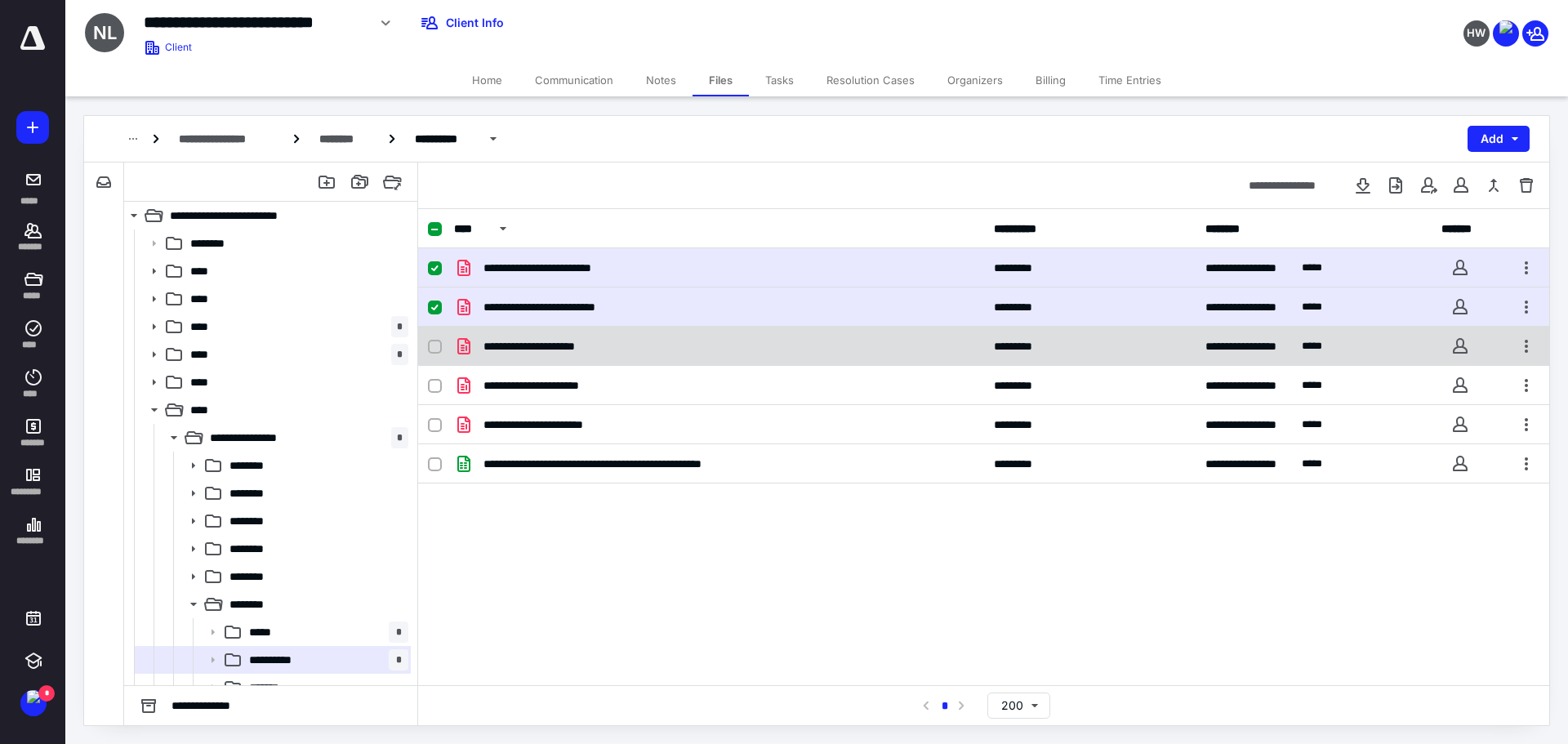 click at bounding box center [434, 347] 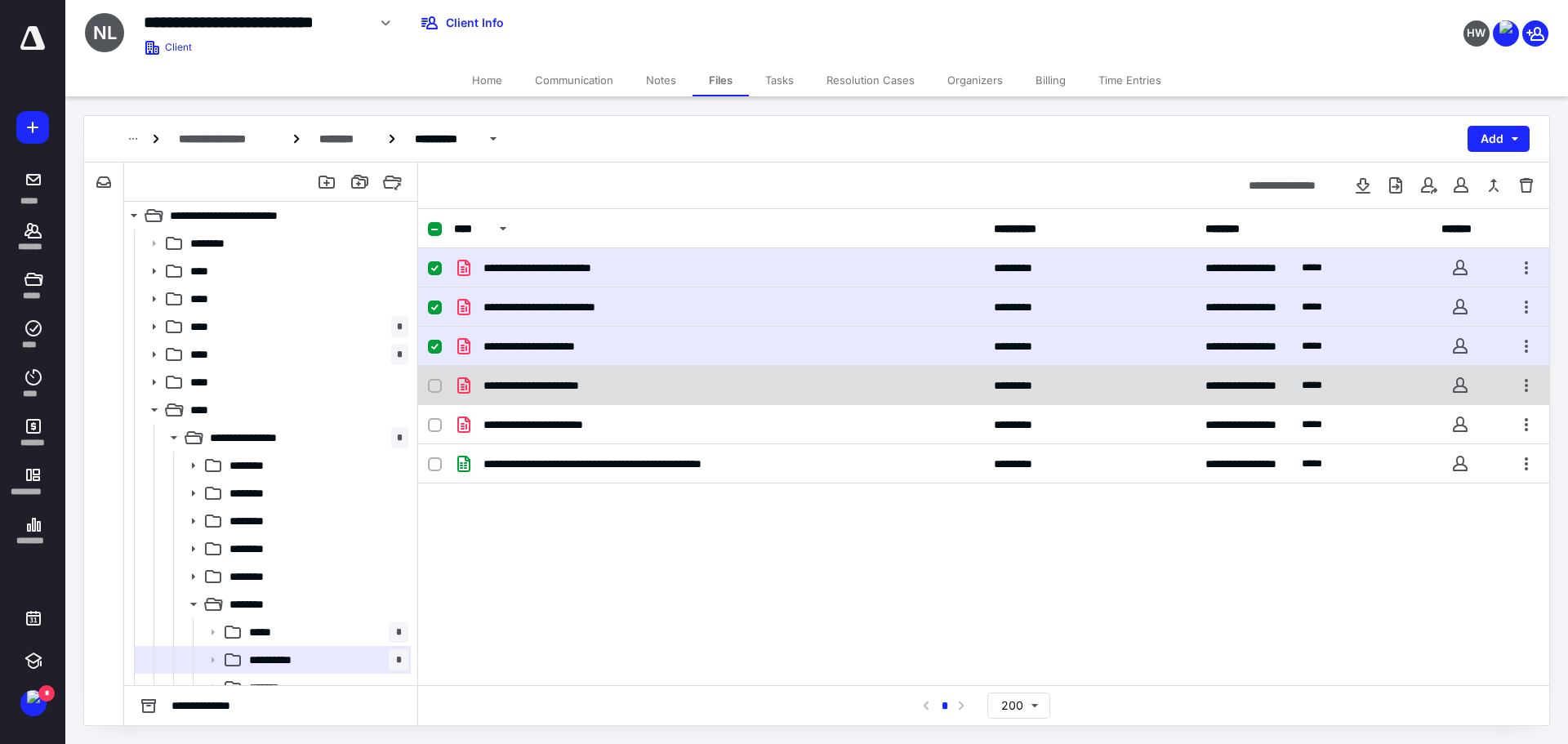 click at bounding box center [434, 386] 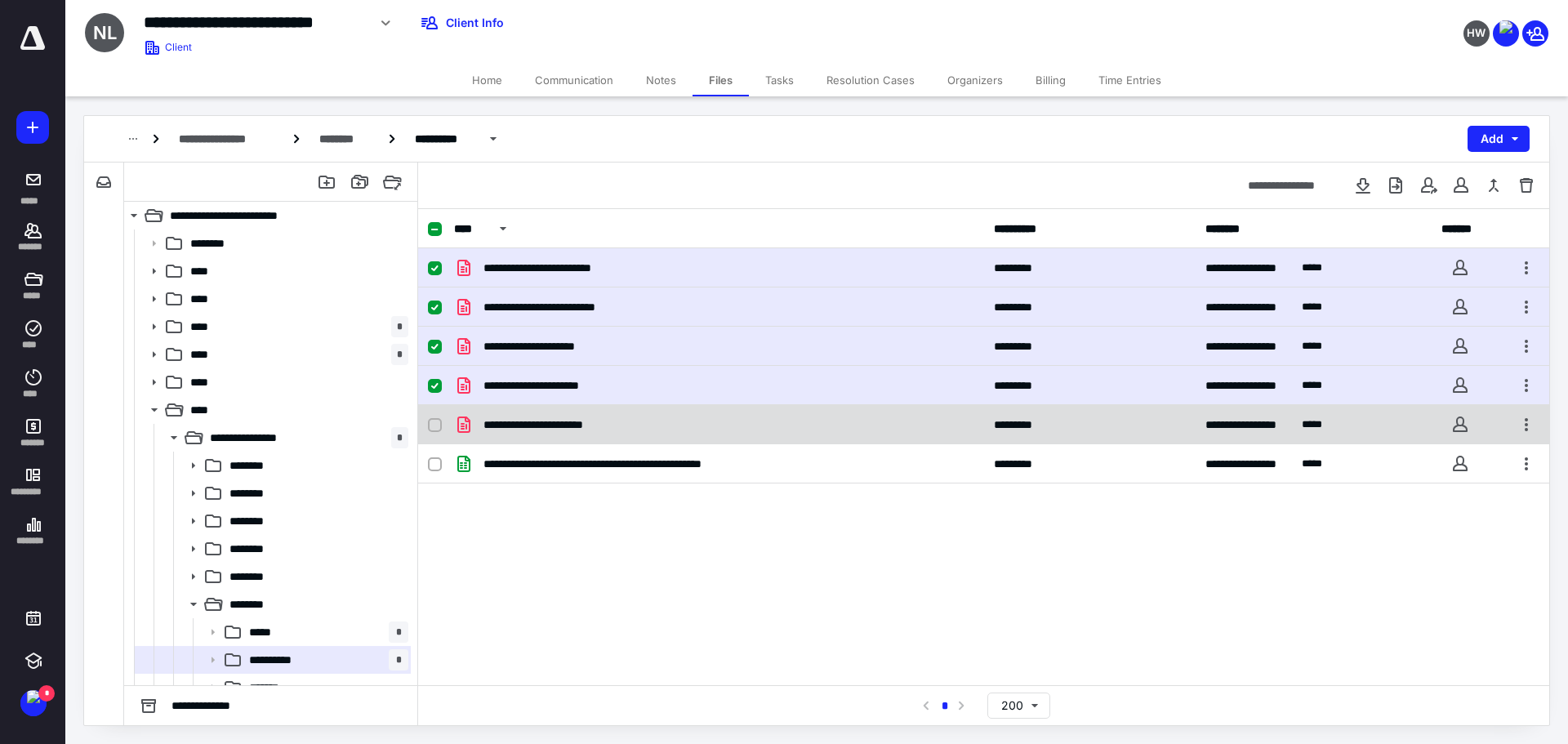 click 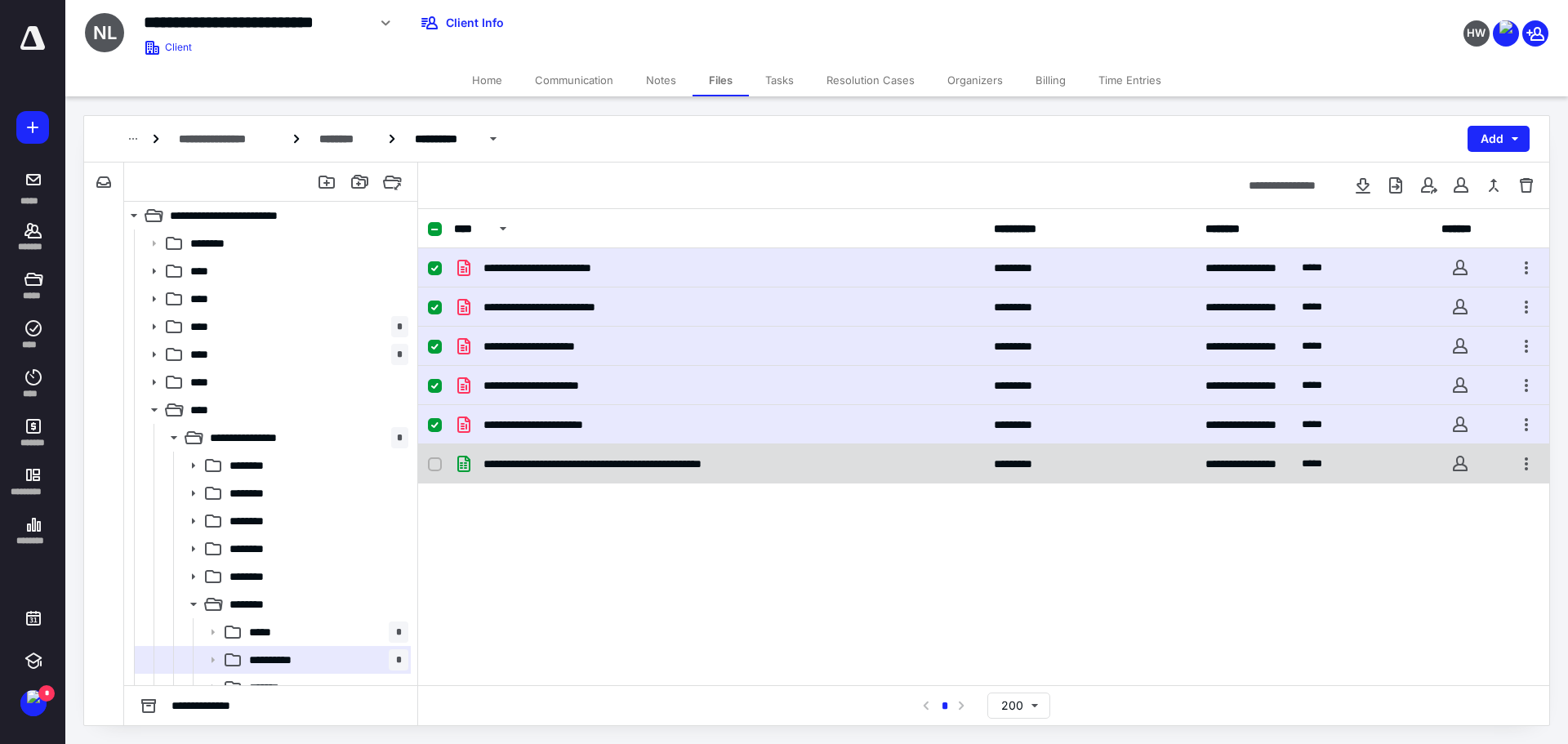 click at bounding box center [434, 465] 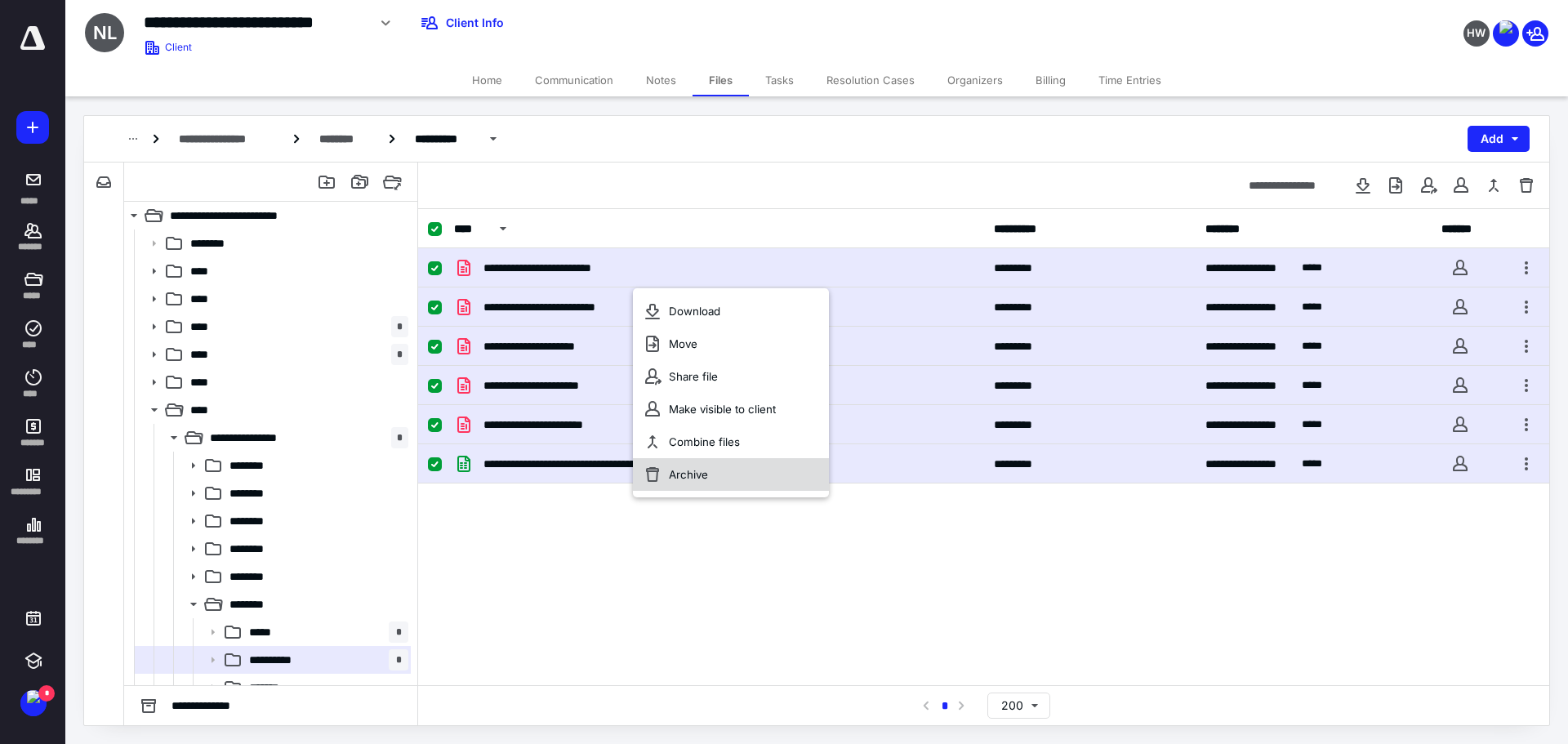 click on "Archive" at bounding box center [688, 474] 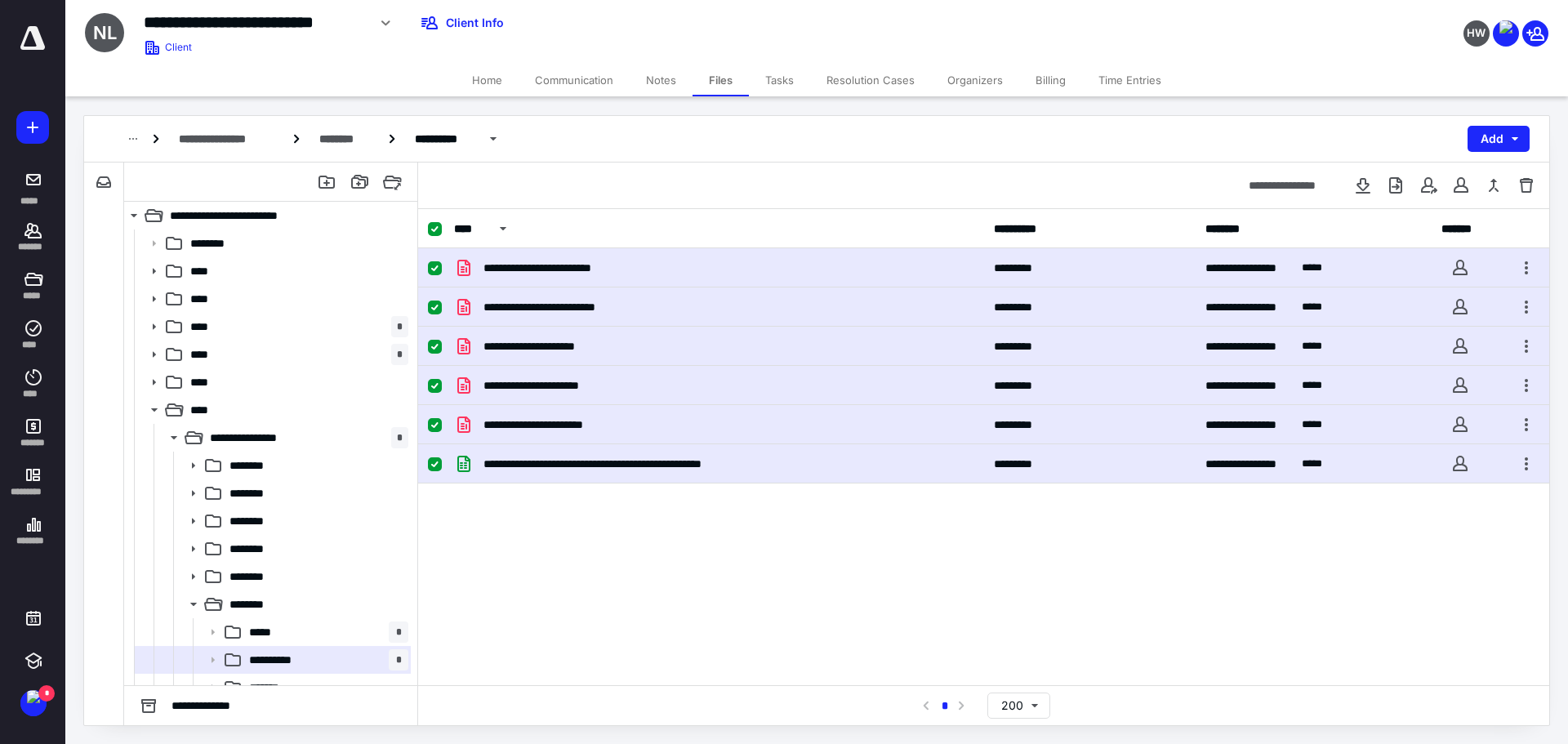 checkbox on "false" 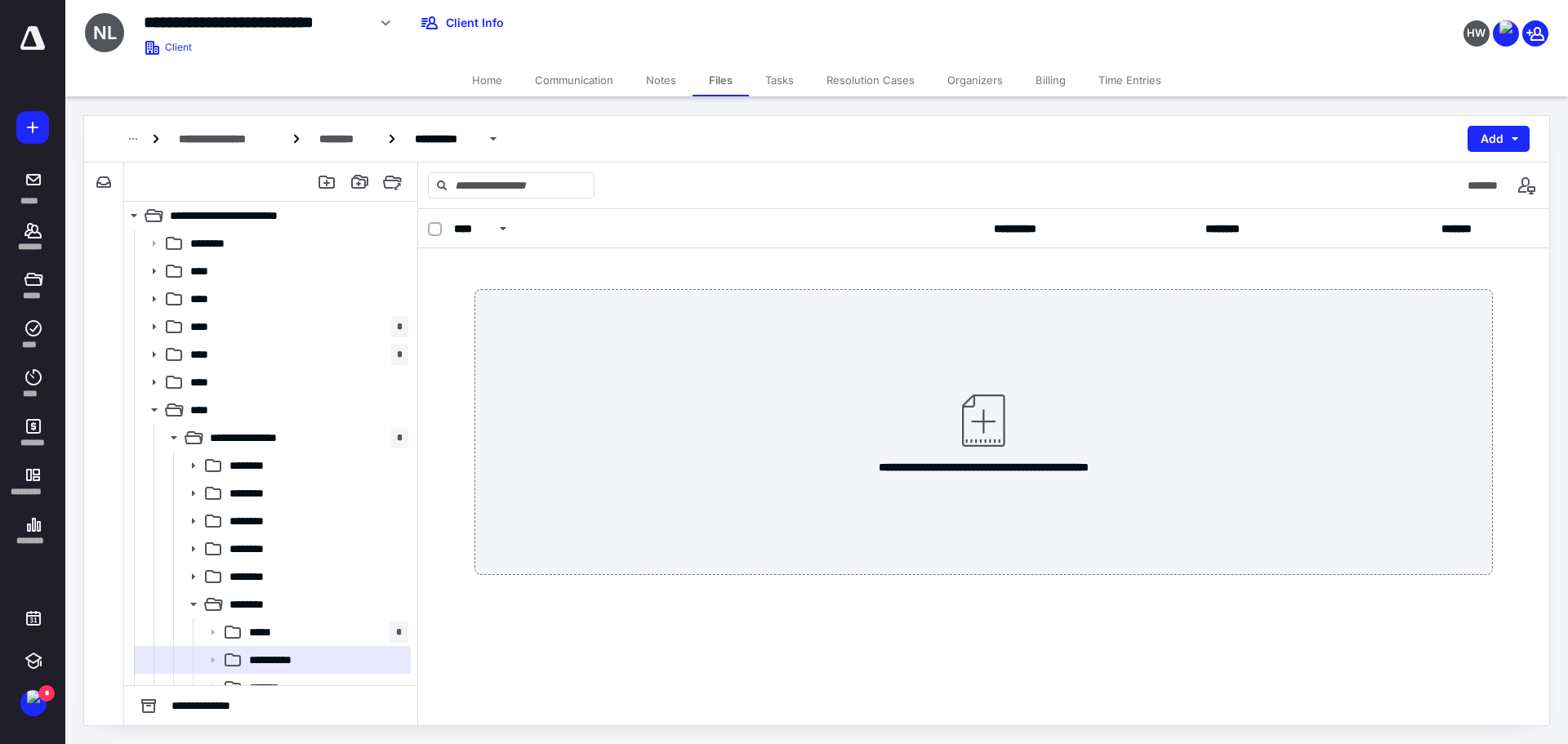 click on "**********" at bounding box center (983, 432) 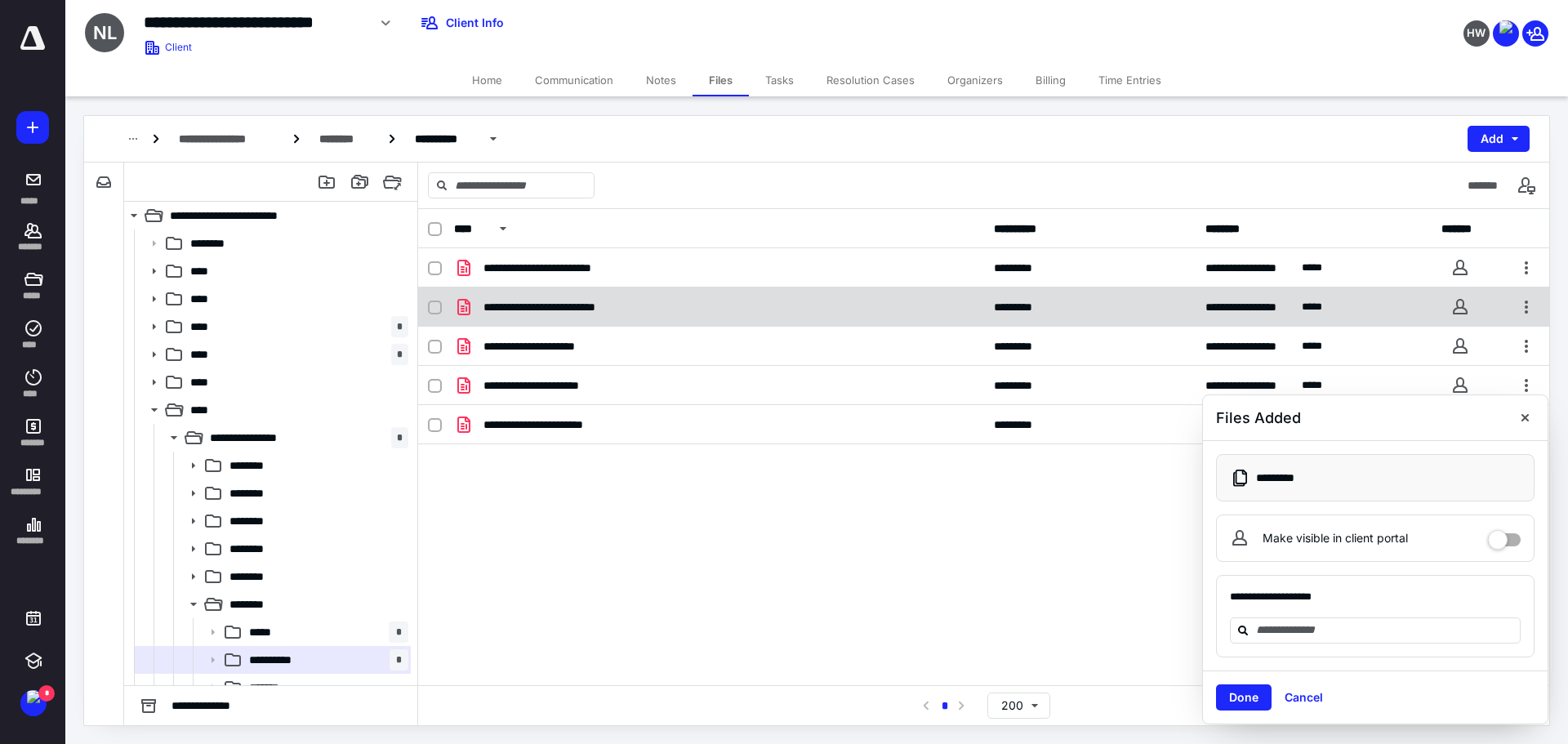 click on "**********" at bounding box center (719, 307) 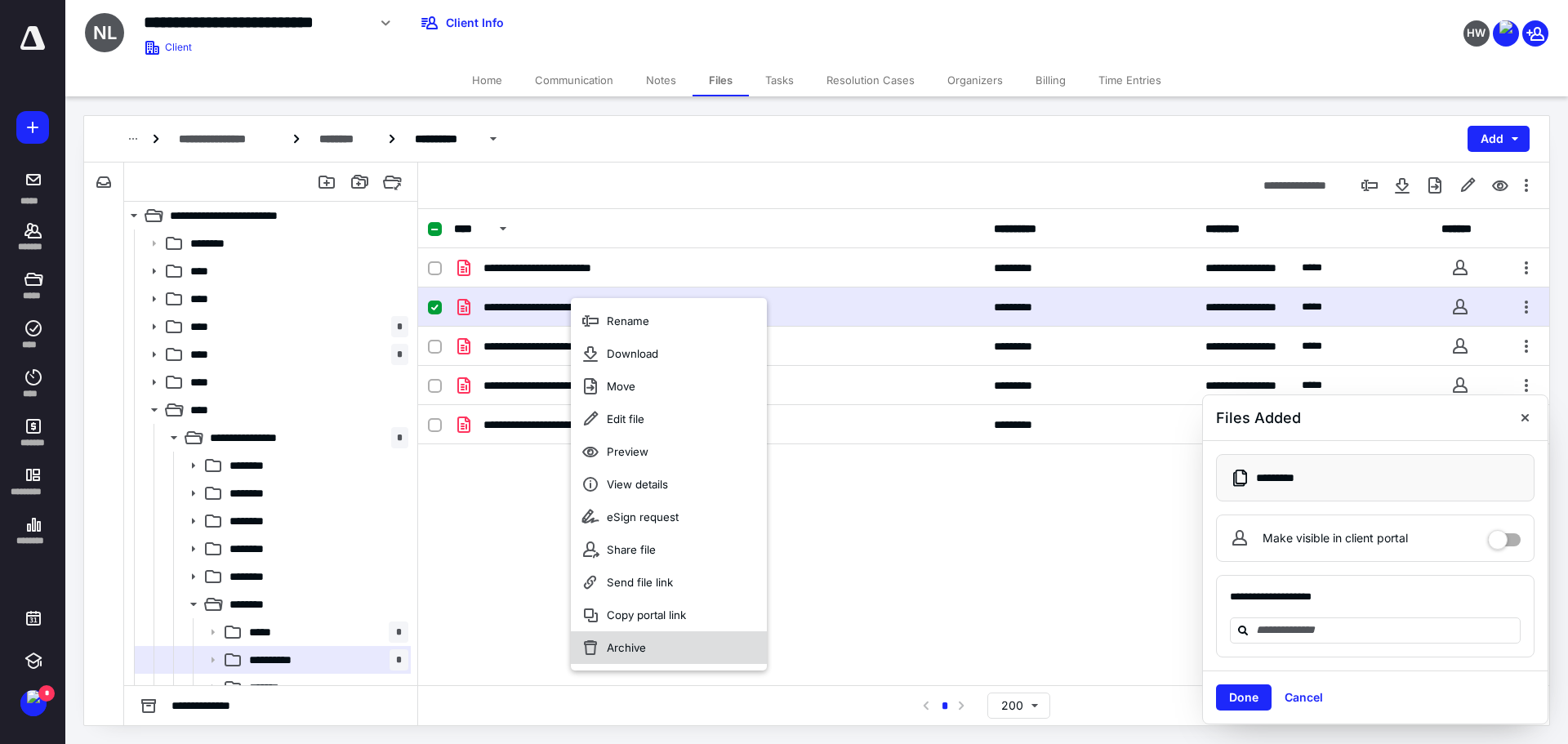 click on "Archive" at bounding box center [669, 648] 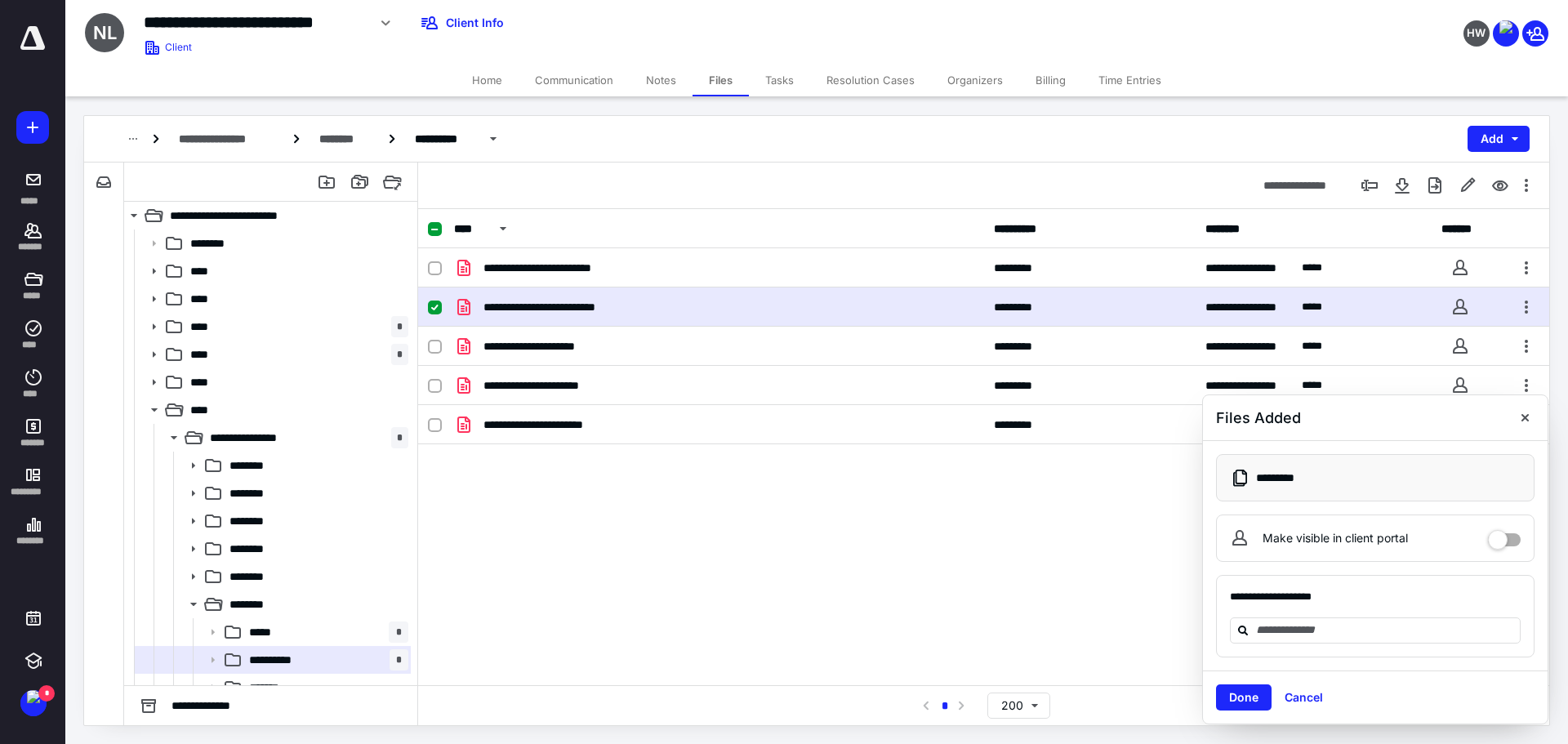 checkbox on "false" 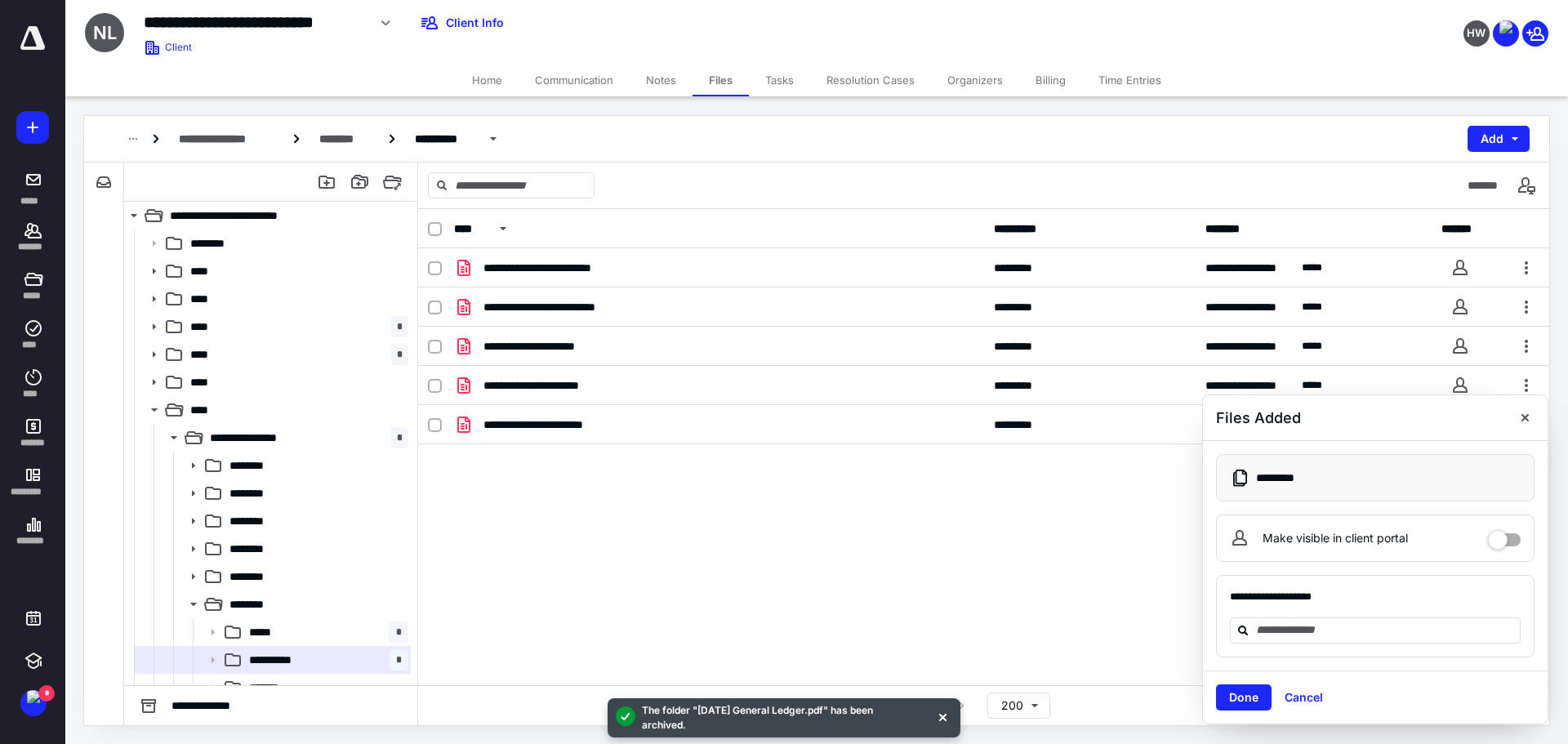 click on "**********" at bounding box center (983, 447) 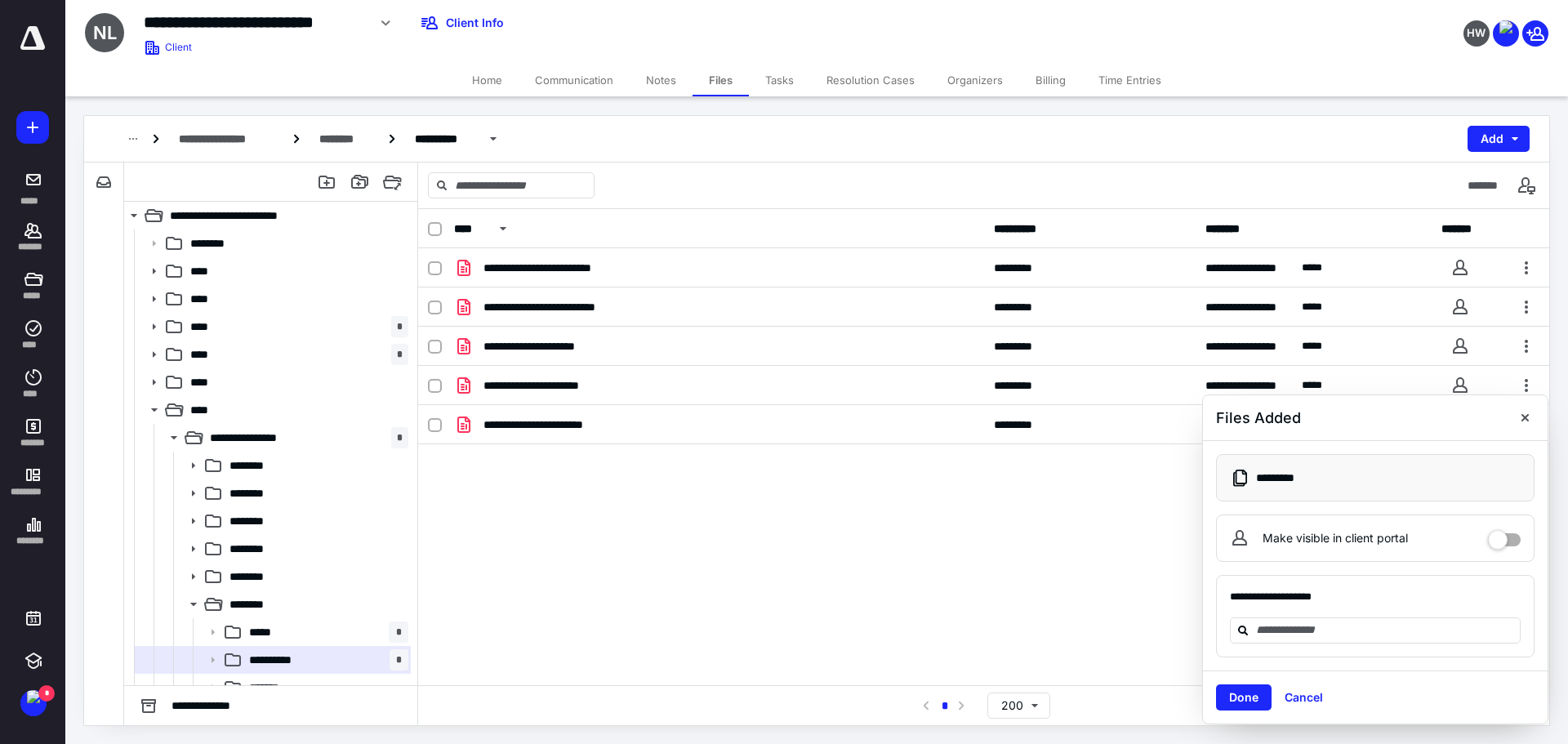 click on "**********" at bounding box center [983, 447] 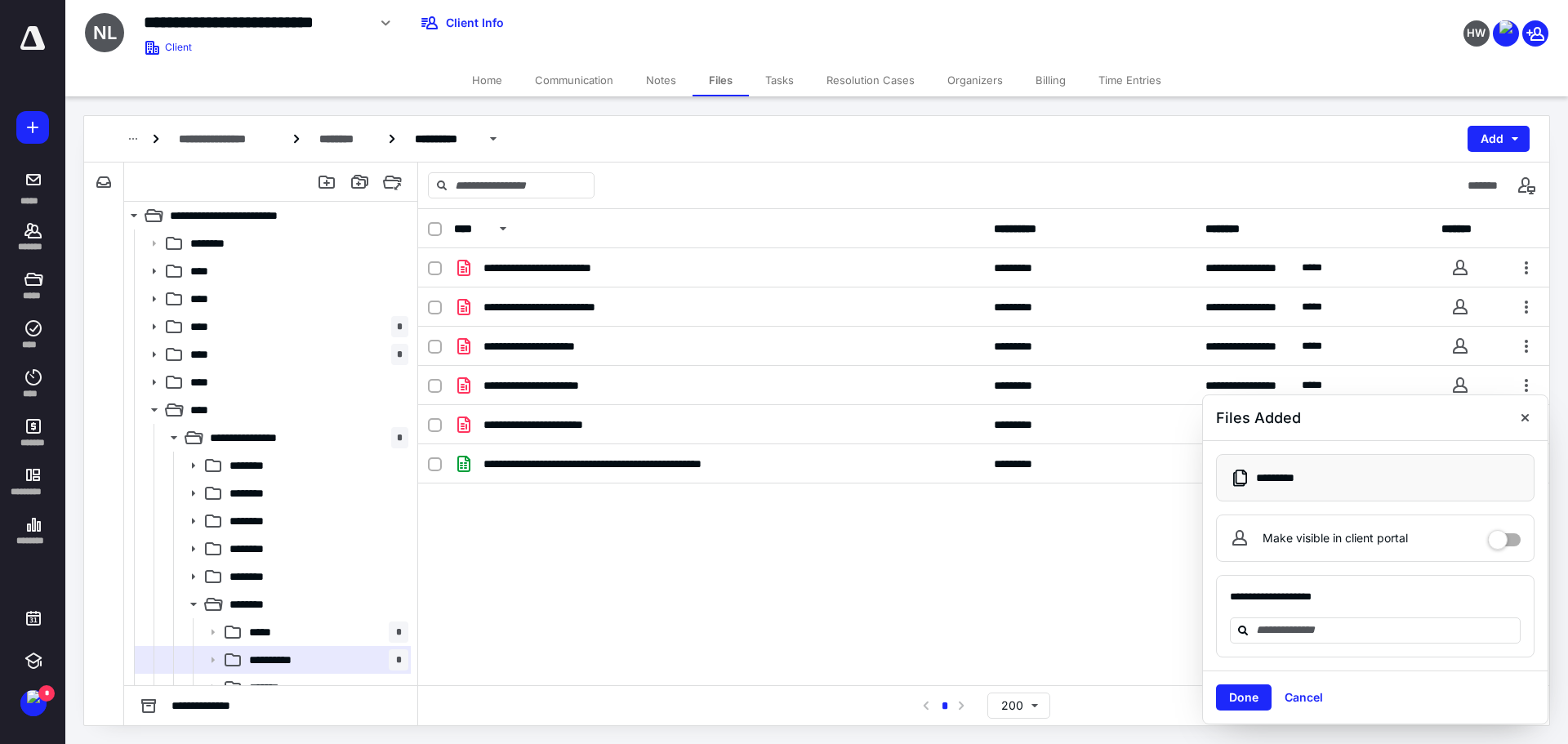 drag, startPoint x: 776, startPoint y: 77, endPoint x: 777, endPoint y: 90, distance: 13.0384 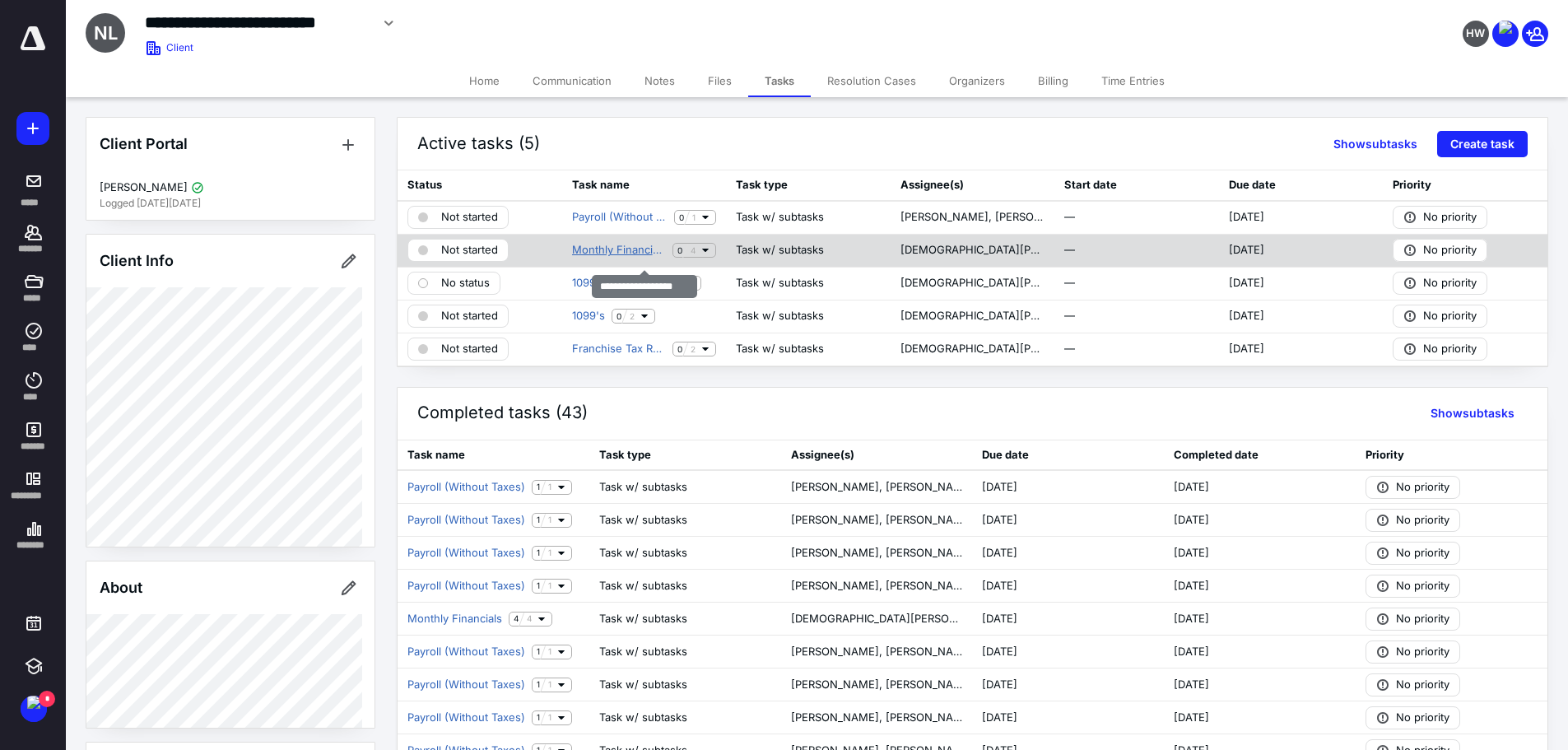 click on "Monthly Financials" at bounding box center [619, 250] 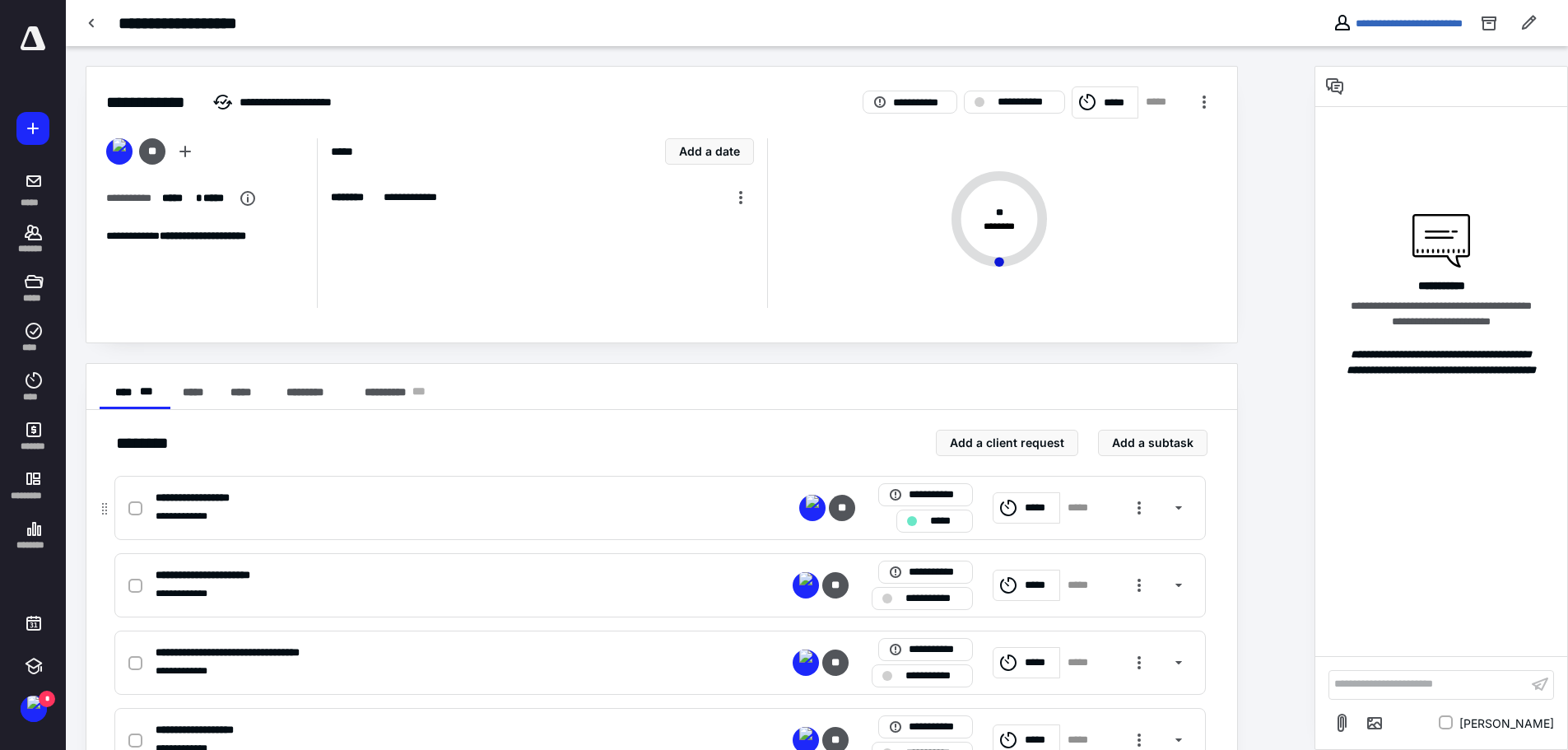 click 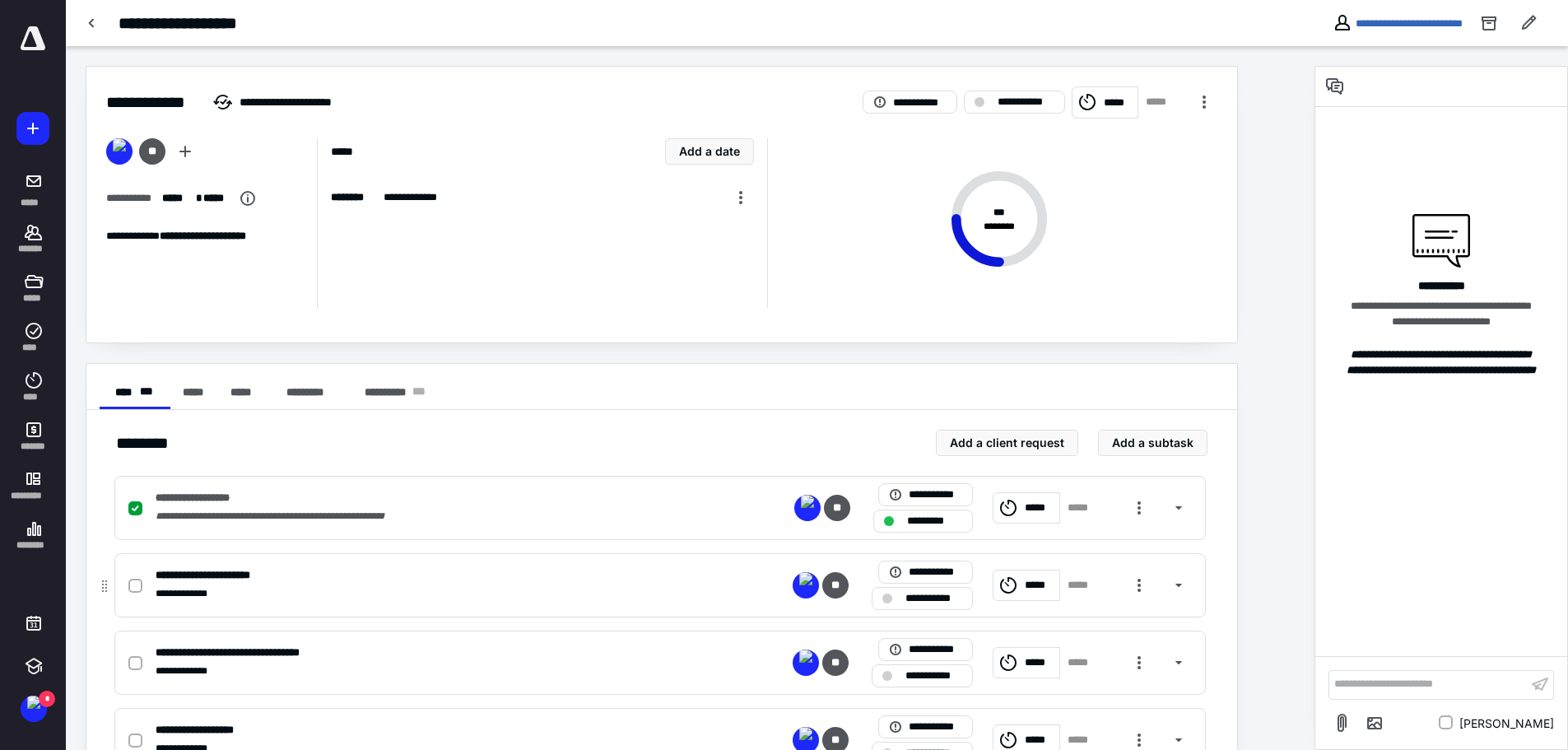 click 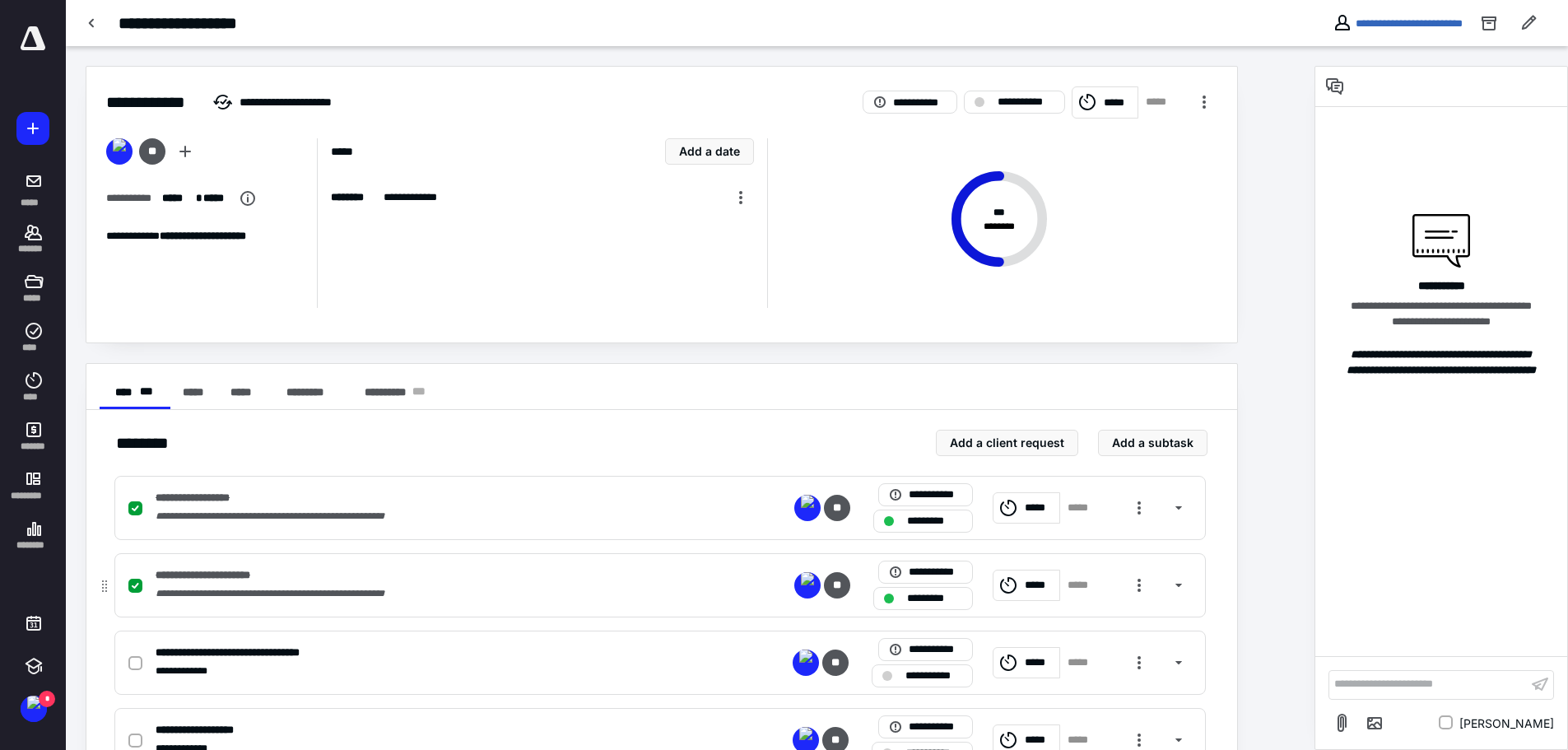 scroll, scrollTop: 63, scrollLeft: 0, axis: vertical 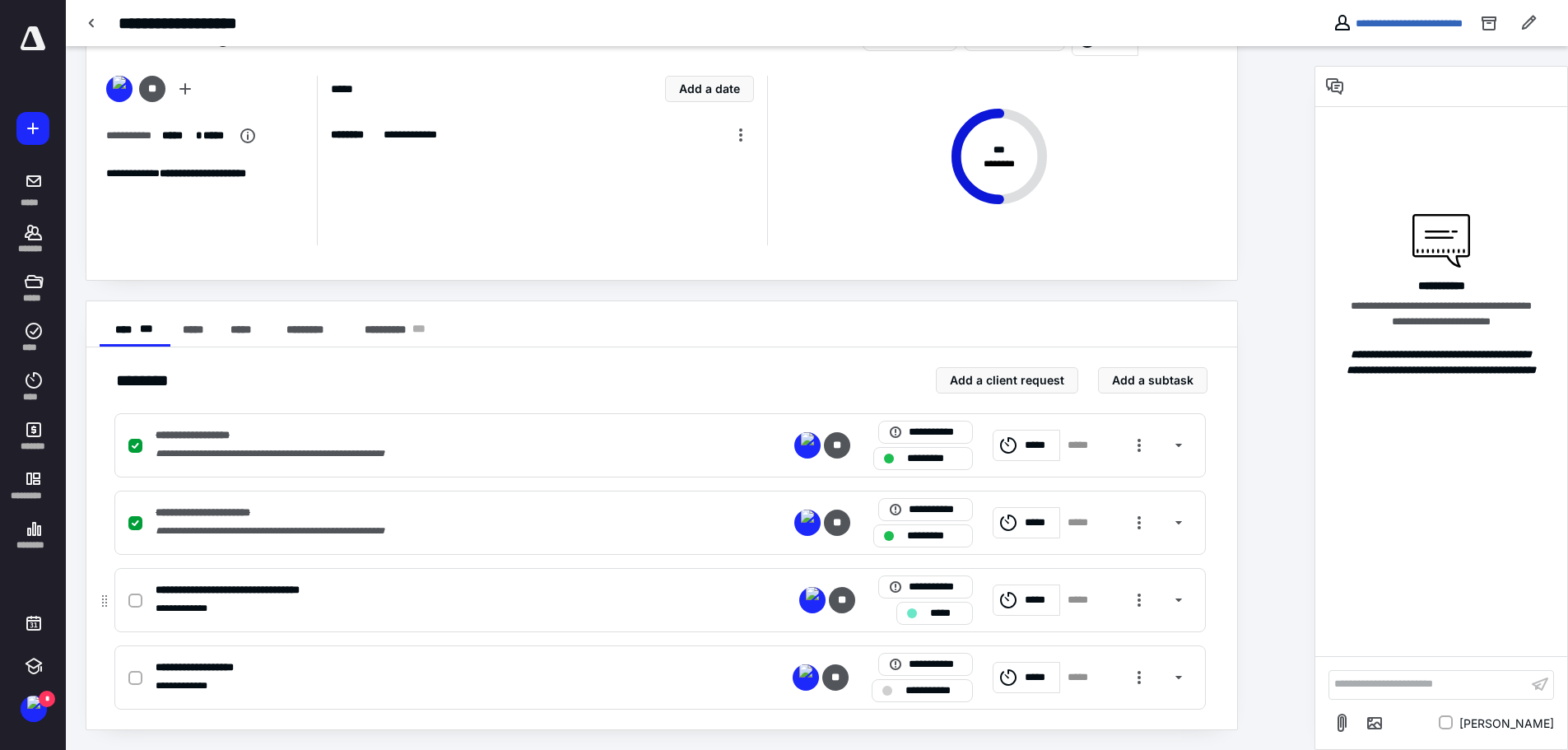 click 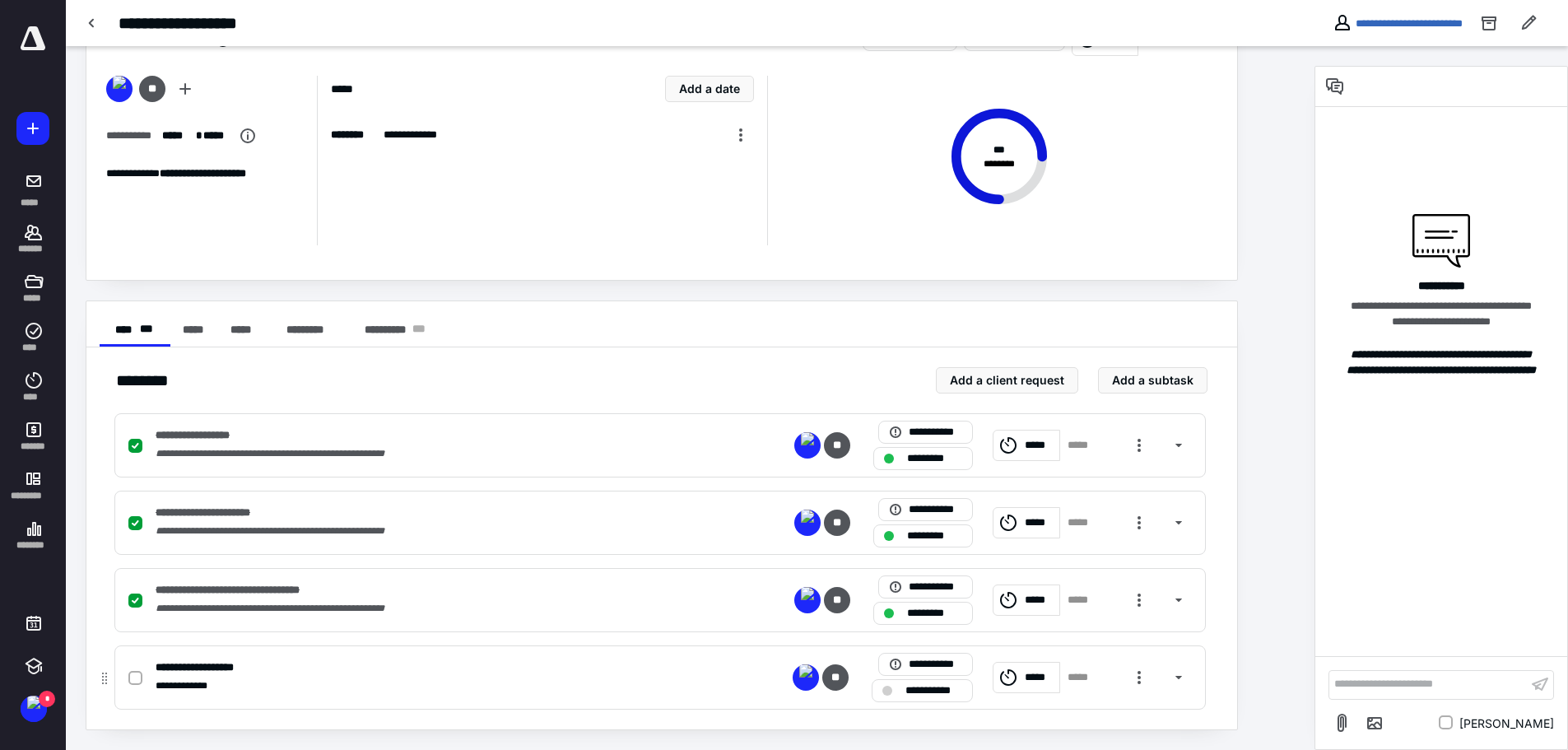 click at bounding box center [135, 678] 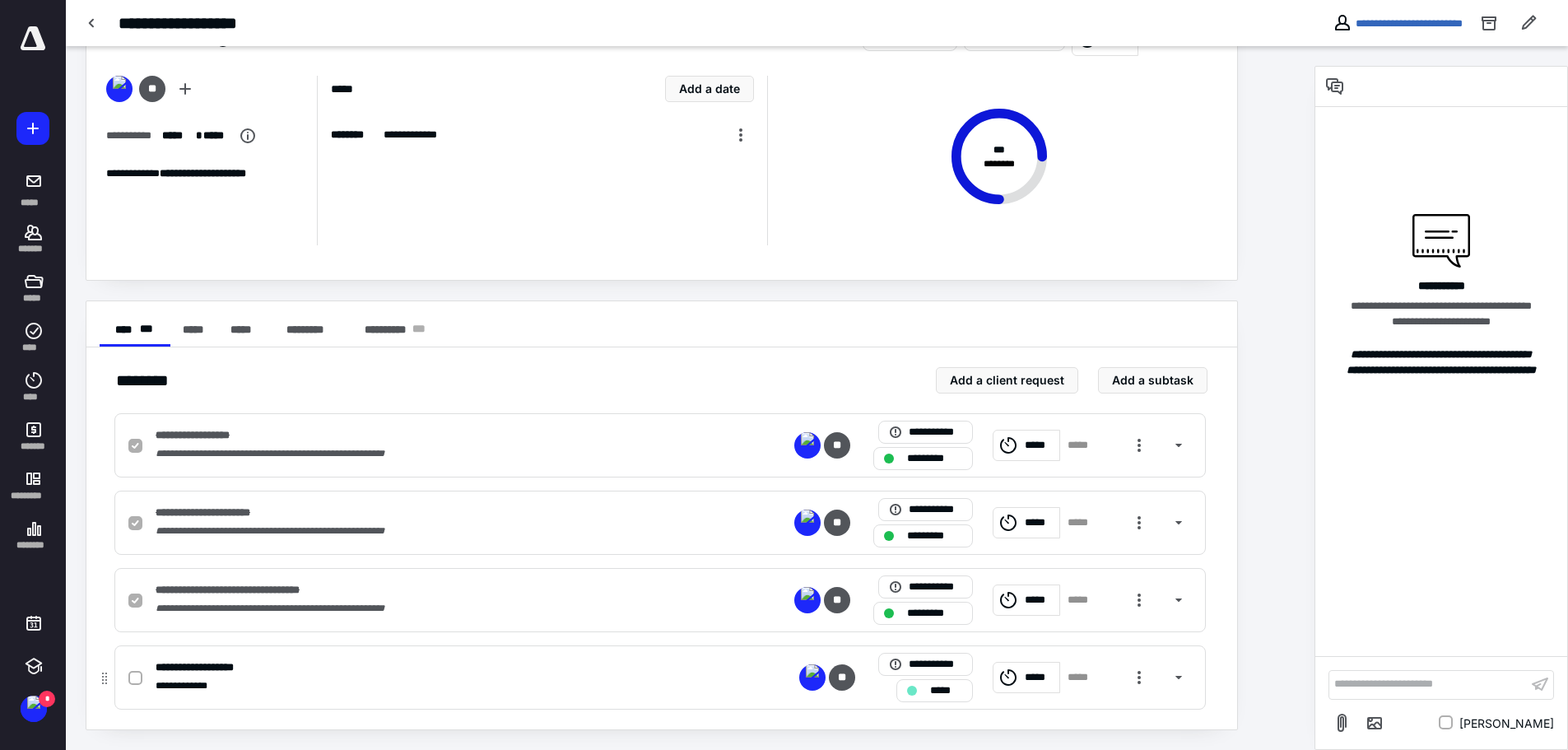 checkbox on "true" 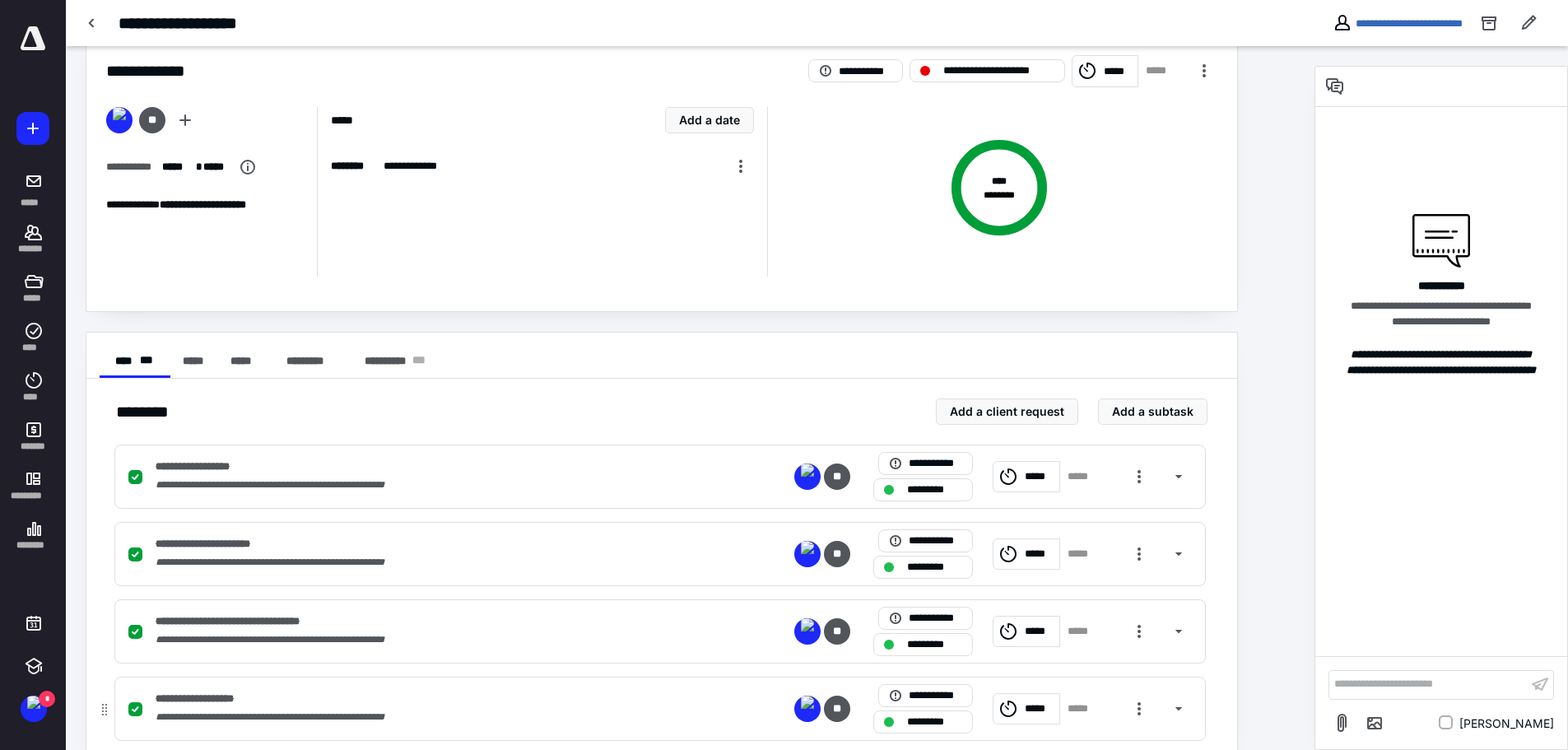 scroll, scrollTop: 63, scrollLeft: 0, axis: vertical 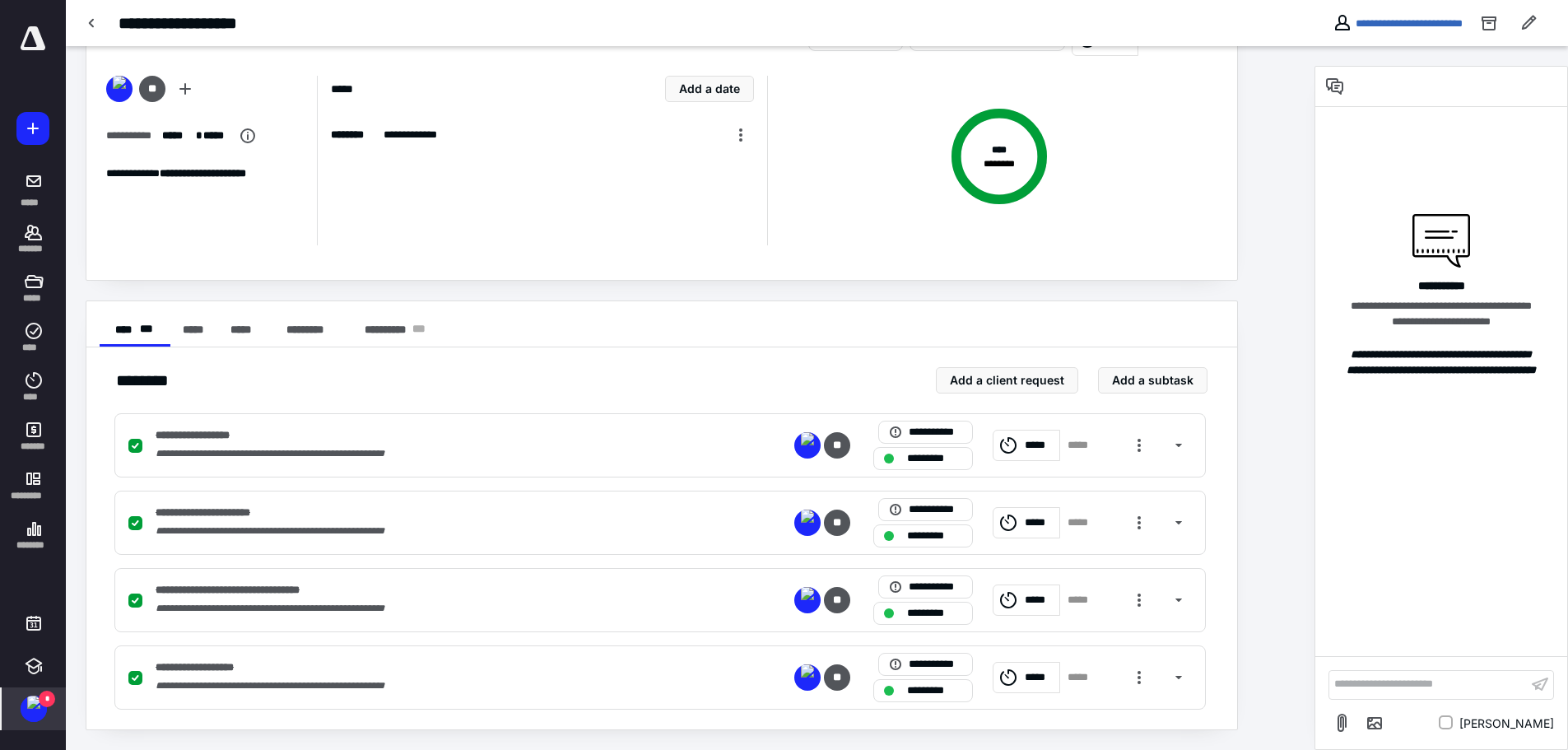 click at bounding box center (34, 702) 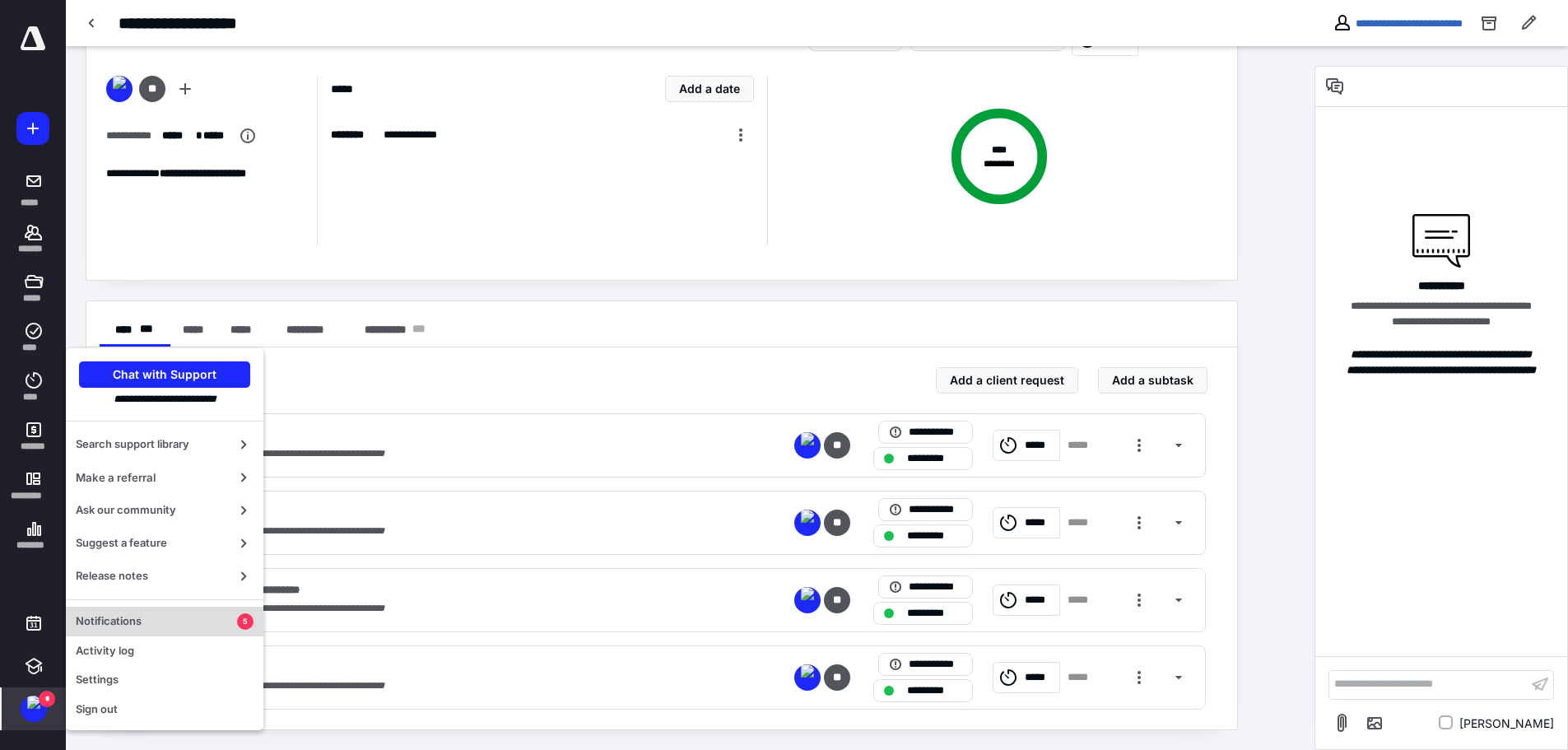 click on "Notifications" at bounding box center [156, 622] 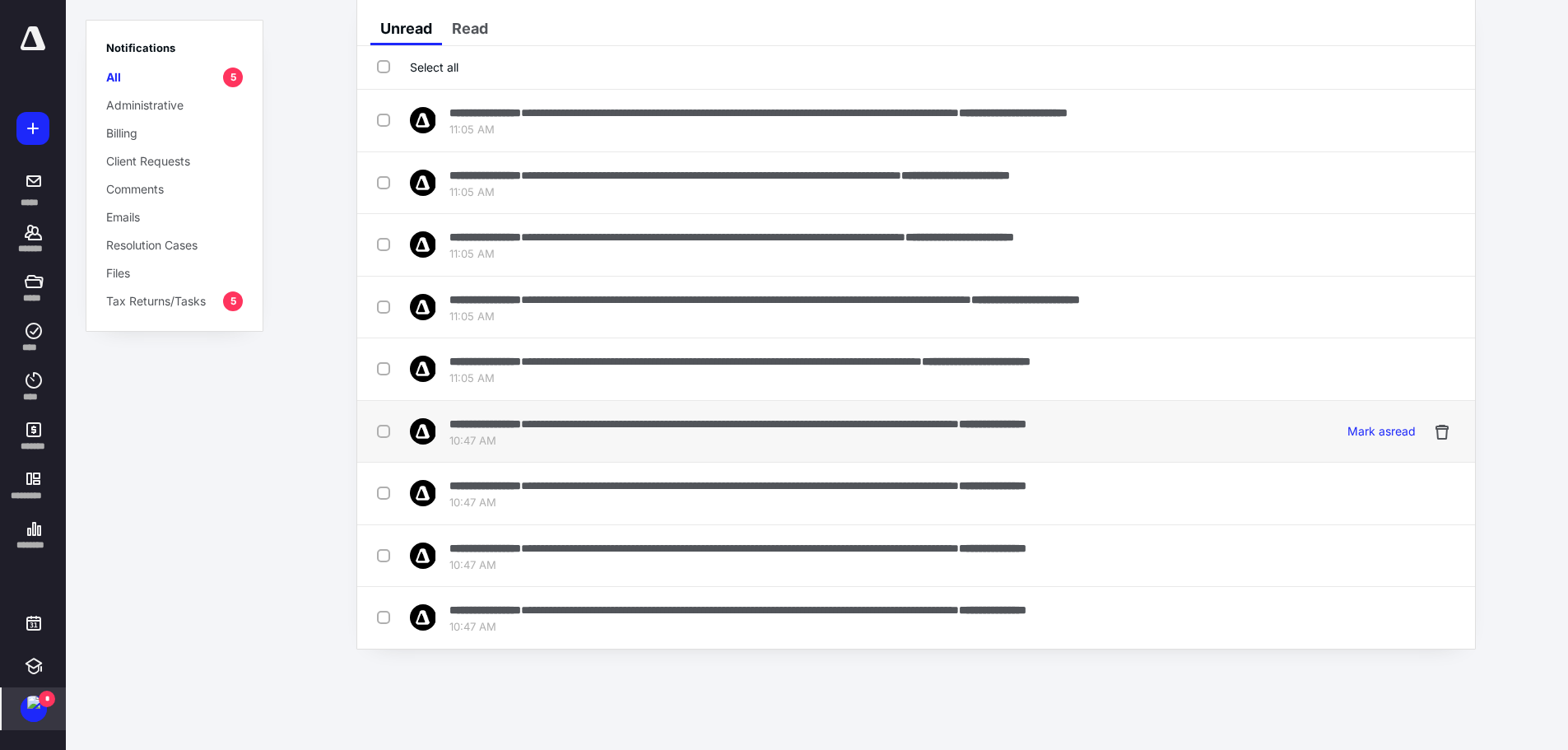 scroll, scrollTop: 54, scrollLeft: 0, axis: vertical 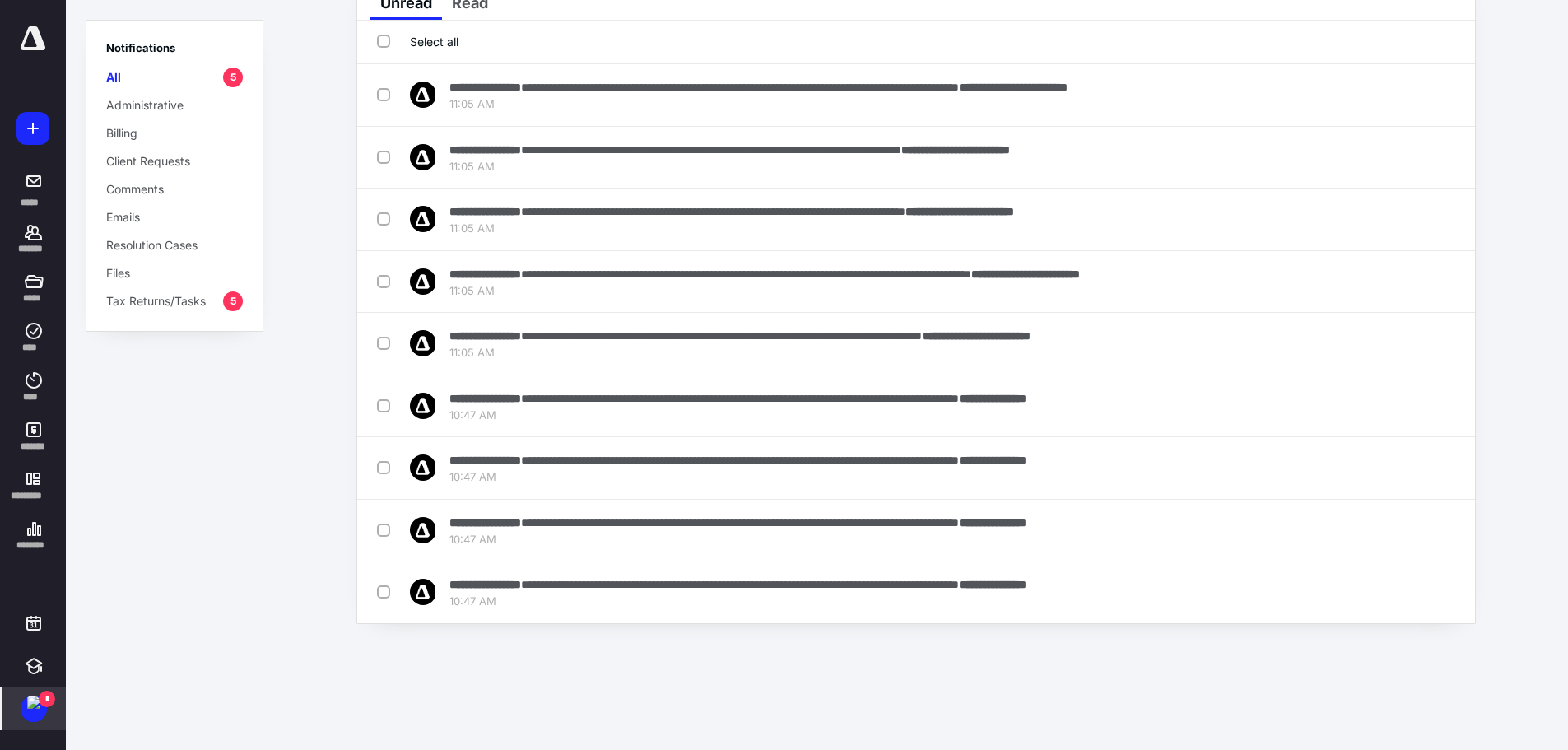 click on "Select all" at bounding box center [417, 41] 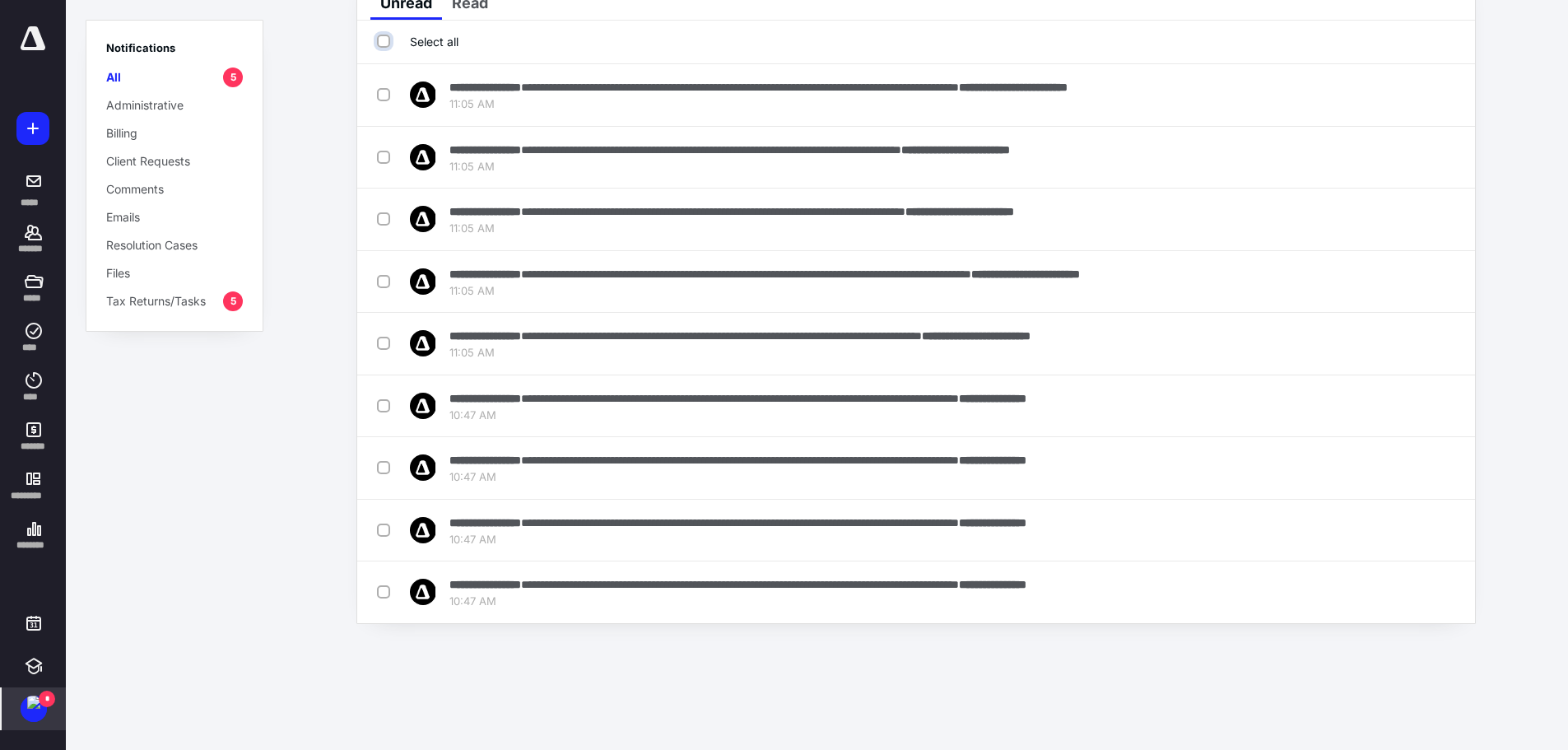 click on "Select all" at bounding box center [385, 41] 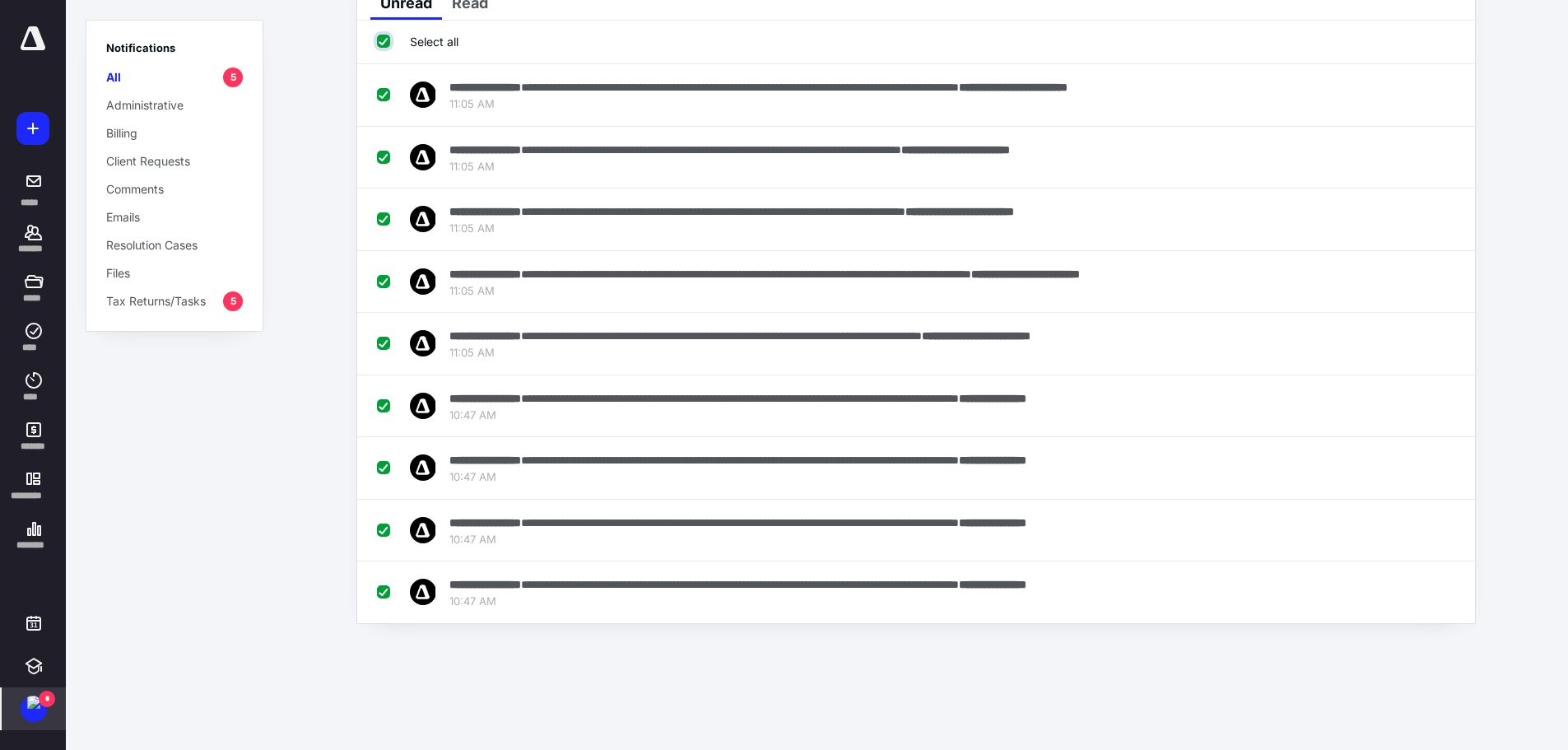 checkbox on "true" 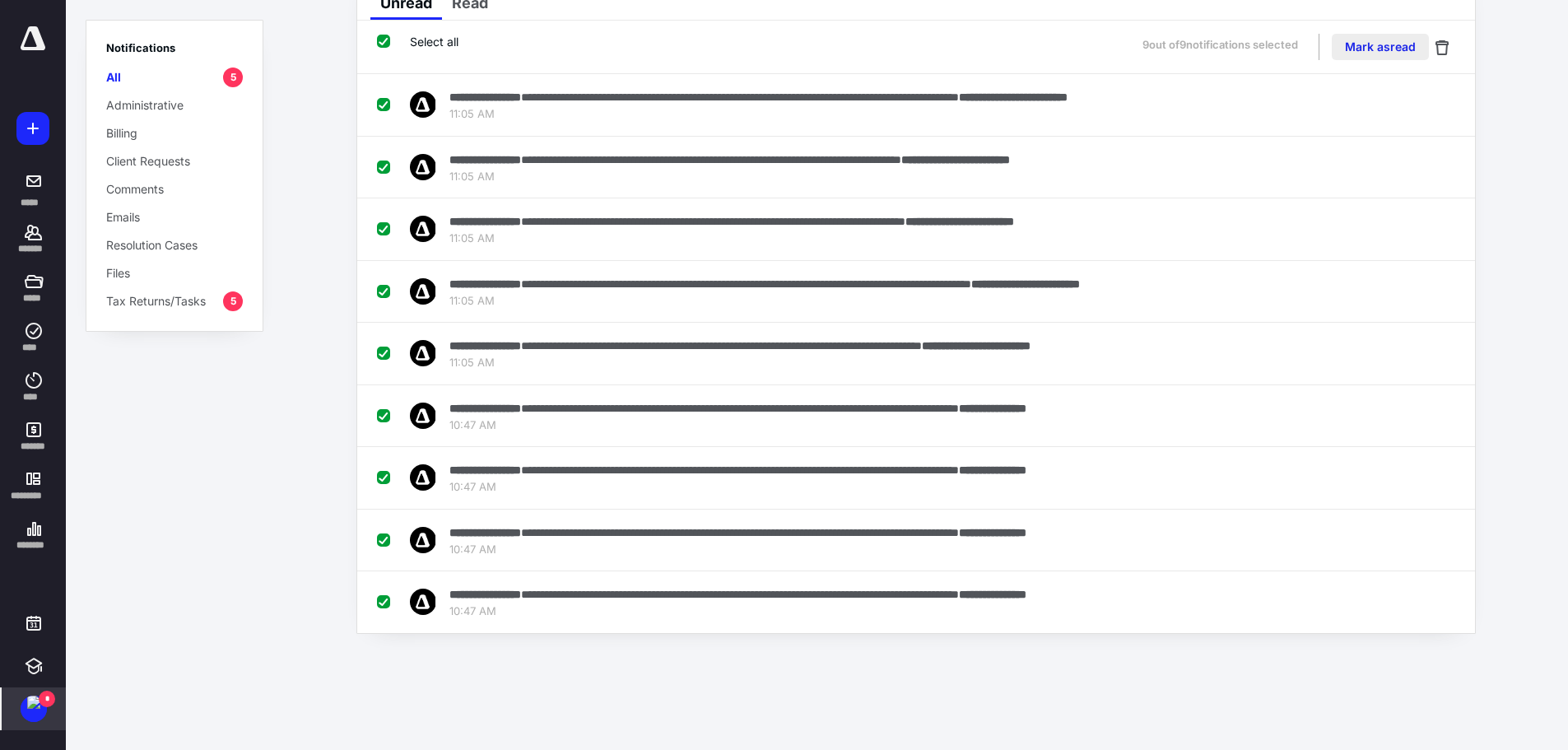 drag, startPoint x: 1385, startPoint y: 43, endPoint x: 1328, endPoint y: 57, distance: 58.694122 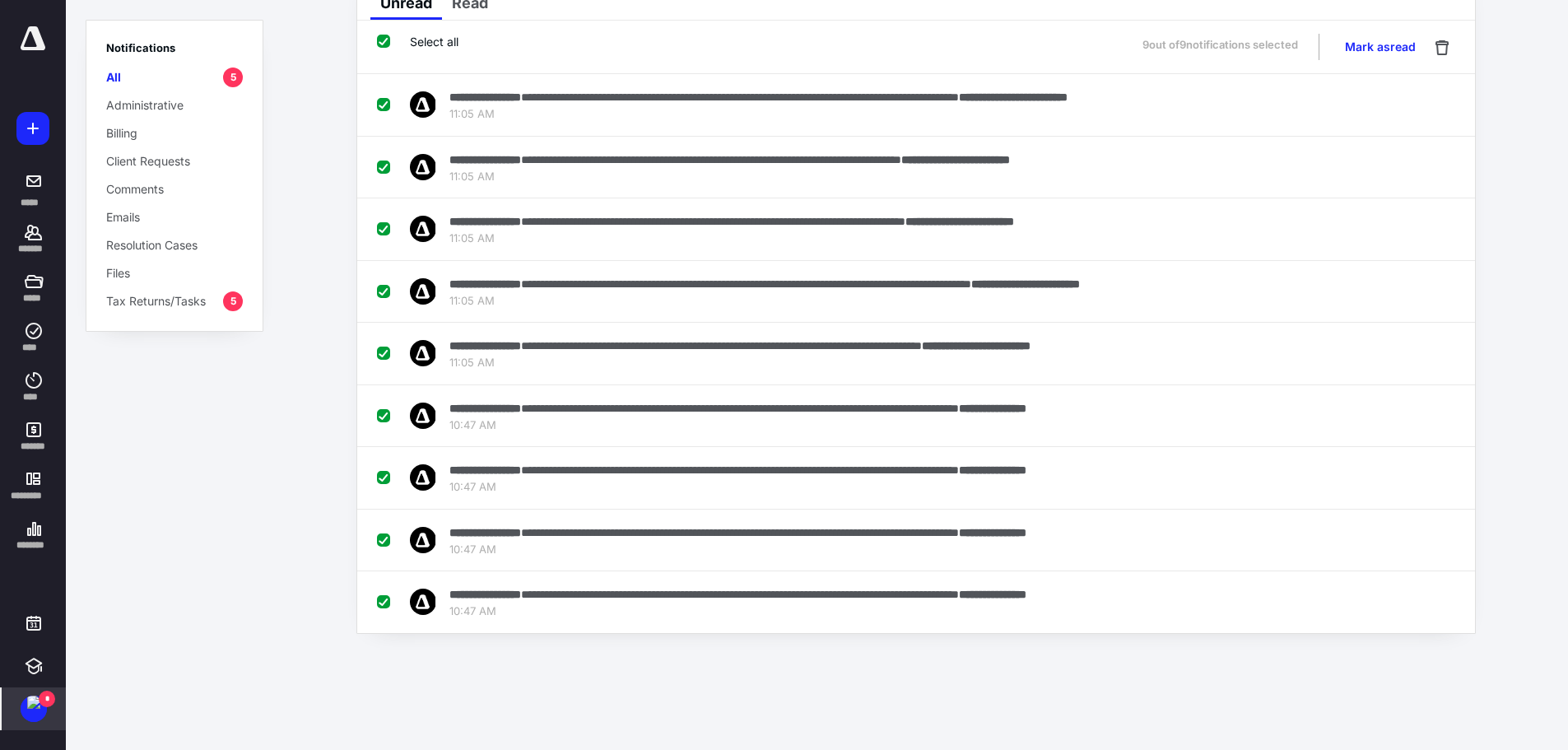 click on "Mark as  read" at bounding box center [1380, 47] 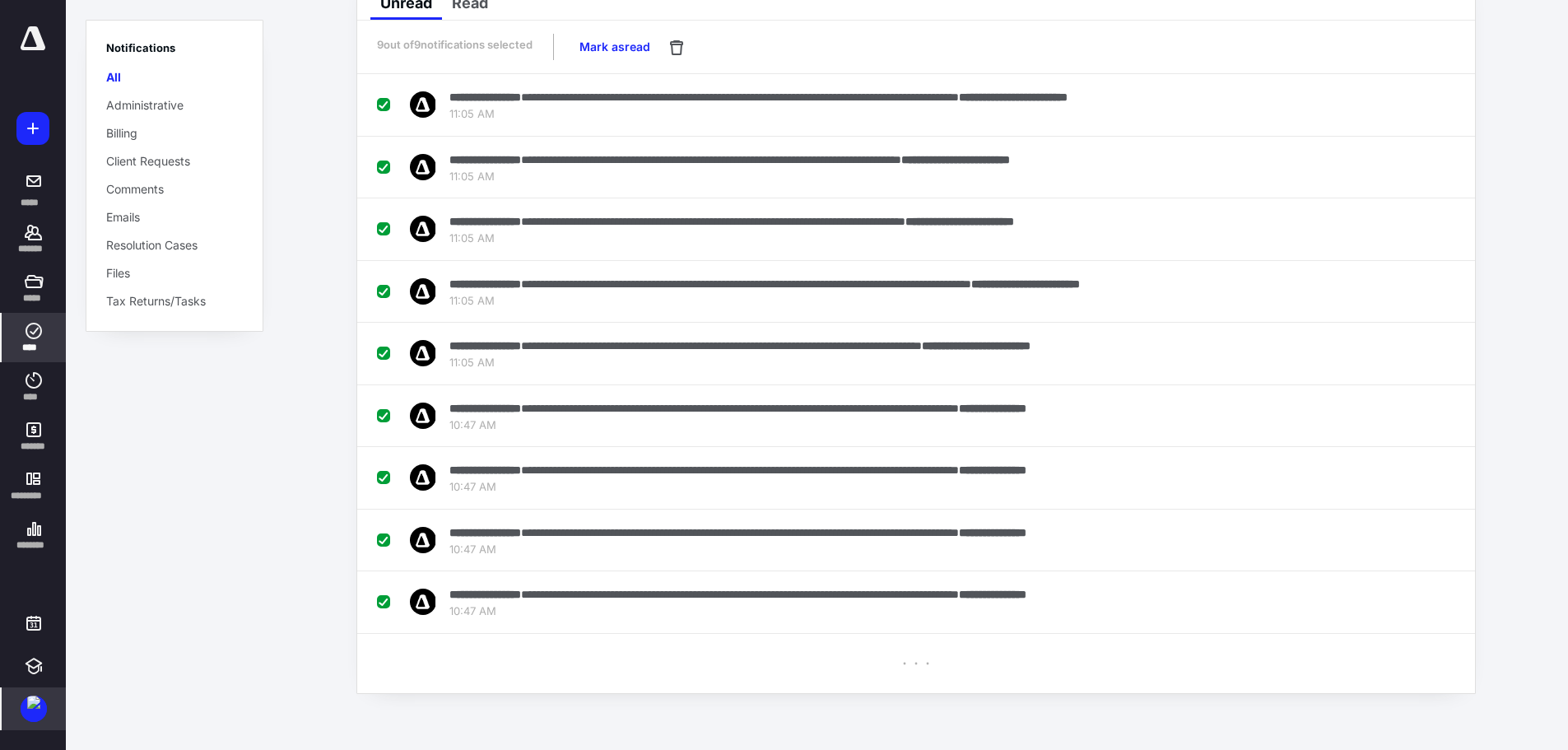 scroll, scrollTop: 0, scrollLeft: 0, axis: both 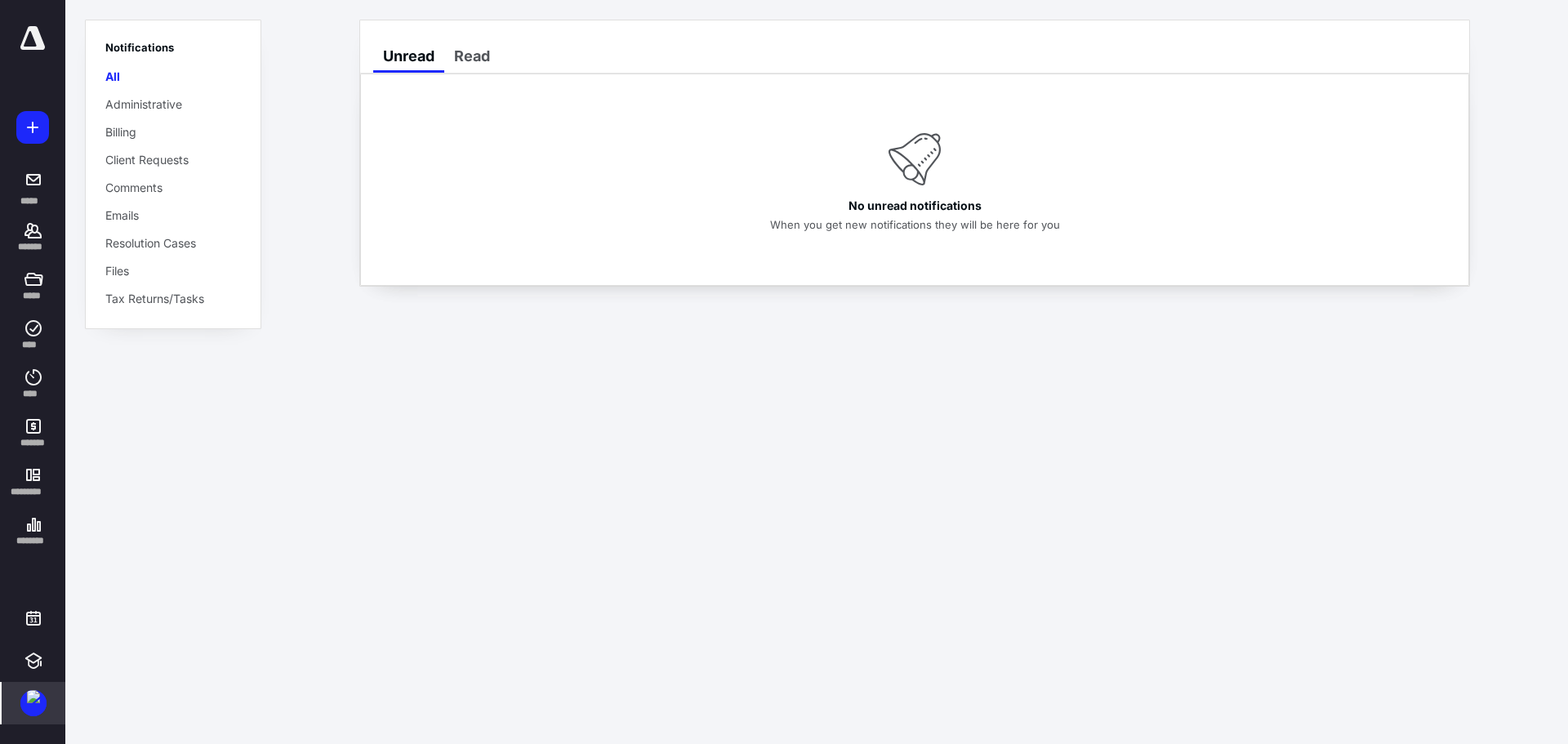 click on "**********" at bounding box center (784, 372) 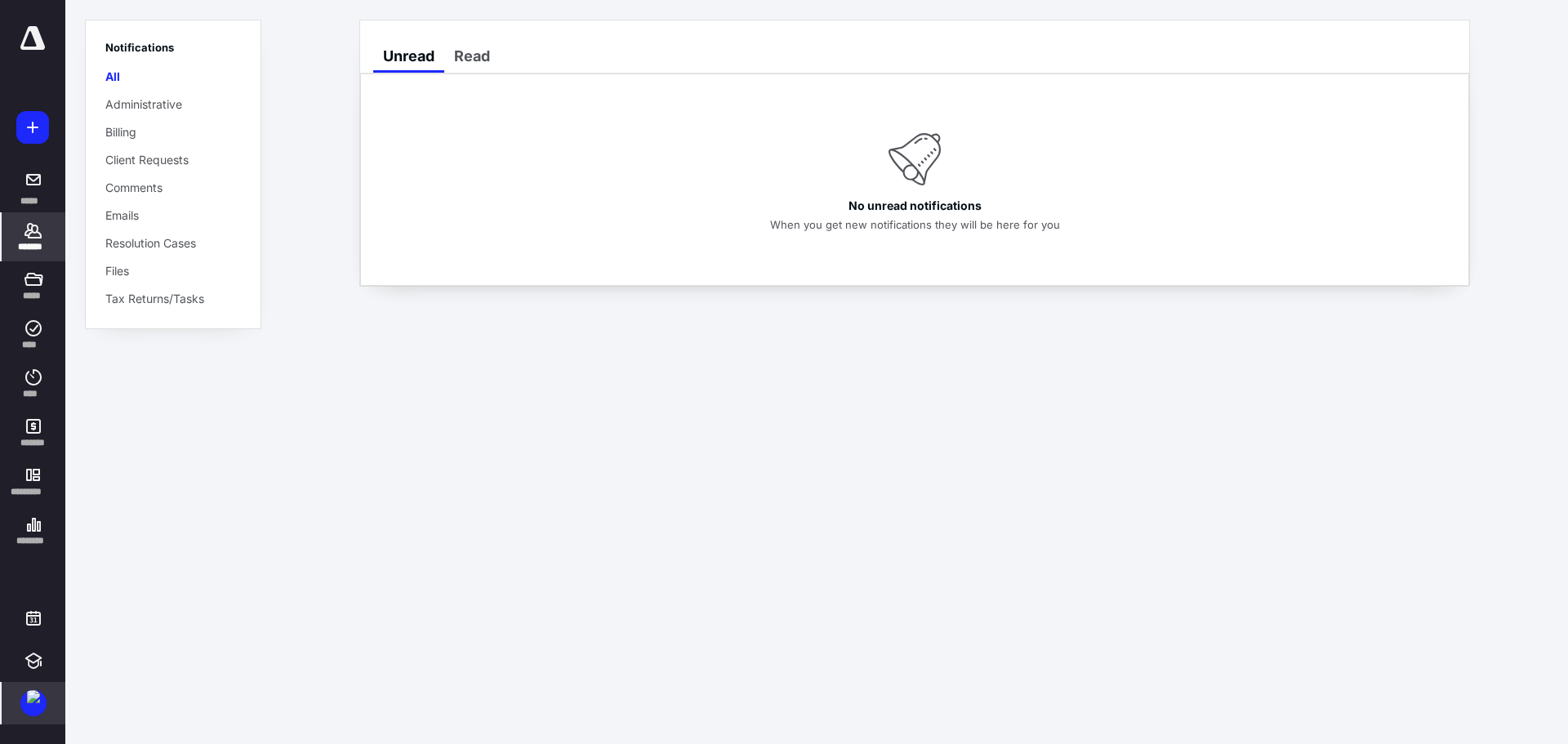 drag, startPoint x: 47, startPoint y: 227, endPoint x: 33, endPoint y: 243, distance: 21.260292 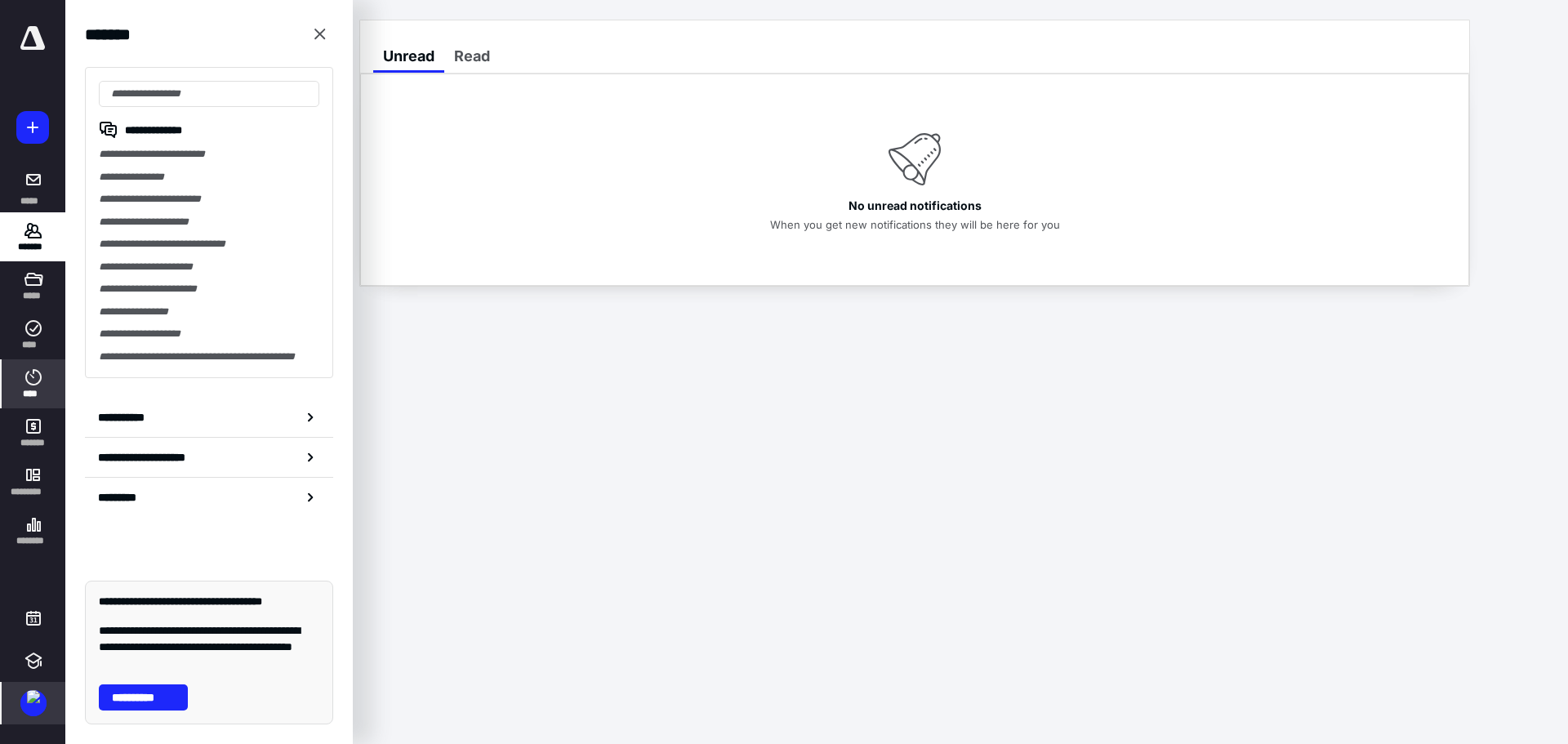 click 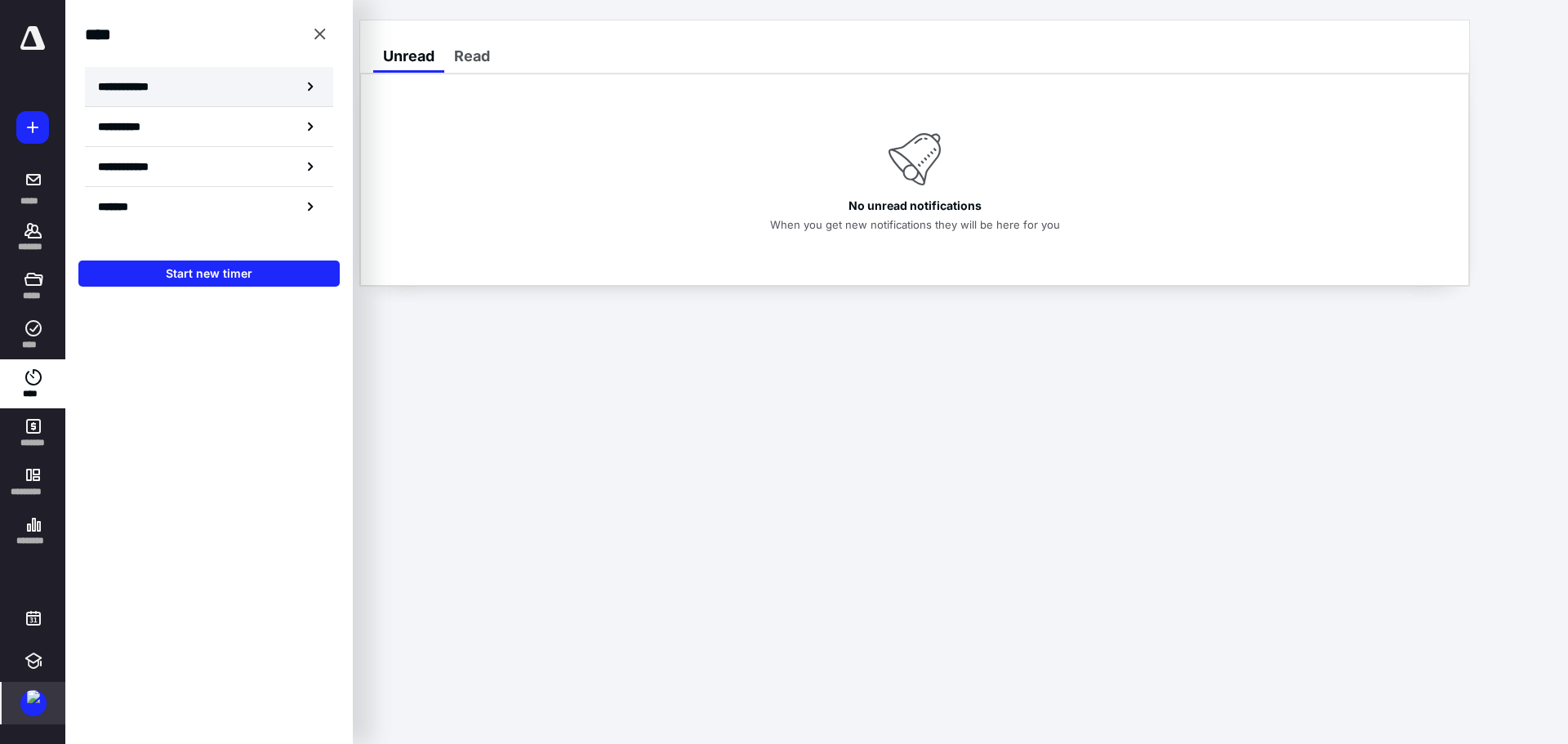 click on "**********" at bounding box center [209, 87] 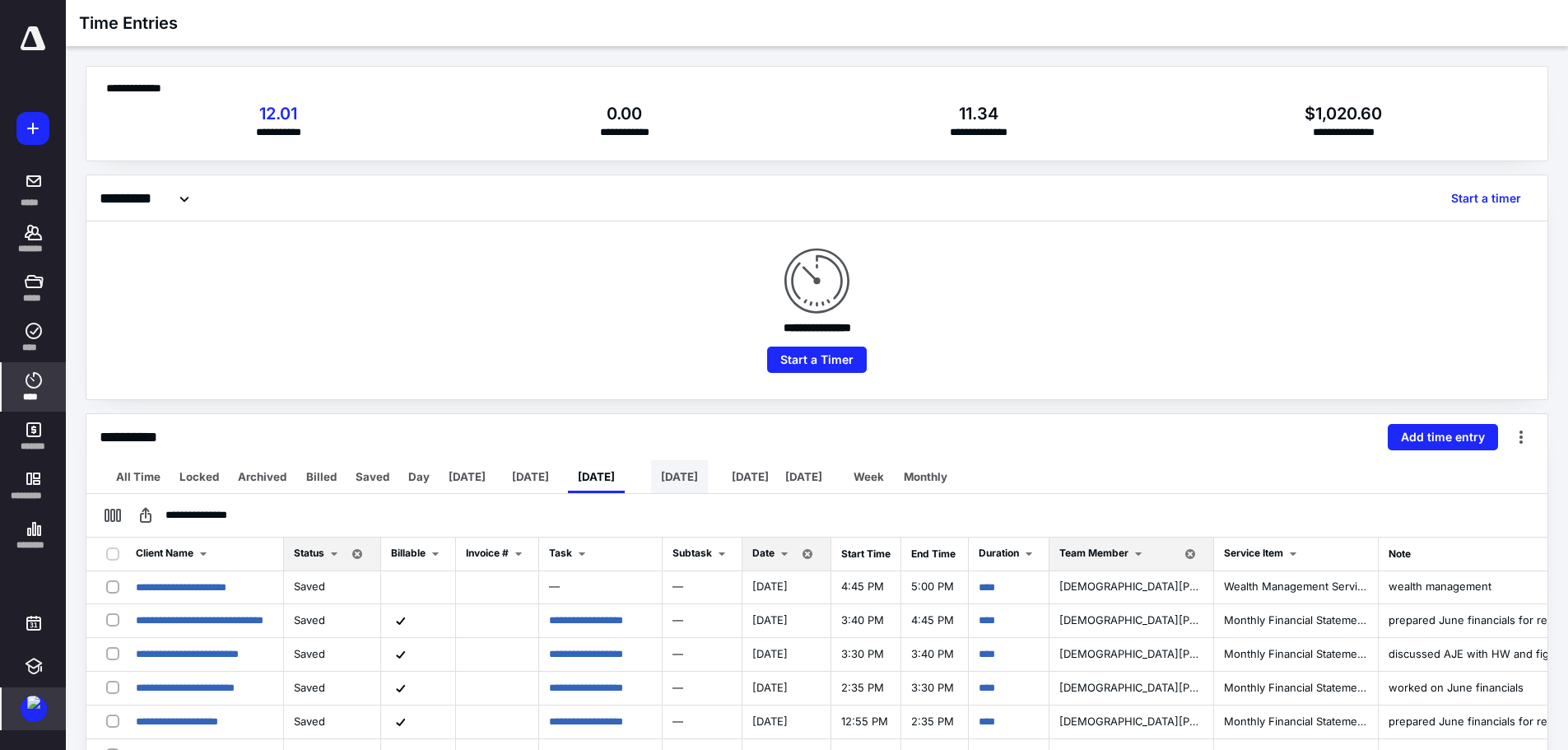 click on "[DATE]" at bounding box center [679, 477] 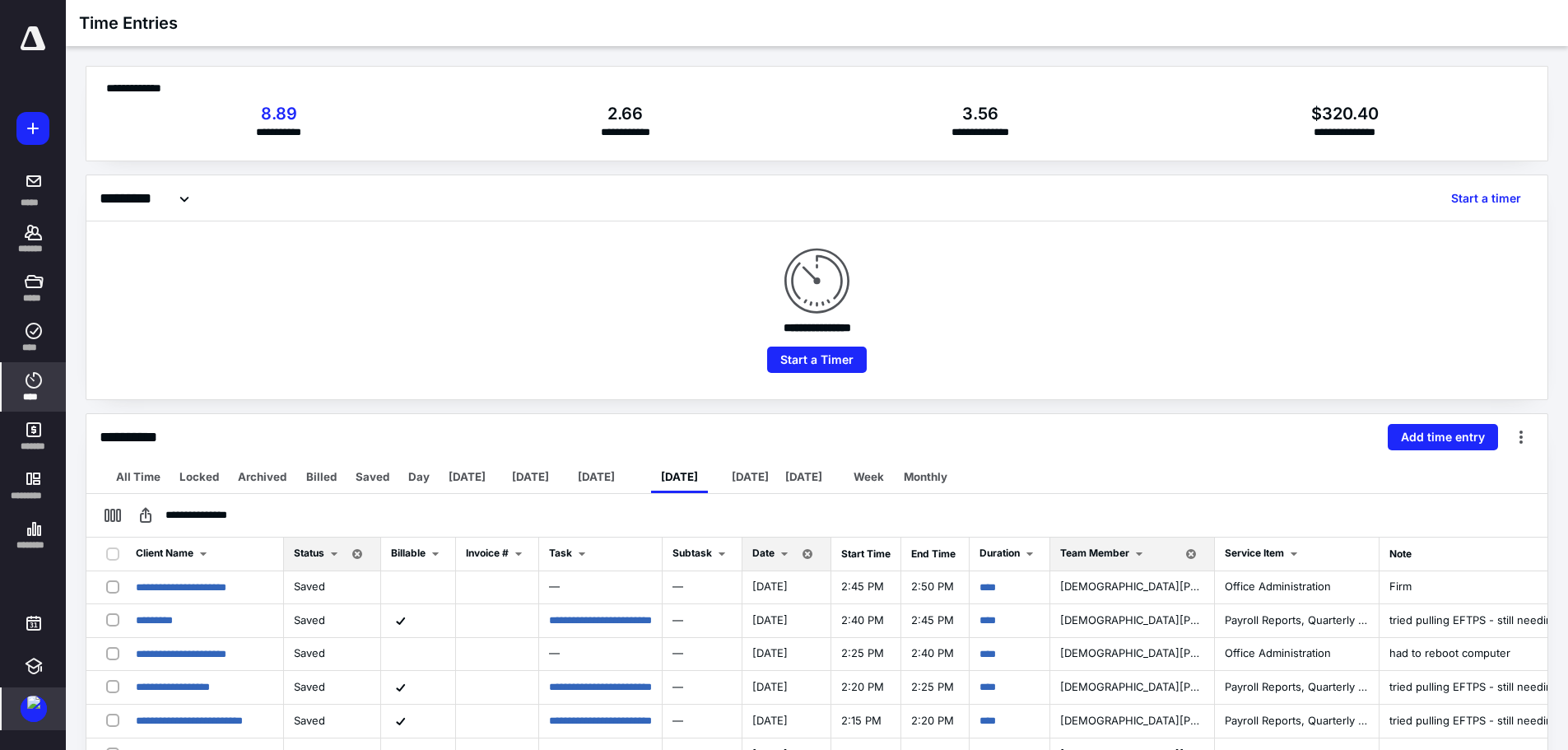 click at bounding box center (784, 554) 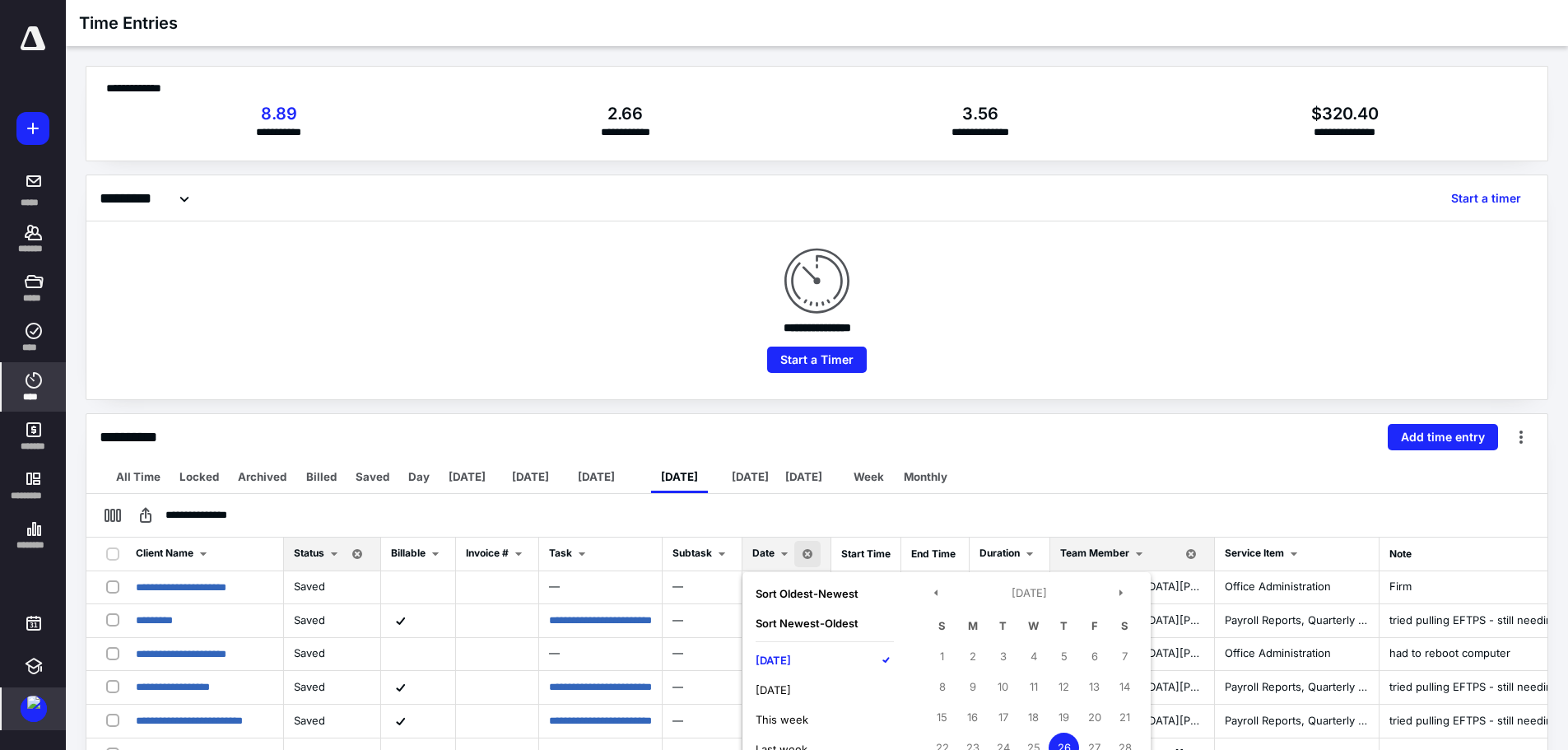 click on "[DATE]" at bounding box center [773, 660] 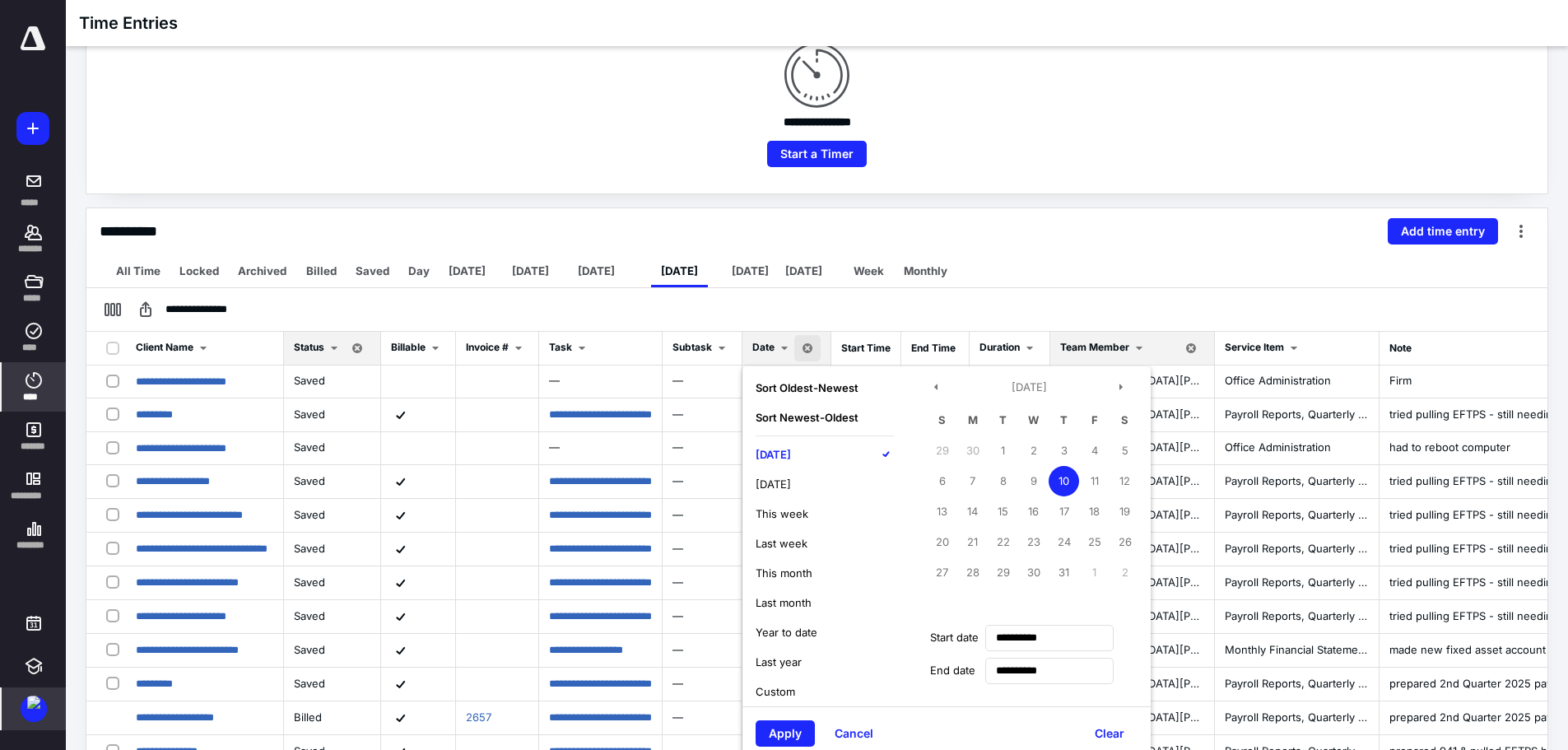 scroll, scrollTop: 329, scrollLeft: 0, axis: vertical 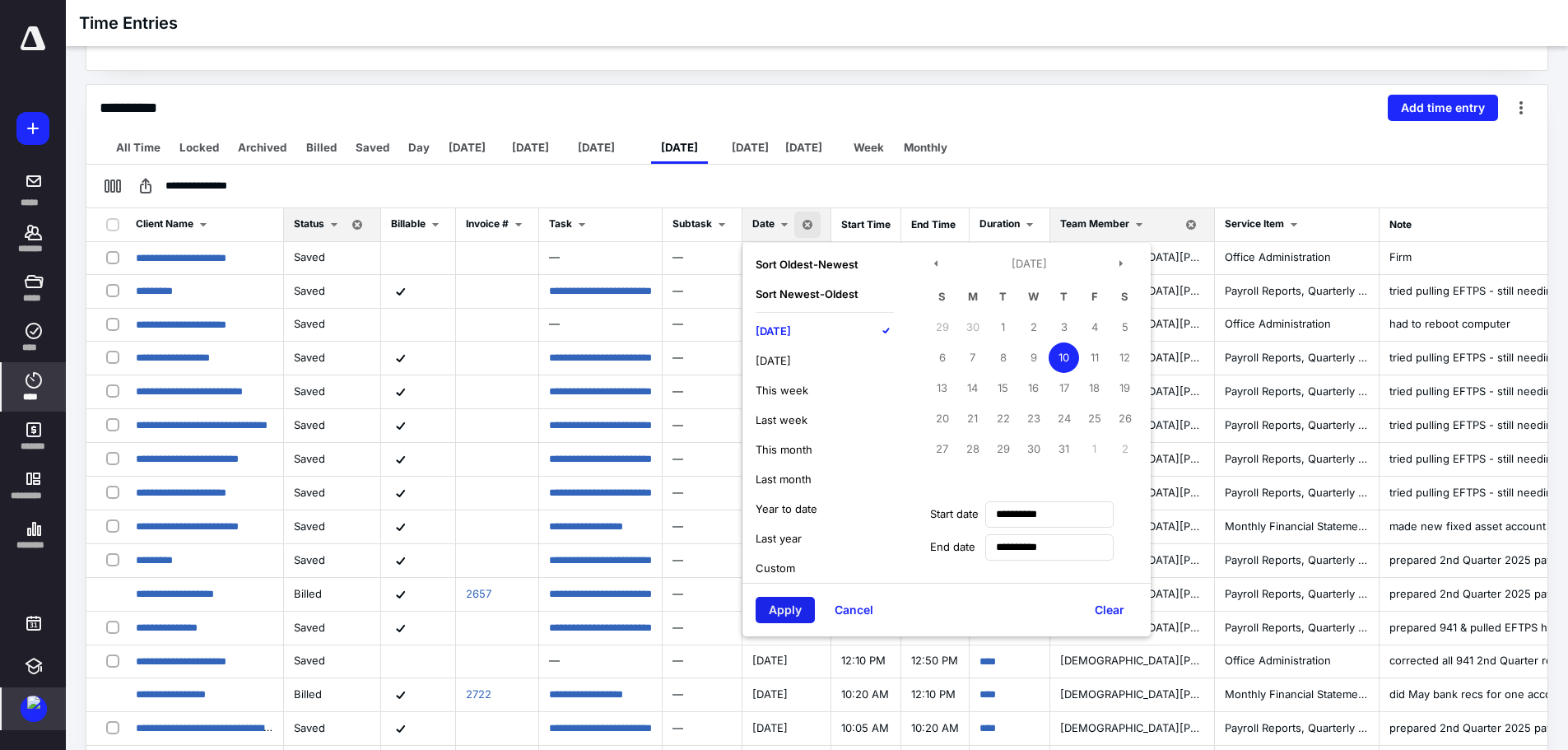 click on "Apply" at bounding box center (785, 610) 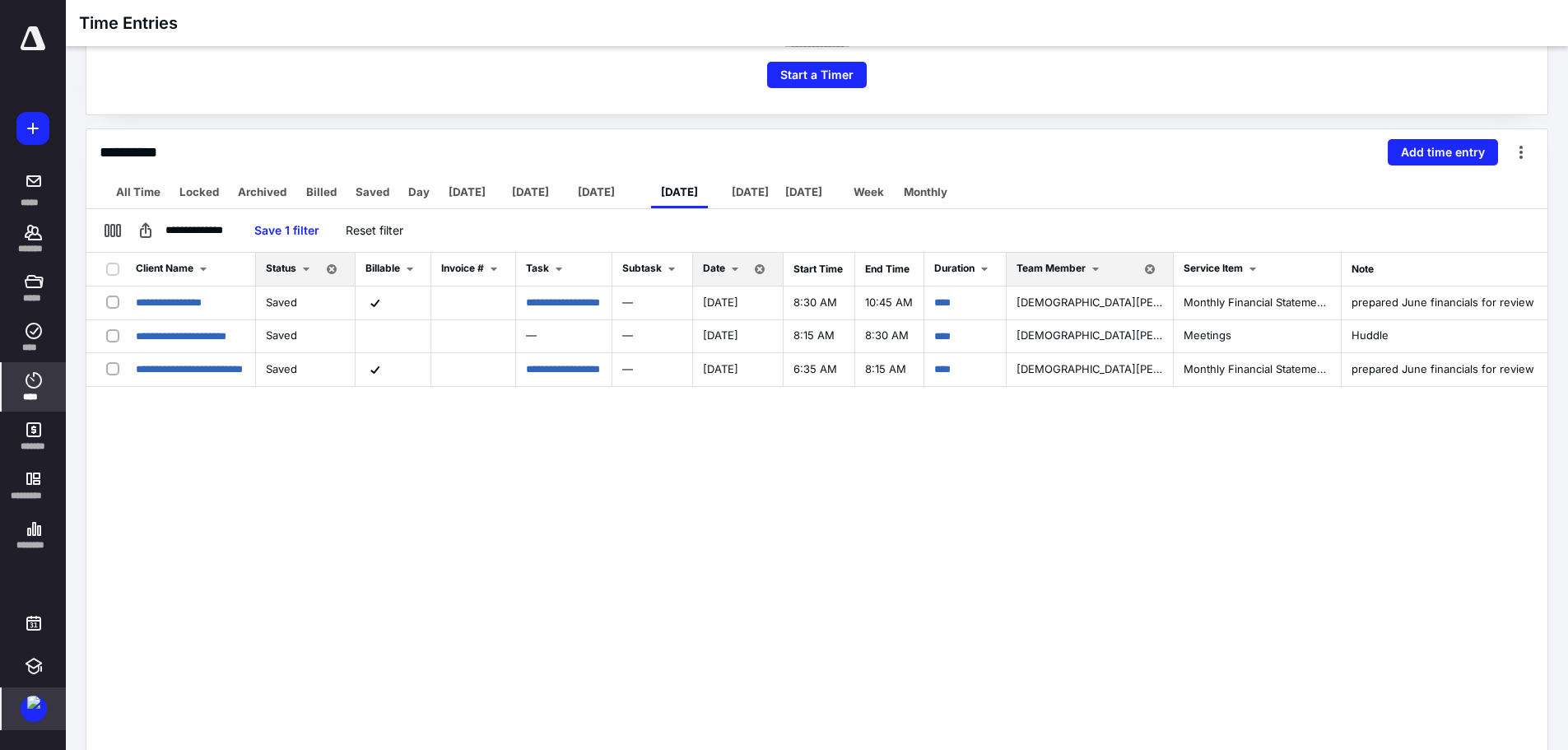 scroll, scrollTop: 165, scrollLeft: 0, axis: vertical 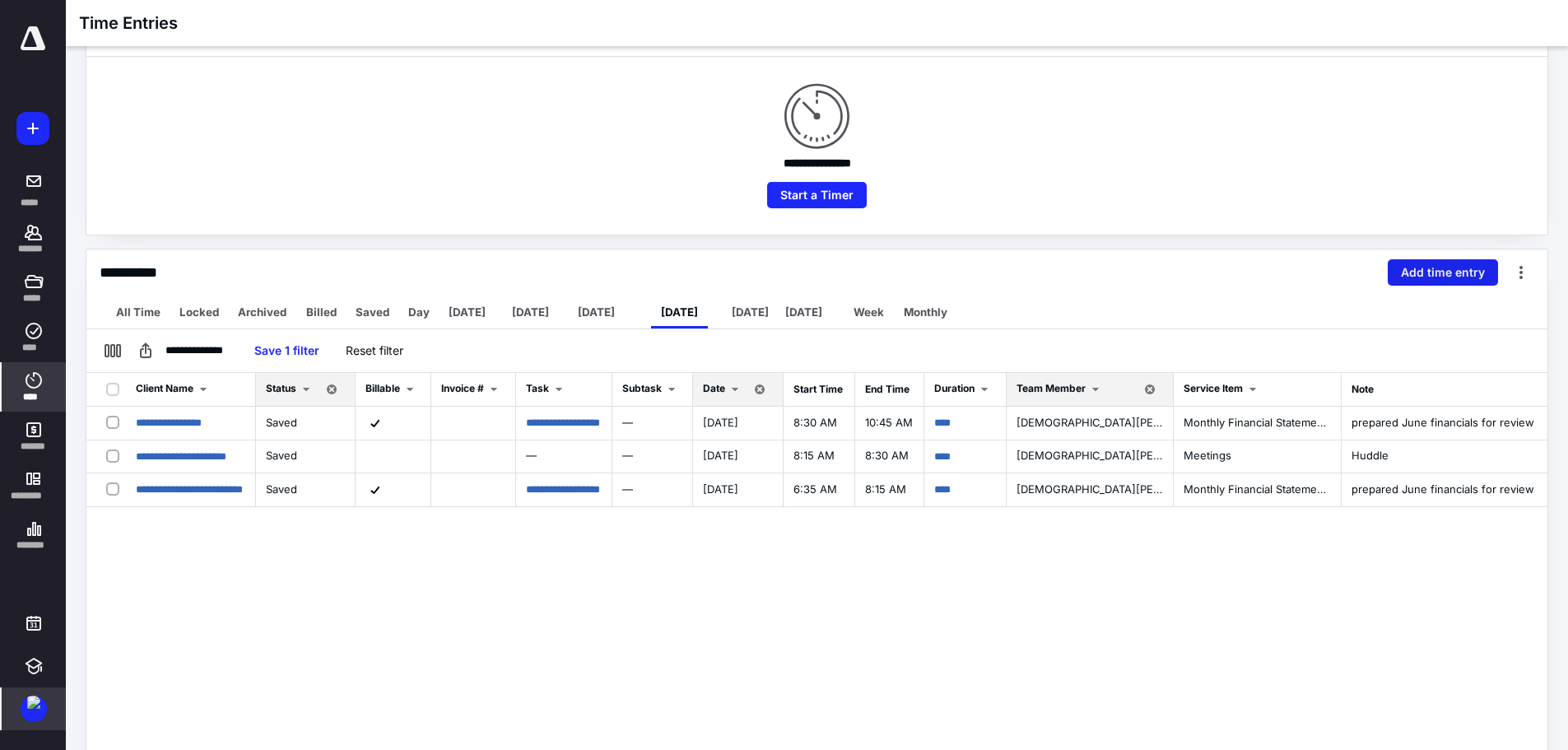 click on "Add time entry" at bounding box center [1443, 273] 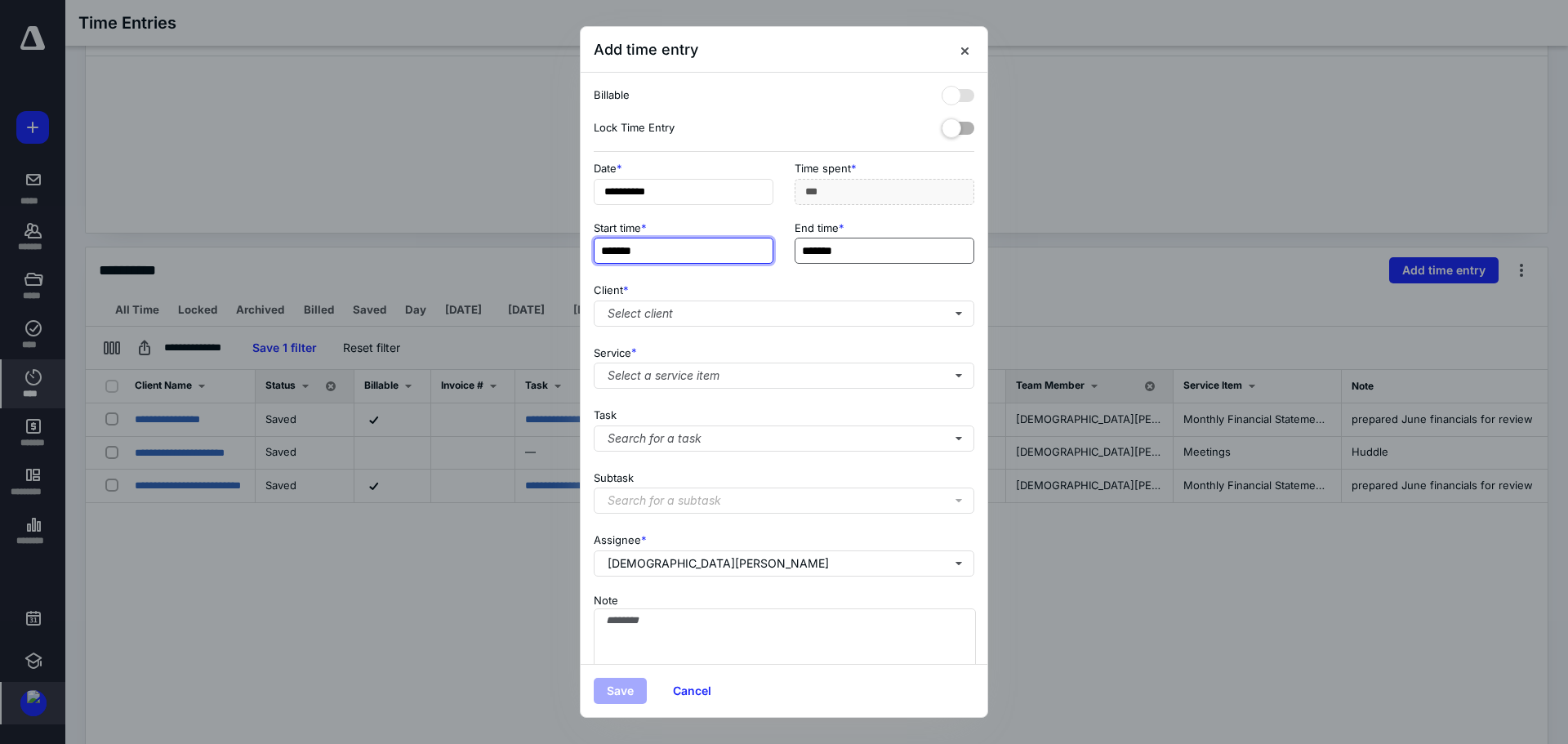 type on "*******" 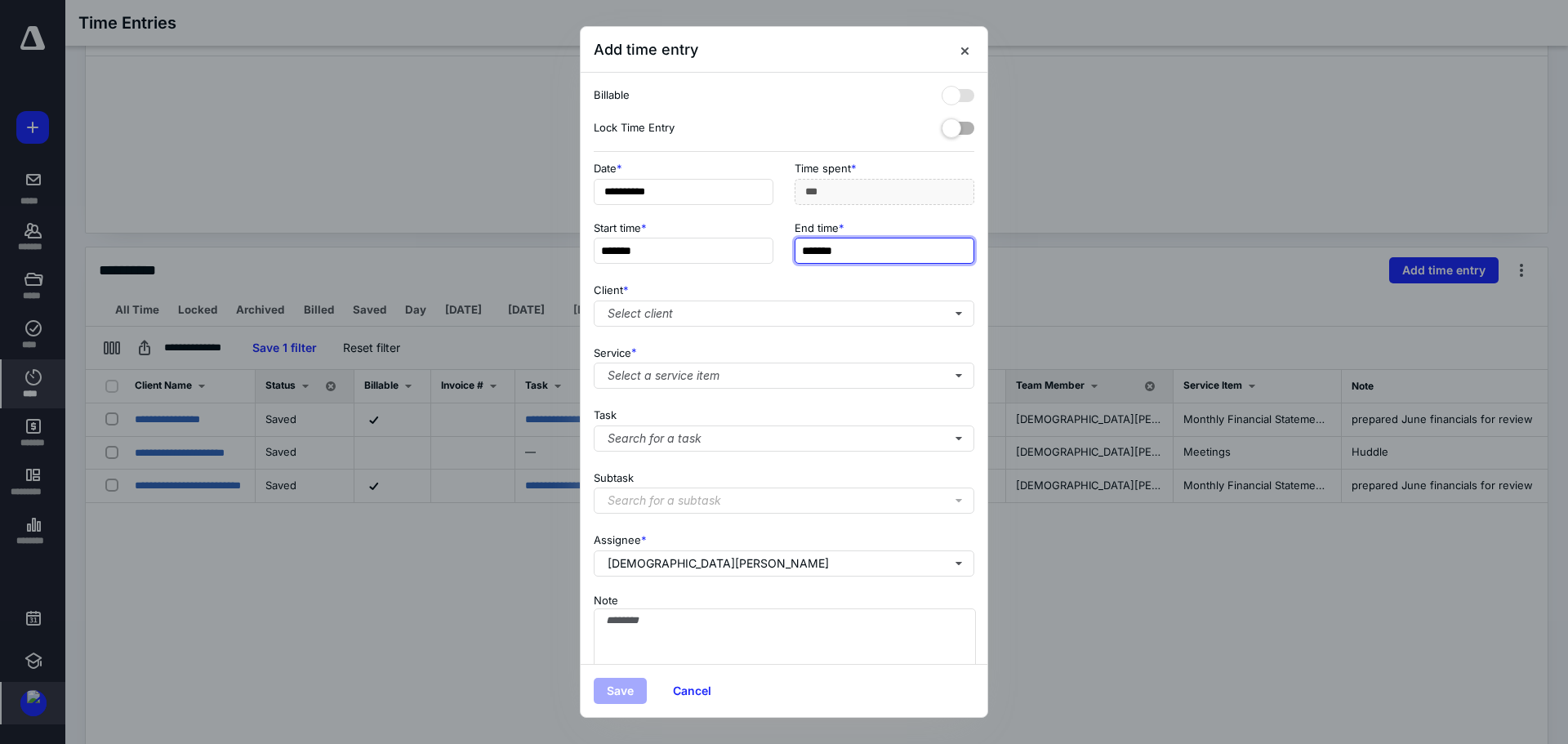 type on "***" 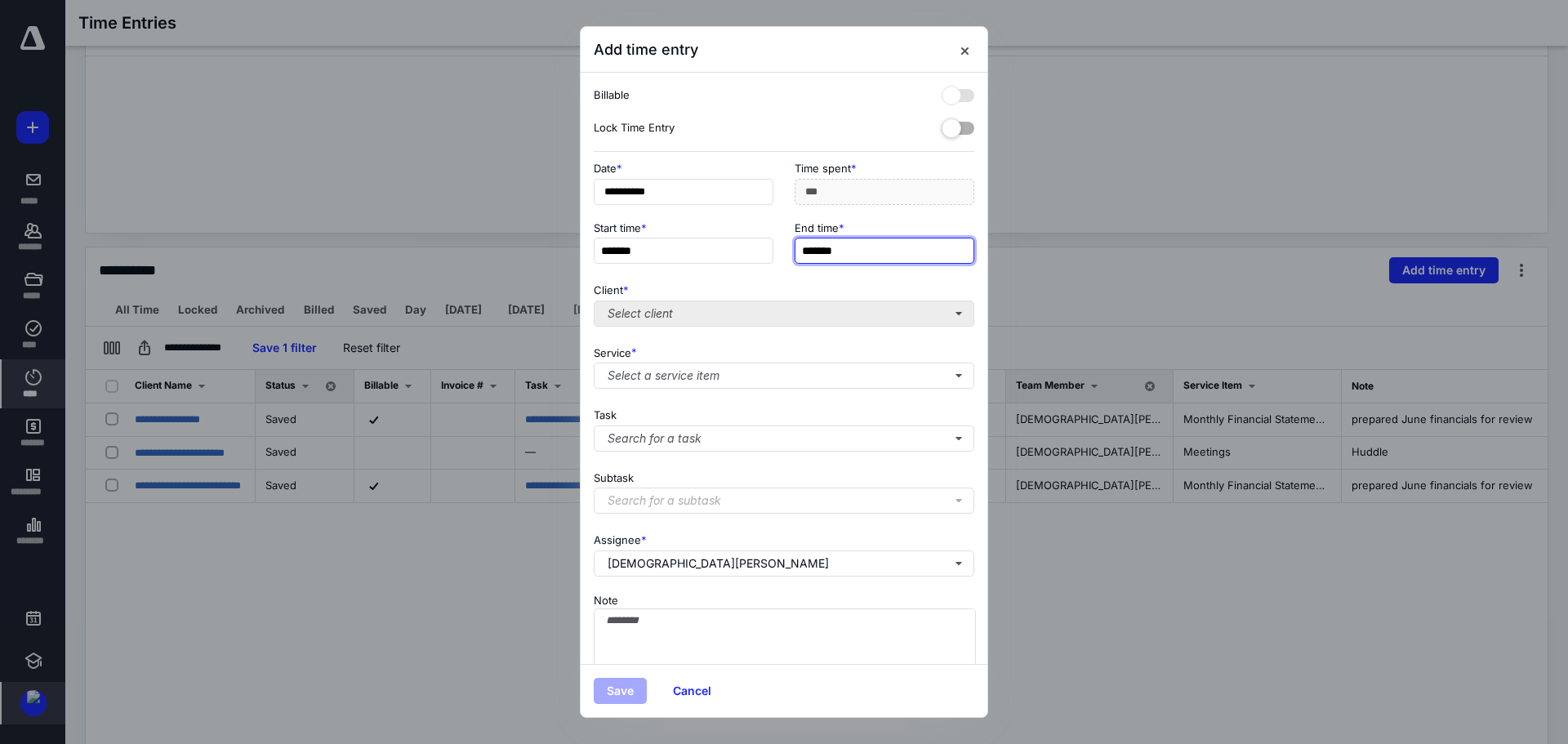 type on "*******" 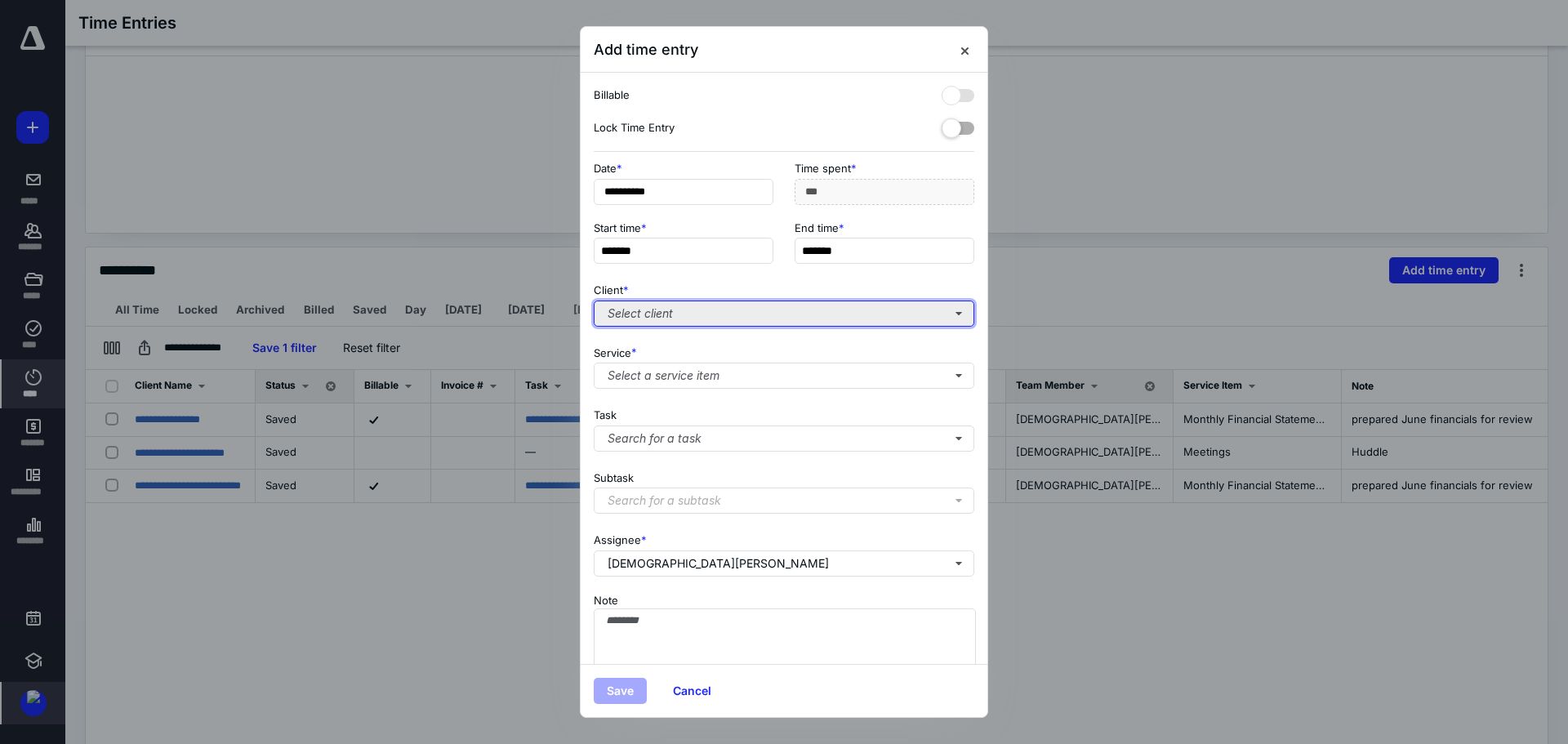 type on "***" 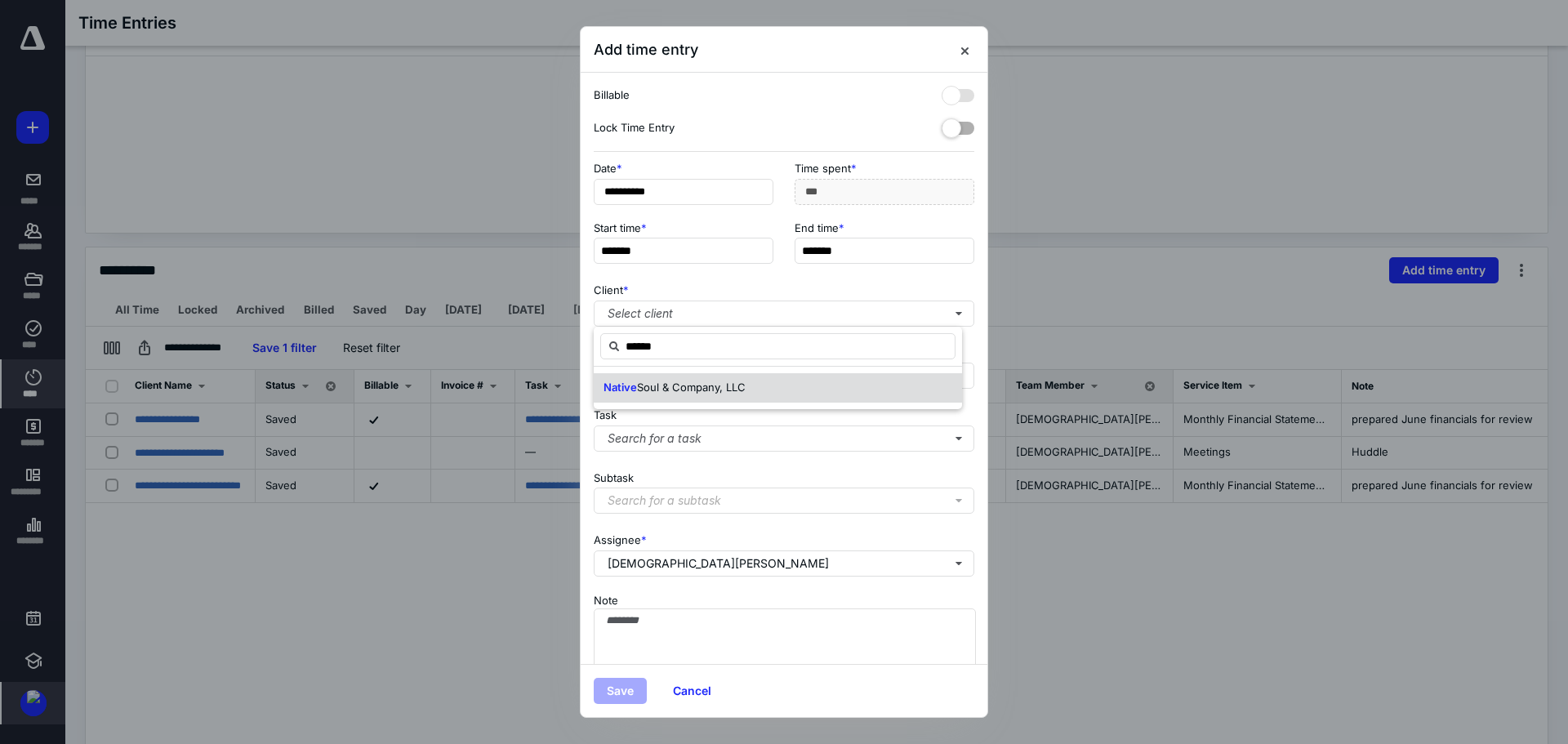 click on "Native  Soul & Company, LLC" at bounding box center [675, 388] 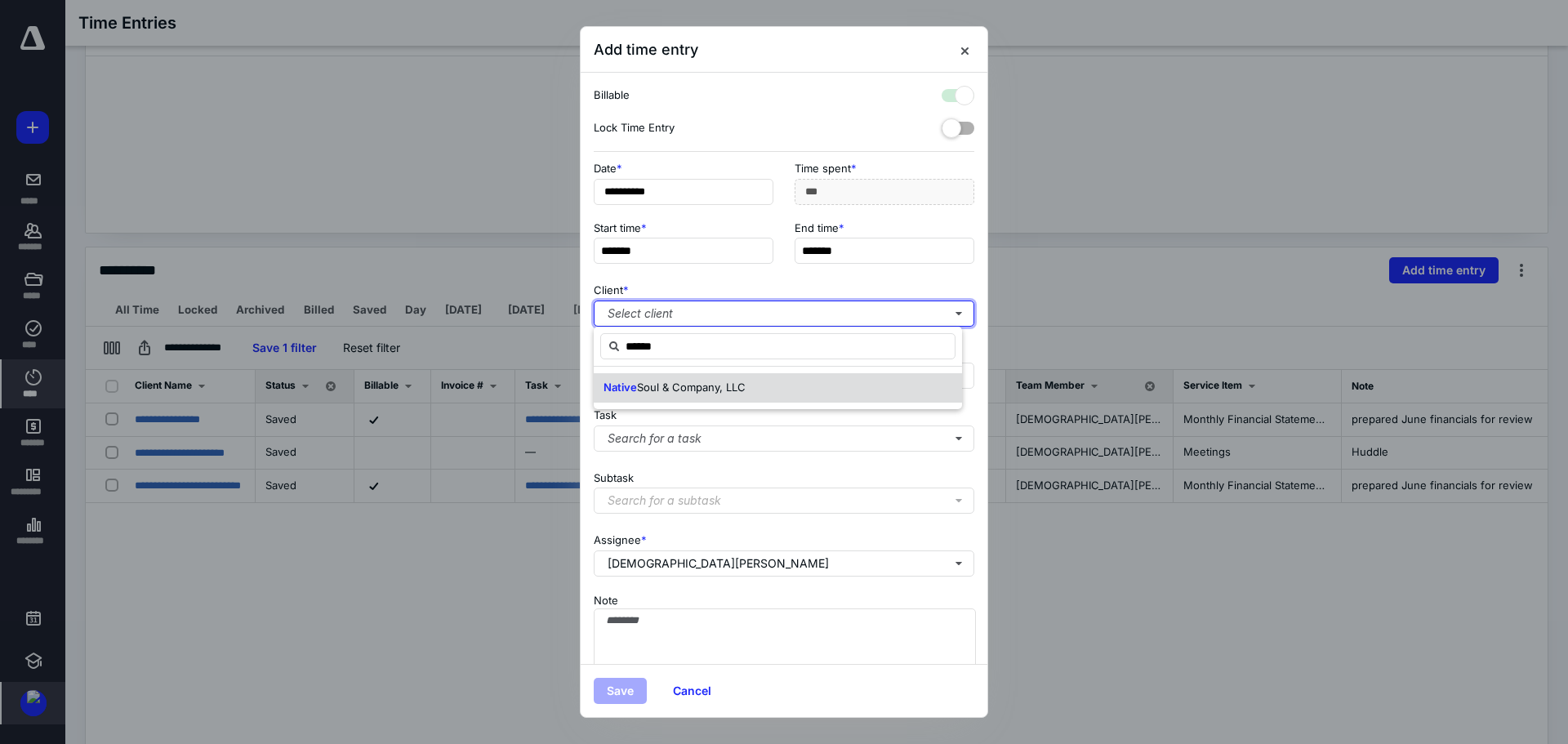 checkbox on "true" 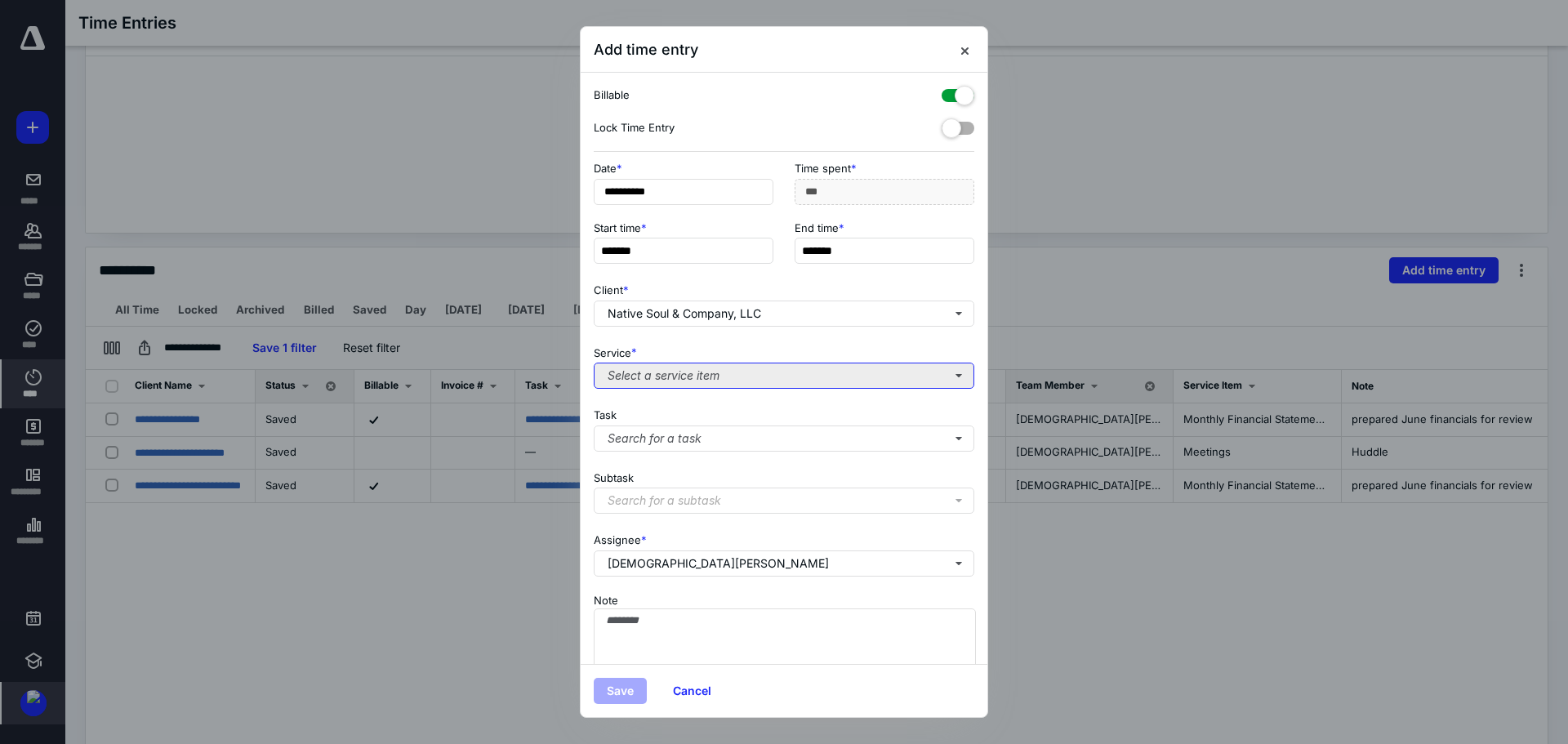 click on "Select a service item" at bounding box center [784, 376] 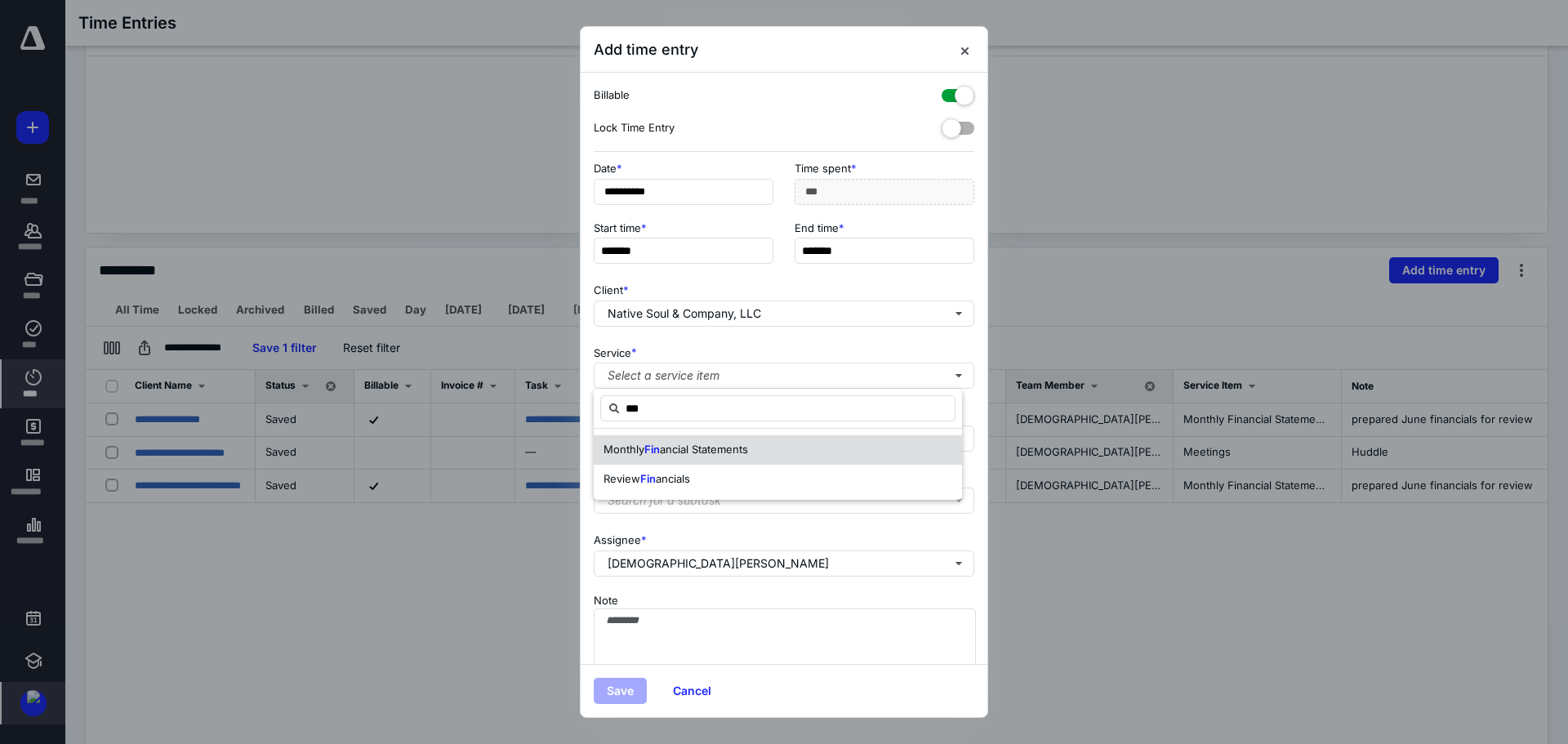 click on "Monthly  Fin ancial Statements" at bounding box center [777, 450] 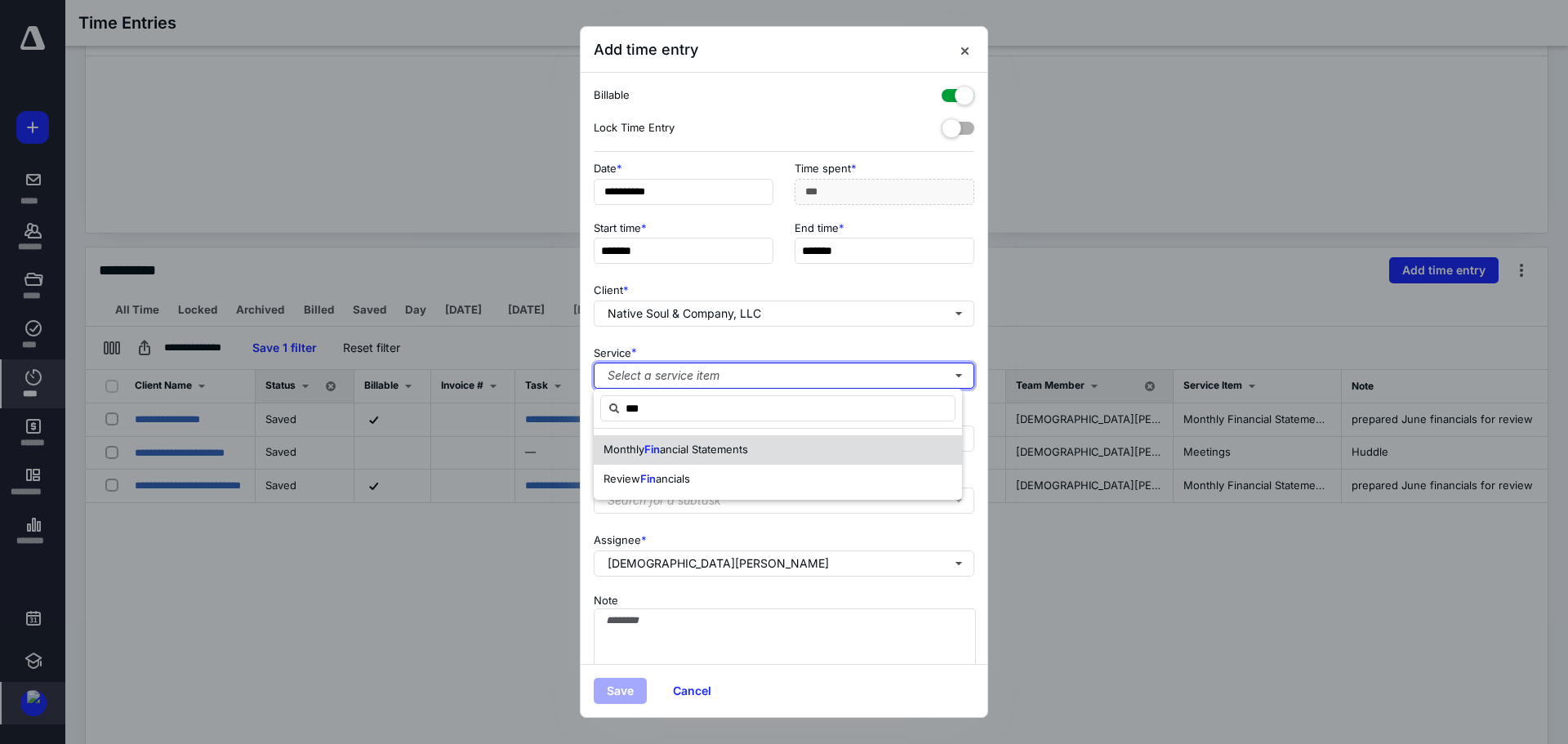 type 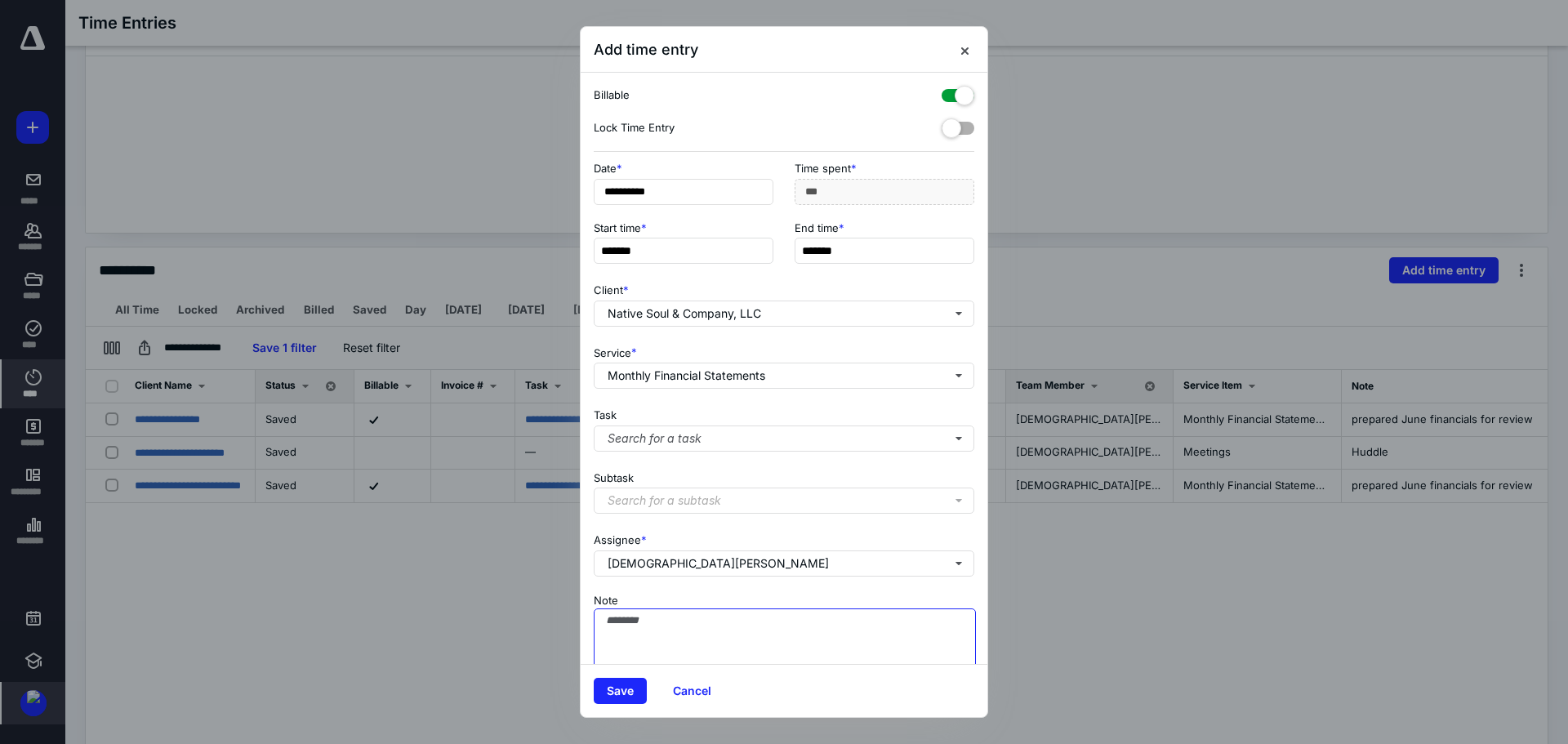 click on "Note" at bounding box center (785, 649) 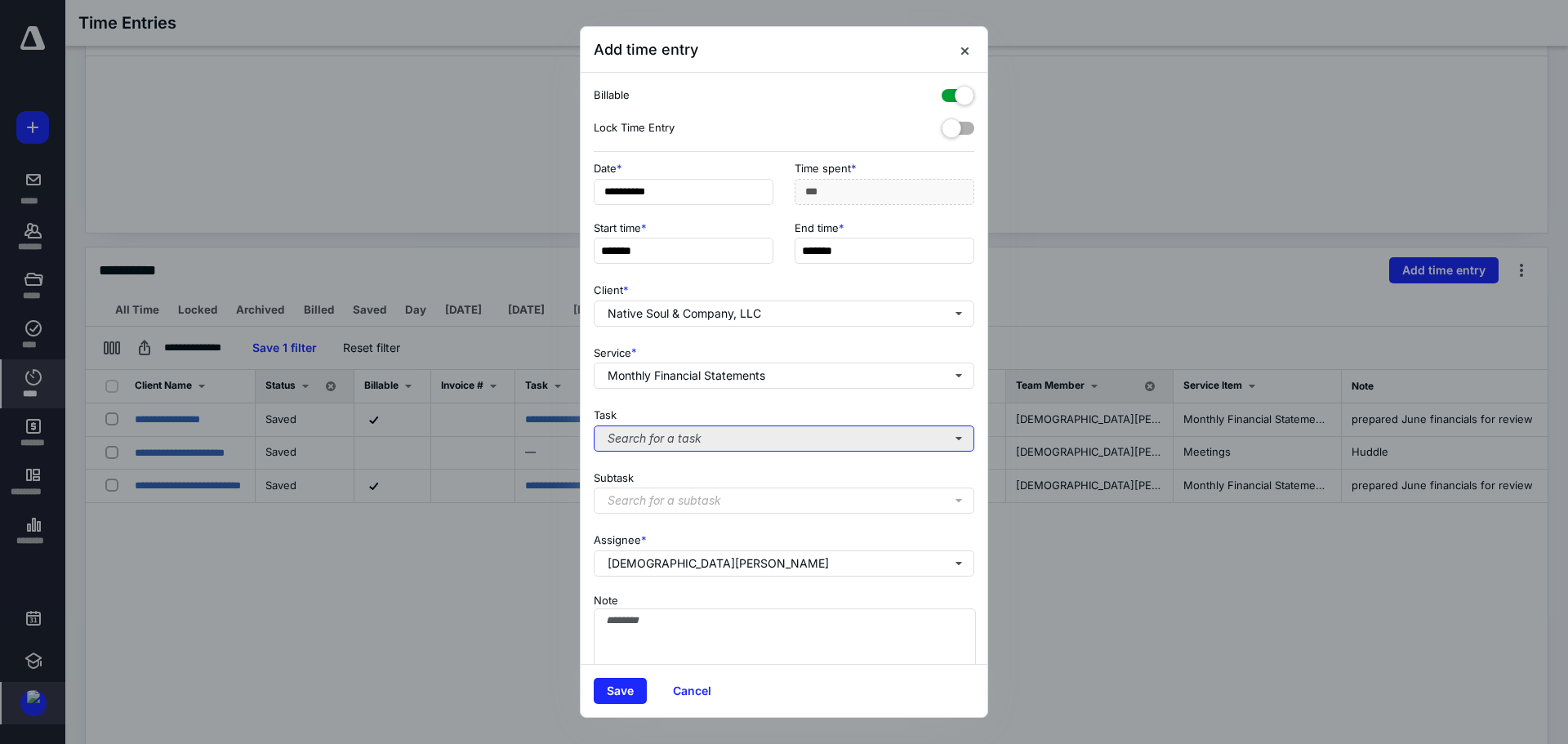 click on "Search for a task" at bounding box center [784, 439] 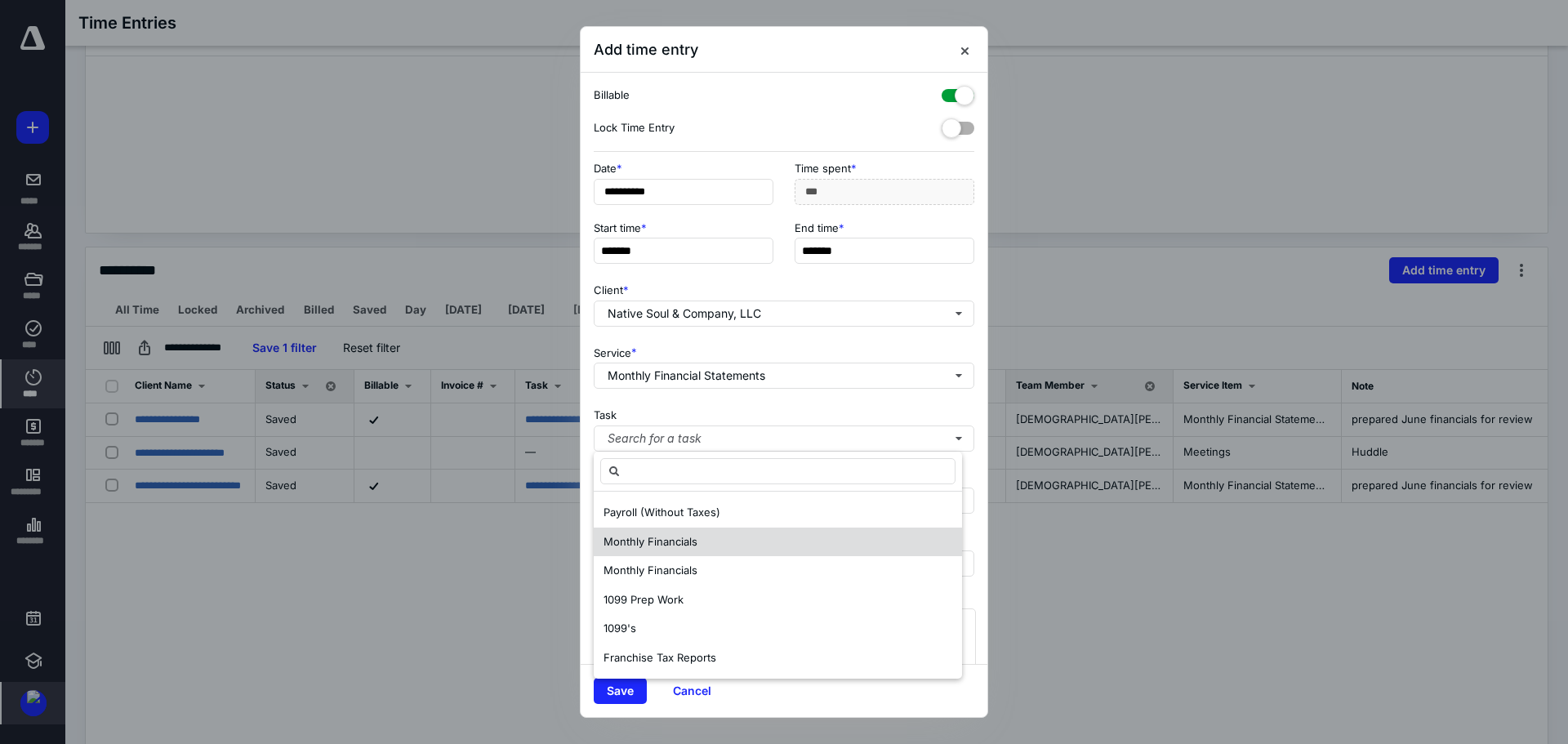 click on "Monthly Financials" at bounding box center (777, 542) 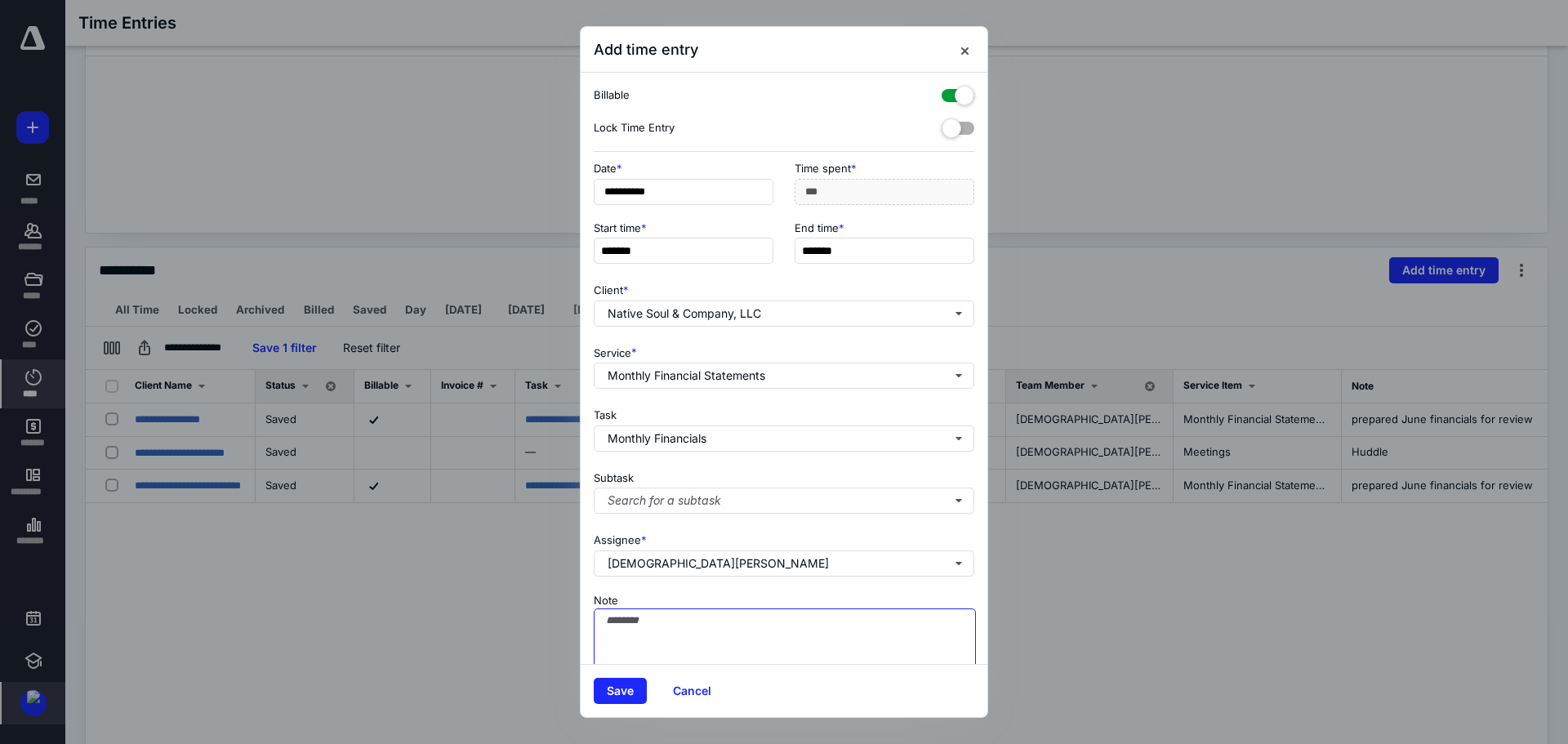 click on "Note" at bounding box center [785, 649] 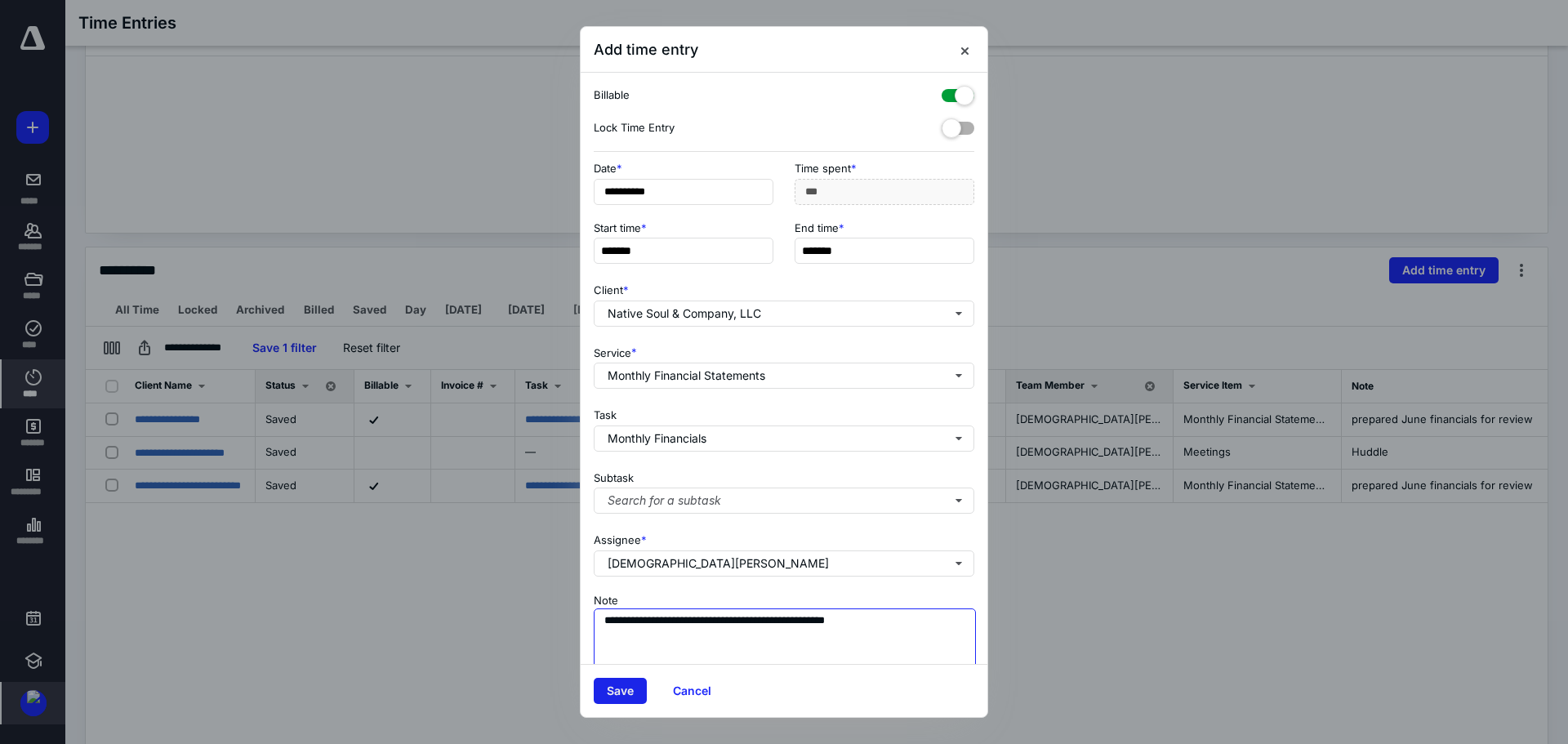 type on "**********" 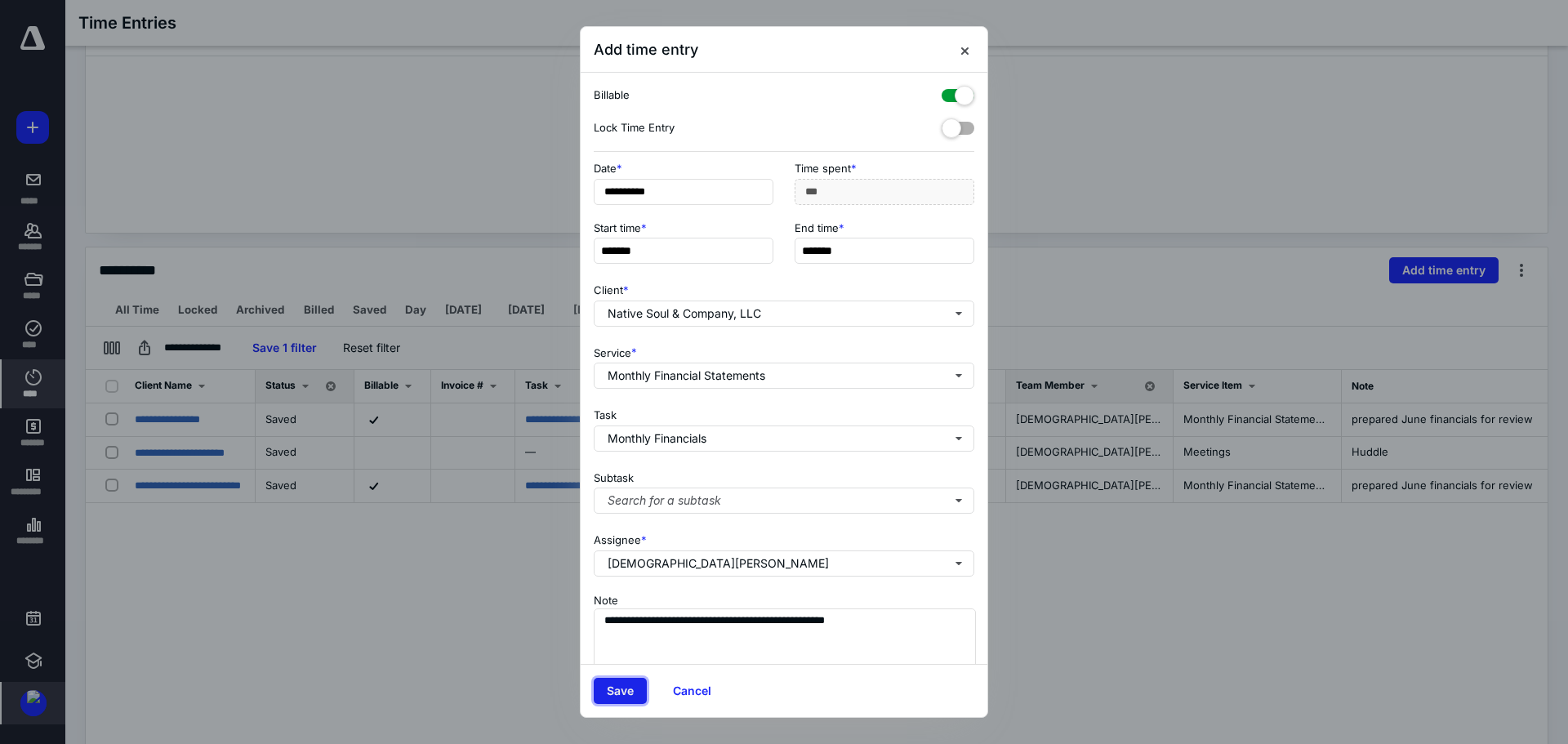 click on "Save" at bounding box center (620, 691) 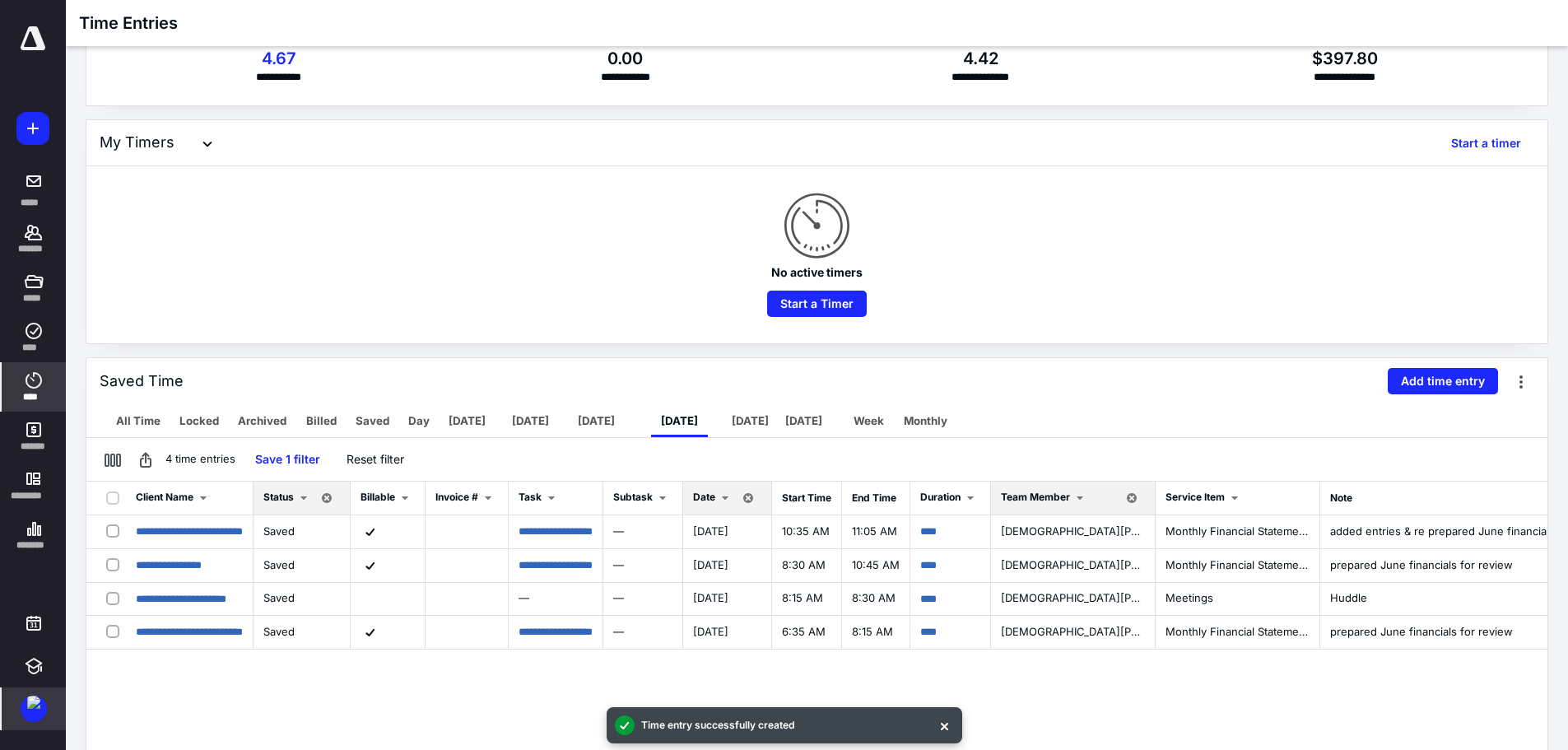 scroll, scrollTop: 82, scrollLeft: 0, axis: vertical 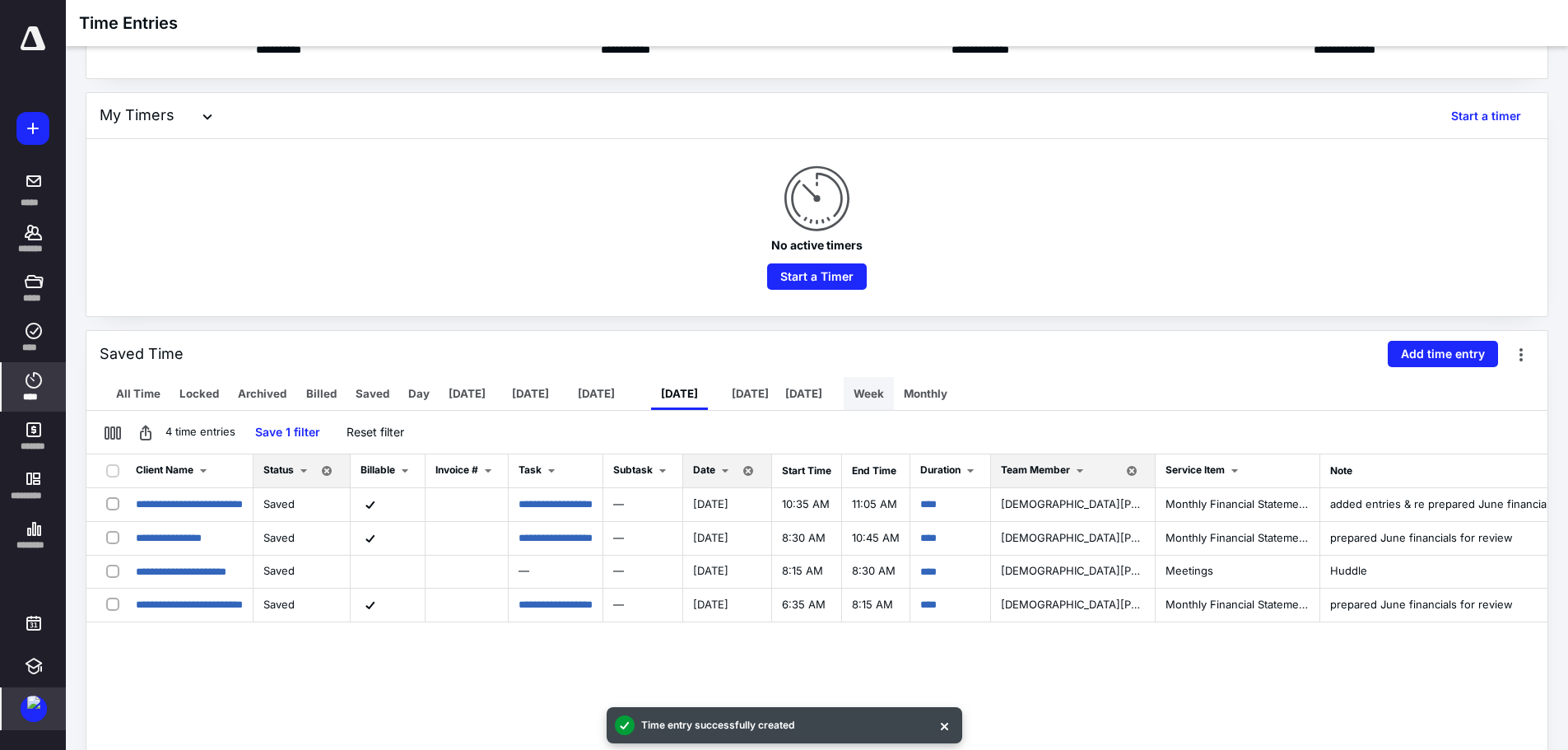 click on "Week" at bounding box center [868, 394] 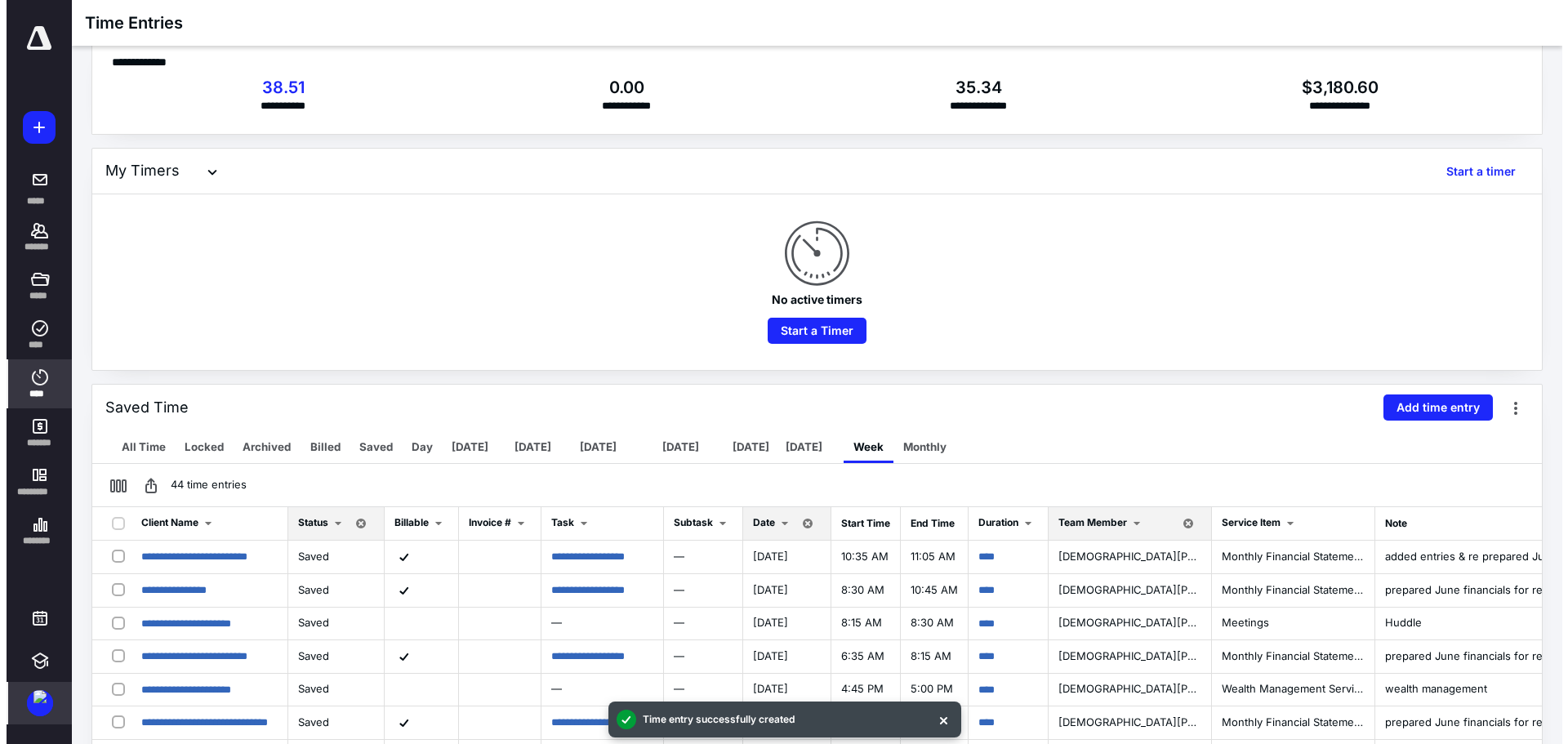 scroll, scrollTop: 0, scrollLeft: 0, axis: both 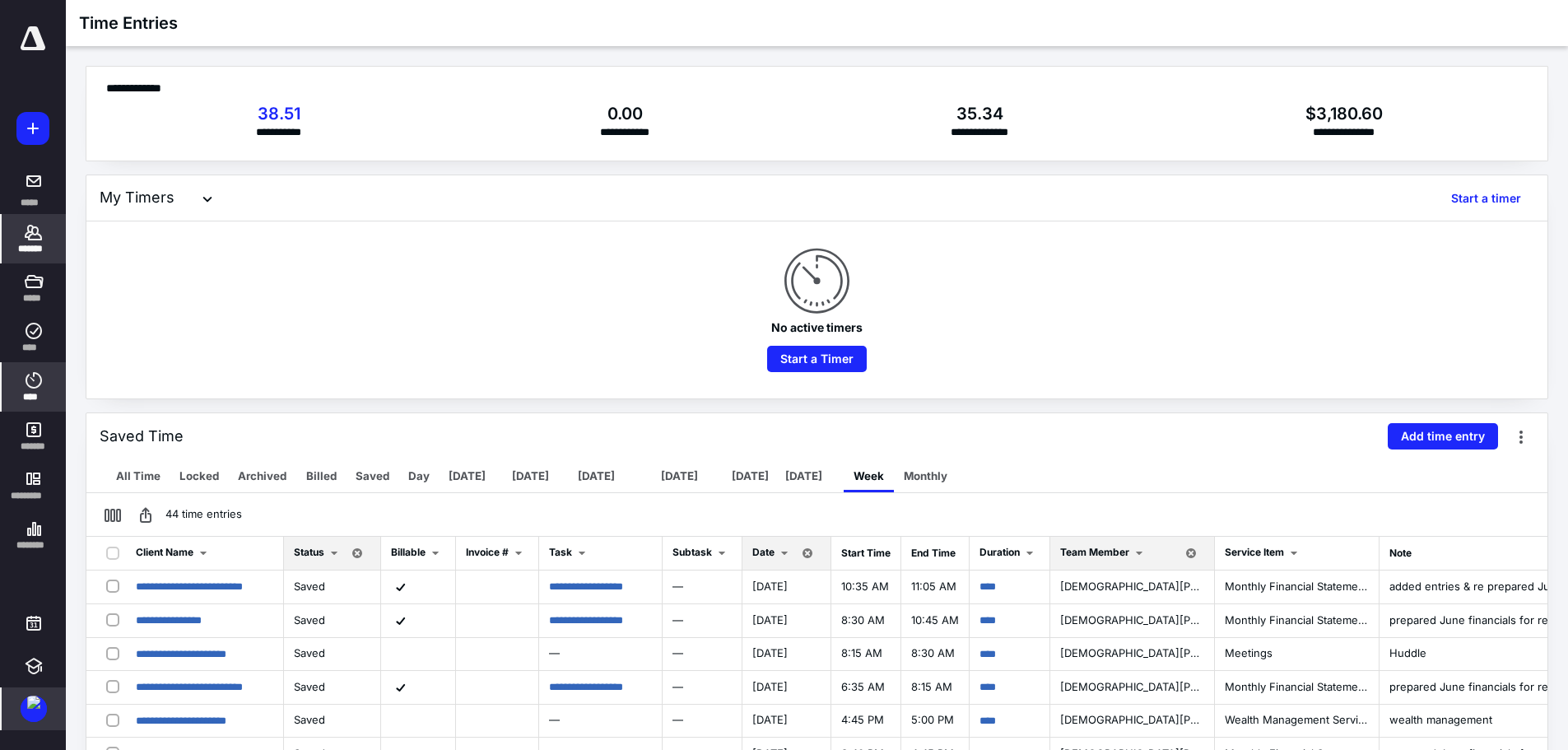 click on "*******" at bounding box center (34, 239) 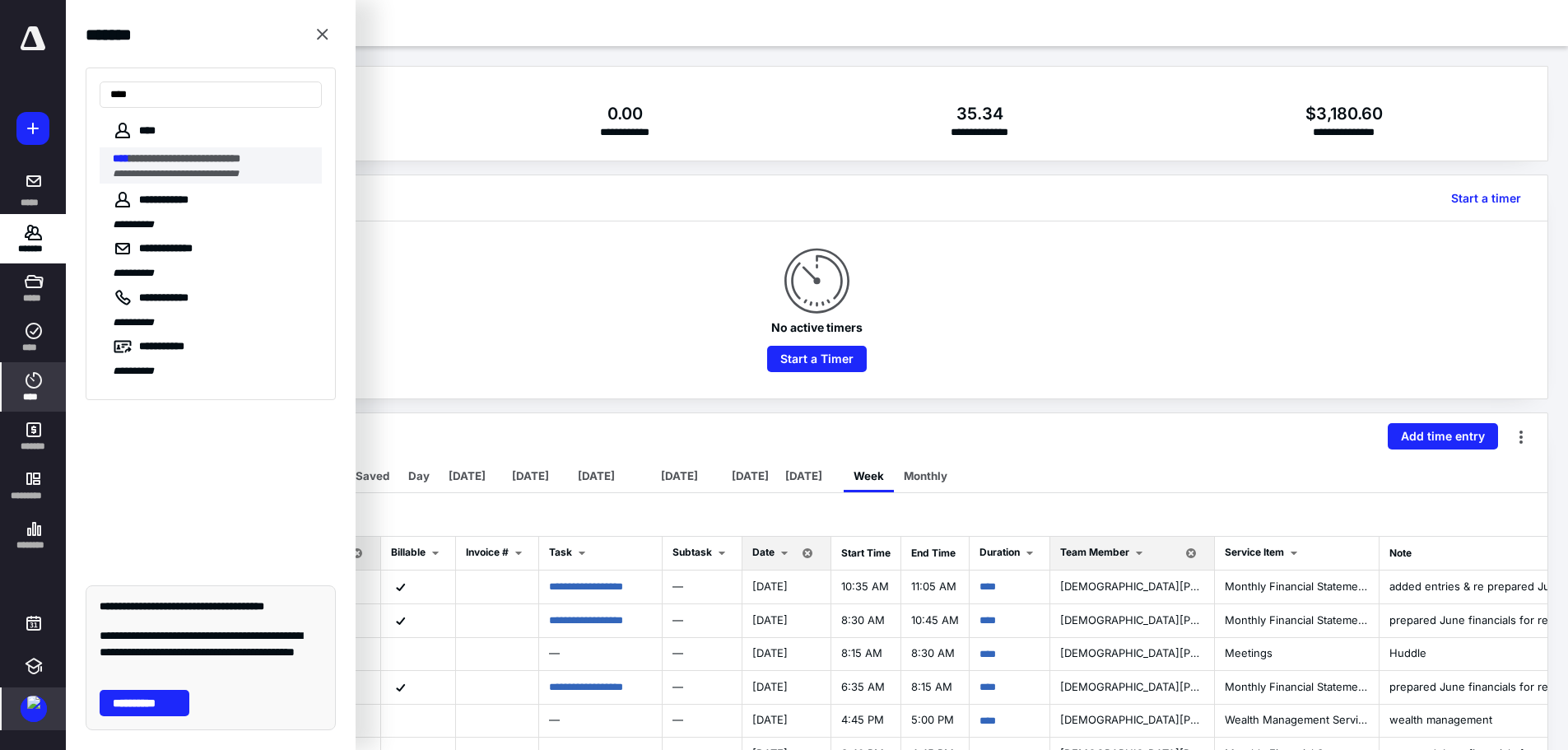type on "****" 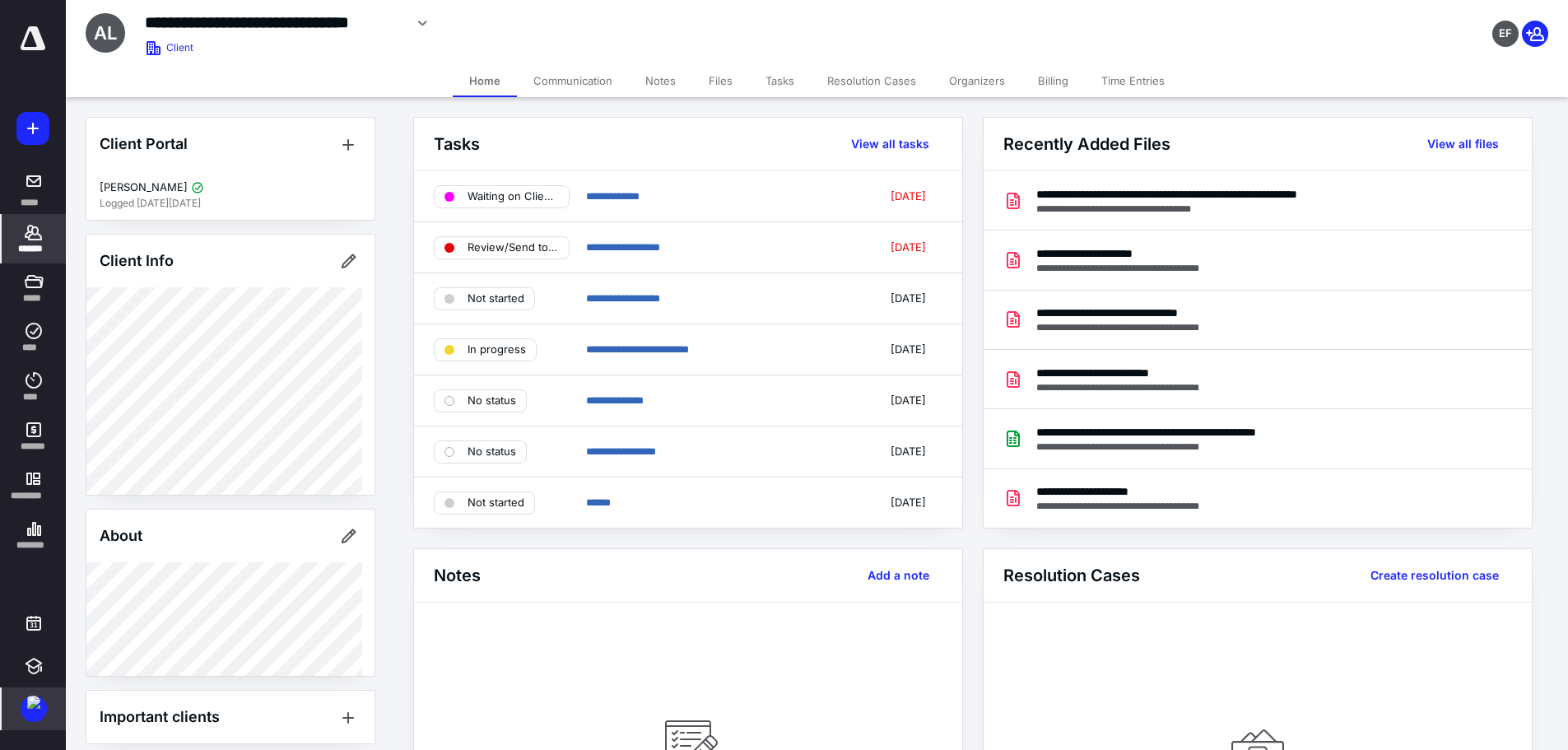 click on "Files" at bounding box center [720, 81] 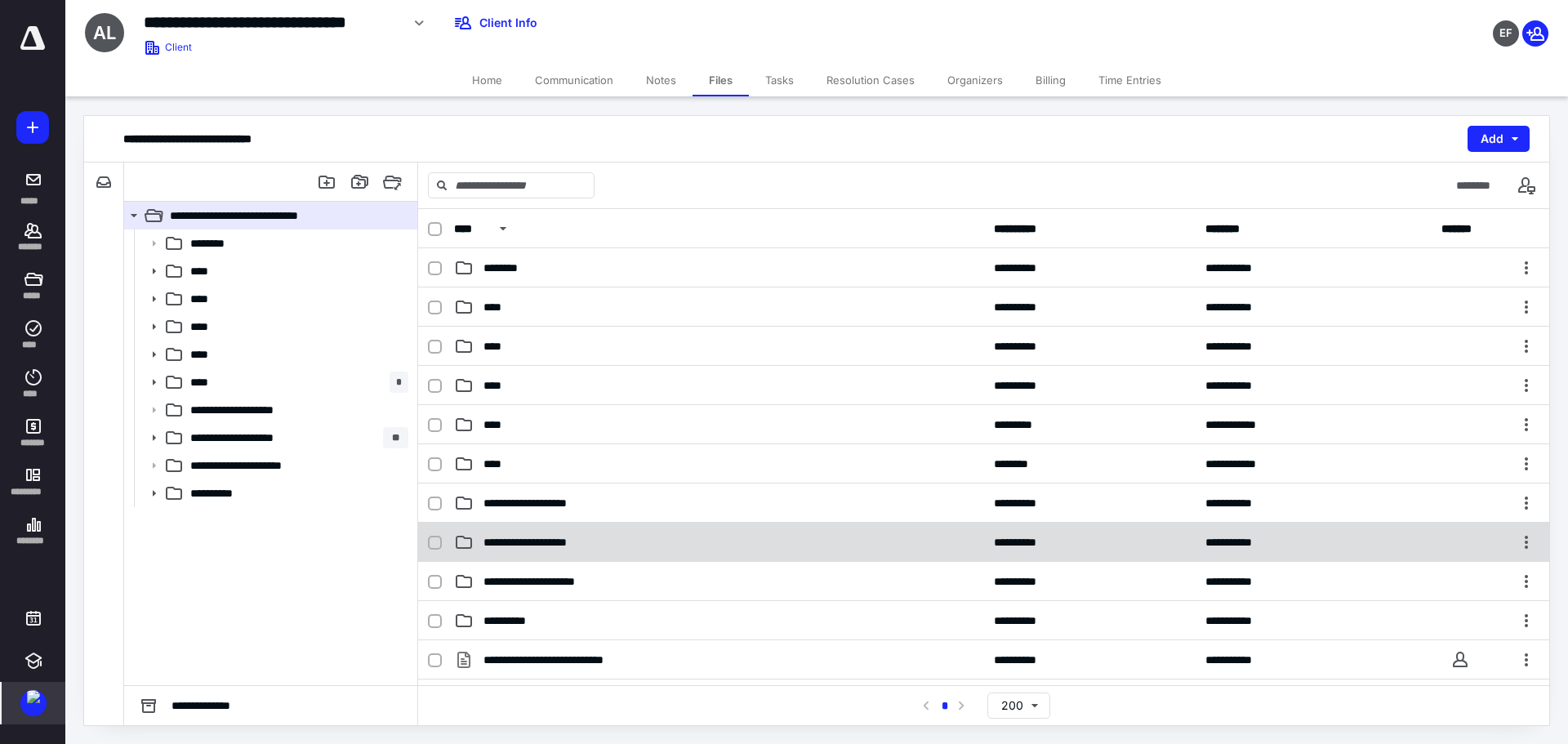click on "**********" at bounding box center (539, 542) 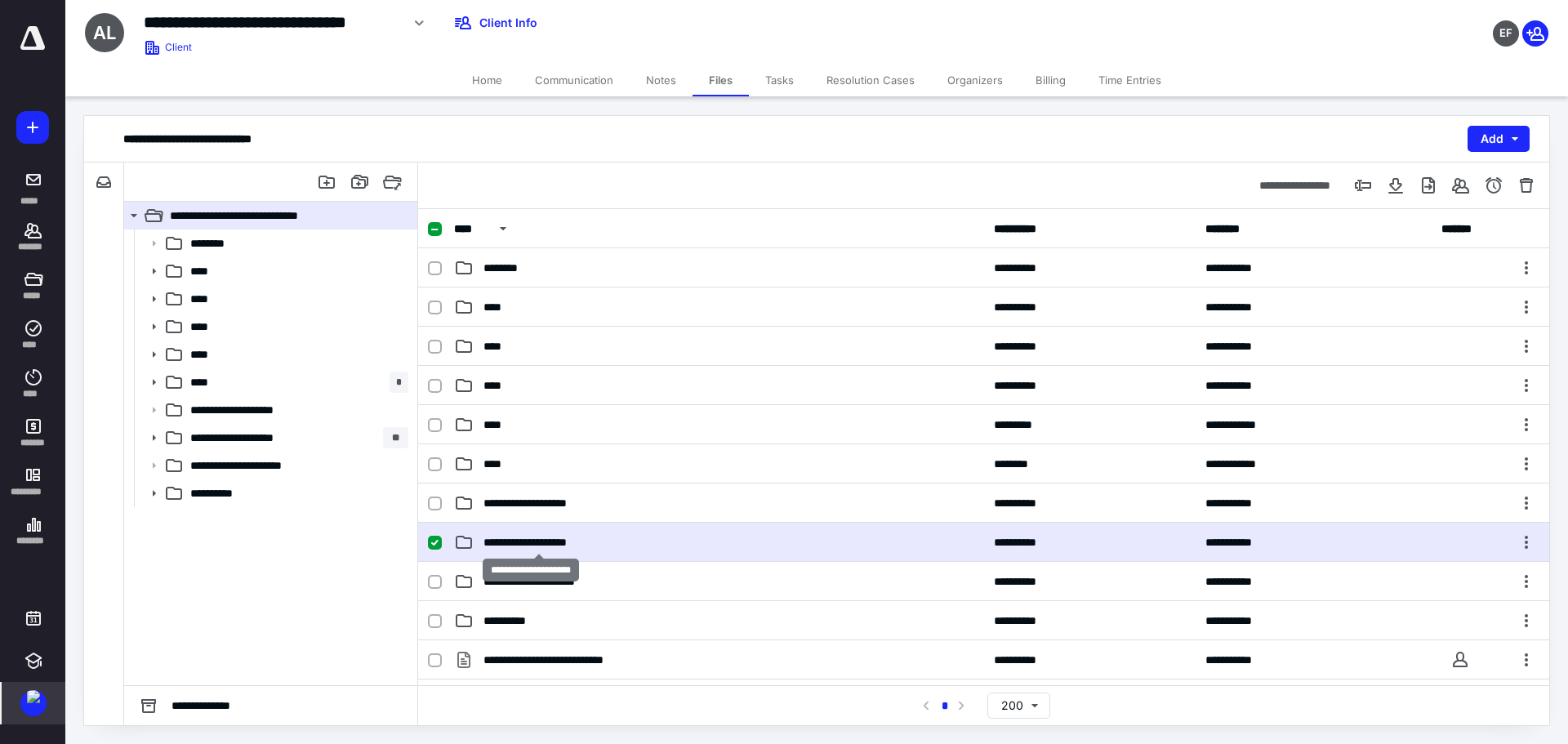checkbox on "true" 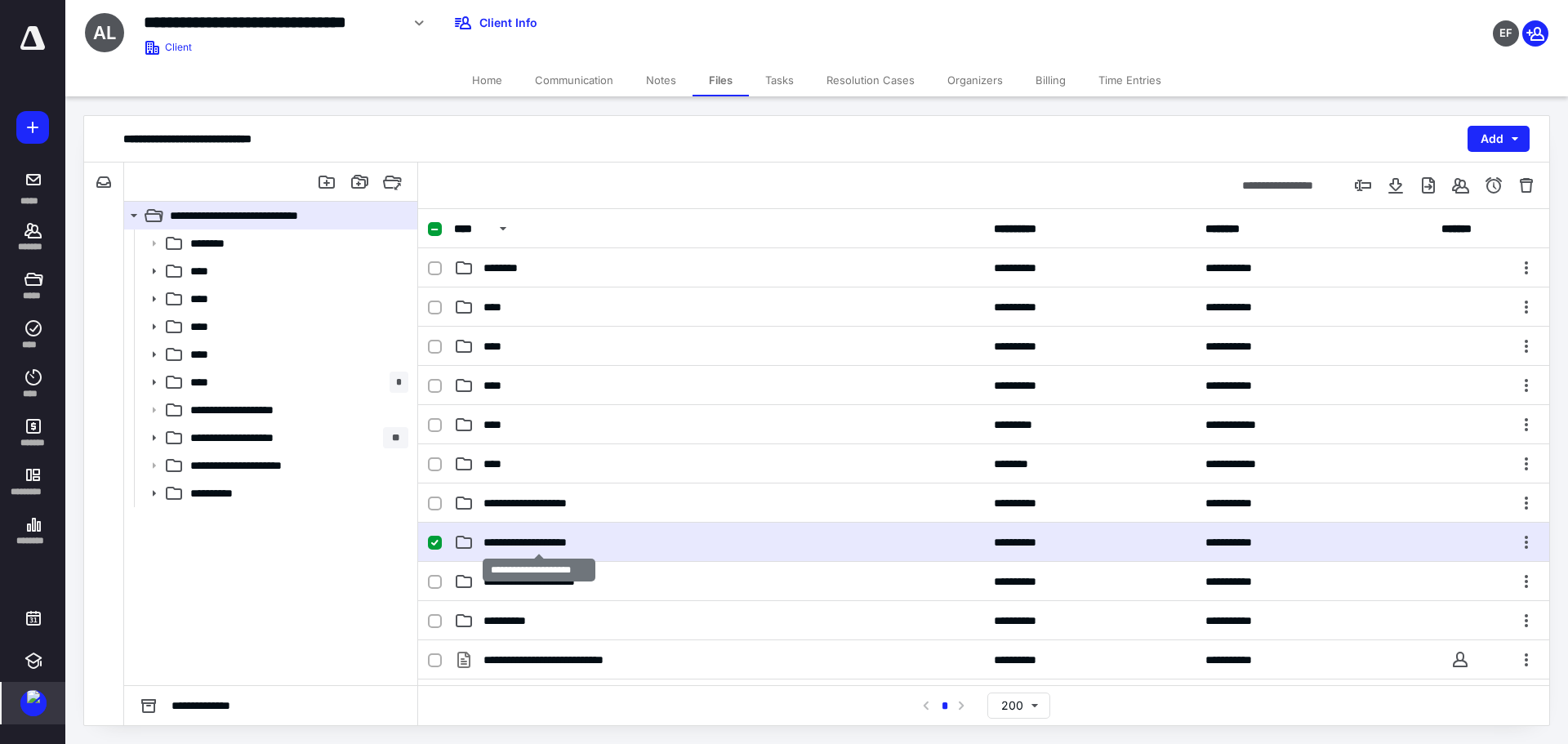 click on "**********" at bounding box center [539, 542] 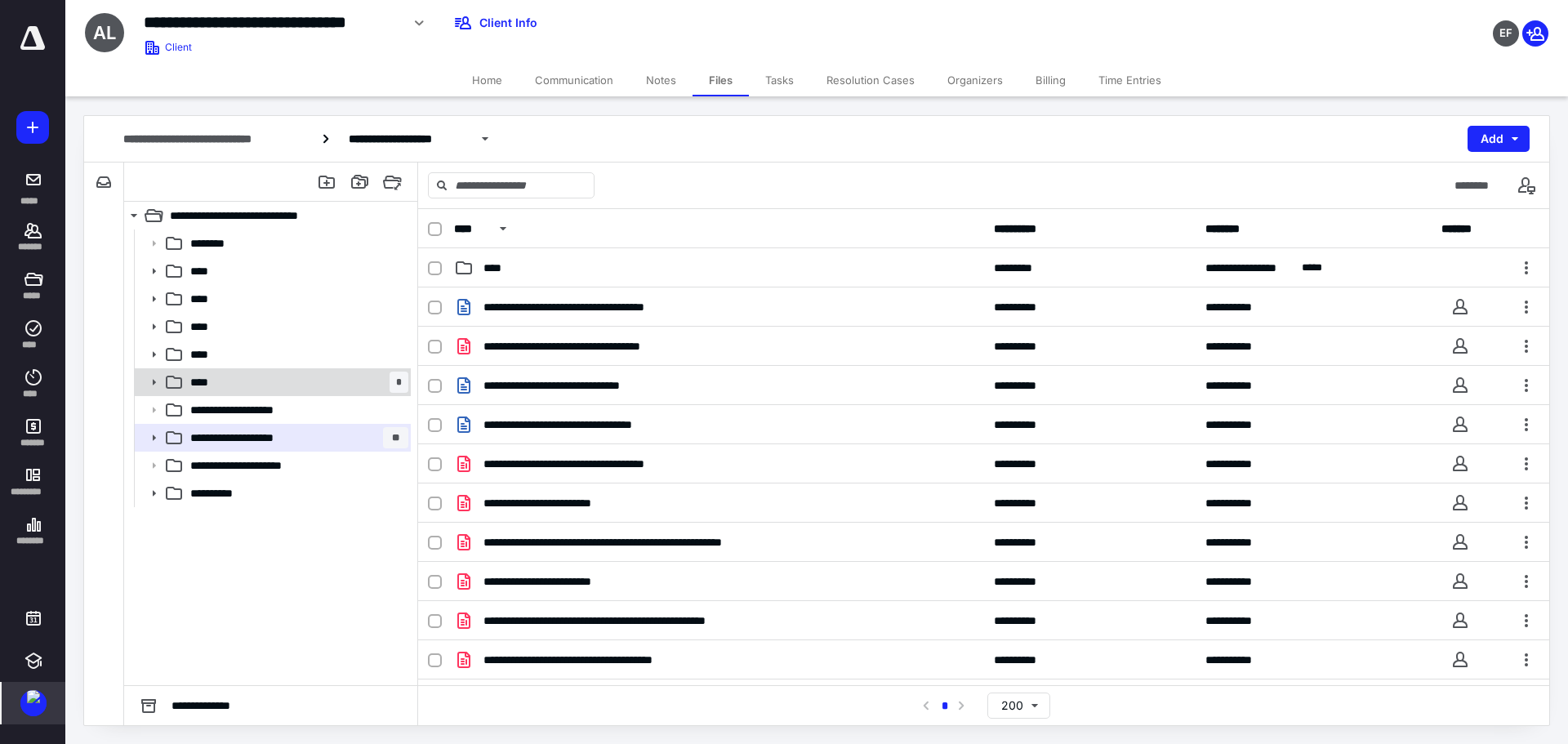 click on "****" at bounding box center (204, 382) 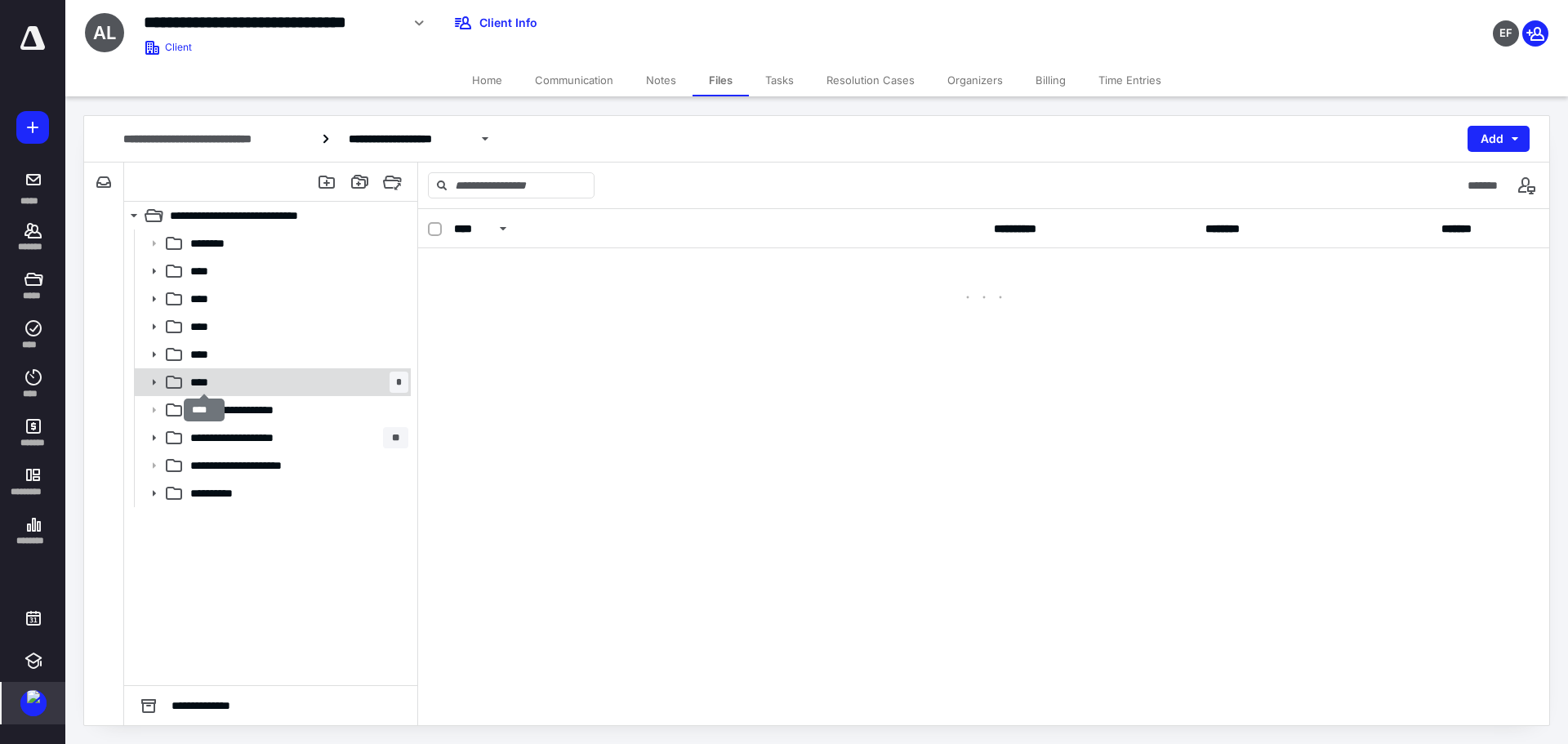 click on "****" at bounding box center (204, 382) 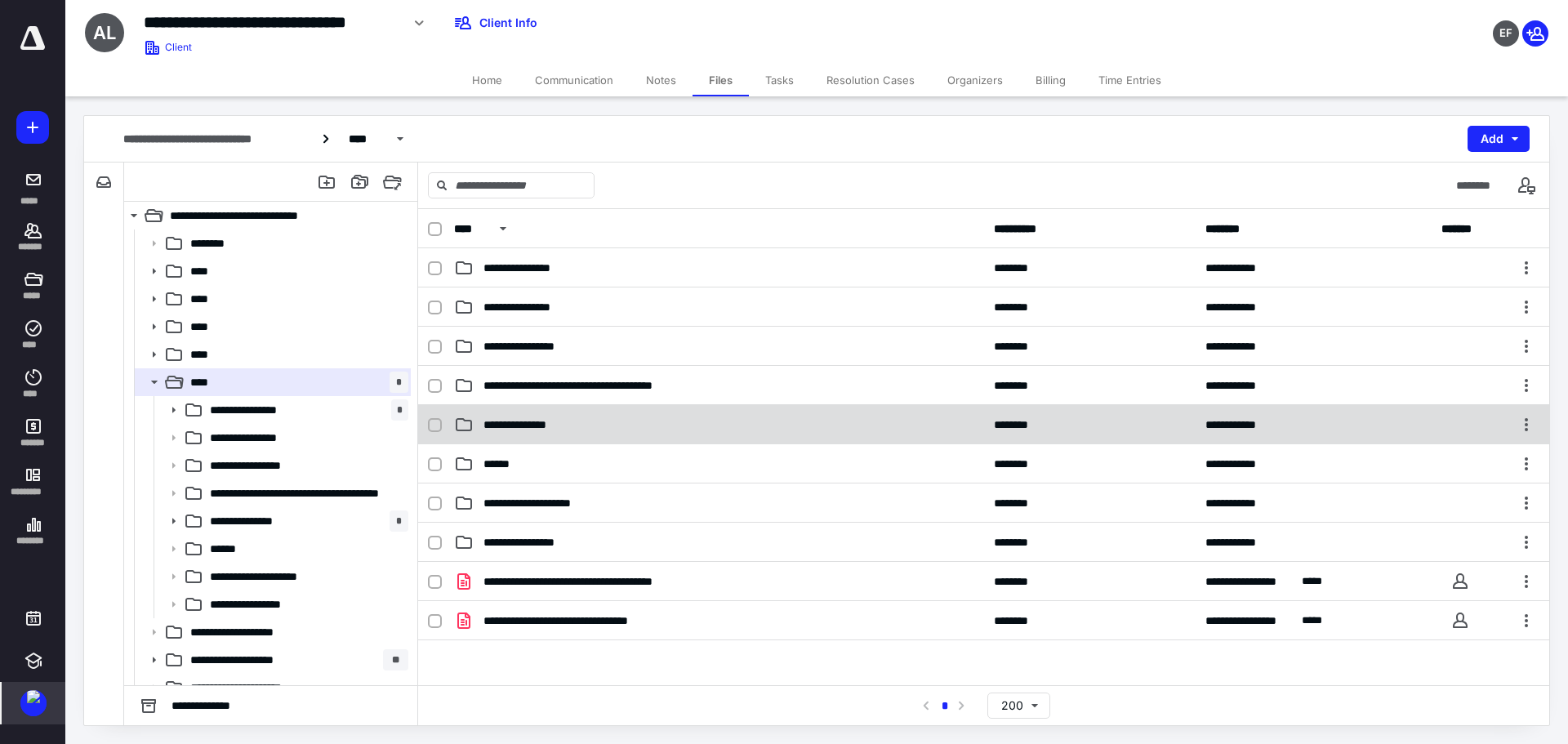 click on "**********" at bounding box center (524, 425) 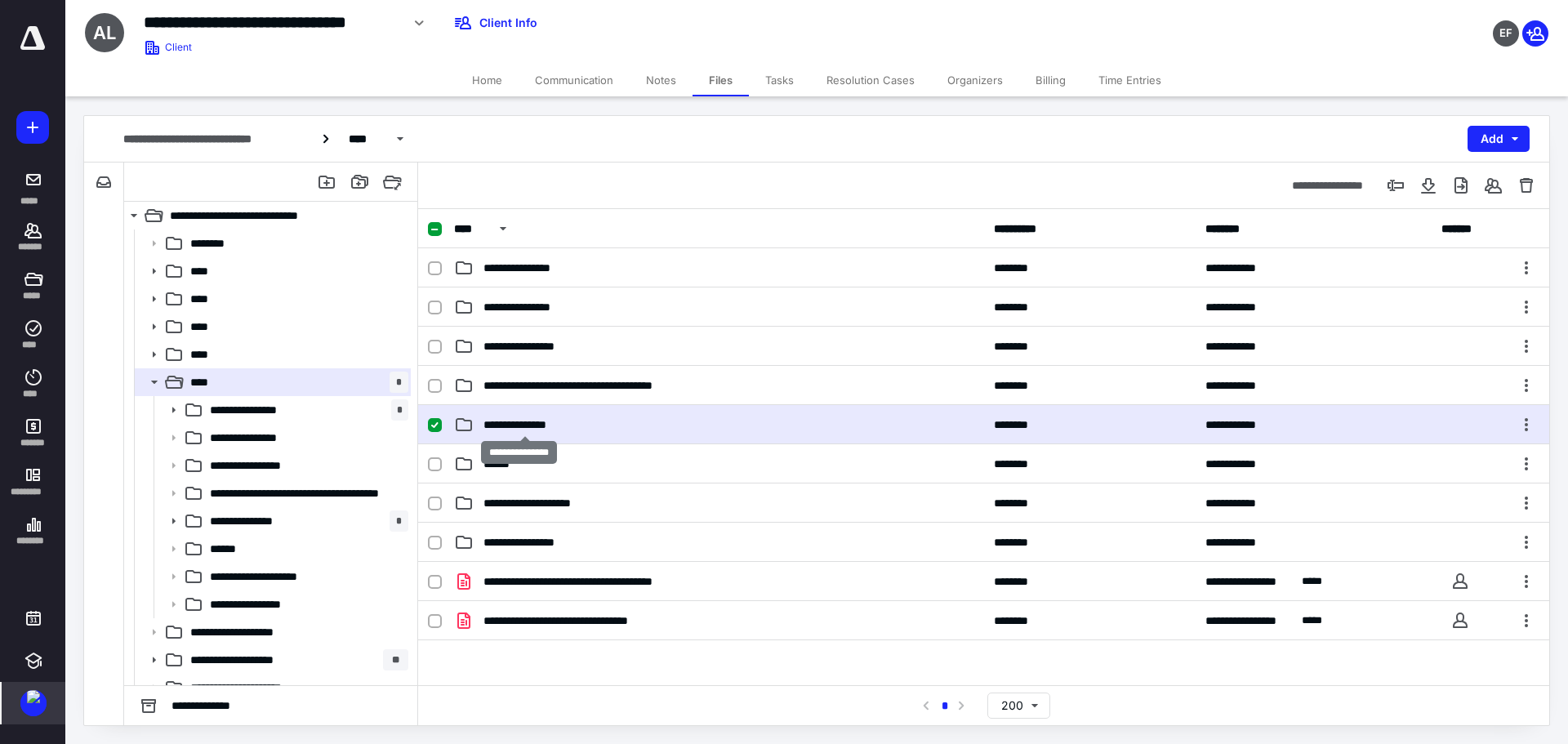 checkbox on "true" 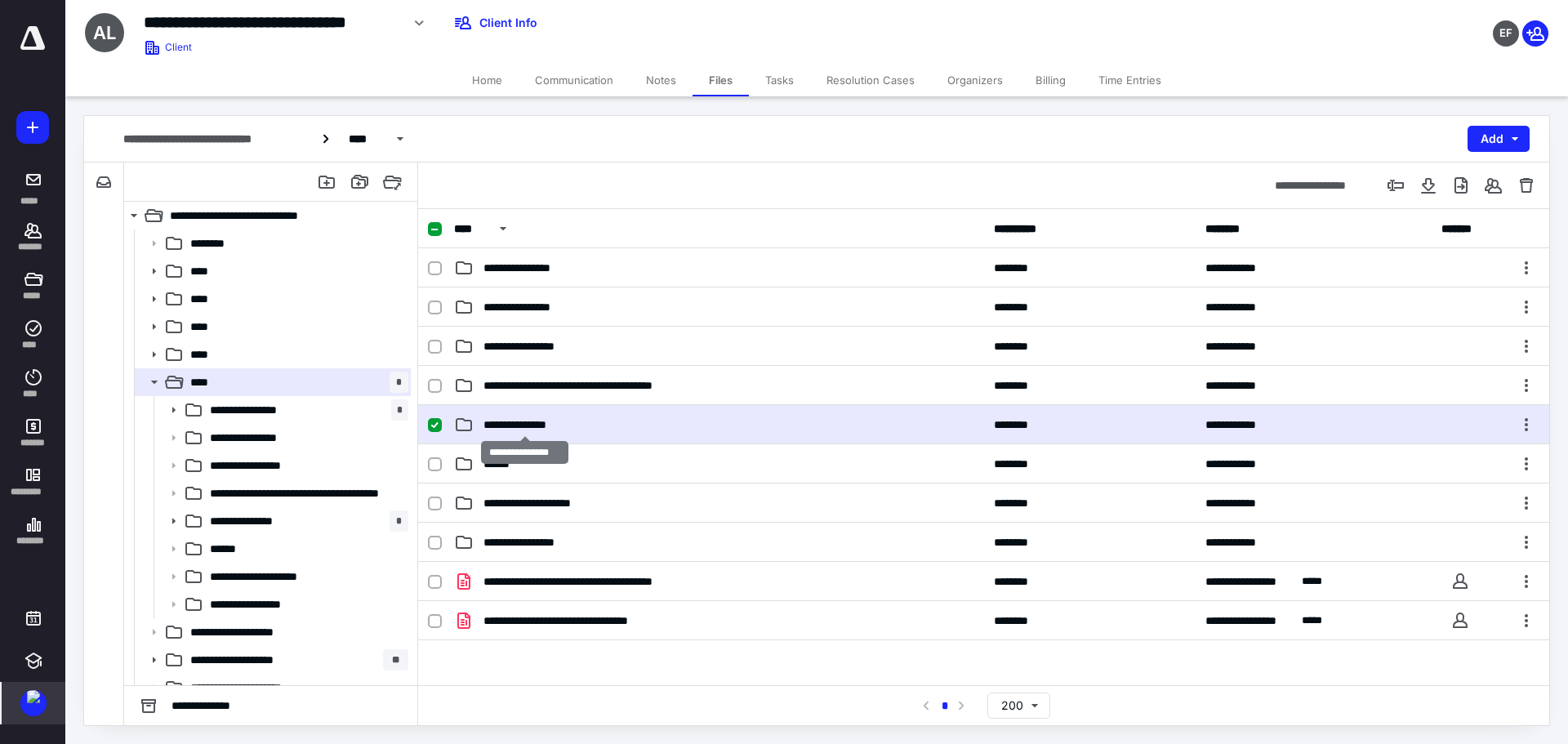 click on "**********" at bounding box center (524, 425) 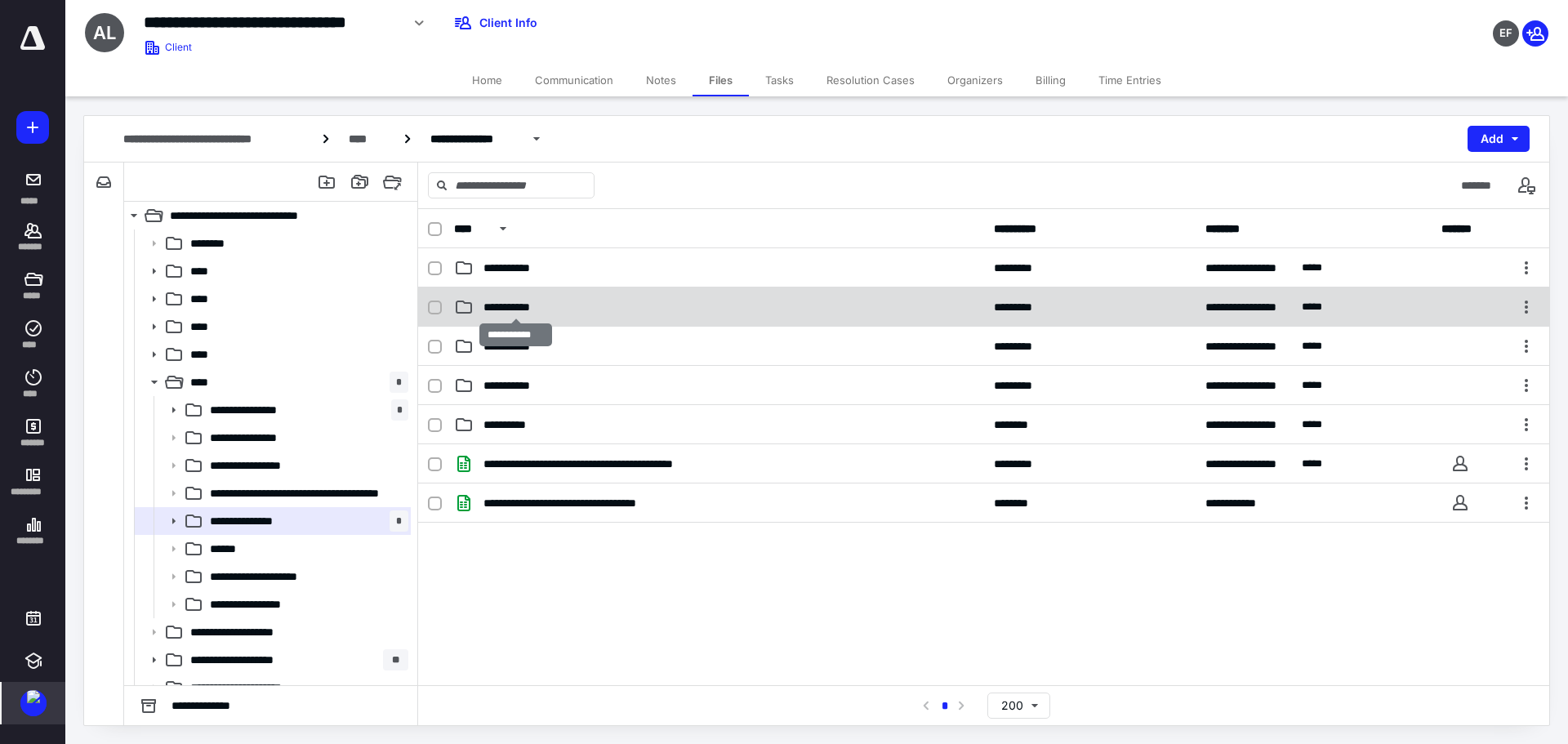 click on "**********" at bounding box center [516, 307] 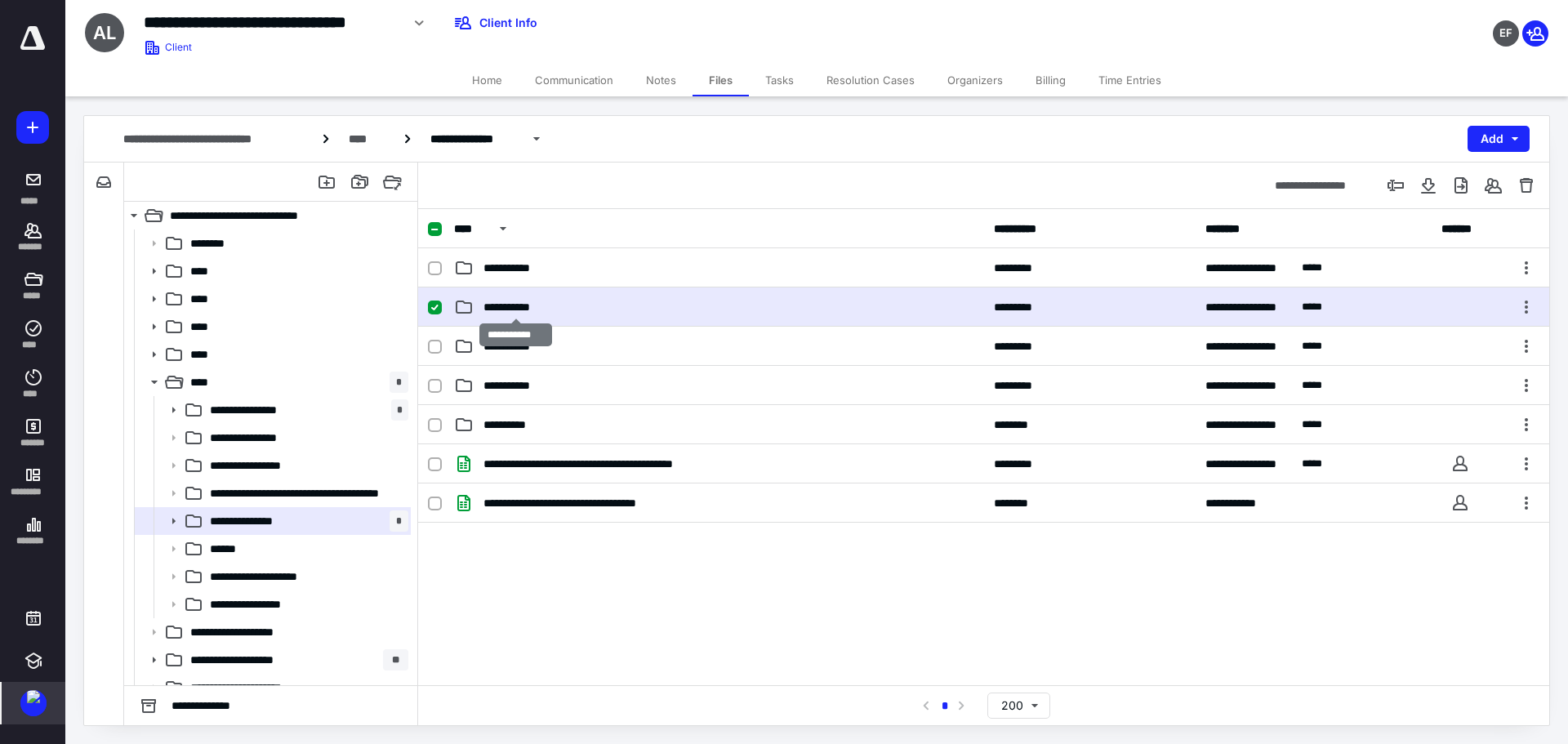 click on "**********" at bounding box center [516, 307] 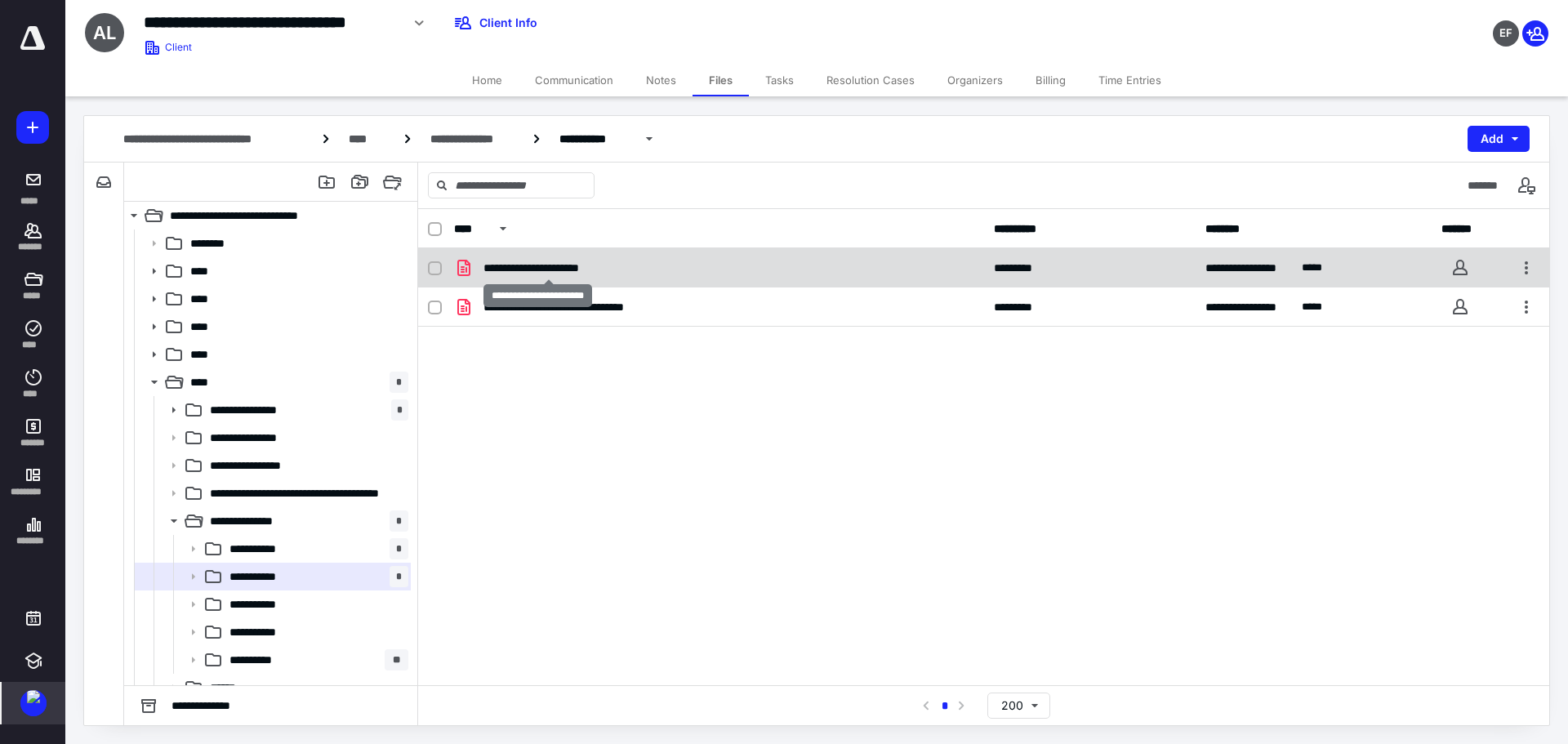click on "**********" at bounding box center (549, 268) 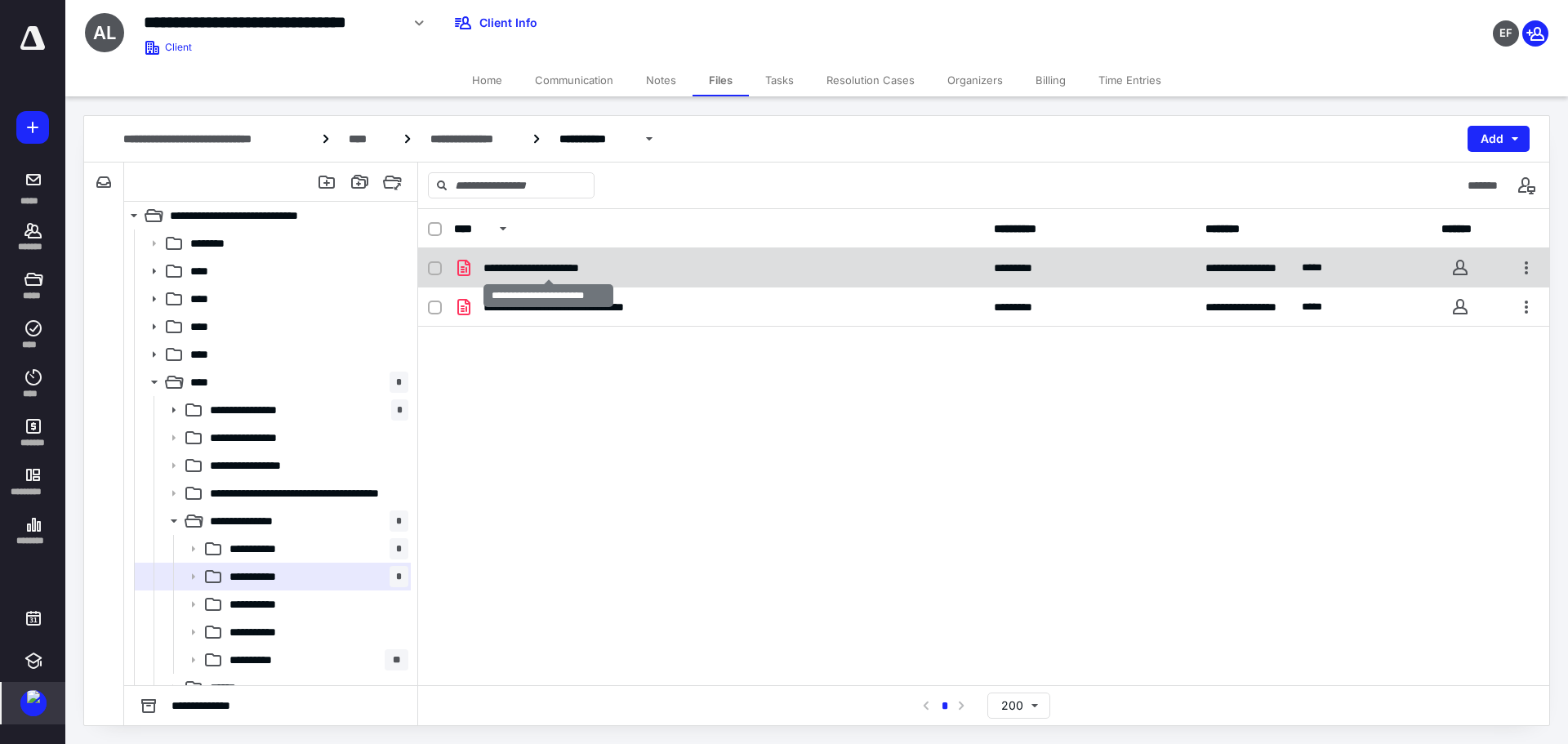 click on "**********" at bounding box center (549, 268) 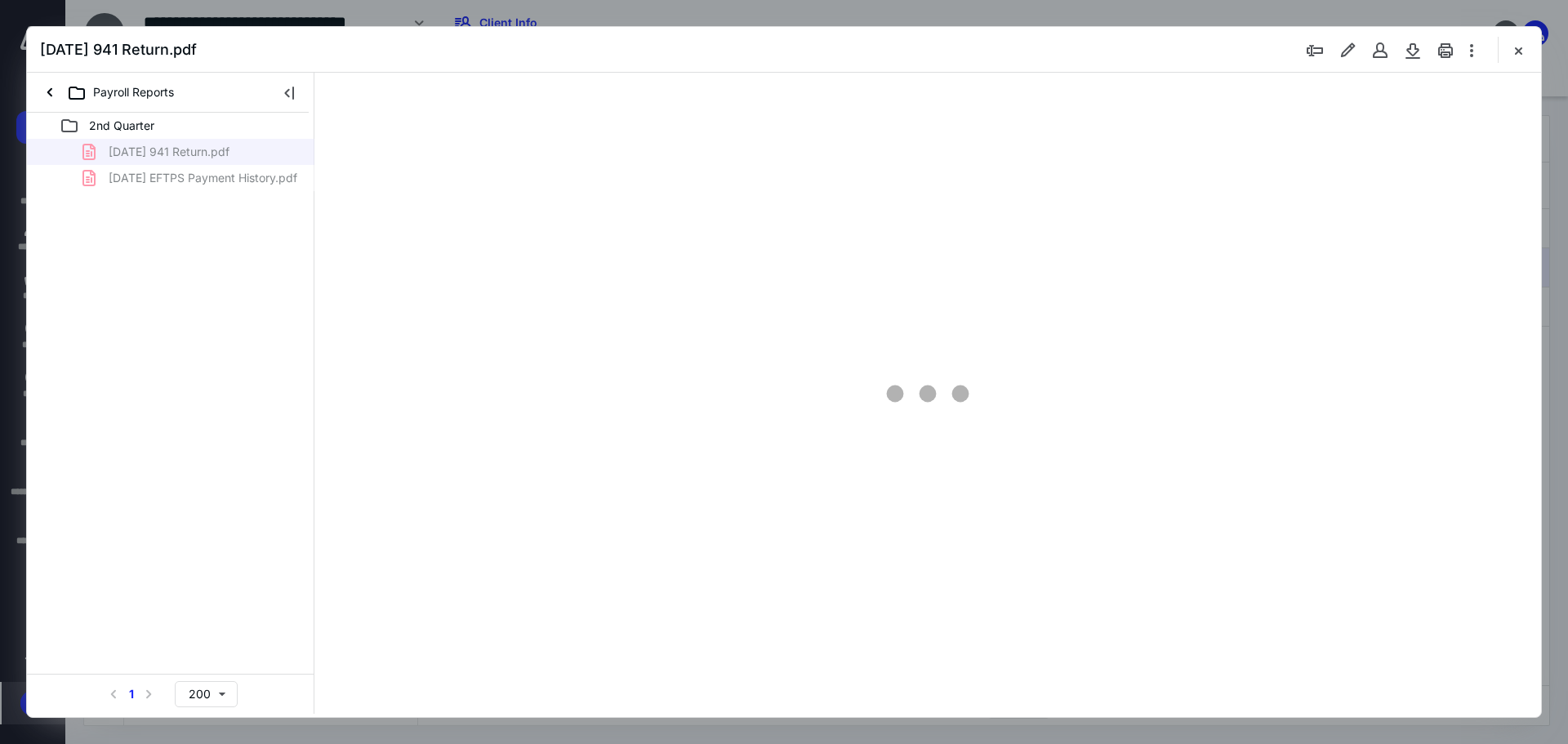 scroll, scrollTop: 0, scrollLeft: 0, axis: both 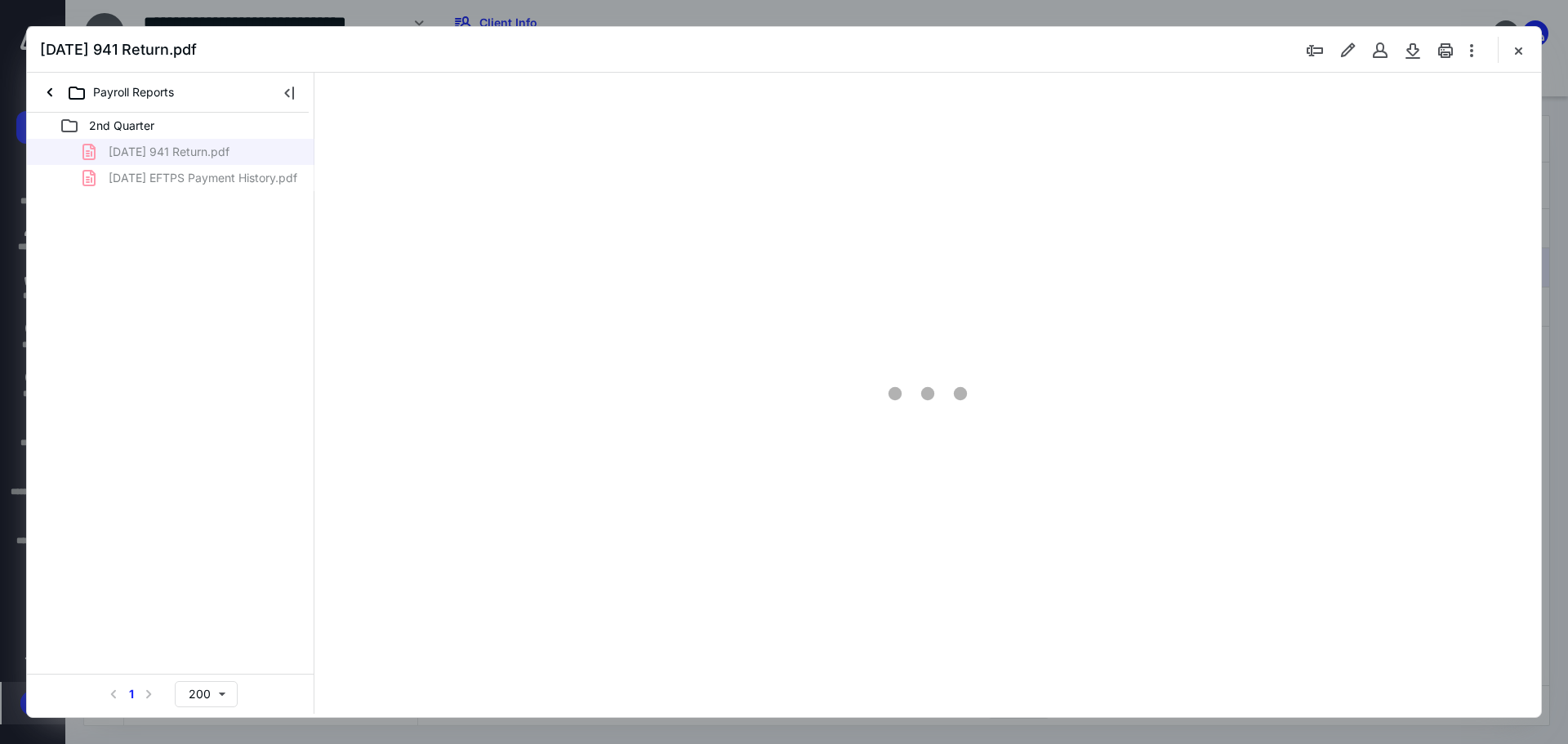 type on "89" 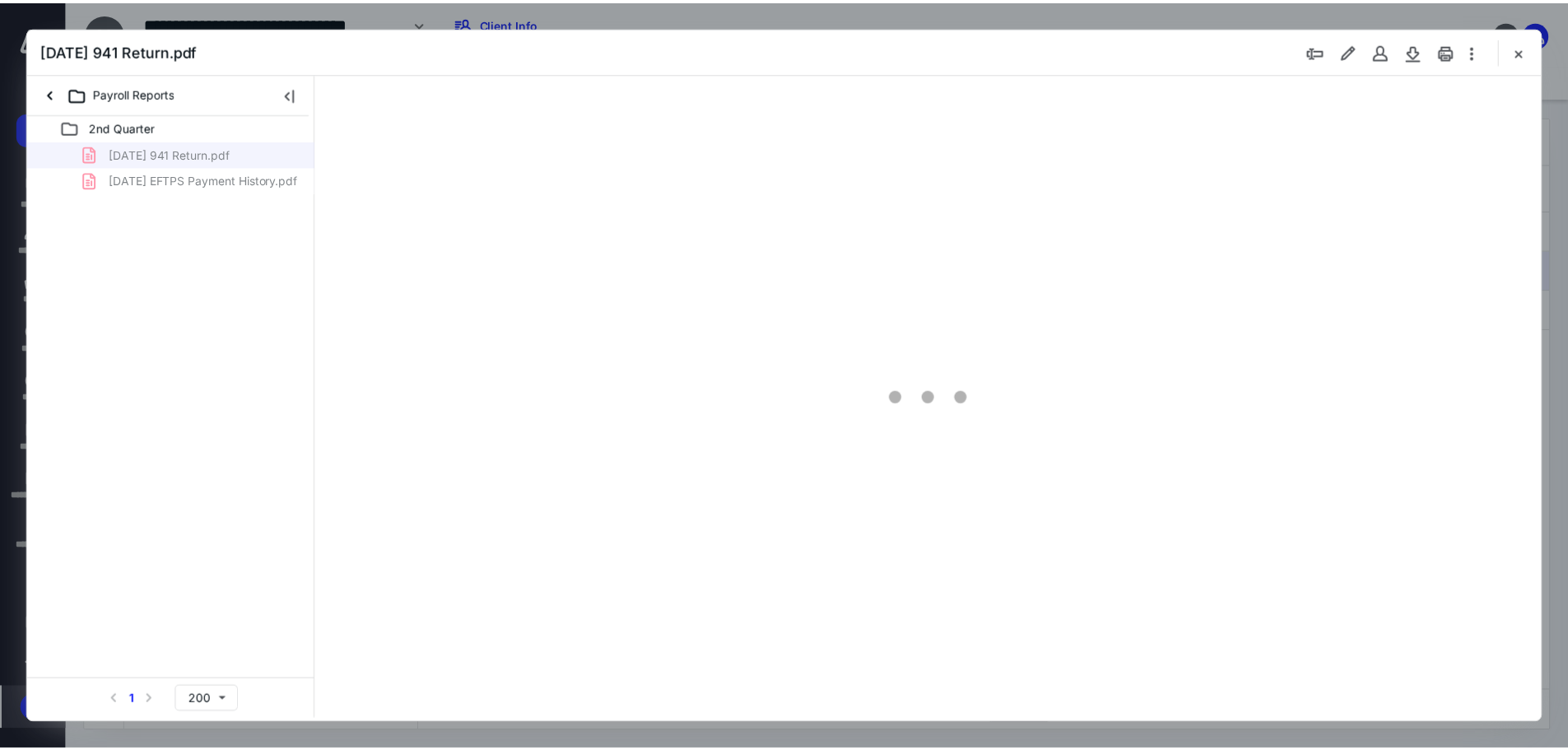 scroll, scrollTop: 66, scrollLeft: 0, axis: vertical 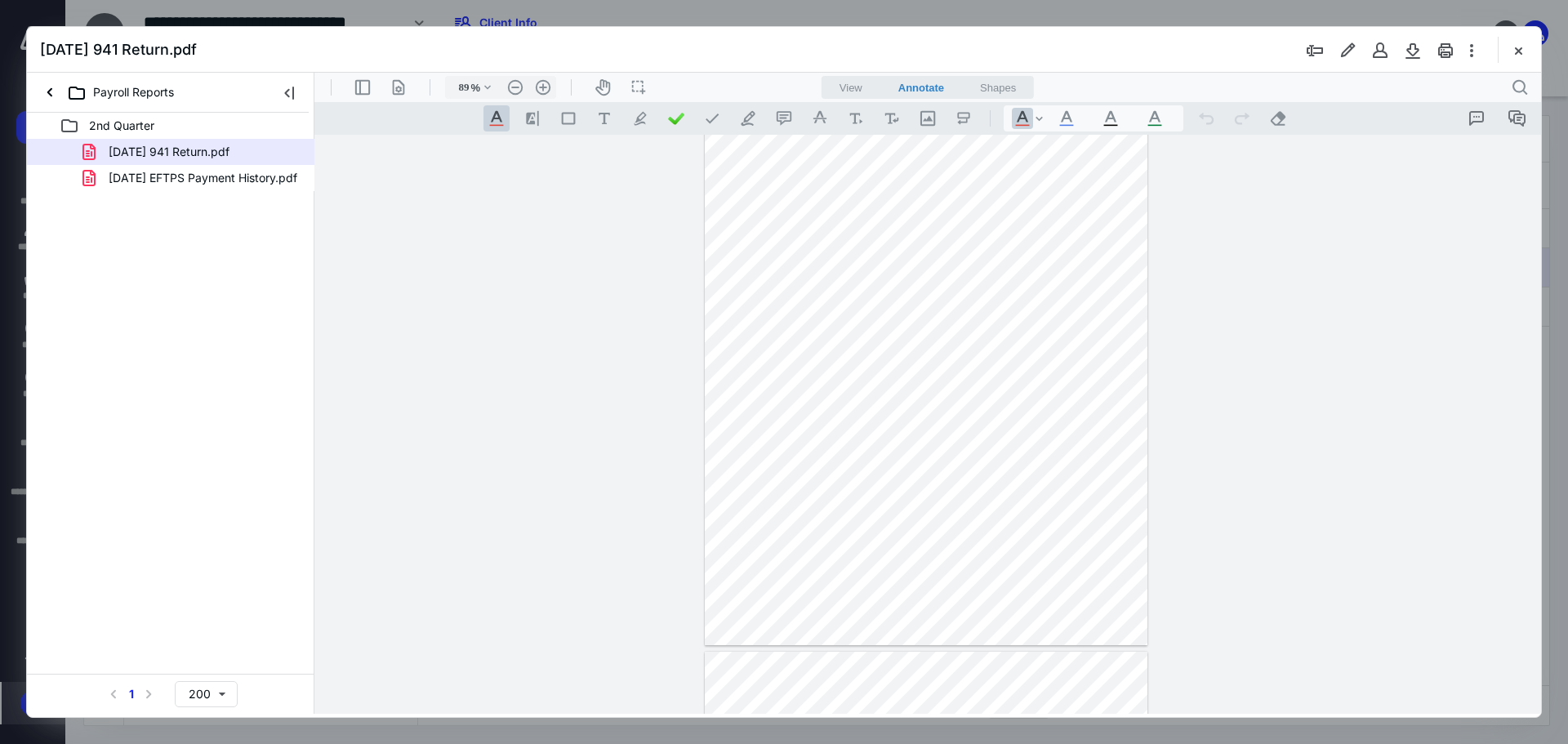 drag, startPoint x: 1516, startPoint y: 43, endPoint x: 1367, endPoint y: 95, distance: 157.81318 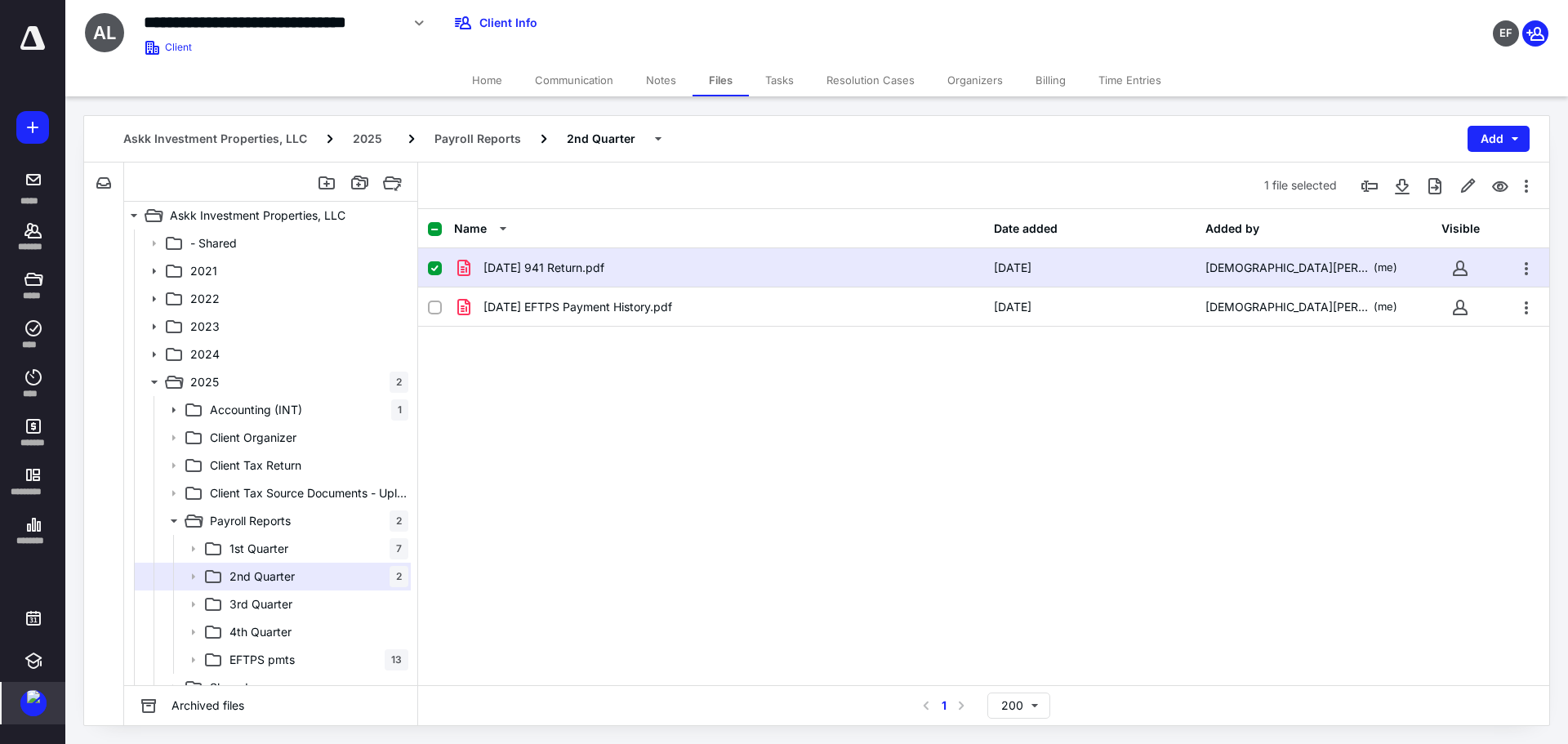 click on "[DATE] 941 Return.pdf [DATE] [PERSON_NAME]  (me) [DATE] EFTPS Payment History.pdf [DATE] [PERSON_NAME]  (me)" at bounding box center [983, 371] 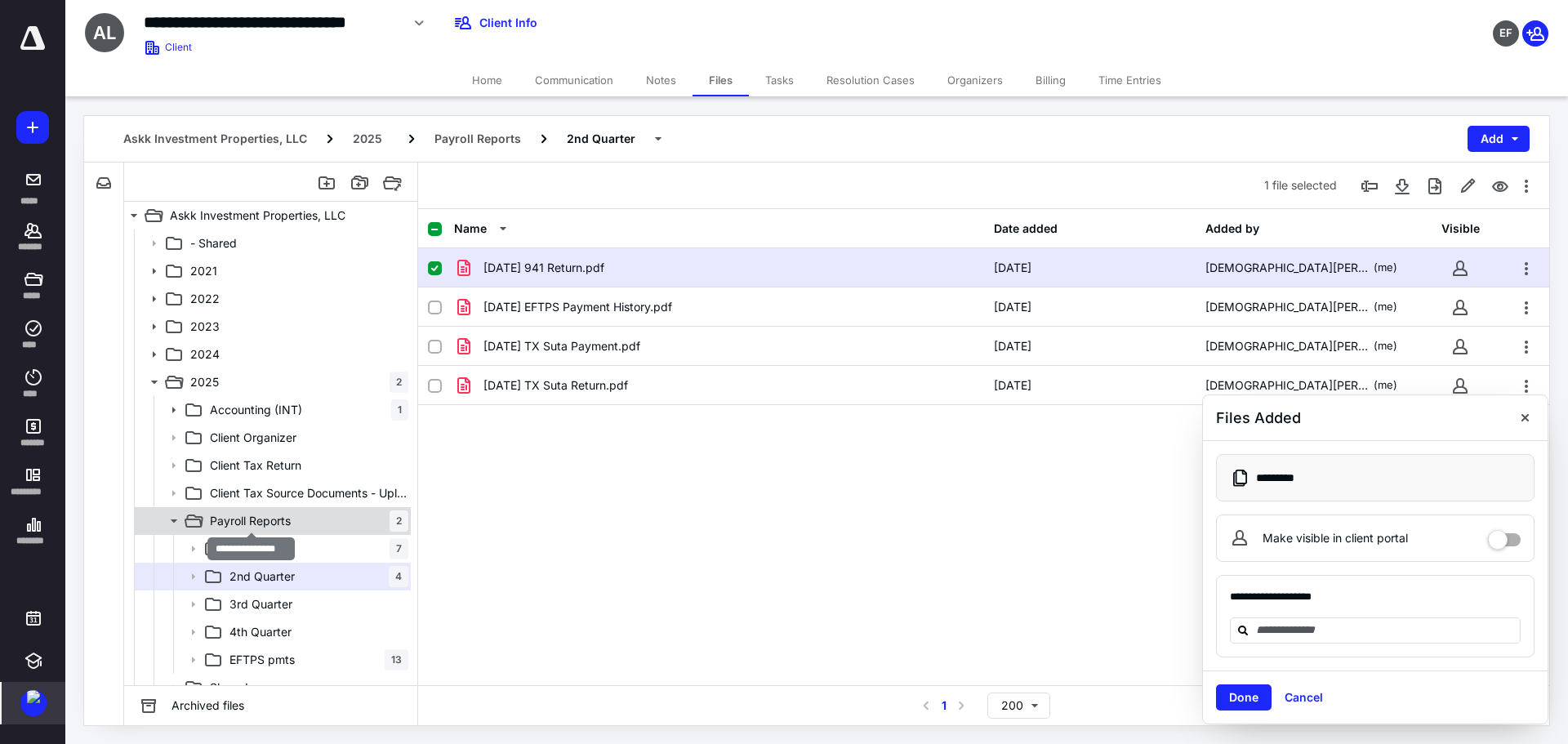 click on "Payroll Reports" at bounding box center [250, 521] 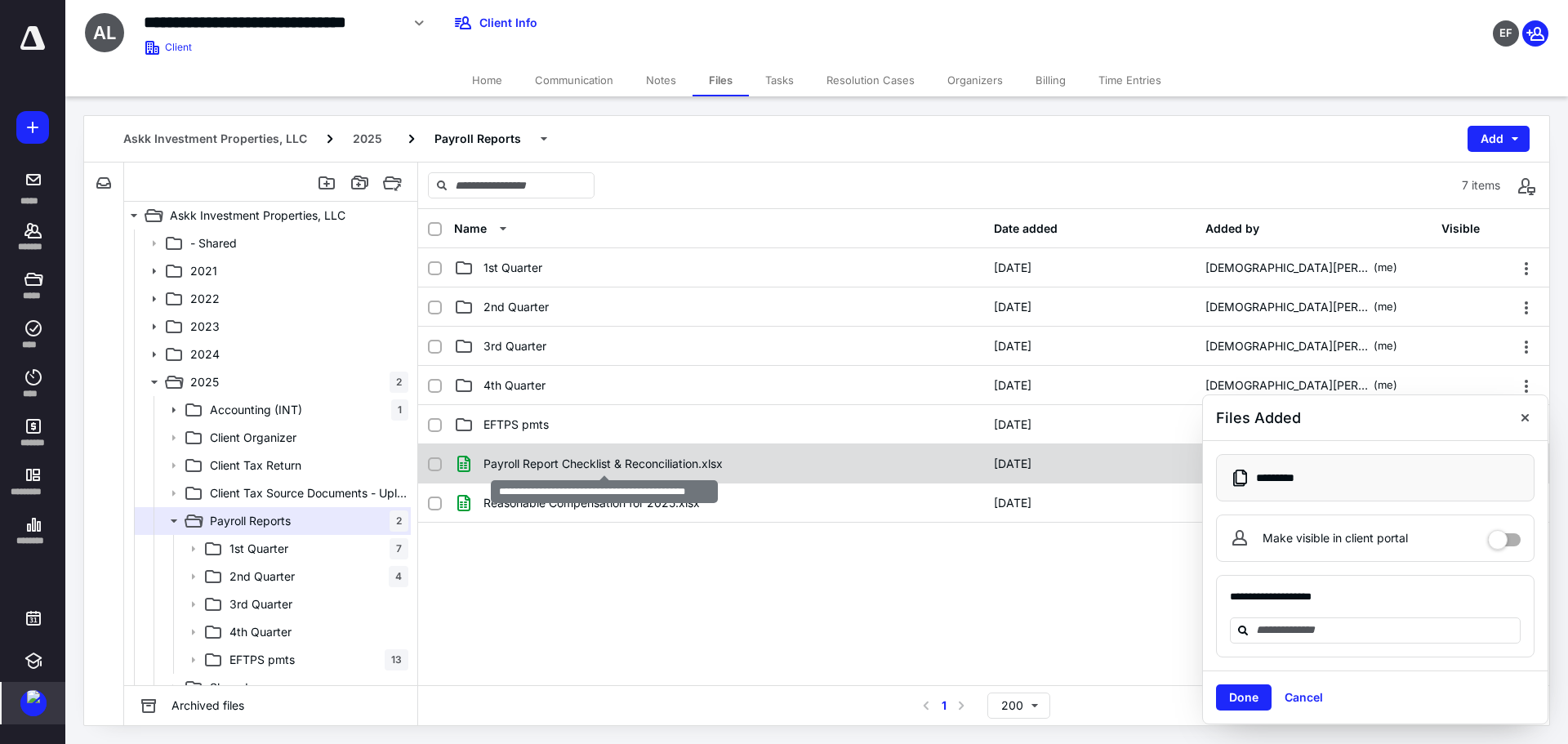 click on "Payroll Report Checklist & Reconciliation.xlsx" at bounding box center (603, 464) 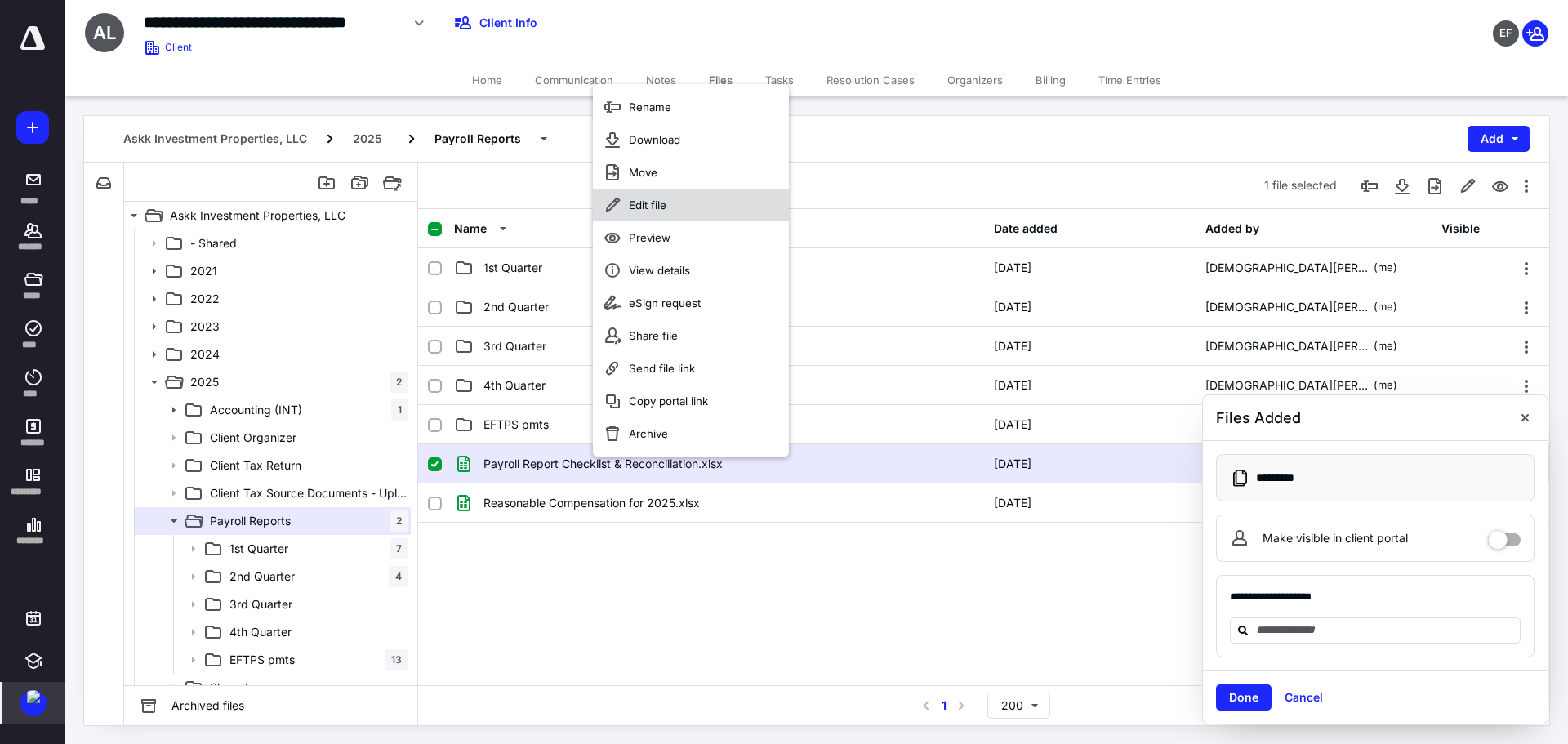 click on "Edit file" at bounding box center [691, 205] 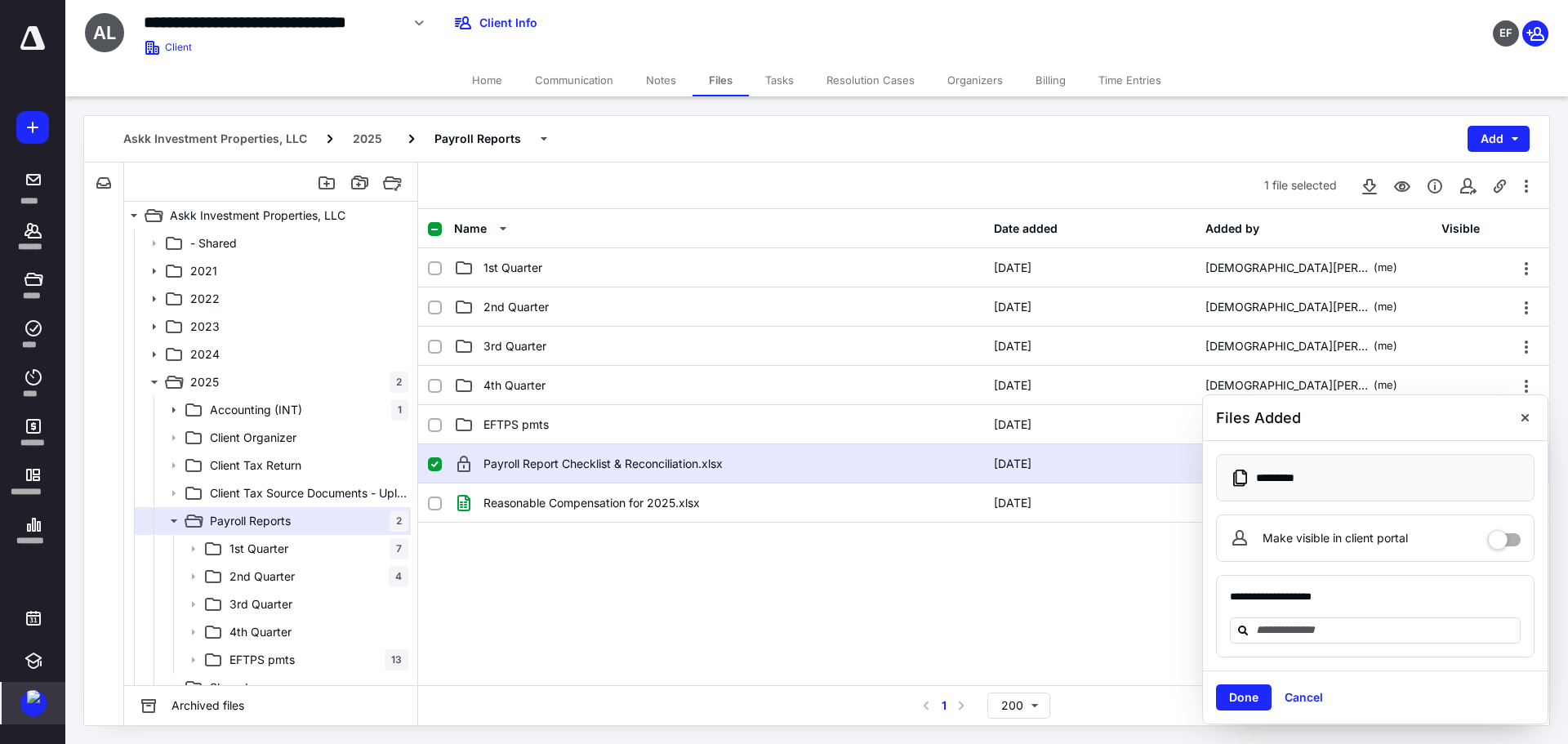 click on "Tasks" at bounding box center [779, 80] 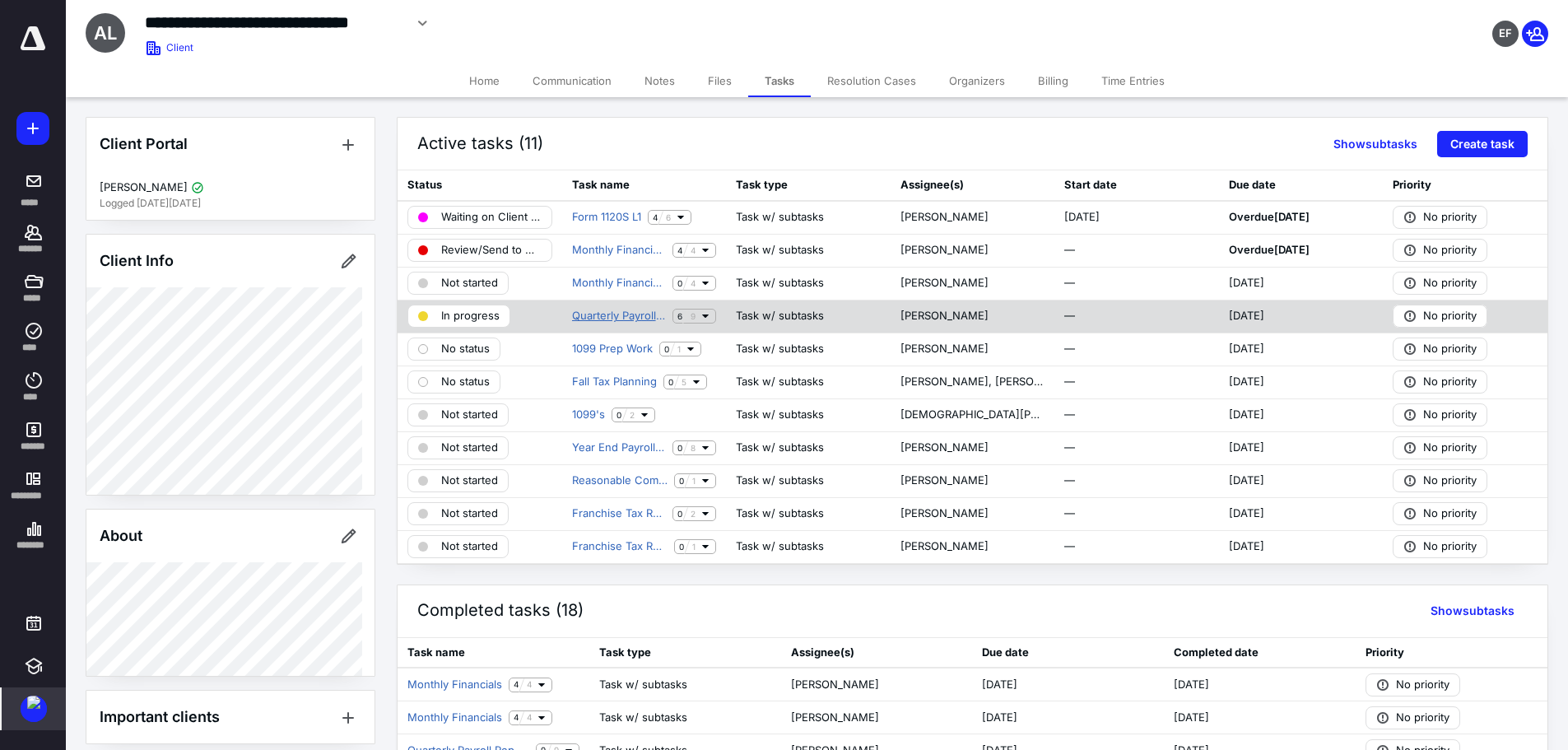 click on "Quarterly Payroll Reports" at bounding box center [619, 316] 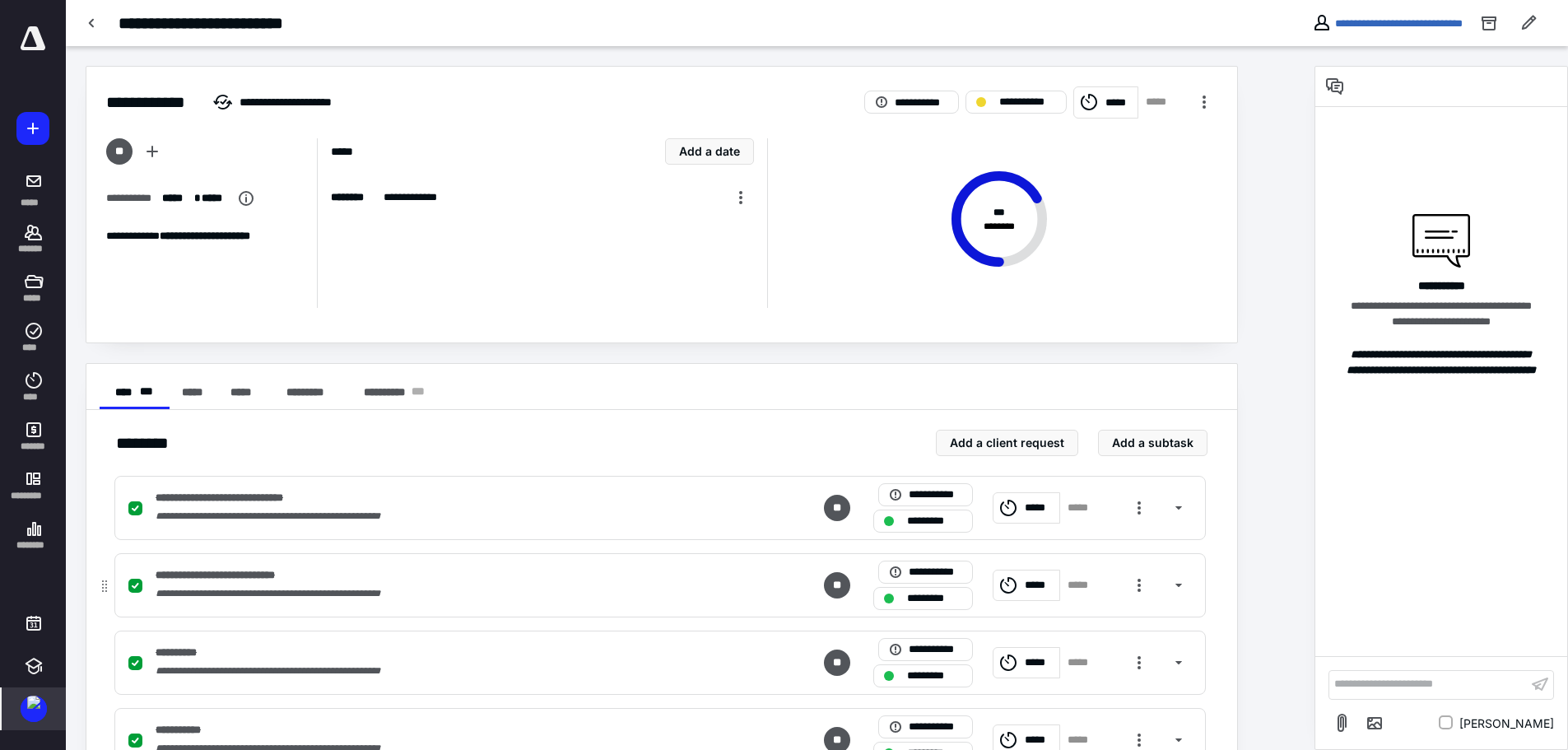 scroll, scrollTop: 329, scrollLeft: 0, axis: vertical 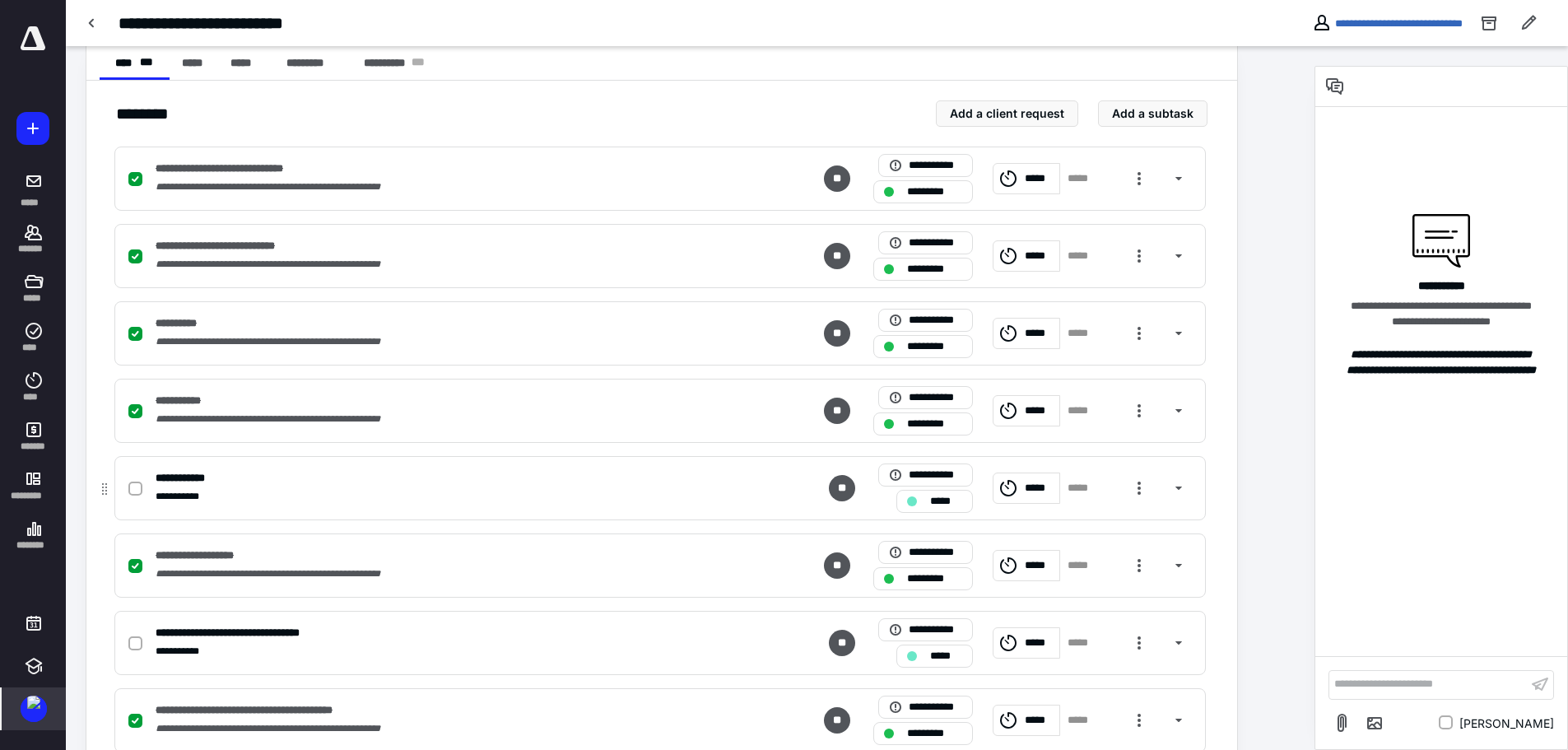 click at bounding box center (135, 489) 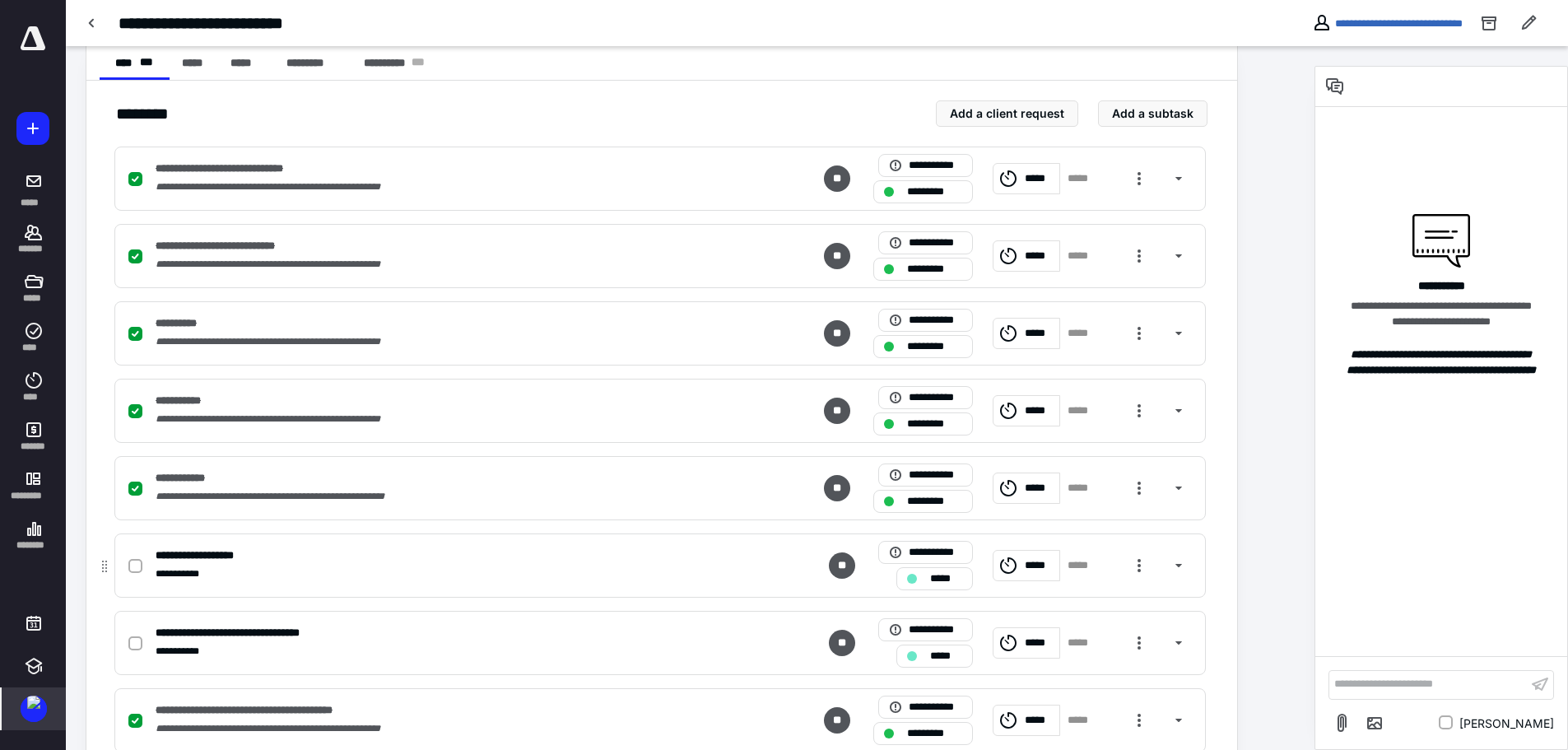 click at bounding box center [135, 566] 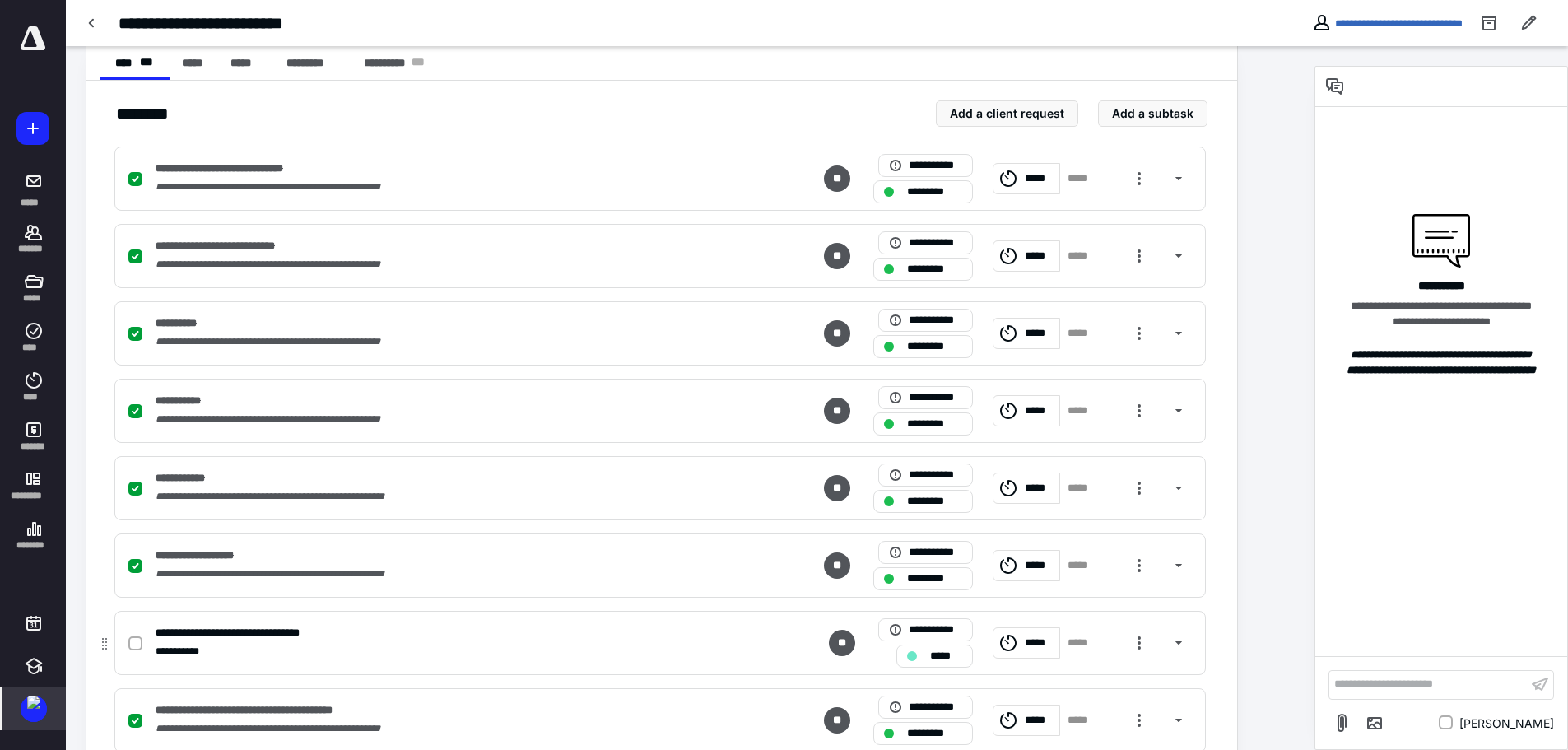 click 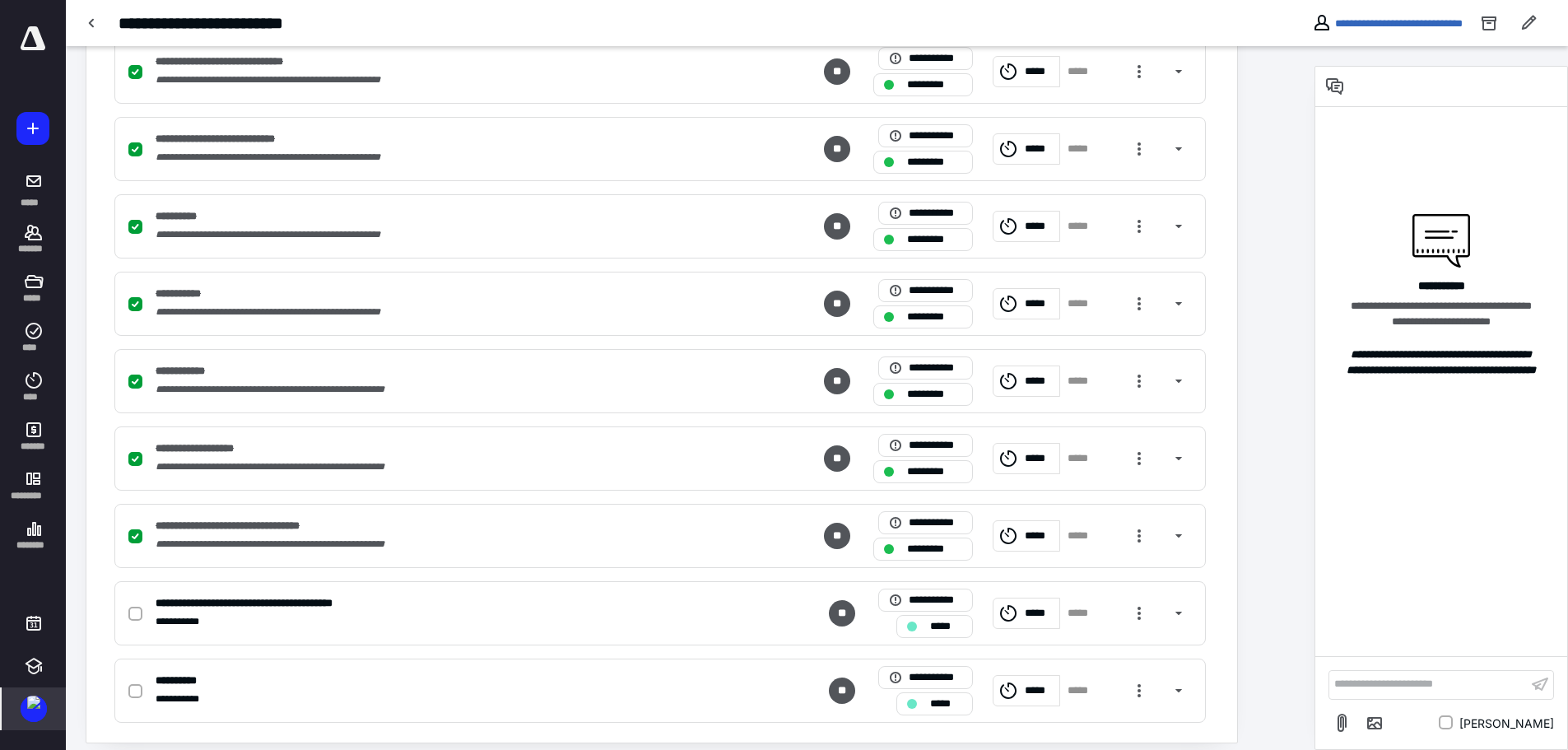 scroll, scrollTop: 450, scrollLeft: 0, axis: vertical 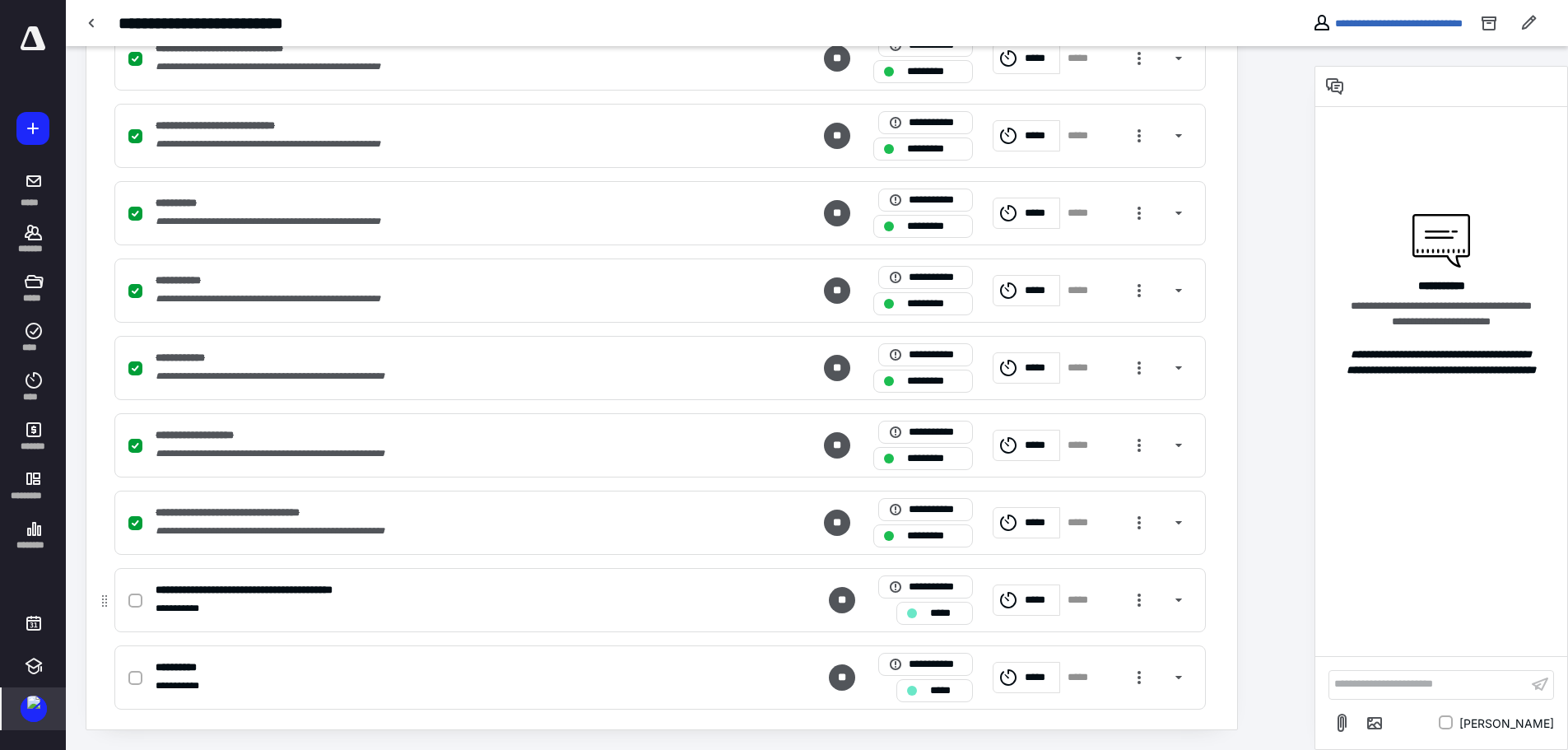 click at bounding box center [135, 601] 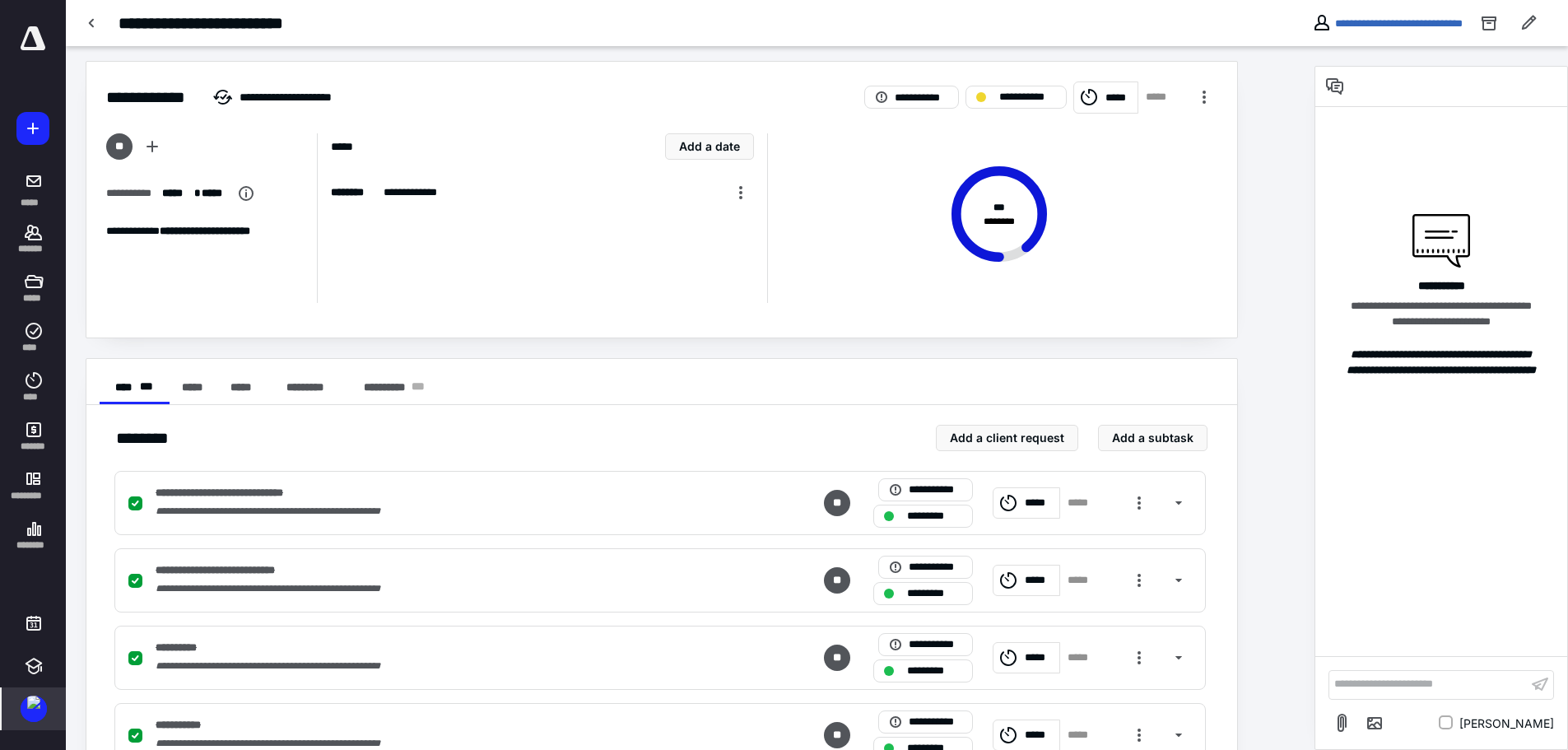 scroll, scrollTop: 0, scrollLeft: 0, axis: both 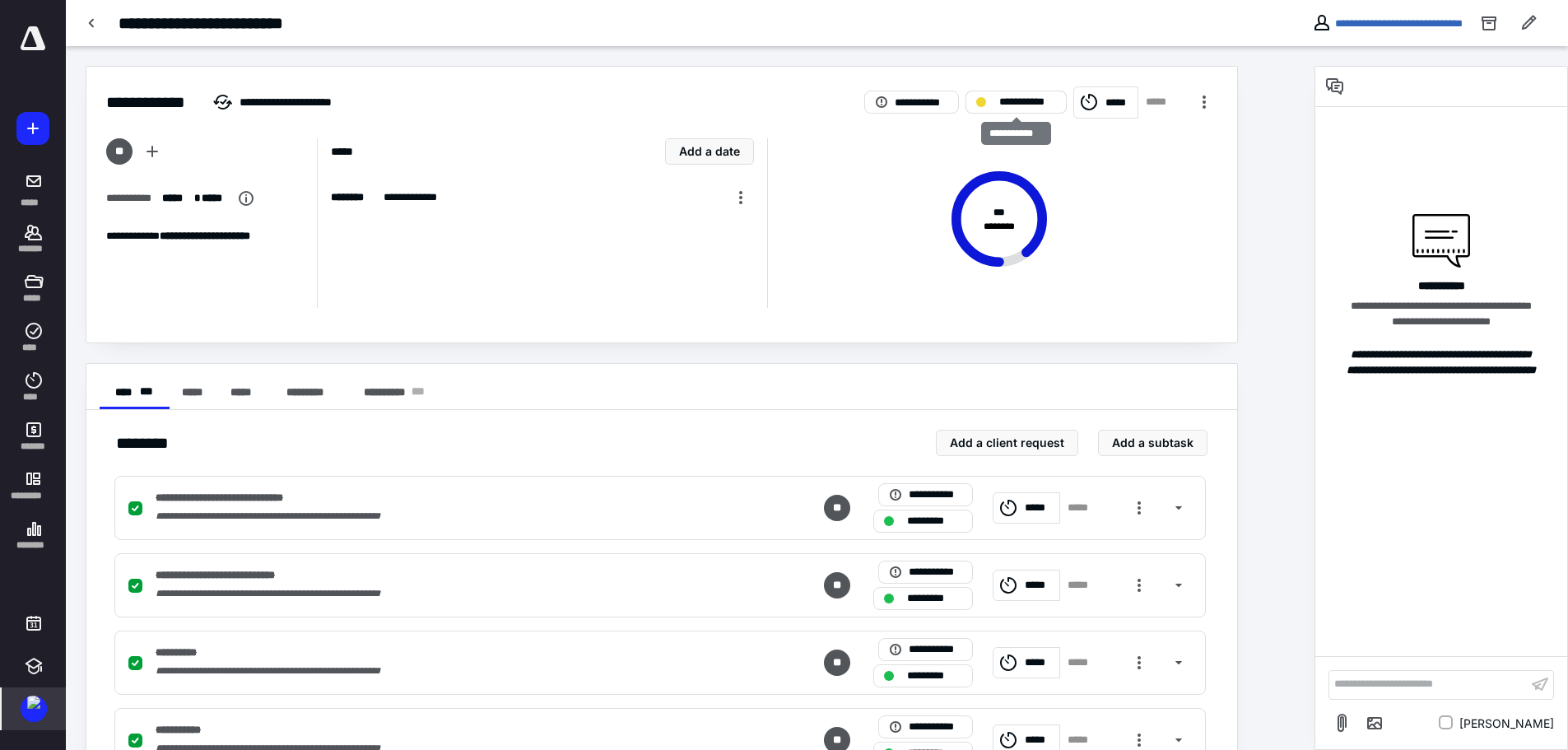 click on "**********" at bounding box center (1016, 102) 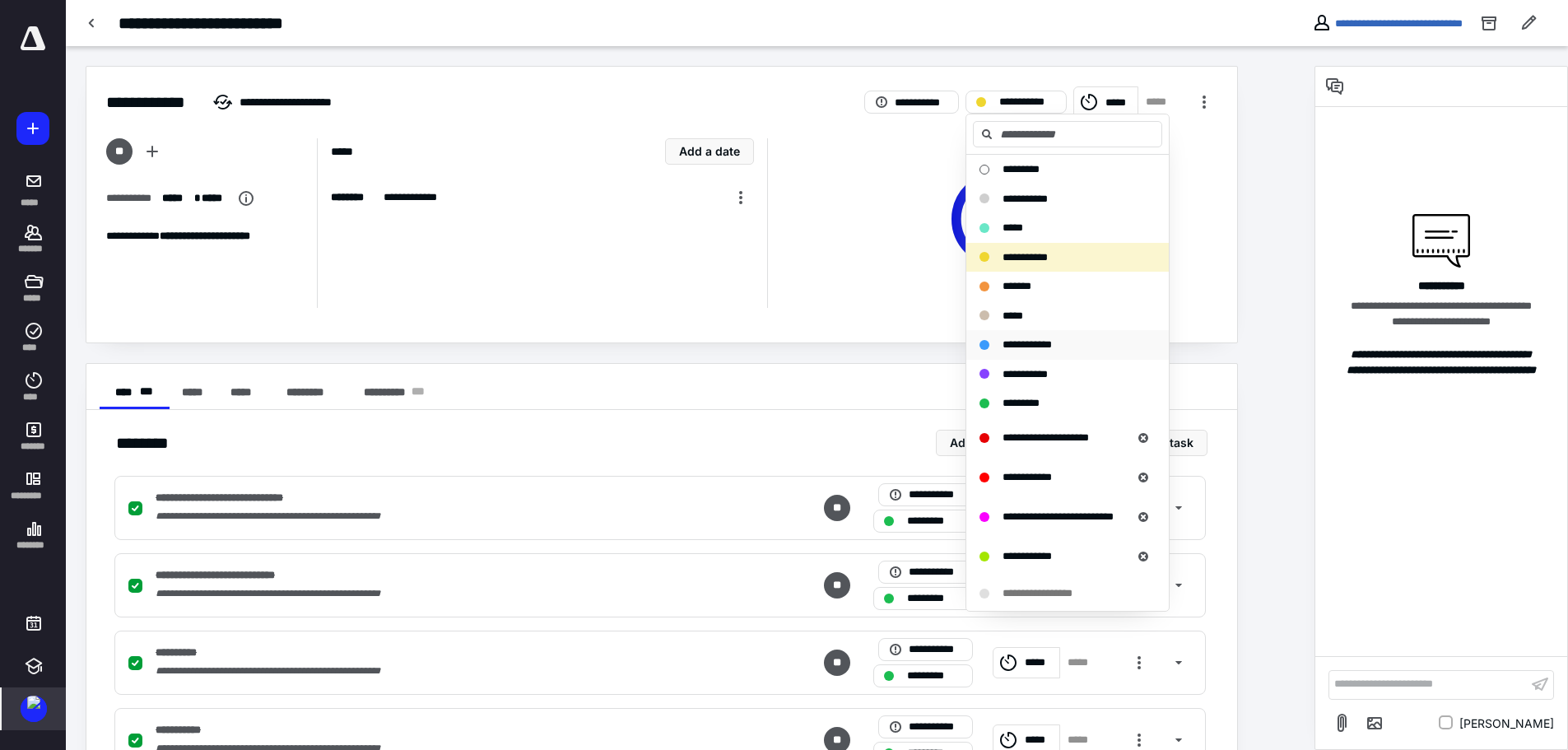 click on "**********" at bounding box center (1027, 344) 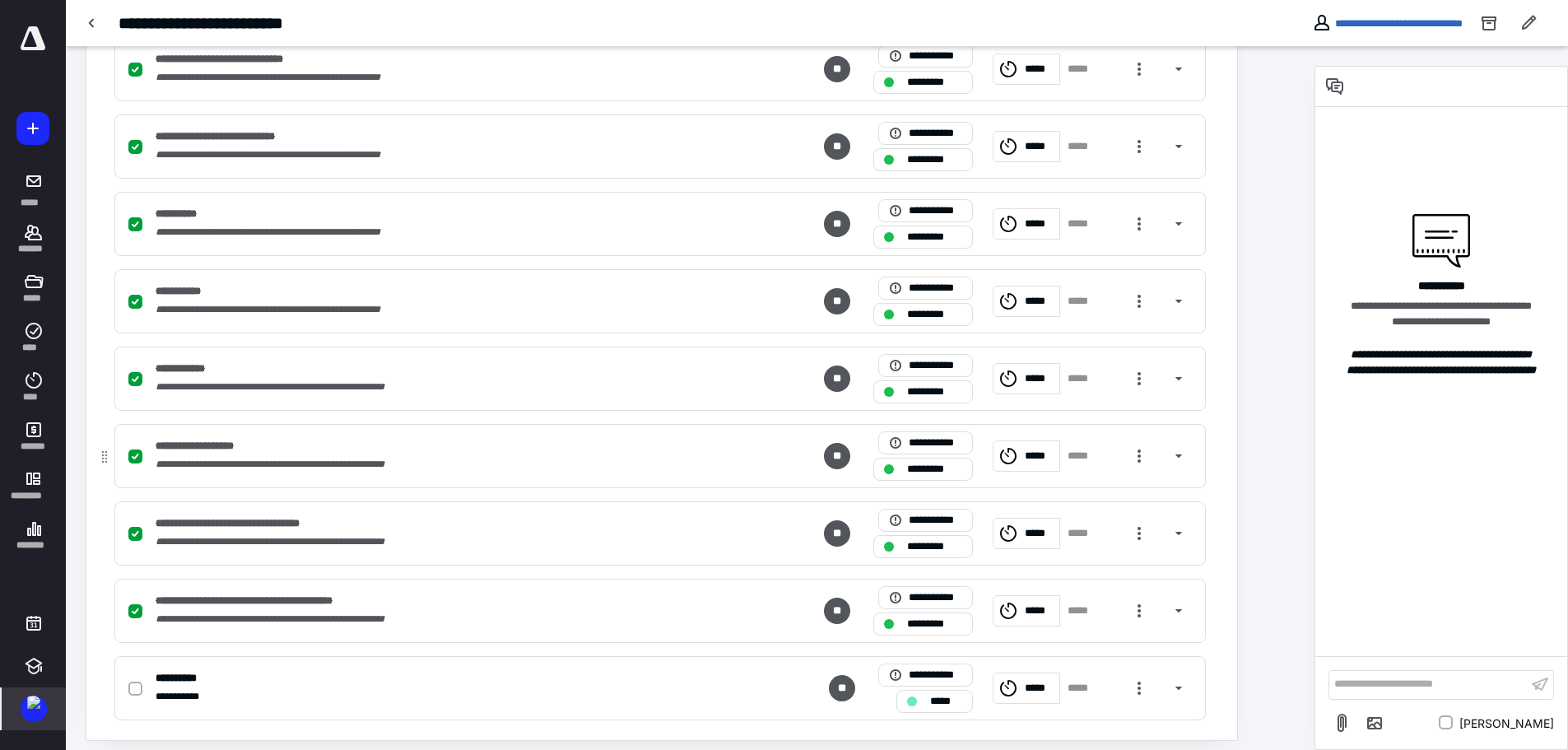 scroll, scrollTop: 450, scrollLeft: 0, axis: vertical 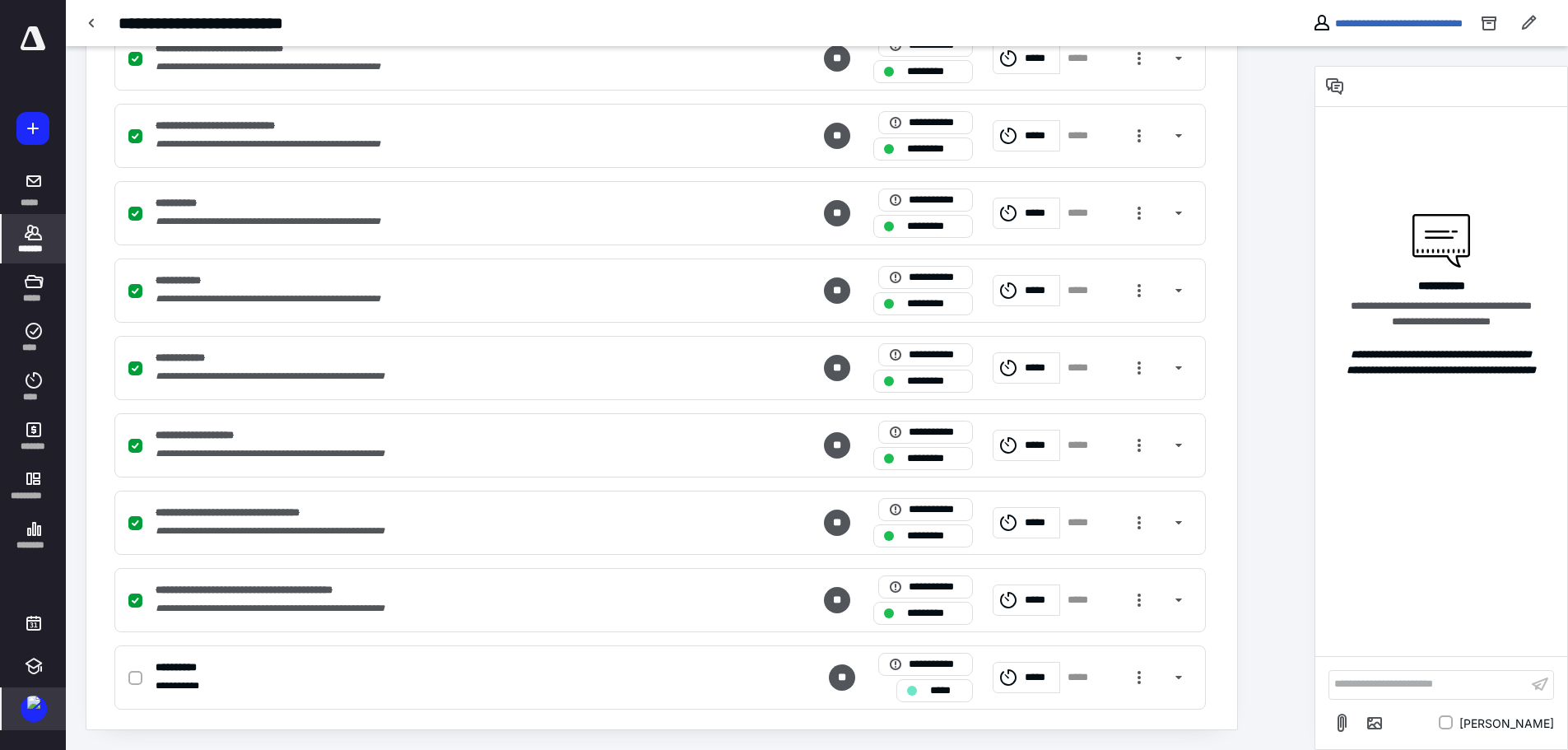 click 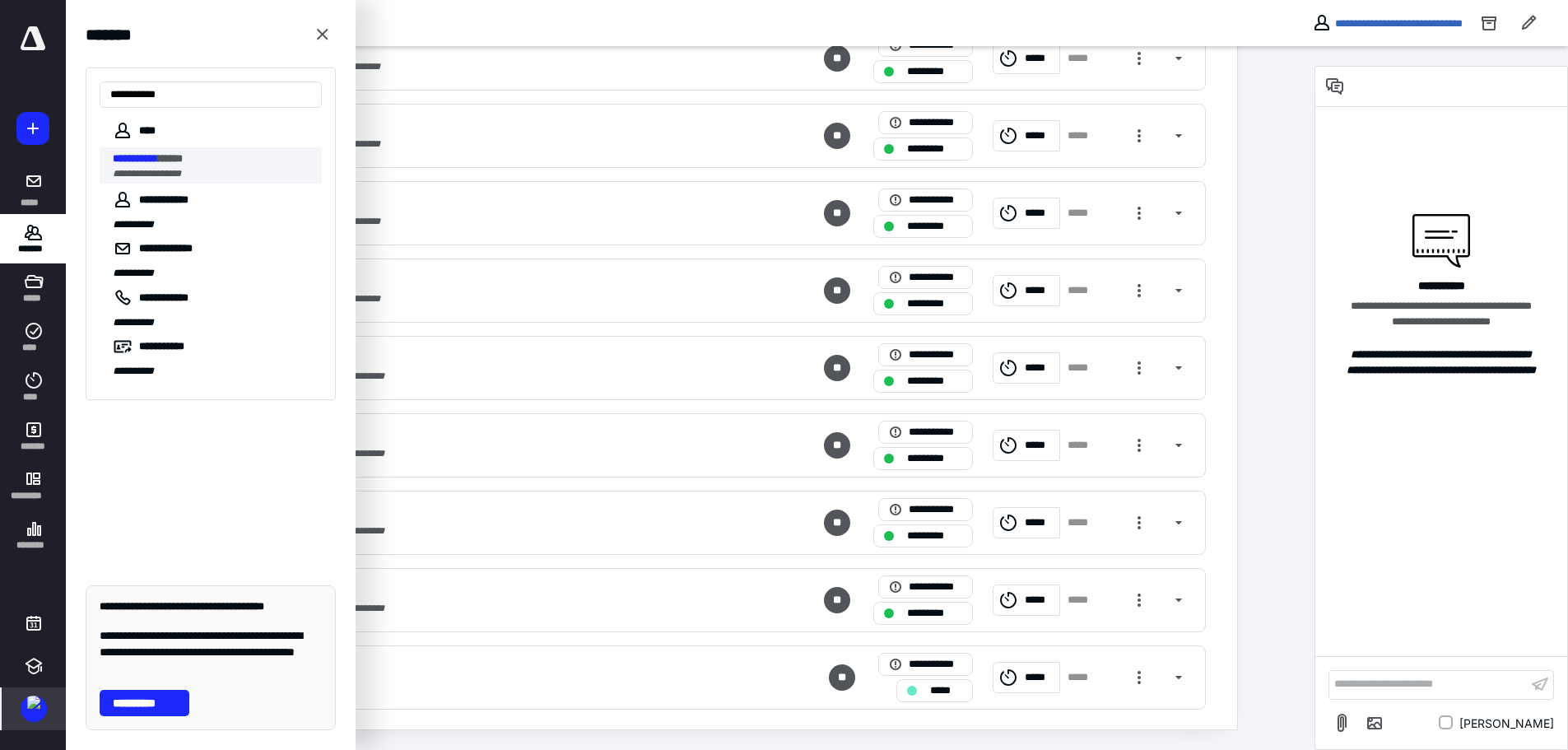 type on "**********" 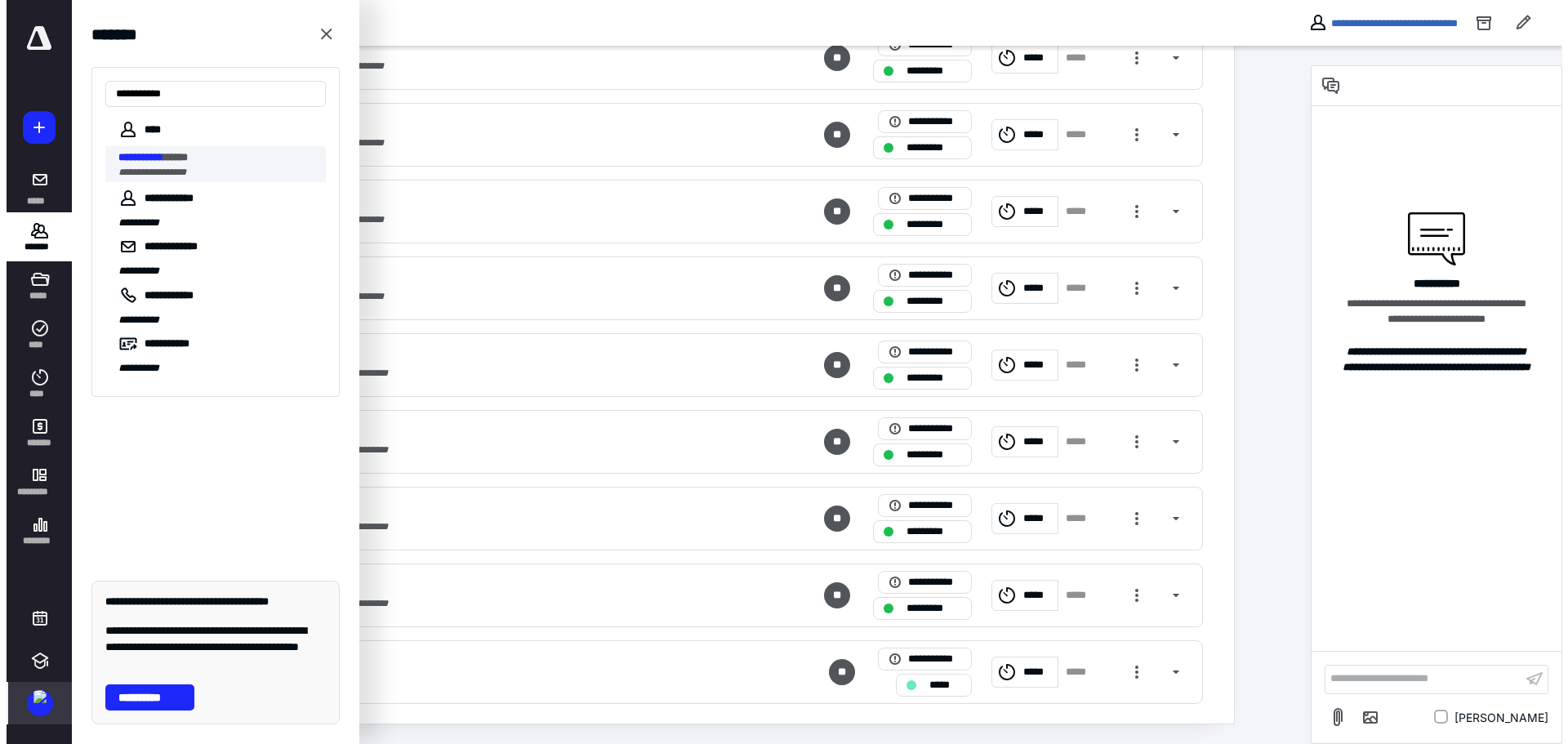 scroll, scrollTop: 0, scrollLeft: 0, axis: both 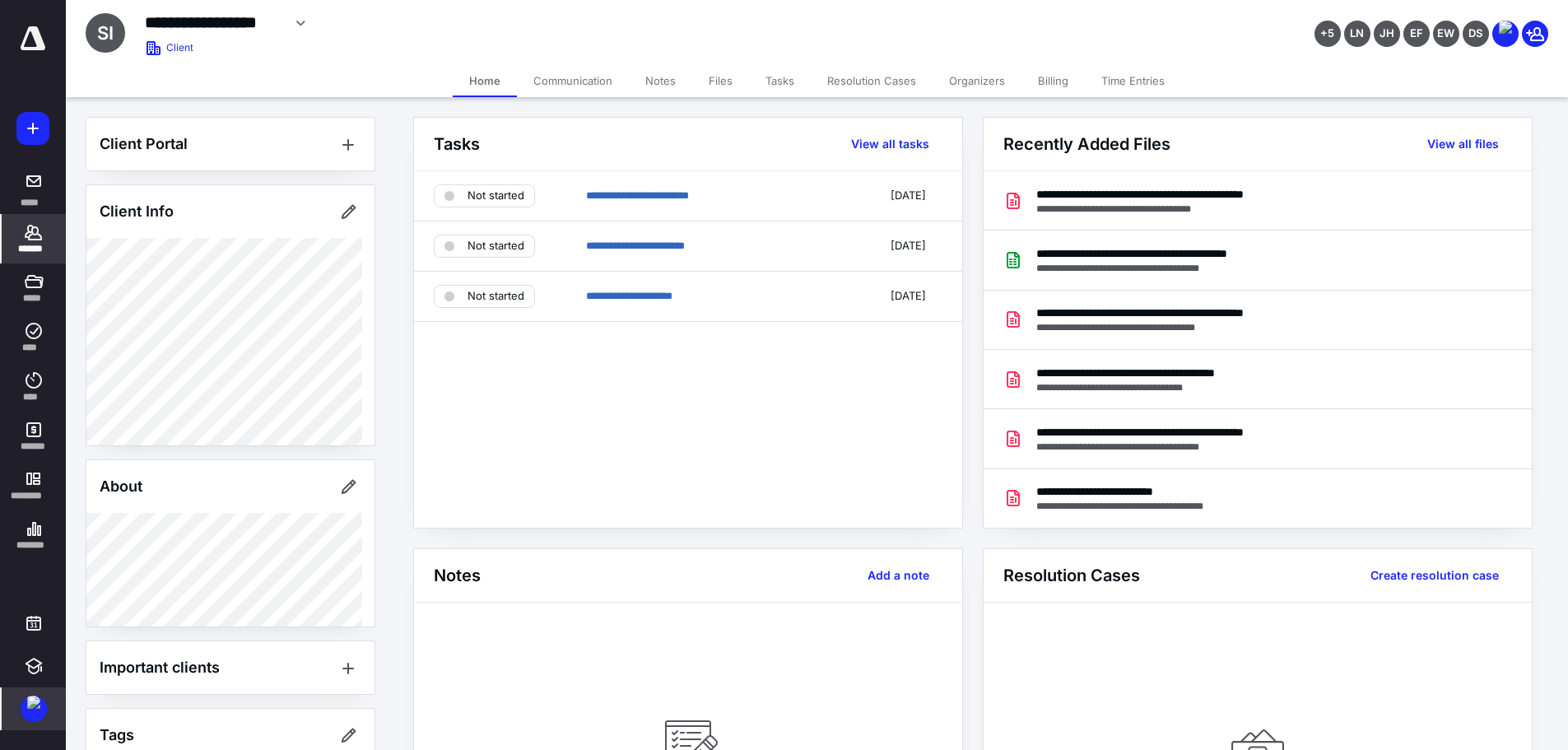 click on "Files" at bounding box center [720, 81] 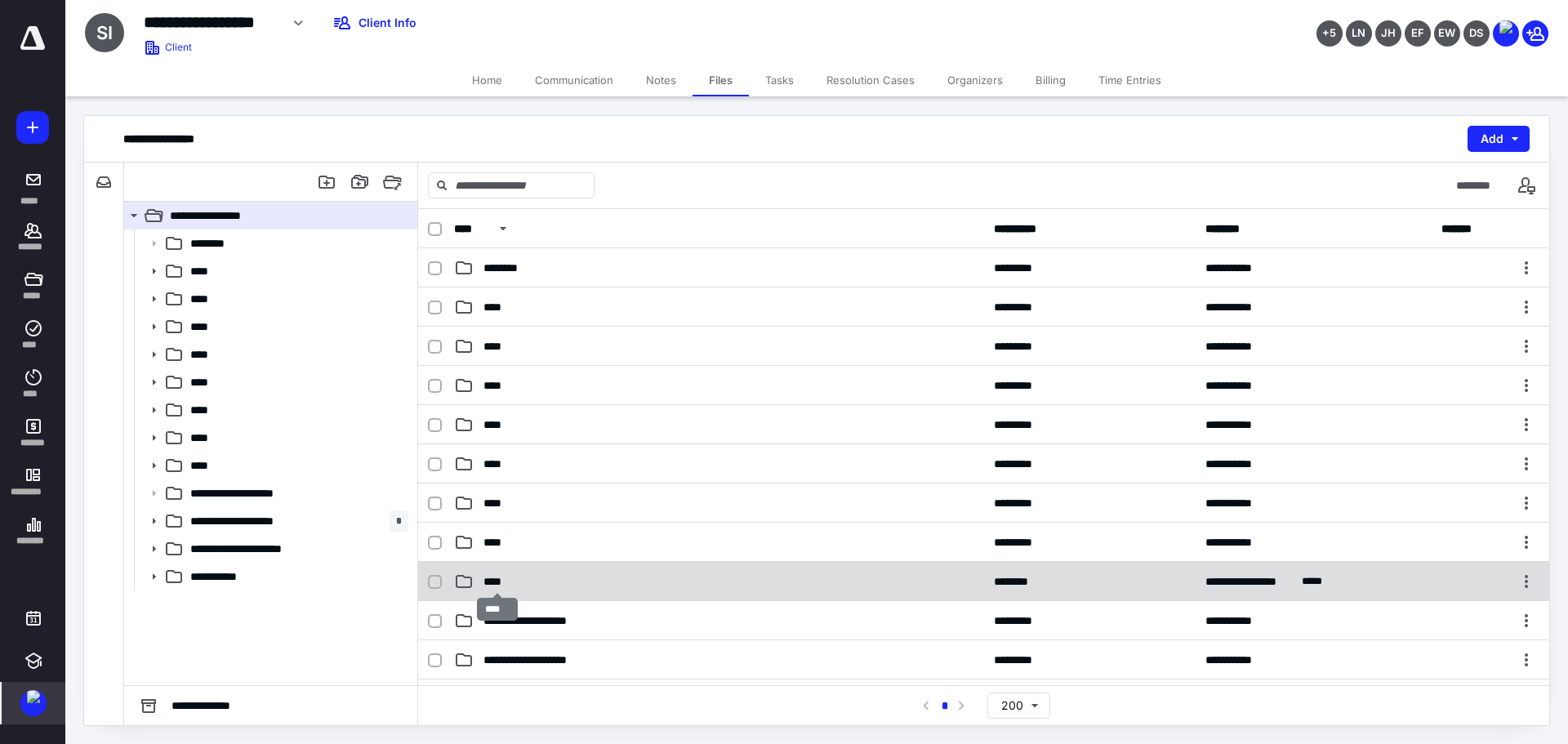 click on "****" at bounding box center (497, 581) 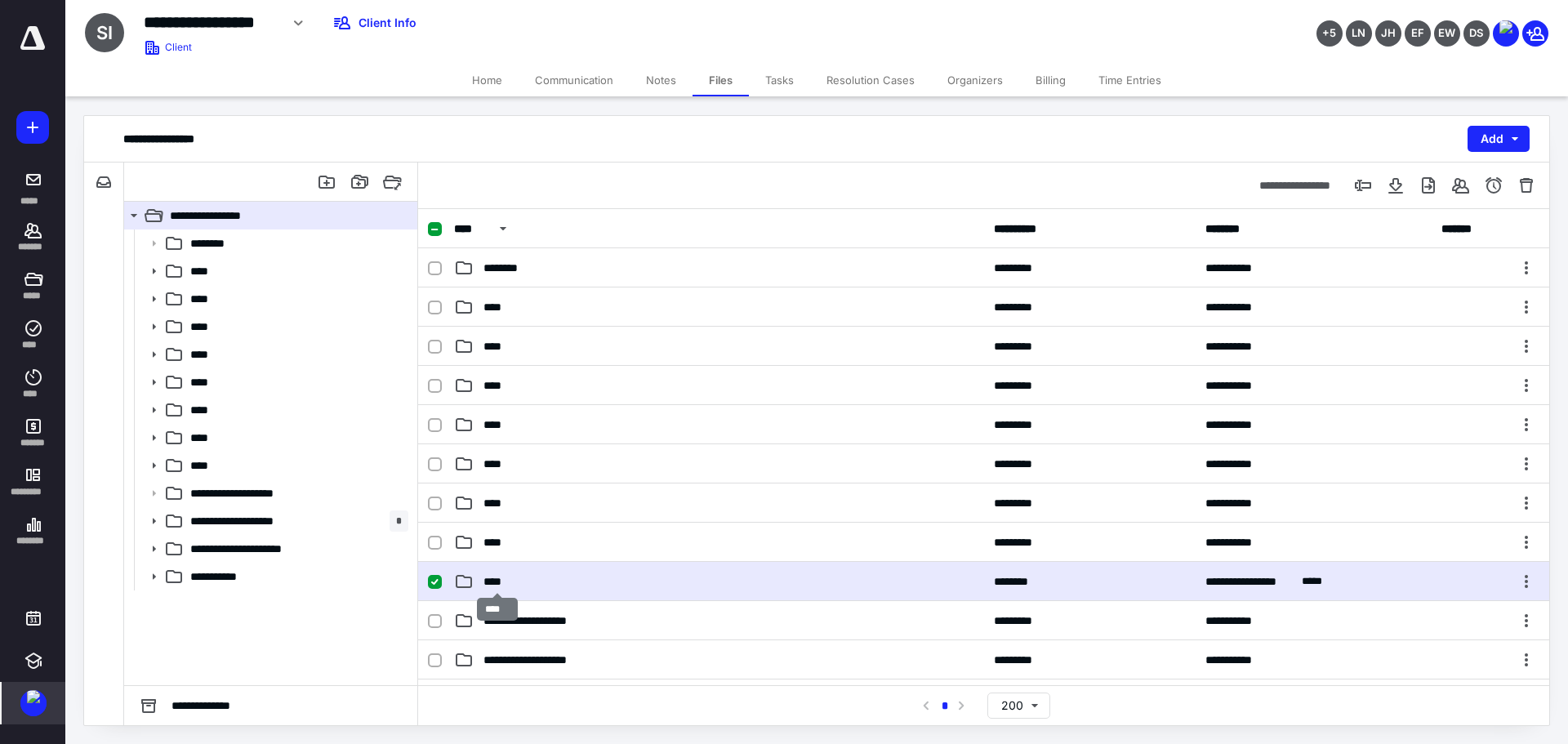 checkbox on "true" 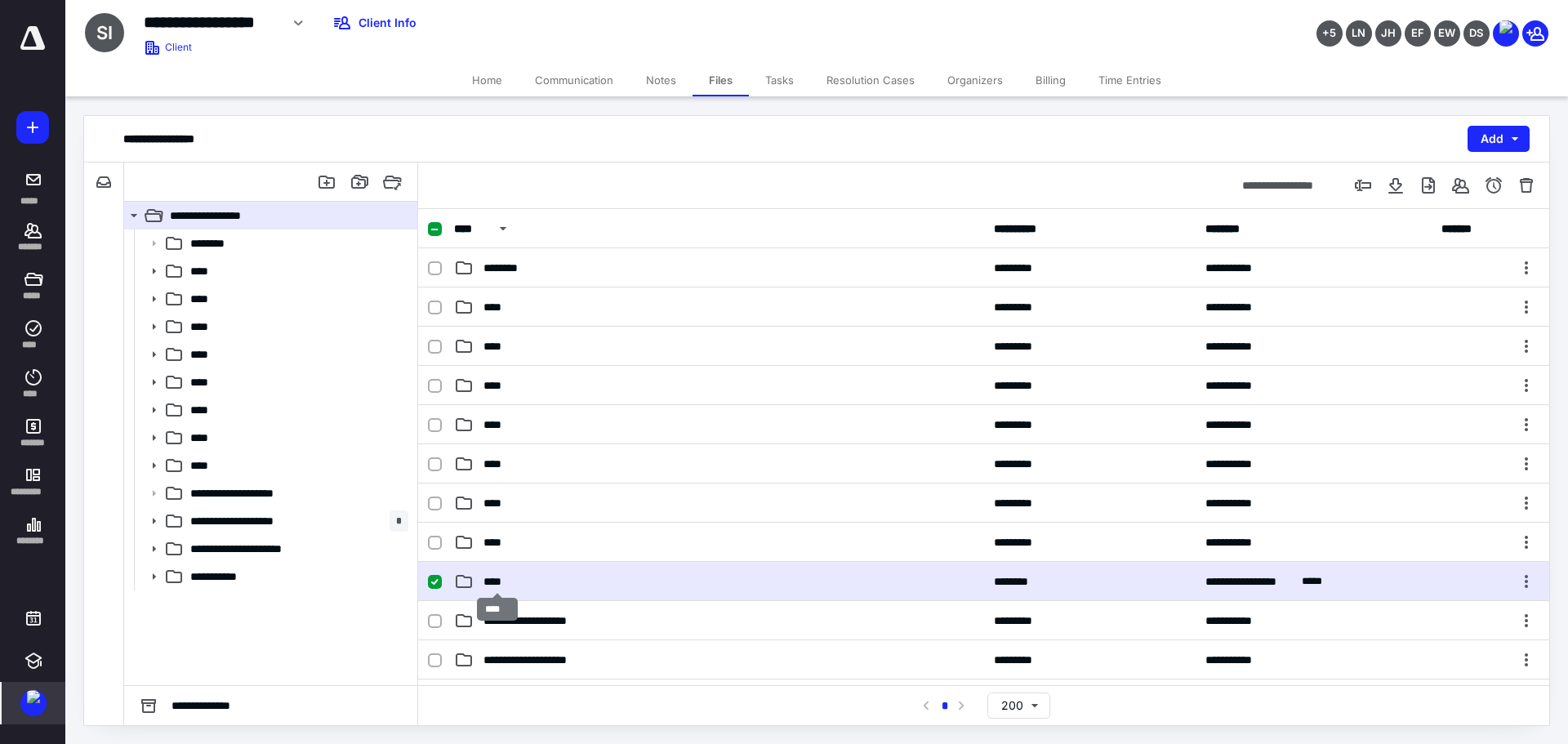 click on "****" at bounding box center [497, 581] 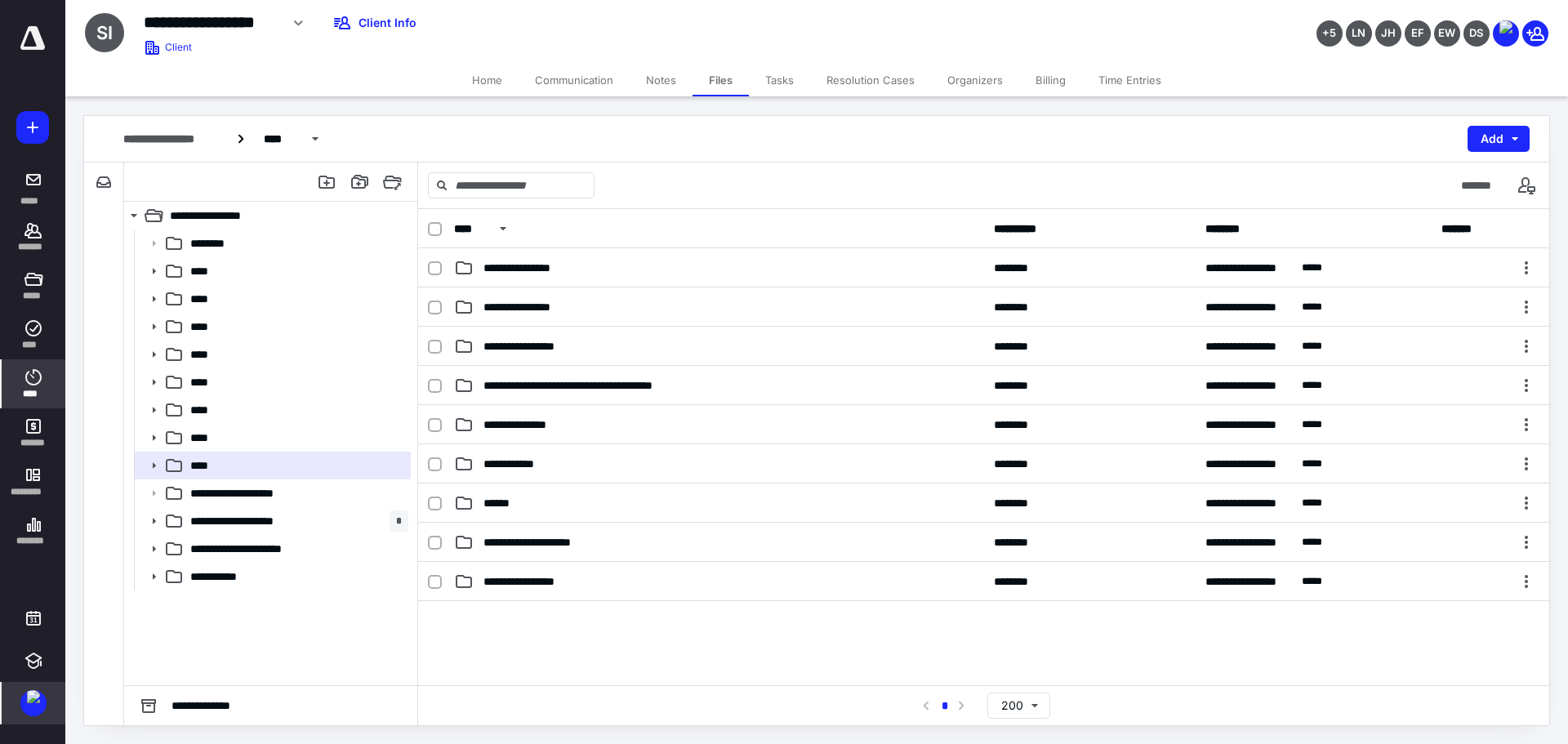 click 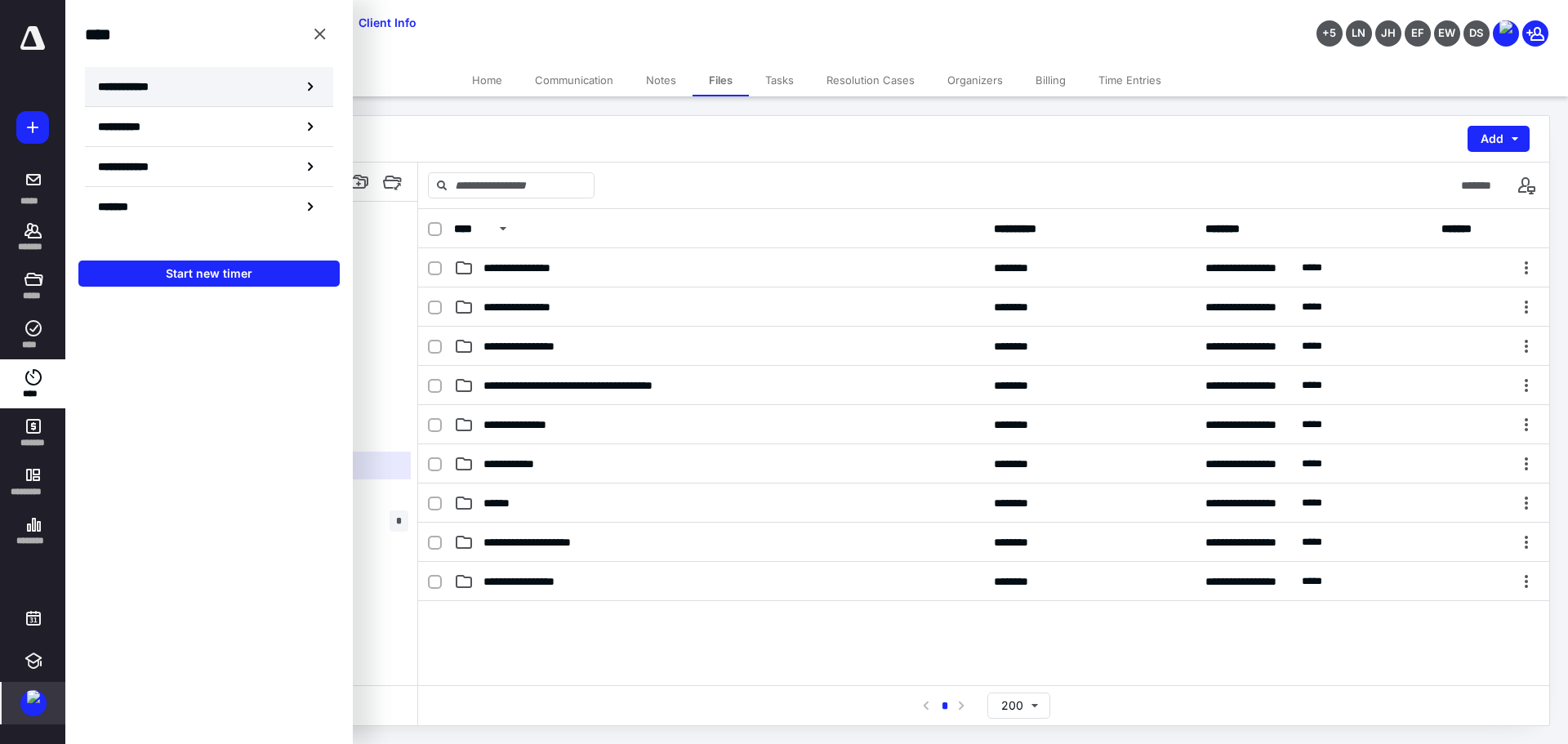 click on "**********" at bounding box center [209, 87] 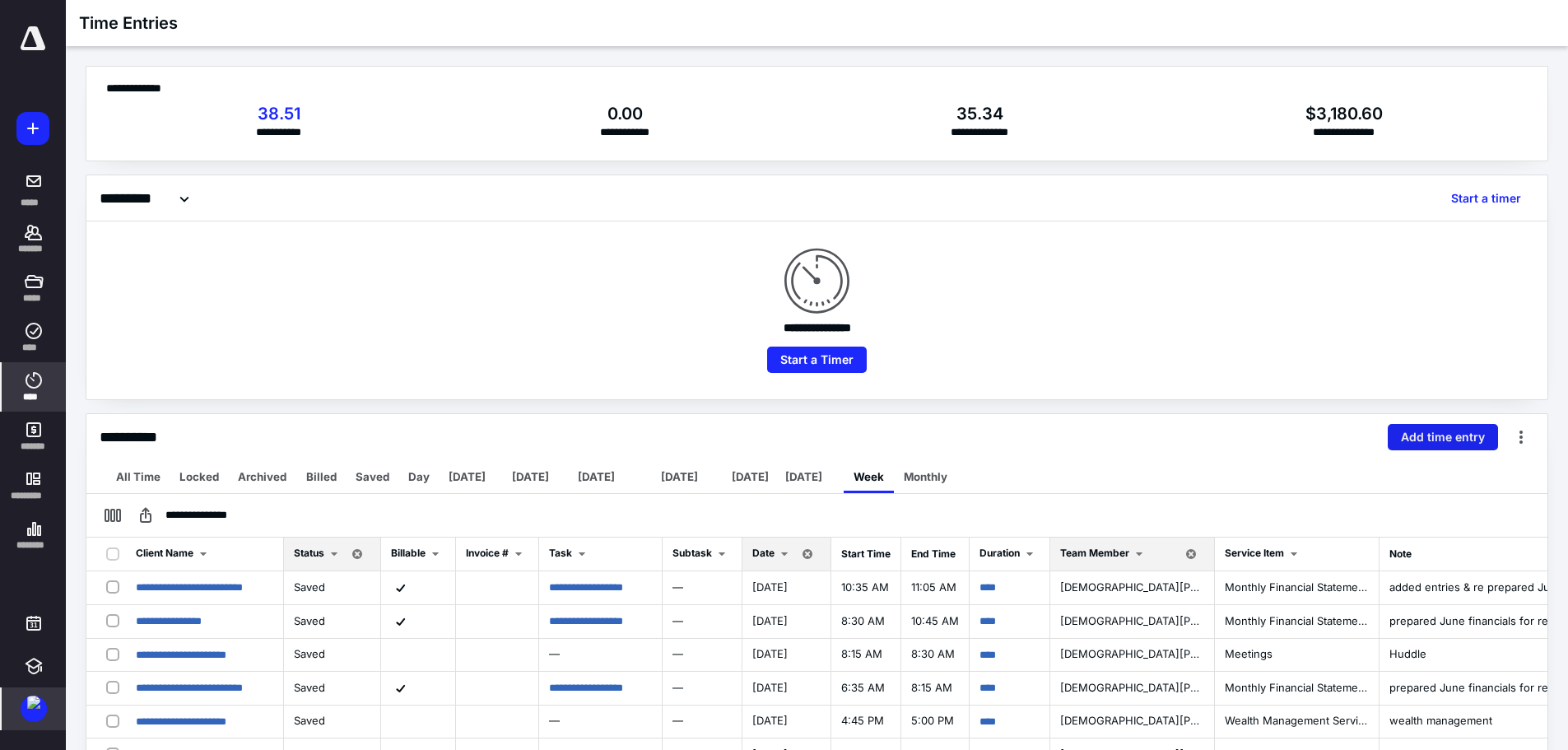 click on "Add time entry" at bounding box center (1443, 437) 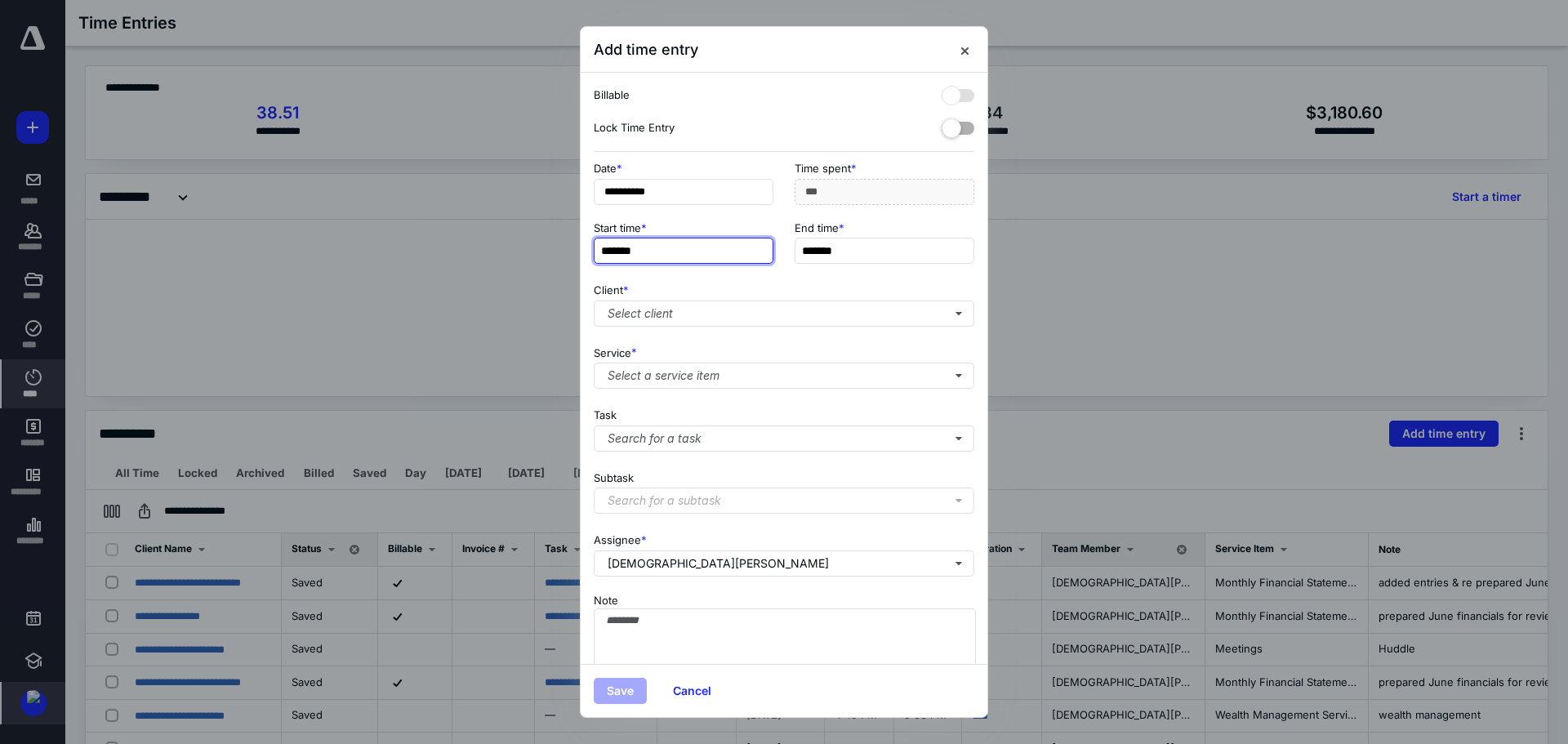 click on "*******" at bounding box center (684, 251) 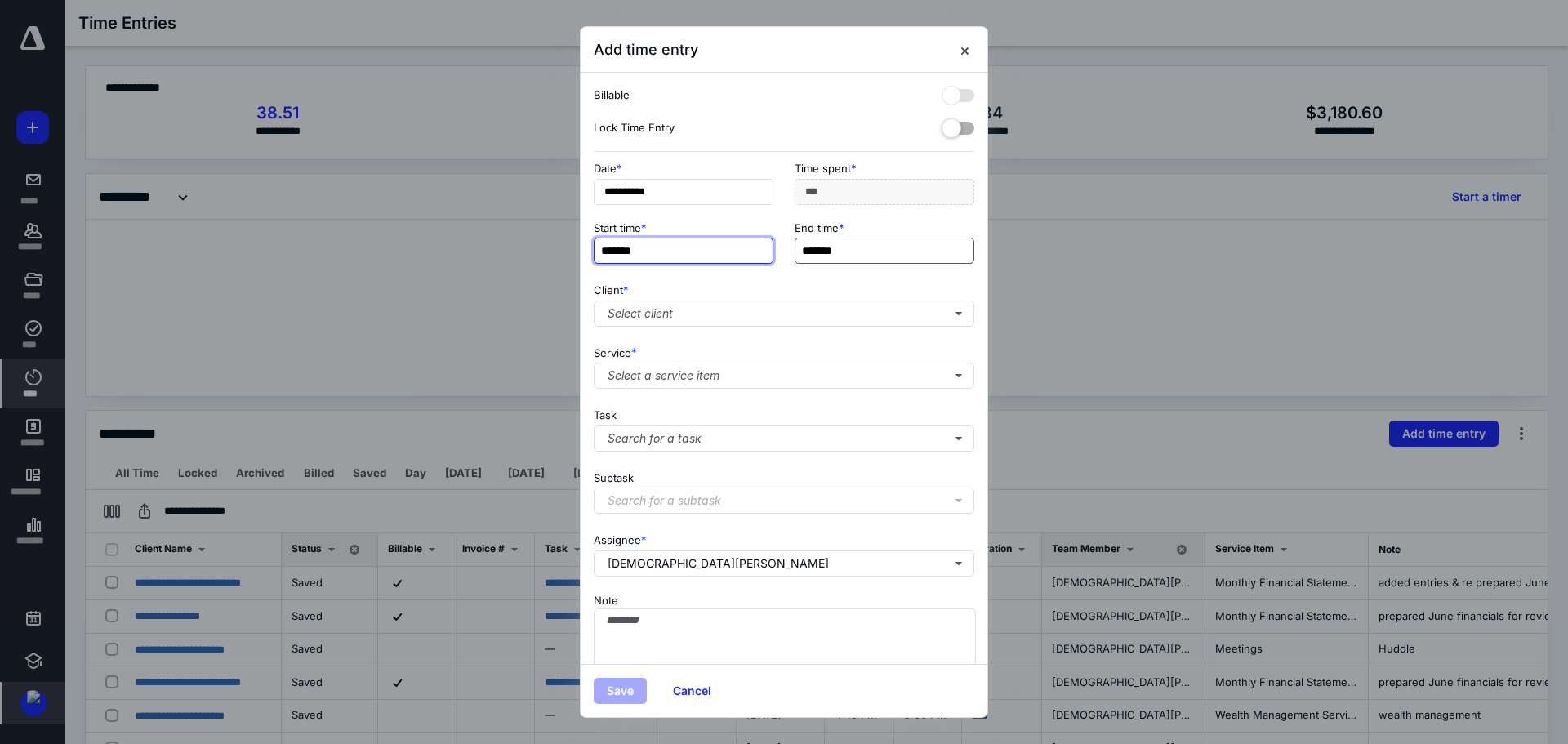 type on "*******" 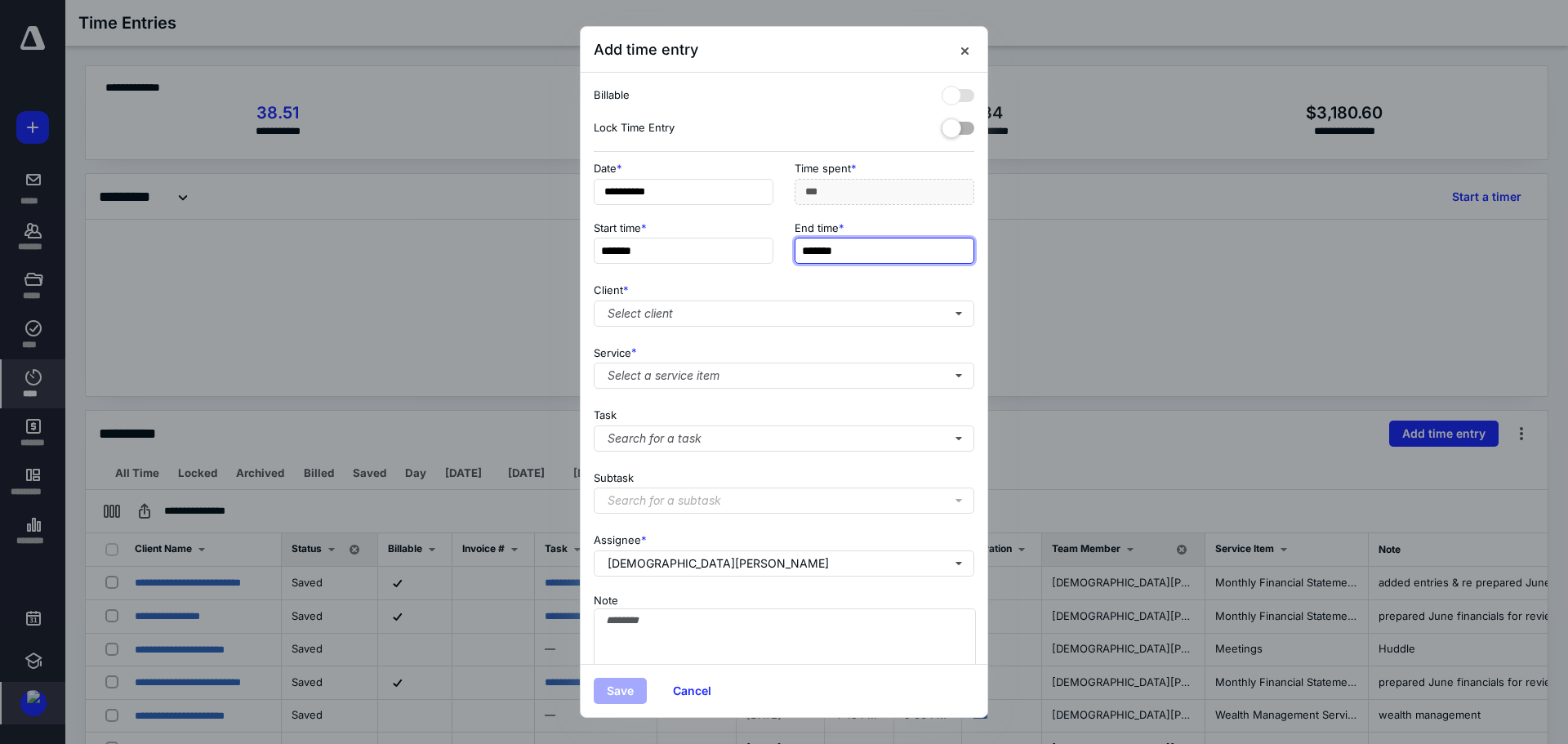 type on "**" 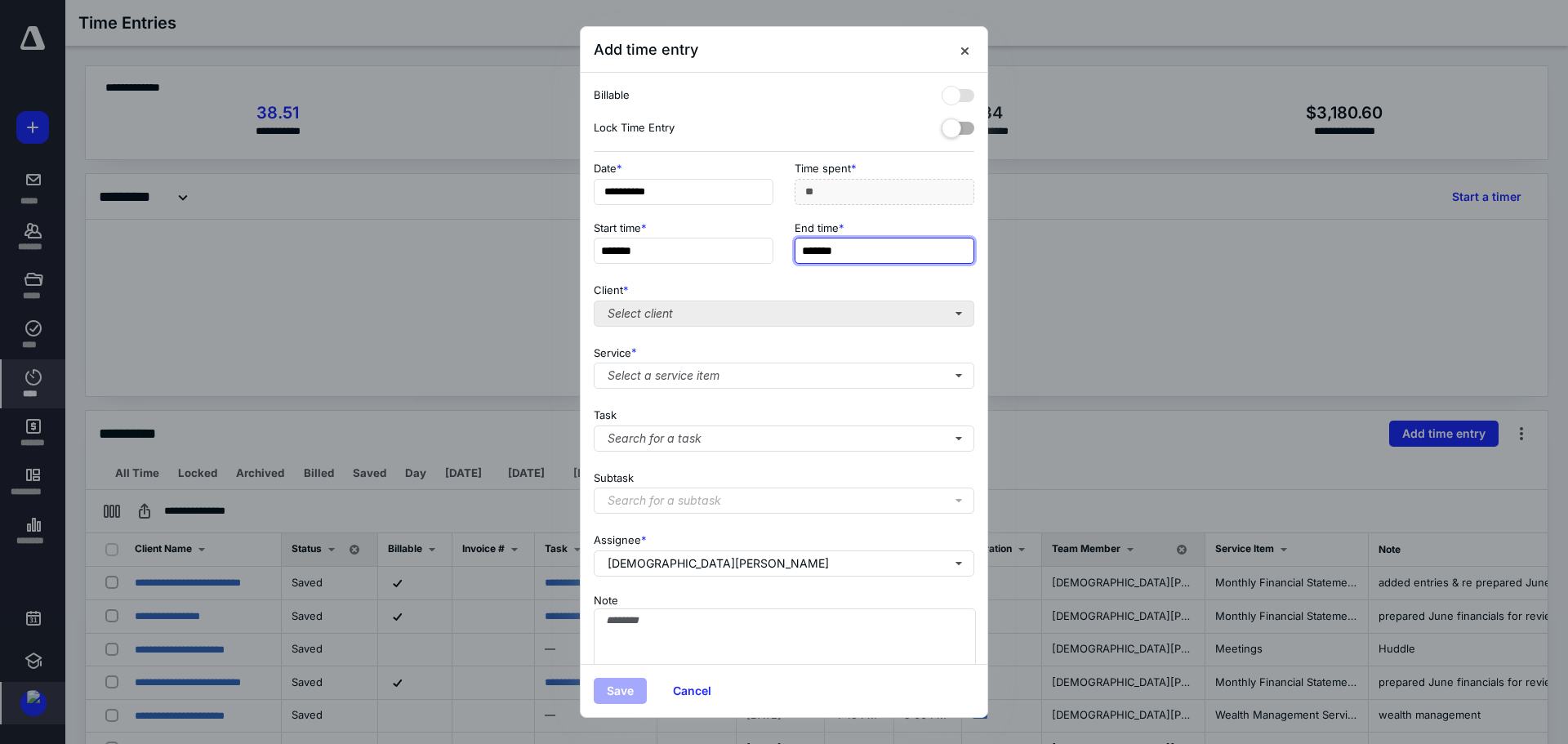 type on "*******" 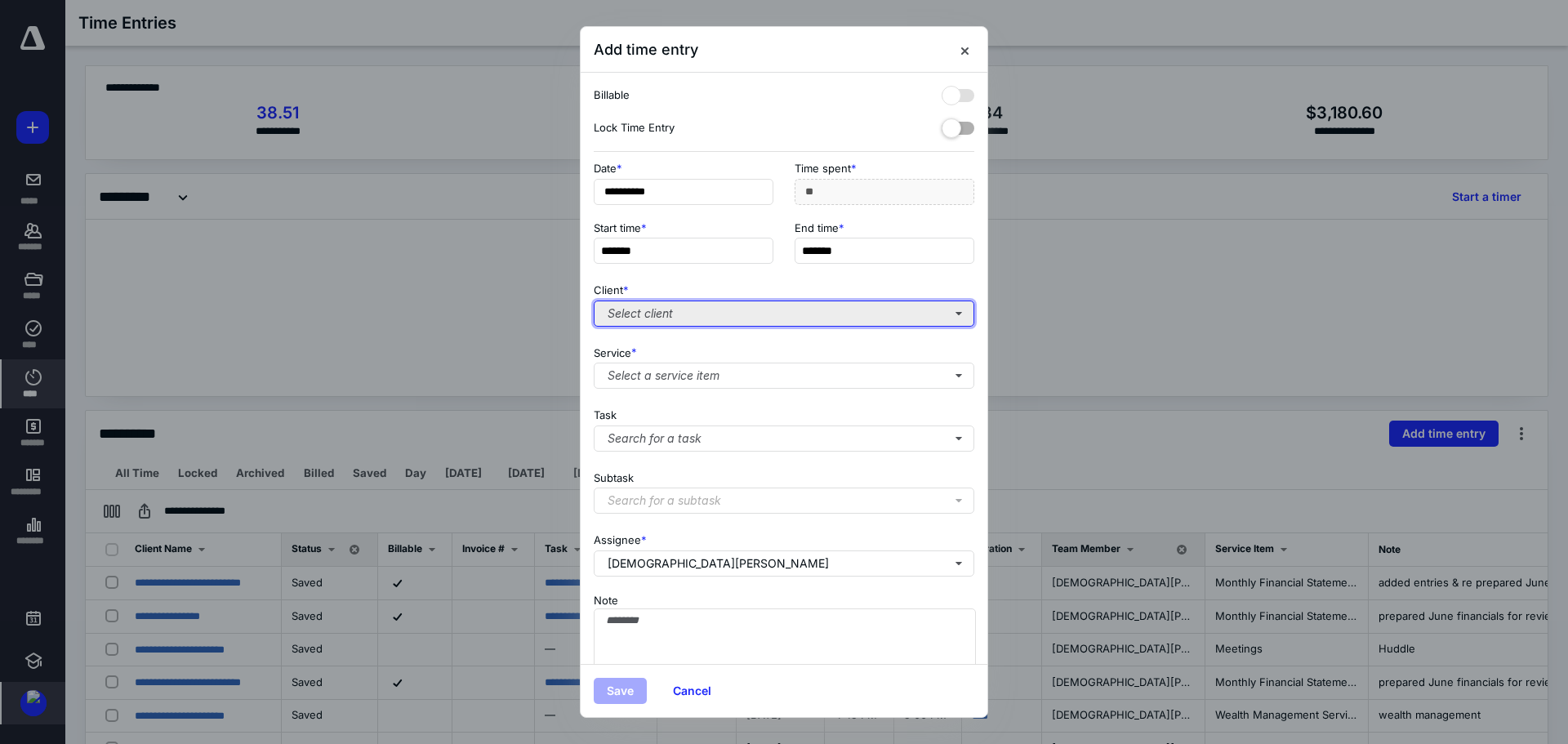 type on "***" 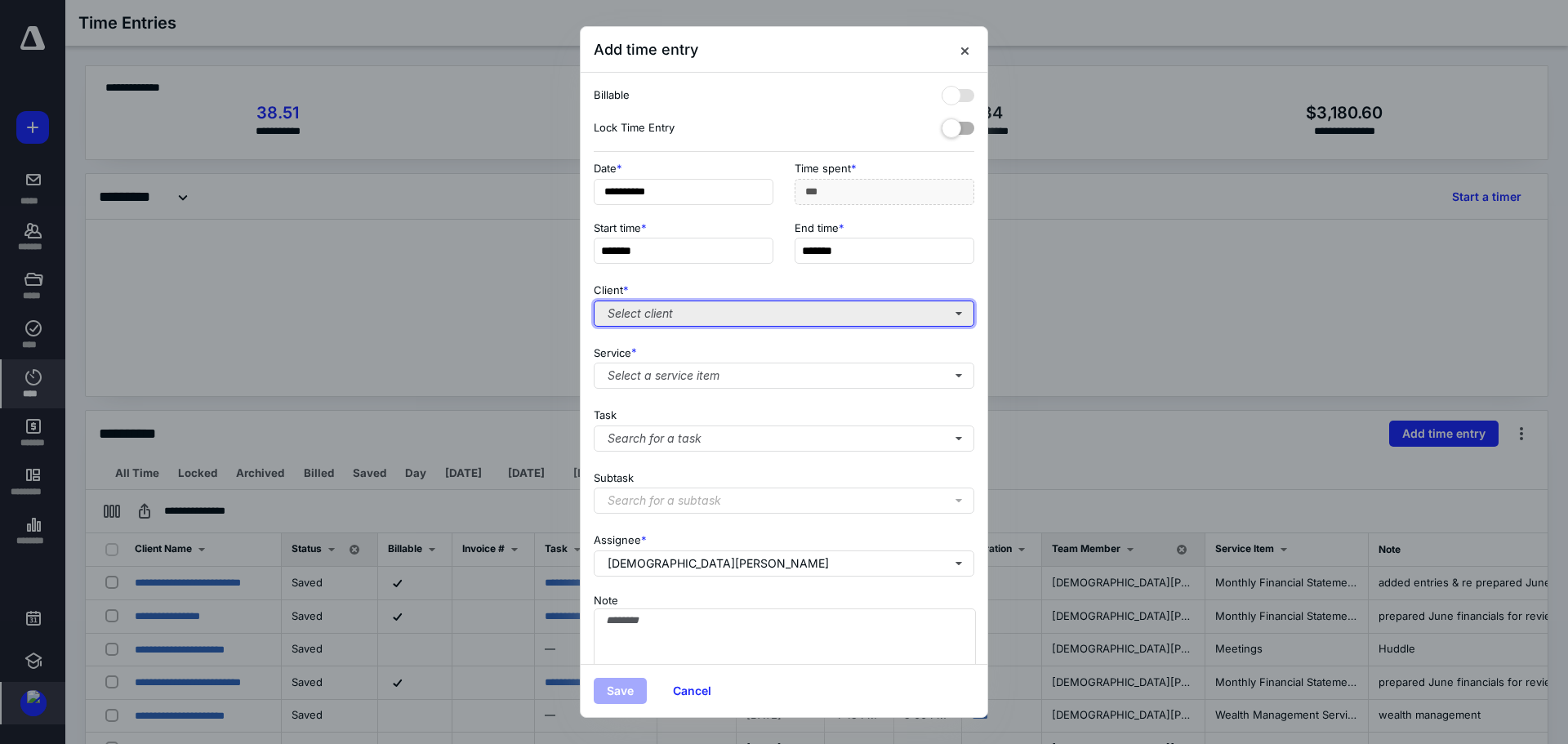 click on "Select client" at bounding box center [784, 314] 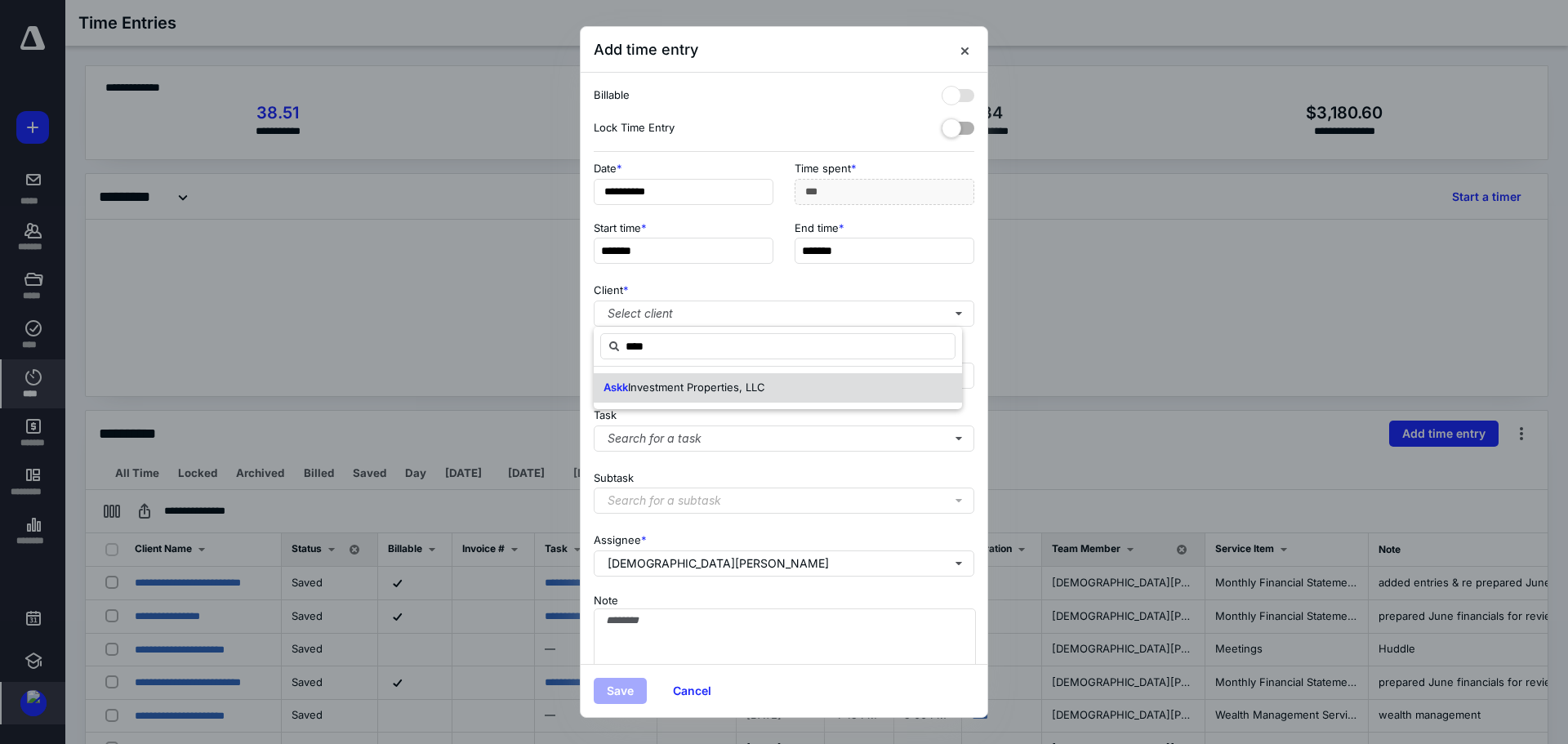 click on "Askk  Investment Properties, LLC" at bounding box center (777, 388) 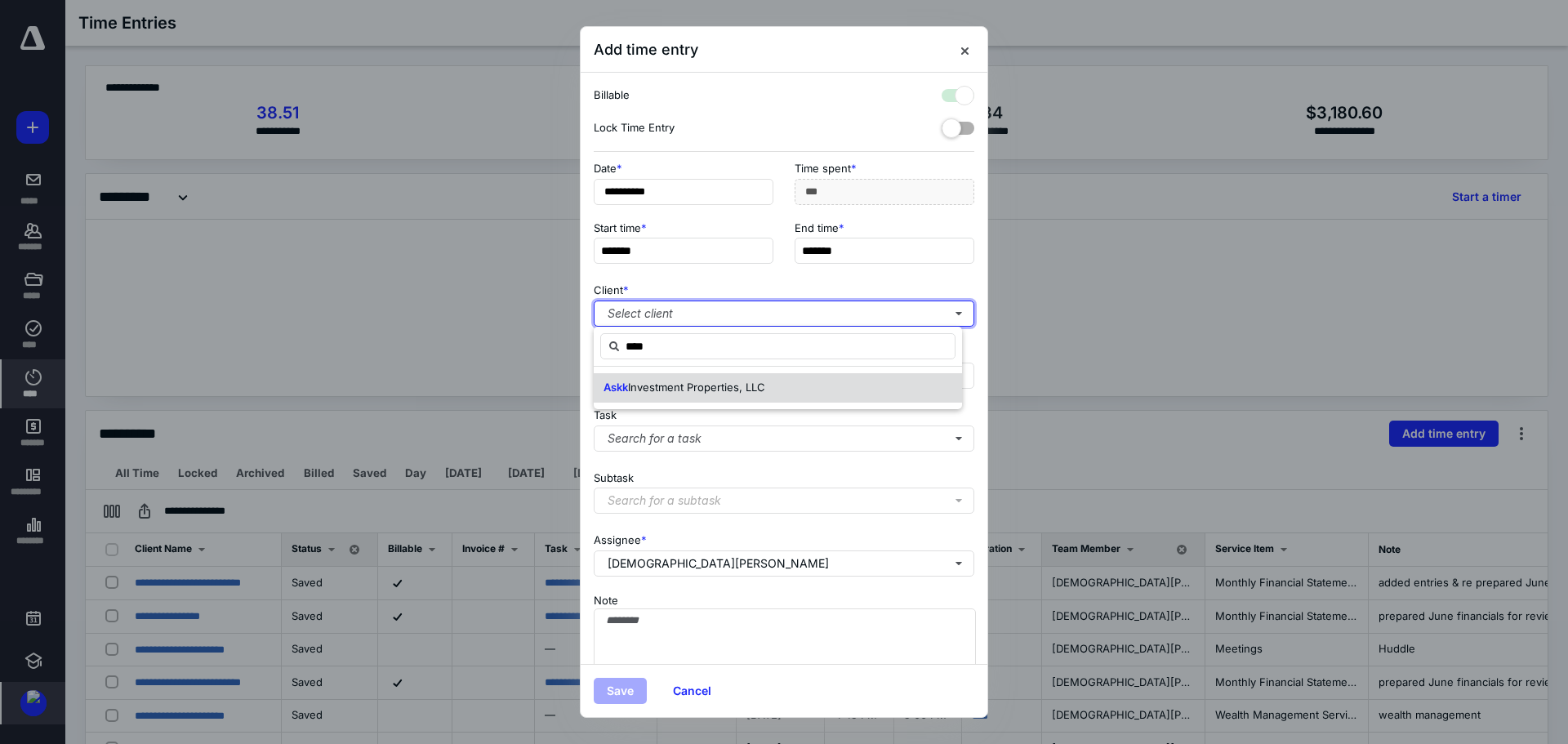 checkbox on "true" 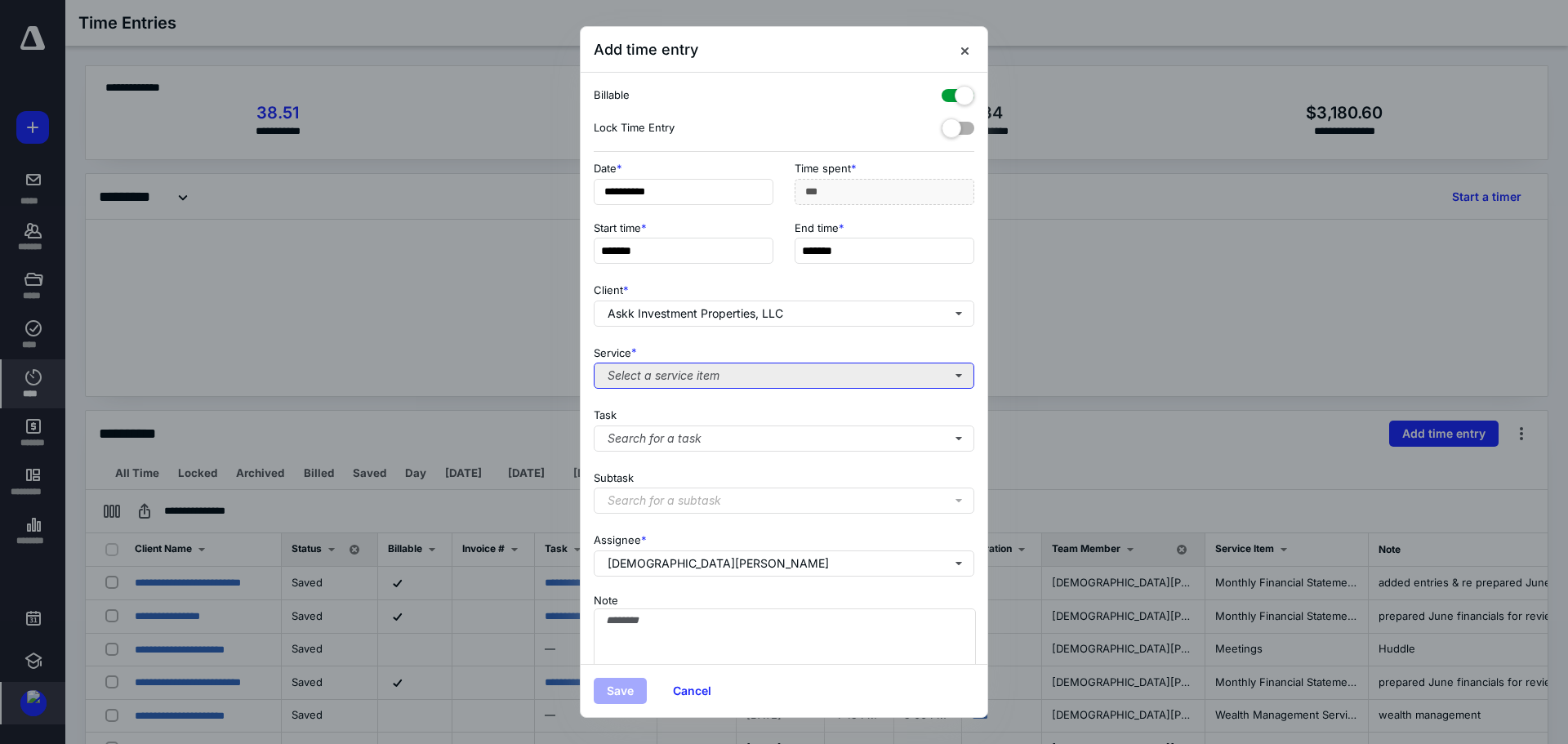 click on "Select a service item" at bounding box center [784, 376] 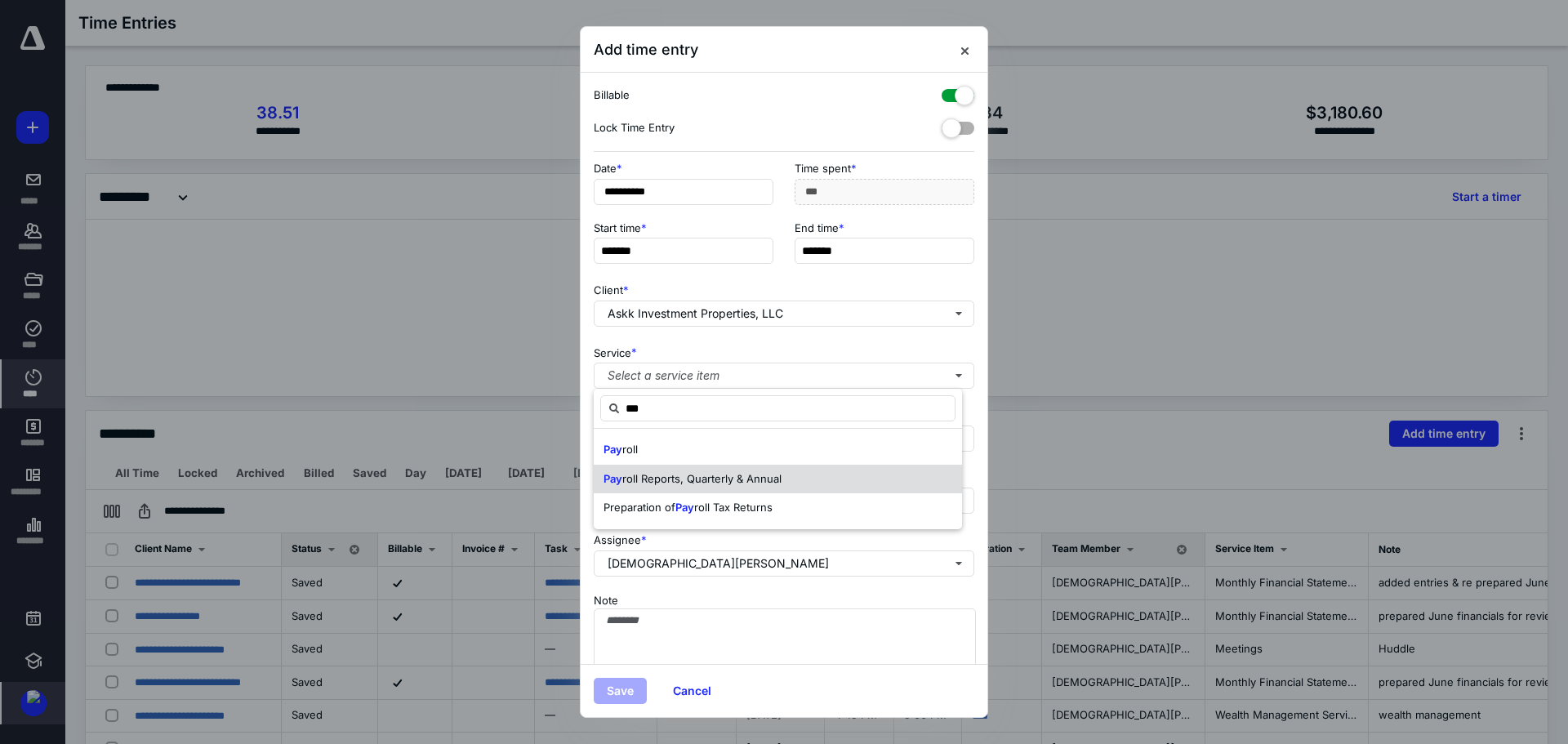 click on "roll Reports, Quarterly & Annual" at bounding box center [702, 479] 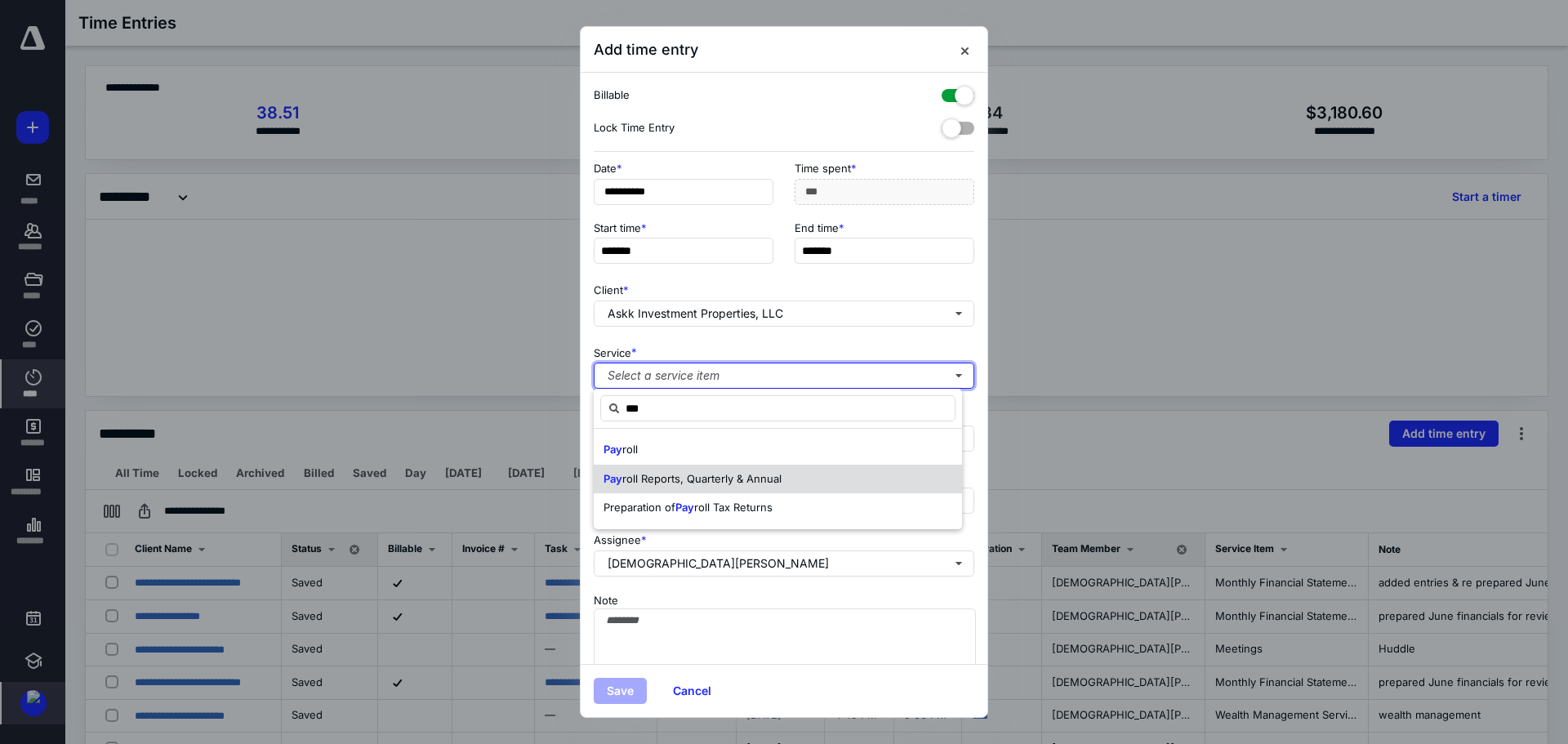 type 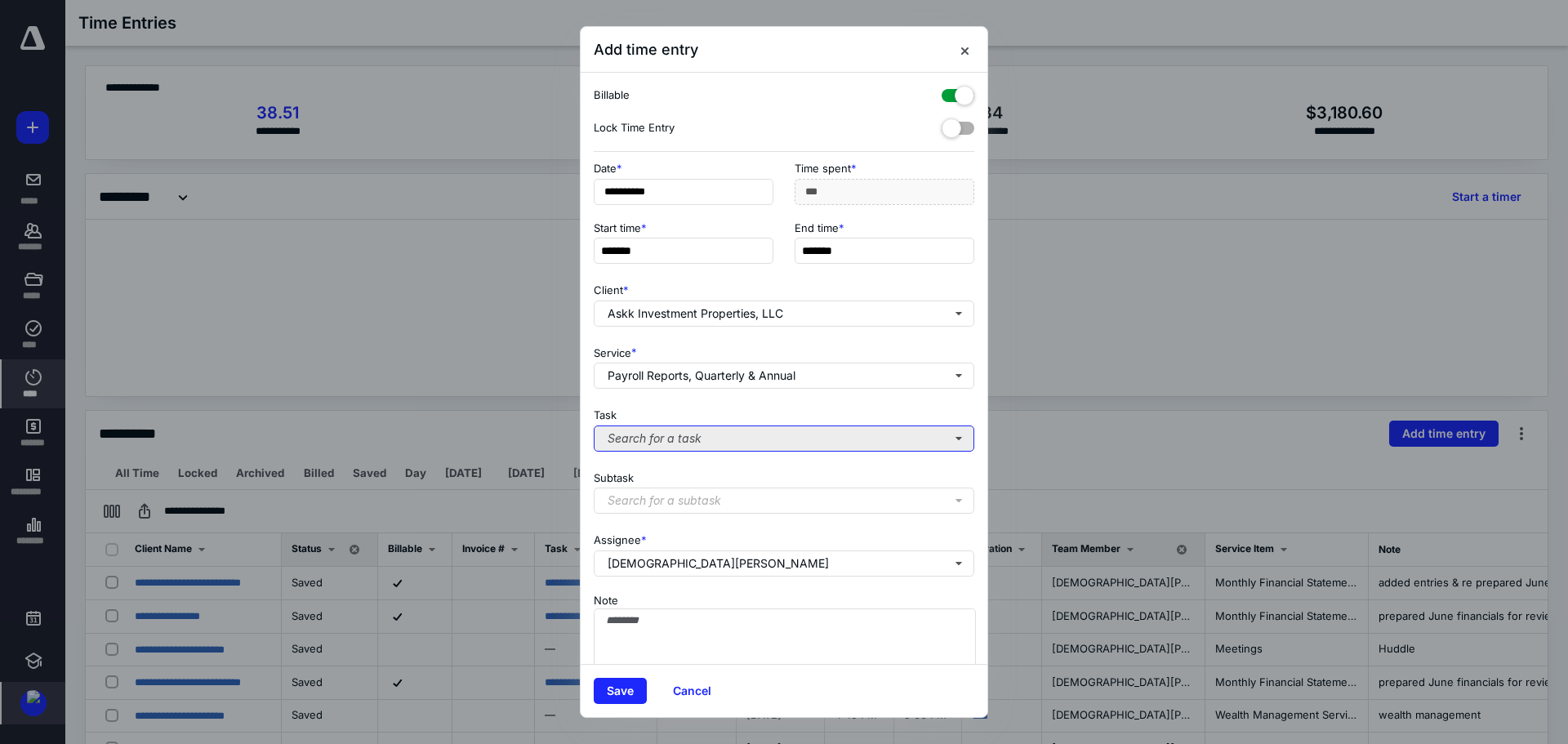 click on "Search for a task" at bounding box center [784, 439] 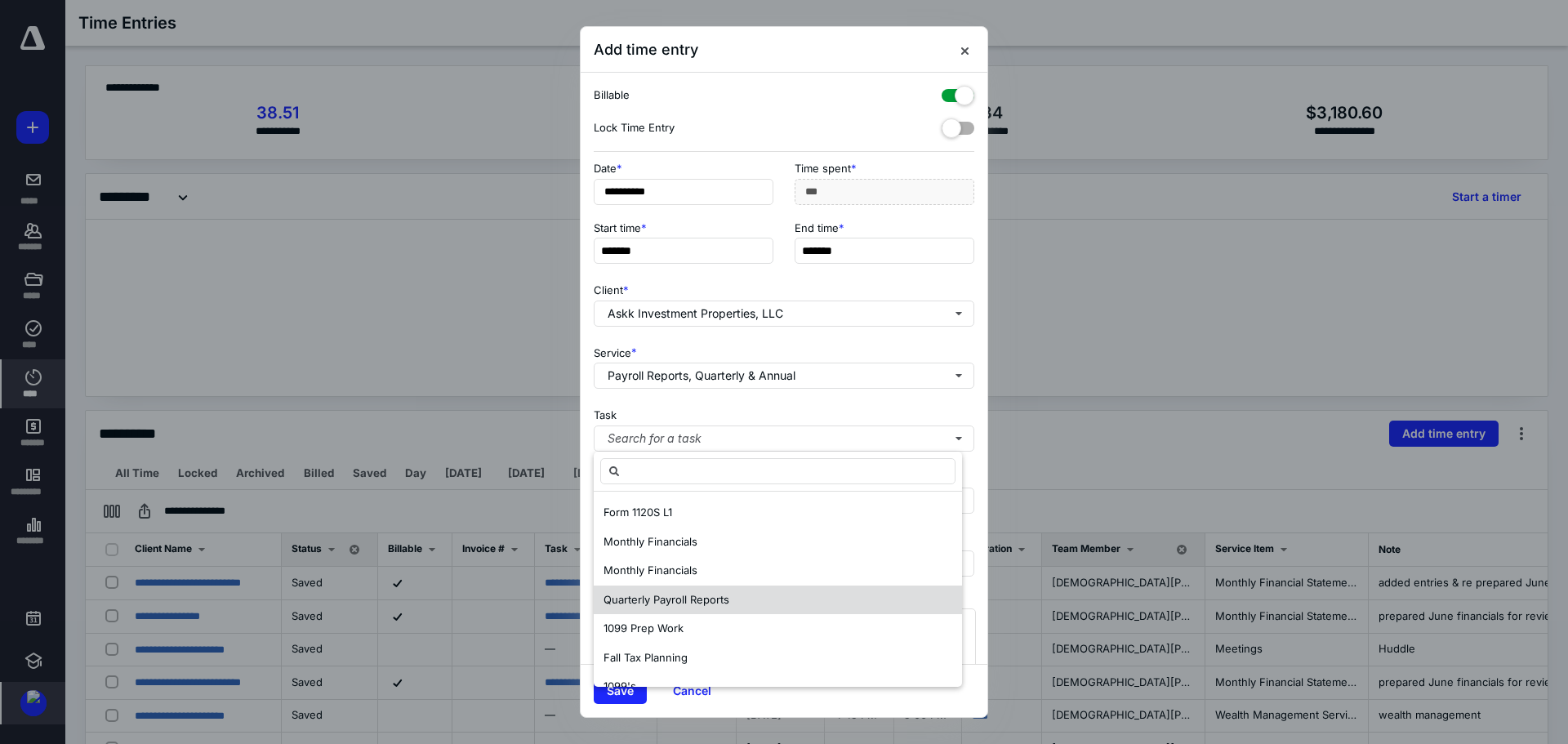 click on "Quarterly Payroll Reports" at bounding box center [666, 600] 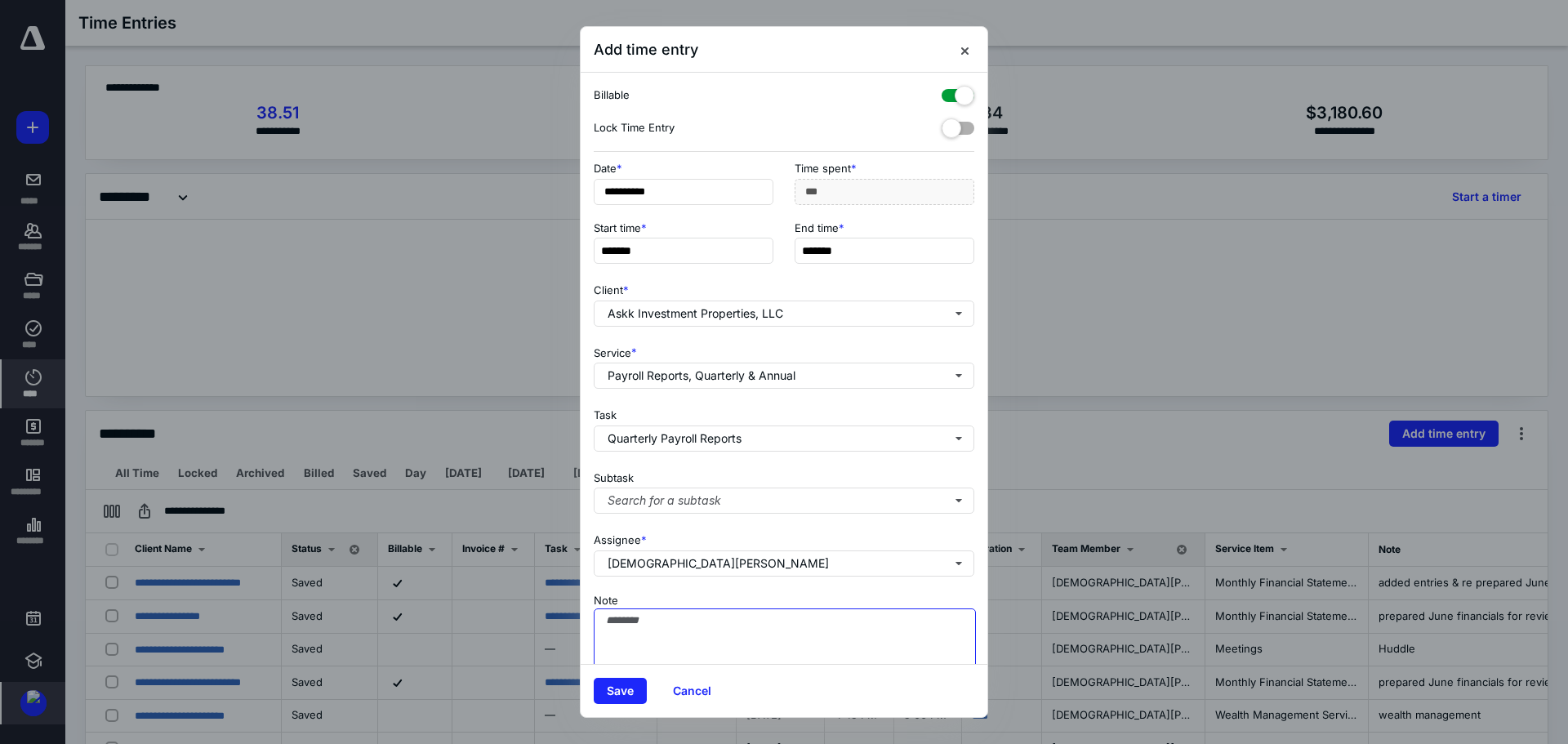 click on "Note" at bounding box center (785, 649) 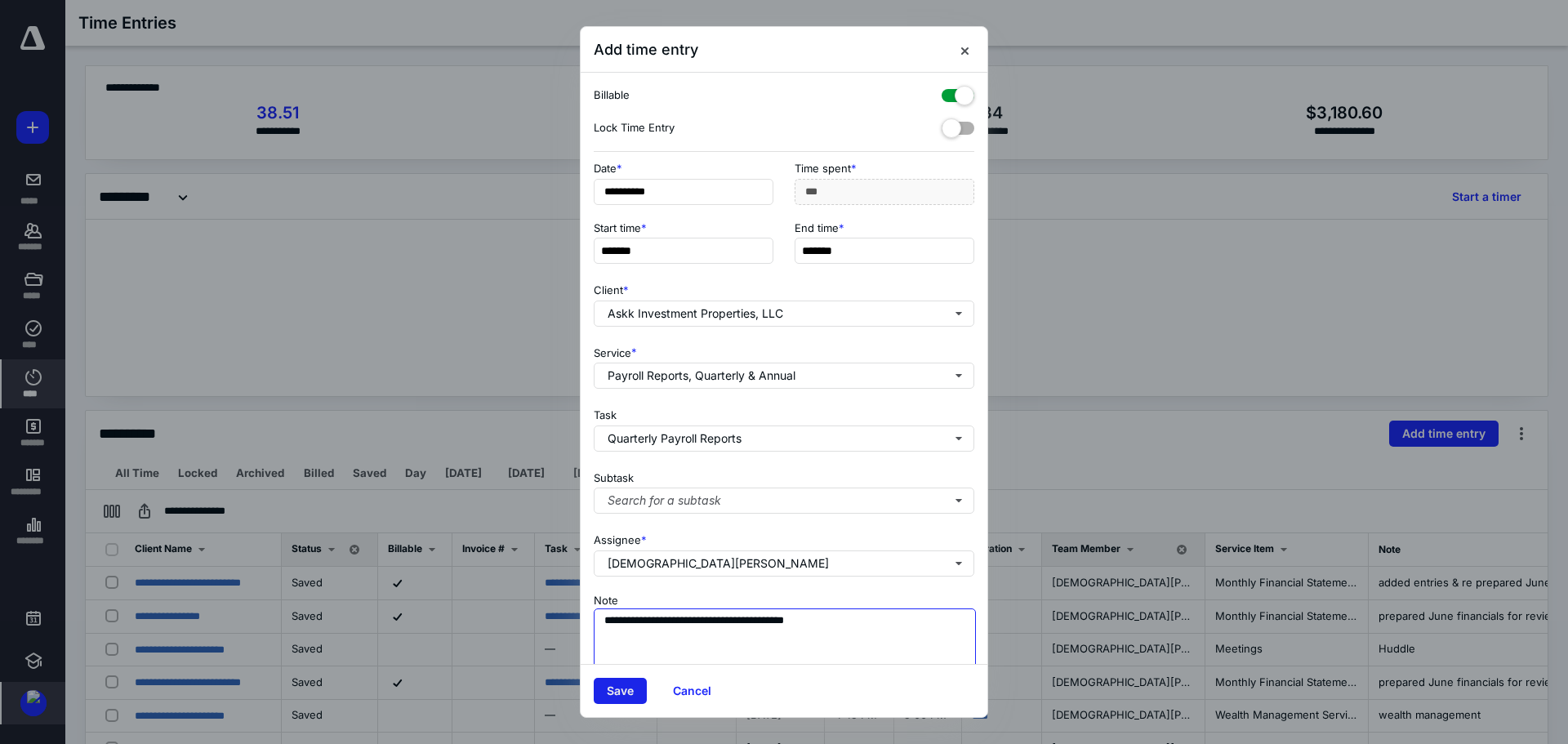 type on "**********" 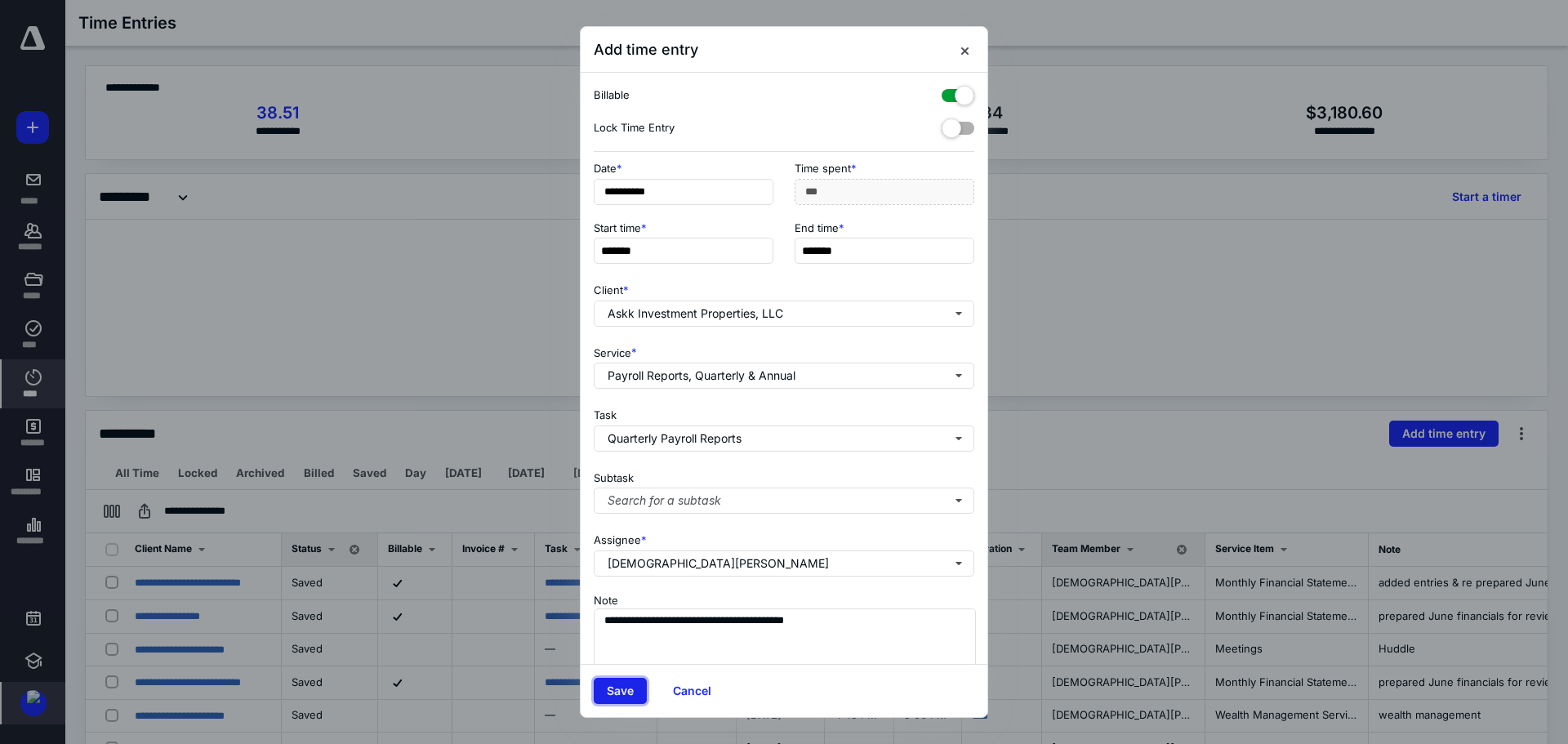 click on "Save" at bounding box center (620, 691) 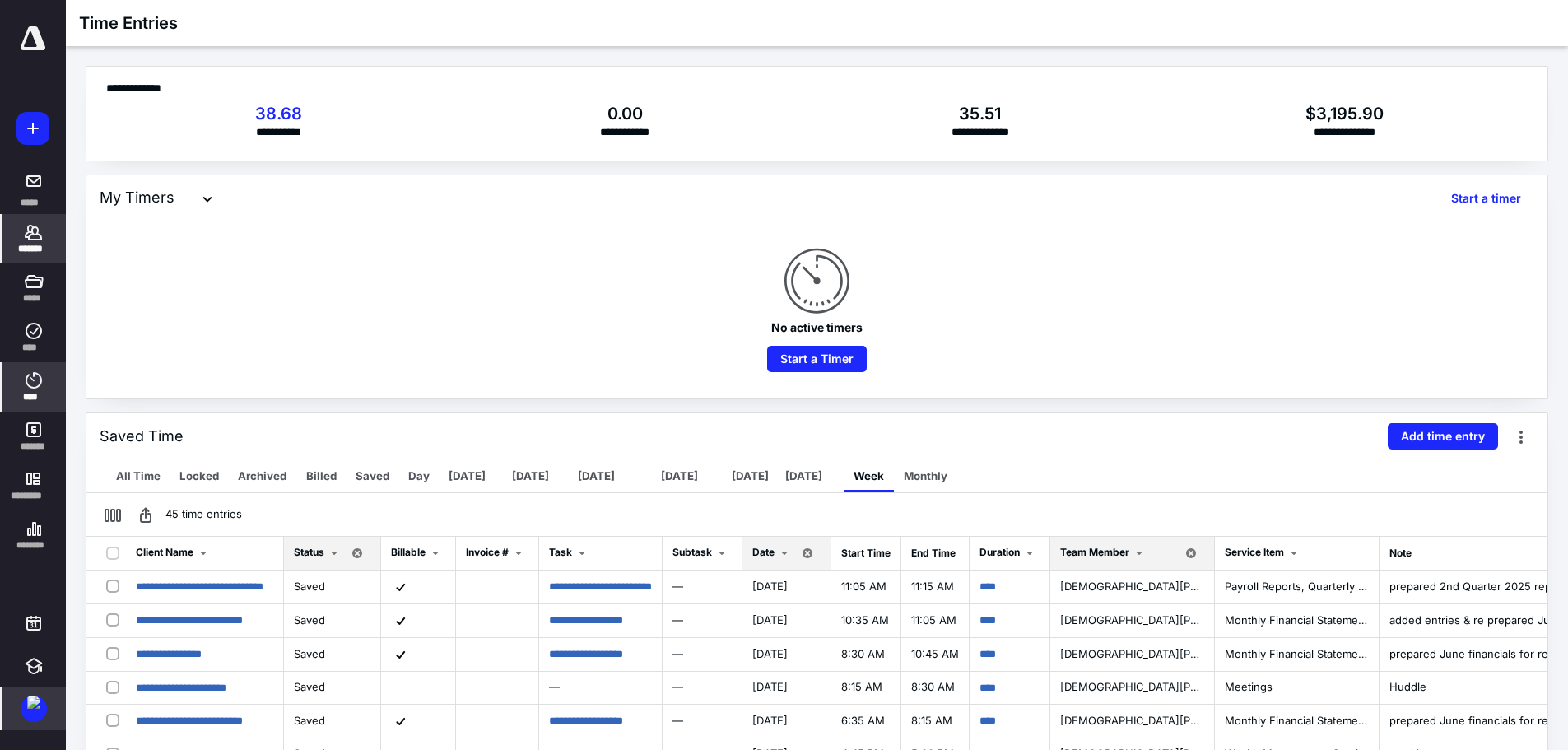 click on "*******" at bounding box center [34, 249] 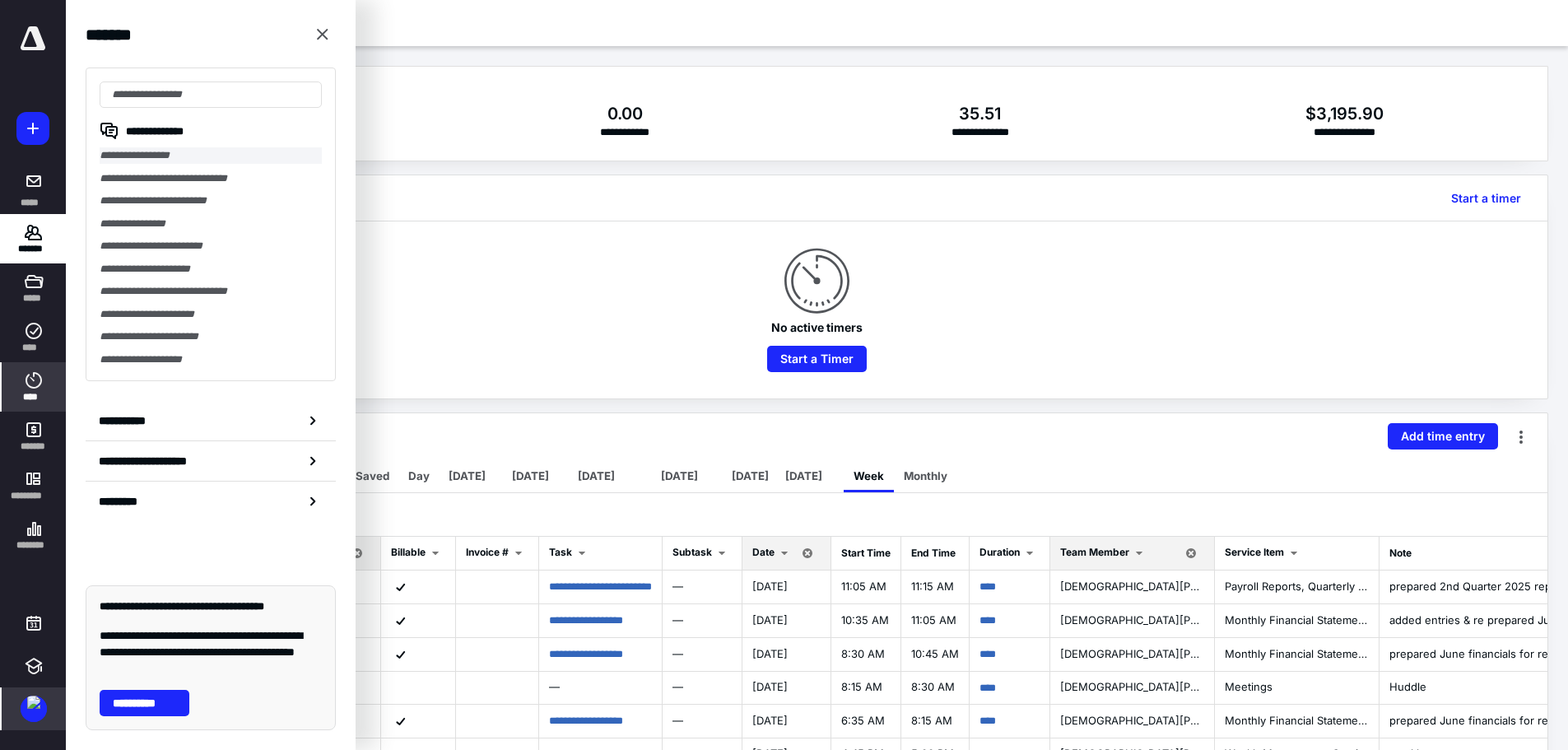 click on "**********" at bounding box center [211, 156] 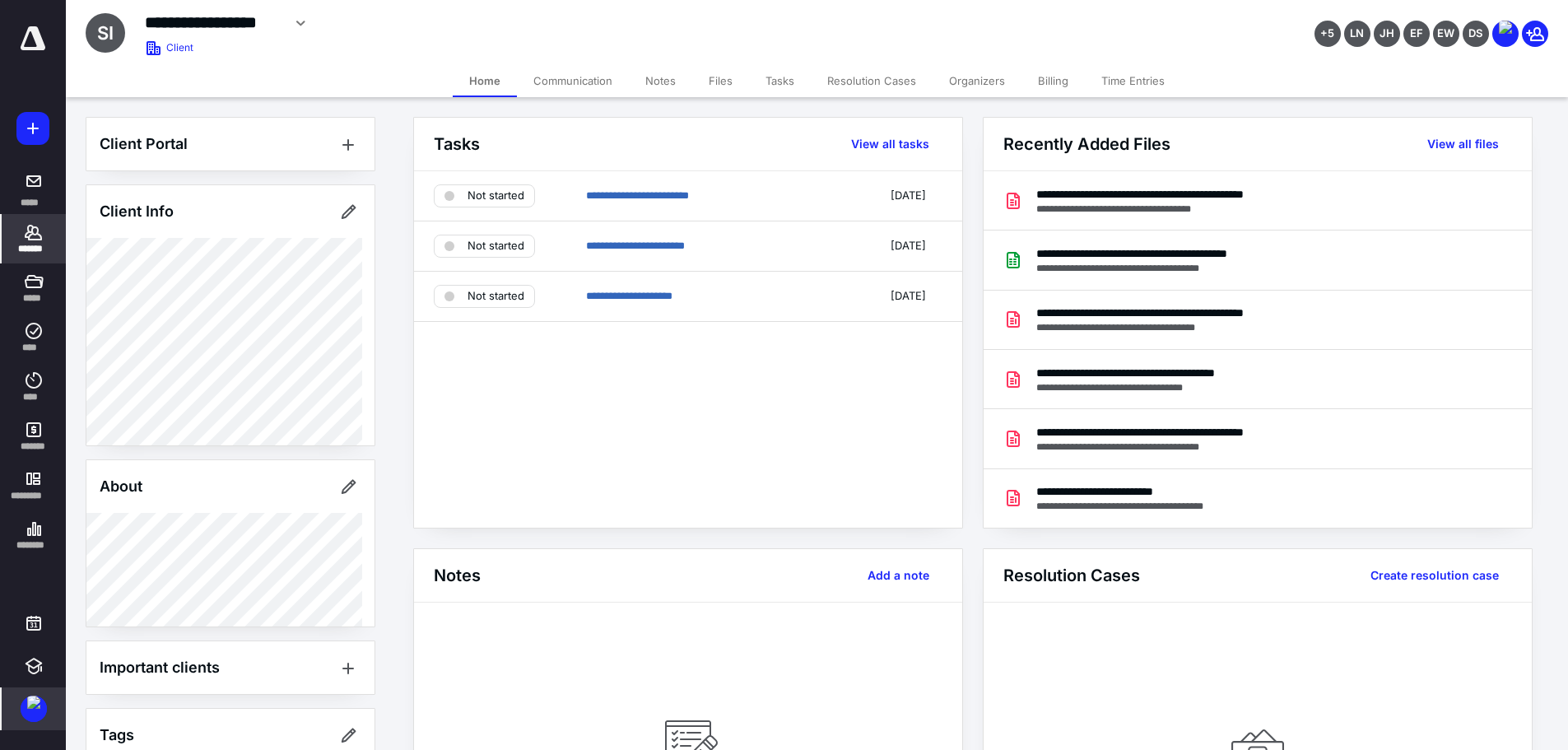 click on "Files" at bounding box center [720, 81] 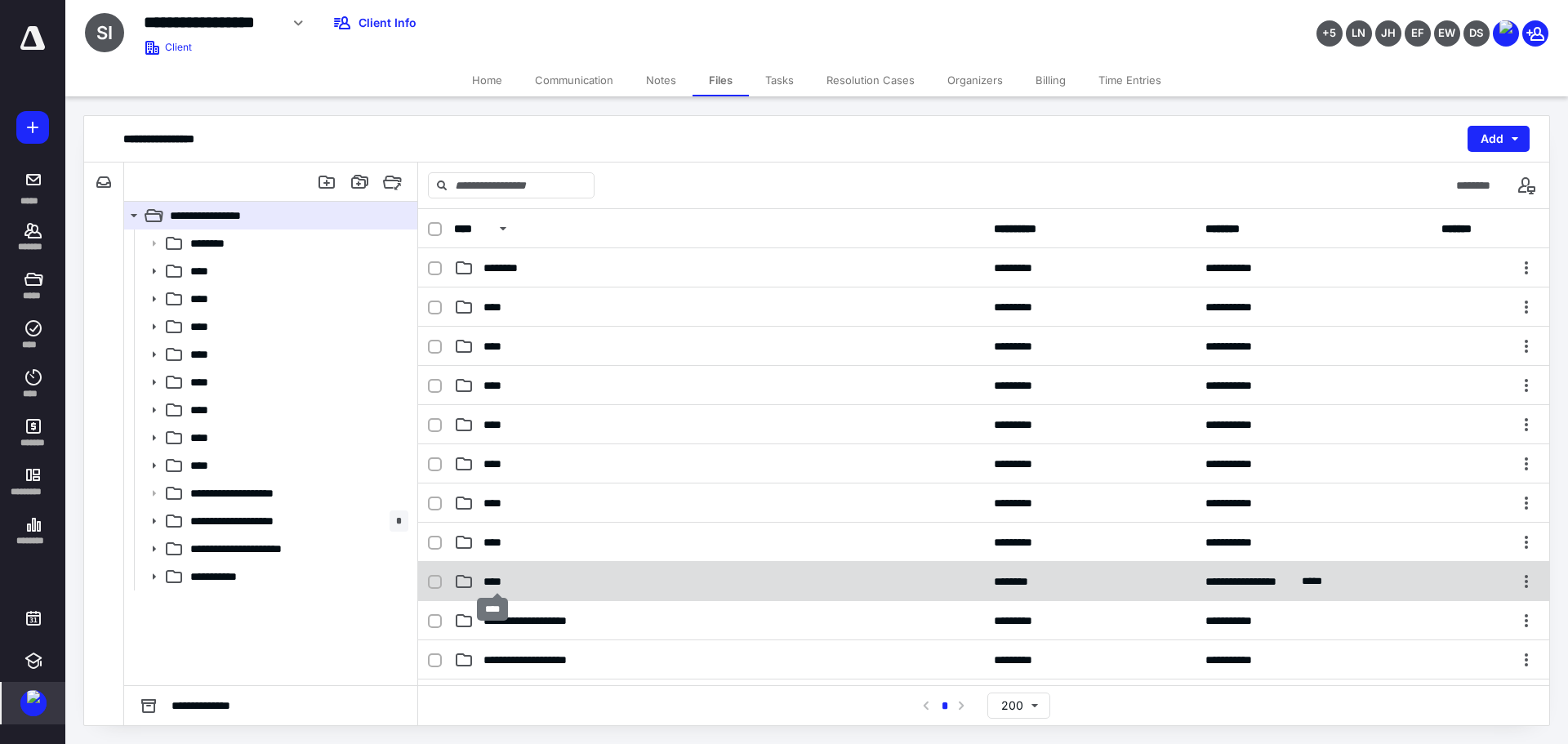 click on "****" at bounding box center [497, 581] 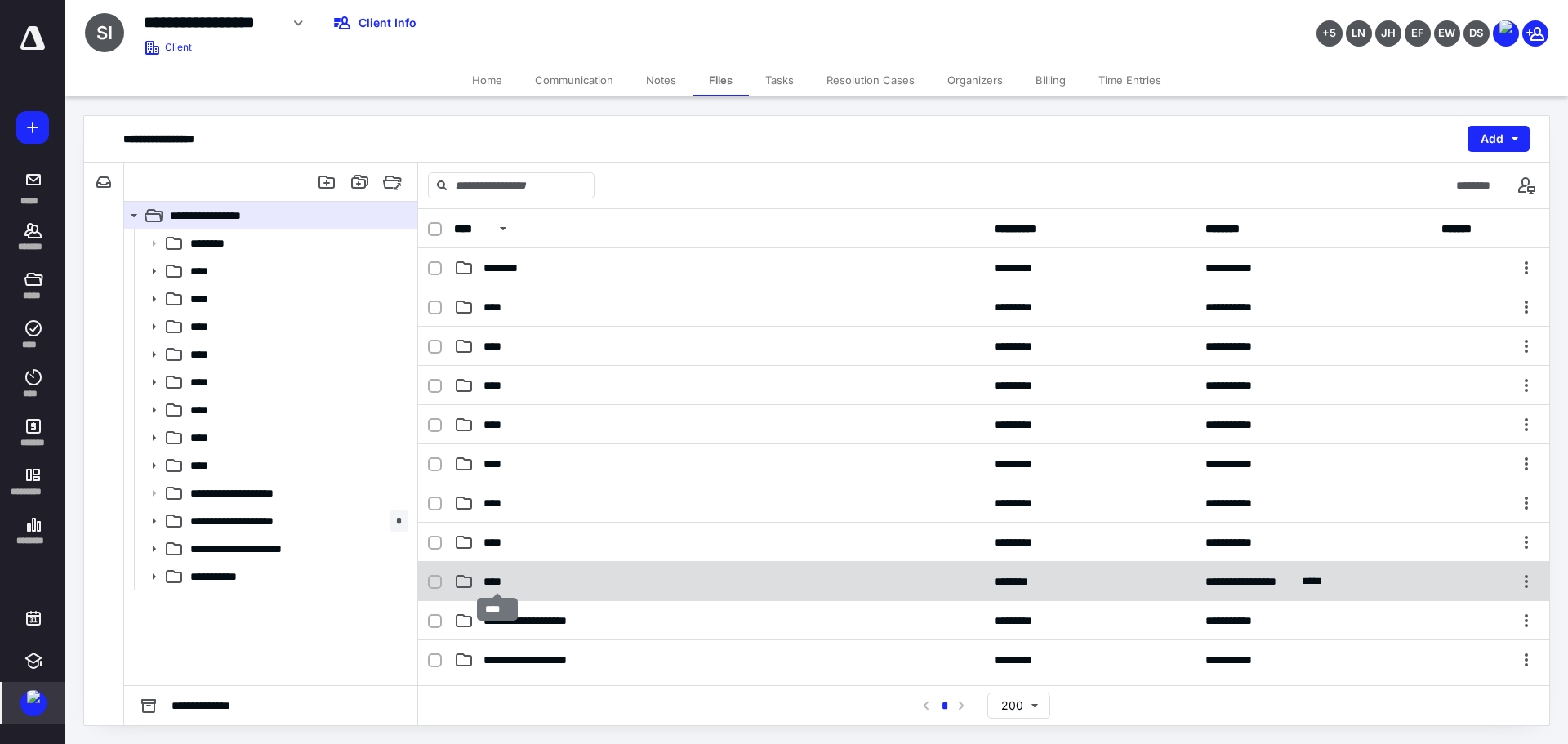 click on "****" at bounding box center [497, 581] 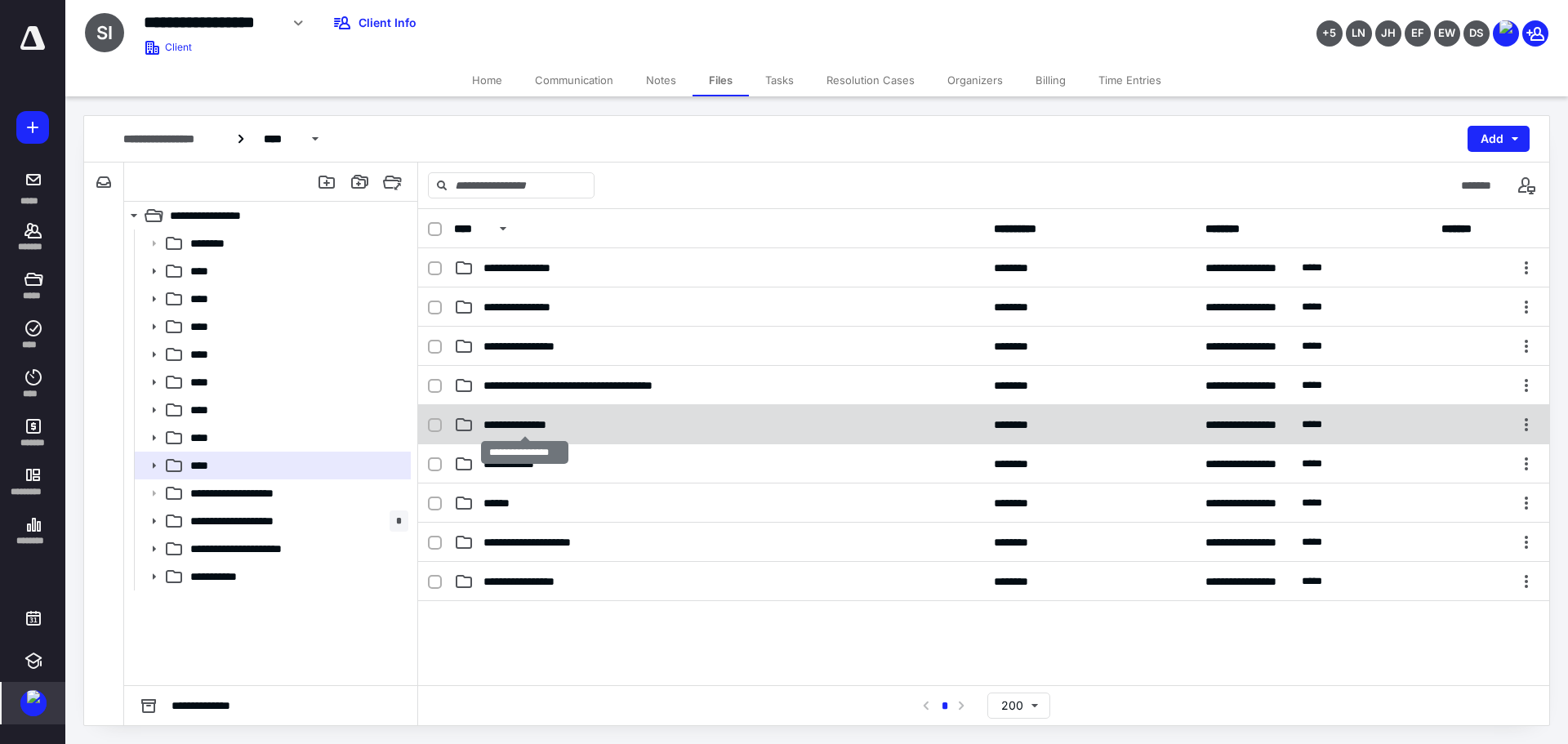 click on "**********" at bounding box center (524, 425) 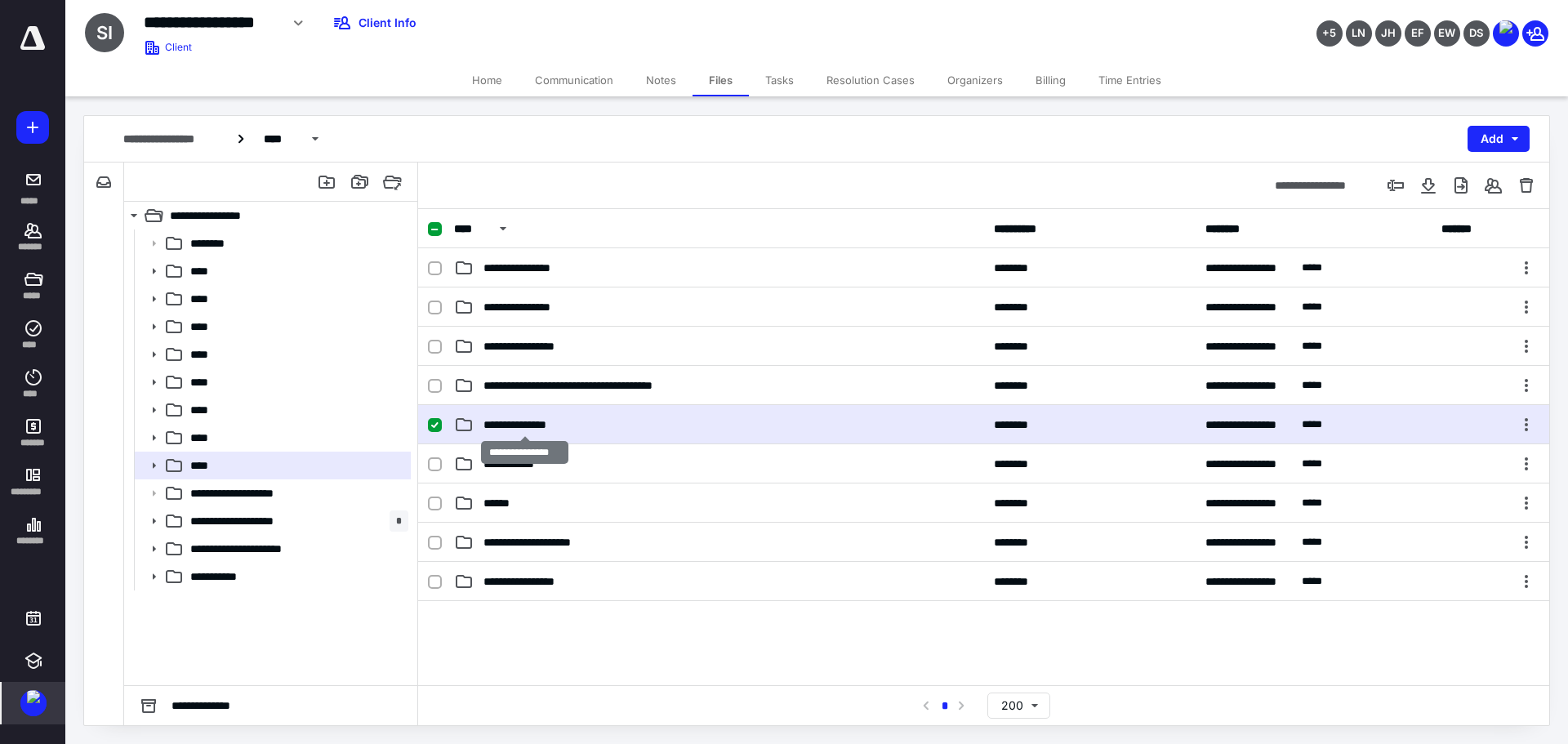 click on "**********" at bounding box center [524, 425] 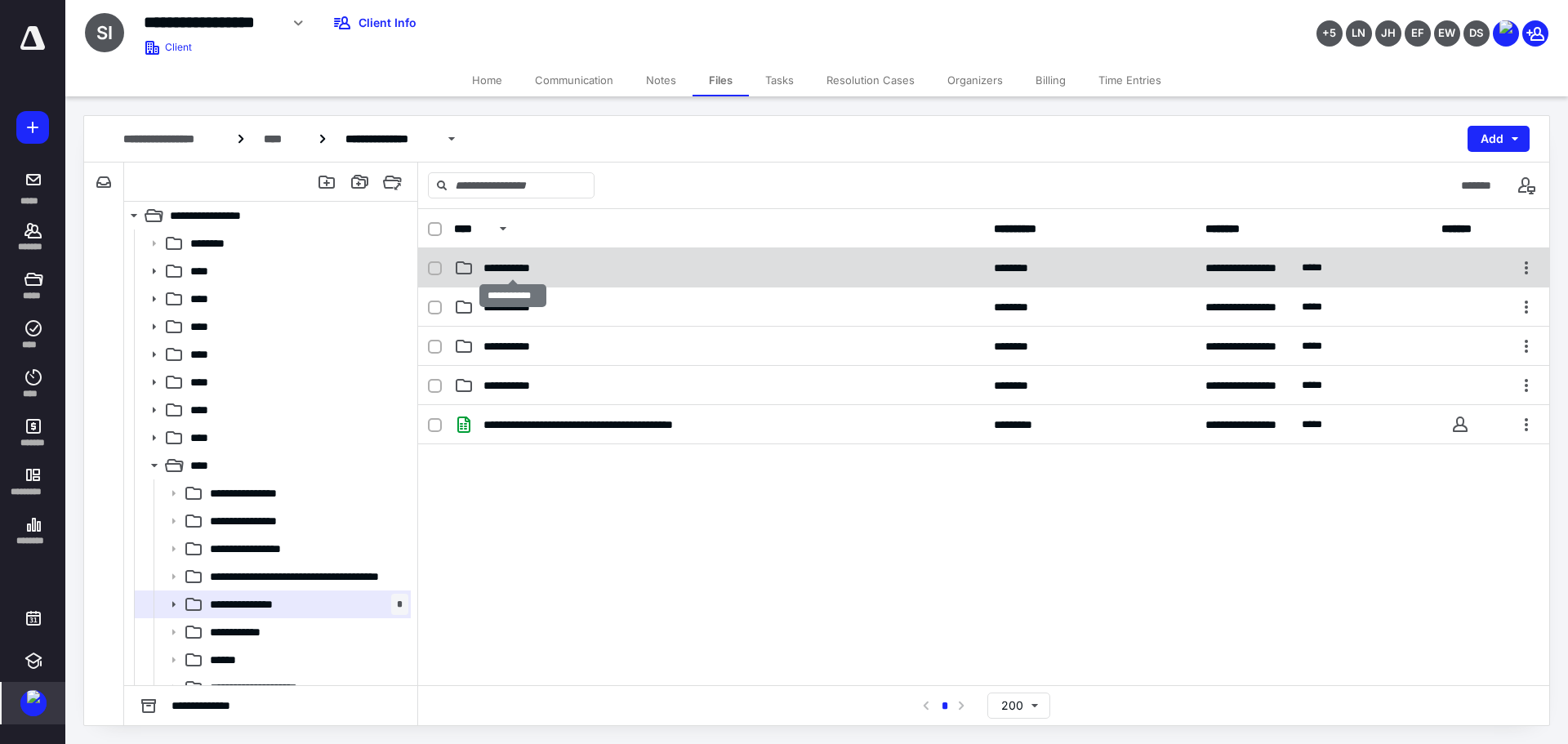 click on "**********" at bounding box center [513, 268] 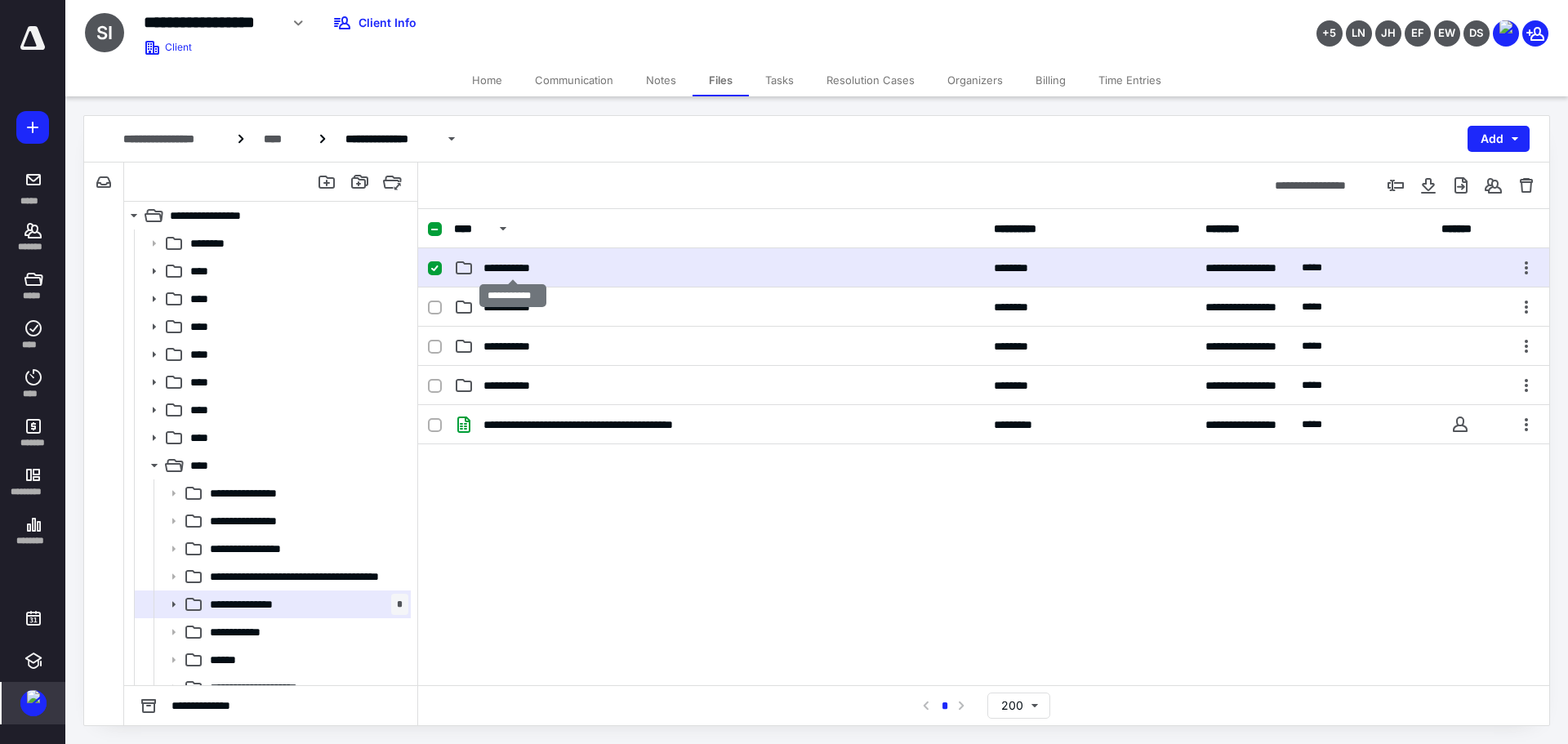 click on "**********" at bounding box center [513, 268] 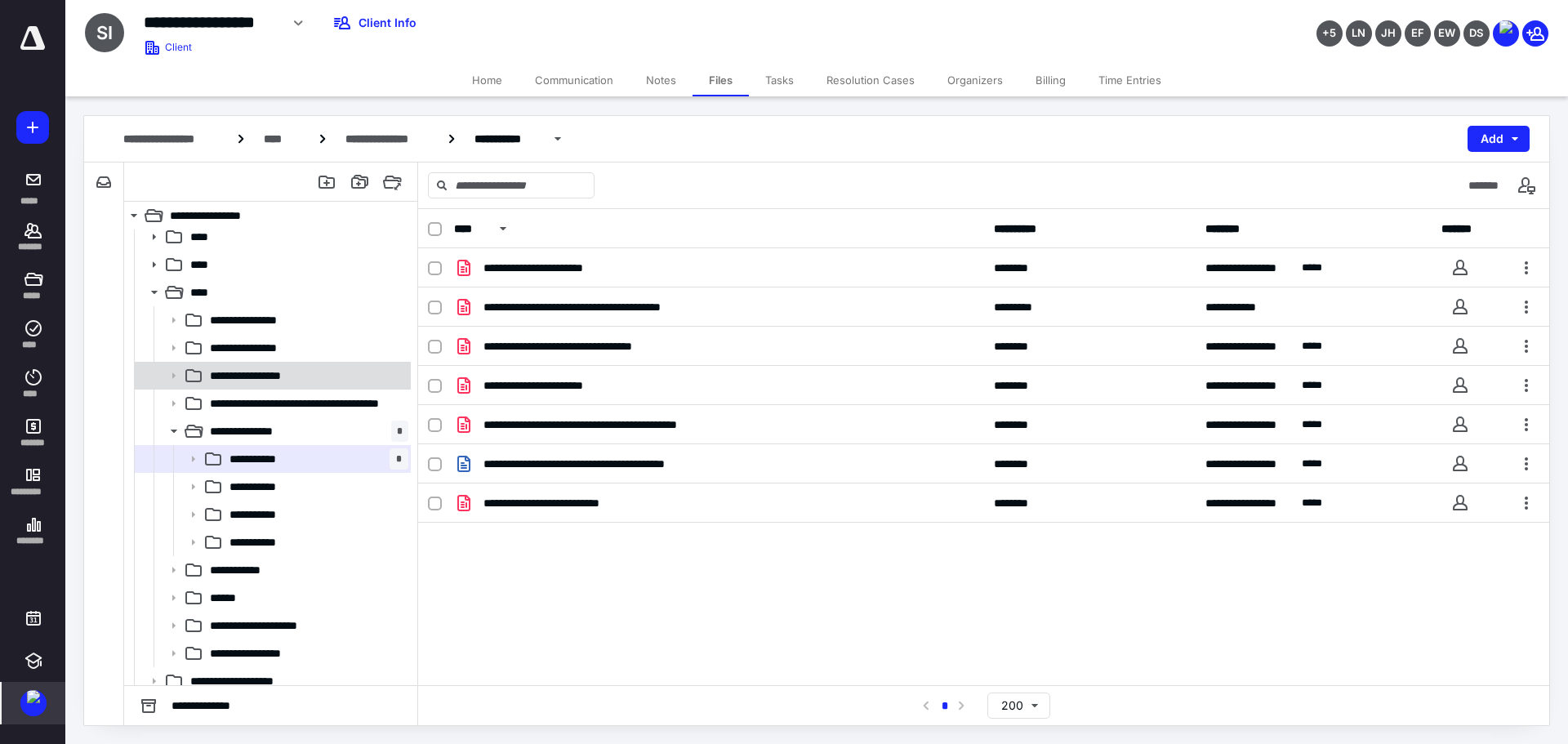 scroll, scrollTop: 266, scrollLeft: 0, axis: vertical 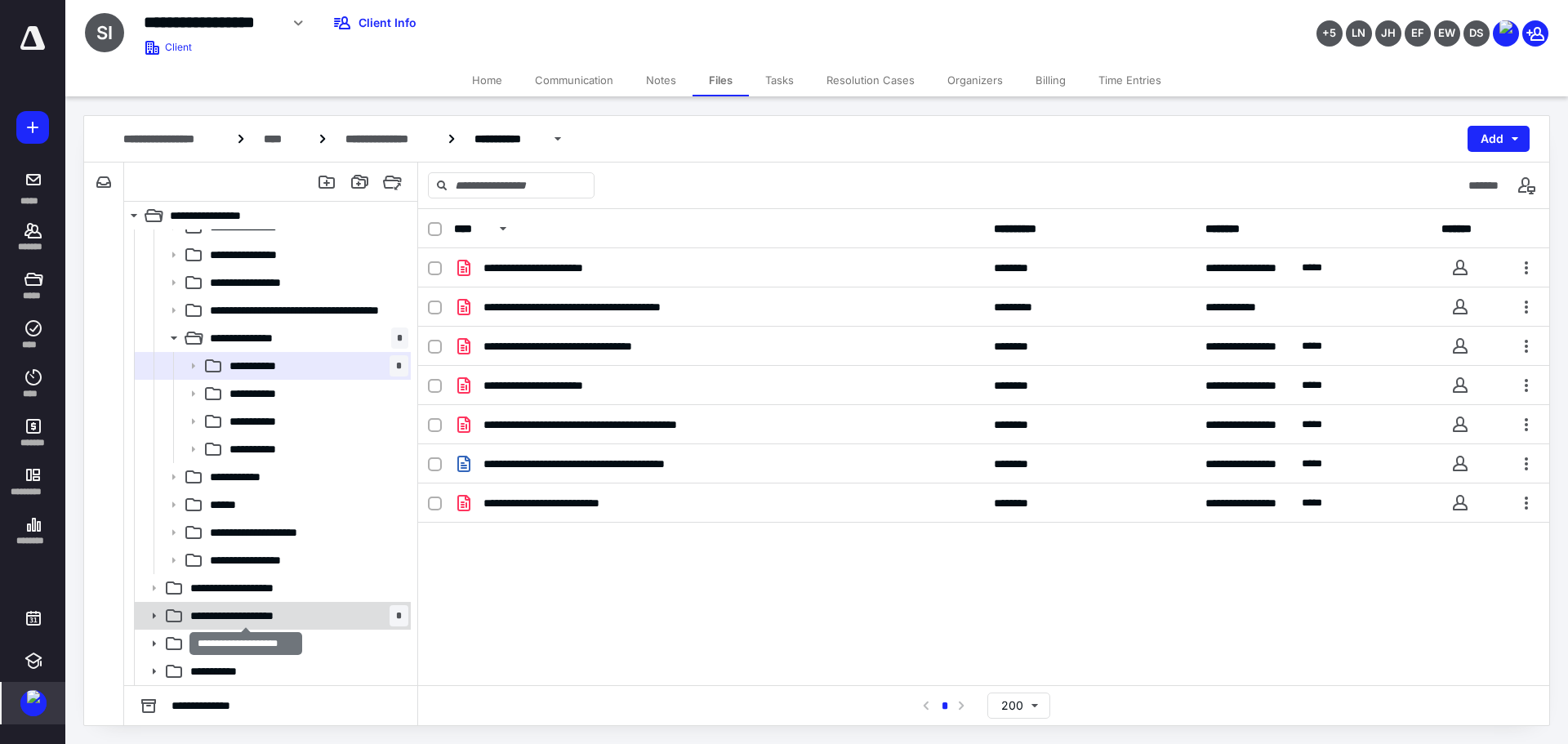 click on "**********" at bounding box center (246, 616) 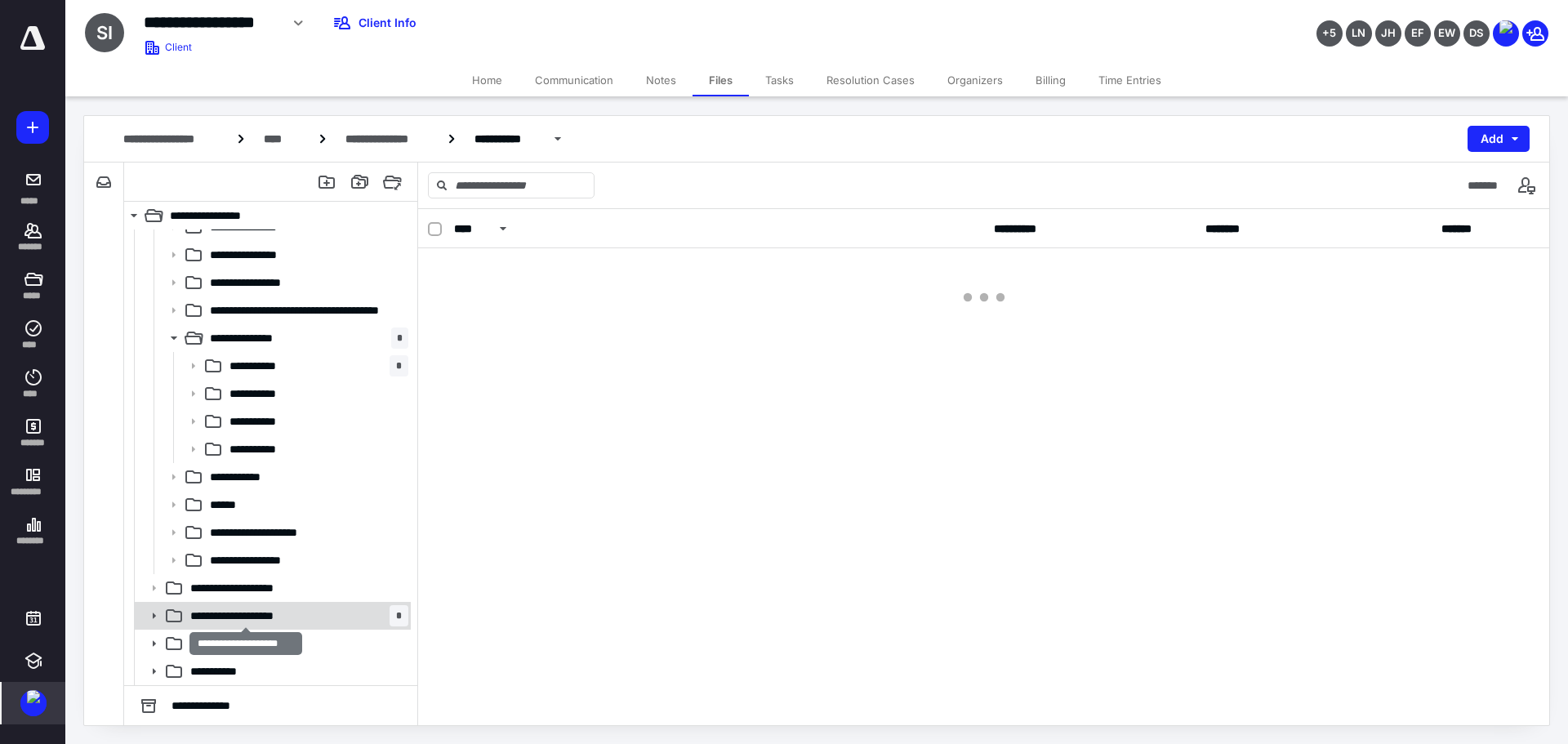 click on "**********" at bounding box center (246, 616) 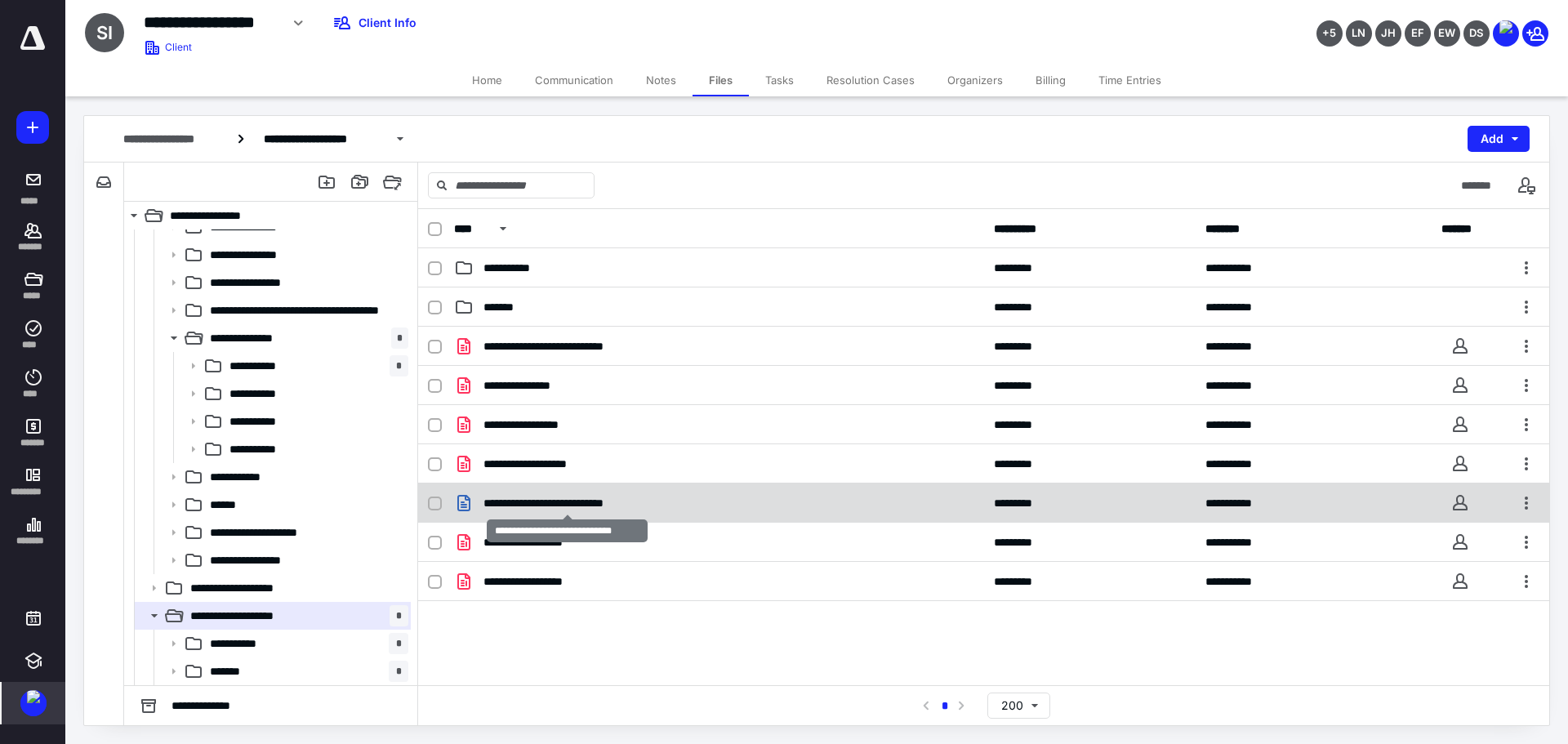 click on "**********" at bounding box center [567, 503] 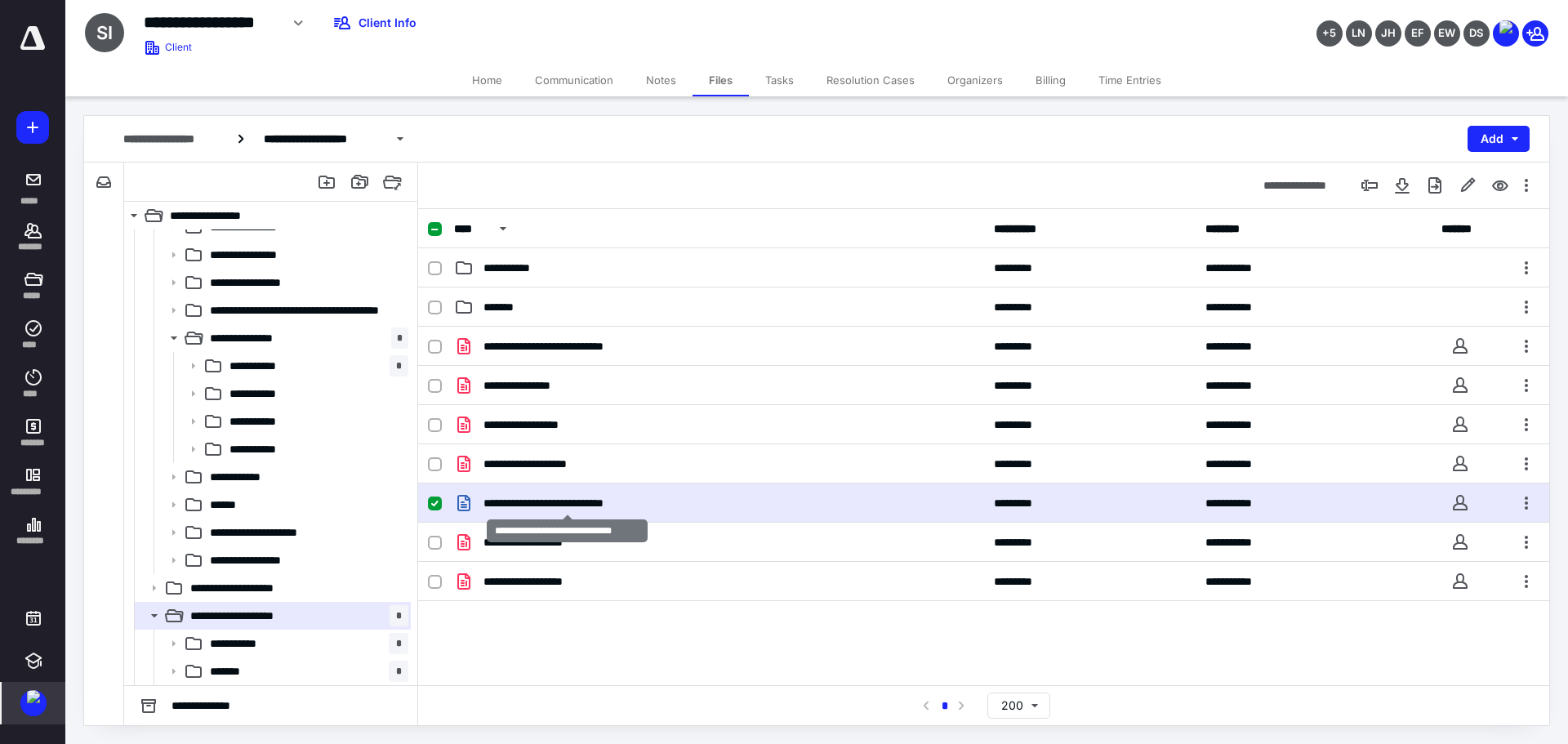 click on "**********" at bounding box center [567, 503] 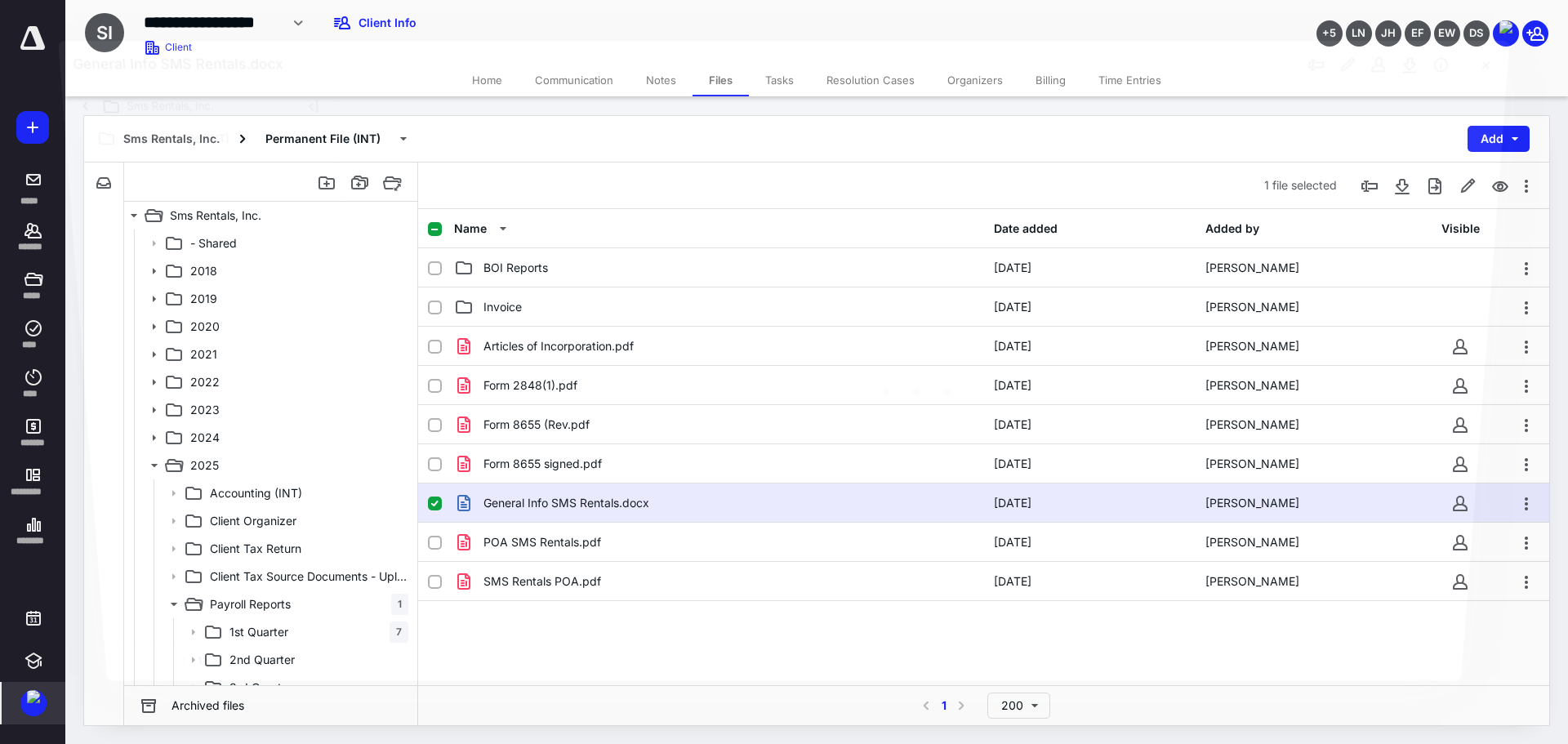 scroll, scrollTop: 266, scrollLeft: 0, axis: vertical 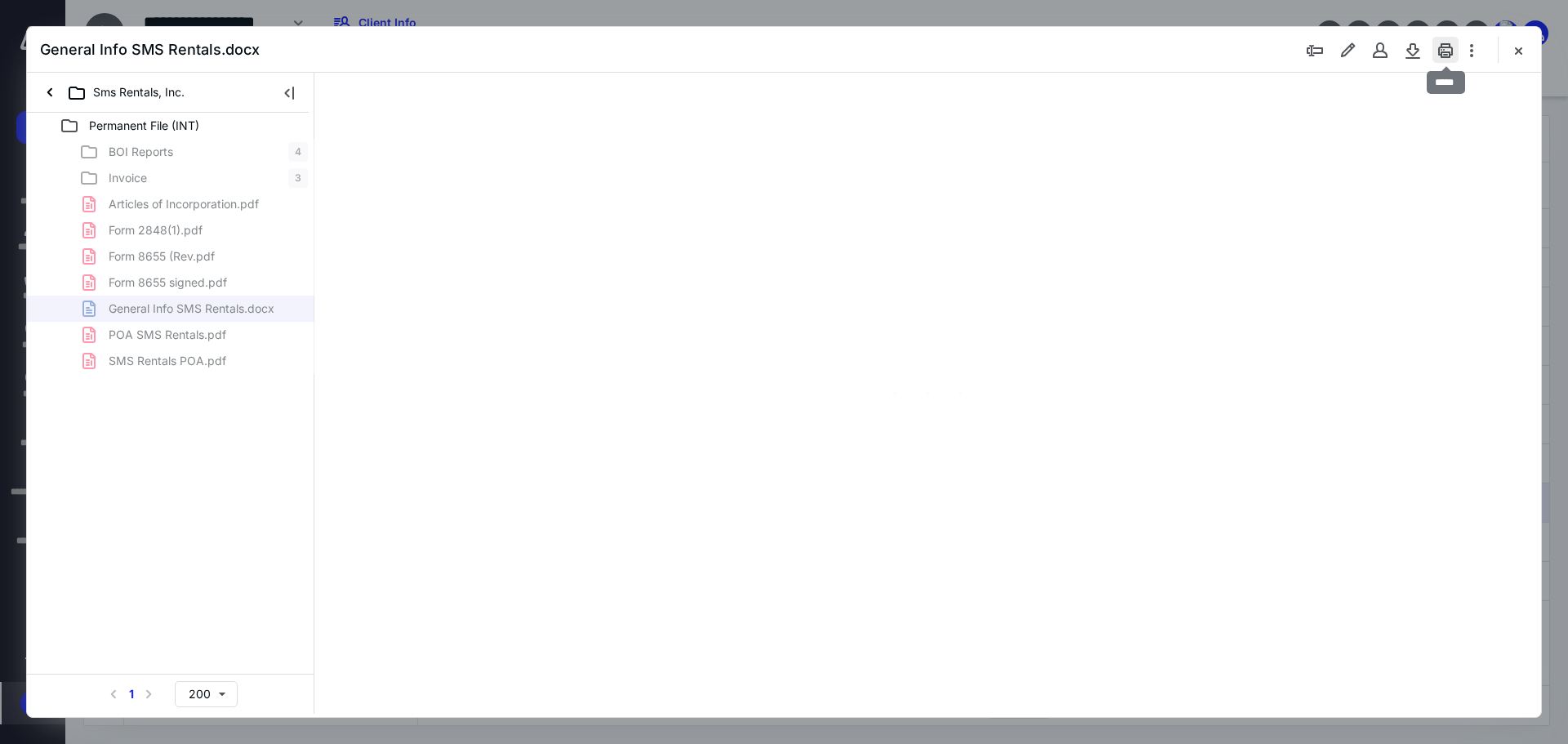 click at bounding box center [1446, 50] 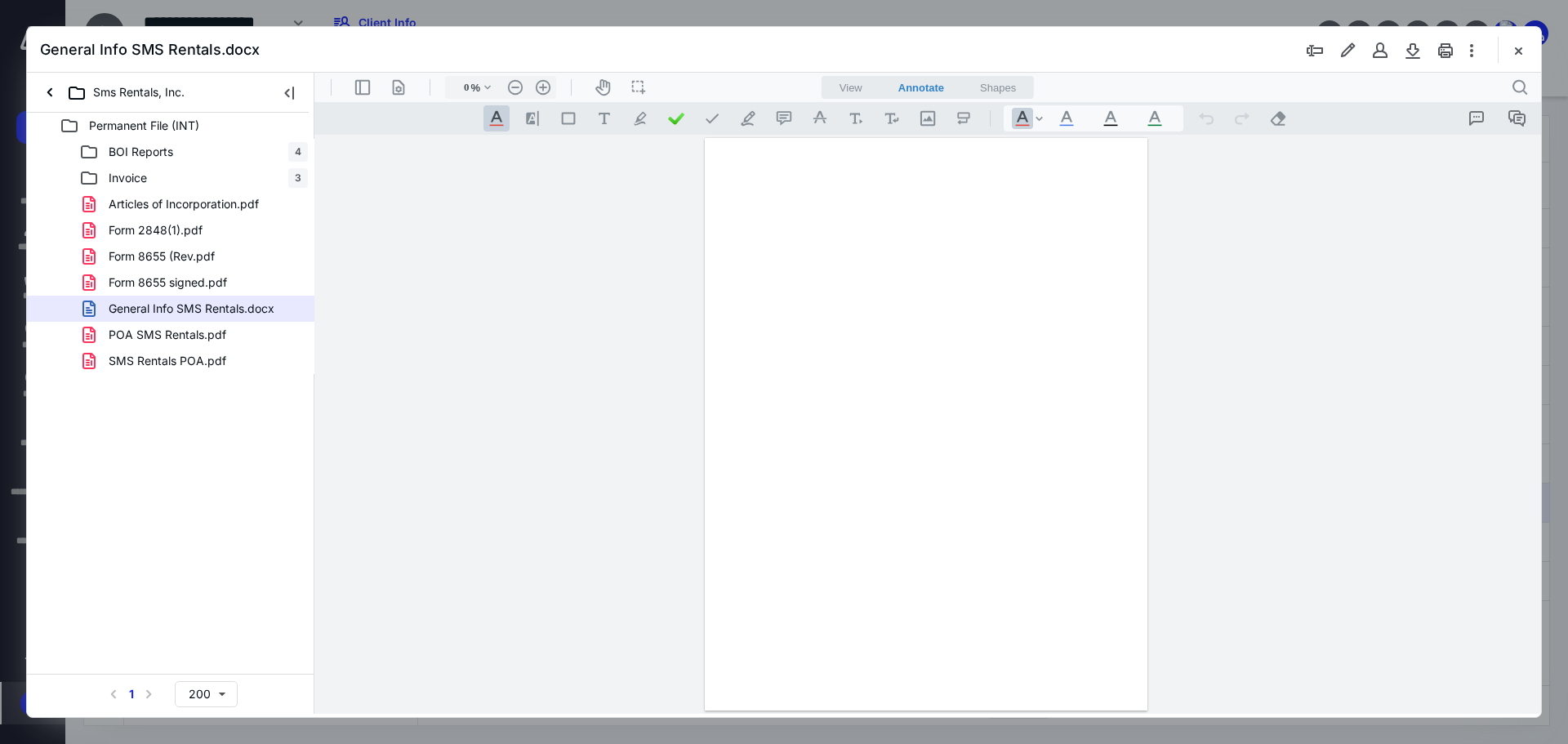type on "89" 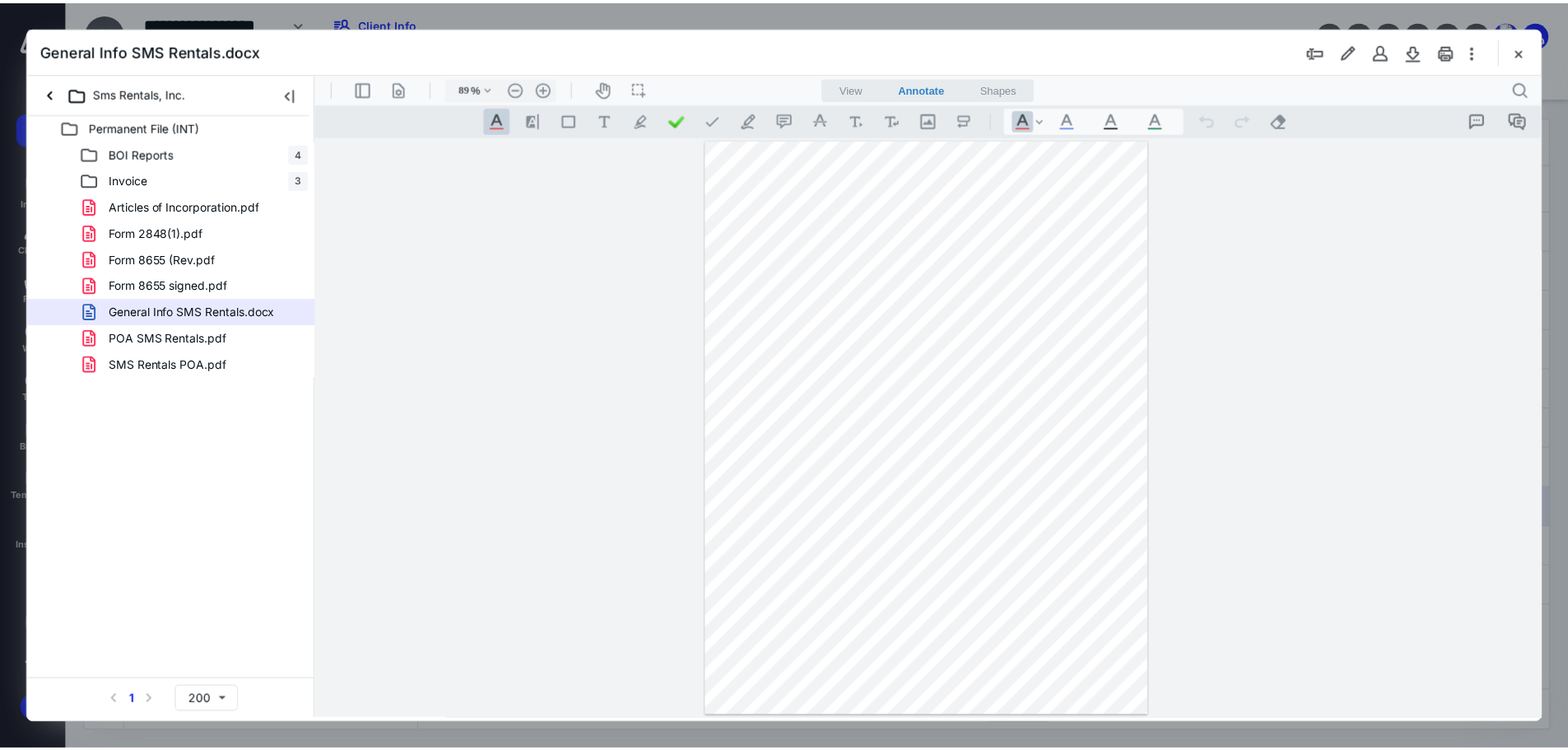 scroll, scrollTop: 0, scrollLeft: 0, axis: both 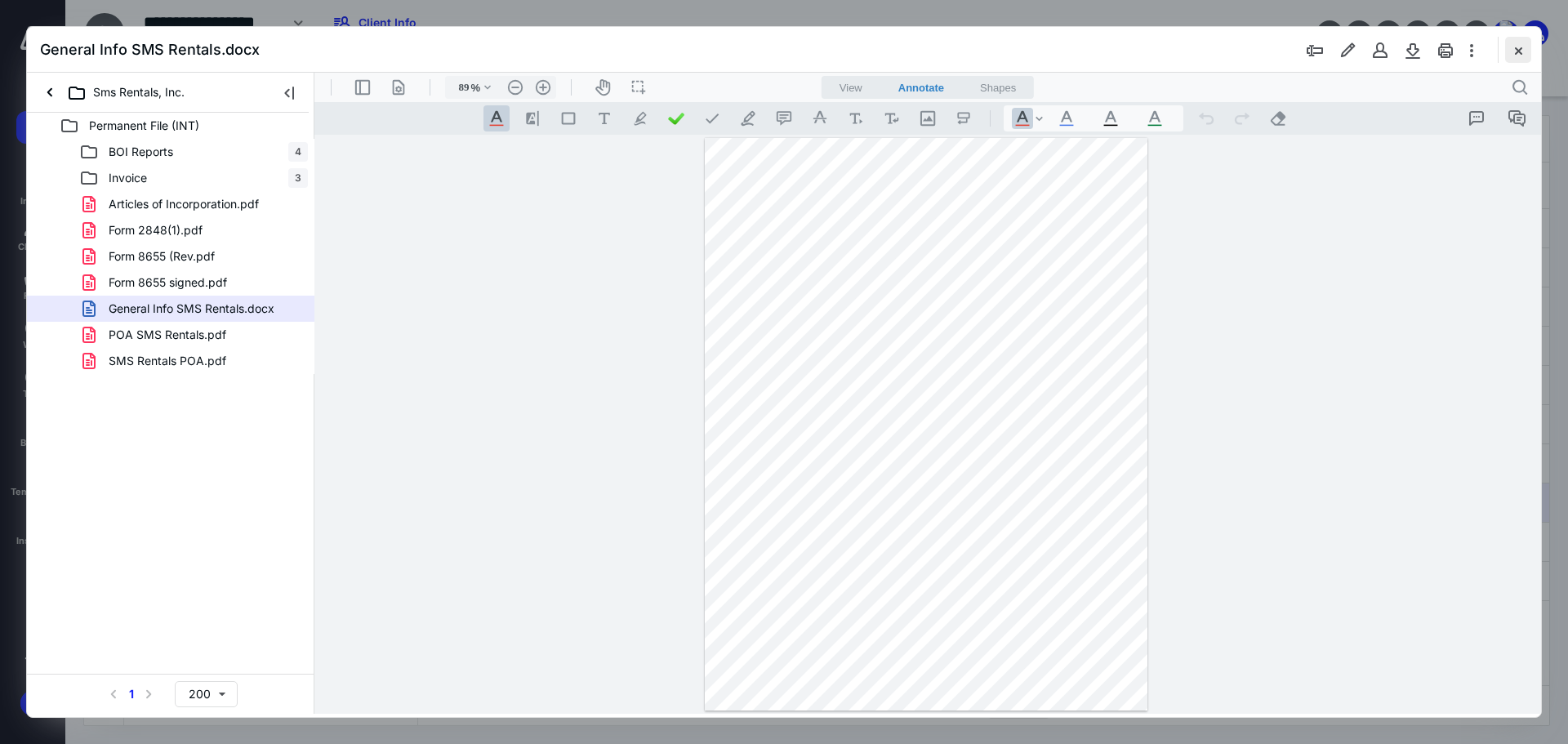click at bounding box center [1518, 50] 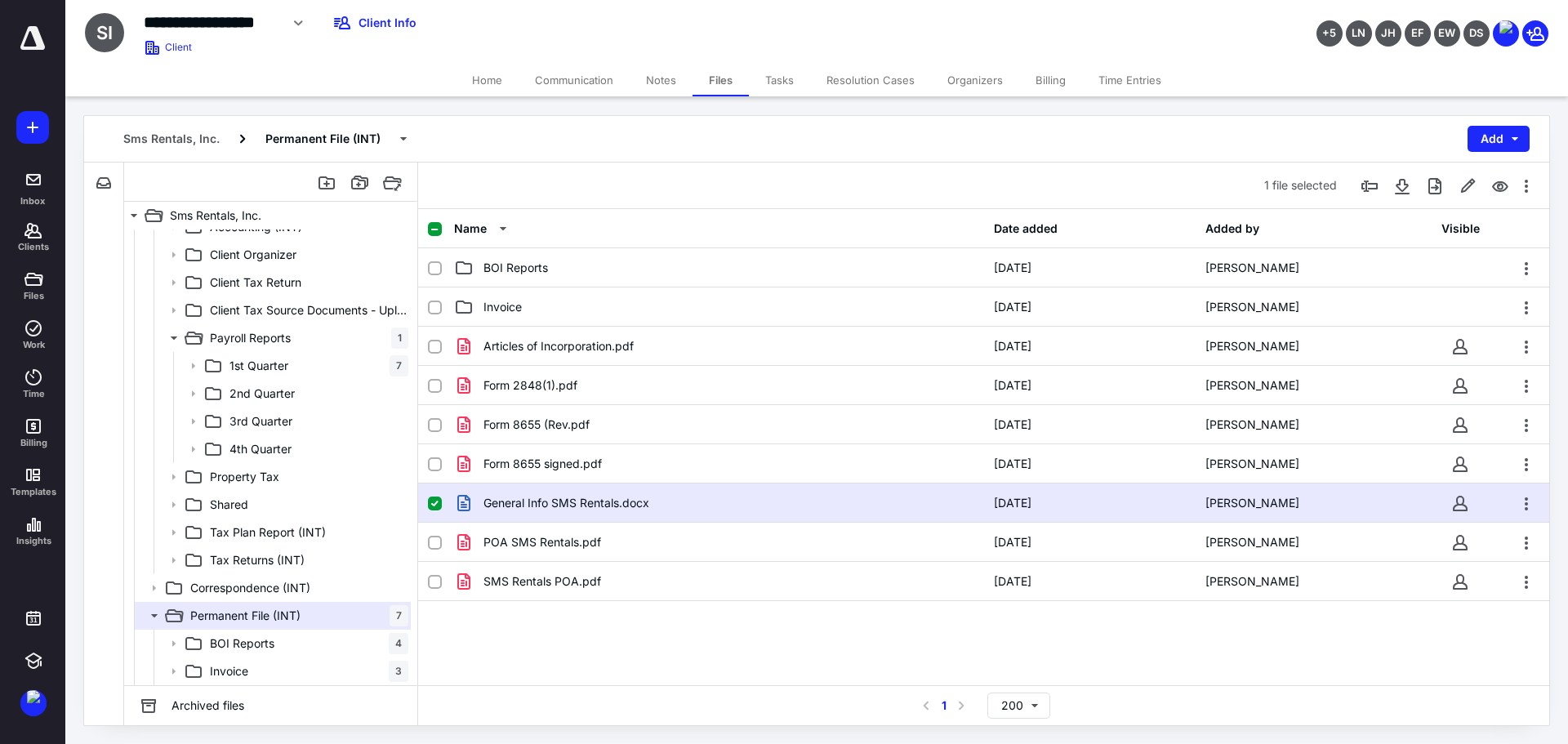 drag, startPoint x: 991, startPoint y: 146, endPoint x: 840, endPoint y: 185, distance: 155.95512 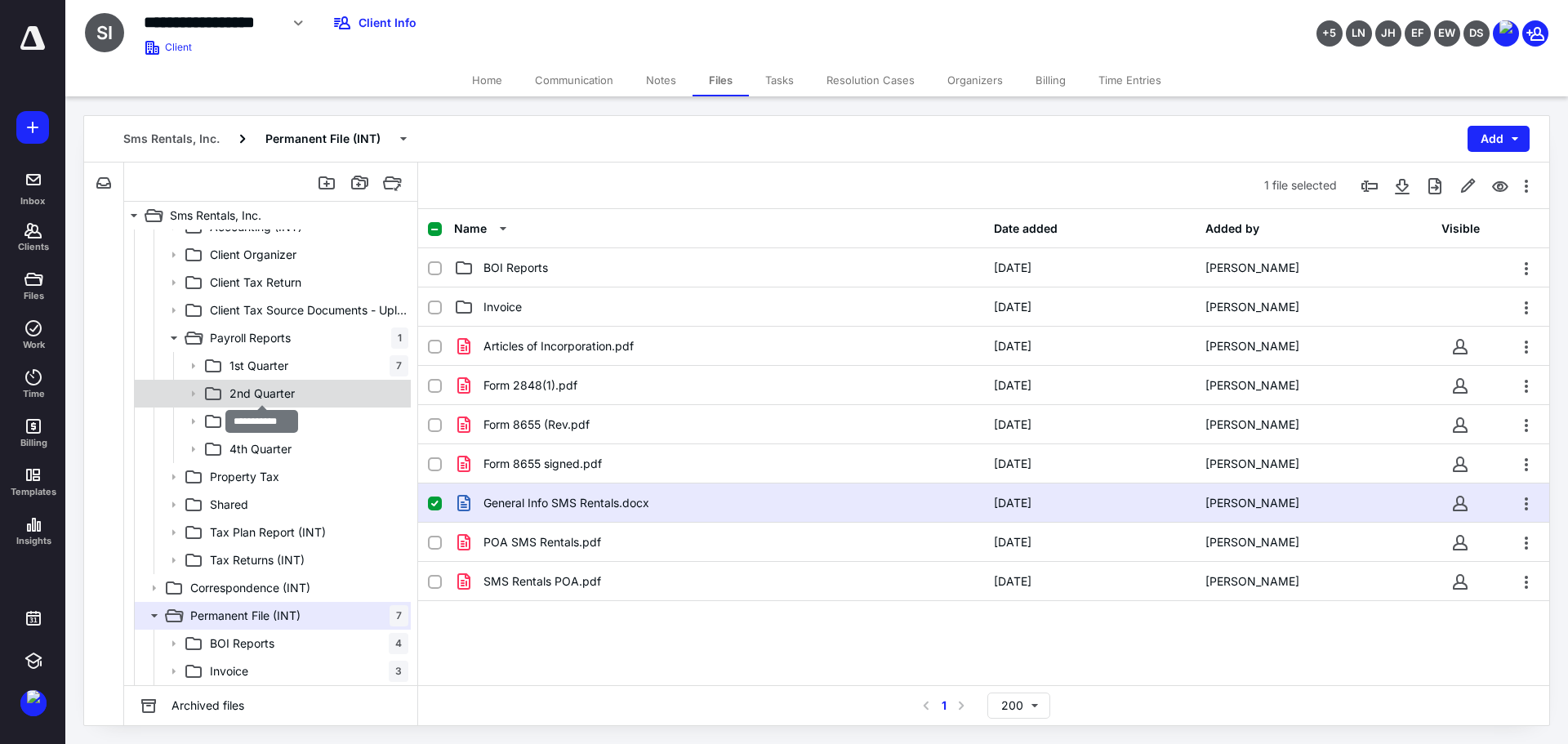 click on "2nd Quarter" at bounding box center (262, 394) 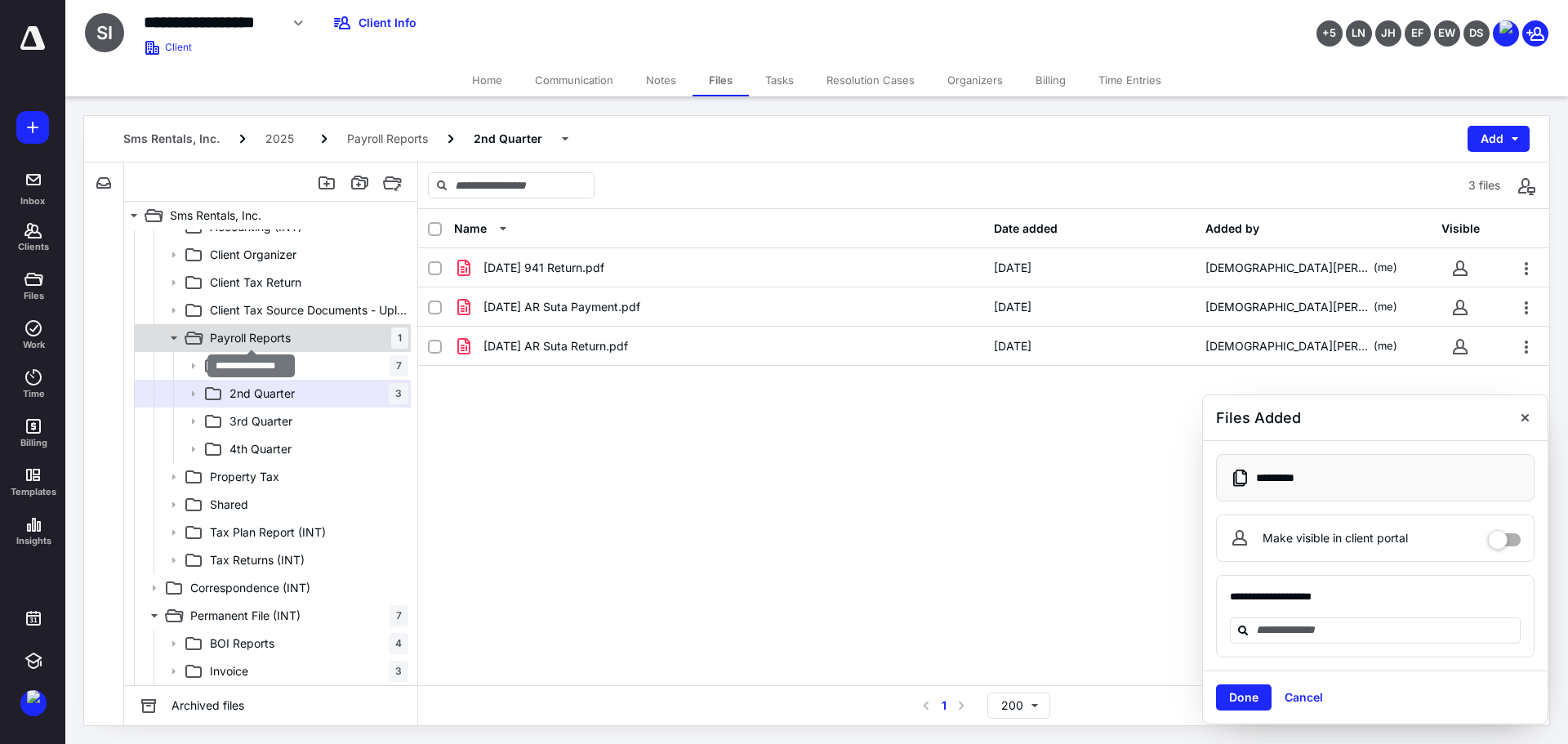 click on "Payroll Reports" at bounding box center [250, 338] 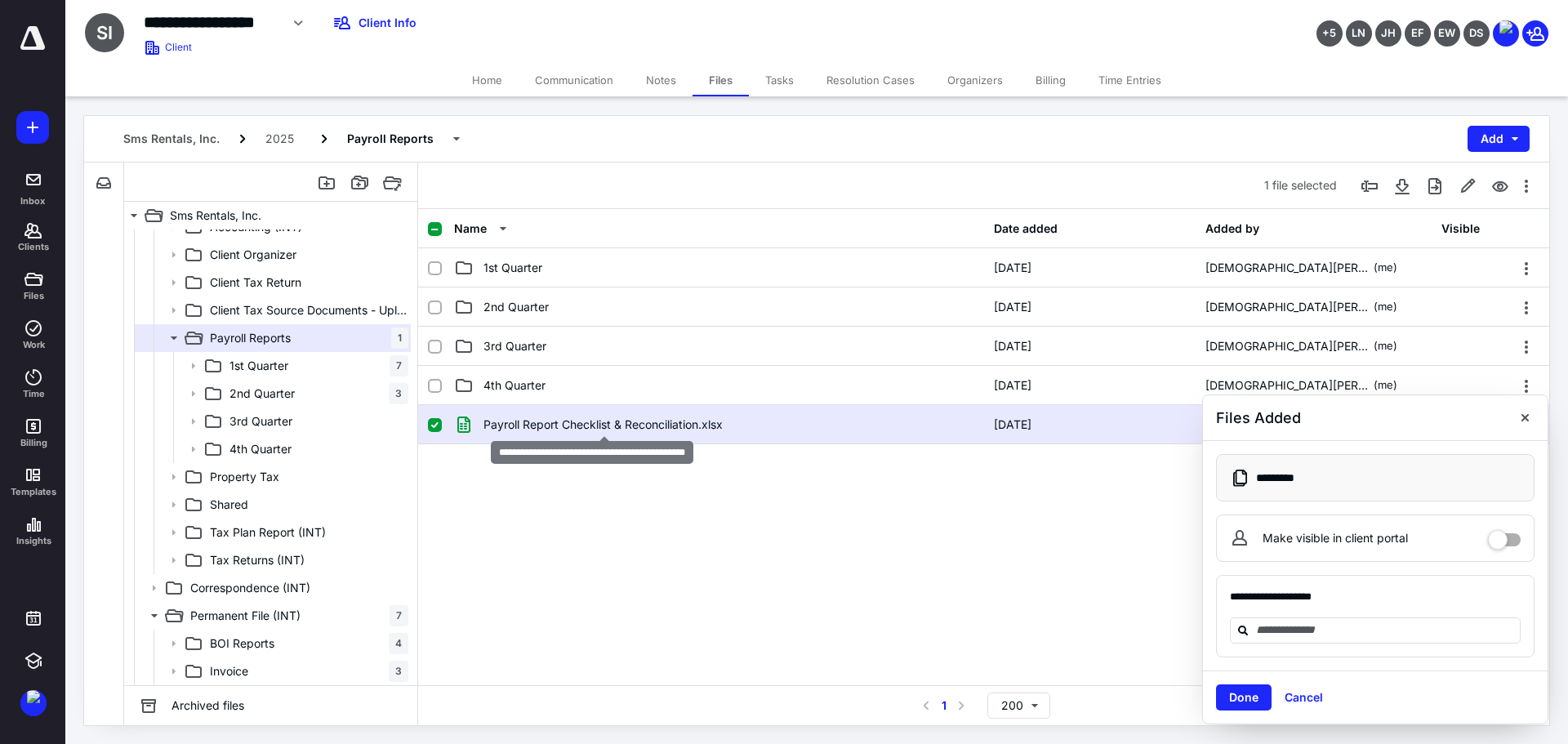 checkbox on "true" 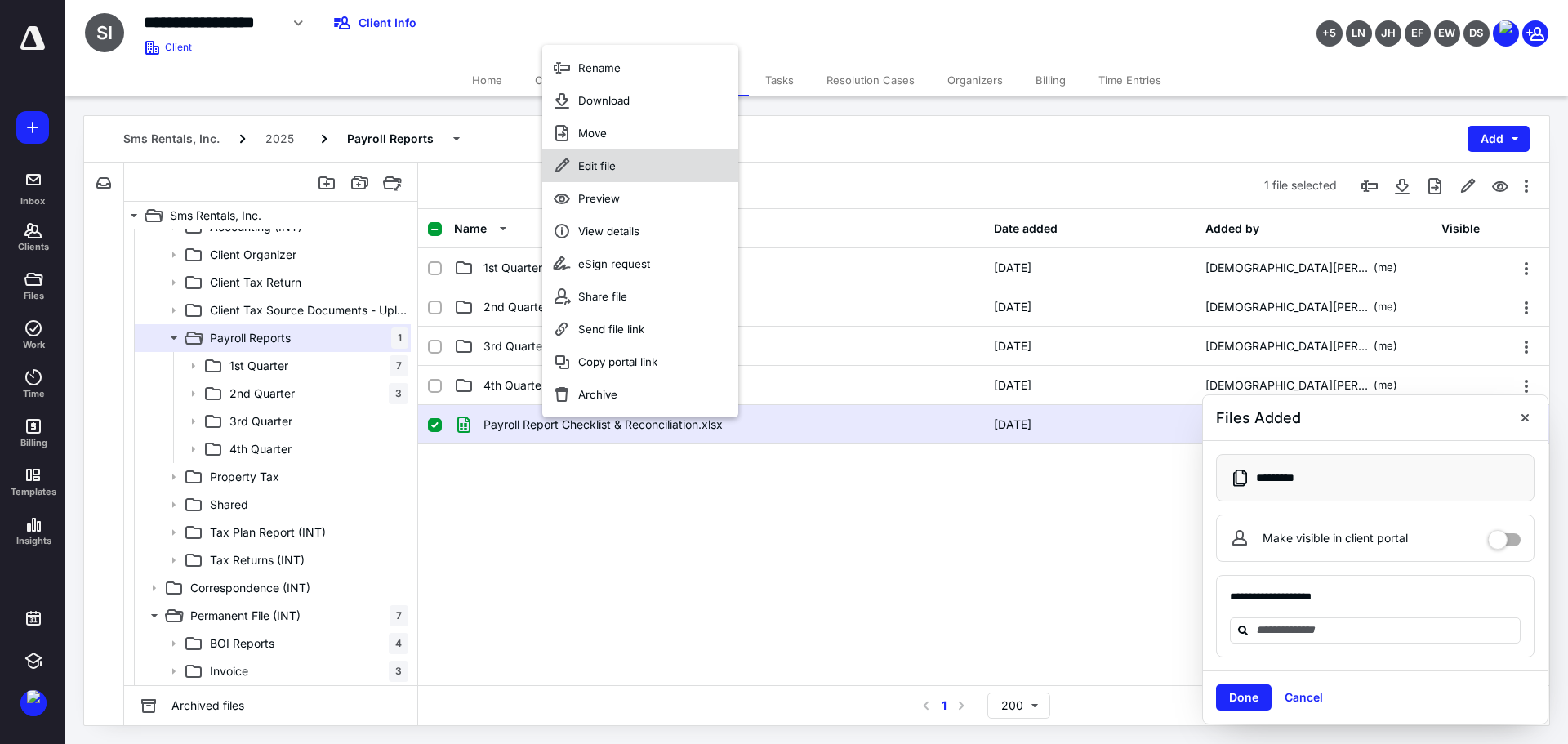 click on "Edit file" at bounding box center [597, 166] 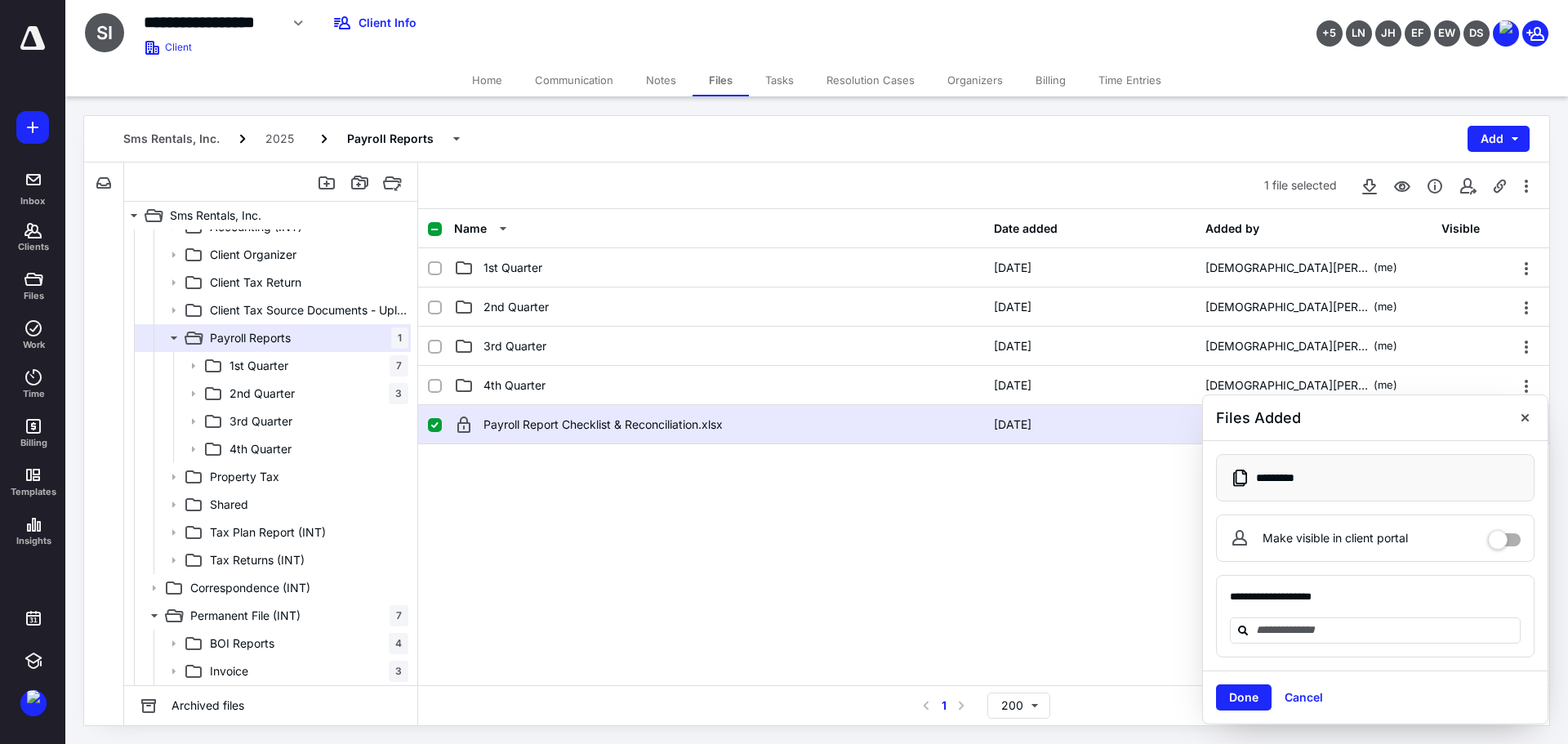 click on "Tasks" at bounding box center (779, 80) 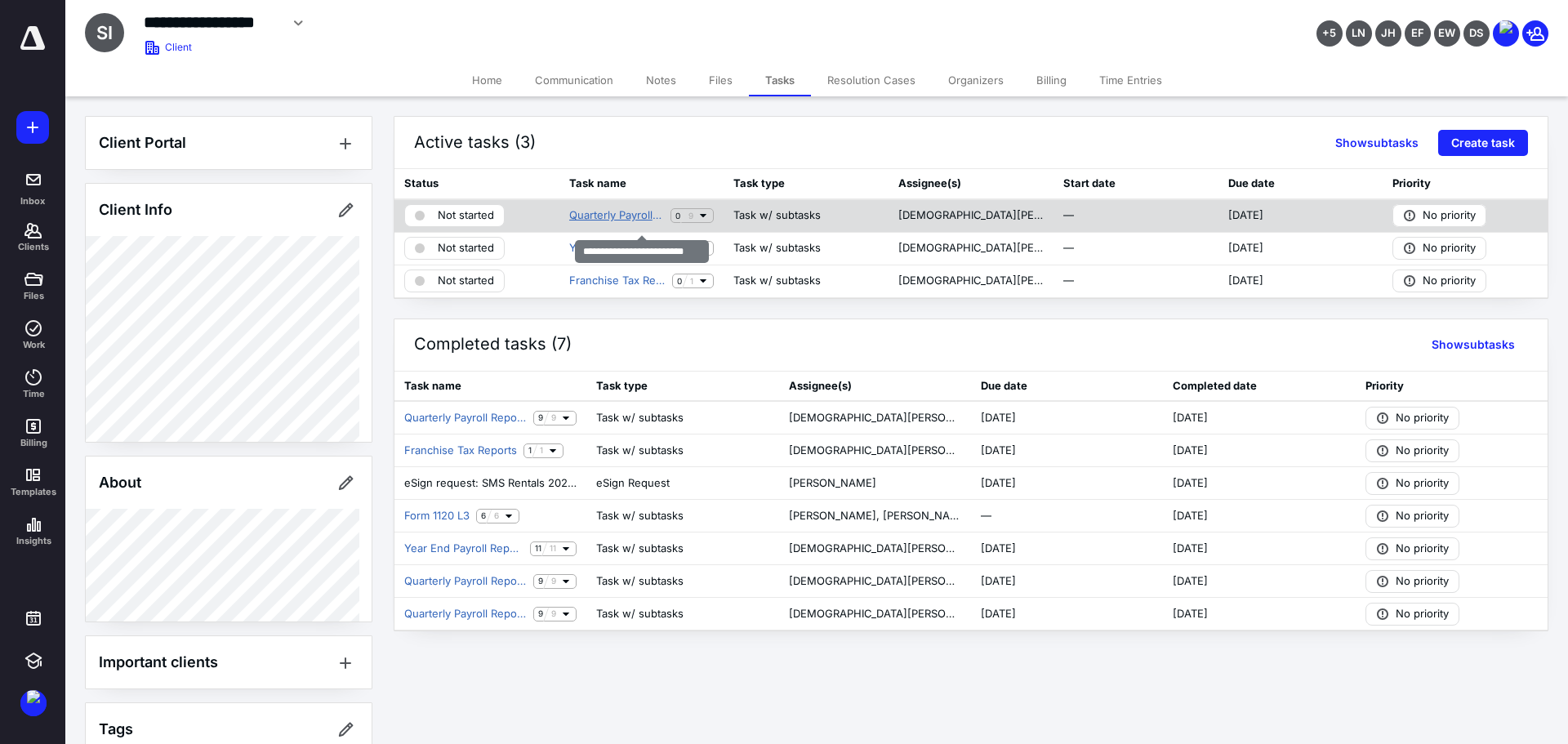 click on "Quarterly Payroll Reports" at bounding box center (617, 216) 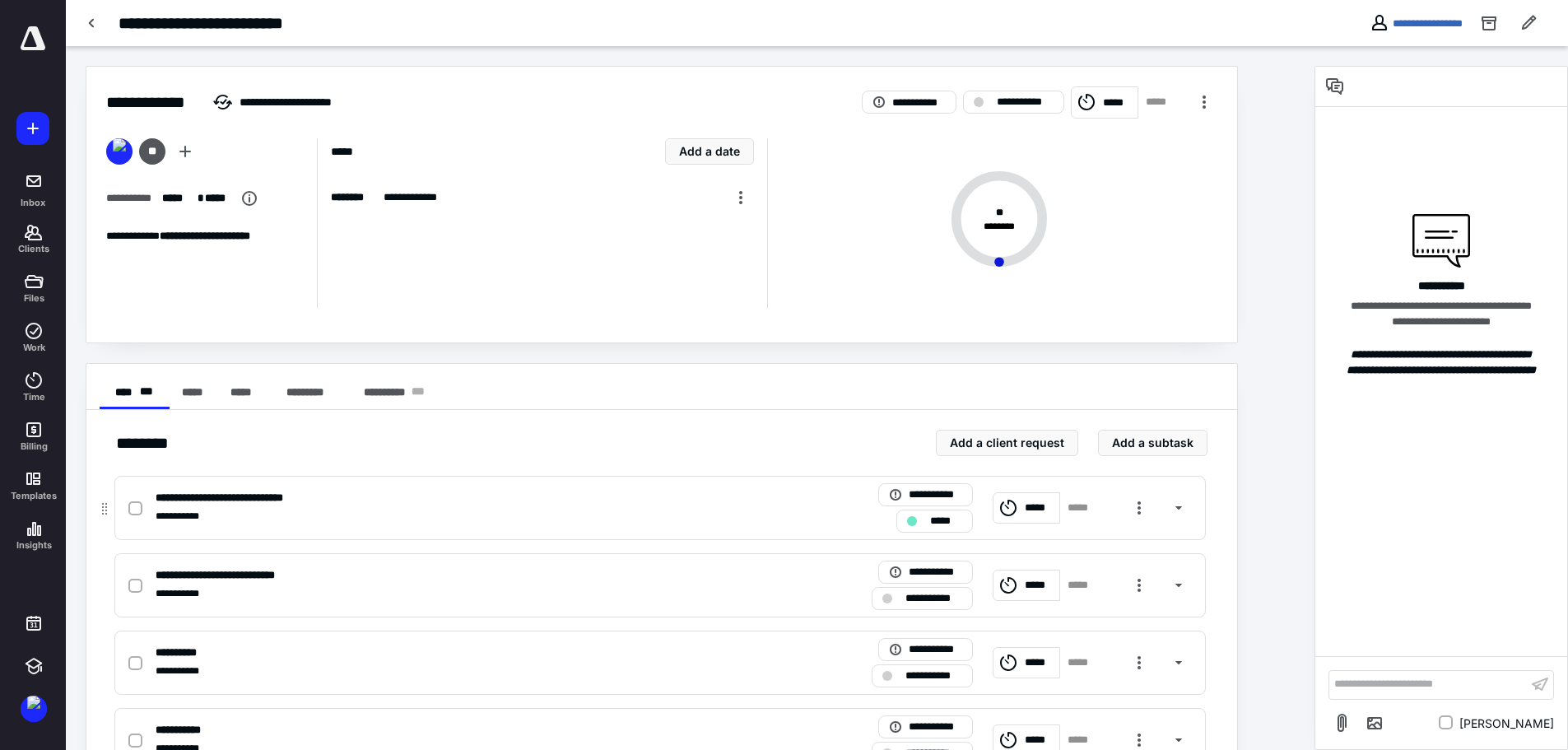 click 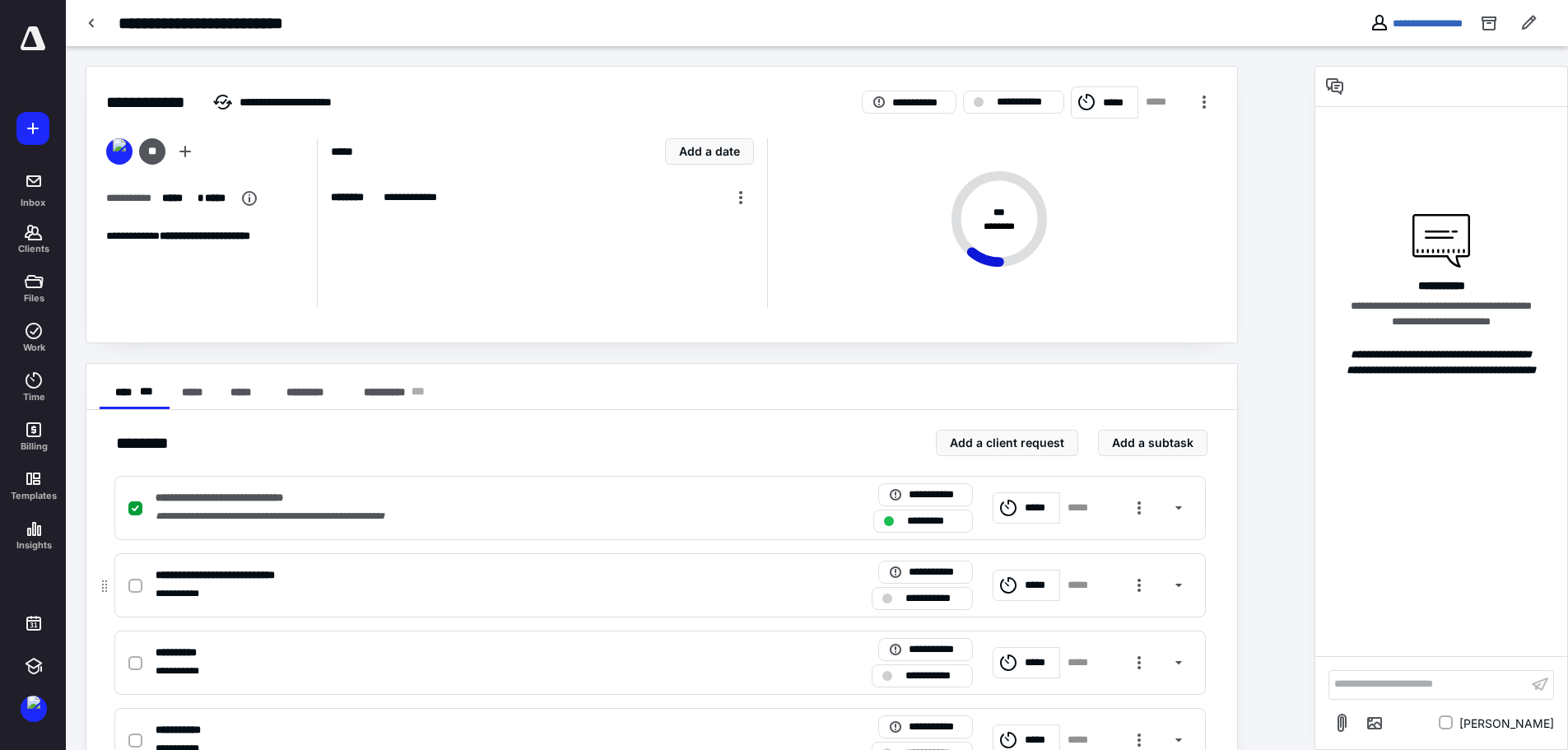 click 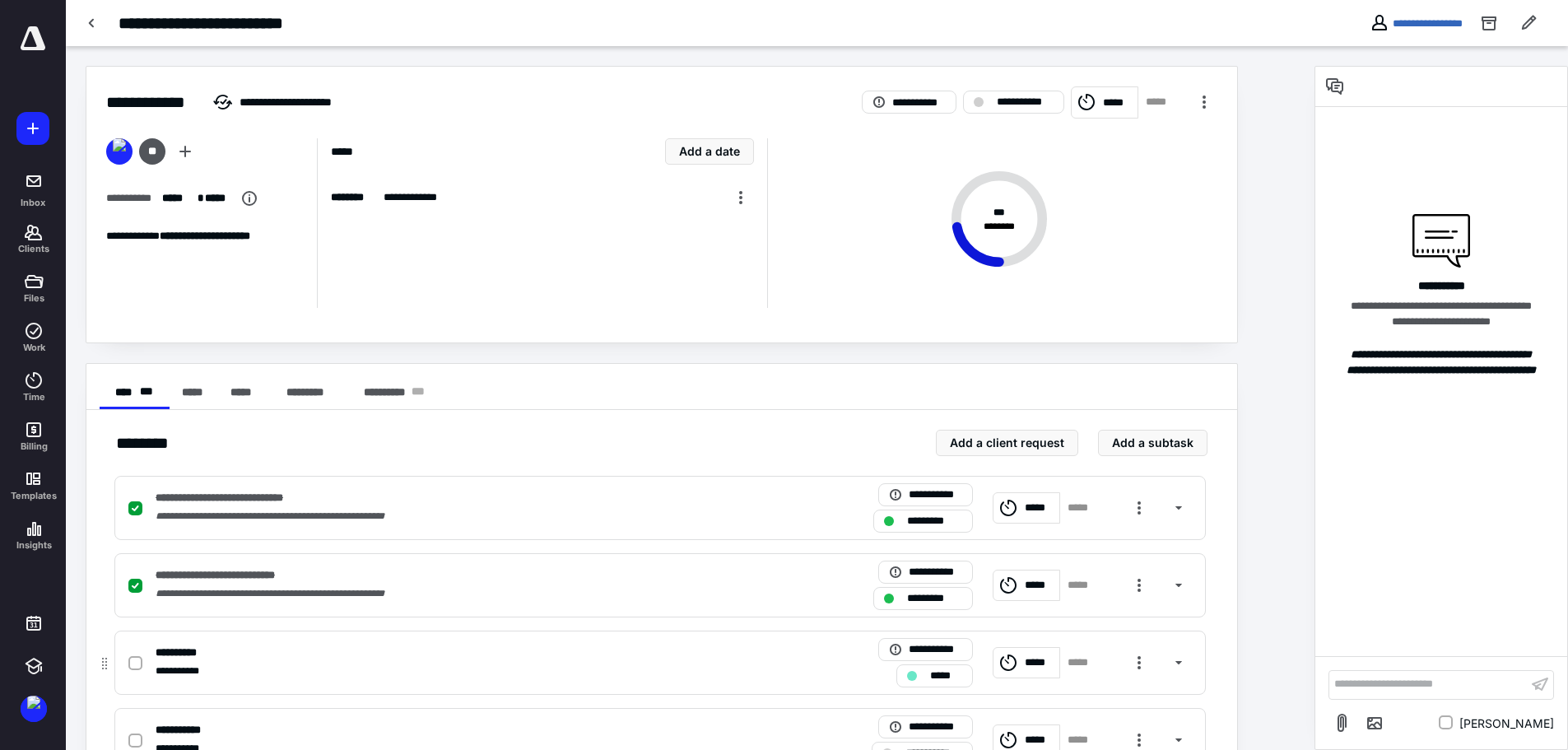 click at bounding box center [135, 664] 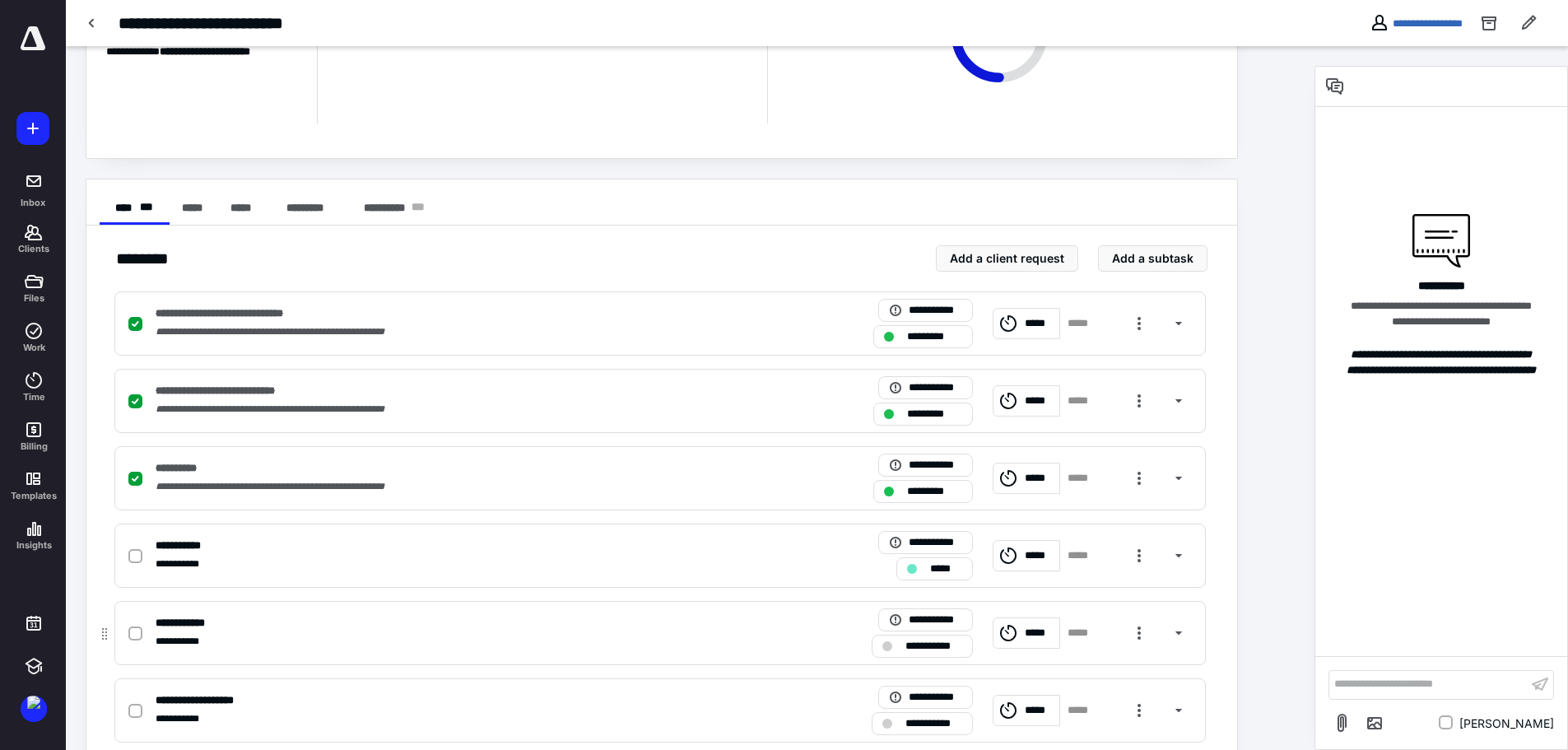 scroll, scrollTop: 247, scrollLeft: 0, axis: vertical 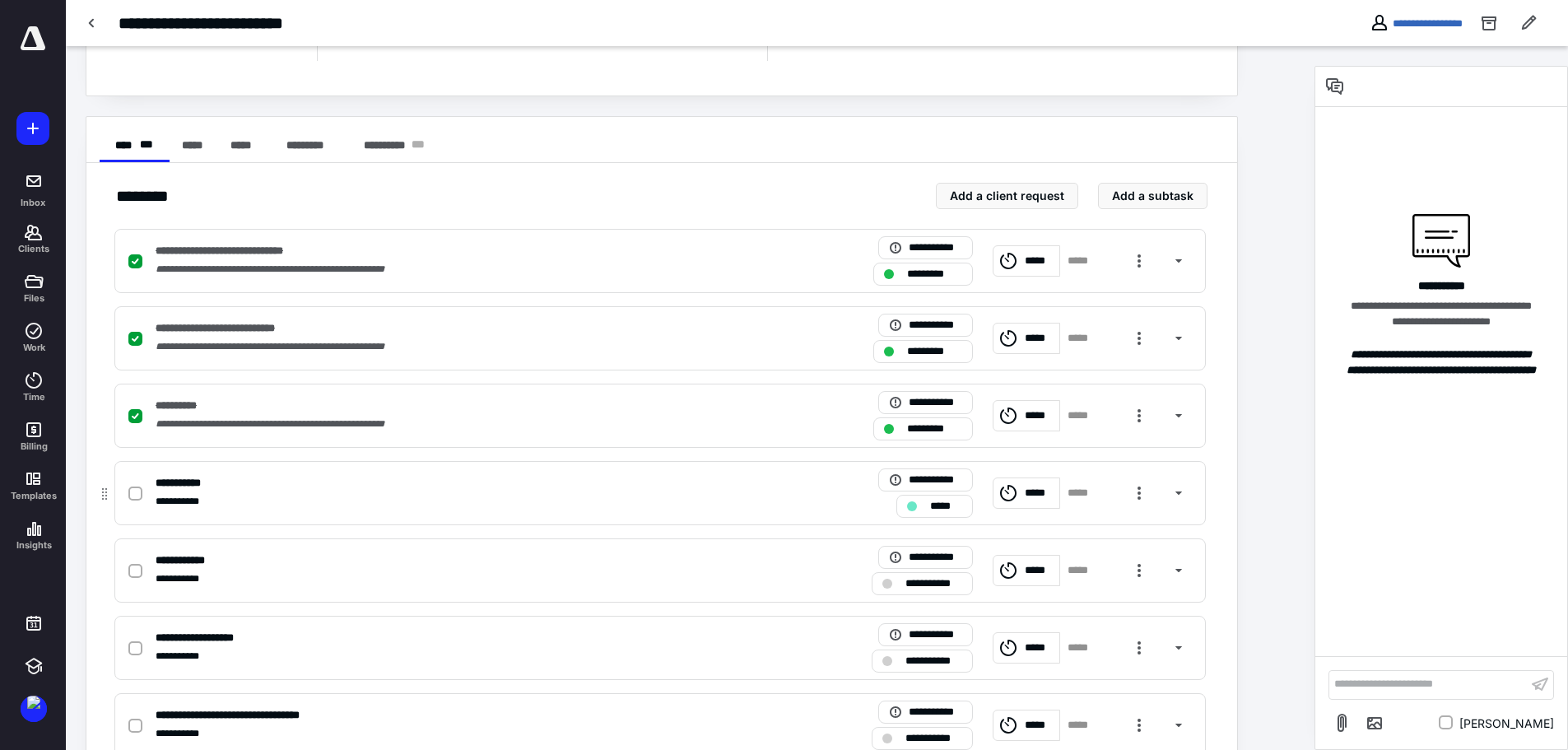 click at bounding box center [135, 494] 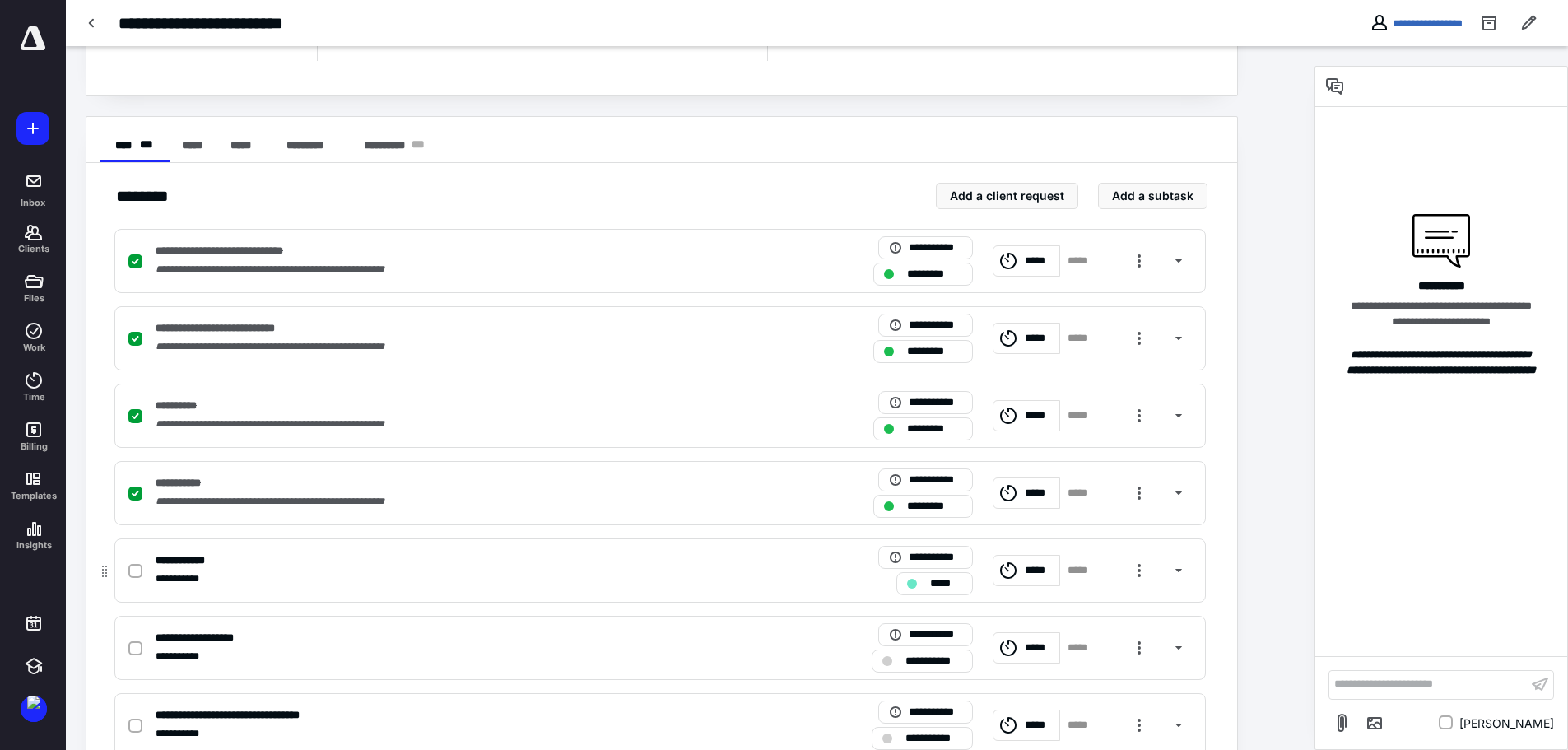 click 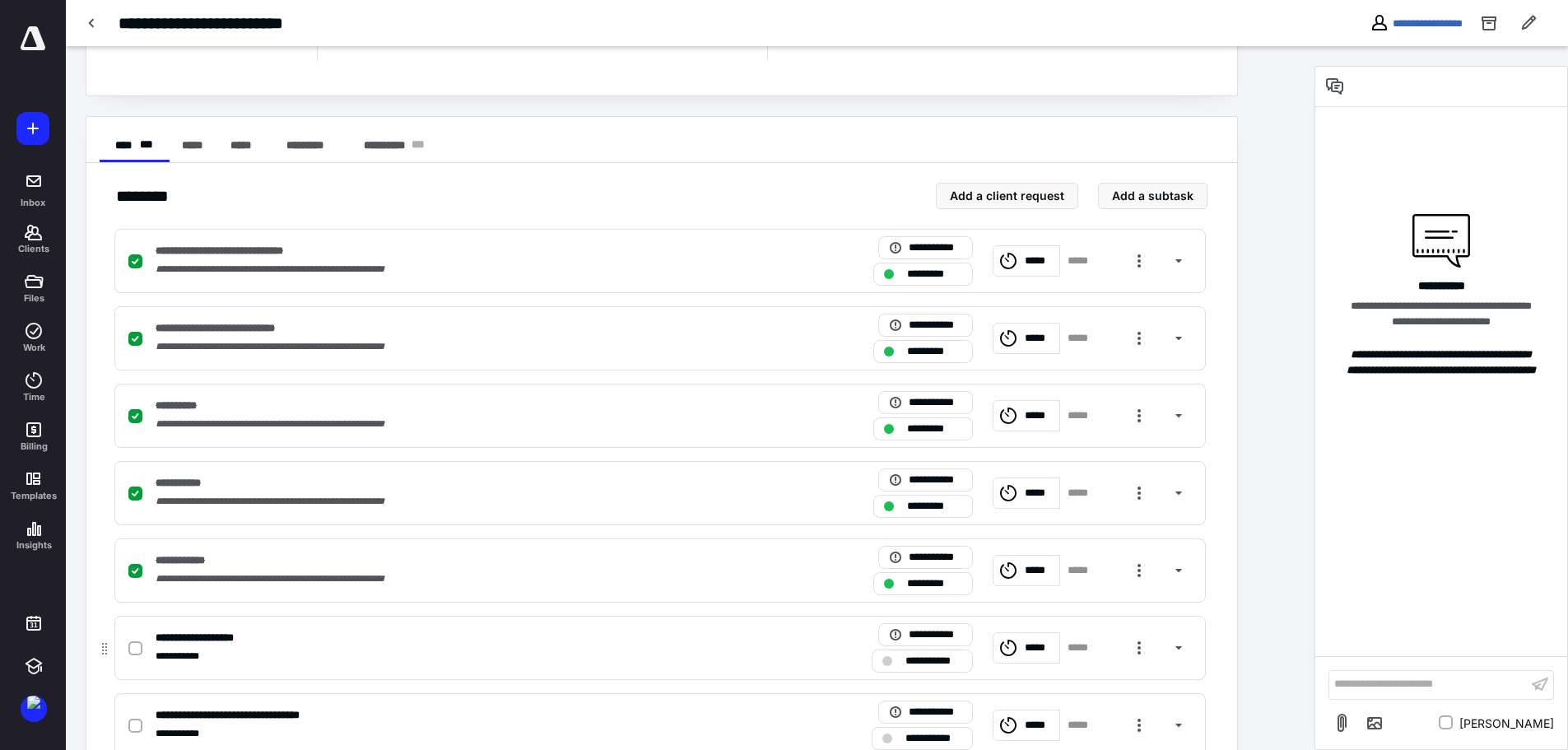 click at bounding box center [135, 649] 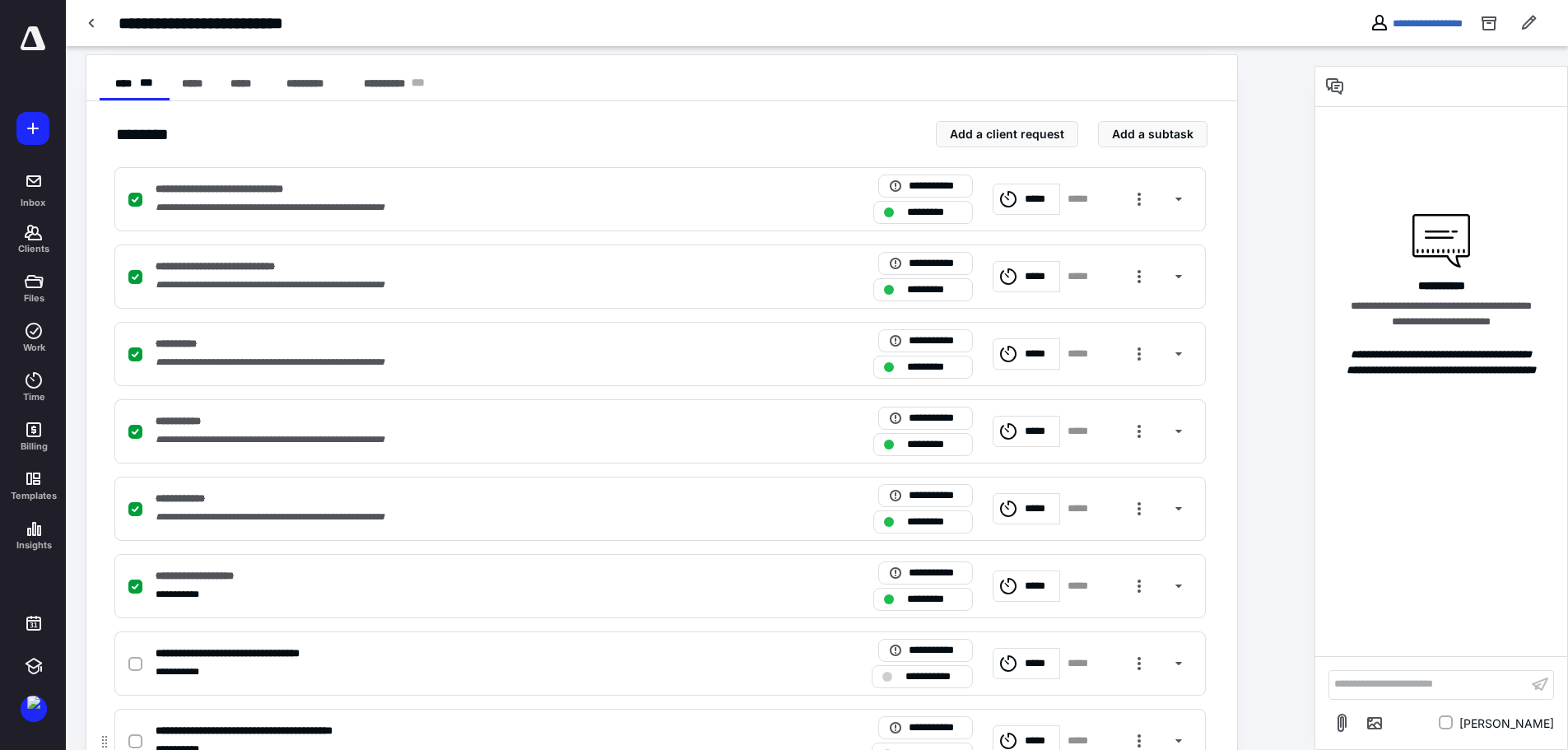 checkbox on "false" 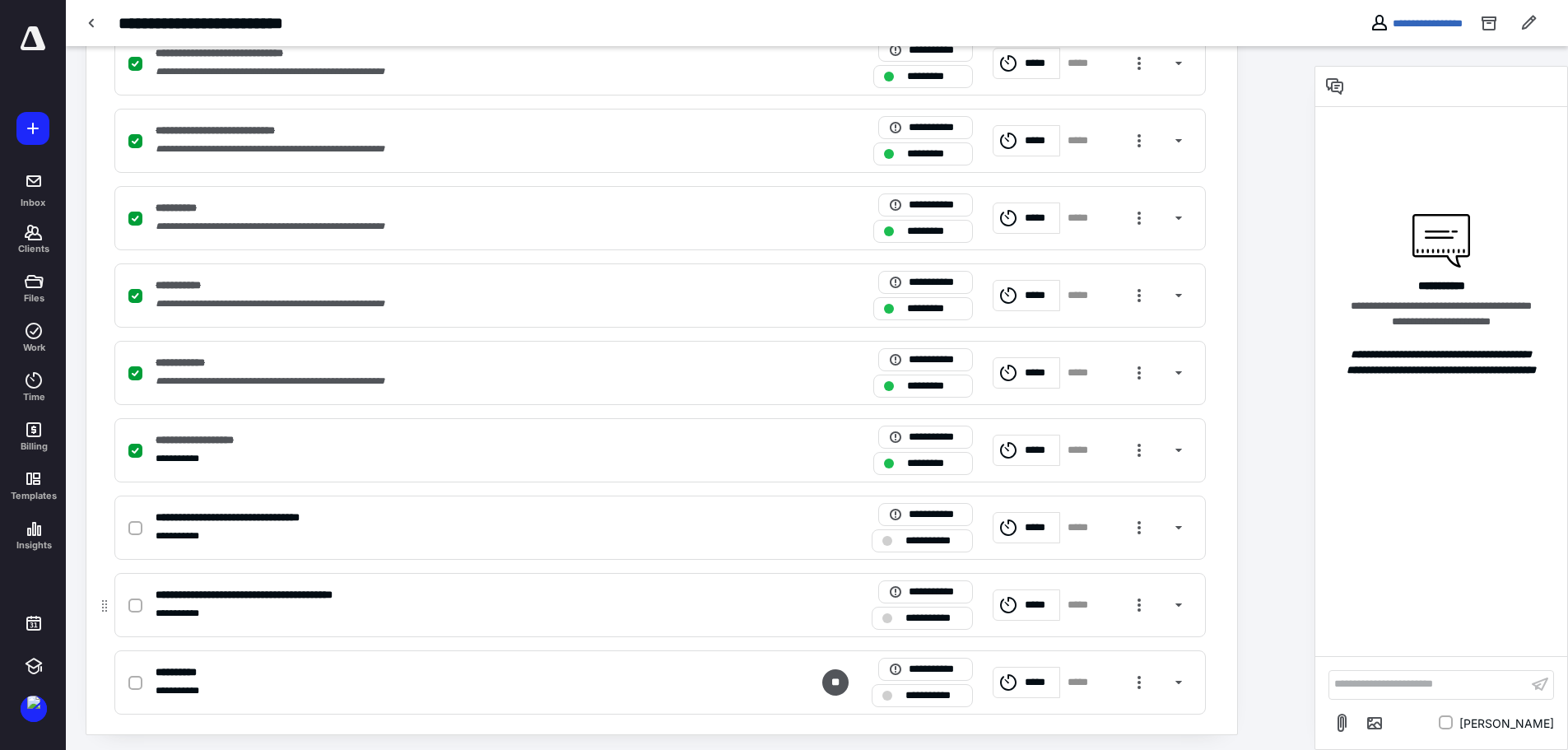 scroll, scrollTop: 450, scrollLeft: 0, axis: vertical 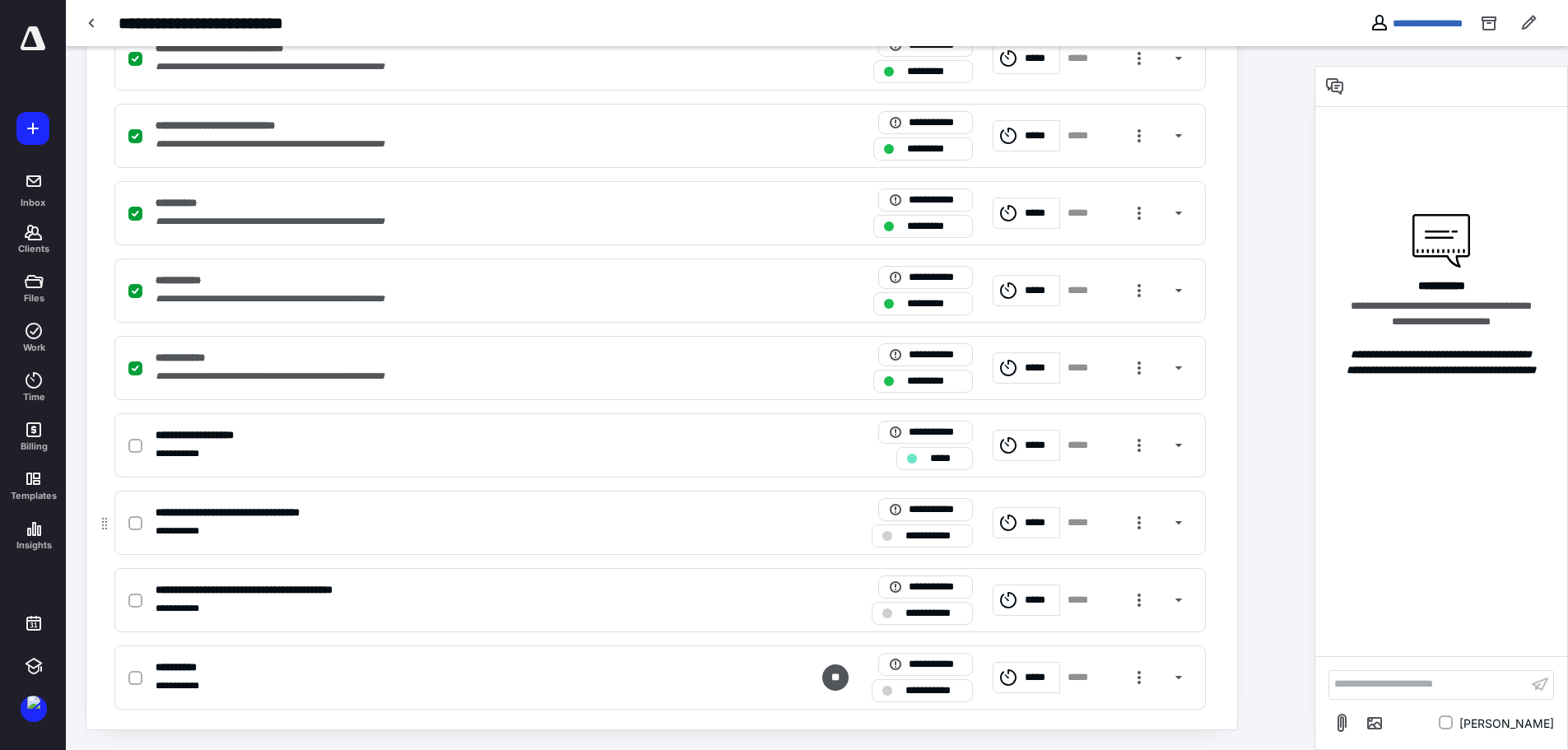 click 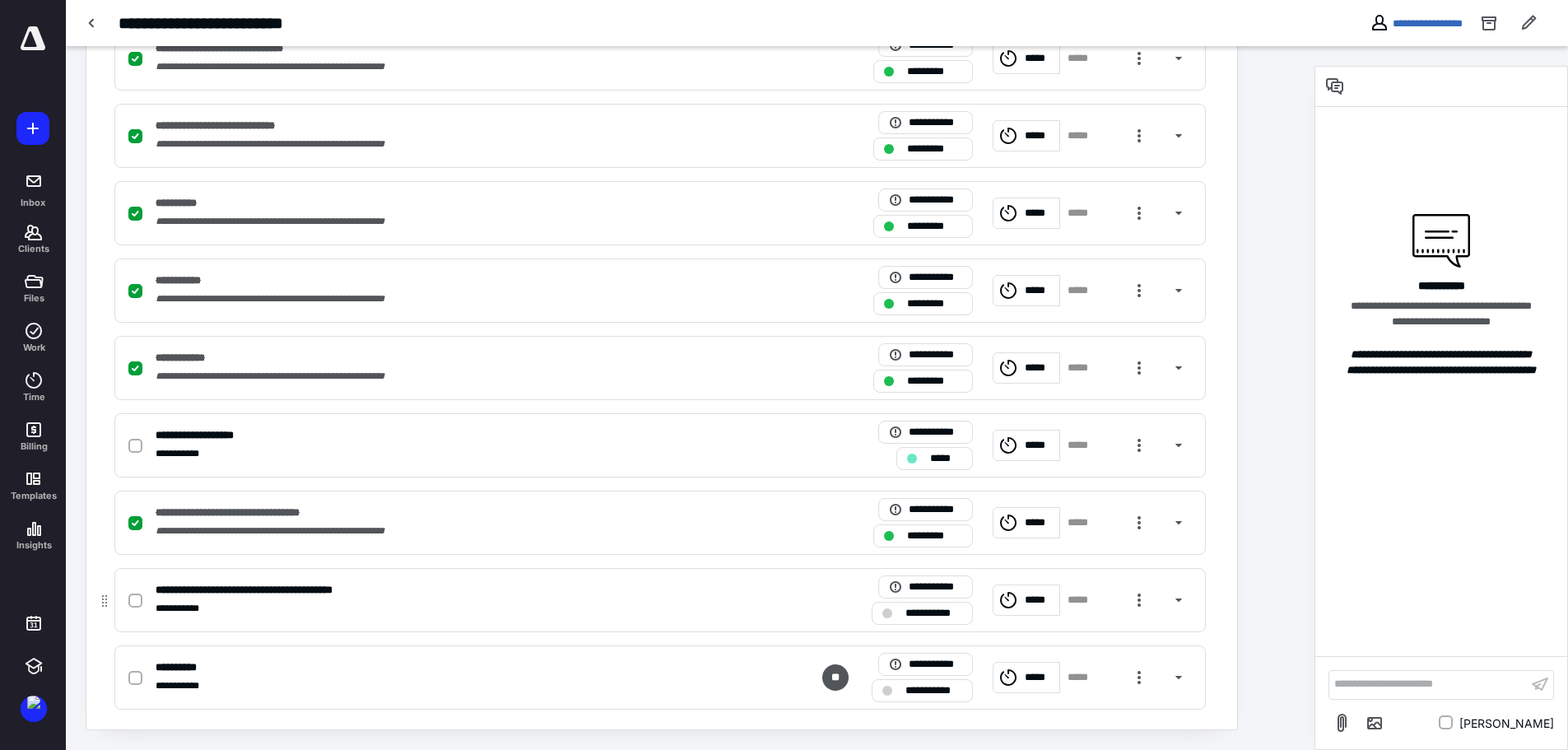 click 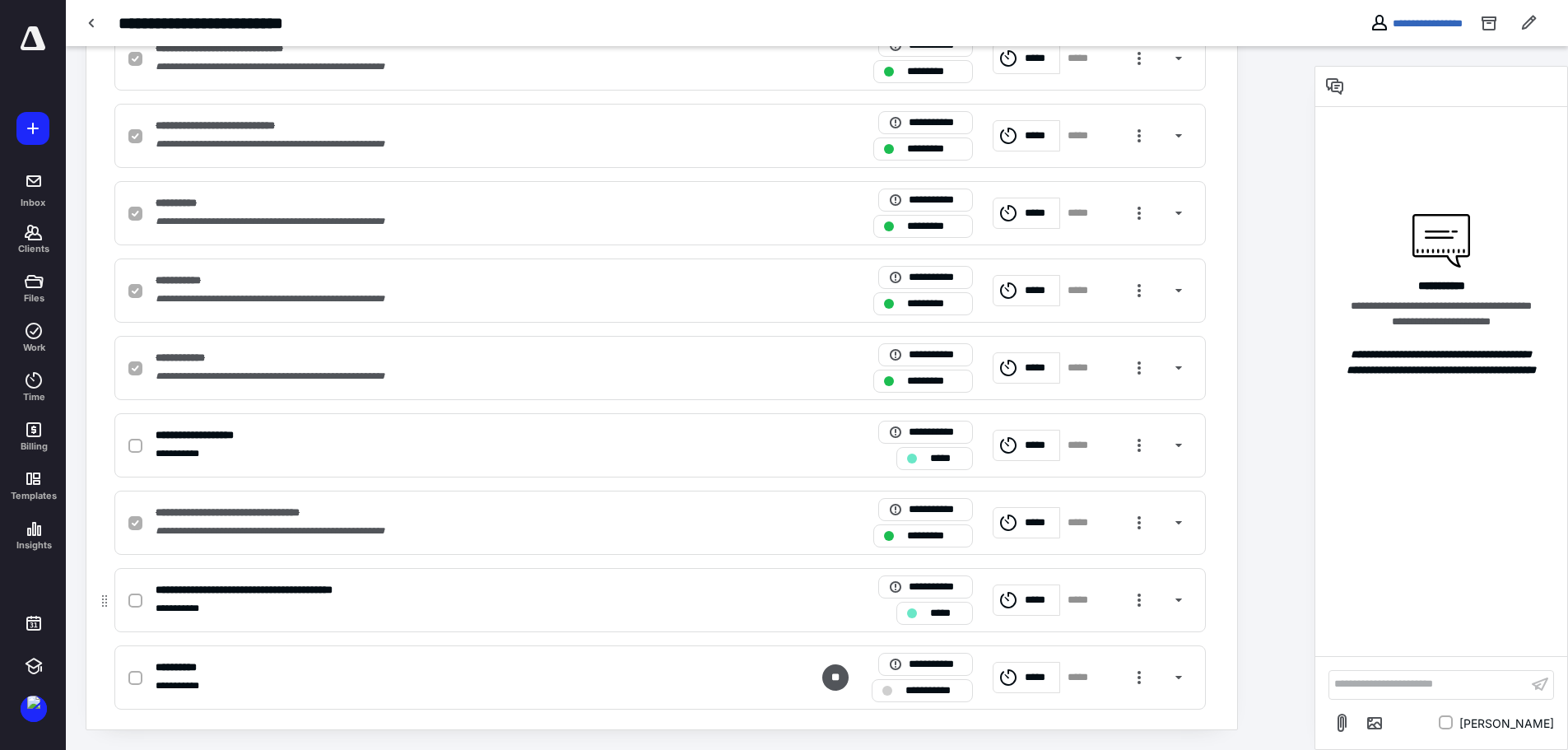 checkbox on "true" 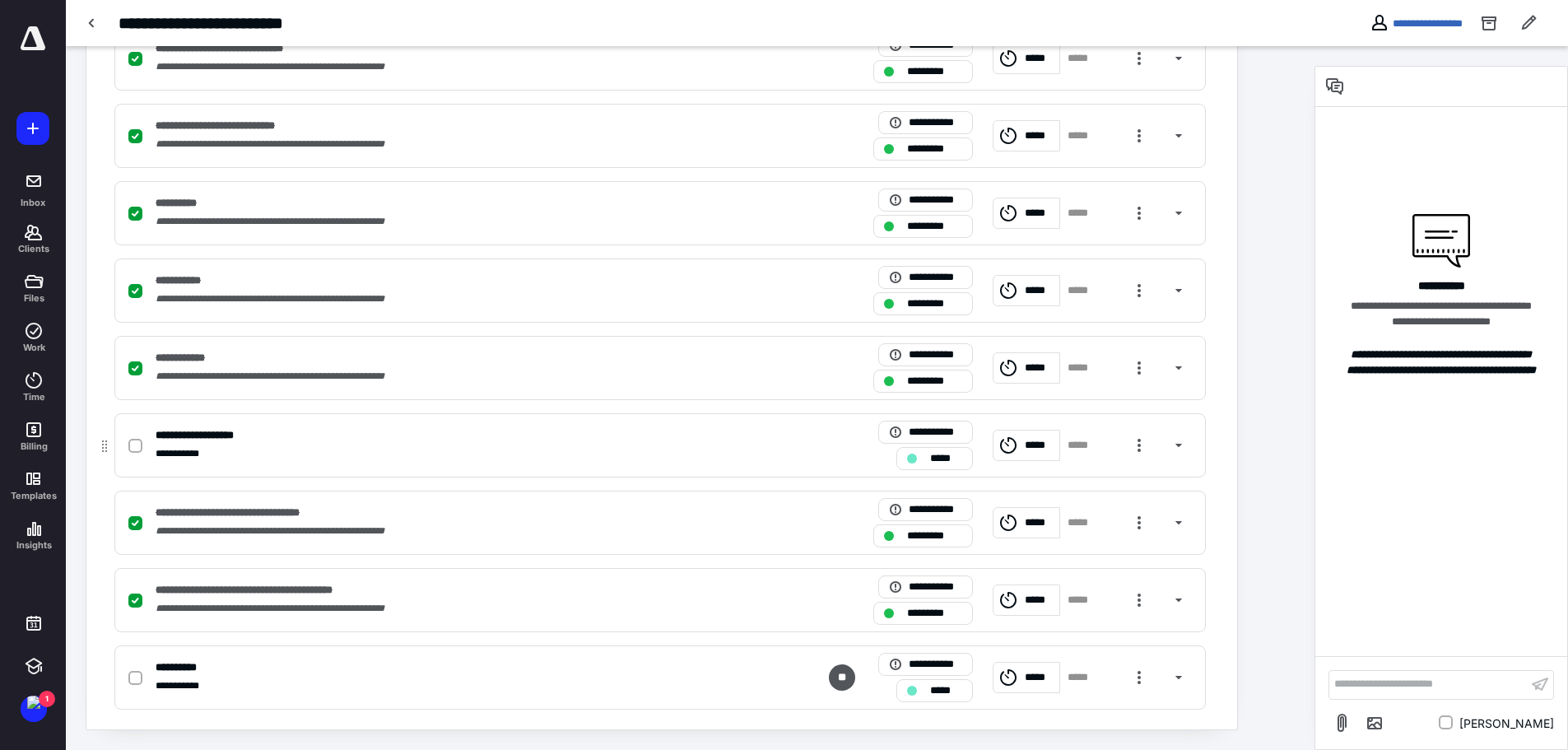 click at bounding box center (135, 446) 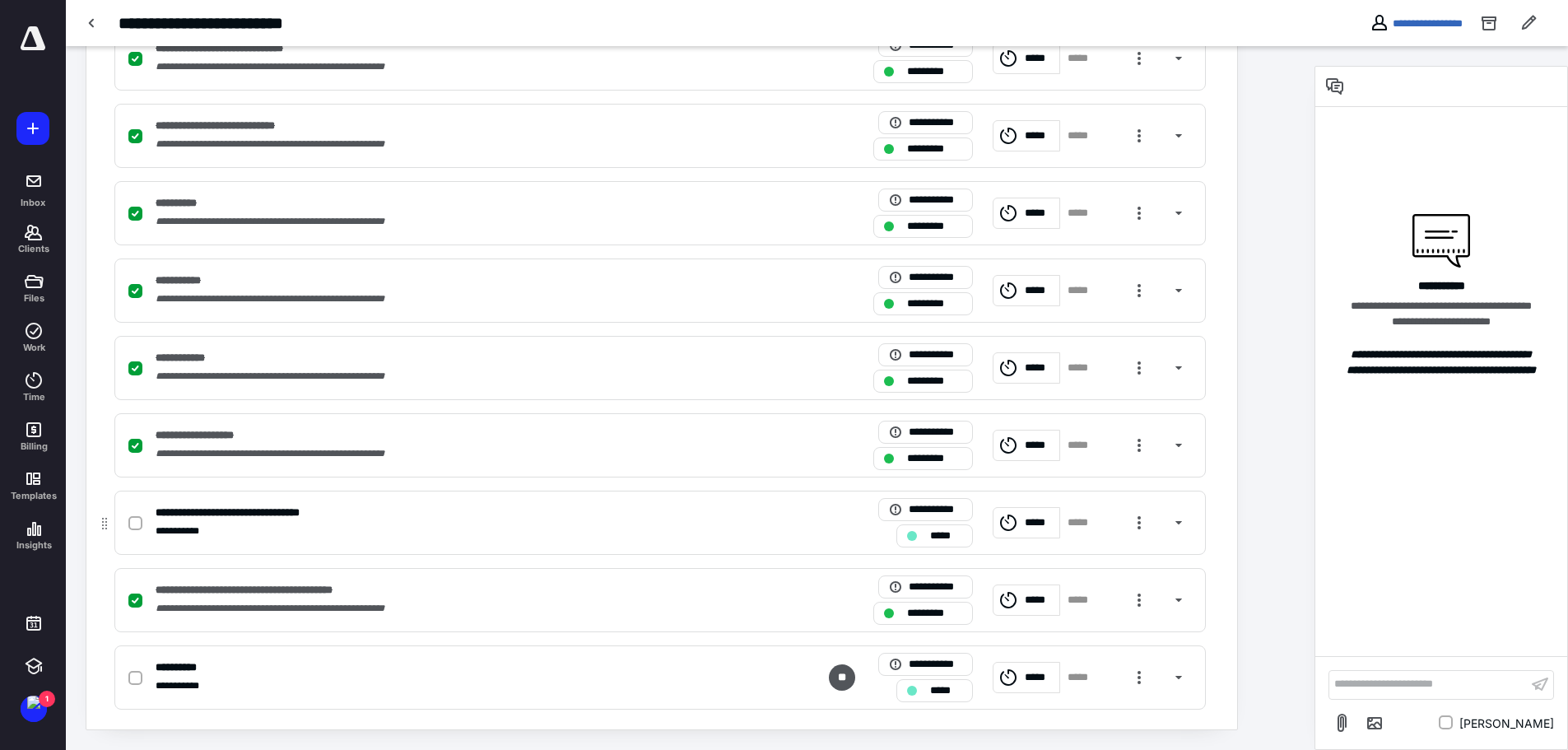click 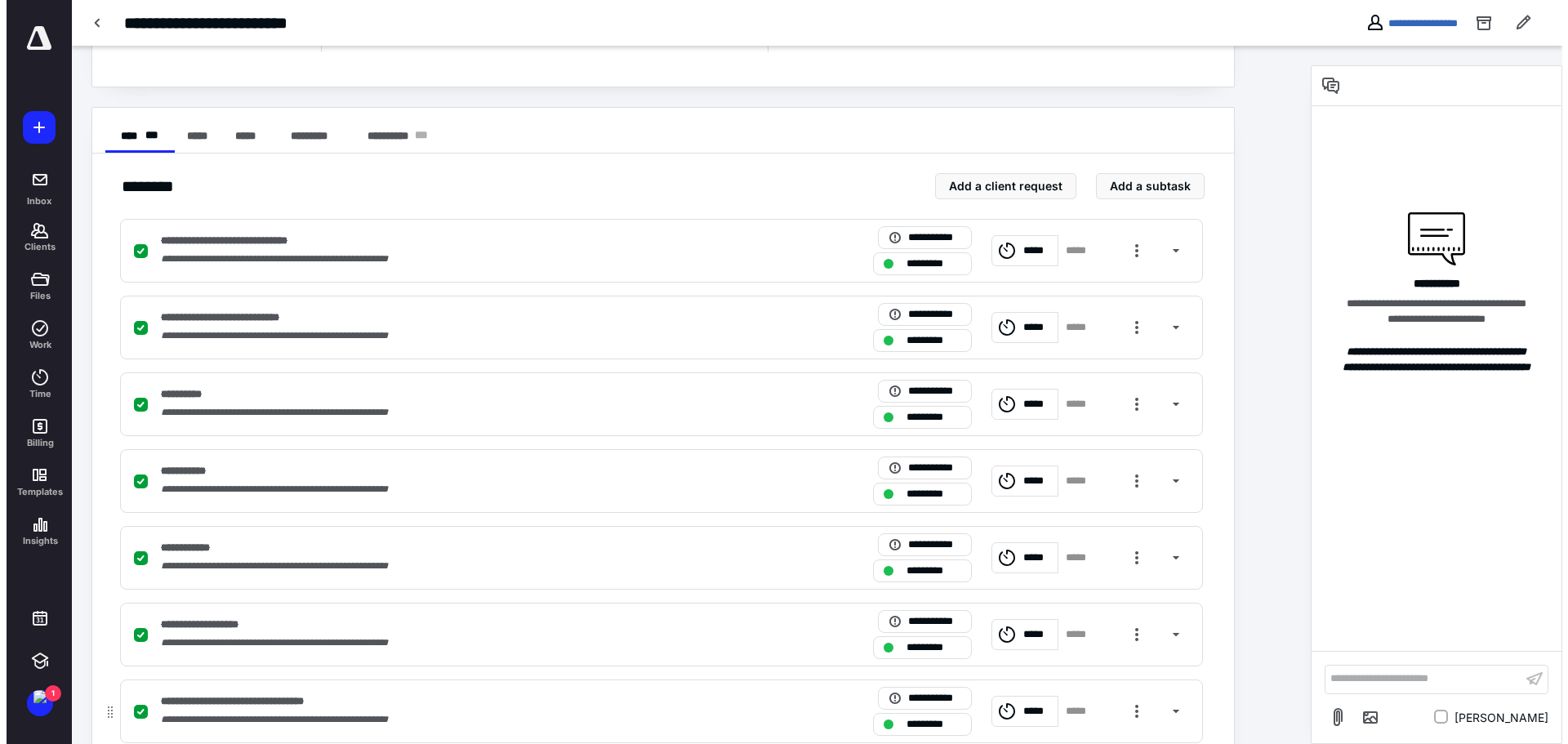 scroll, scrollTop: 0, scrollLeft: 0, axis: both 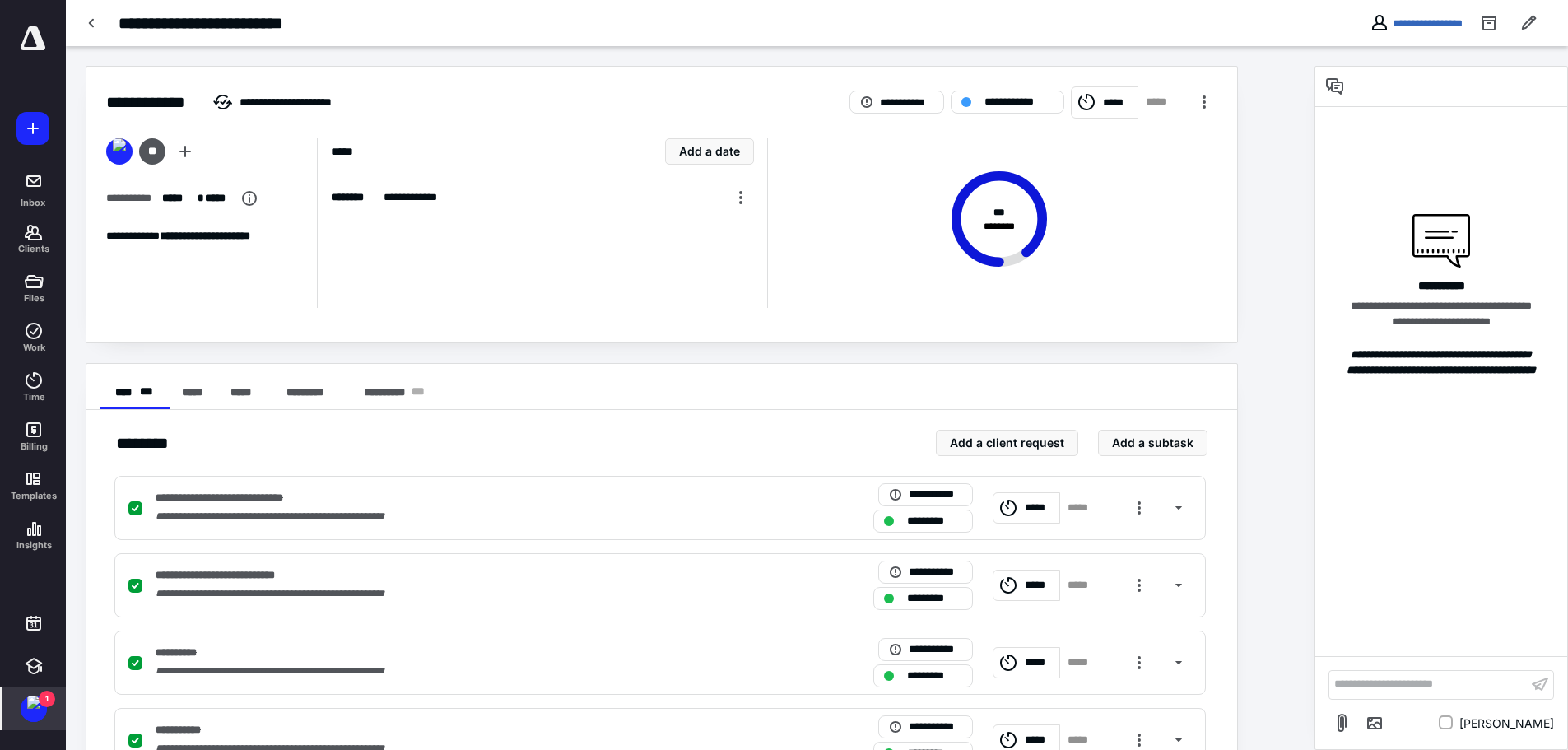 click at bounding box center (34, 702) 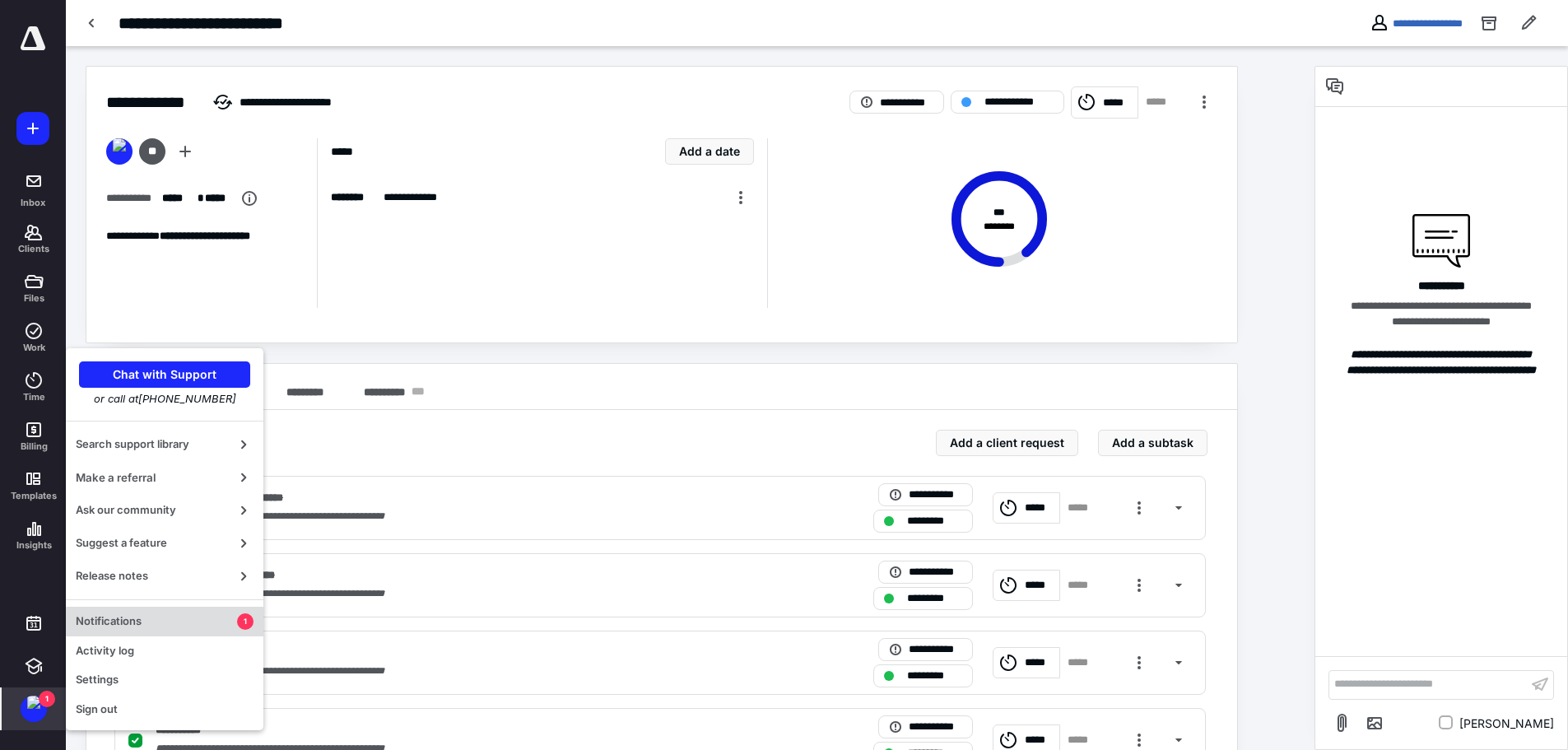 click on "Notifications" at bounding box center (156, 622) 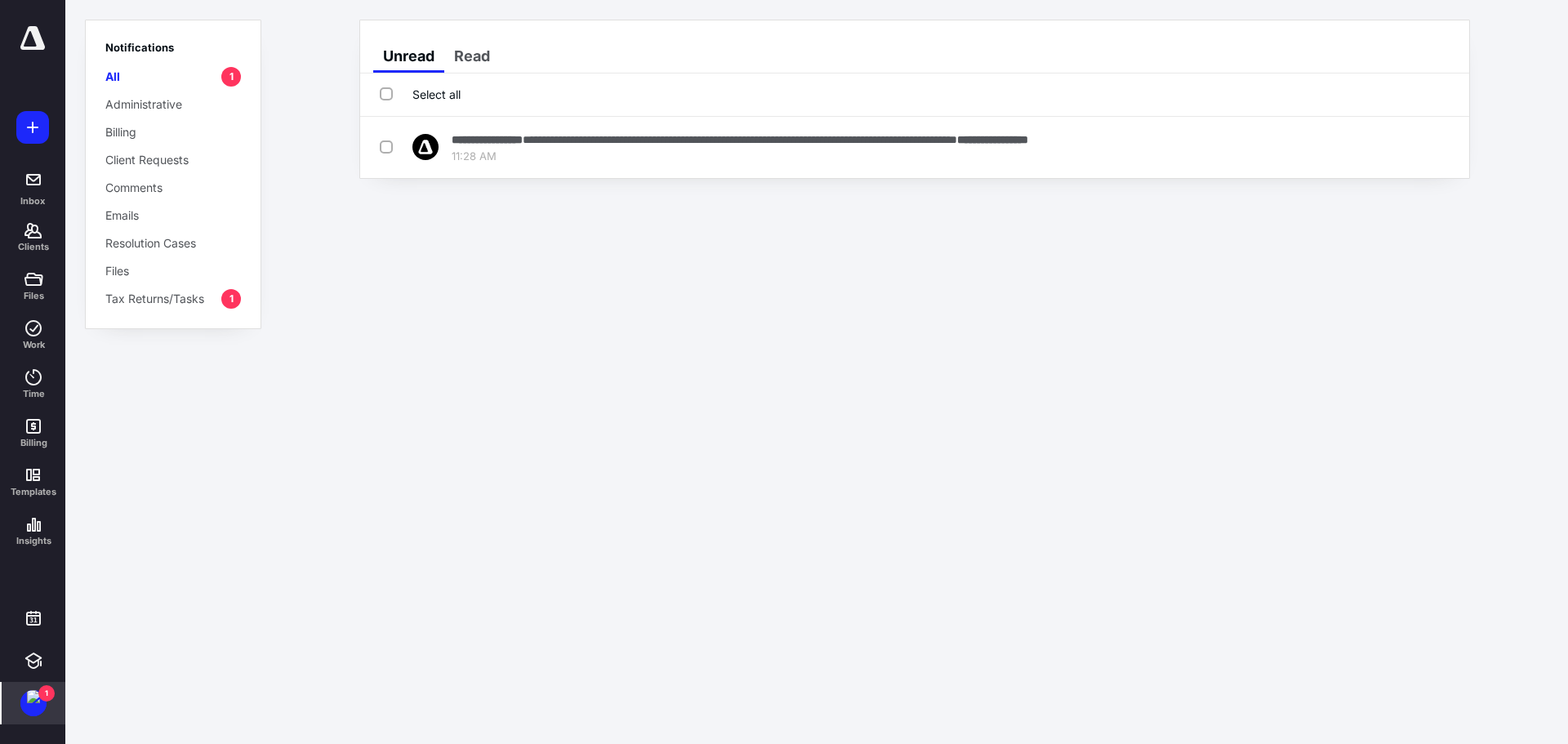 click on "Select all" at bounding box center (420, 94) 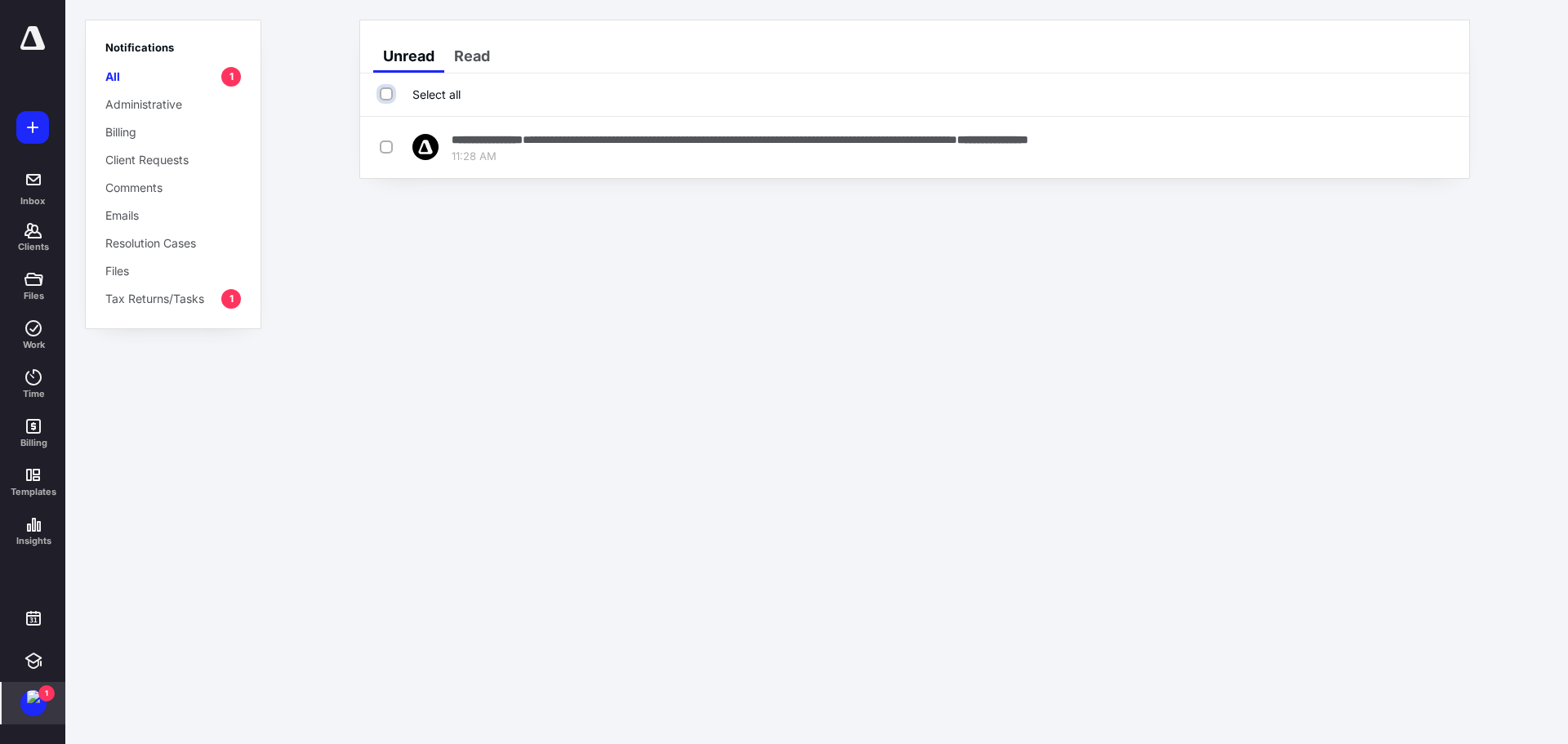 click on "Select all" at bounding box center (388, 94) 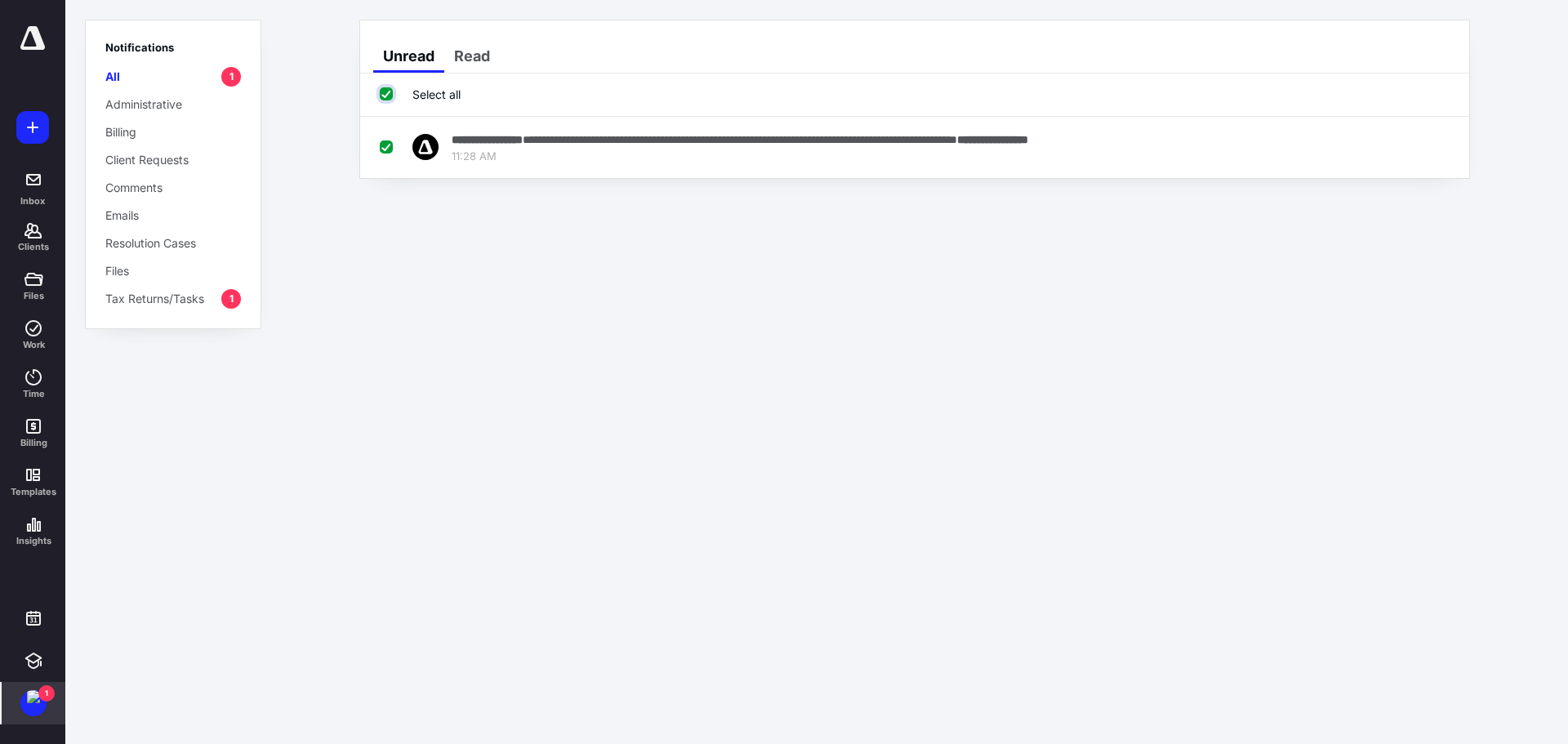 checkbox on "true" 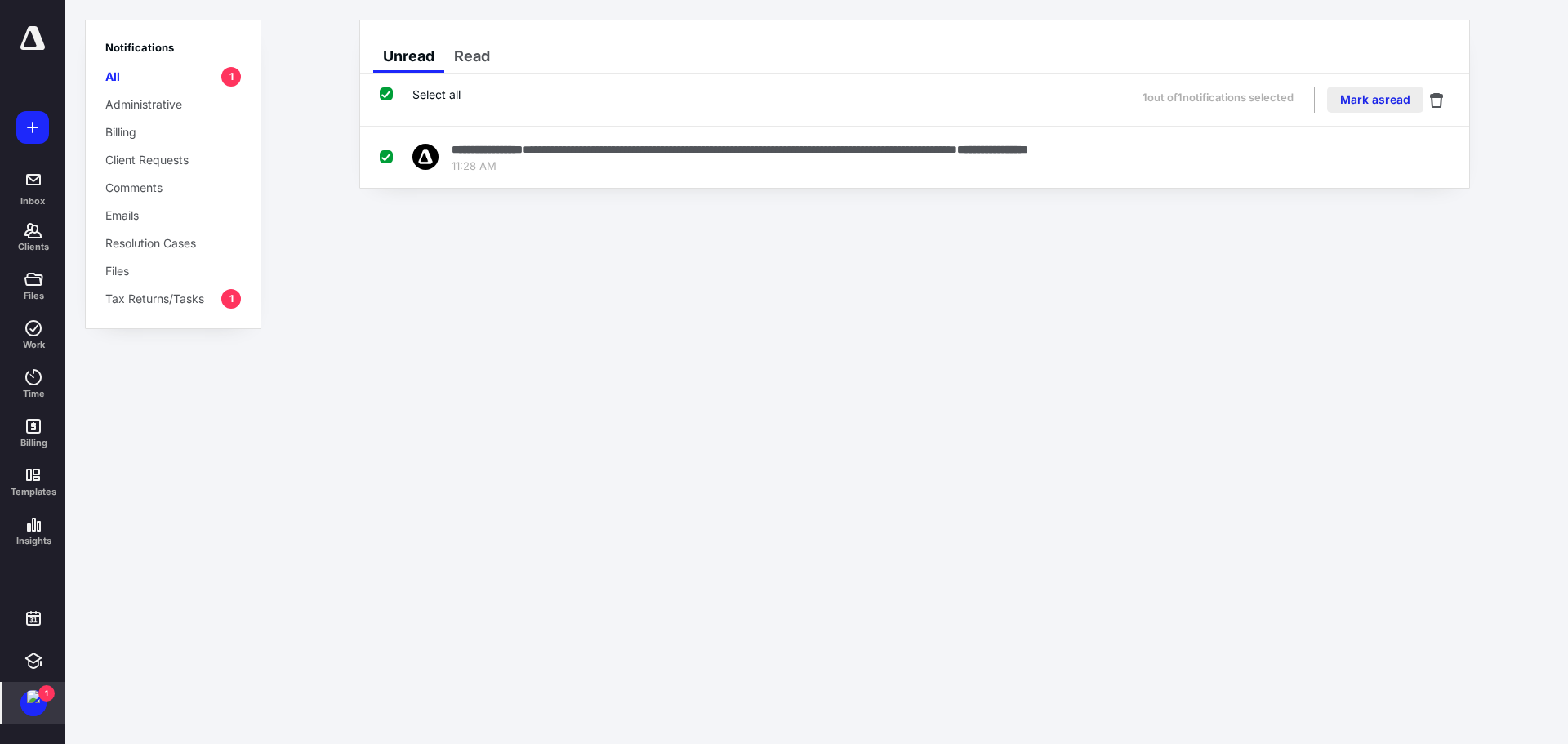 click on "Mark as  read" at bounding box center (1375, 100) 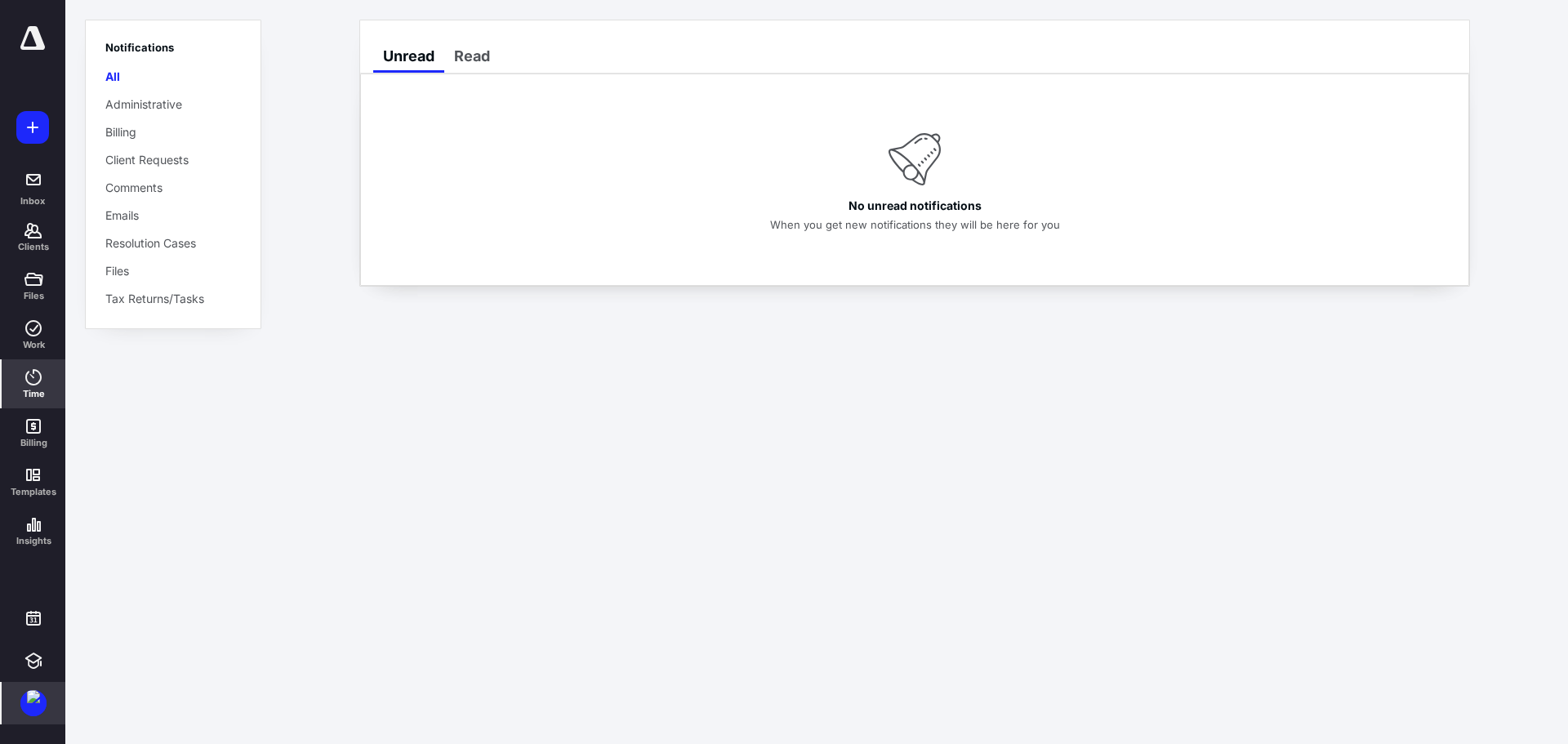 click 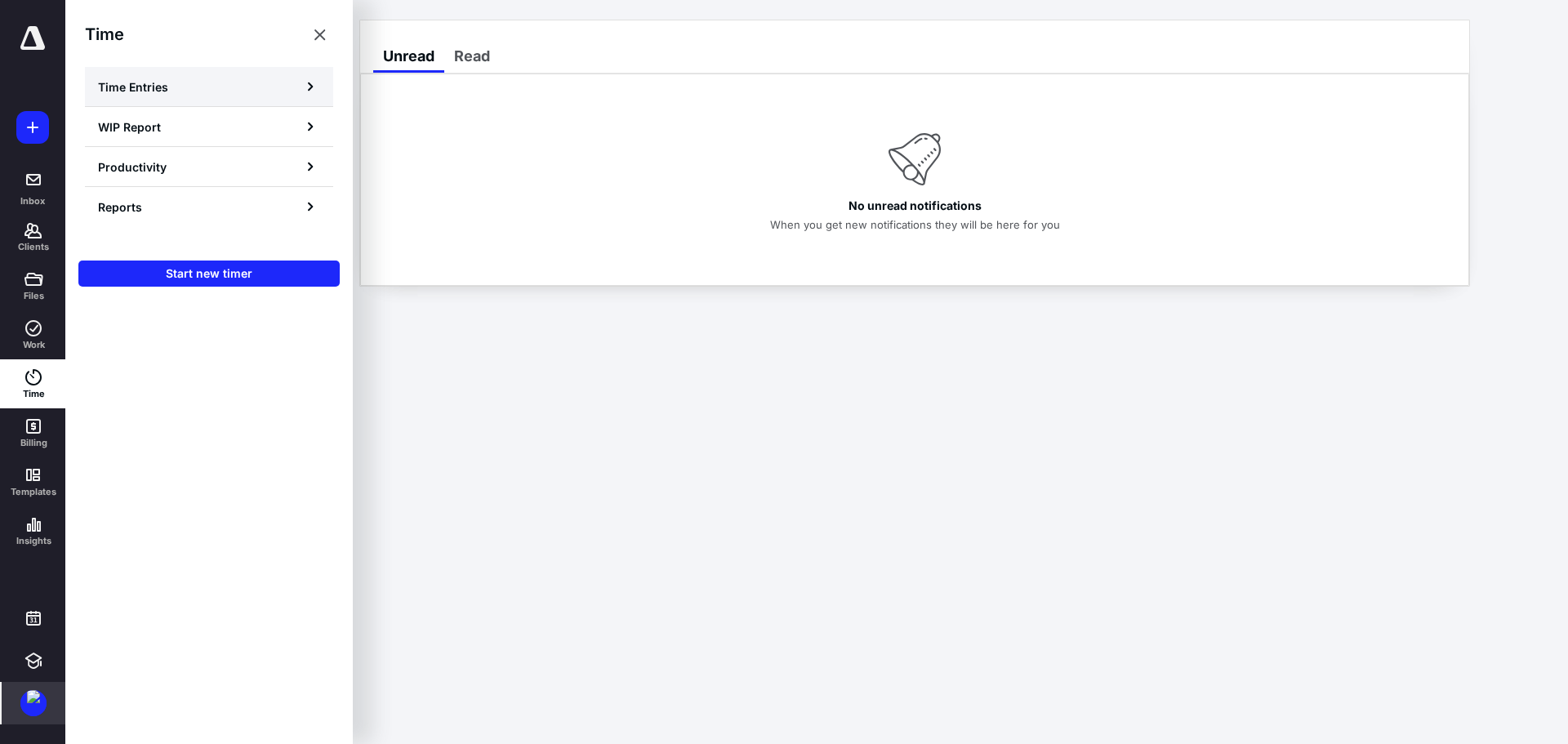 click on "Time Entries" at bounding box center [209, 87] 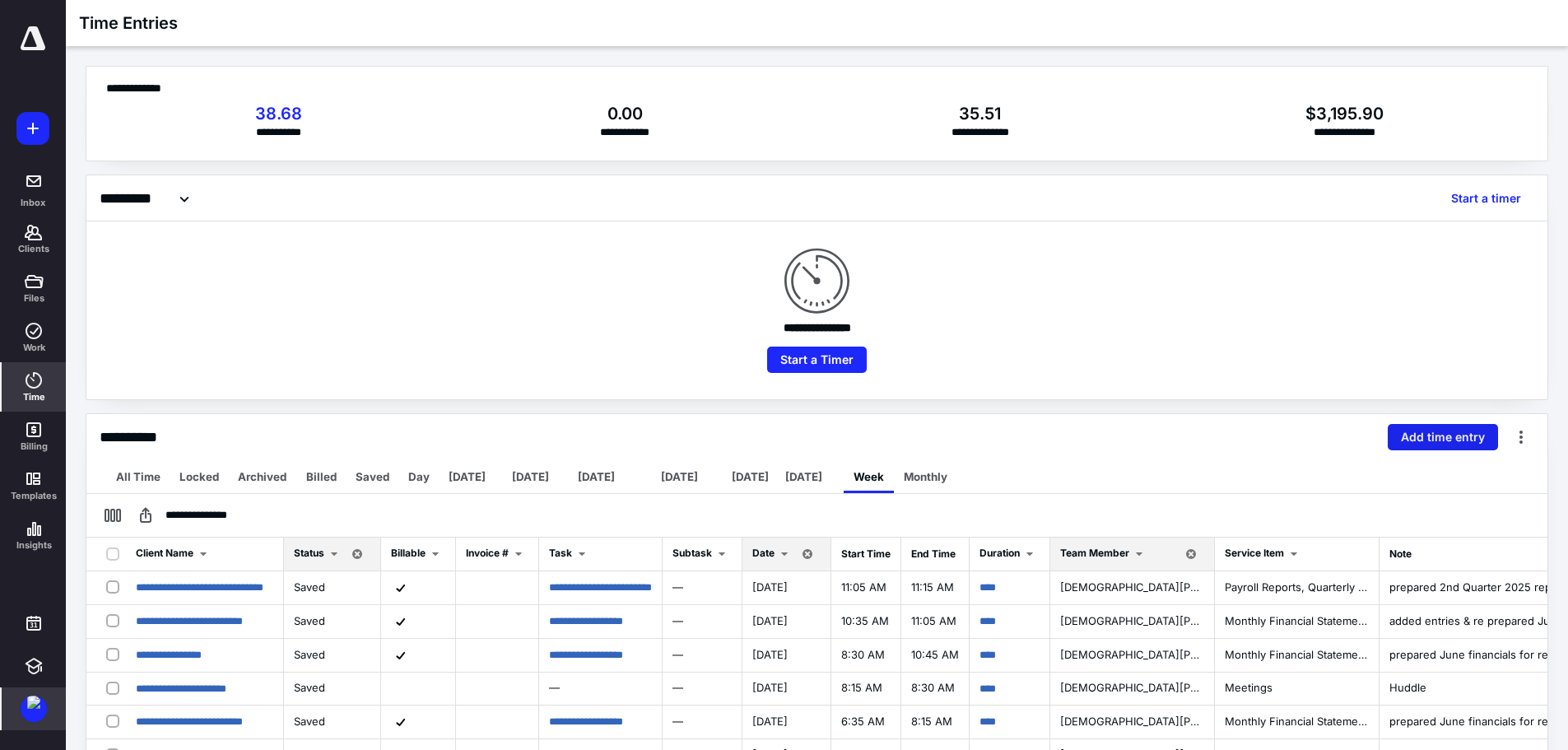 click on "Add time entry" at bounding box center [1443, 437] 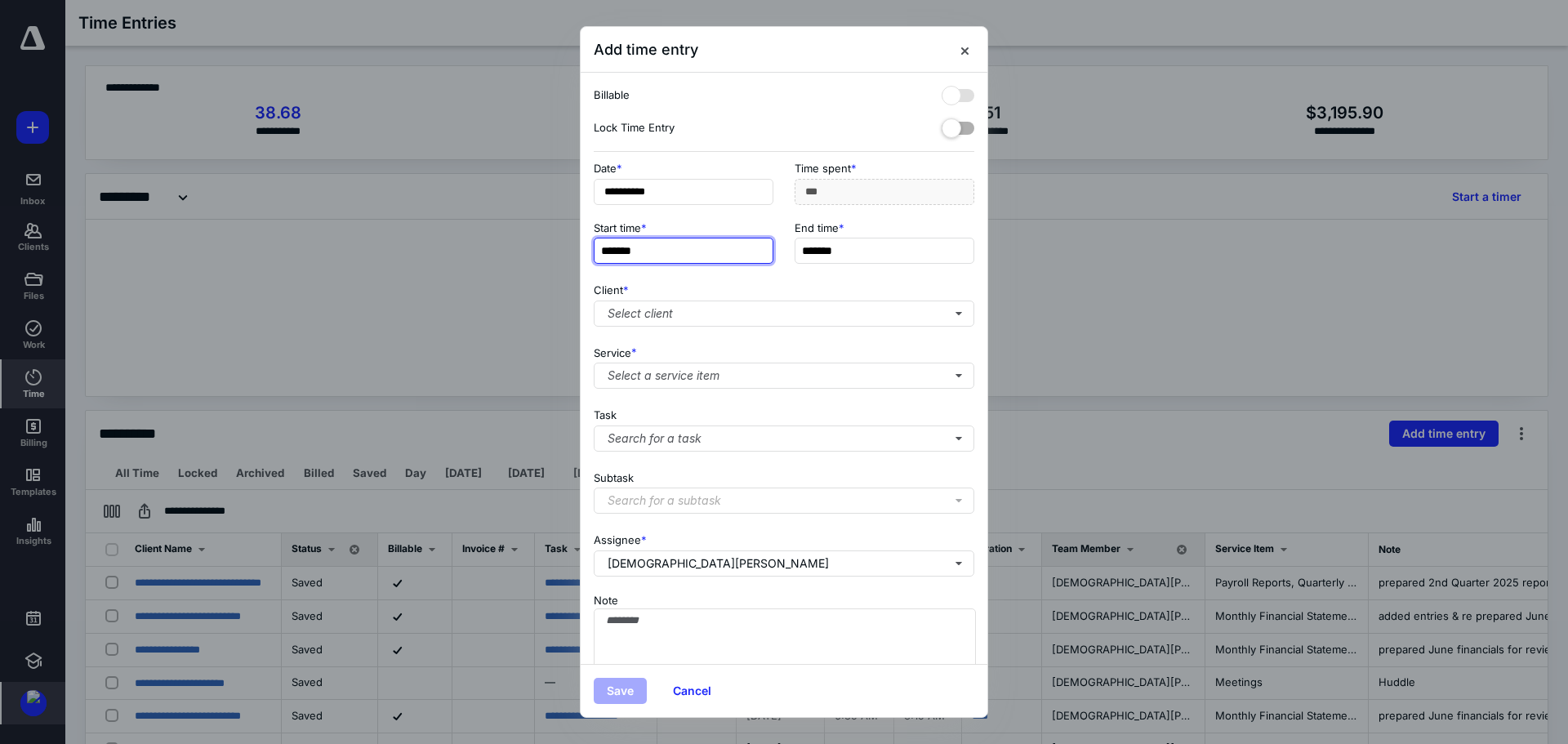 click on "*******" at bounding box center (684, 251) 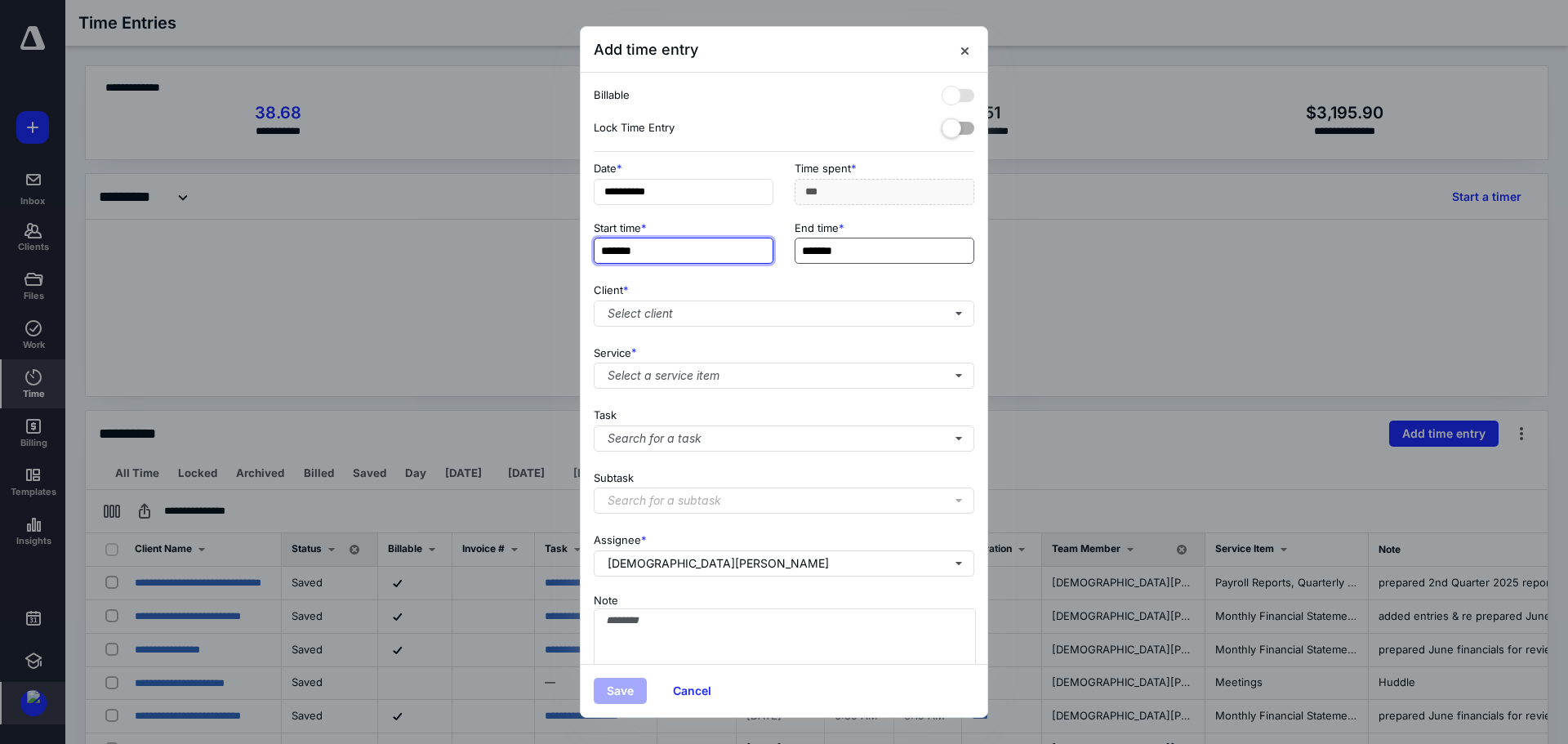 type on "*******" 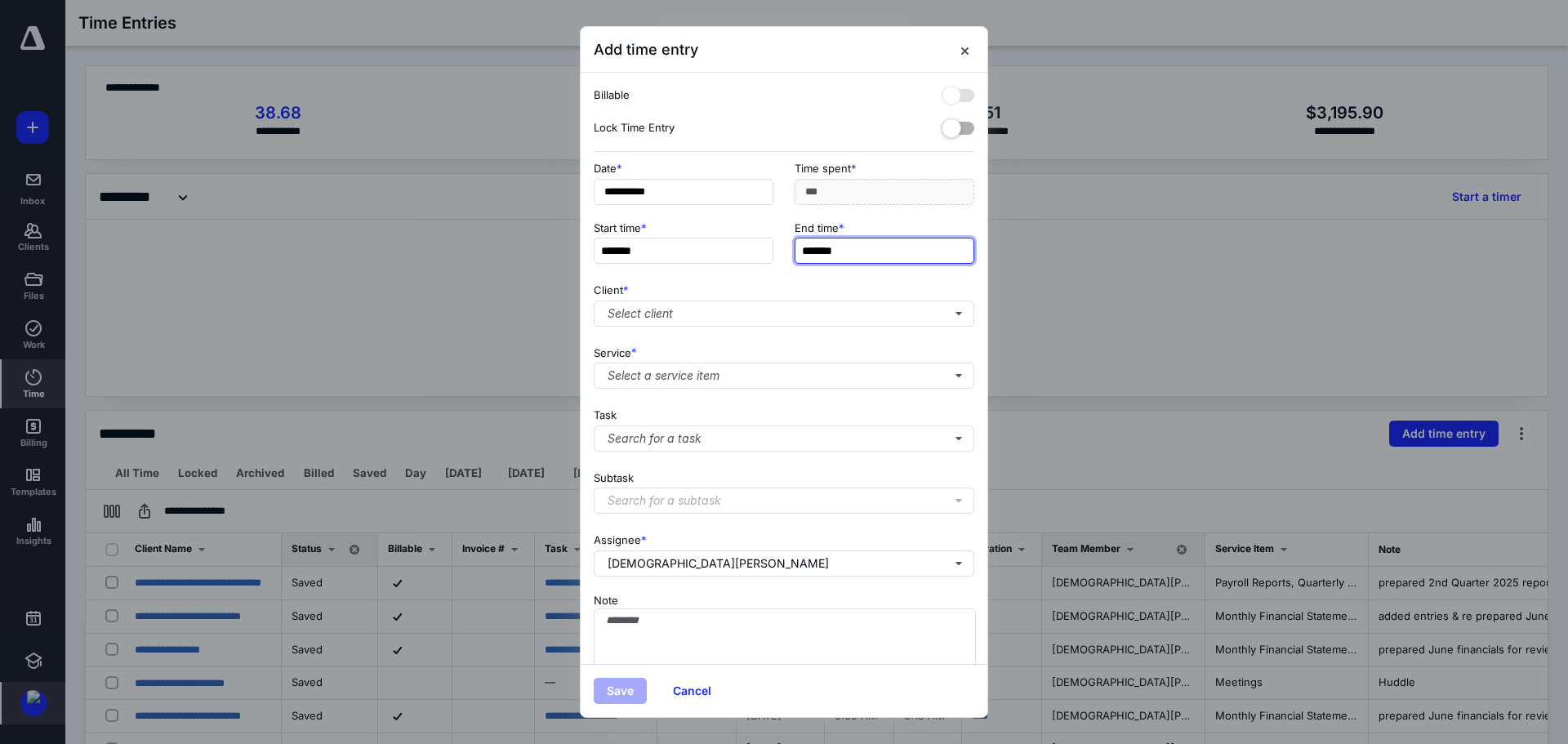 type on "***" 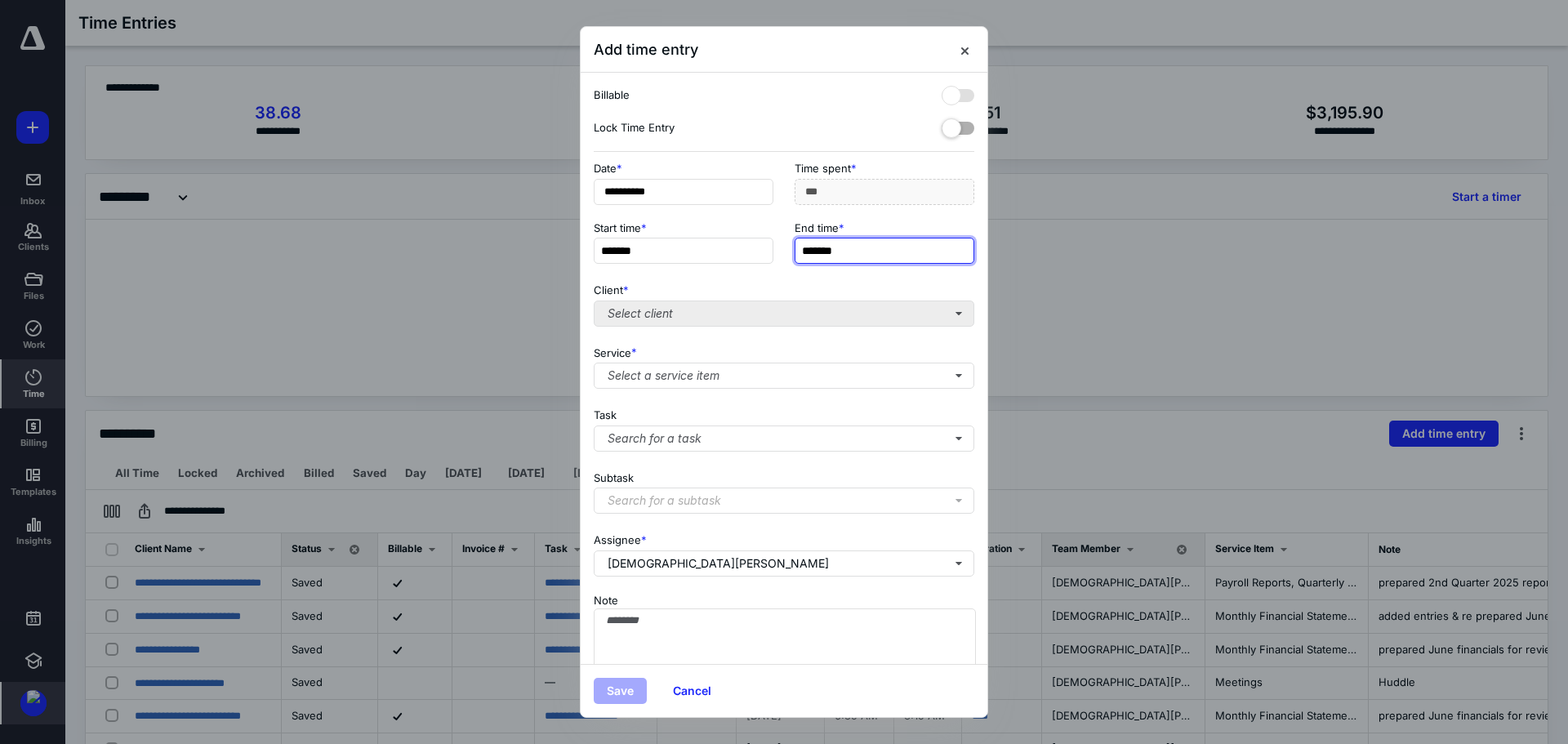 type on "*******" 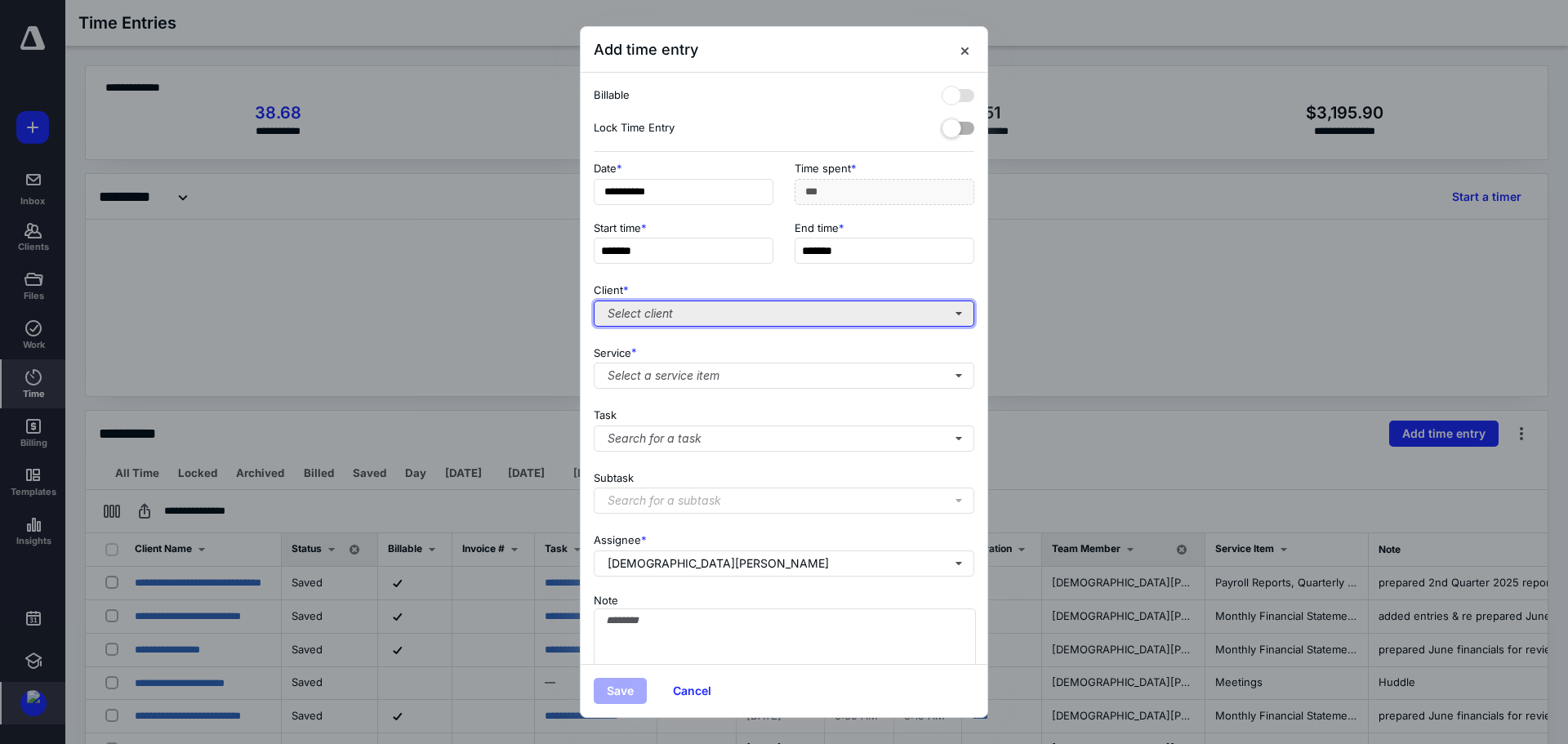 type on "***" 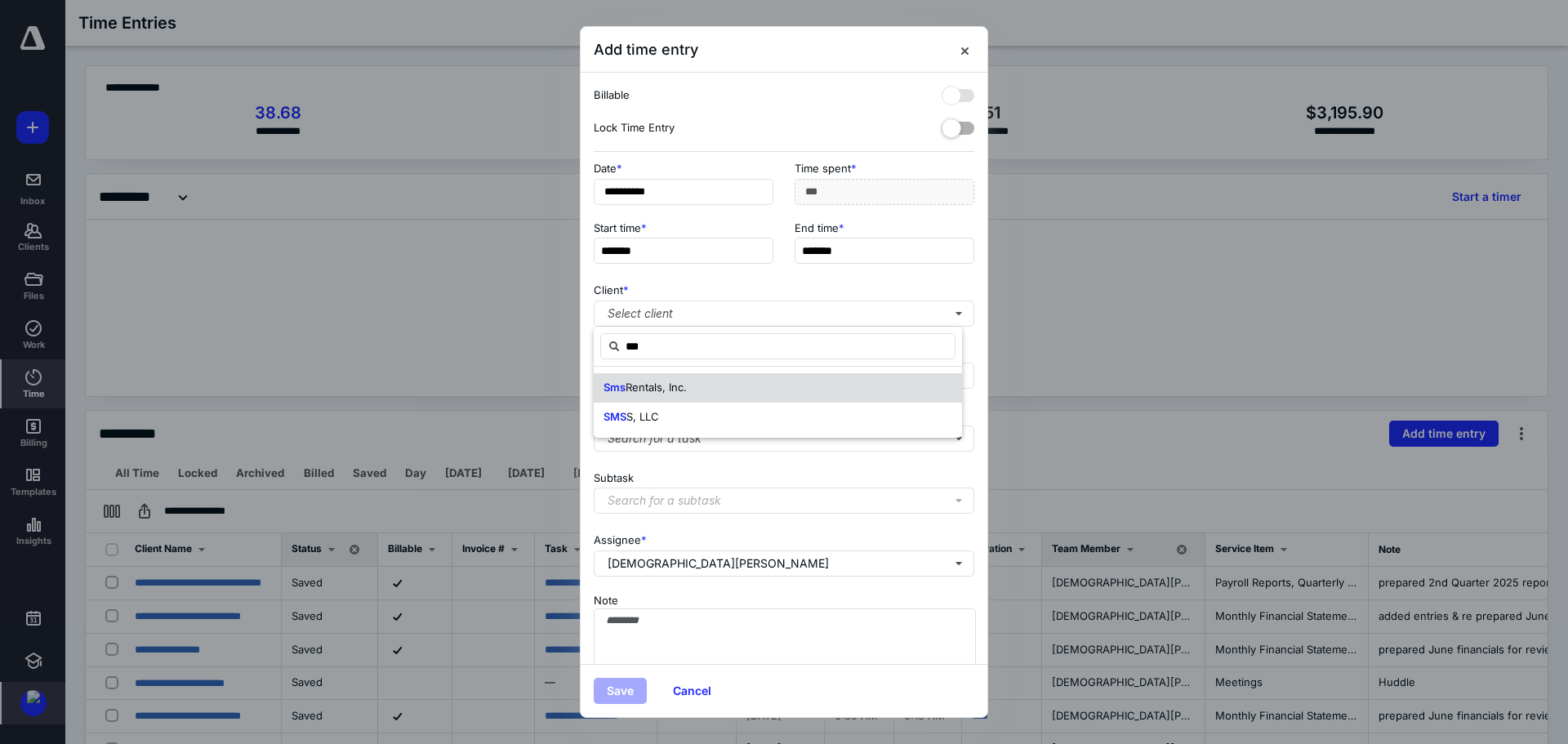 click on "Rentals, Inc." at bounding box center (656, 387) 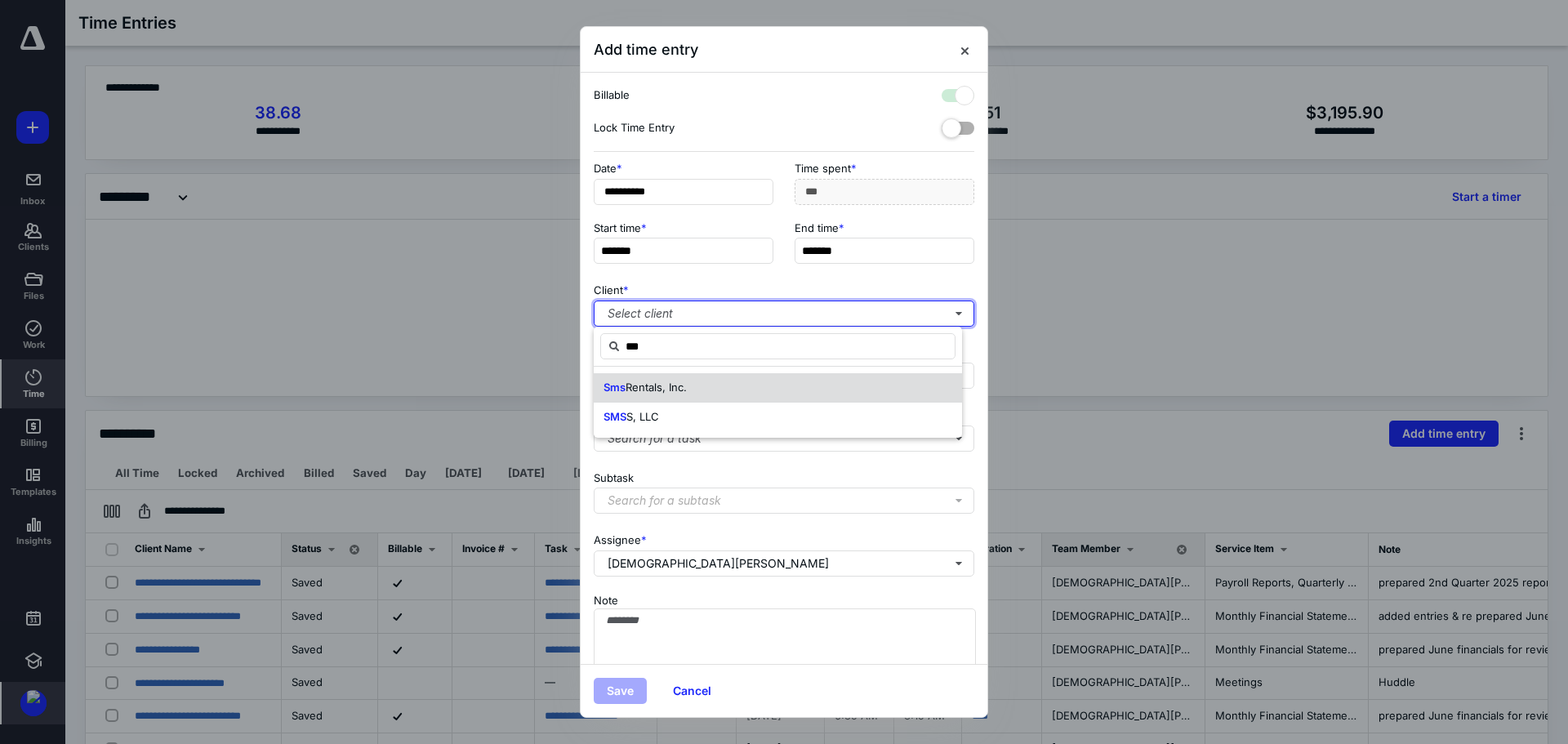 checkbox on "true" 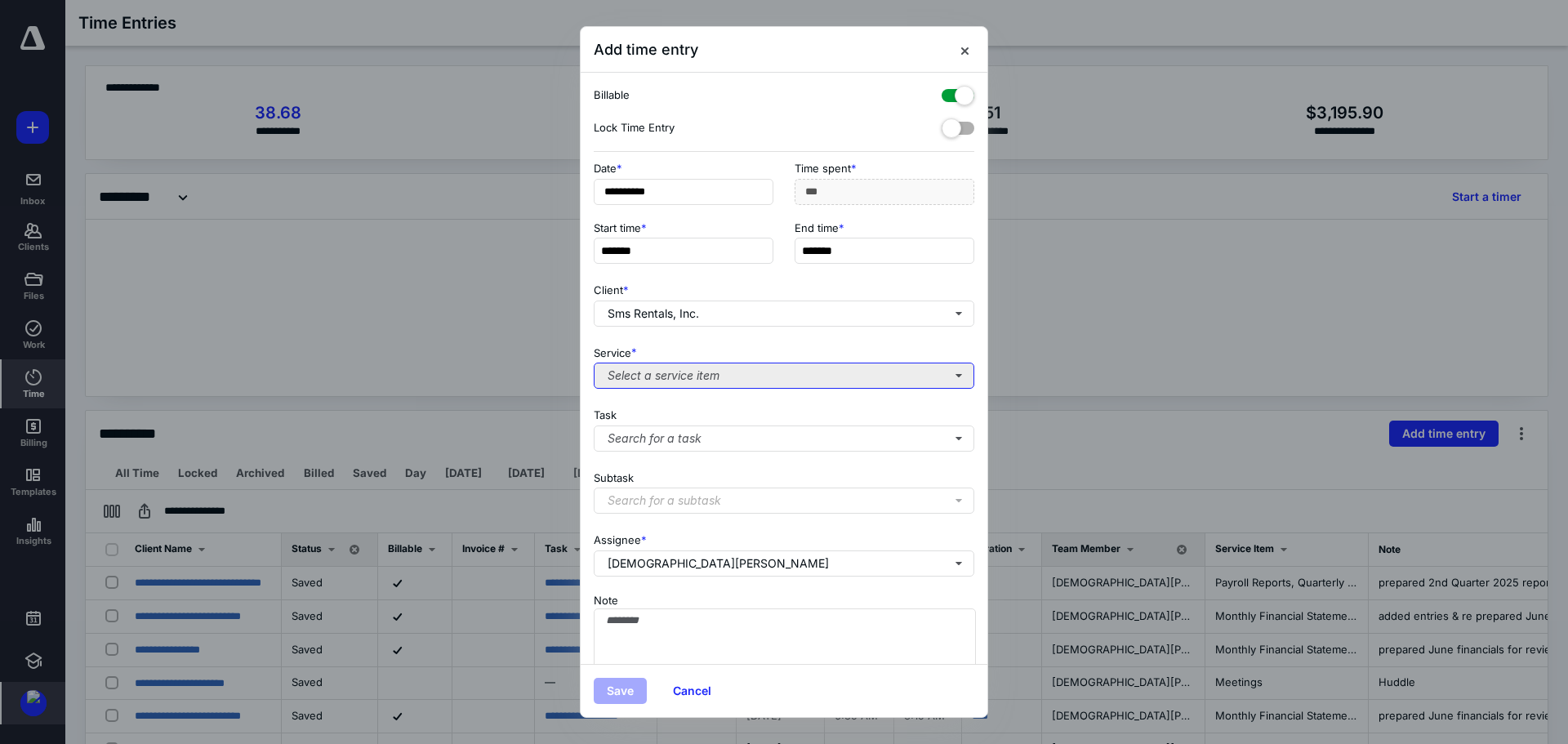click on "Select a service item" at bounding box center [784, 376] 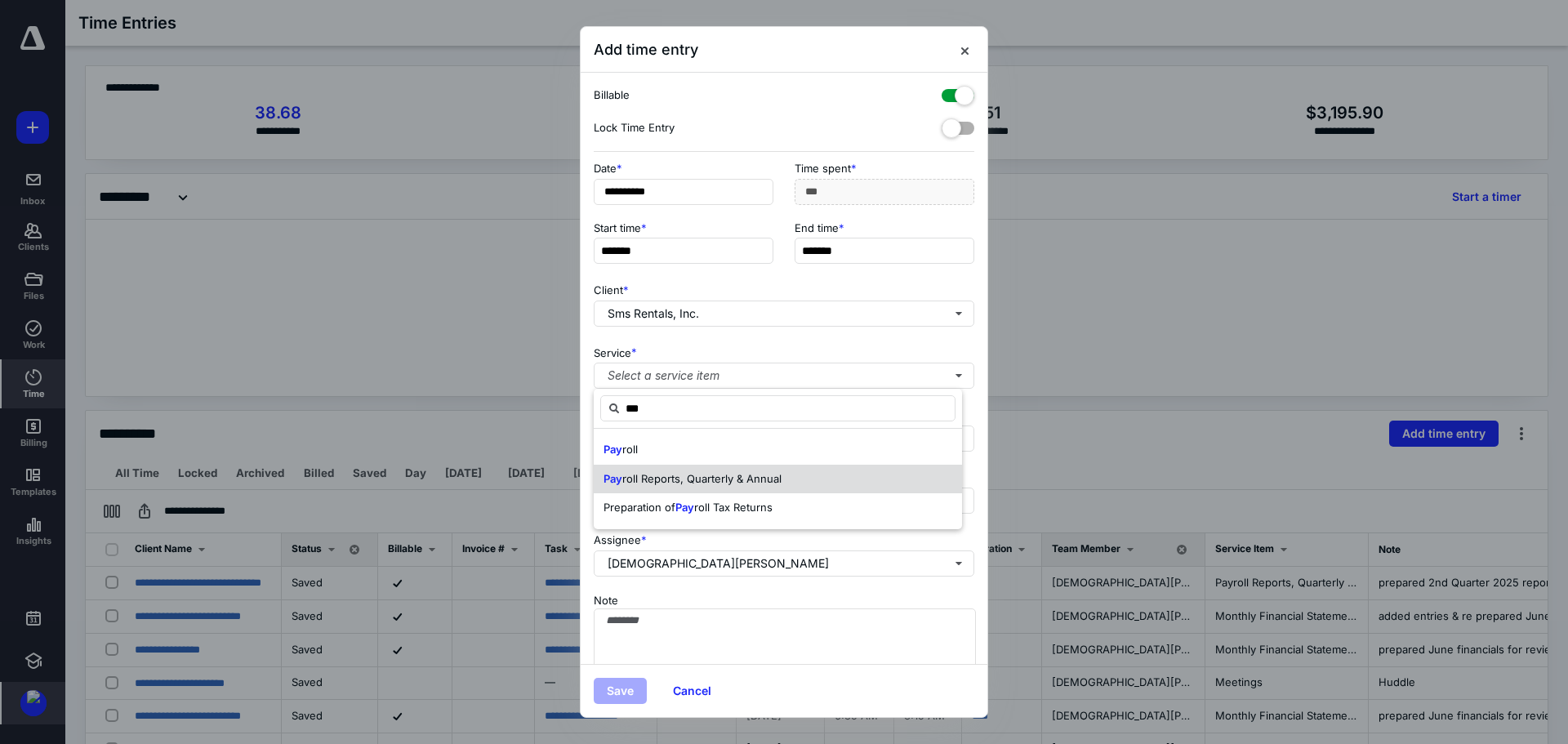 click on "roll Reports, Quarterly & Annual" at bounding box center (702, 479) 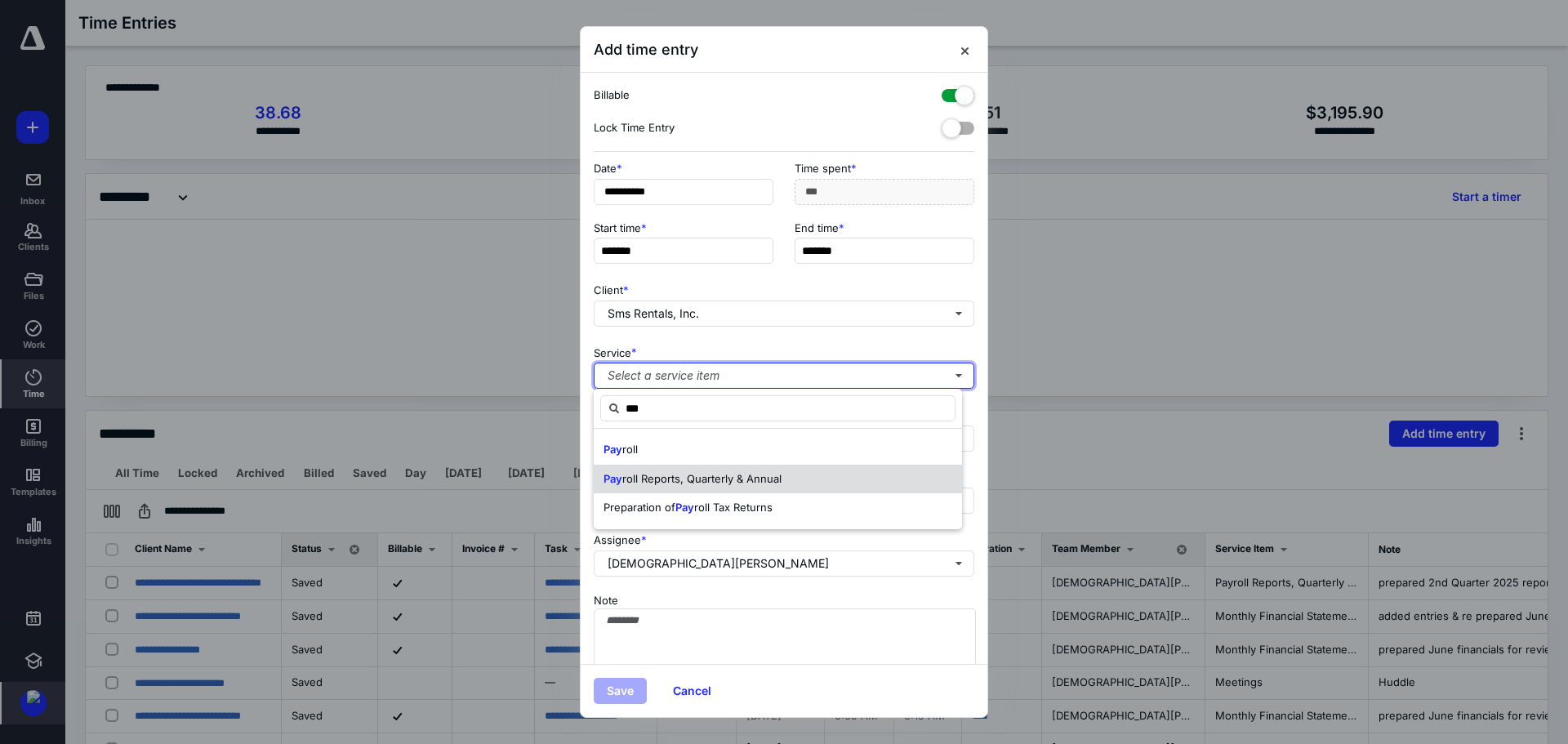 type 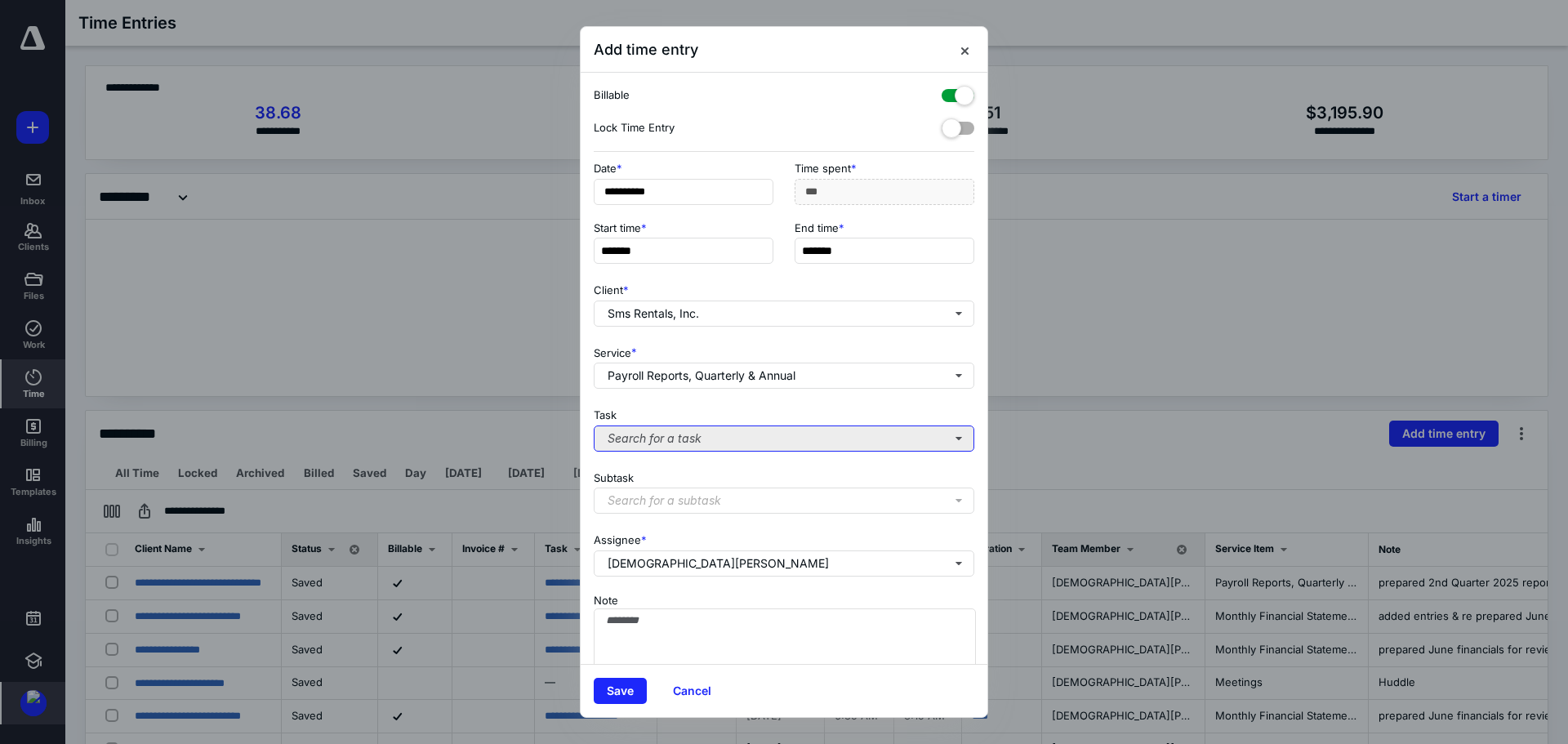 click on "Search for a task" at bounding box center (784, 439) 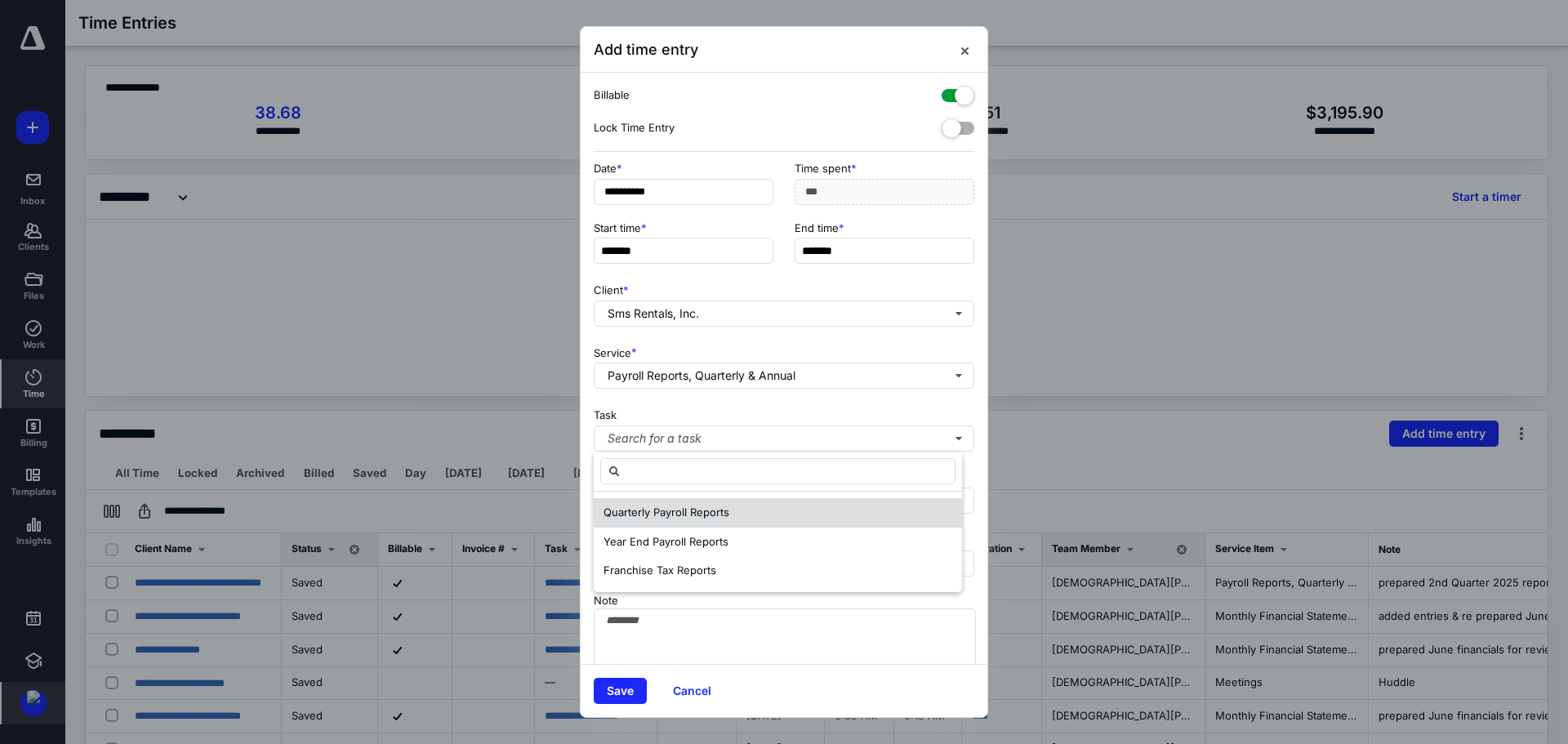 click on "Quarterly Payroll Reports" at bounding box center (666, 512) 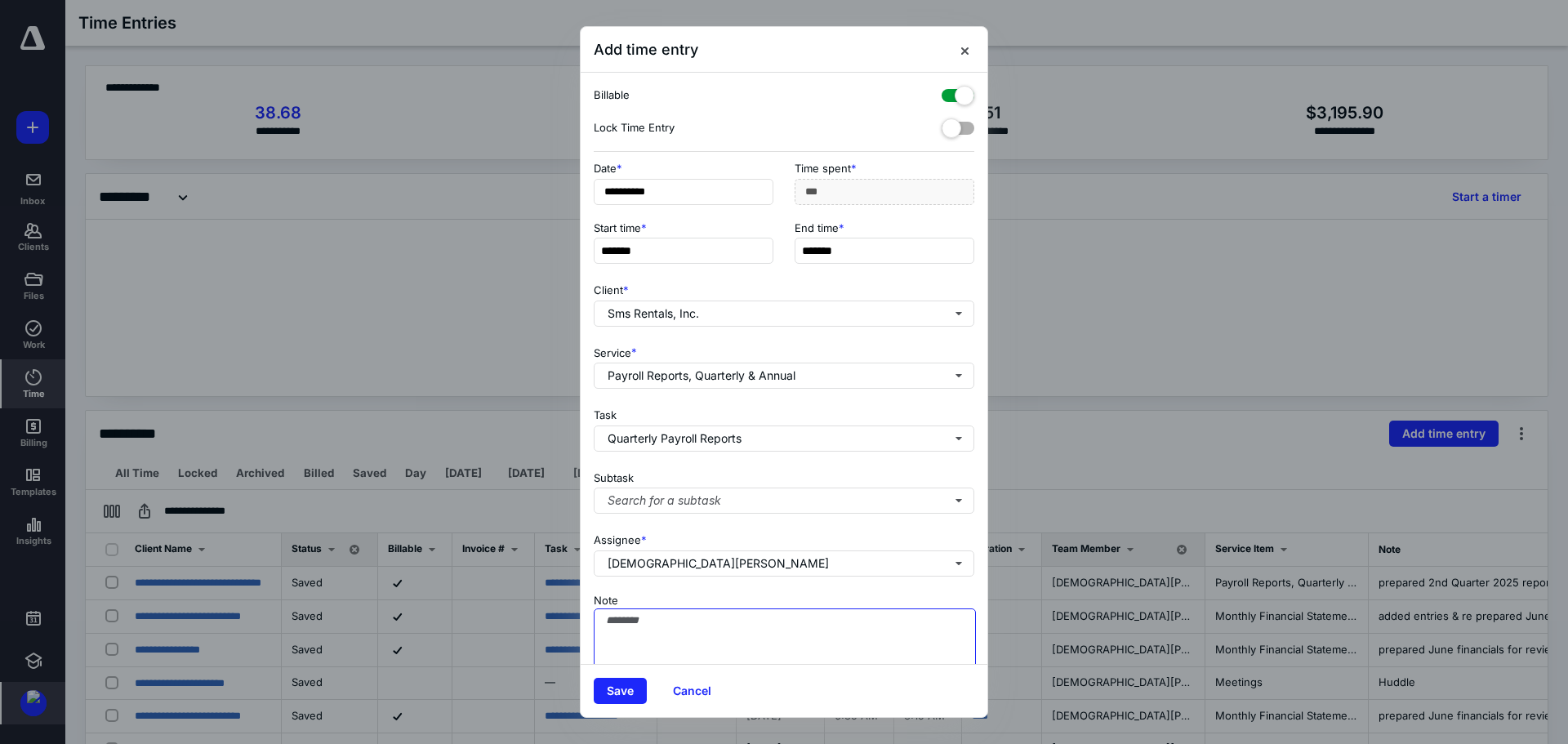 click on "Note" at bounding box center [785, 649] 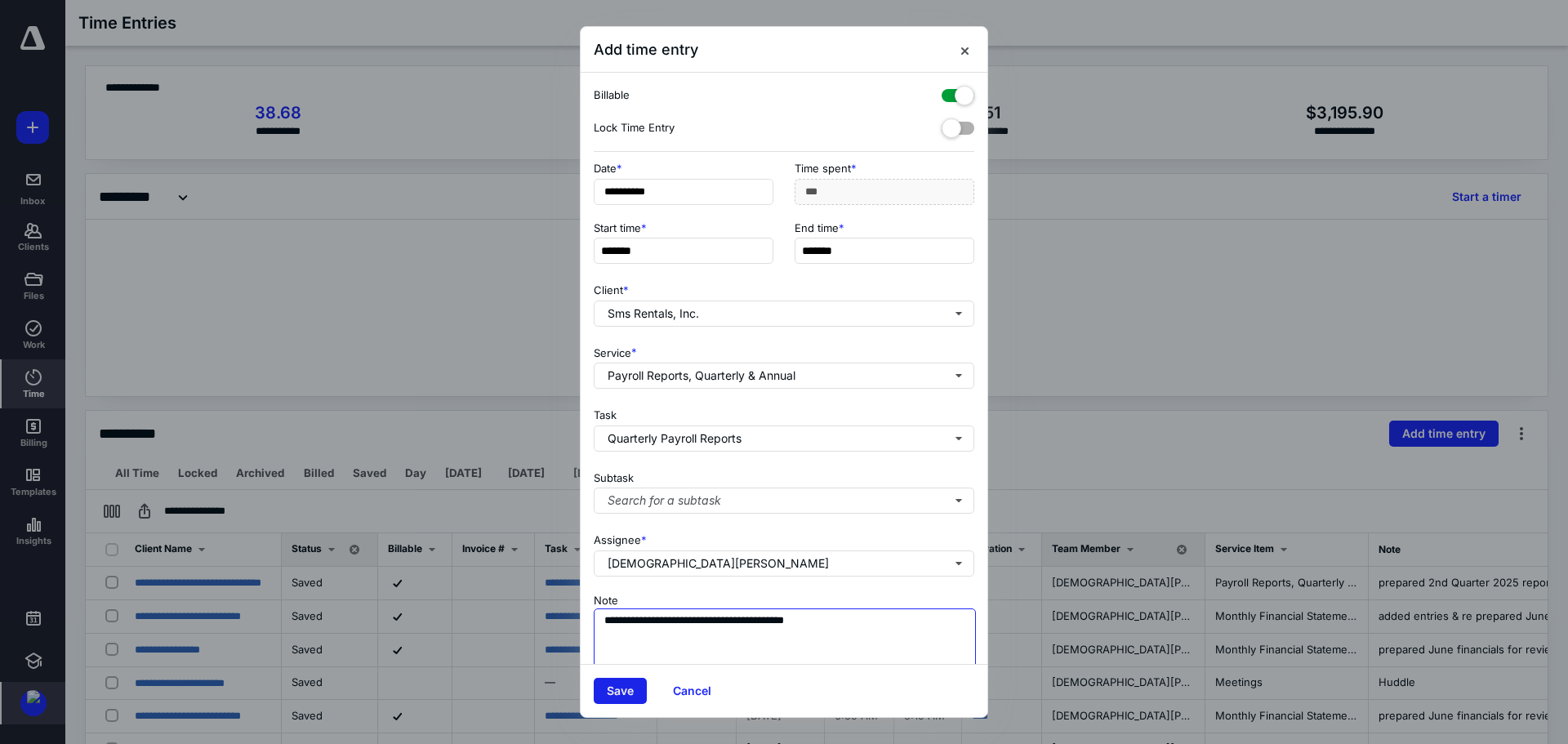 type on "**********" 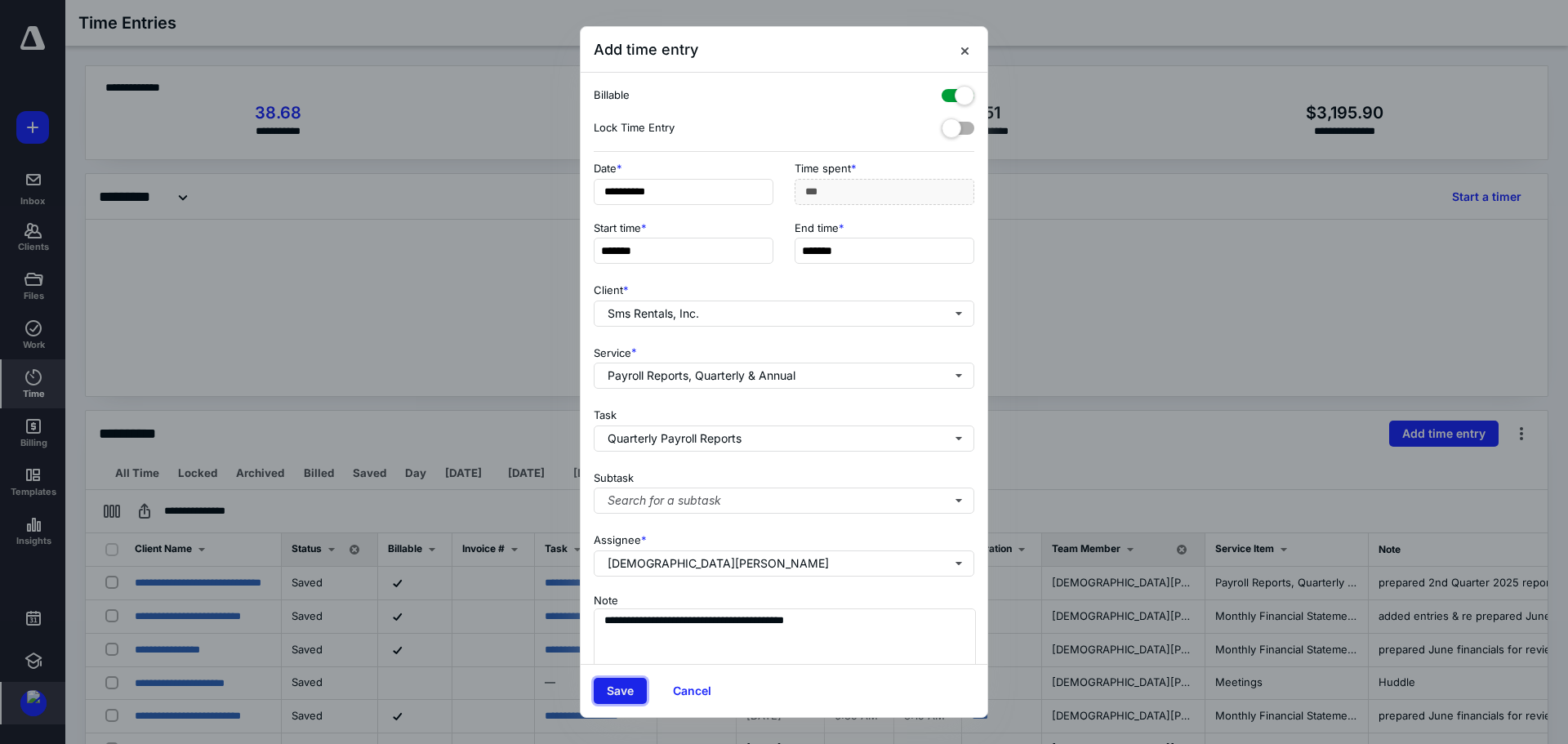 click on "Save" at bounding box center (620, 691) 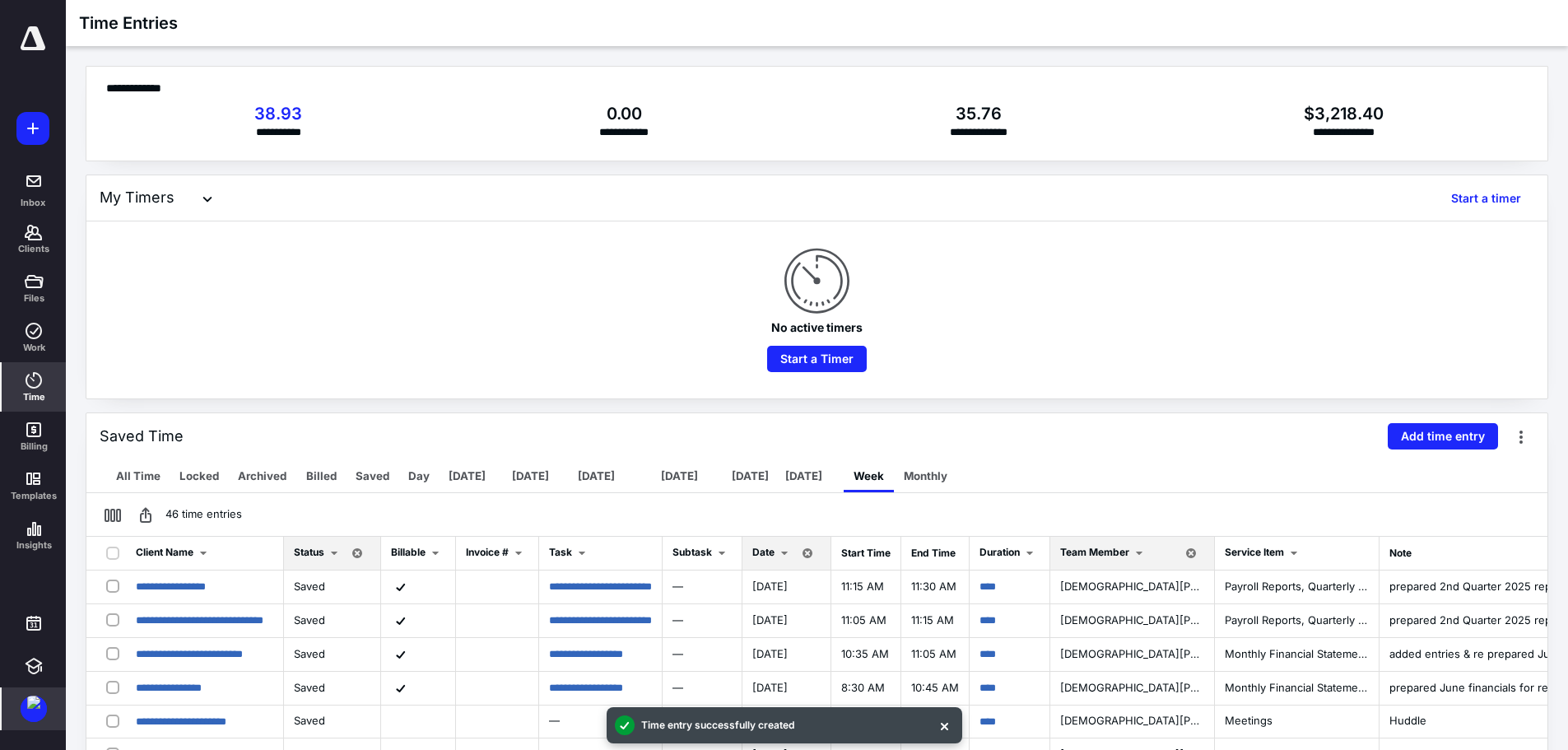 drag, startPoint x: 840, startPoint y: 359, endPoint x: 869, endPoint y: 337, distance: 36 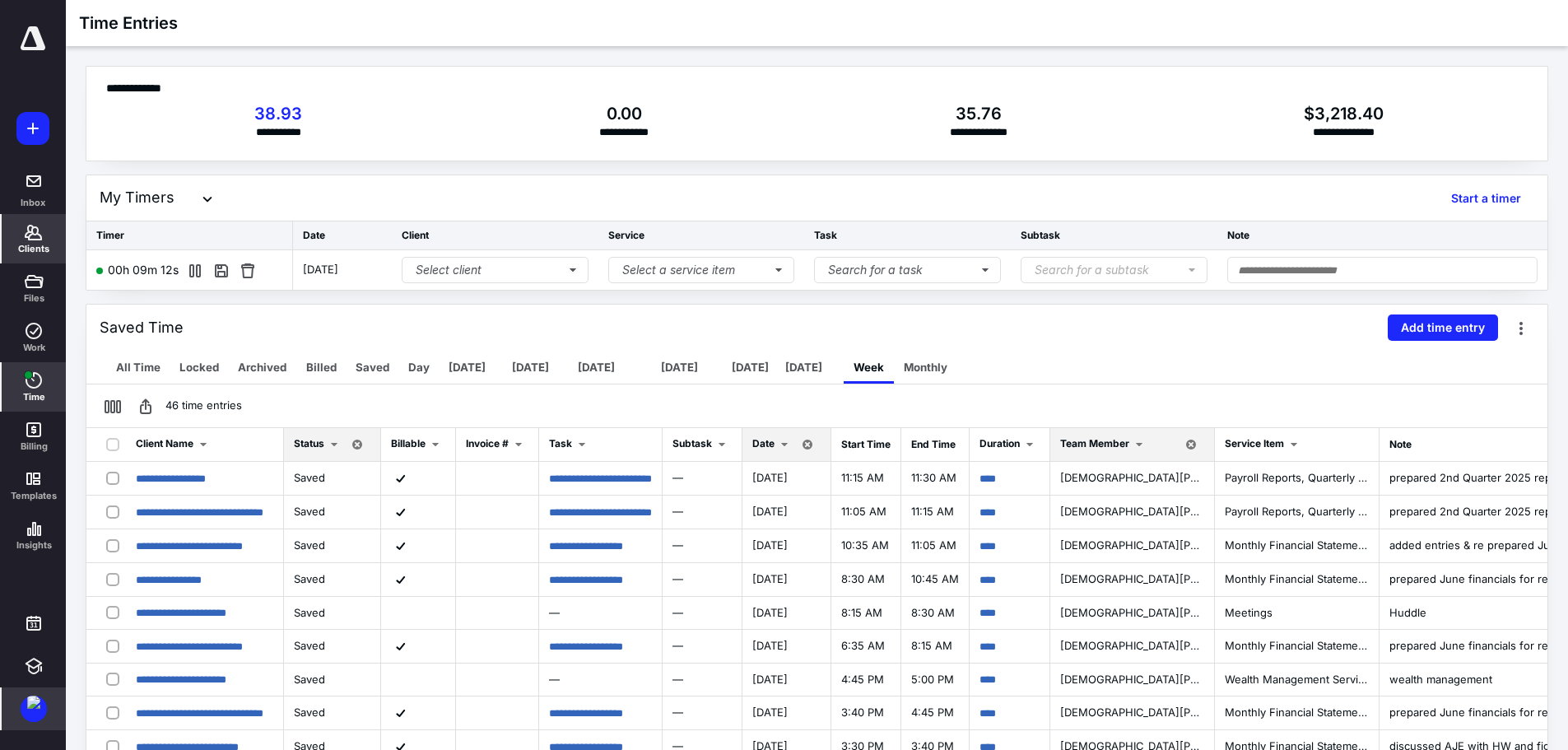 click 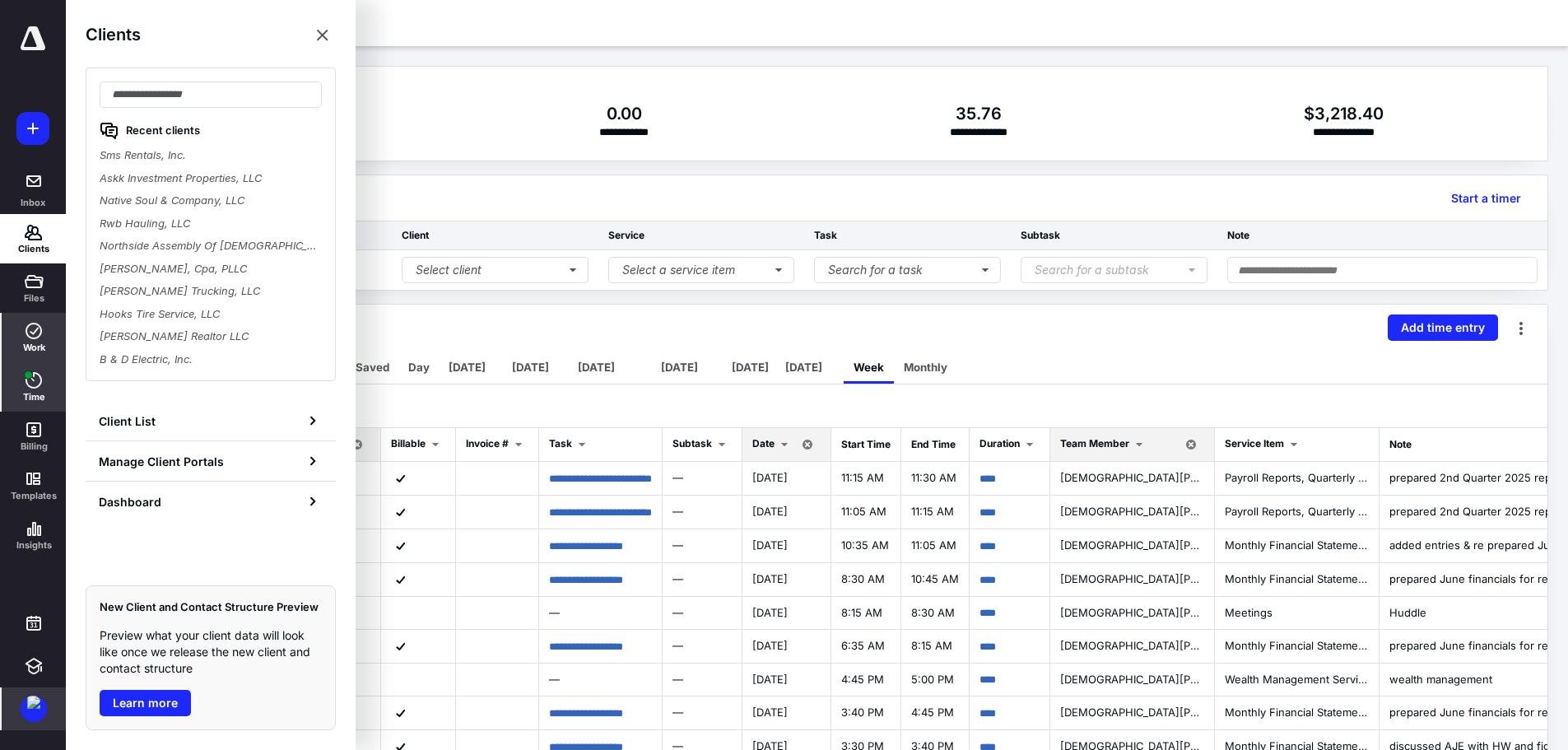 click 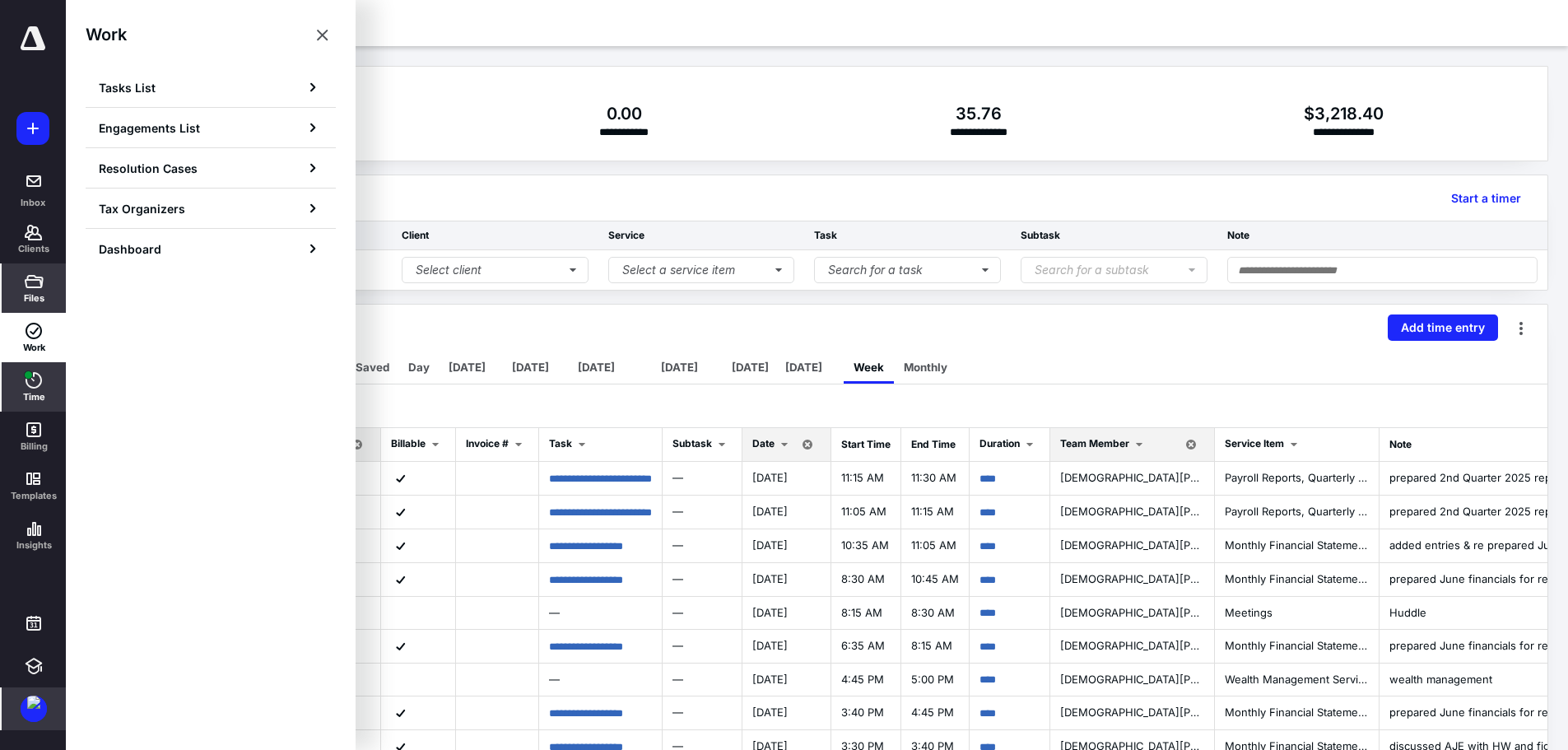 click on "Files" at bounding box center [34, 298] 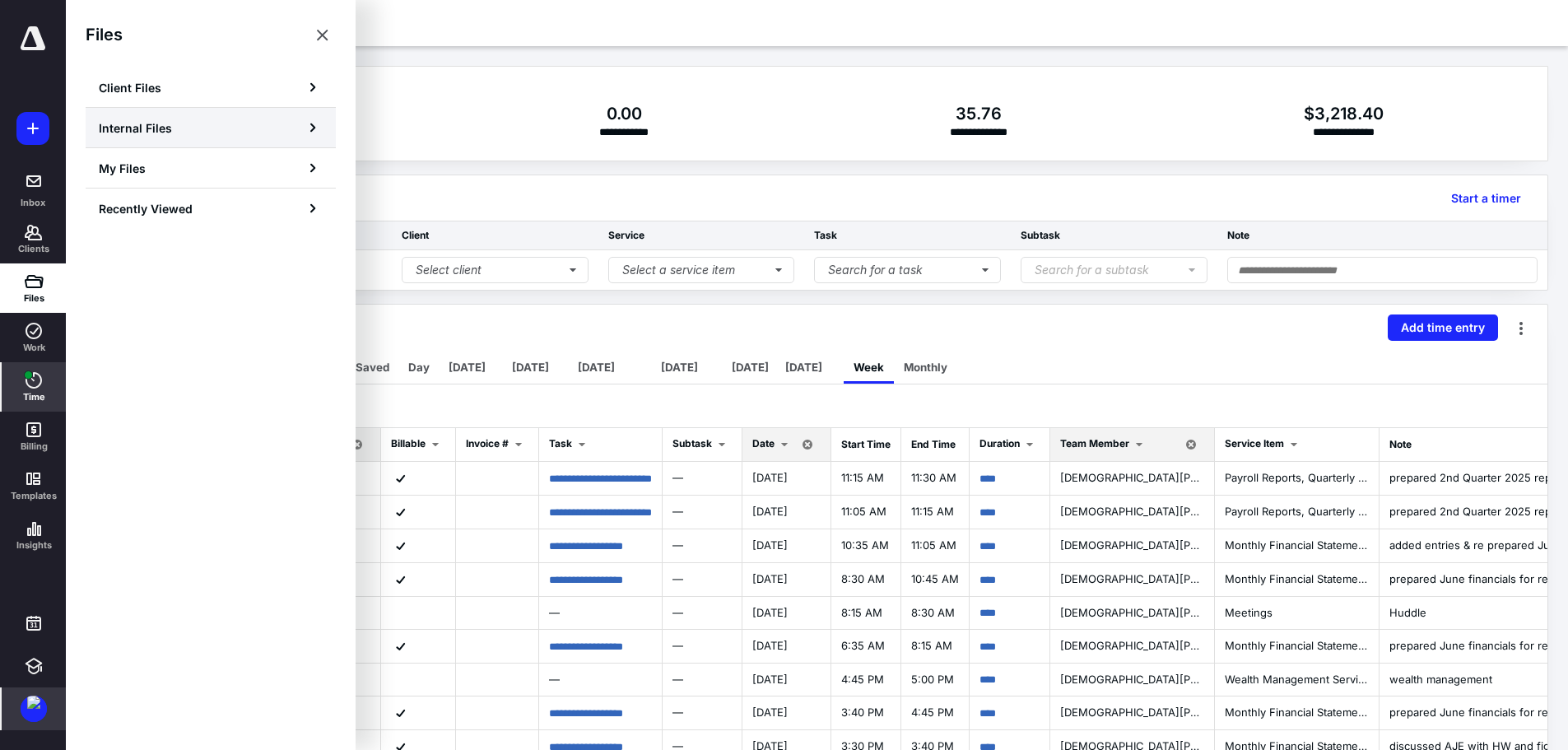 click on "Internal Files" at bounding box center [135, 128] 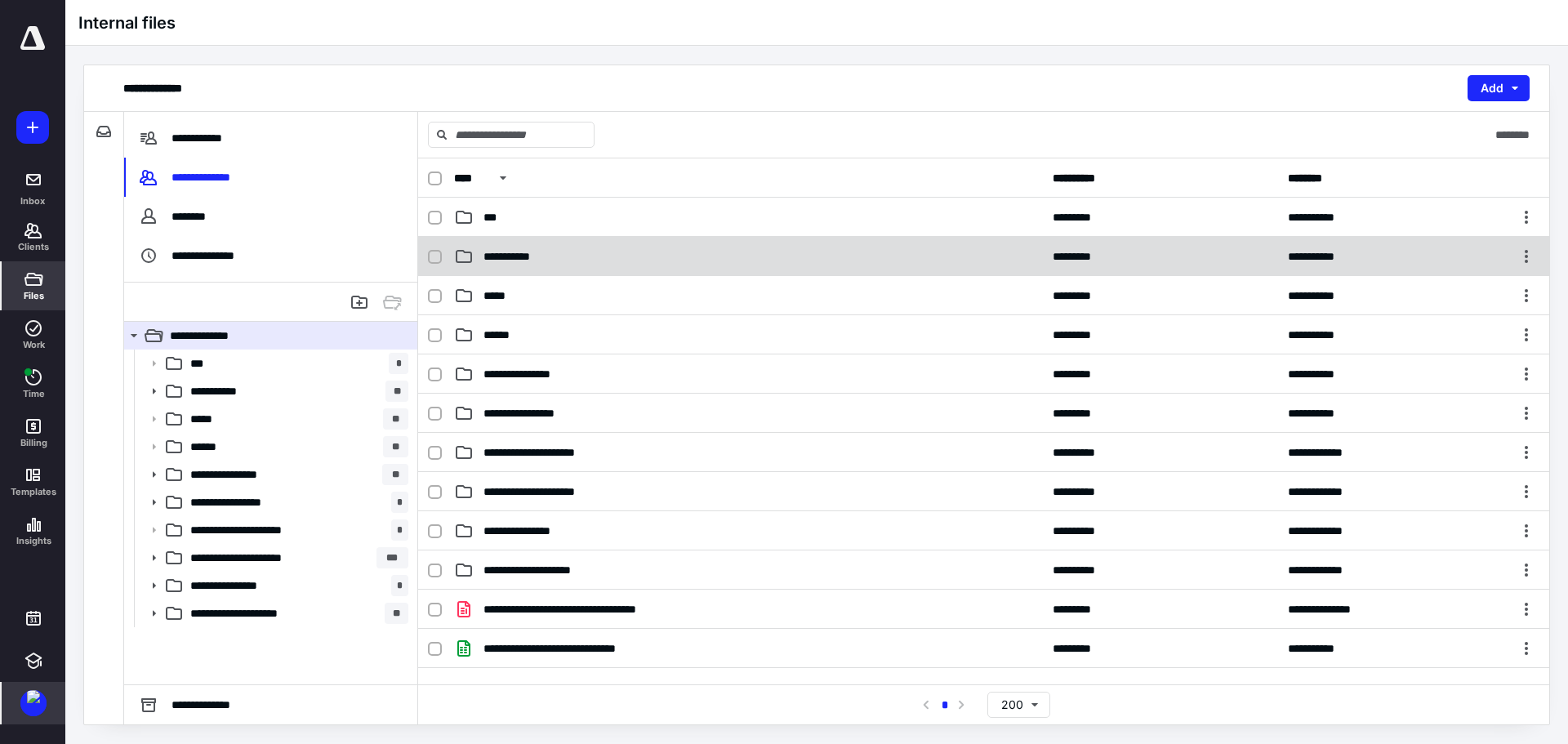 click on "**********" at bounding box center [517, 256] 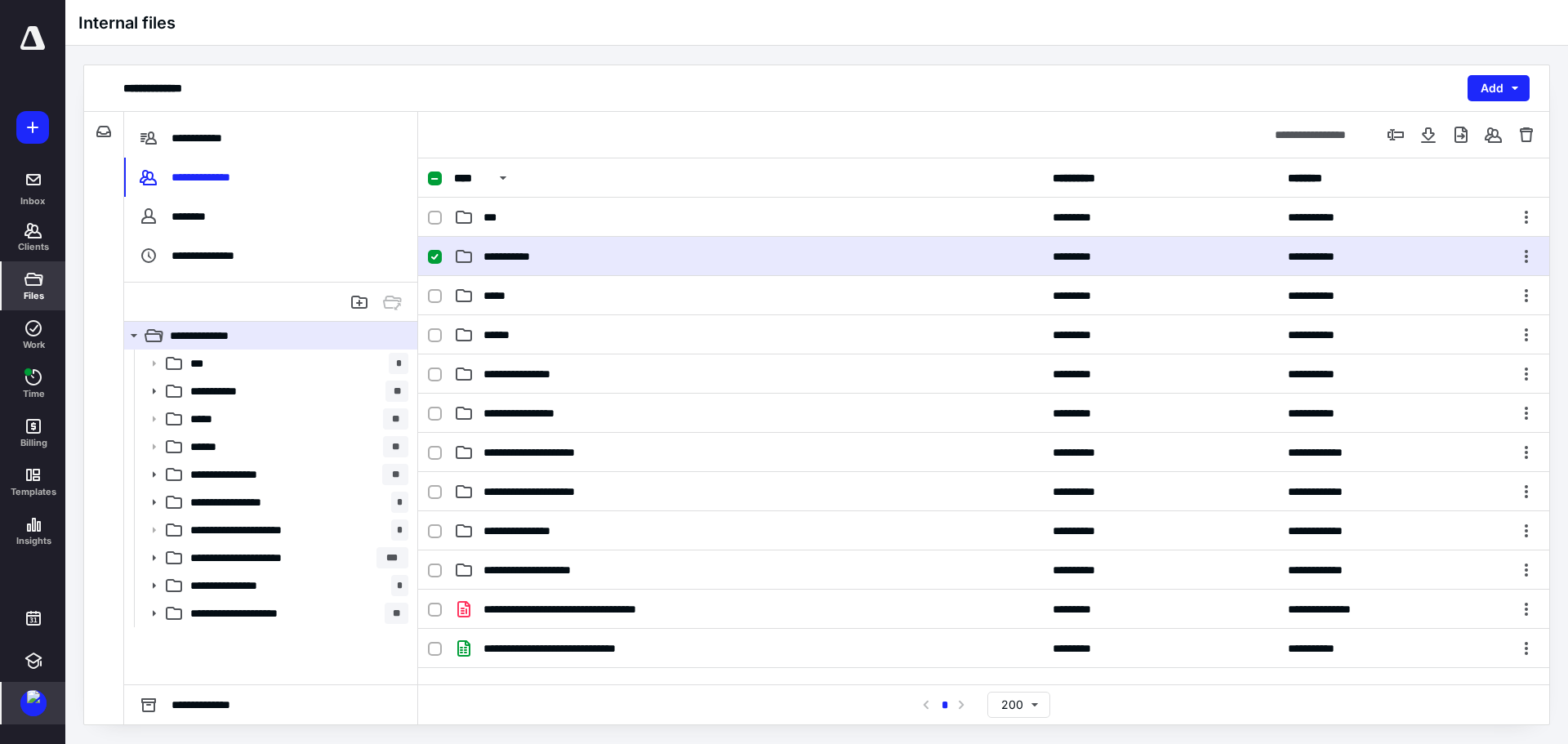click on "**********" at bounding box center [517, 256] 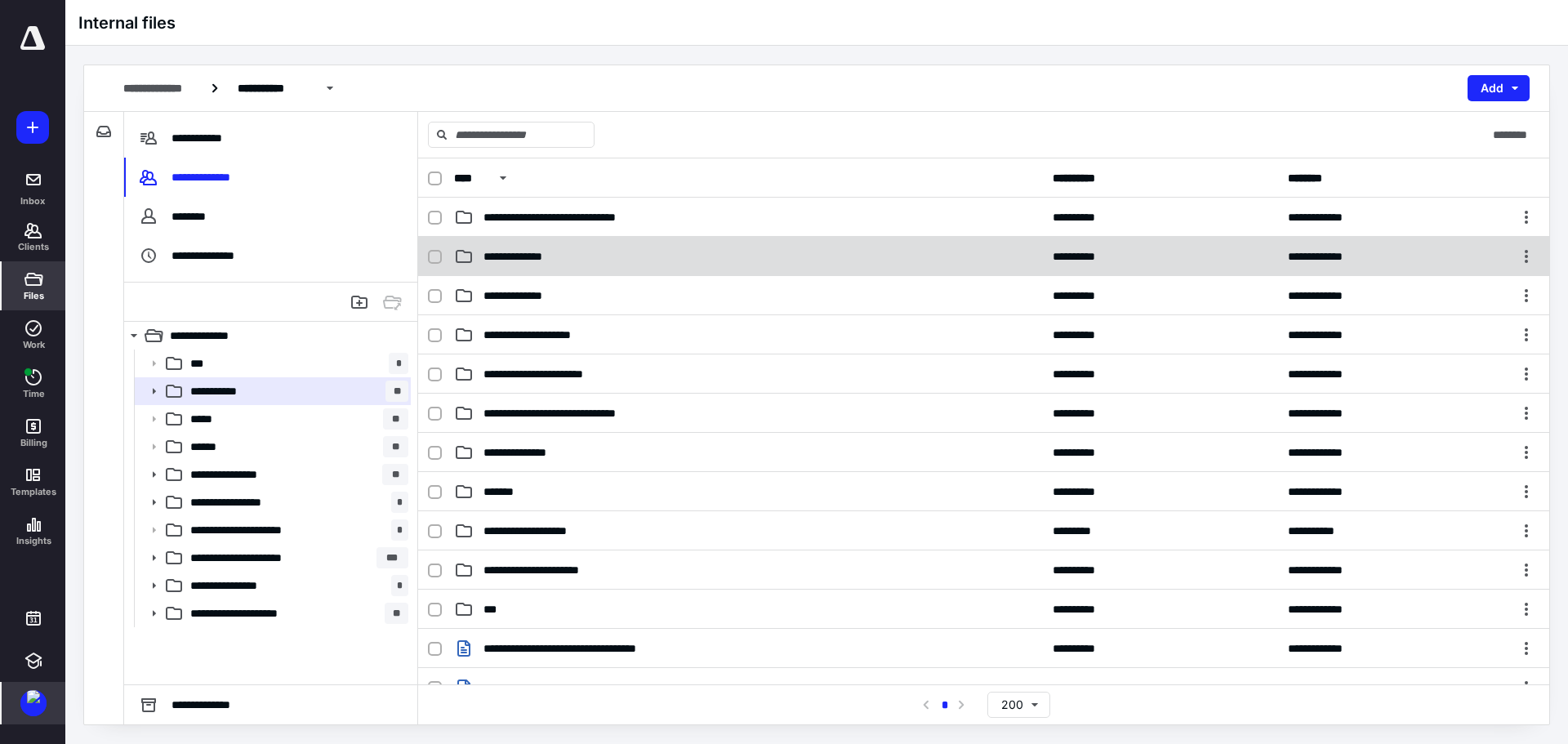 click on "**********" at bounding box center (523, 256) 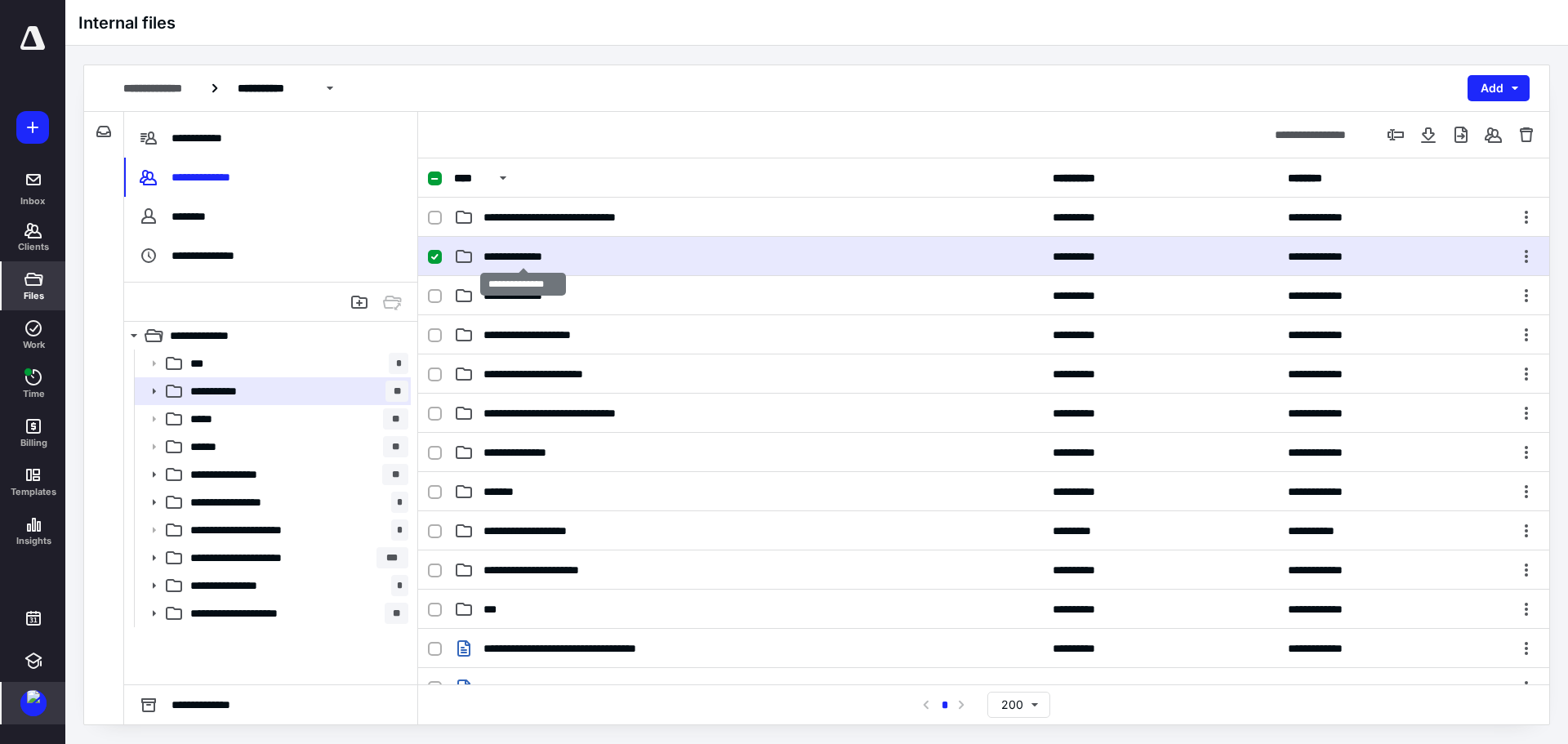 click on "**********" at bounding box center [523, 256] 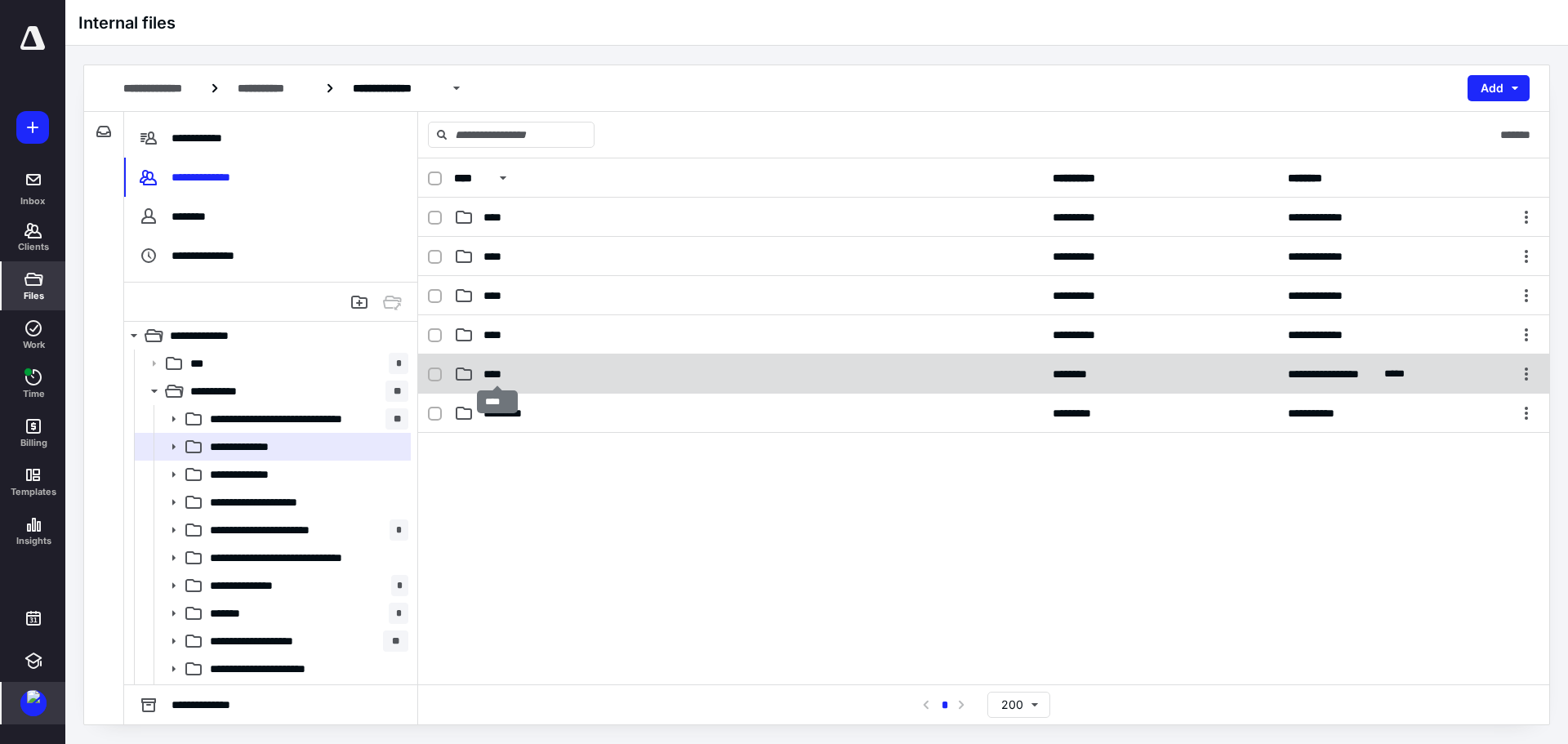 click on "****" at bounding box center [497, 374] 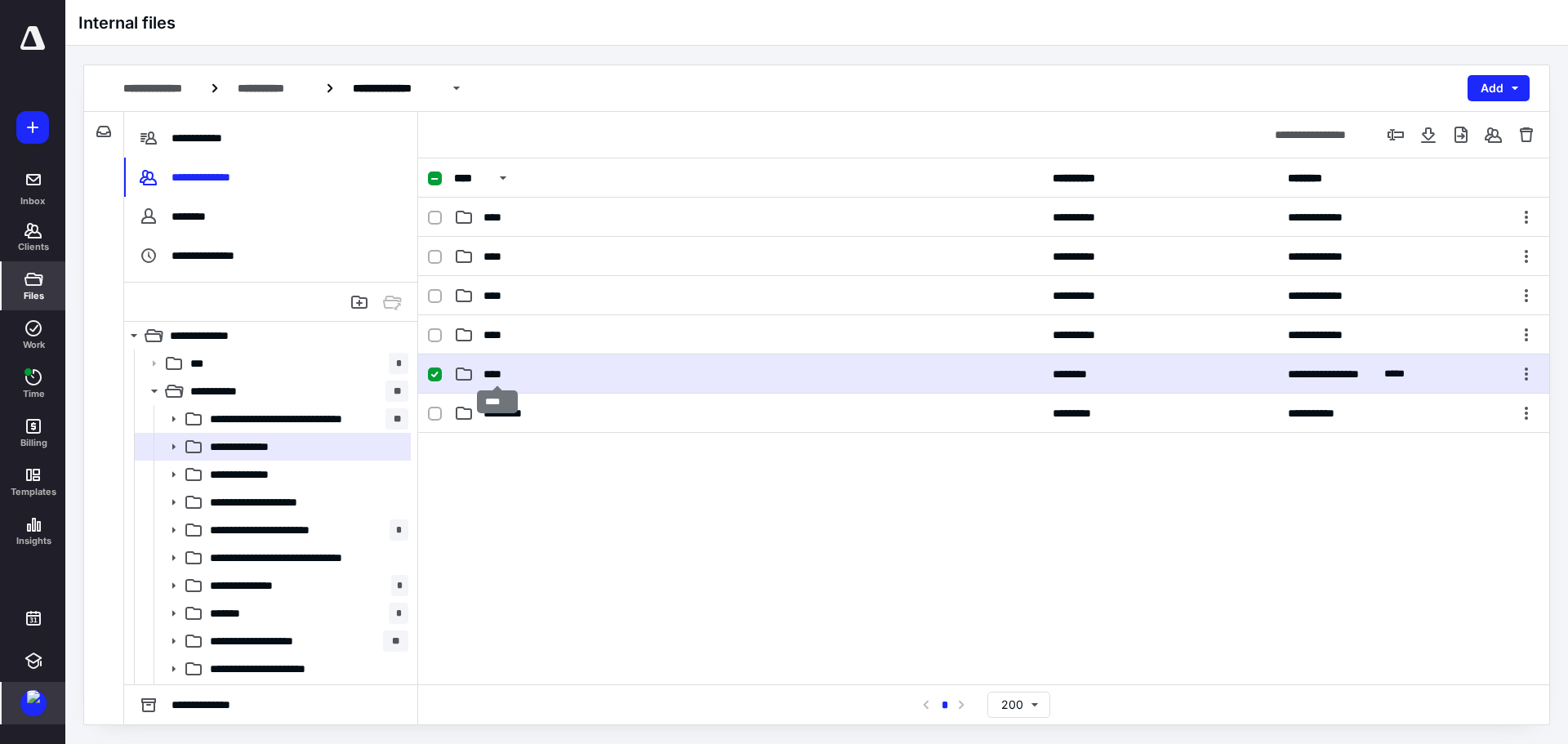 click on "****" at bounding box center (497, 374) 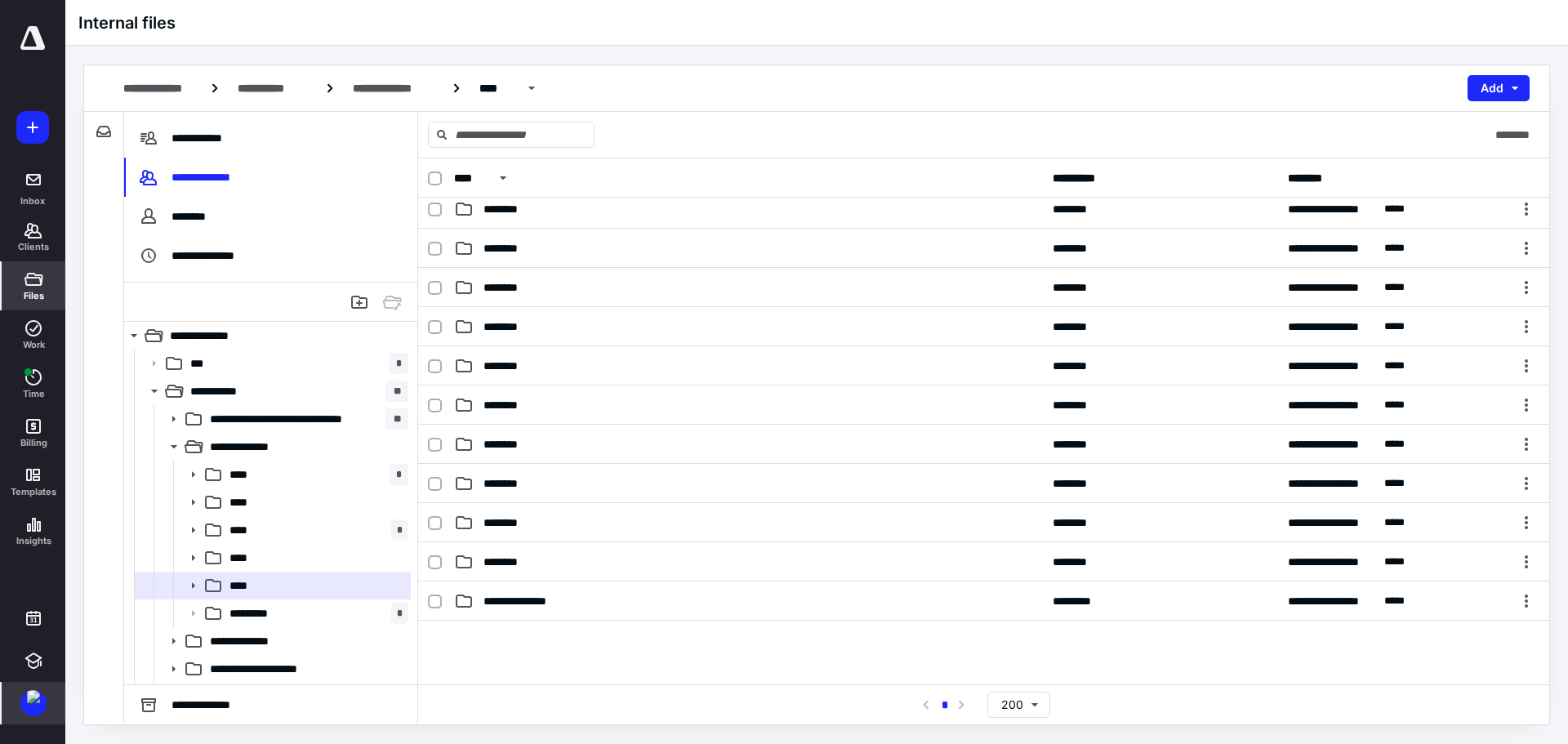 scroll, scrollTop: 268, scrollLeft: 0, axis: vertical 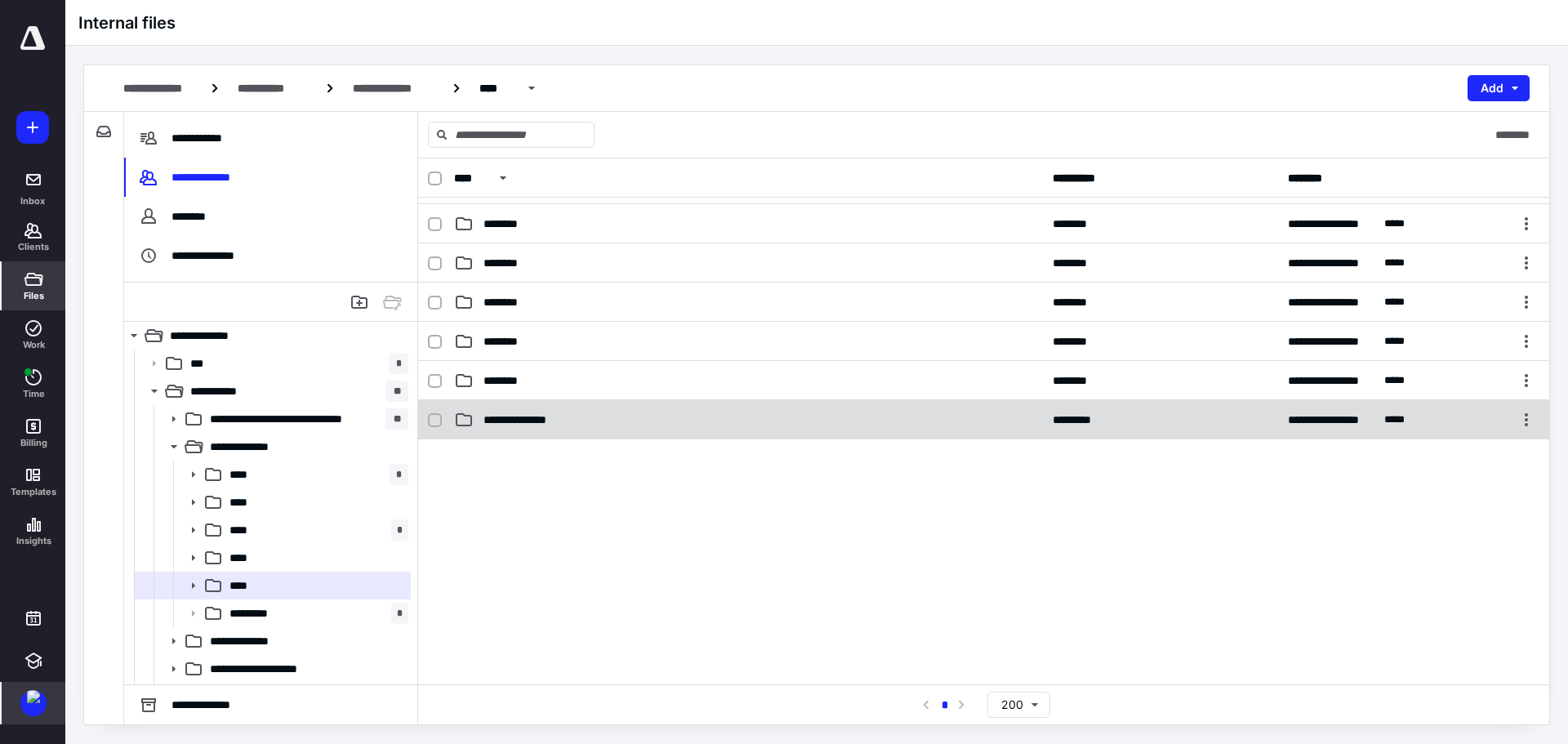 click on "**********" at bounding box center [983, 420] 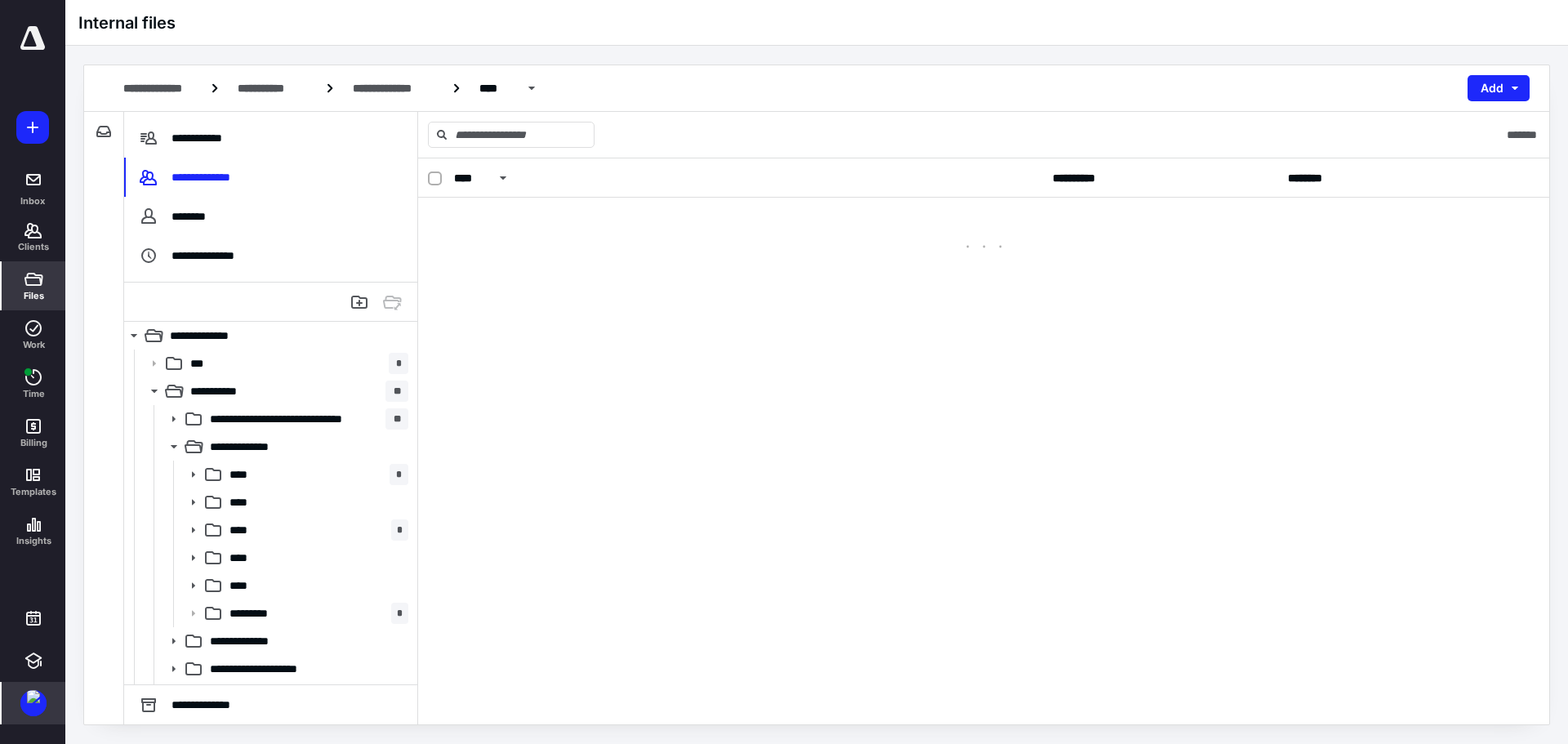 scroll, scrollTop: 0, scrollLeft: 0, axis: both 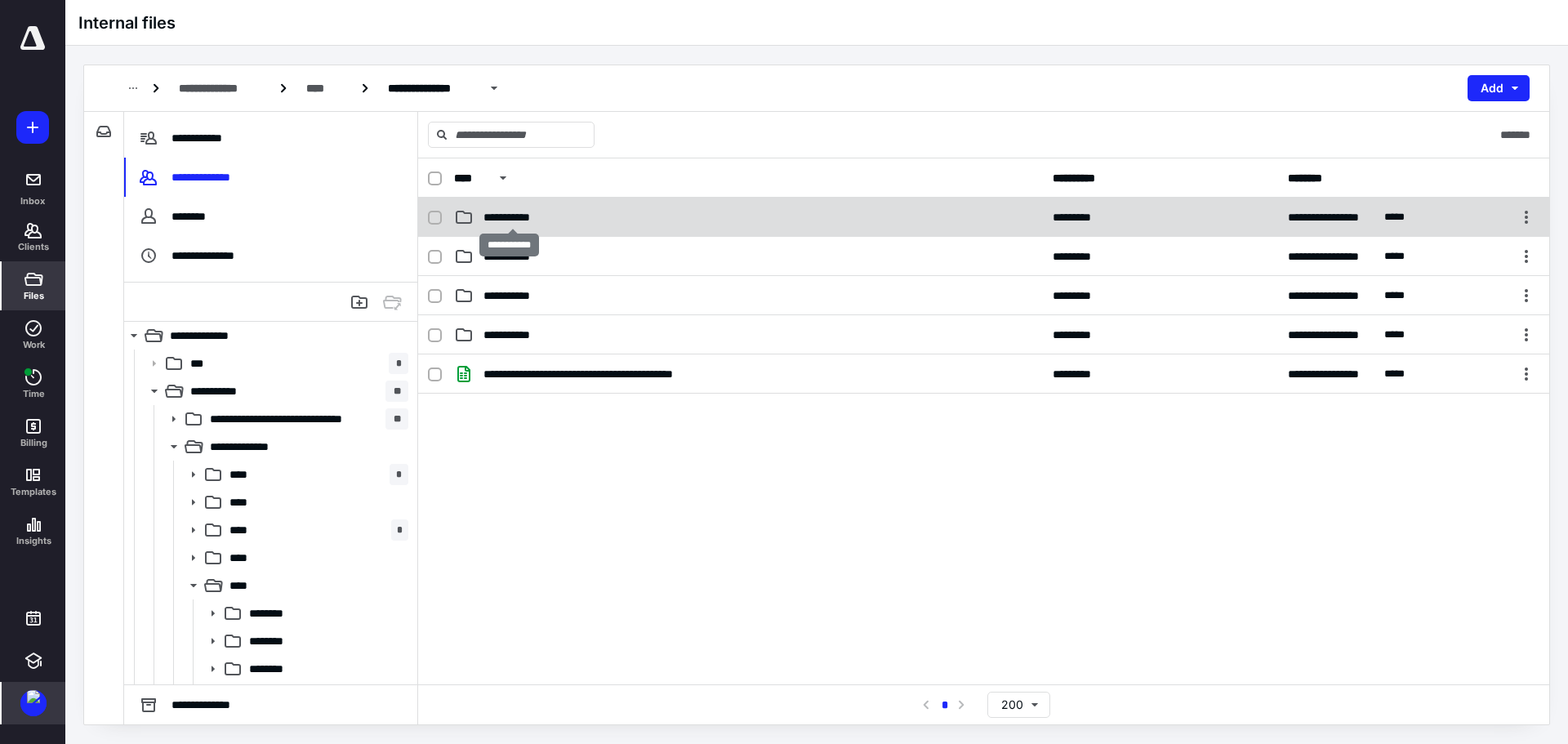 click on "**********" at bounding box center [513, 217] 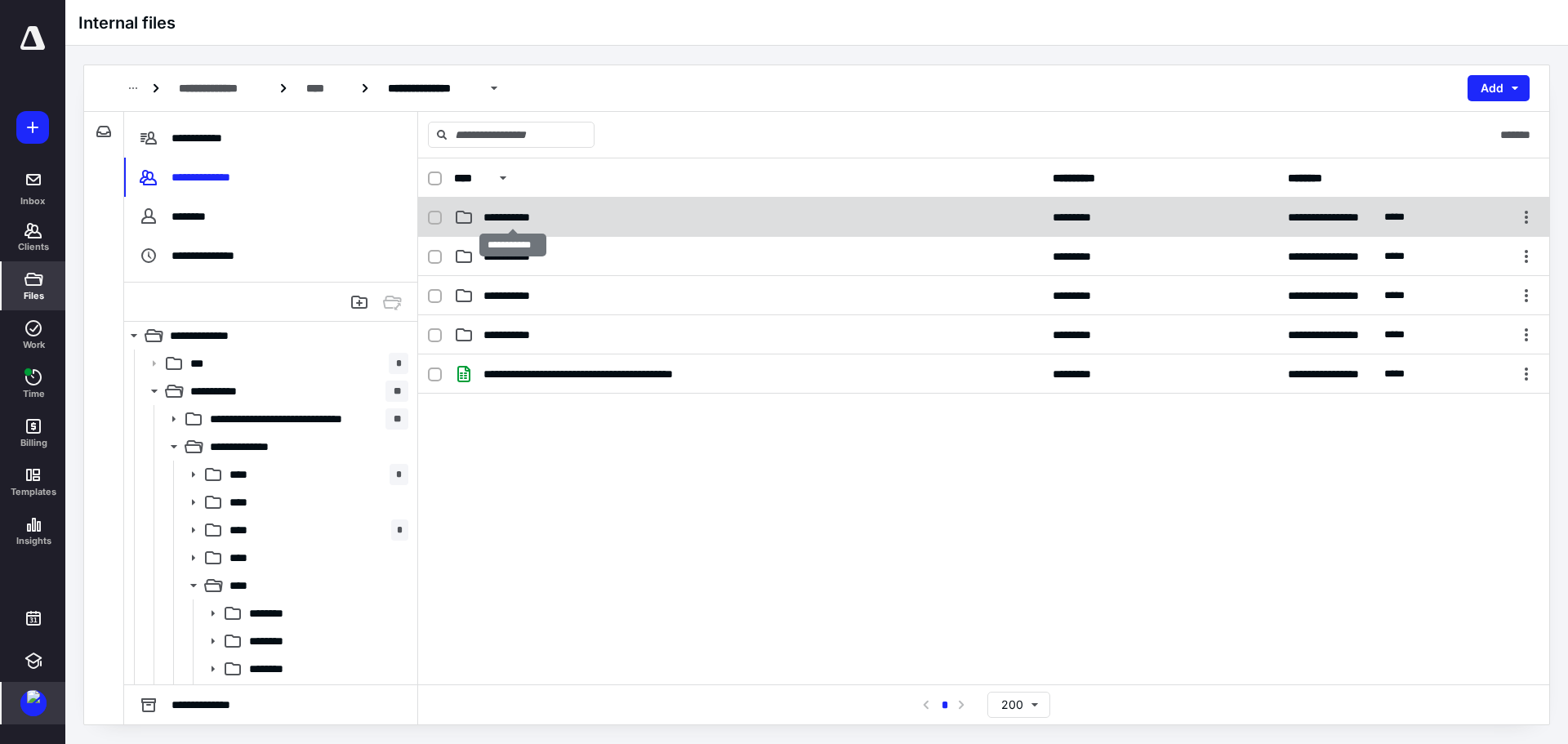 click on "**********" at bounding box center (513, 217) 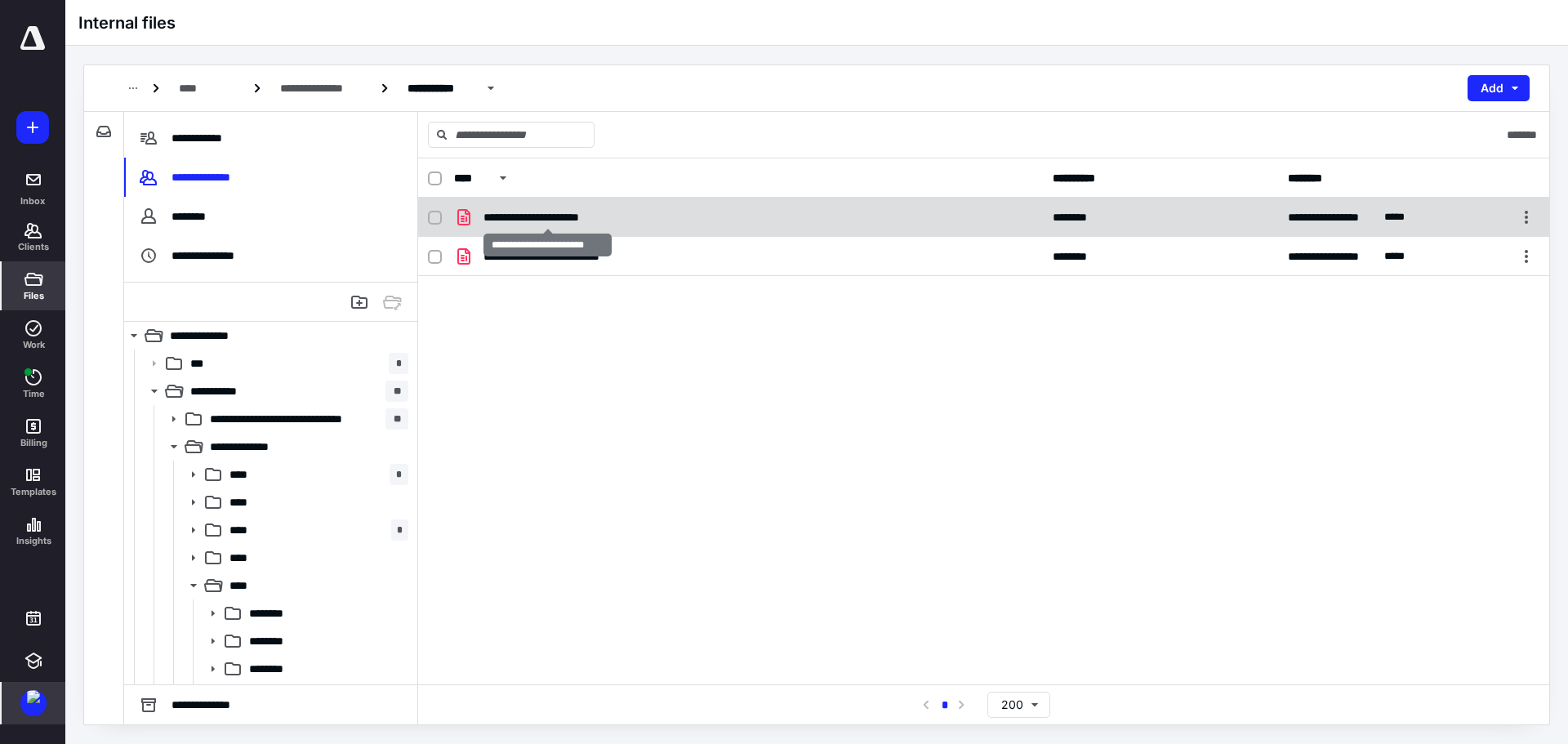 click on "**********" at bounding box center (547, 217) 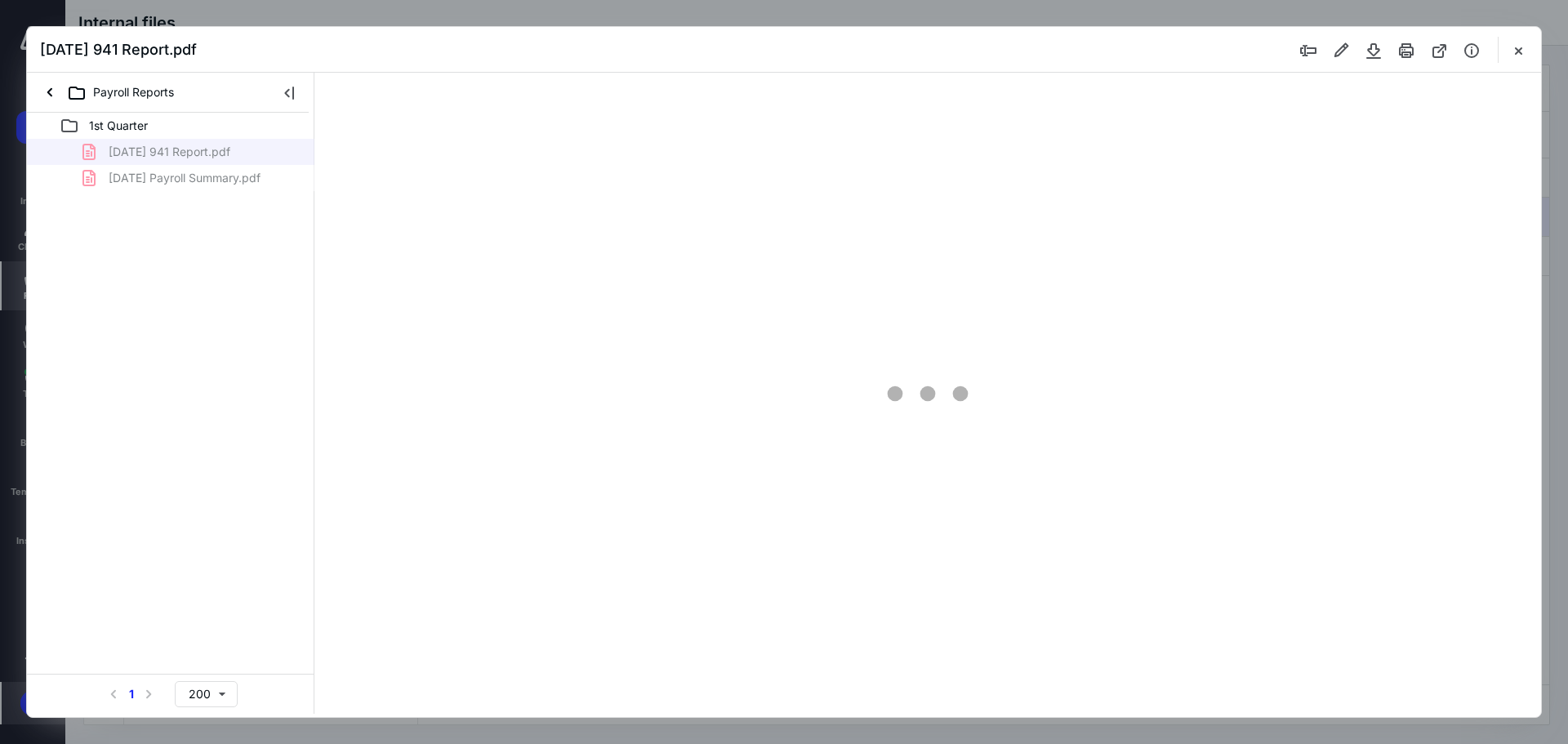 scroll, scrollTop: 0, scrollLeft: 0, axis: both 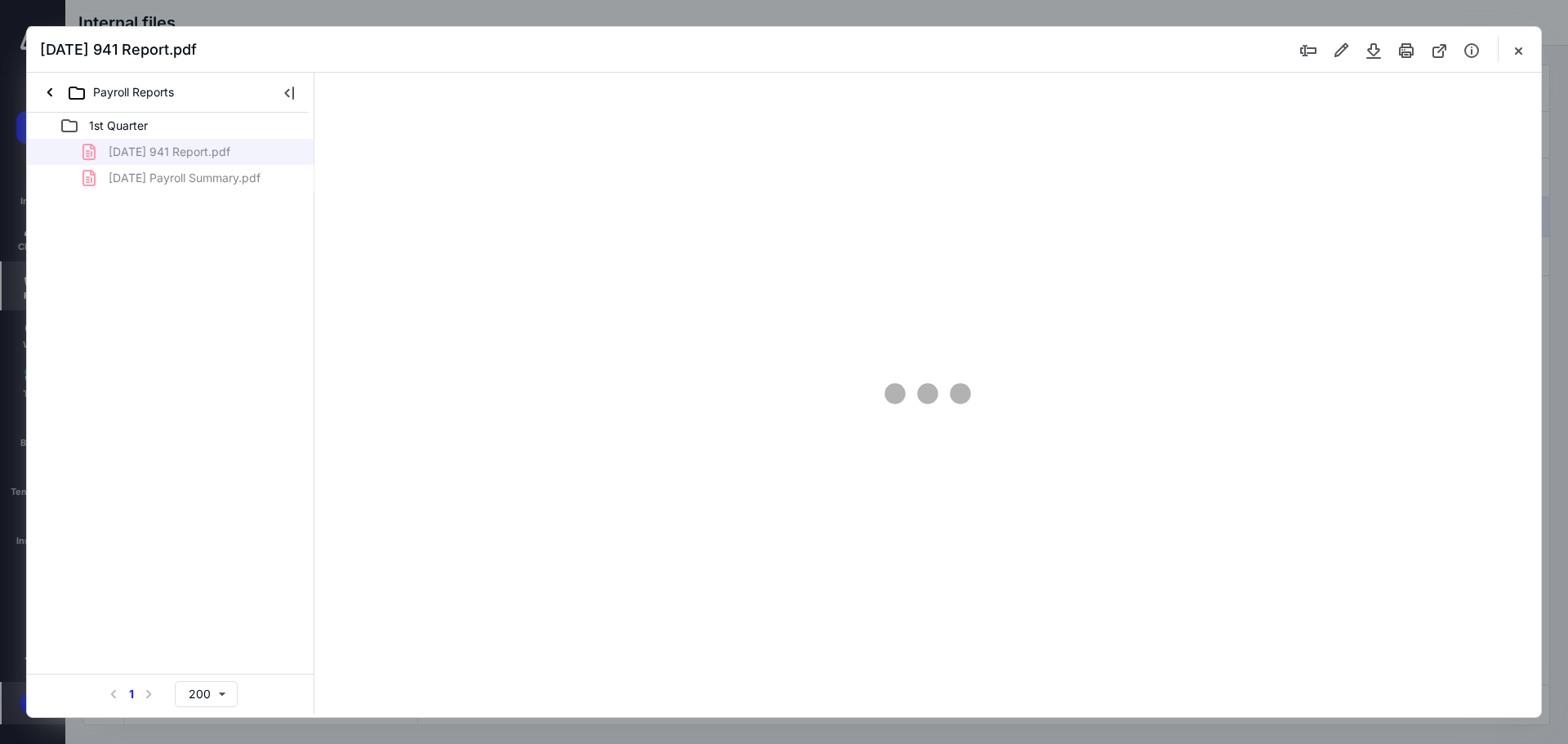 type on "89" 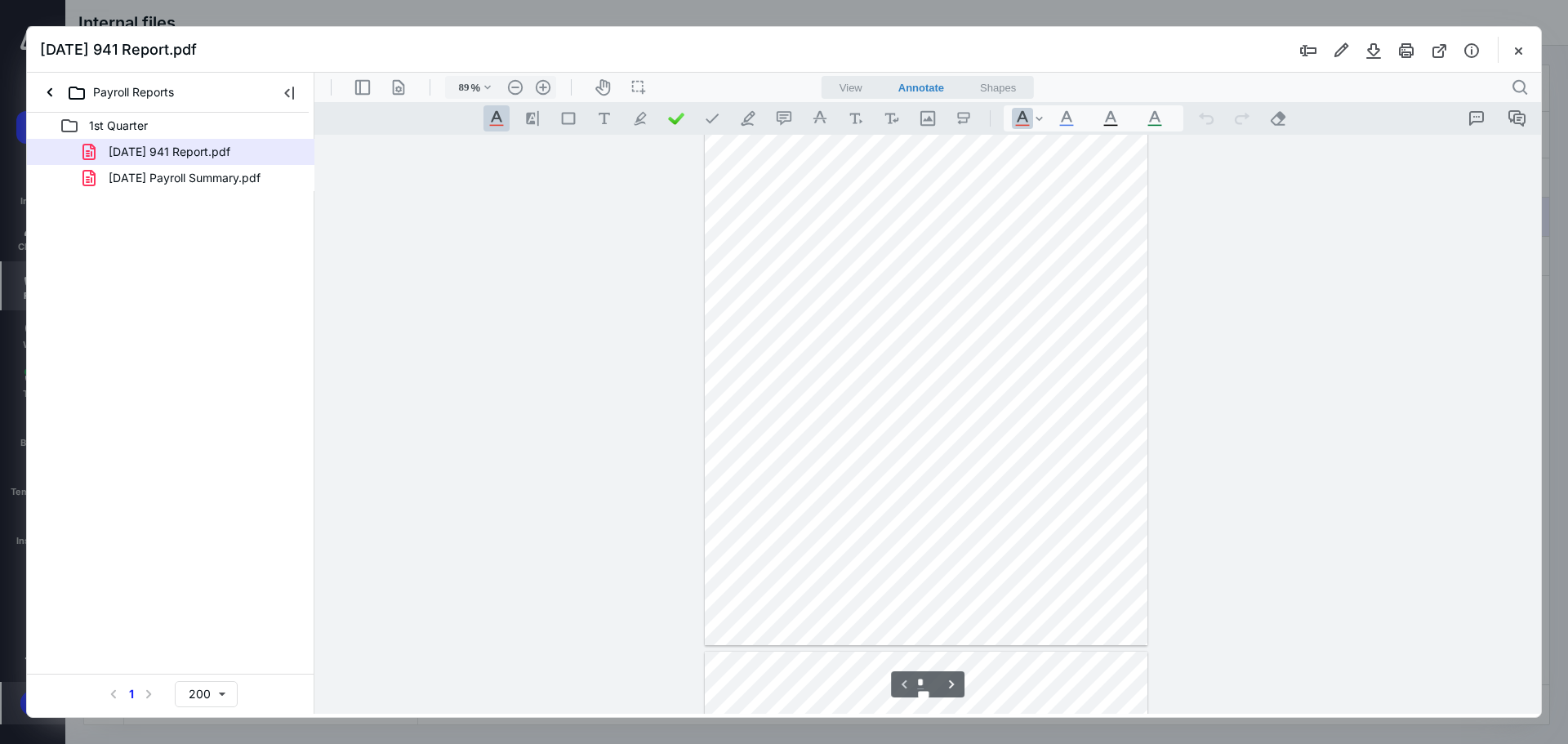 scroll, scrollTop: 0, scrollLeft: 0, axis: both 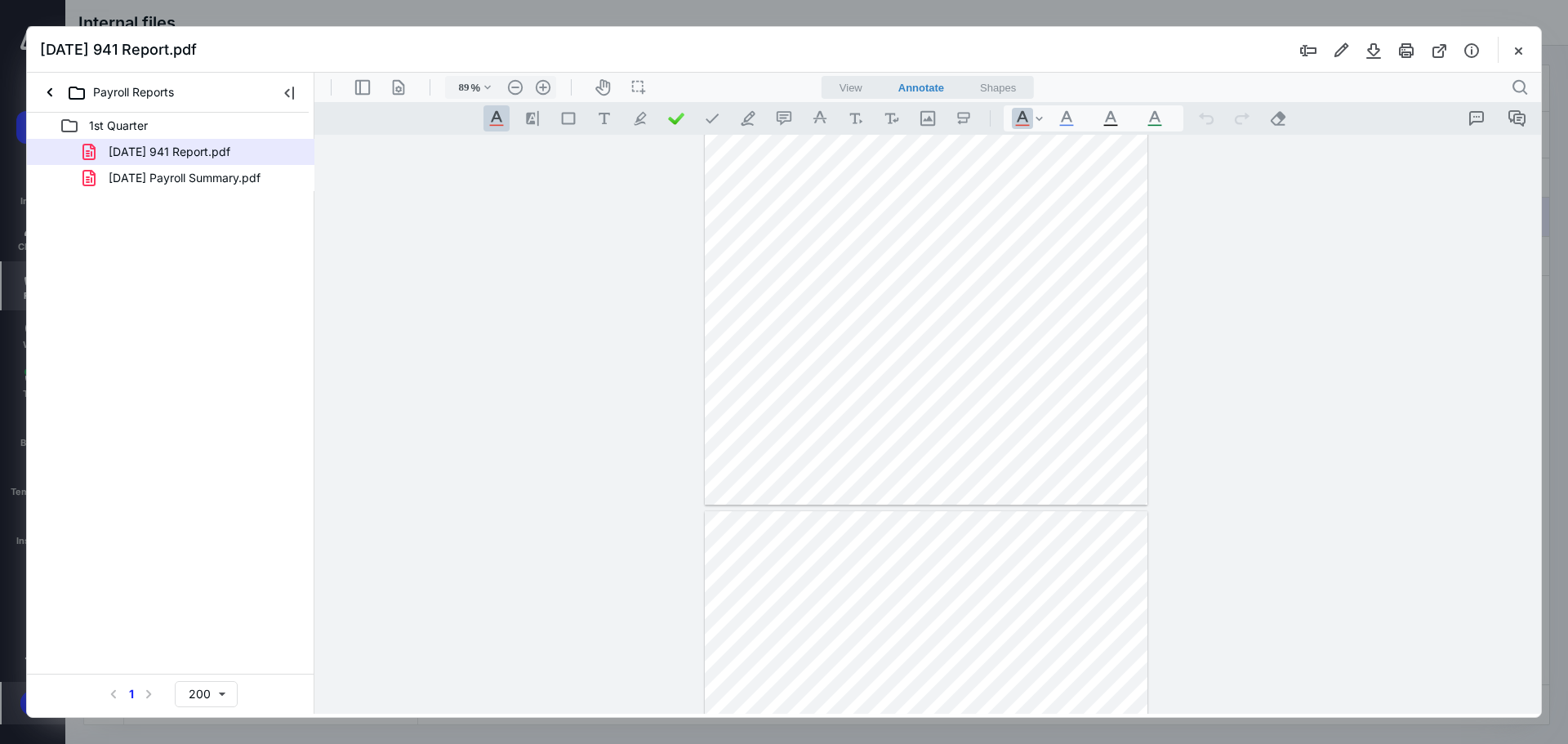 type on "*" 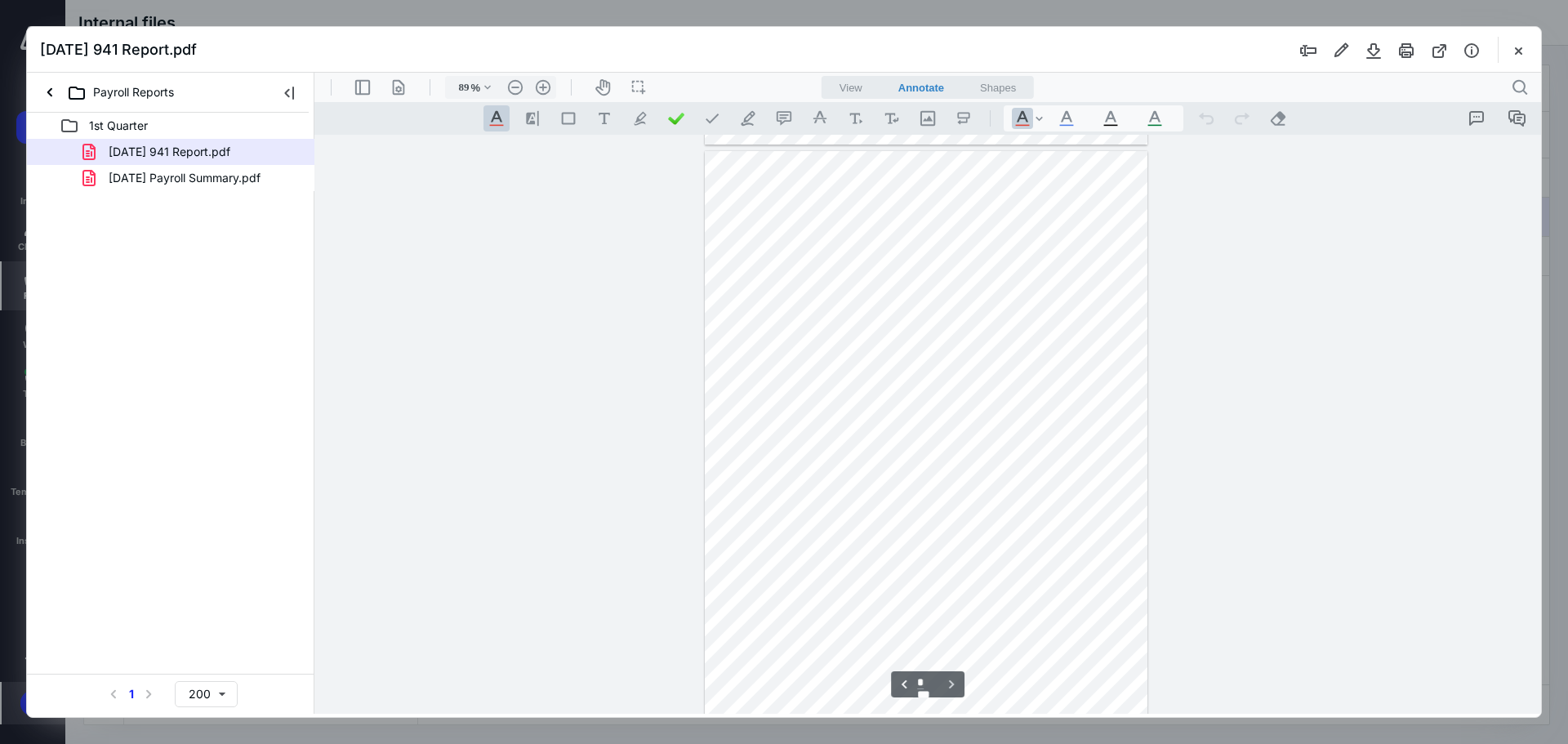 scroll, scrollTop: 579, scrollLeft: 0, axis: vertical 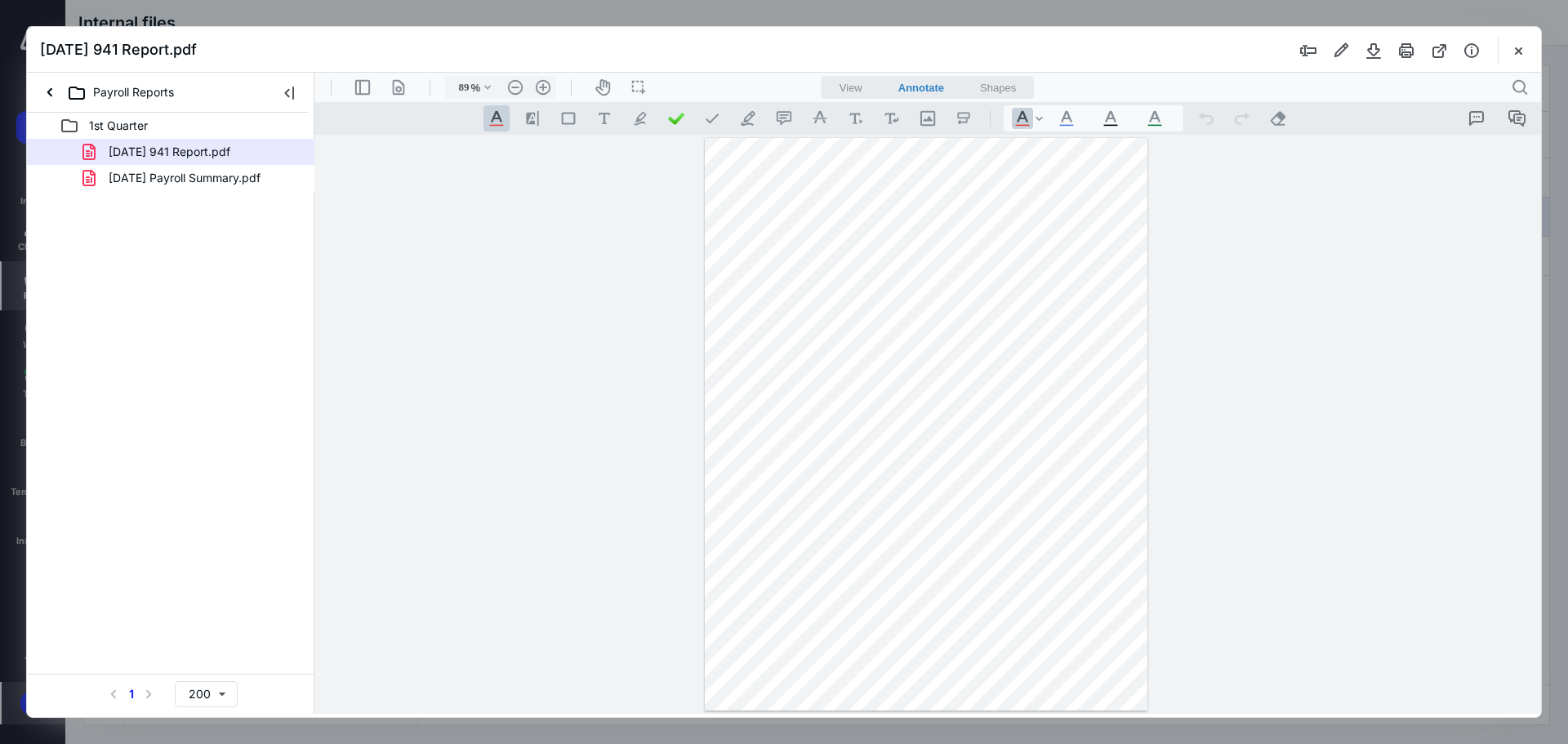 click on "**********" at bounding box center [928, 424] 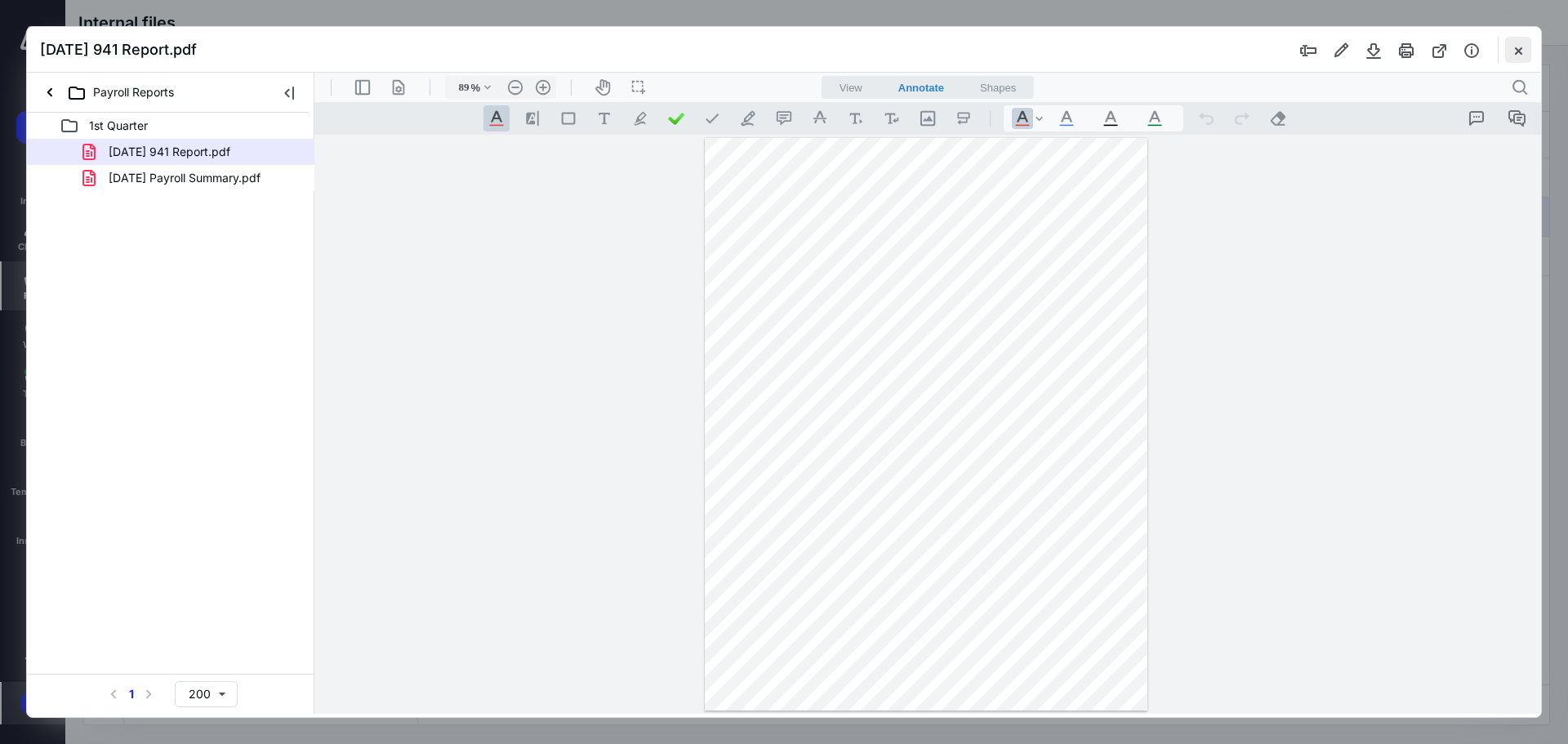 click at bounding box center [1518, 50] 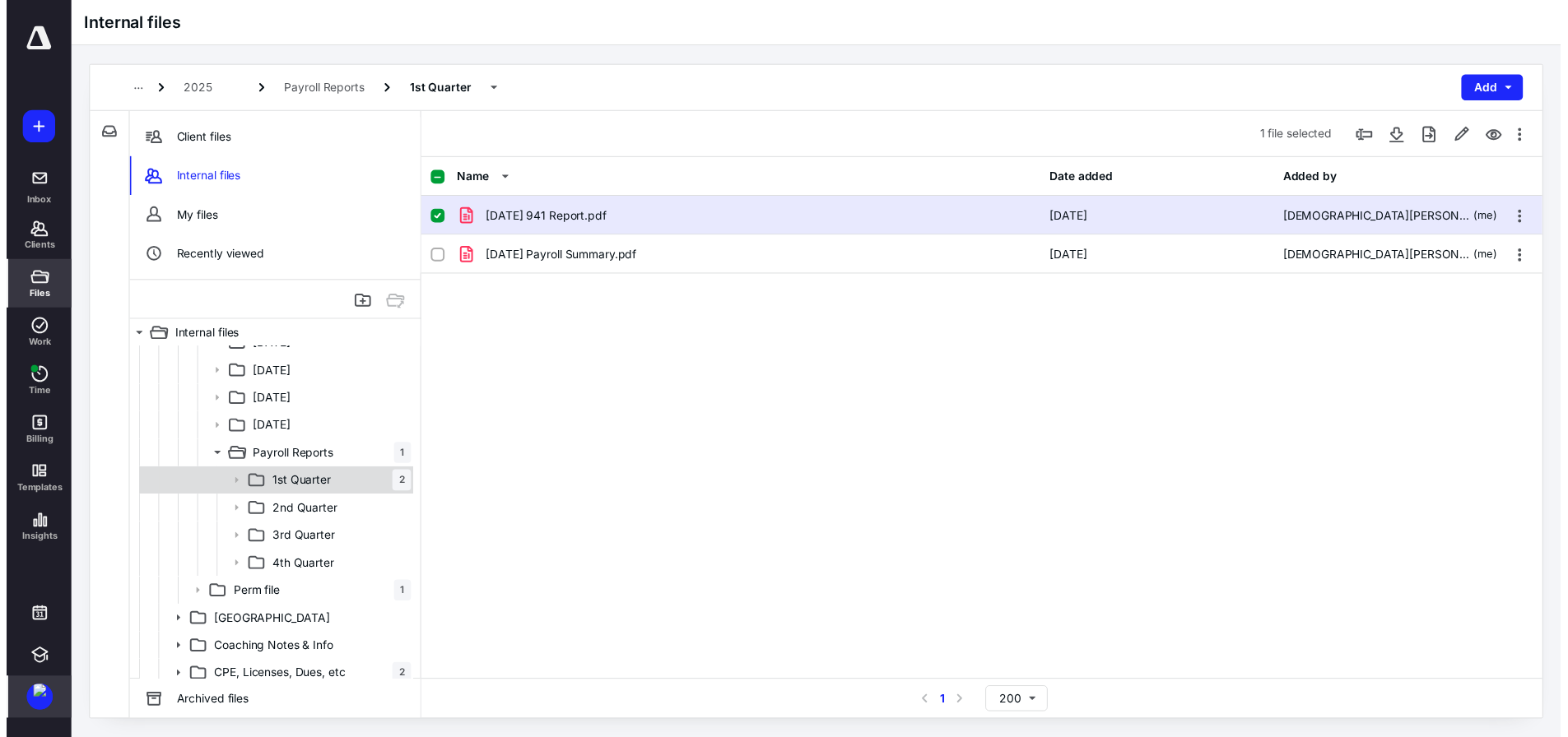 scroll, scrollTop: 576, scrollLeft: 0, axis: vertical 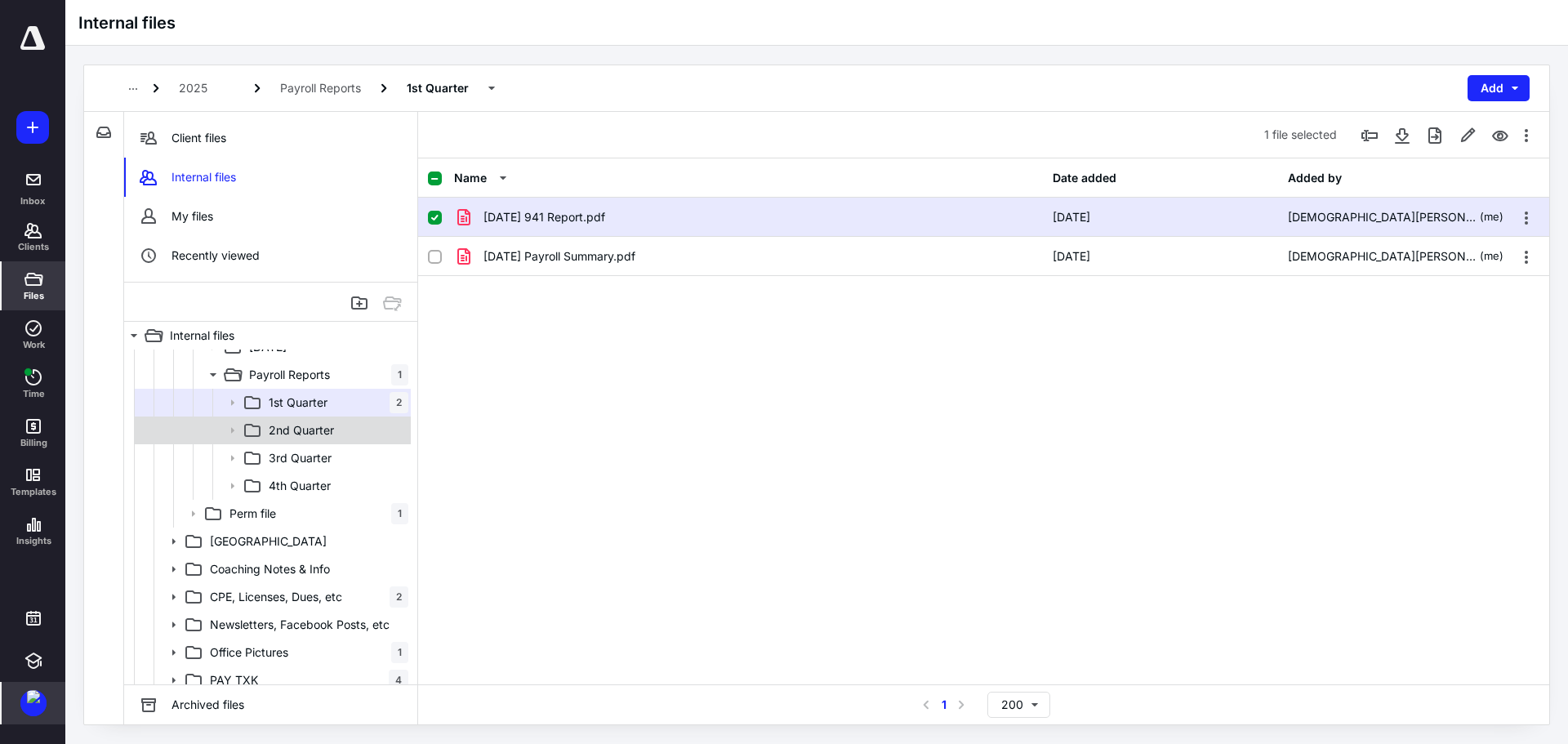 click on "2nd Quarter" at bounding box center (301, 430) 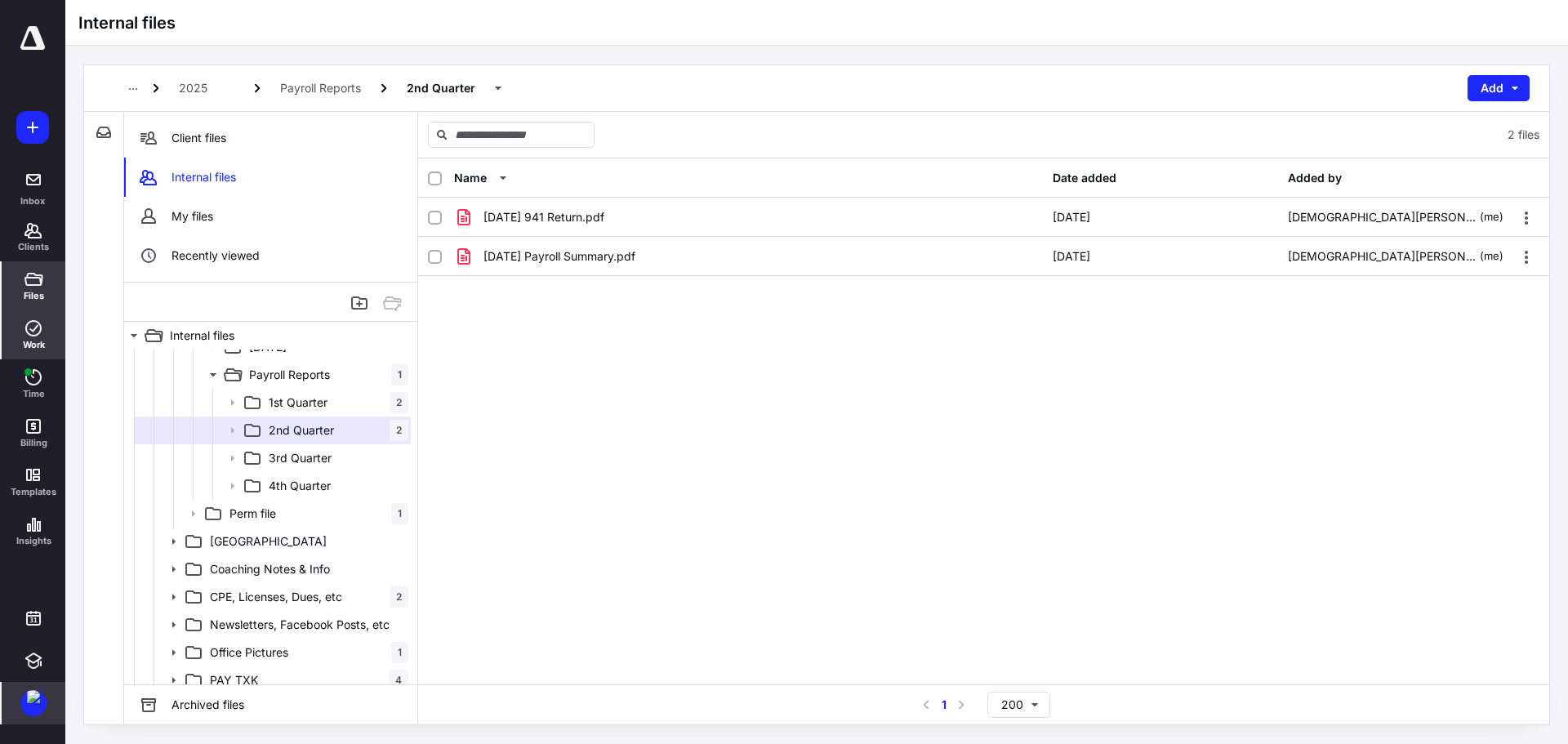 click 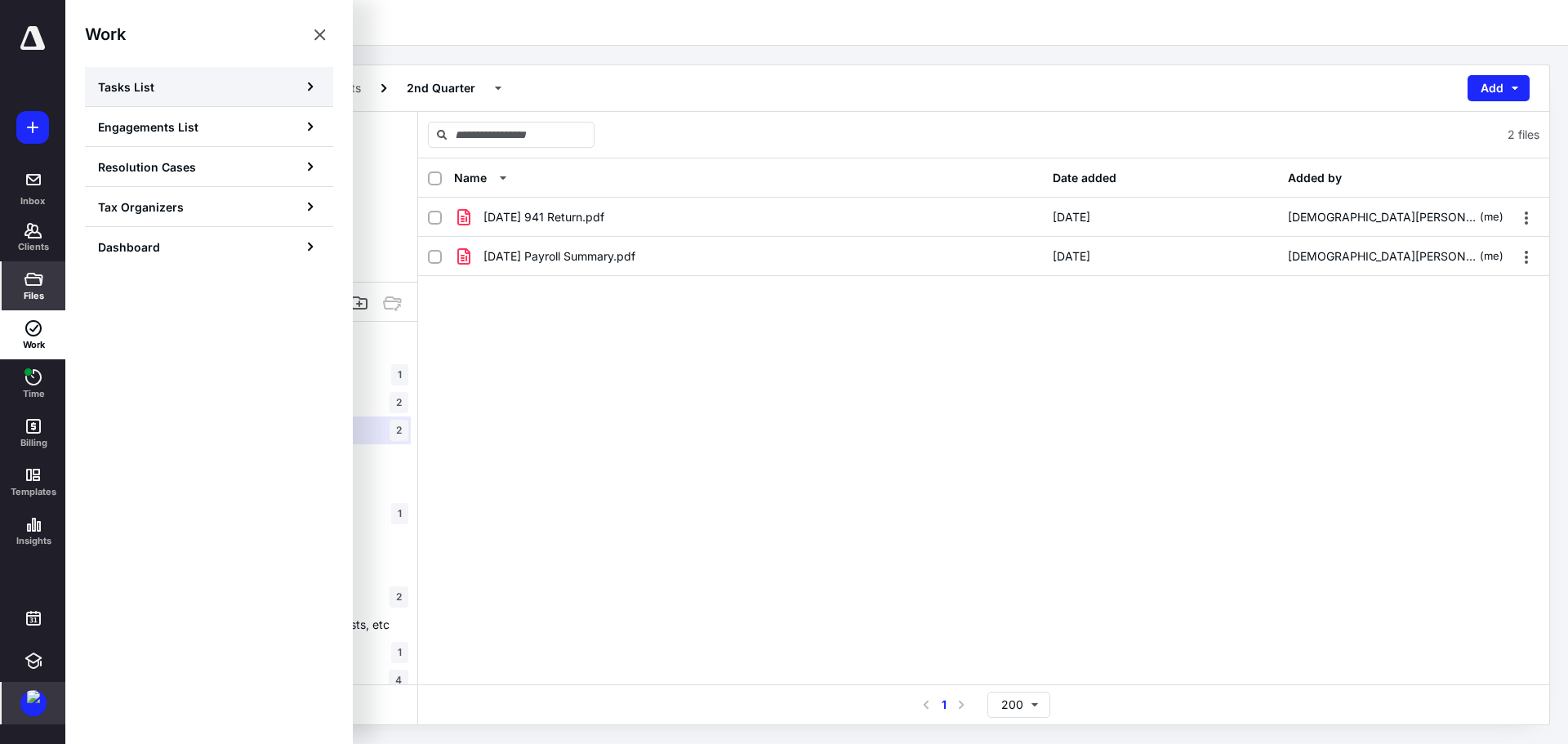 click on "Tasks List" at bounding box center (209, 87) 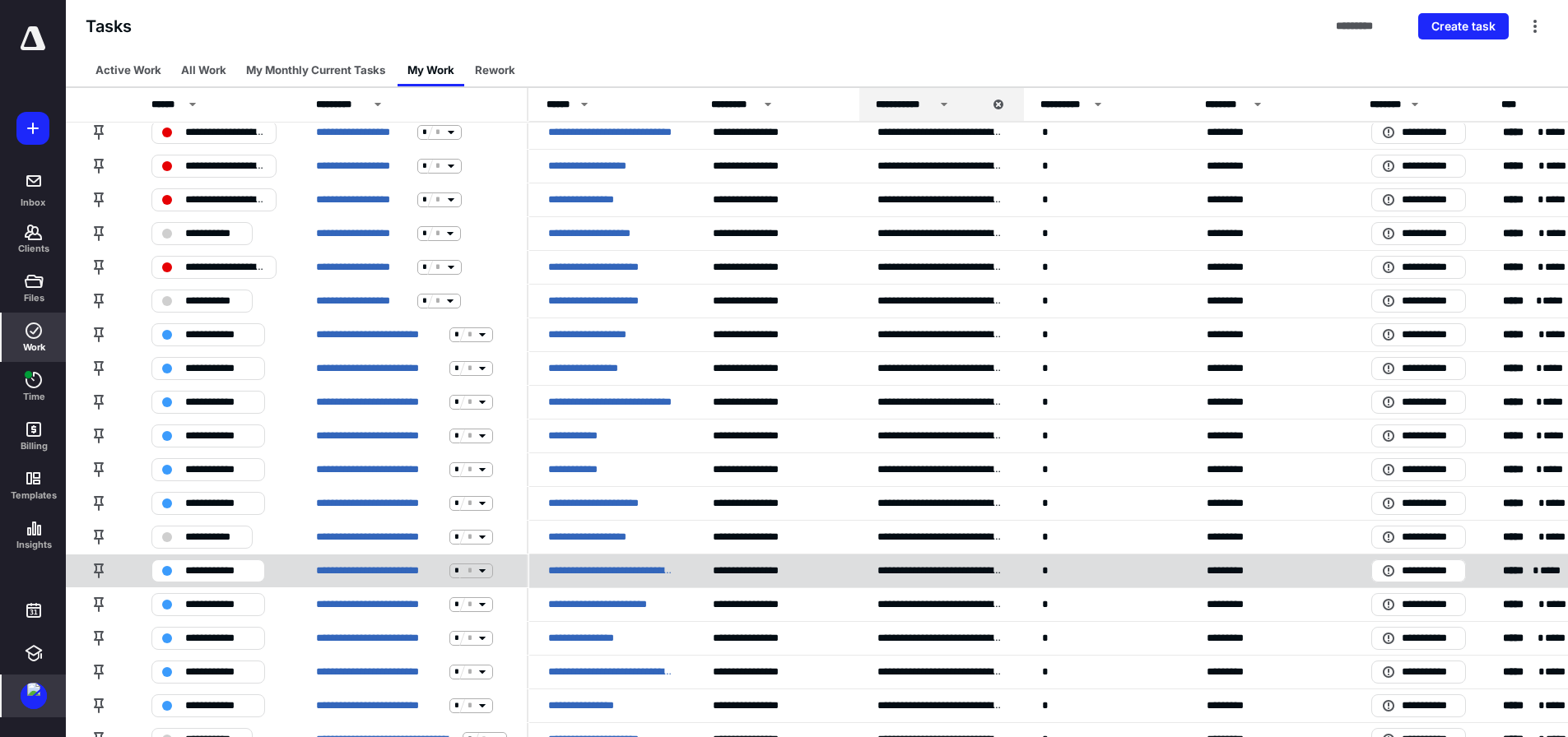 scroll, scrollTop: 823, scrollLeft: 0, axis: vertical 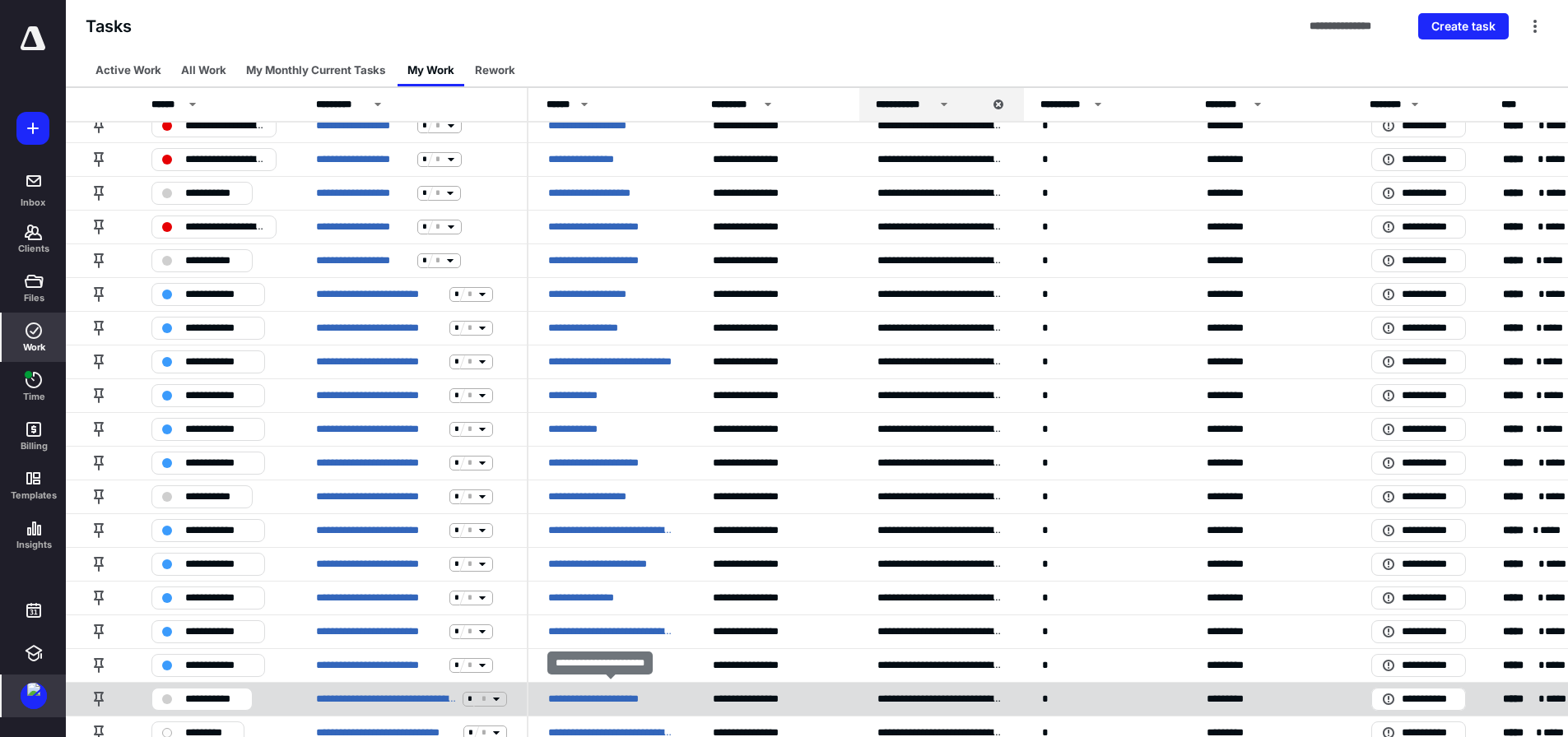 click on "**********" at bounding box center [607, 699] 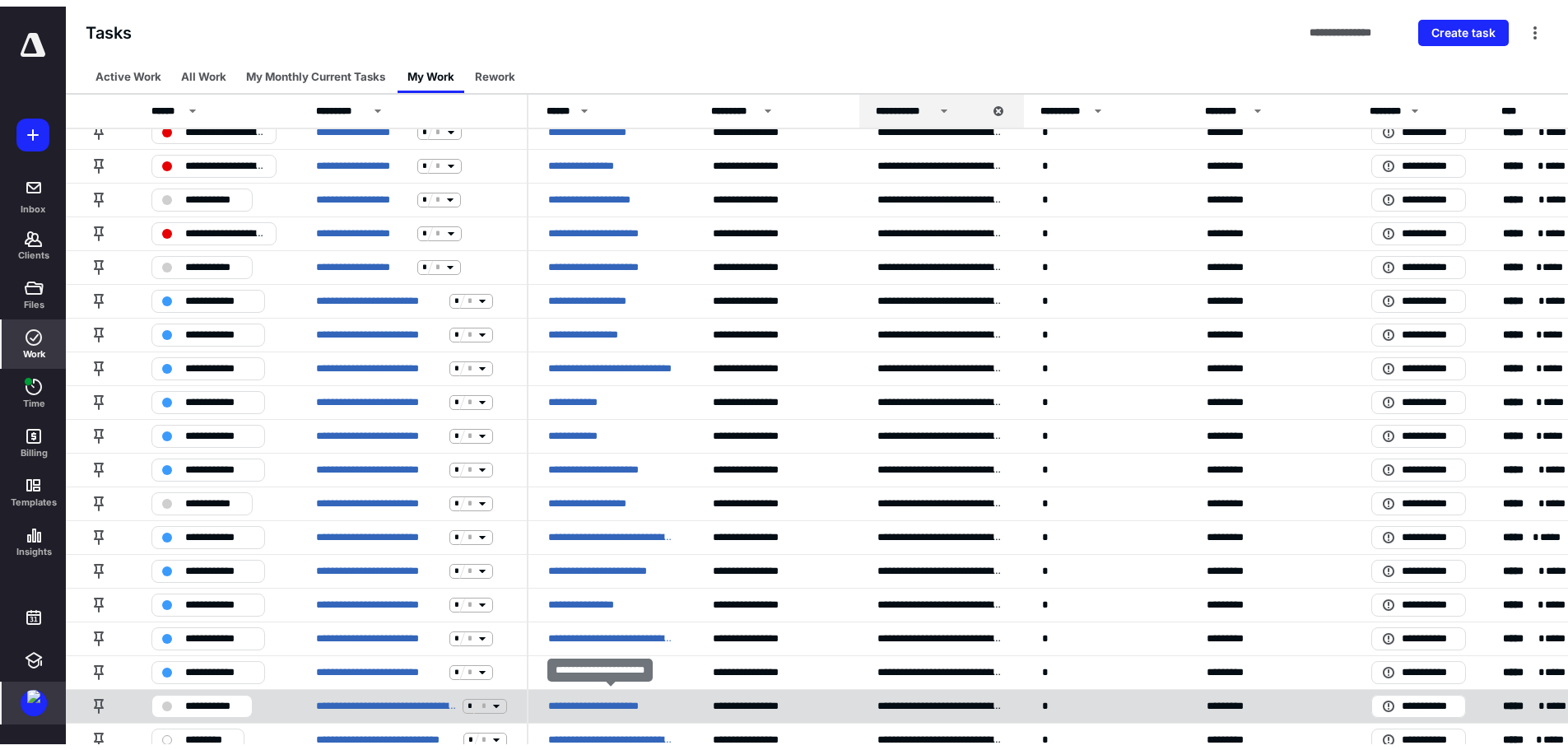scroll, scrollTop: 0, scrollLeft: 0, axis: both 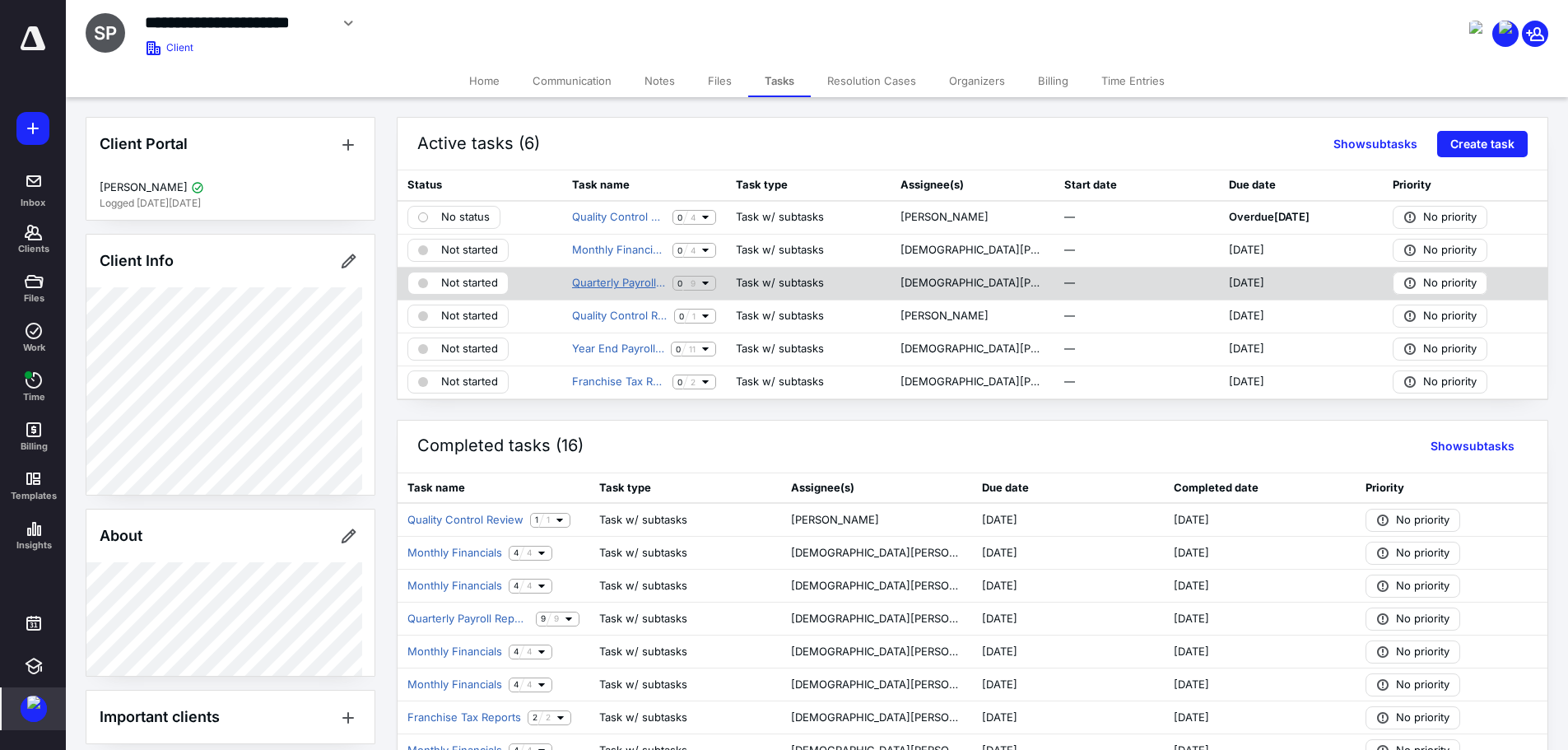 click on "Quarterly Payroll Reports Berry Services" at bounding box center [619, 283] 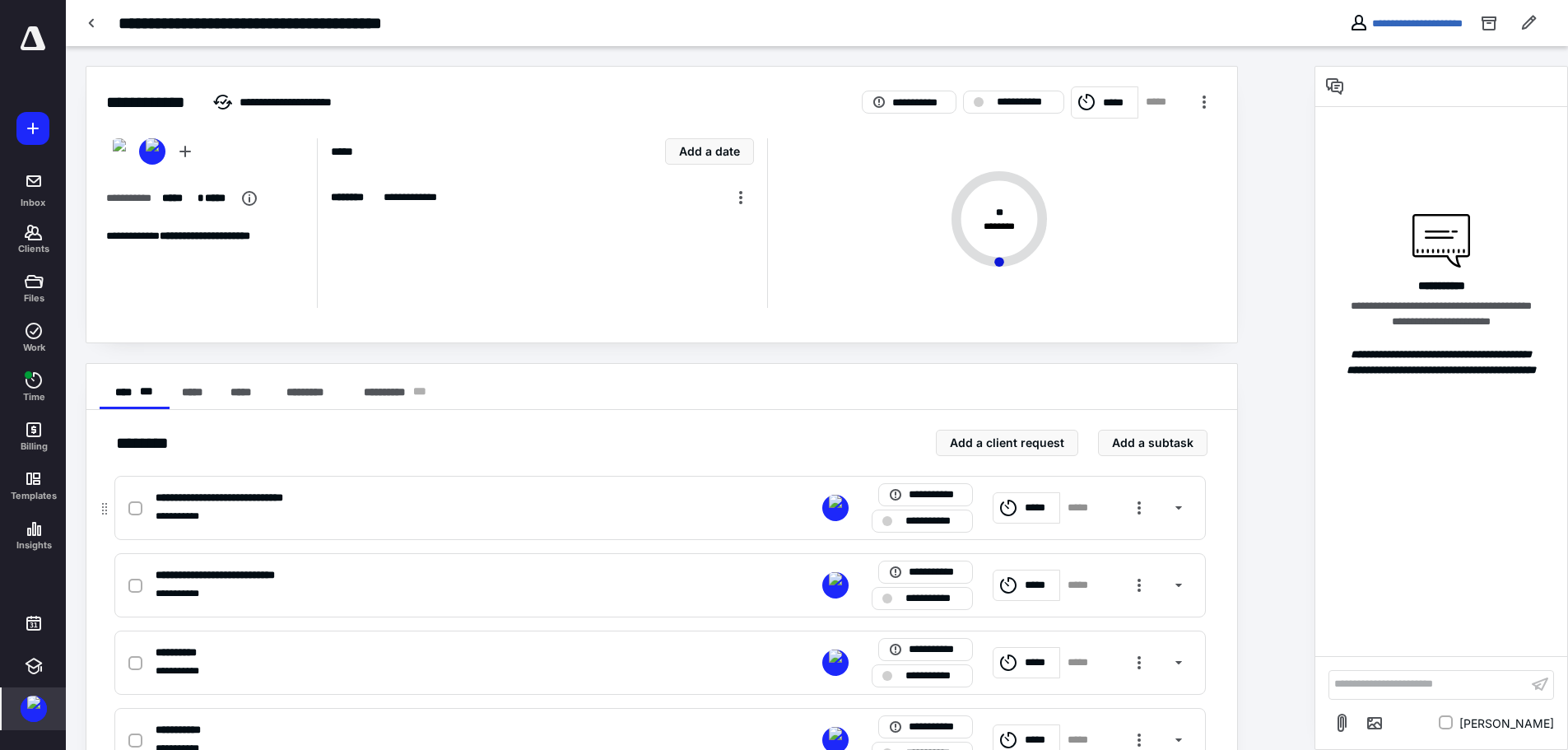 click at bounding box center (135, 509) 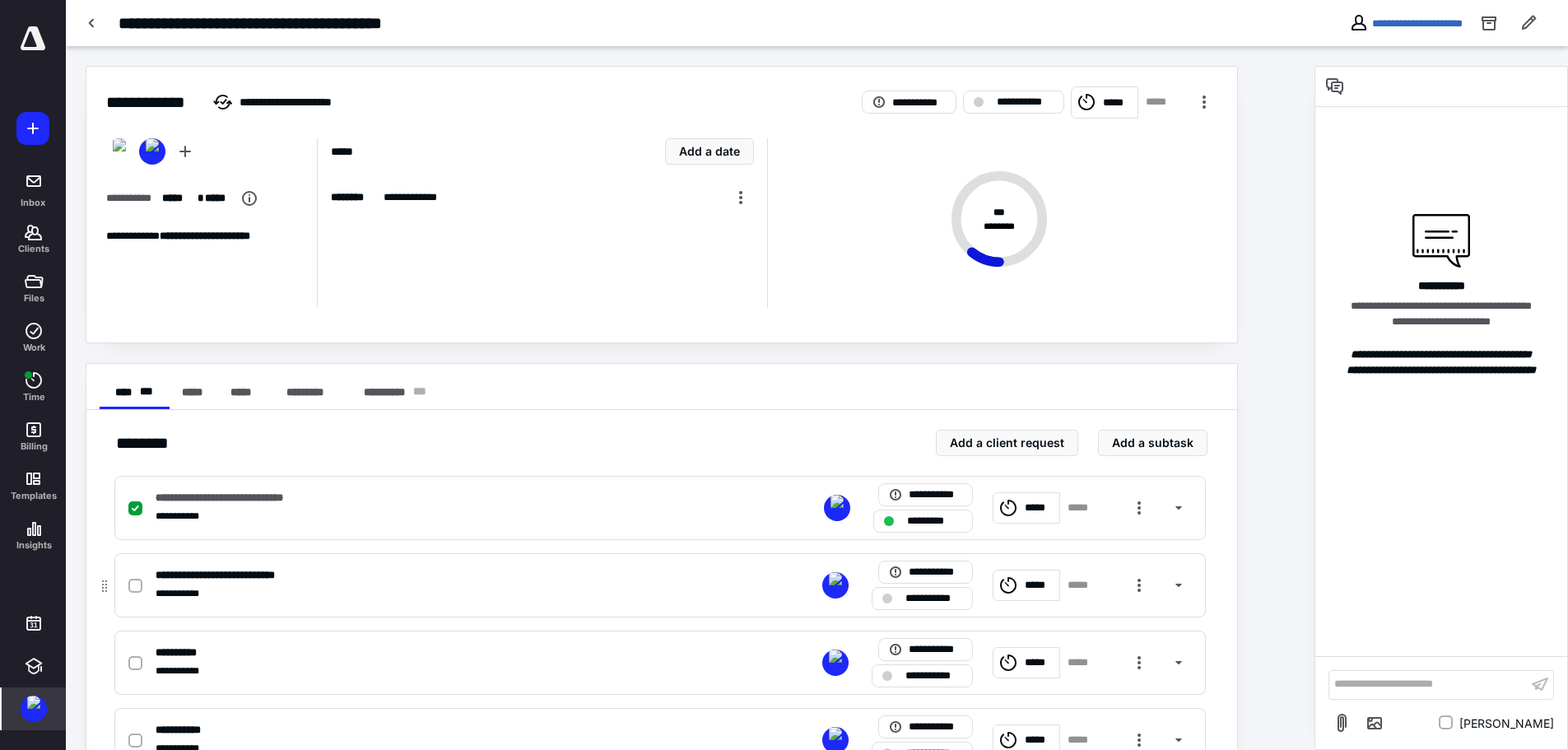 click at bounding box center [135, 586] 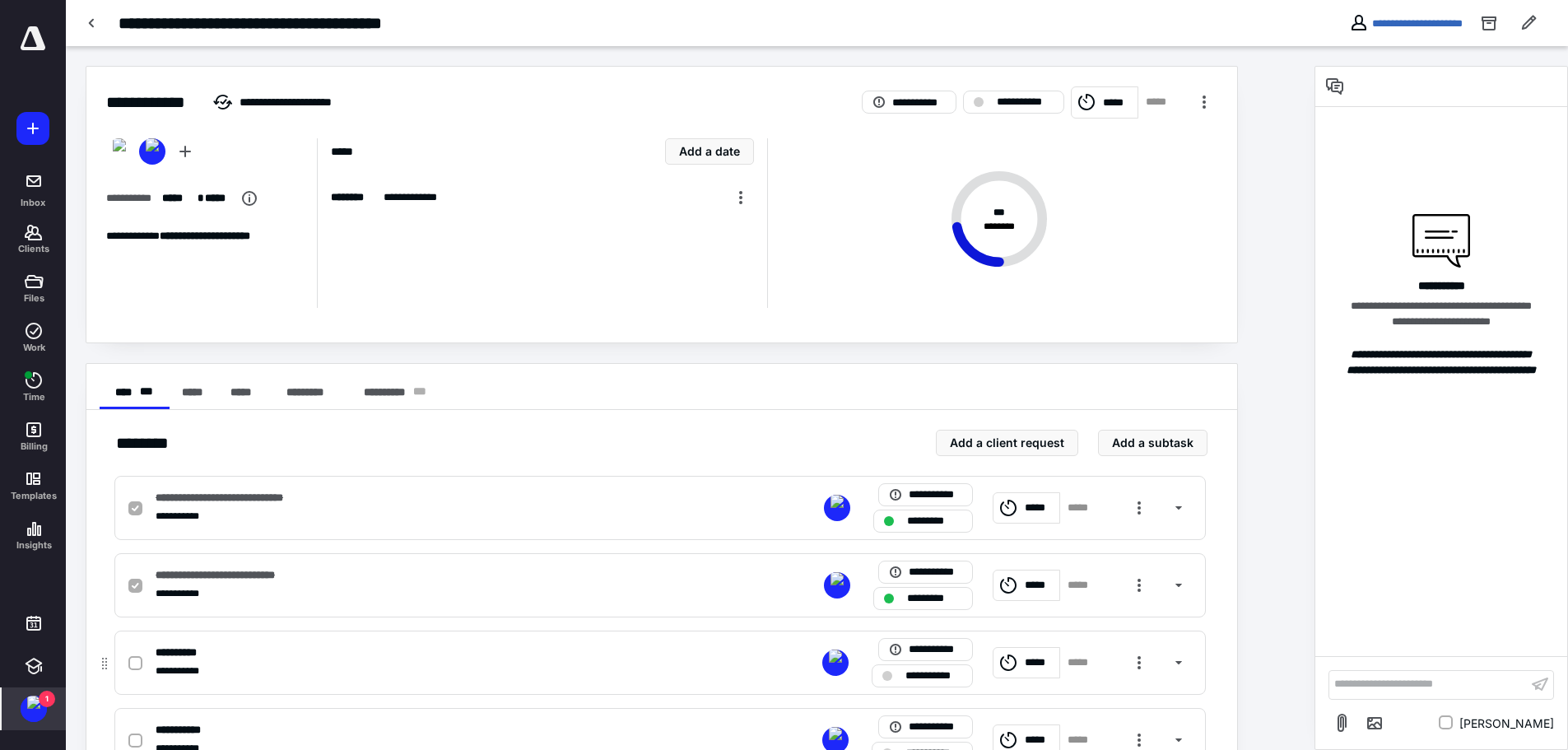 checkbox on "true" 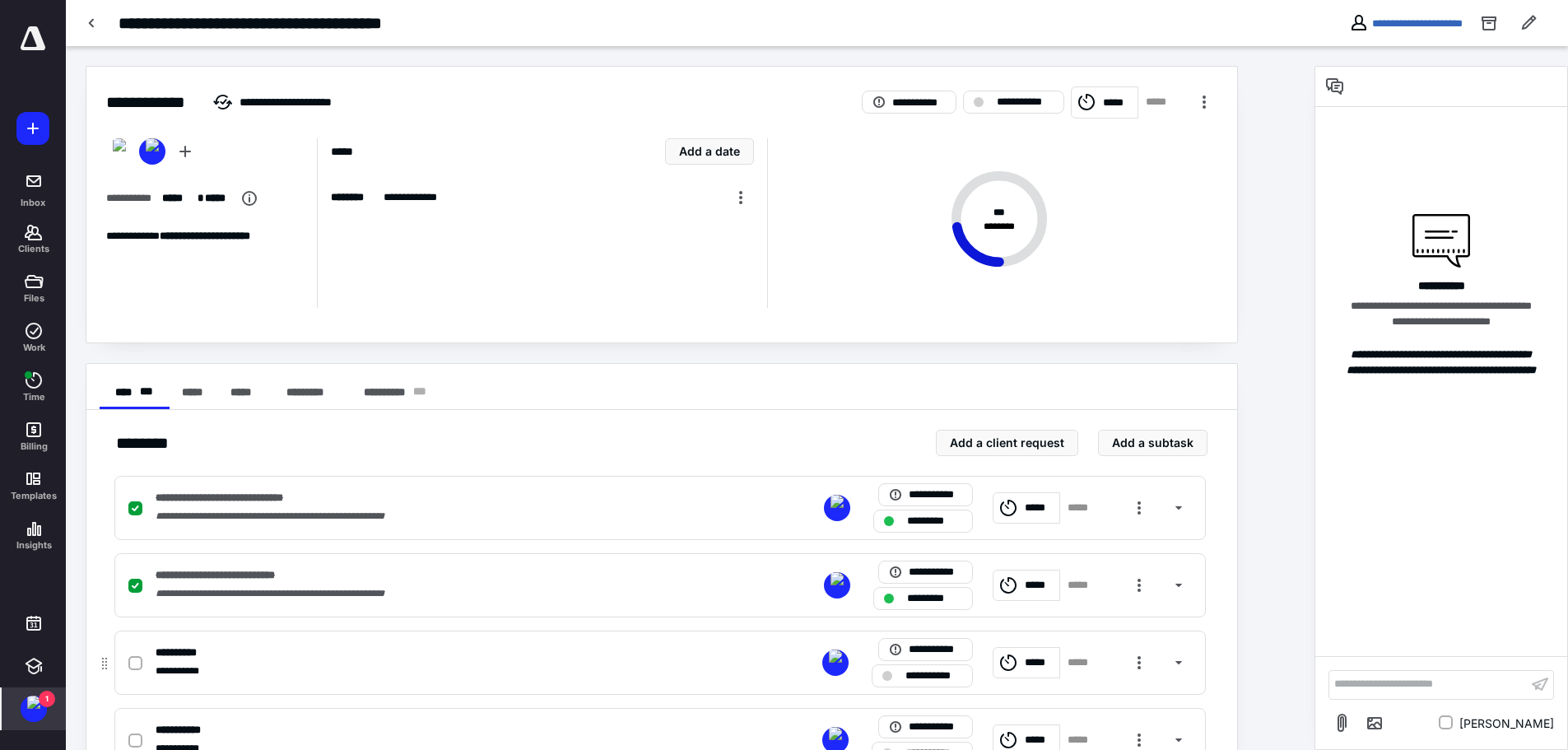 click 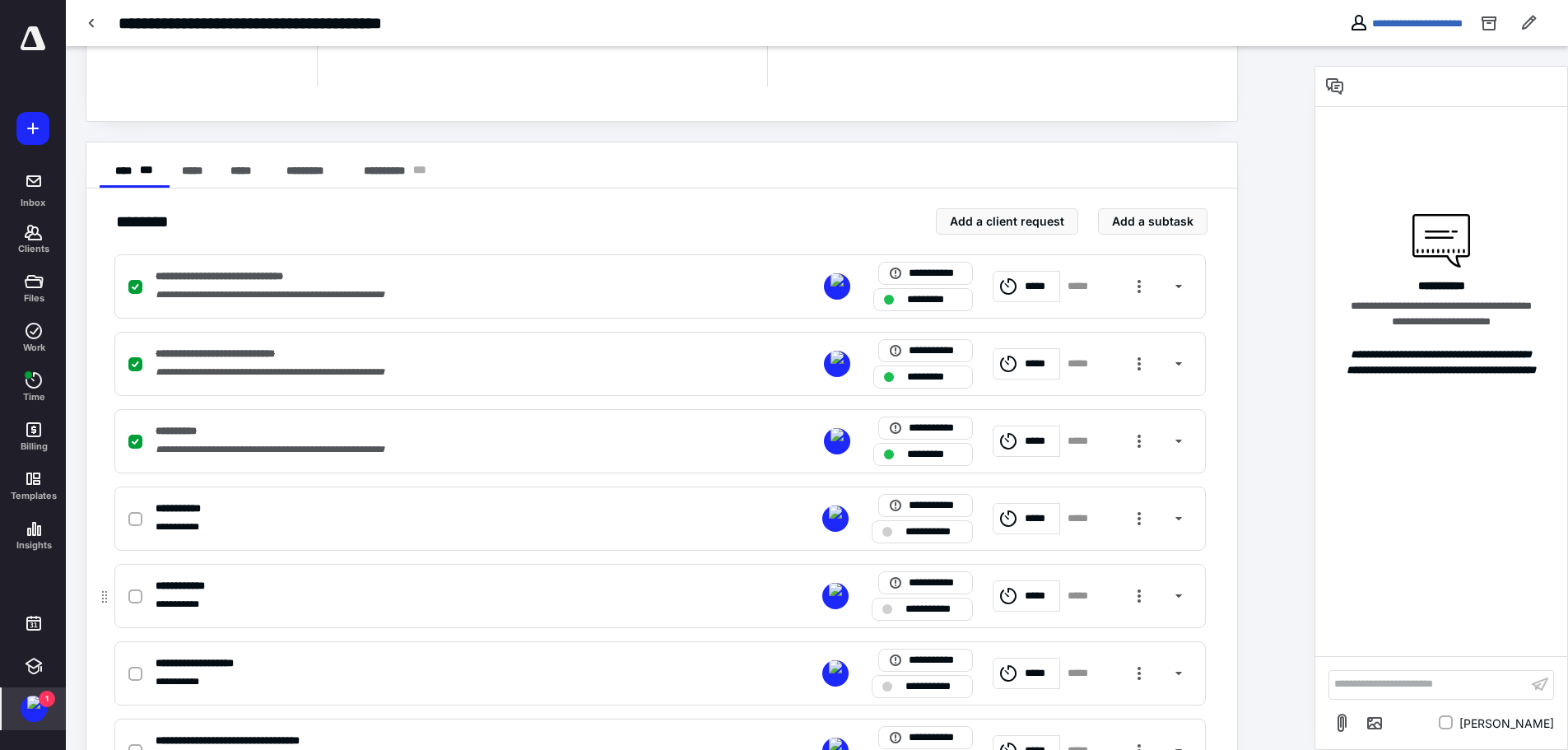 scroll, scrollTop: 247, scrollLeft: 0, axis: vertical 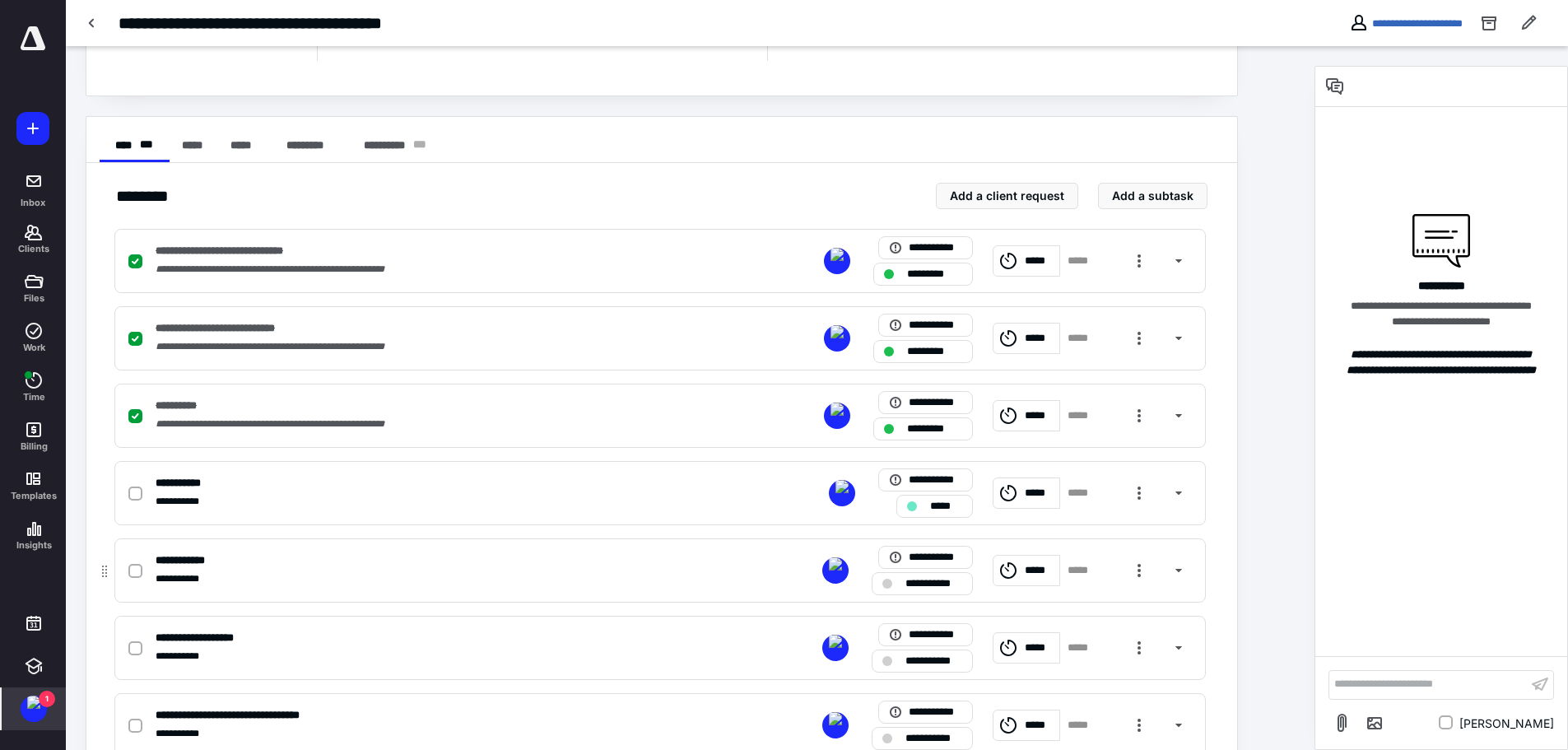 drag, startPoint x: 136, startPoint y: 491, endPoint x: 127, endPoint y: 557, distance: 66.61081 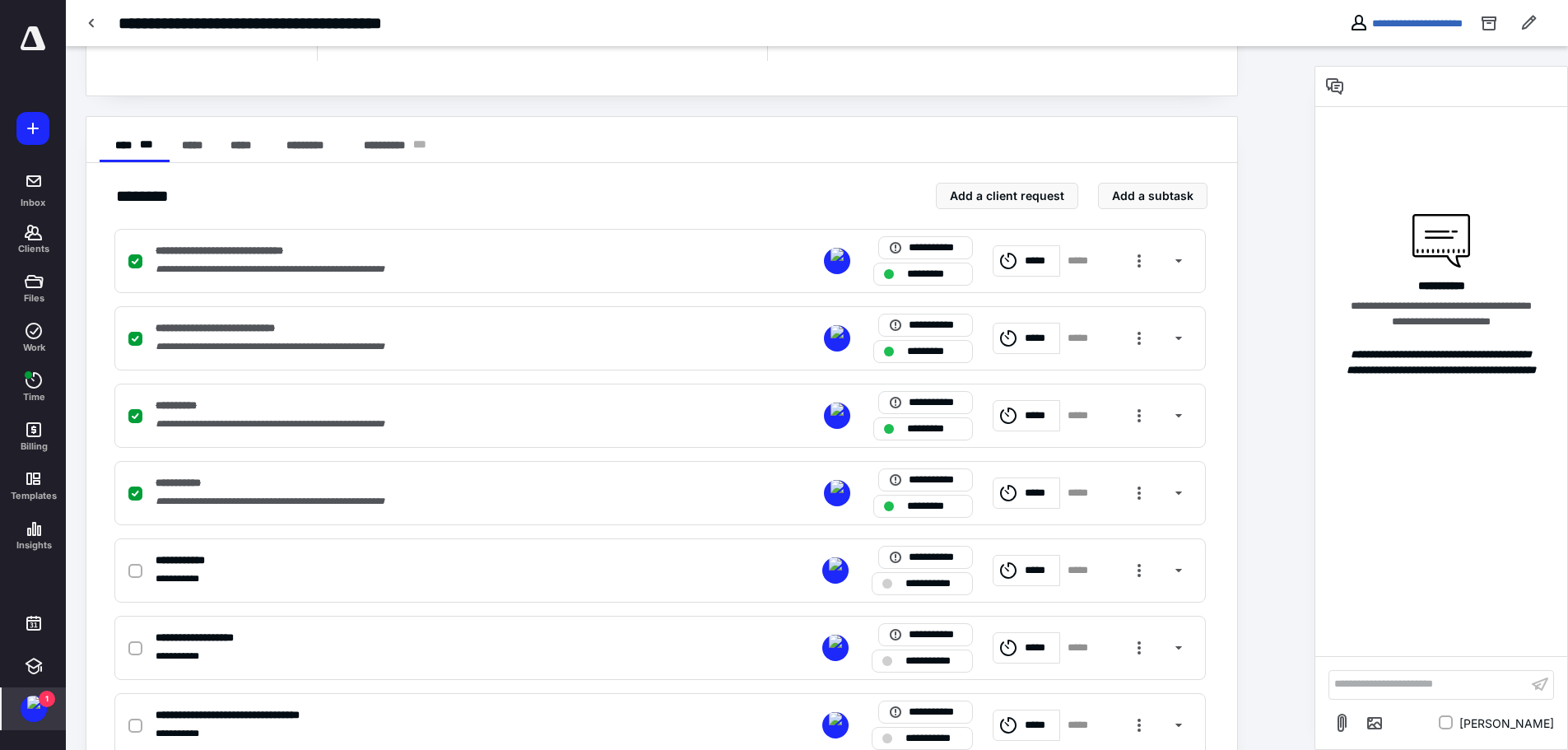 drag, startPoint x: 133, startPoint y: 570, endPoint x: 147, endPoint y: 603, distance: 35.846897 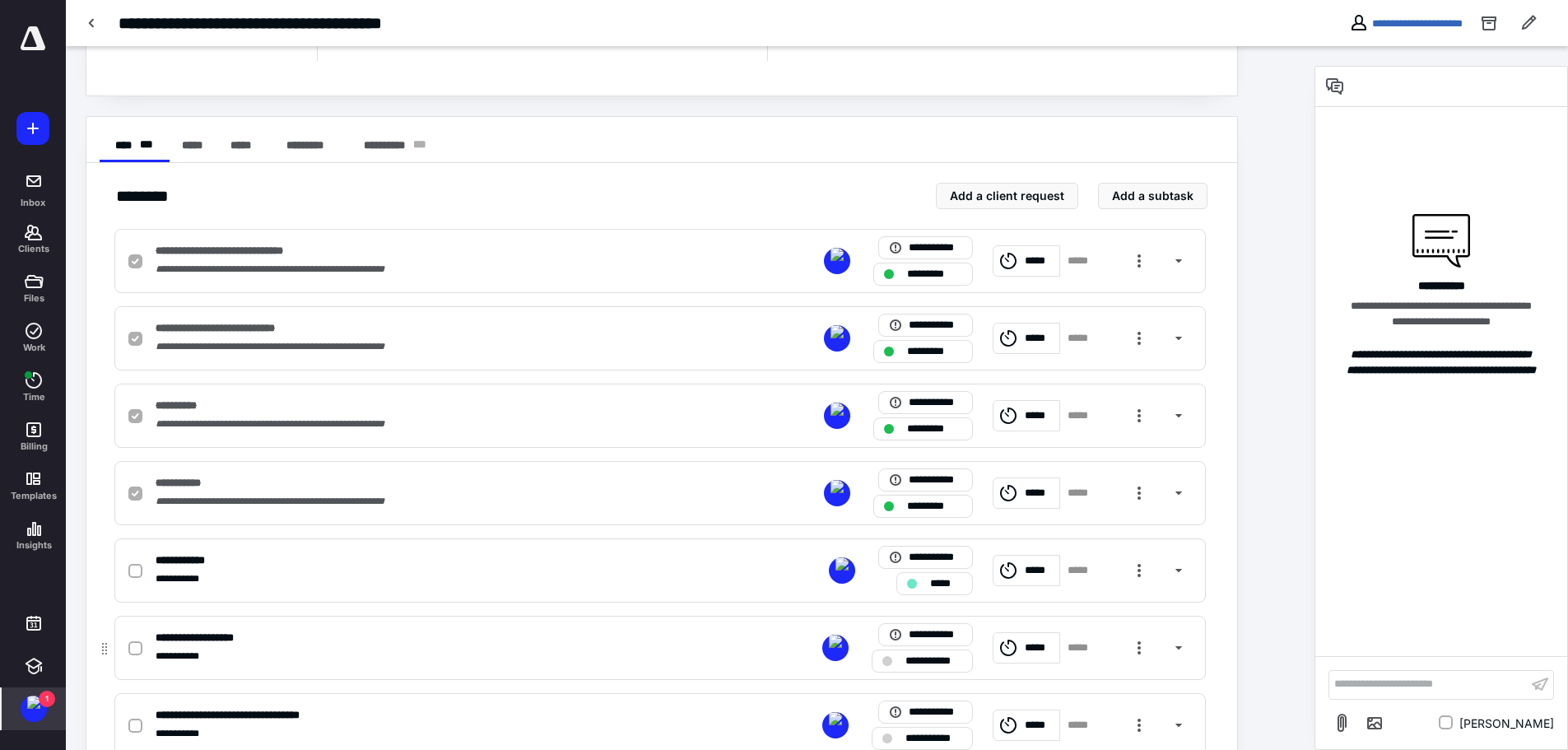 checkbox on "true" 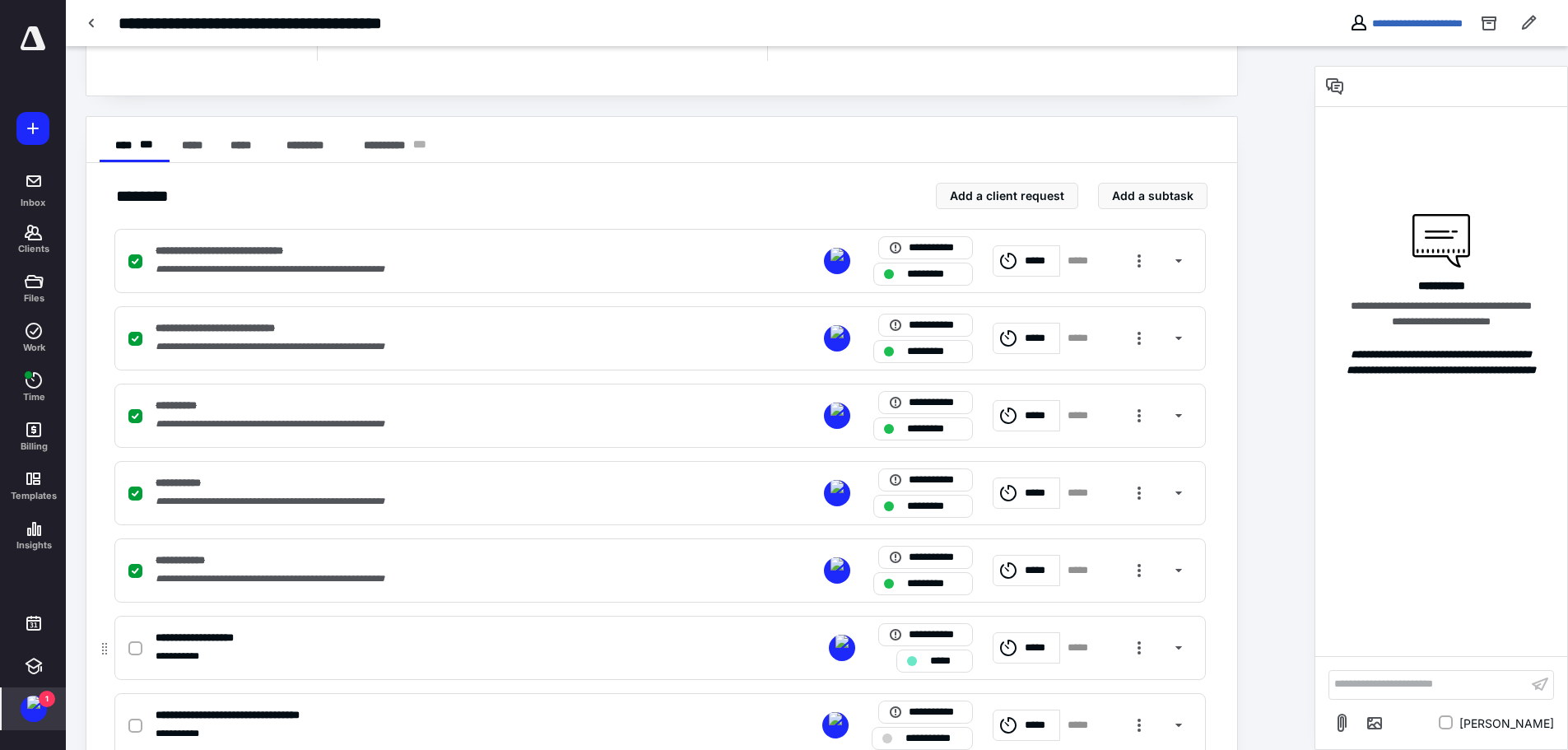 click 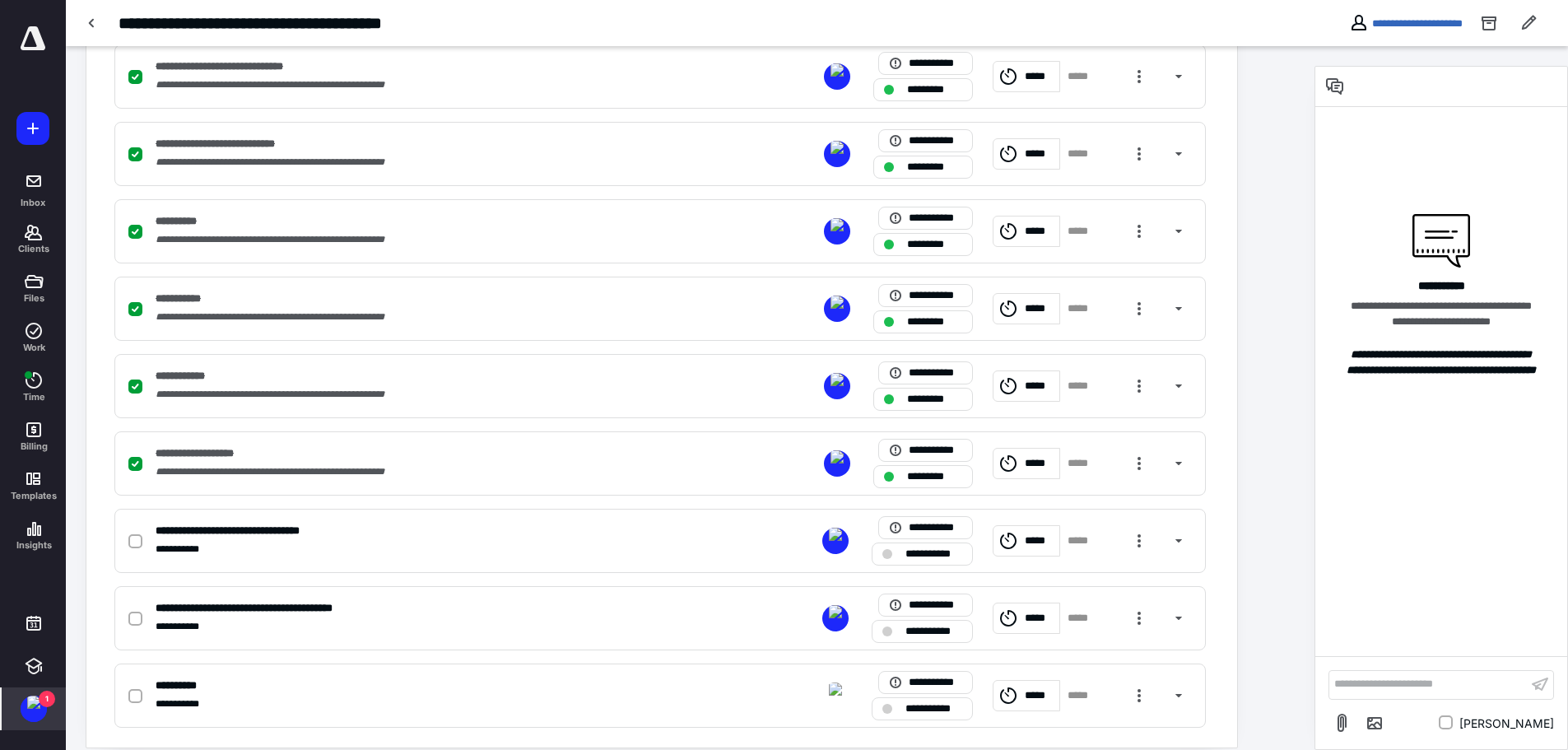 scroll, scrollTop: 450, scrollLeft: 0, axis: vertical 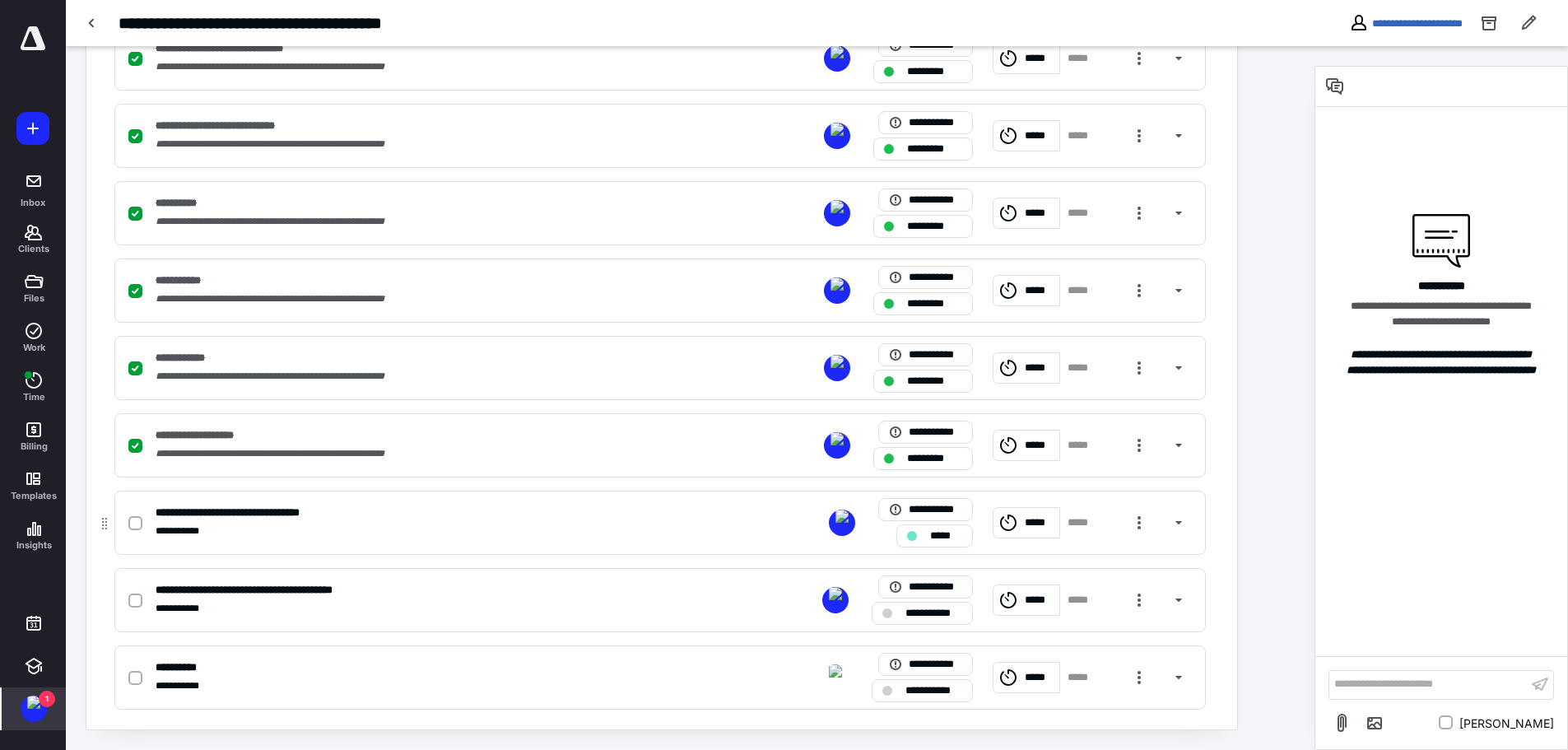 click 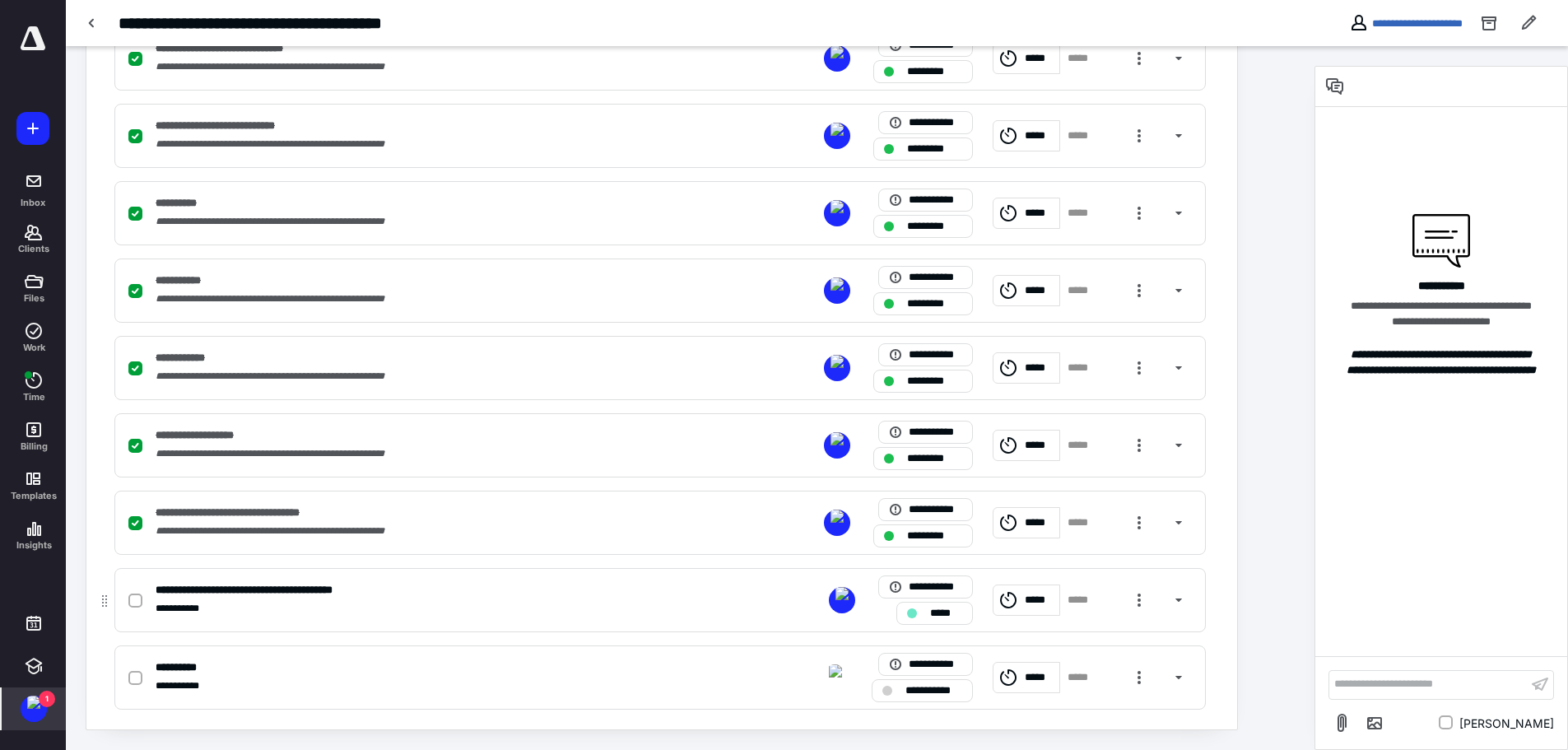 click 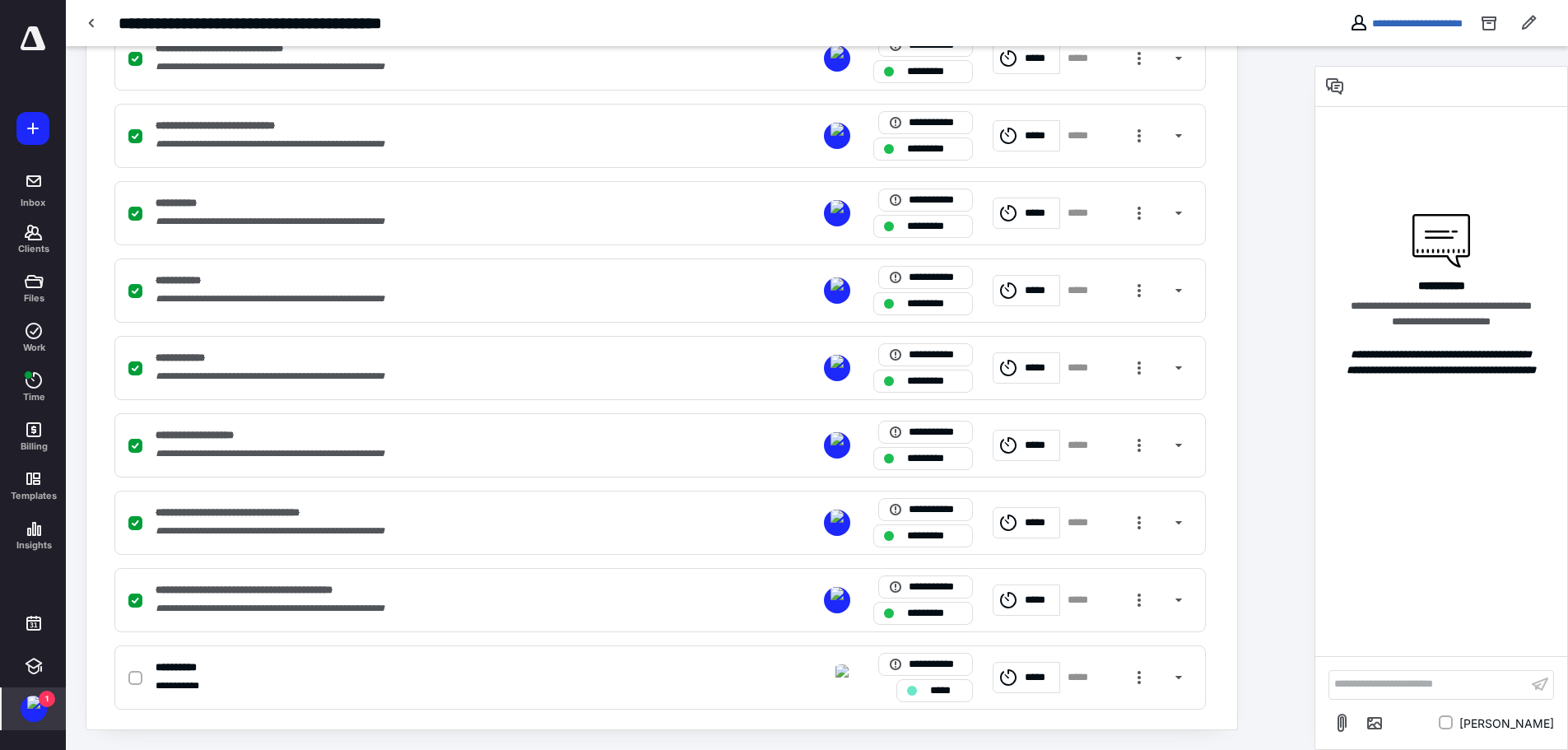 click at bounding box center [34, 702] 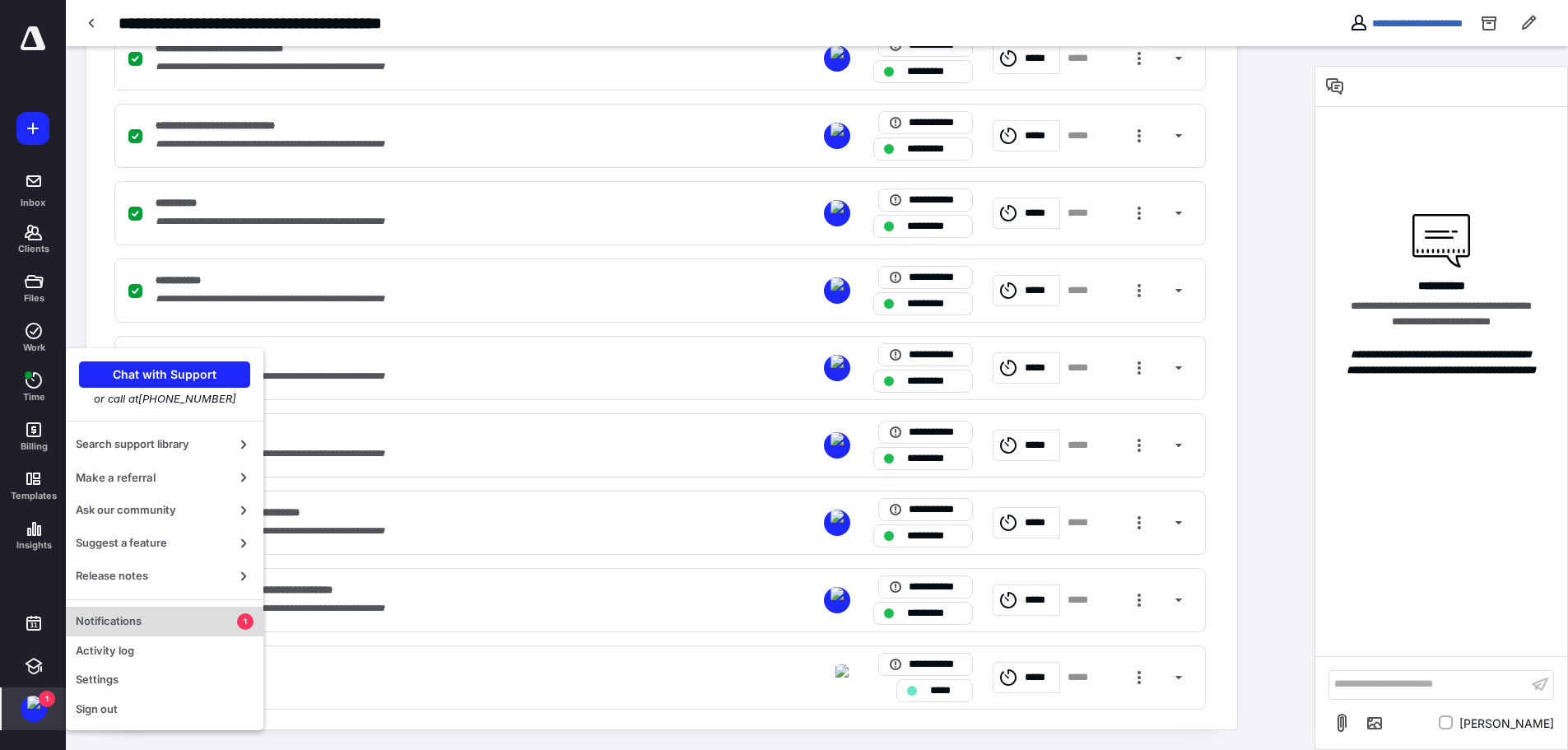 click on "Notifications" at bounding box center (156, 622) 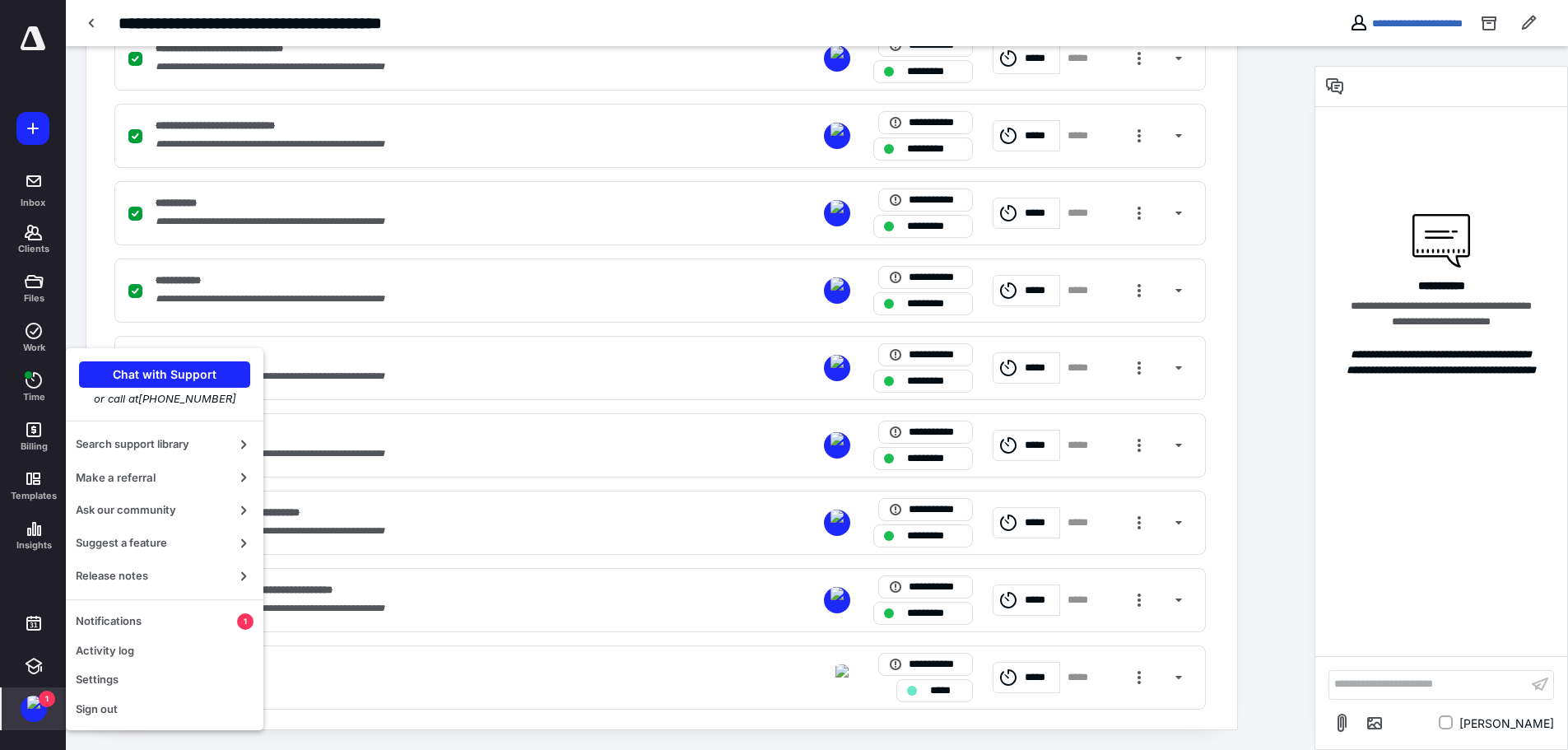 scroll, scrollTop: 0, scrollLeft: 0, axis: both 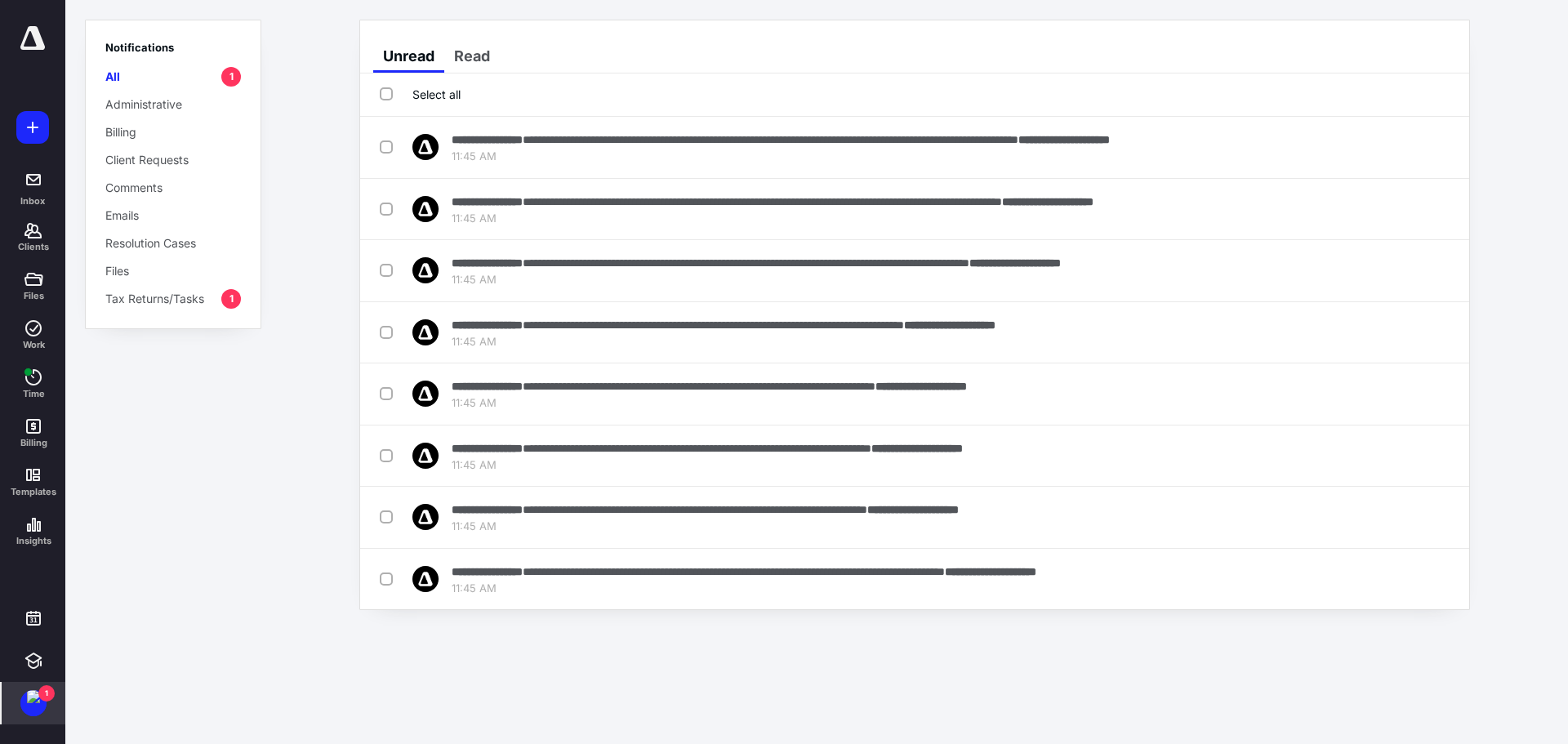 click on "Select all" at bounding box center [420, 94] 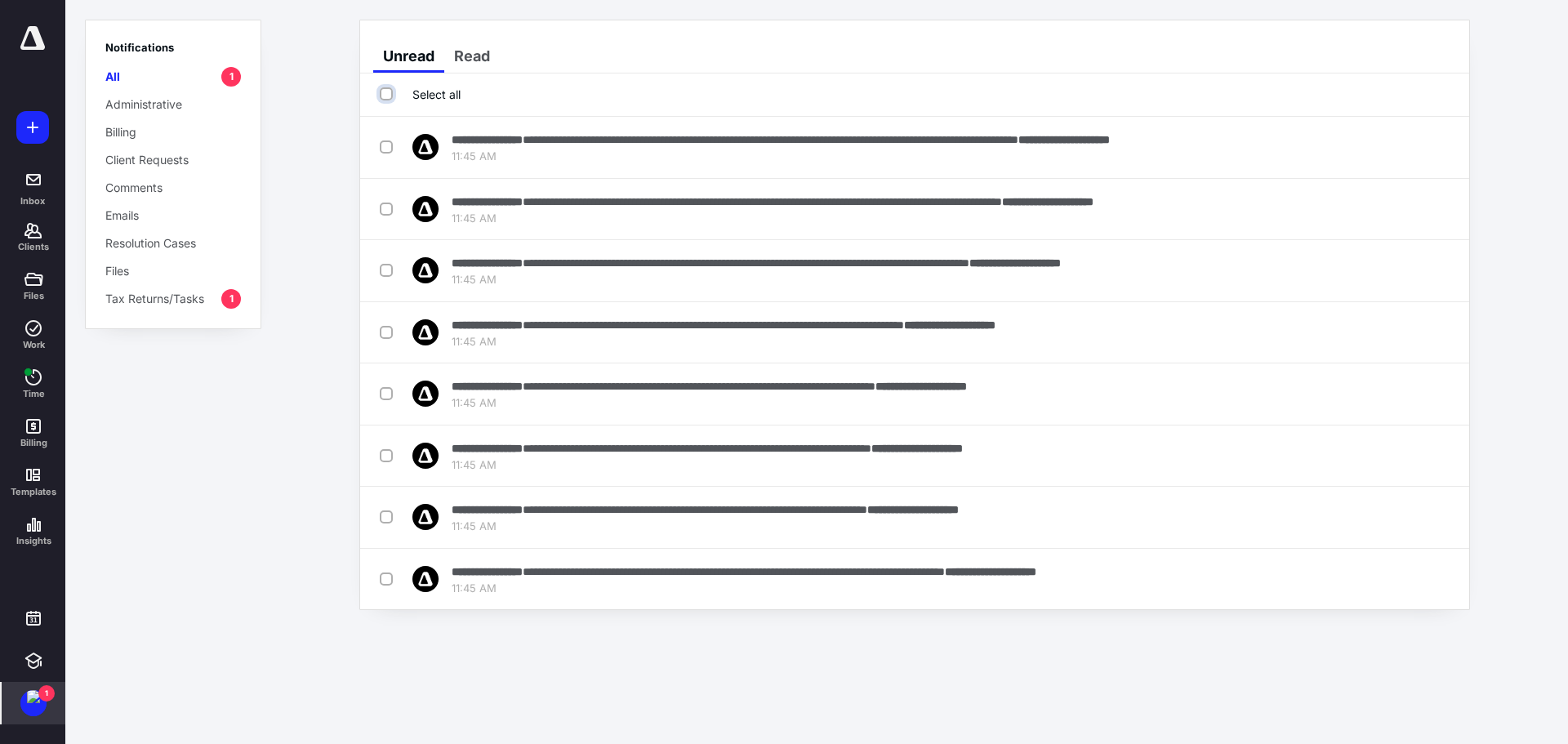 click on "Select all" at bounding box center (388, 94) 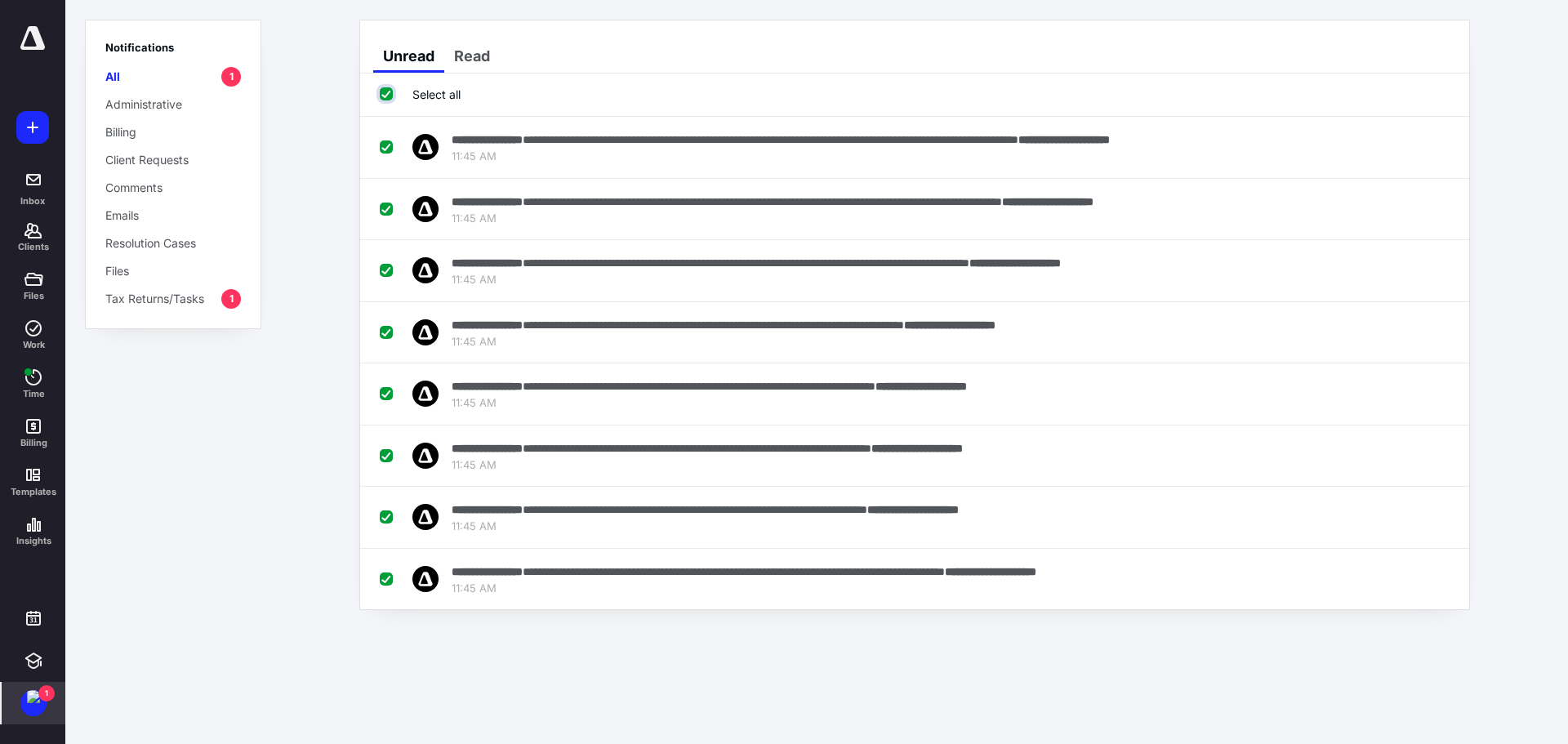 checkbox on "true" 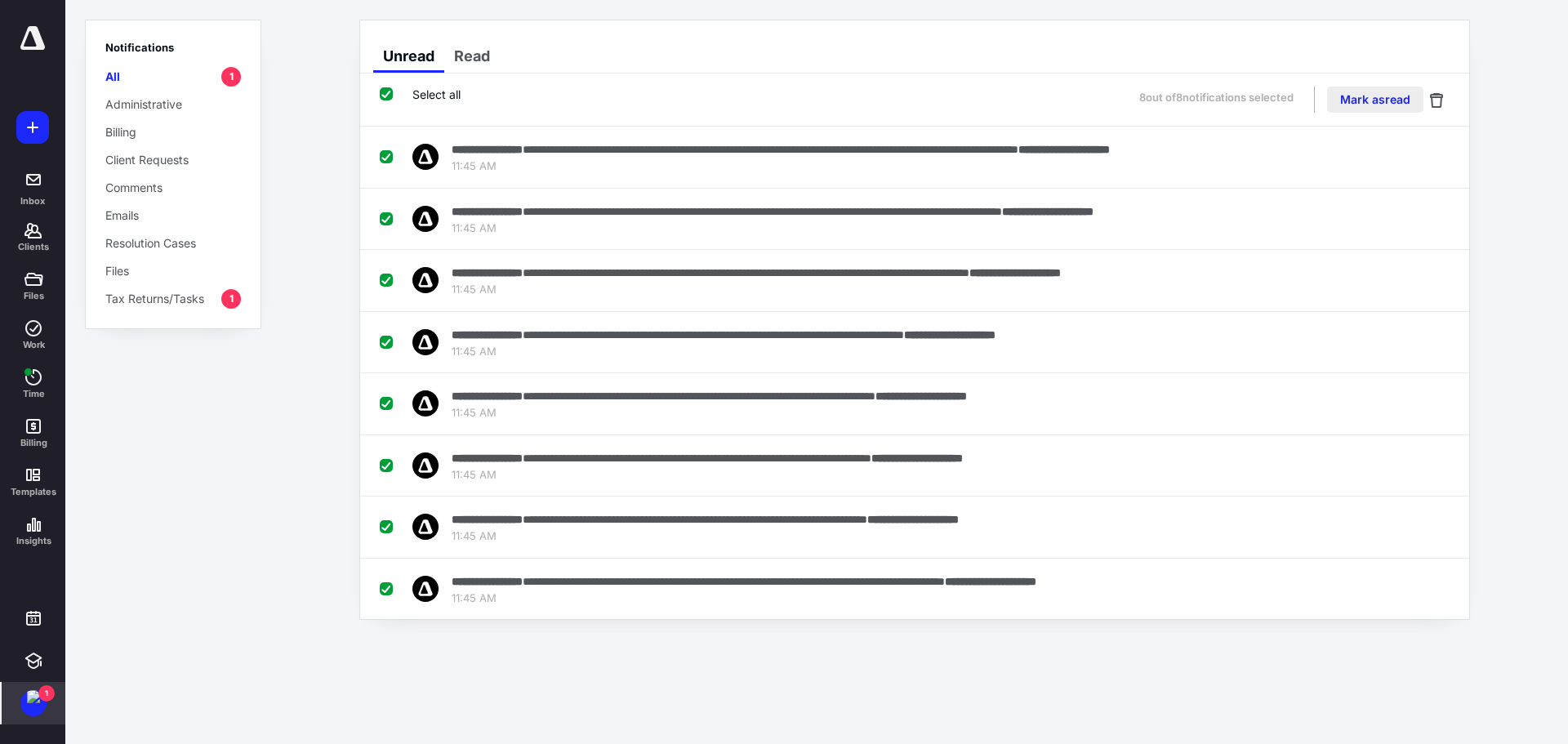 click on "Mark as  read" at bounding box center (1375, 100) 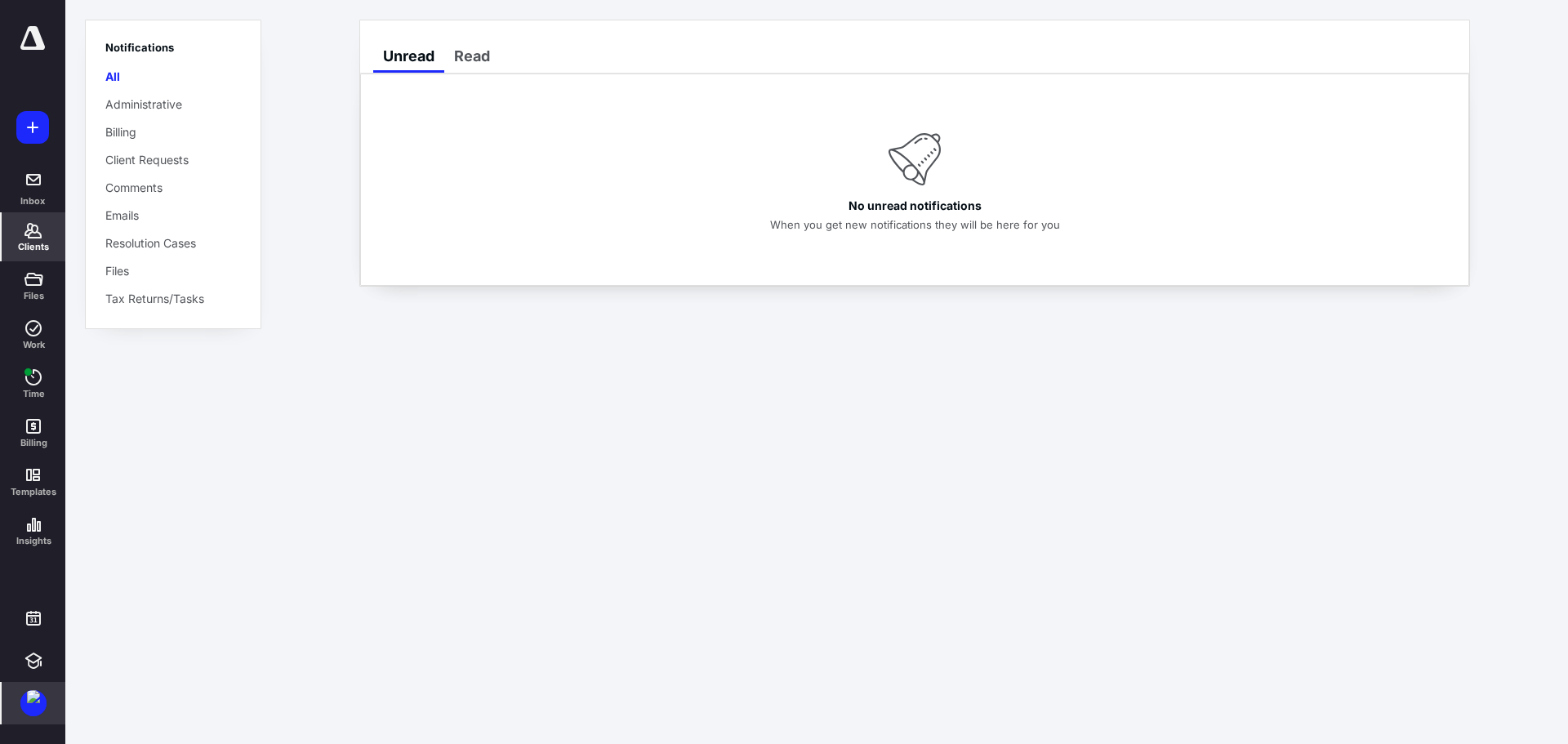 click 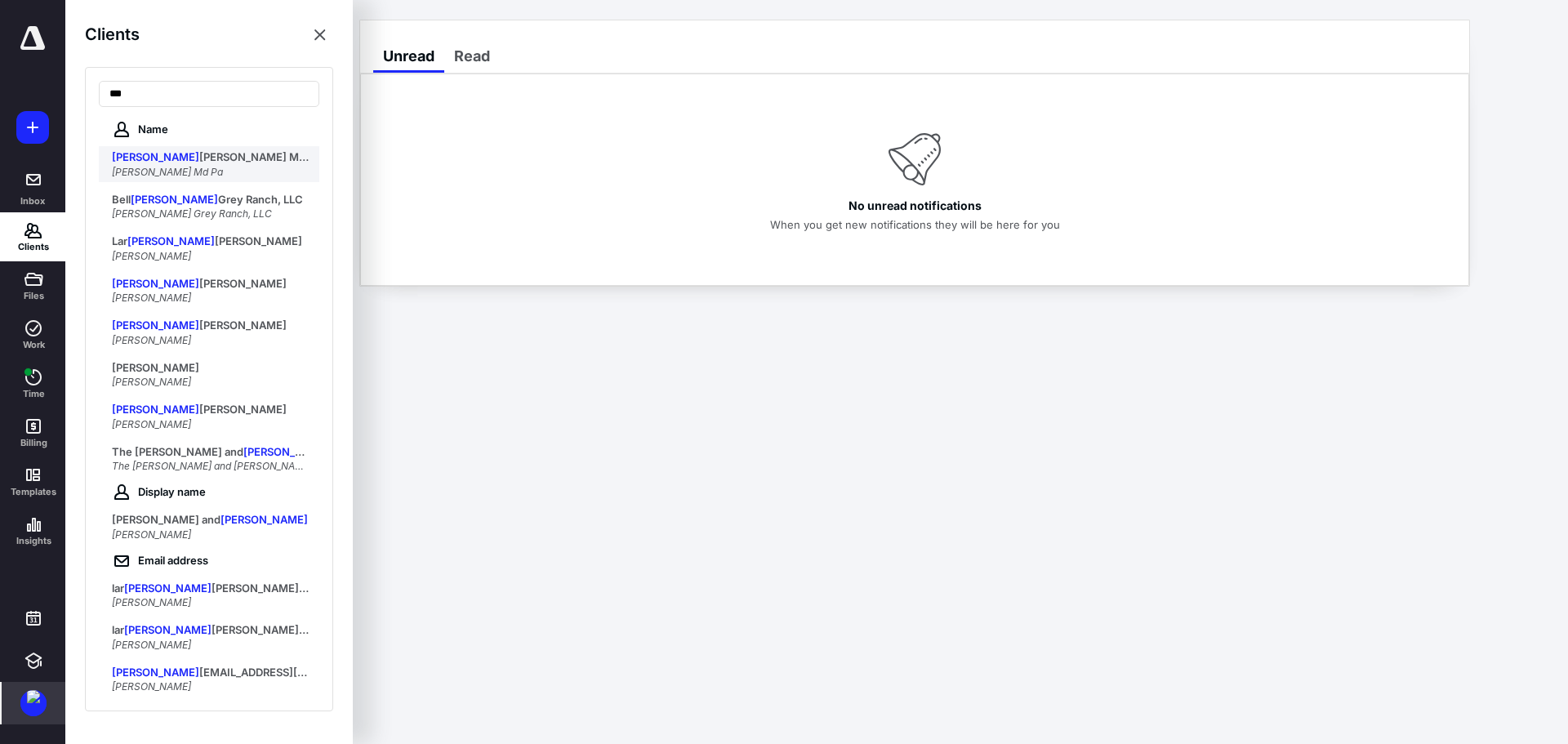 type on "***" 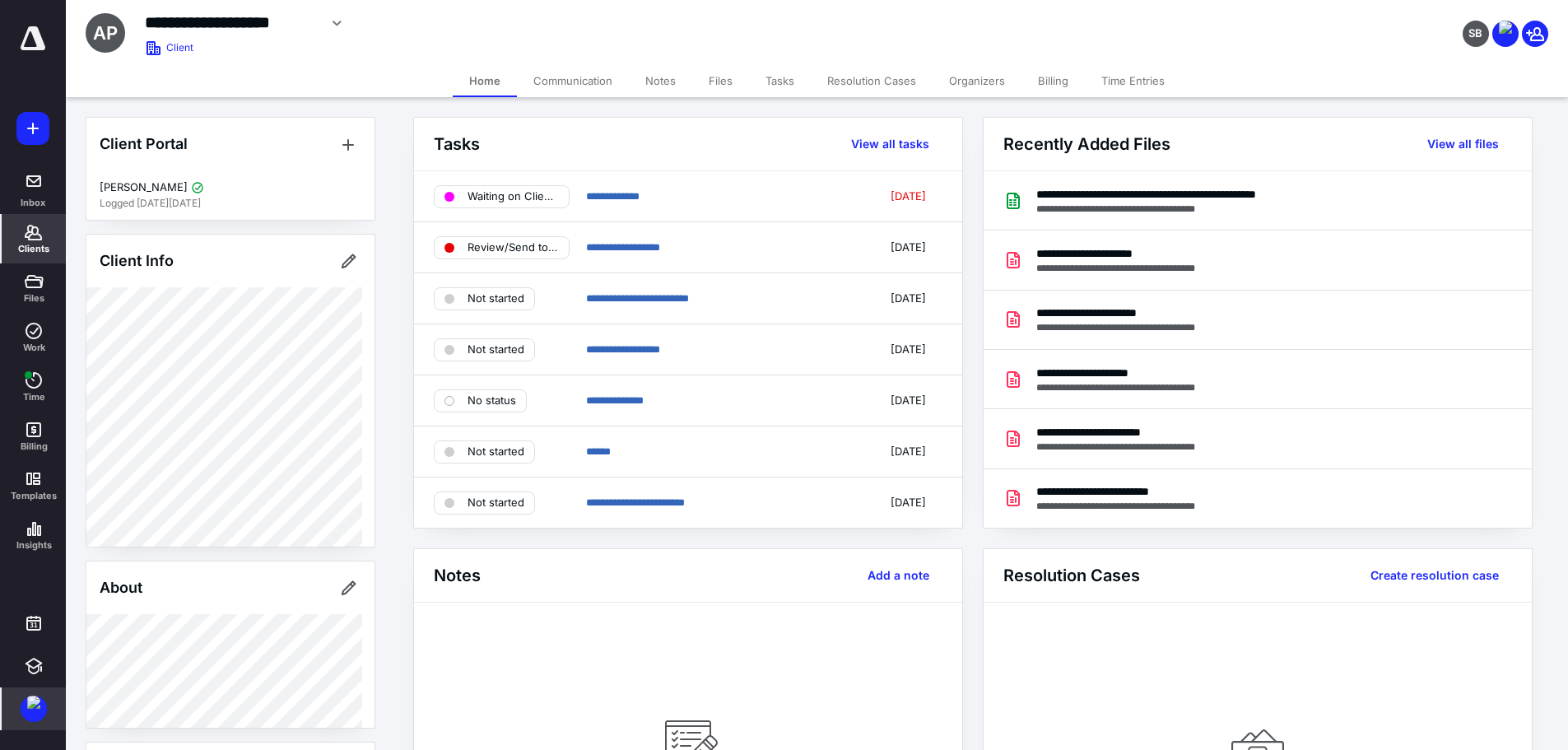 click on "Files" at bounding box center [720, 81] 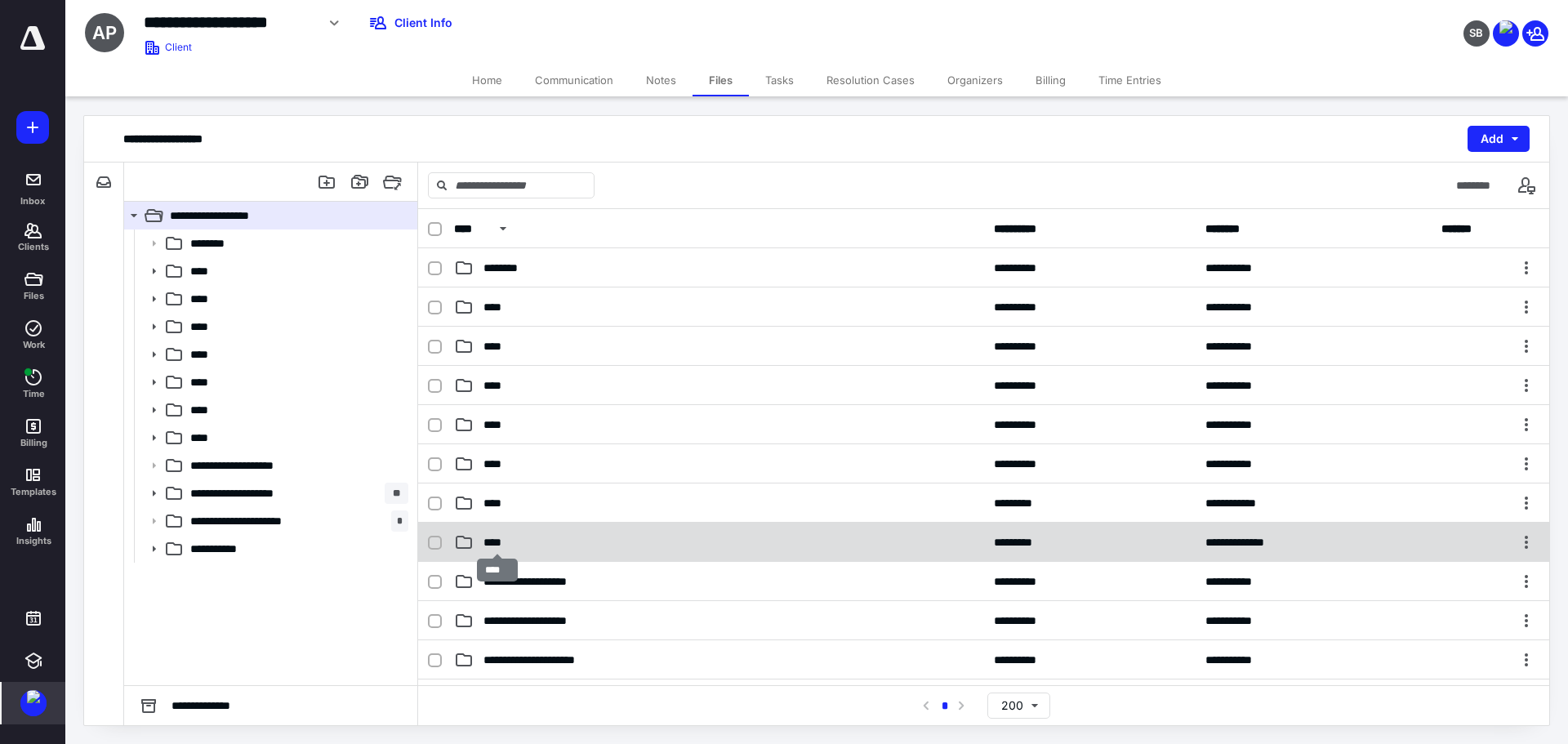 click on "****" at bounding box center (497, 542) 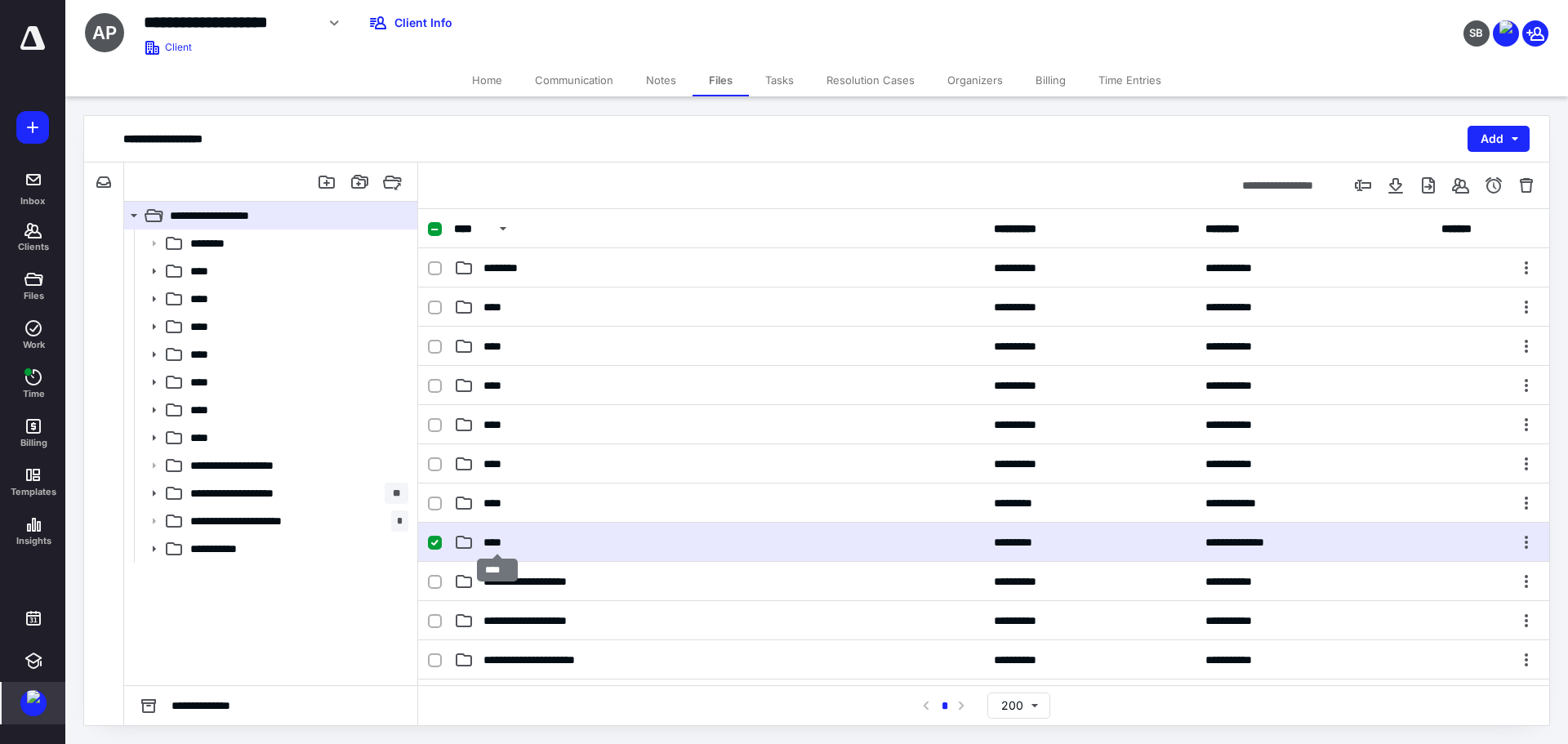 click on "****" at bounding box center [497, 542] 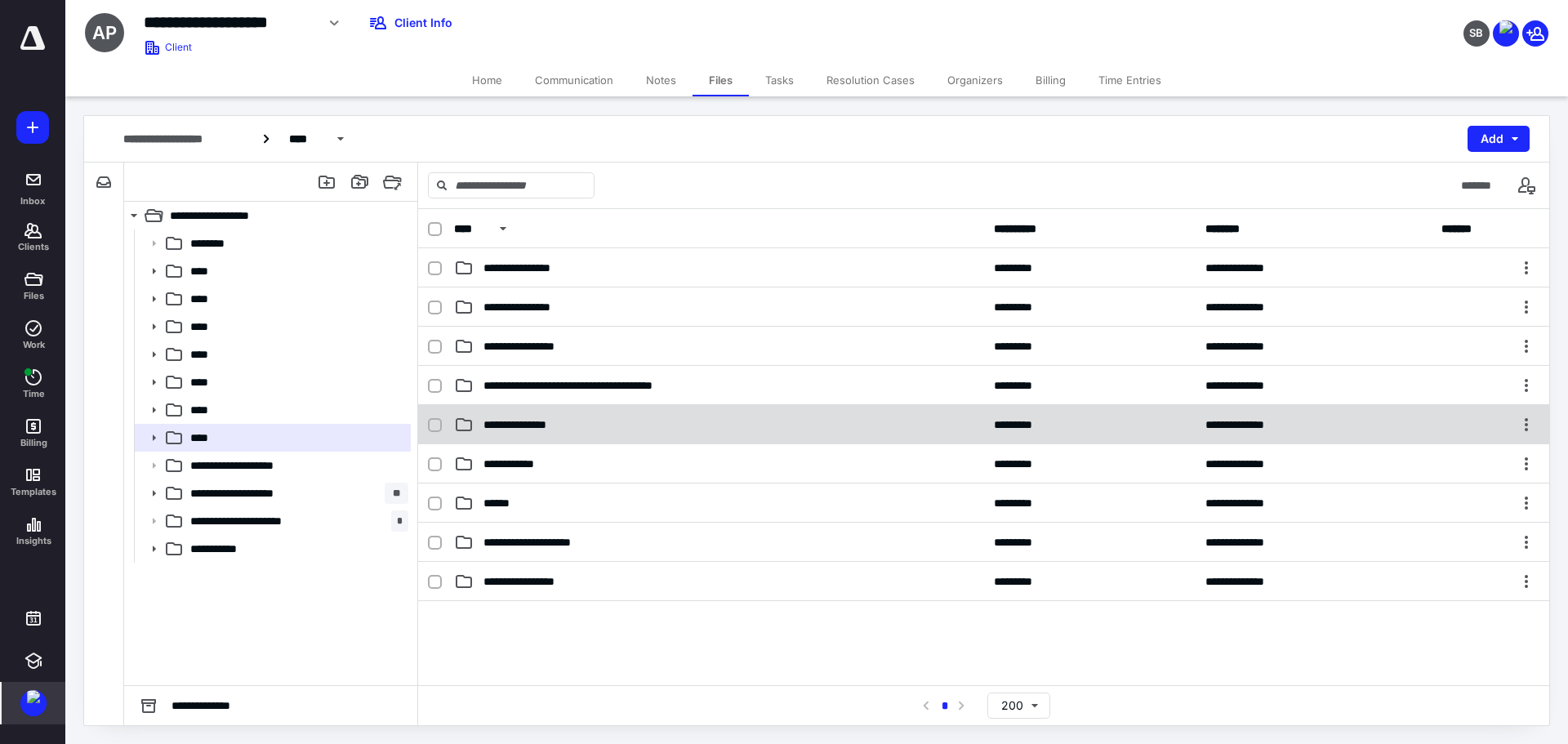 click on "**********" at bounding box center [524, 425] 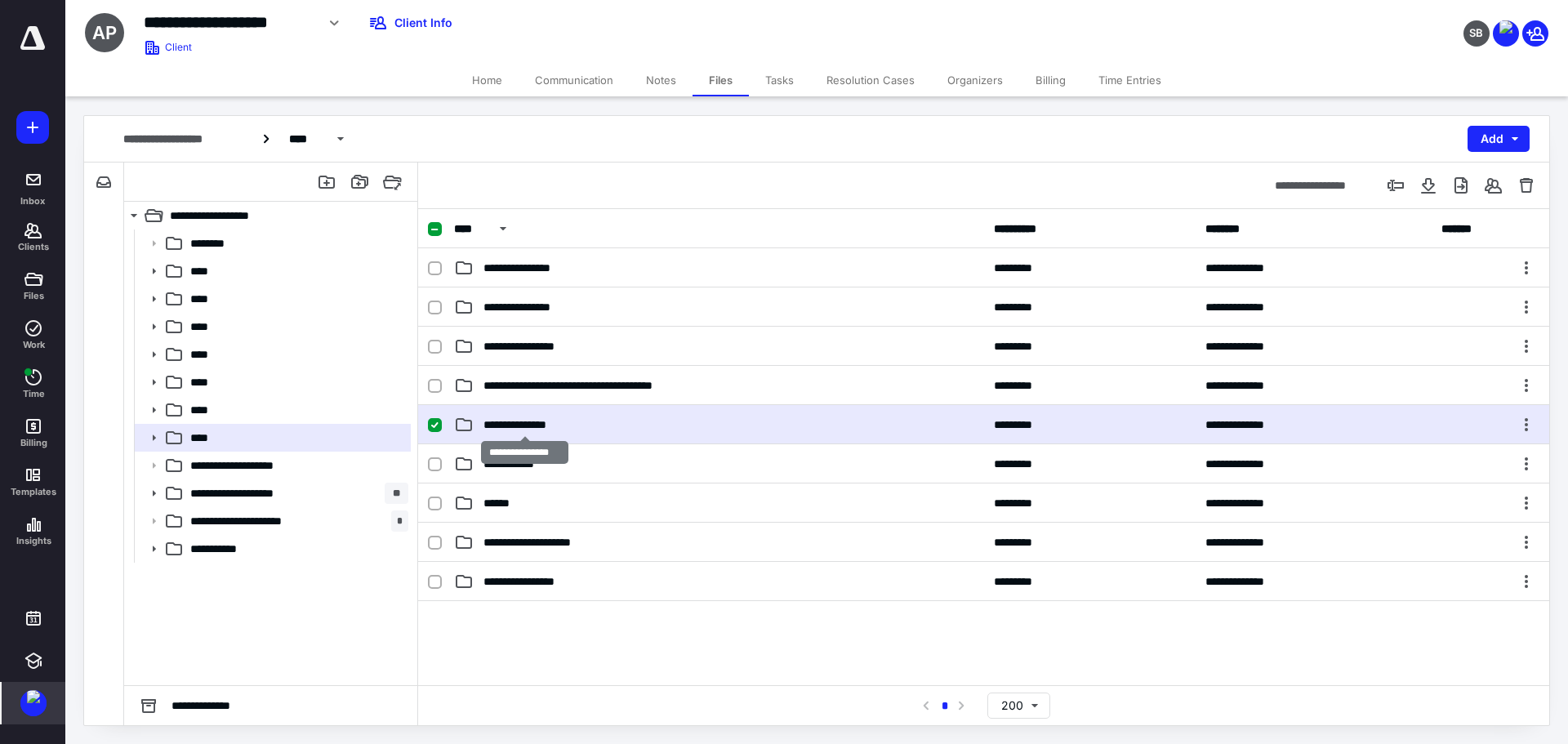 click on "**********" at bounding box center (524, 425) 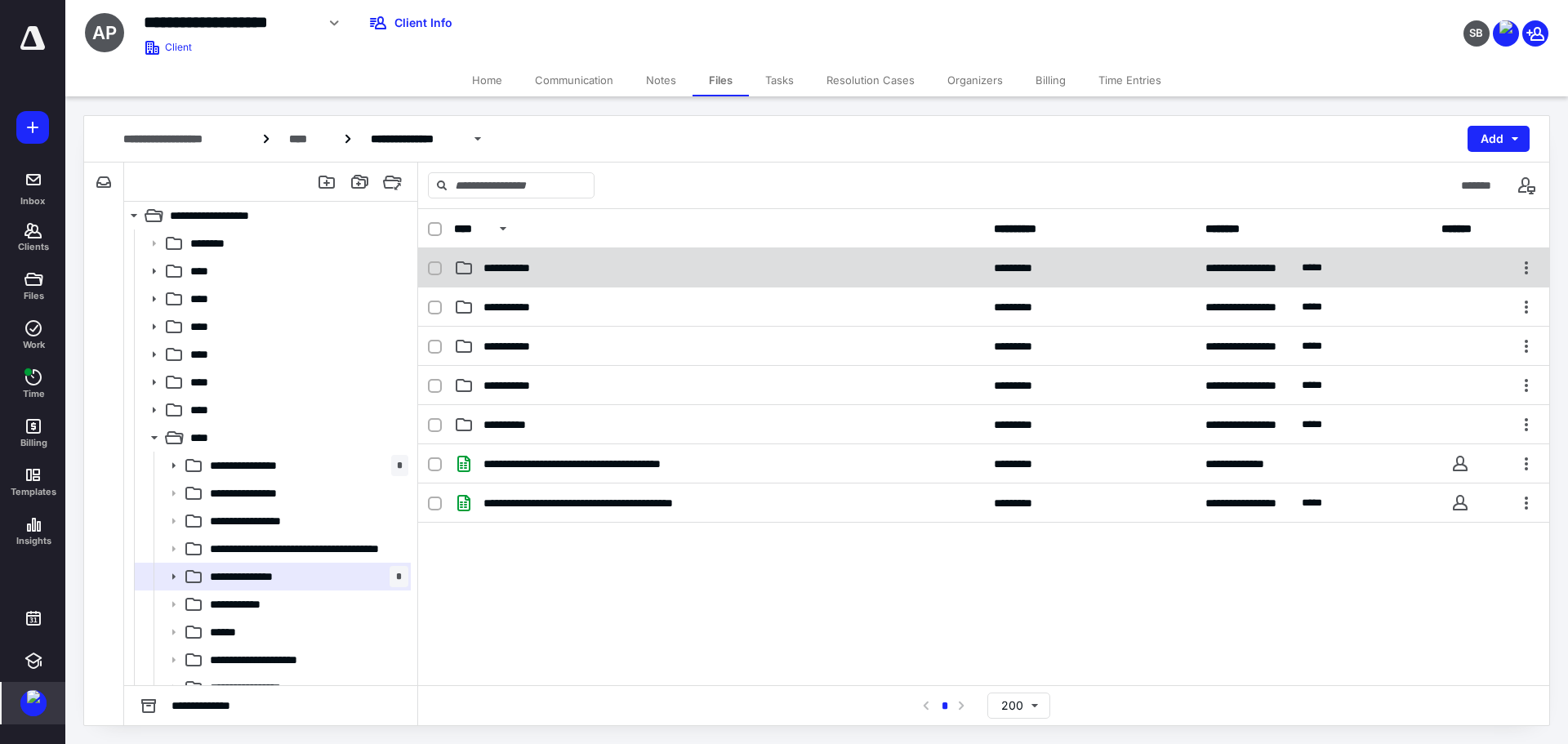 click on "**********" at bounding box center [513, 268] 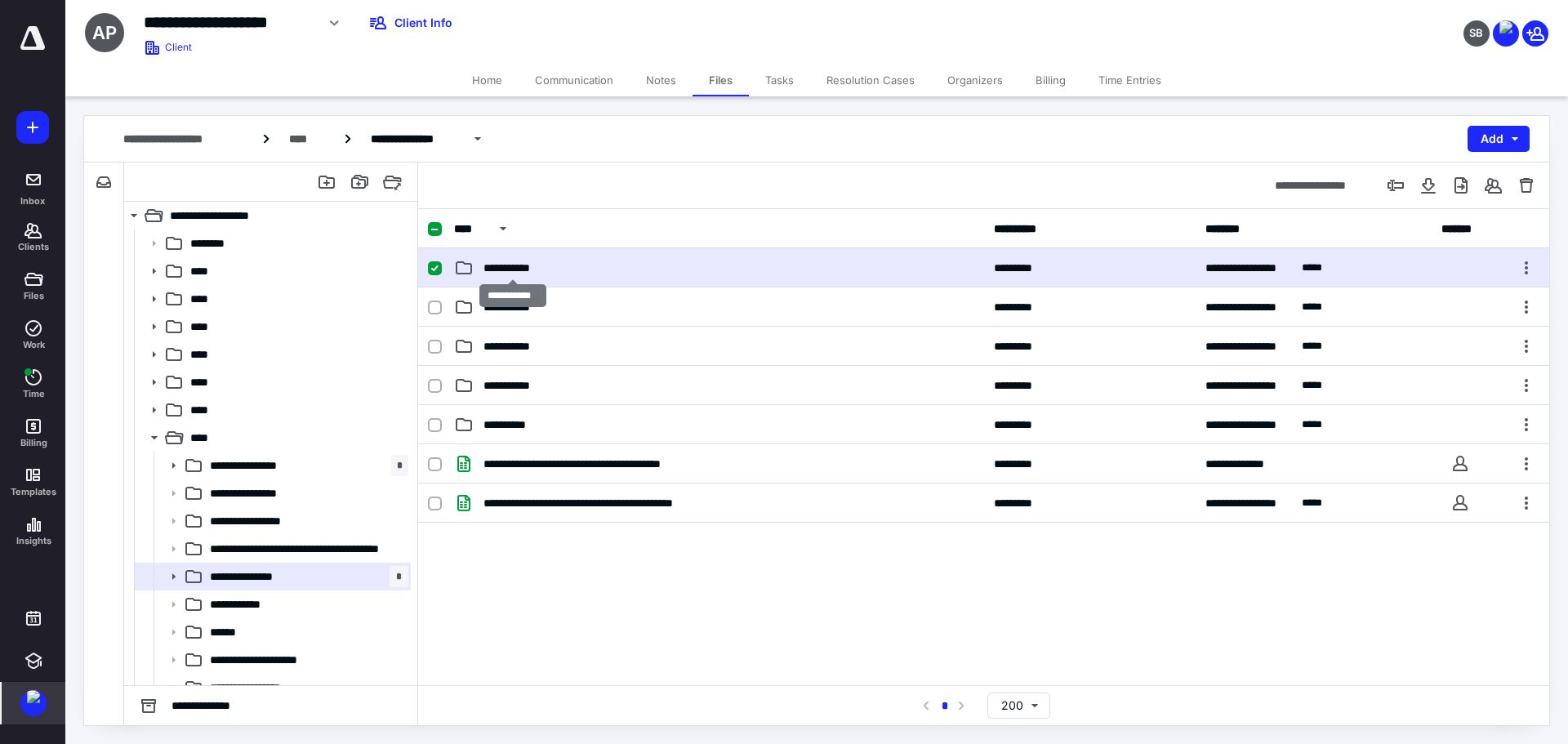 click on "**********" at bounding box center [513, 268] 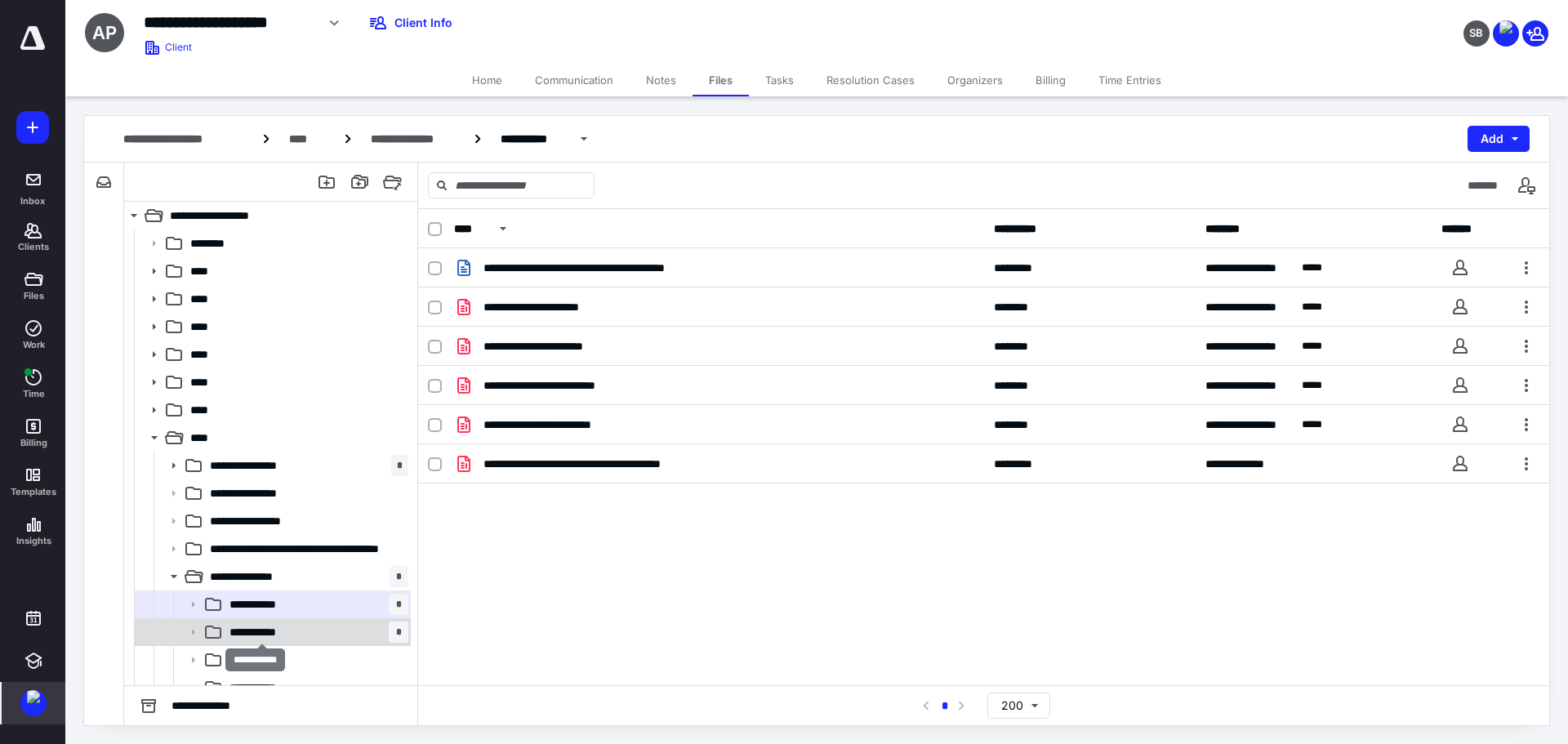 click on "**********" at bounding box center (262, 632) 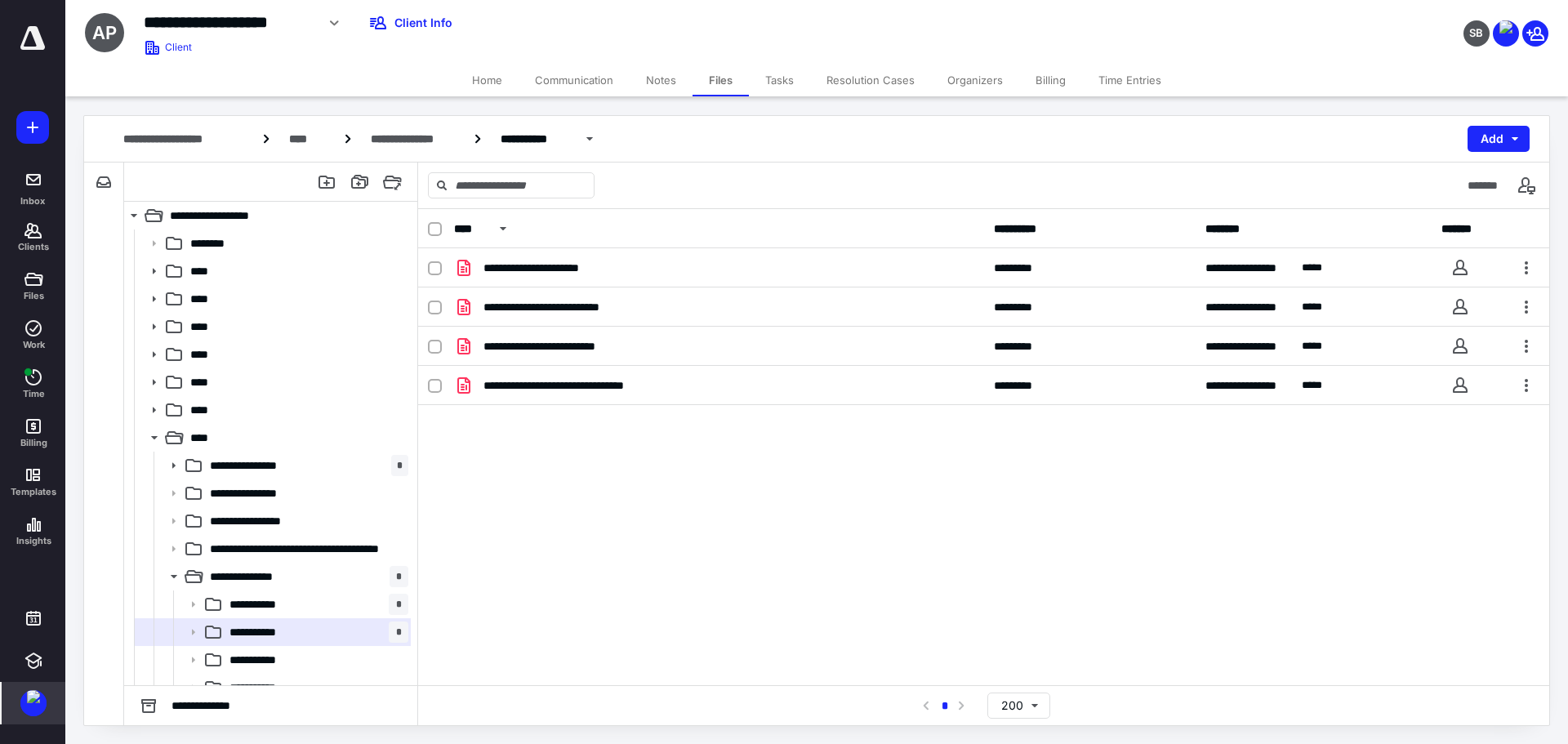 drag, startPoint x: 771, startPoint y: 76, endPoint x: 775, endPoint y: 96, distance: 20.3961 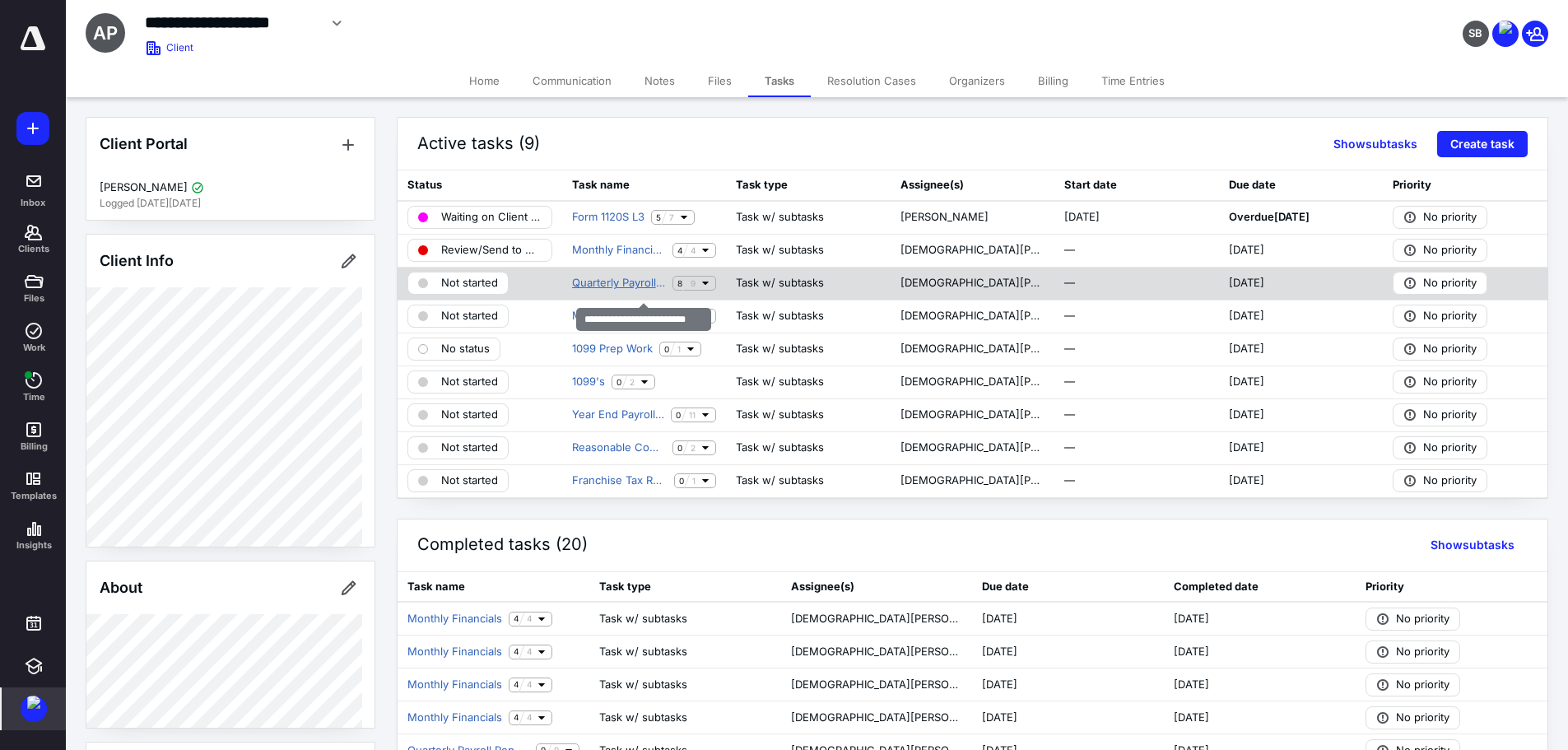 click on "Quarterly Payroll Reports" at bounding box center (619, 283) 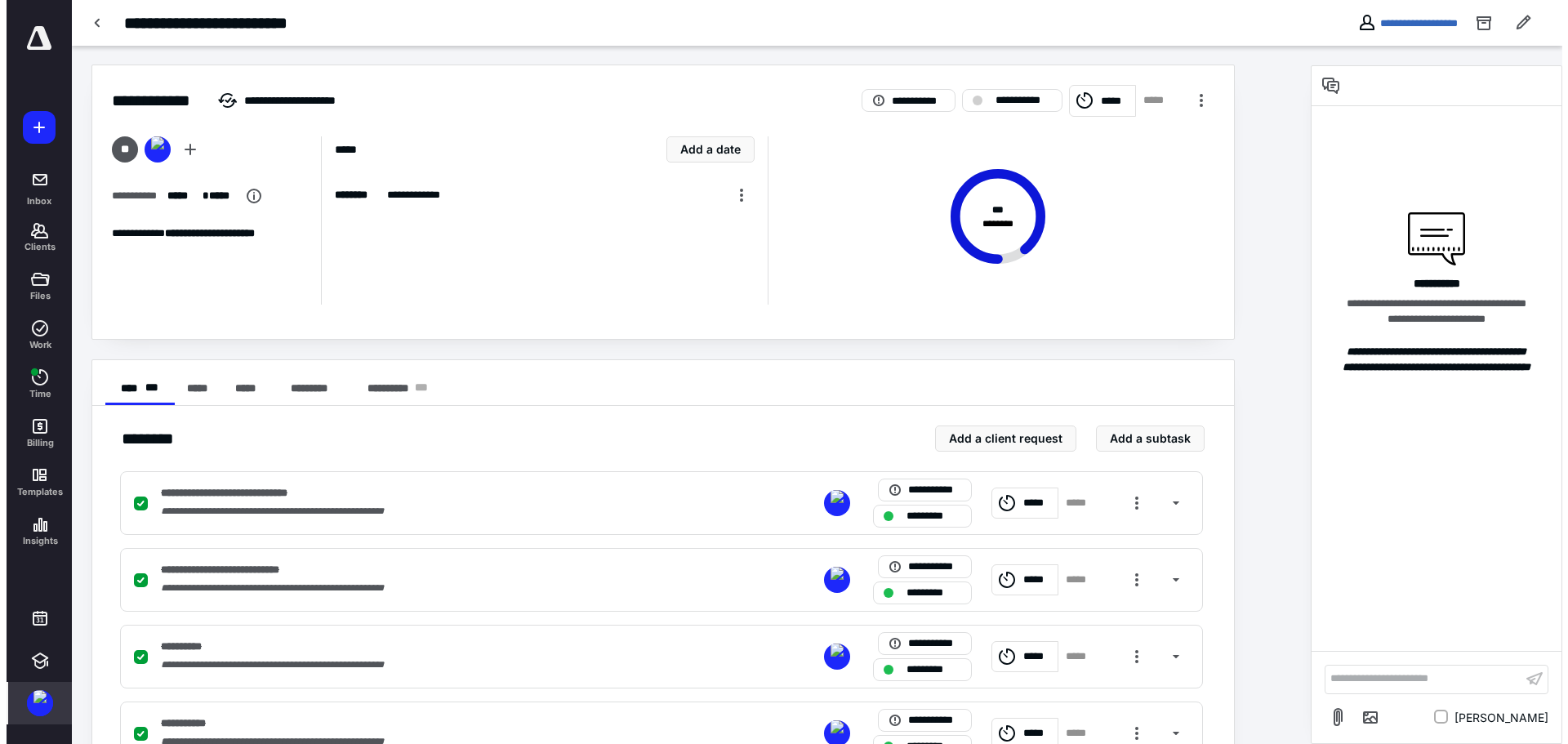 scroll, scrollTop: 0, scrollLeft: 0, axis: both 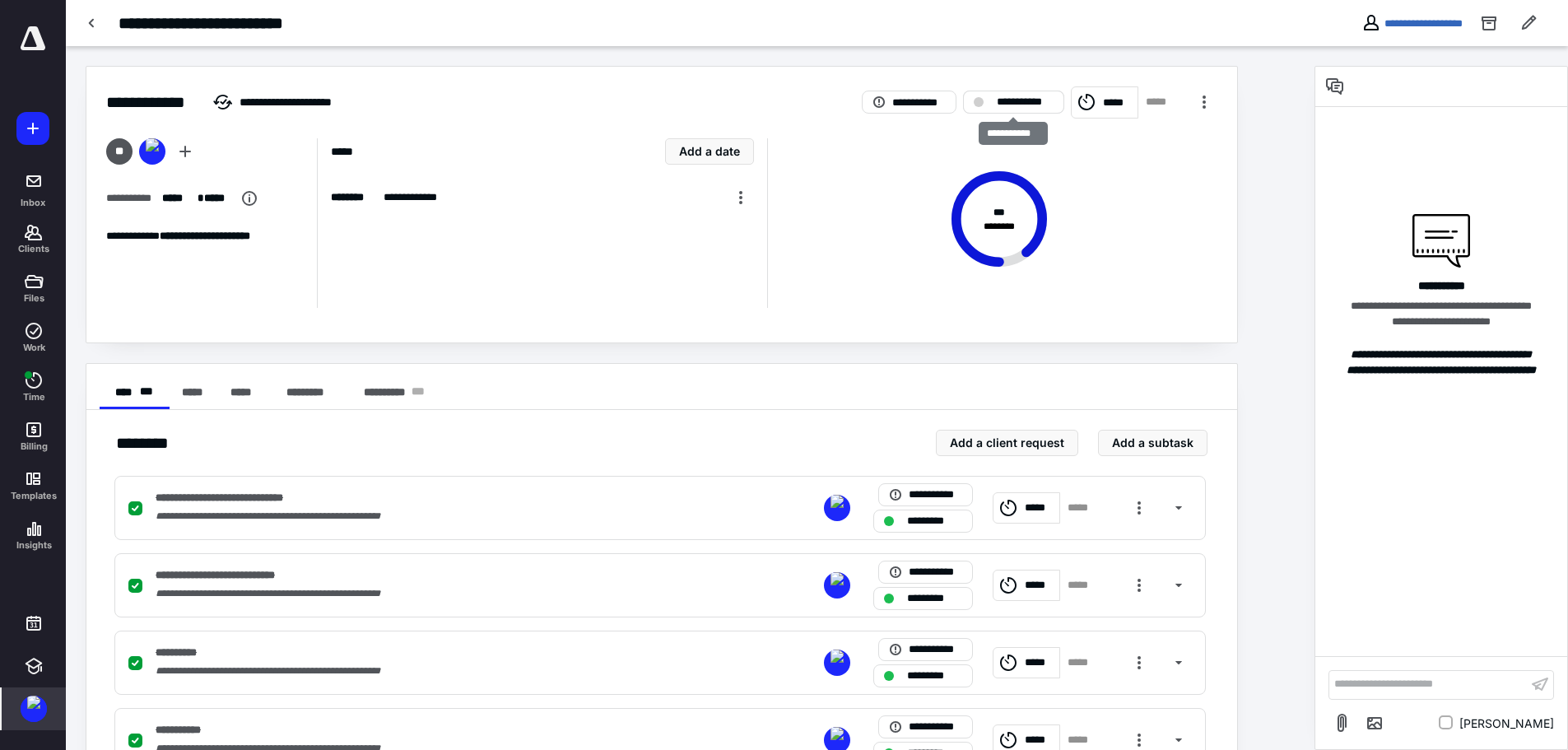 click on "**********" at bounding box center [1025, 102] 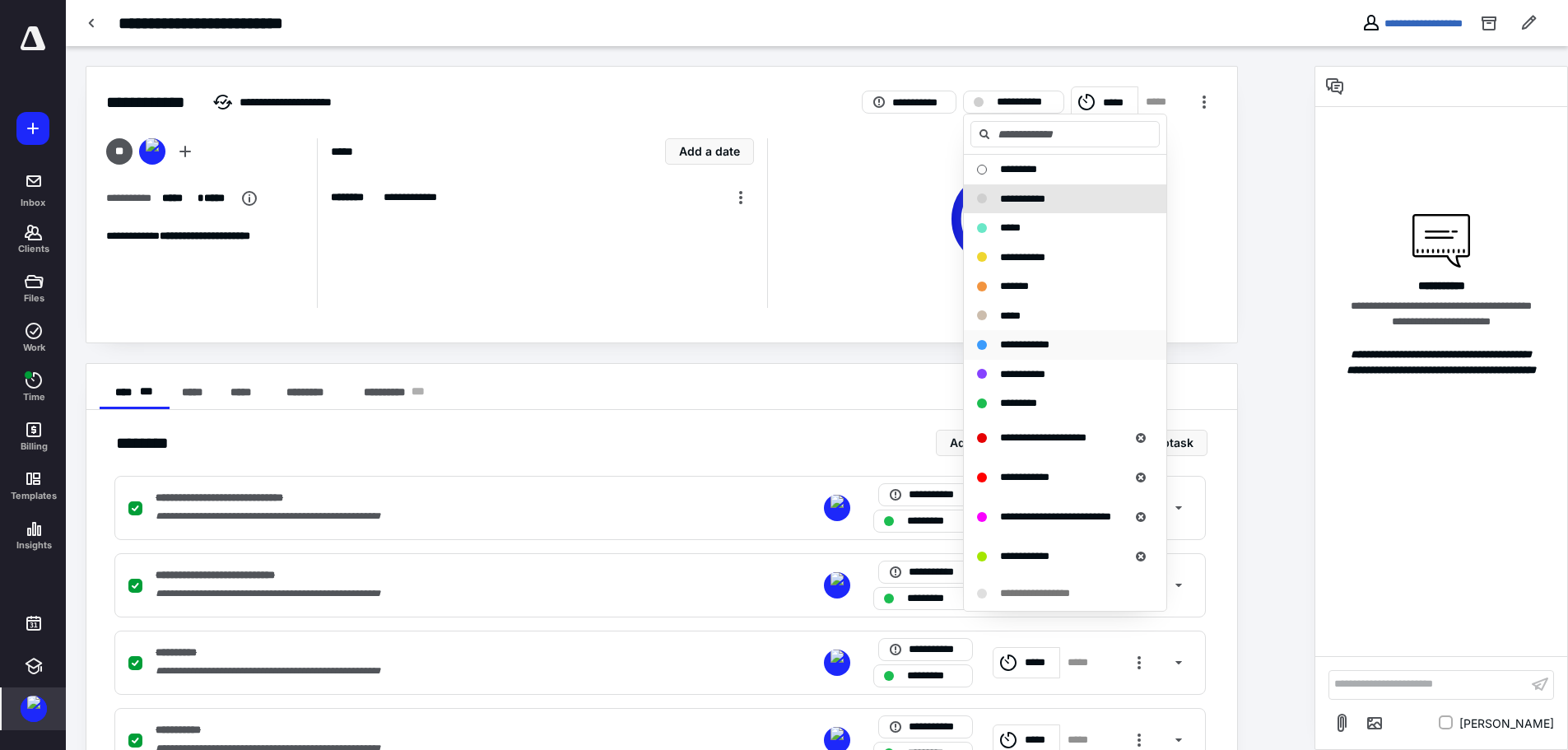 click on "**********" at bounding box center (1025, 345) 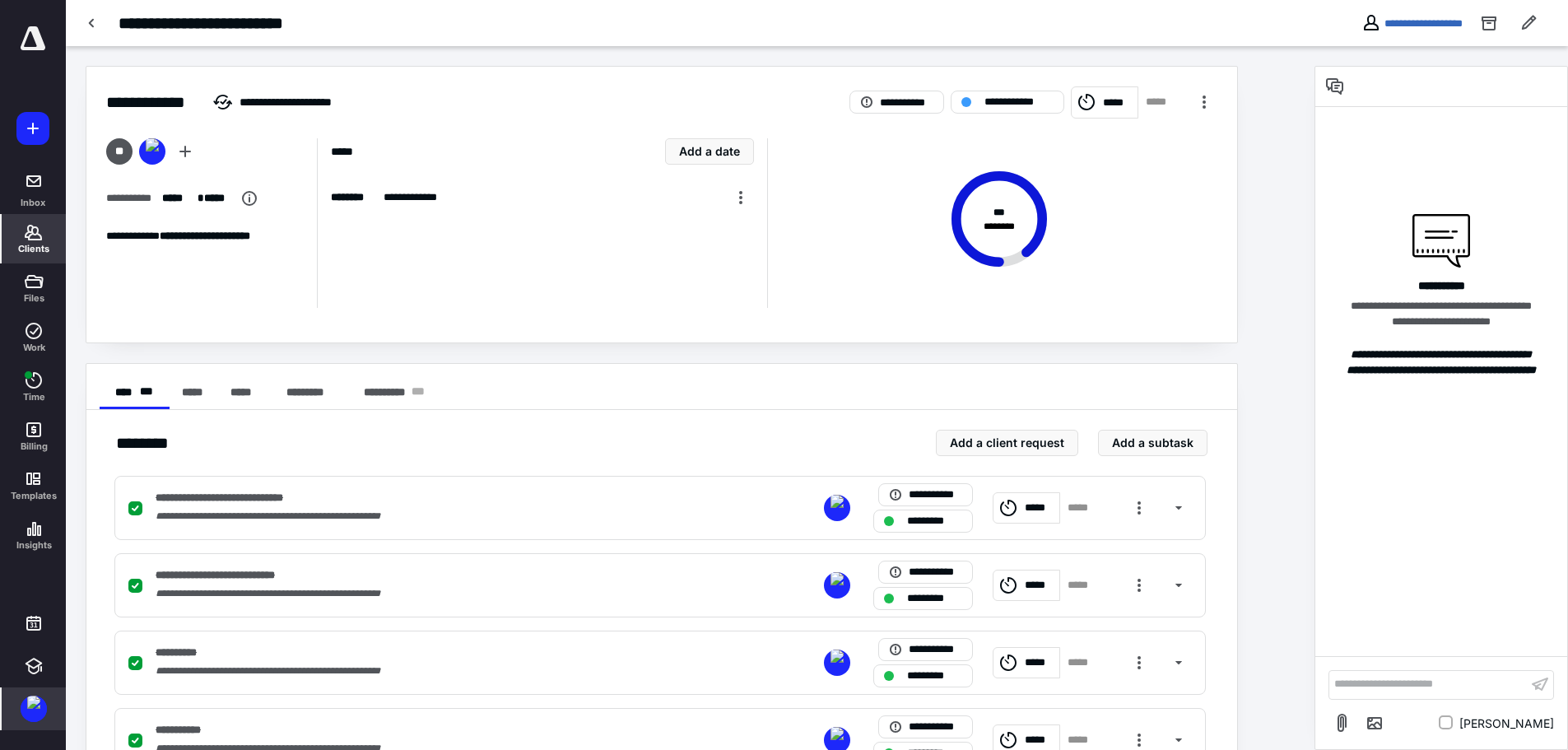 click 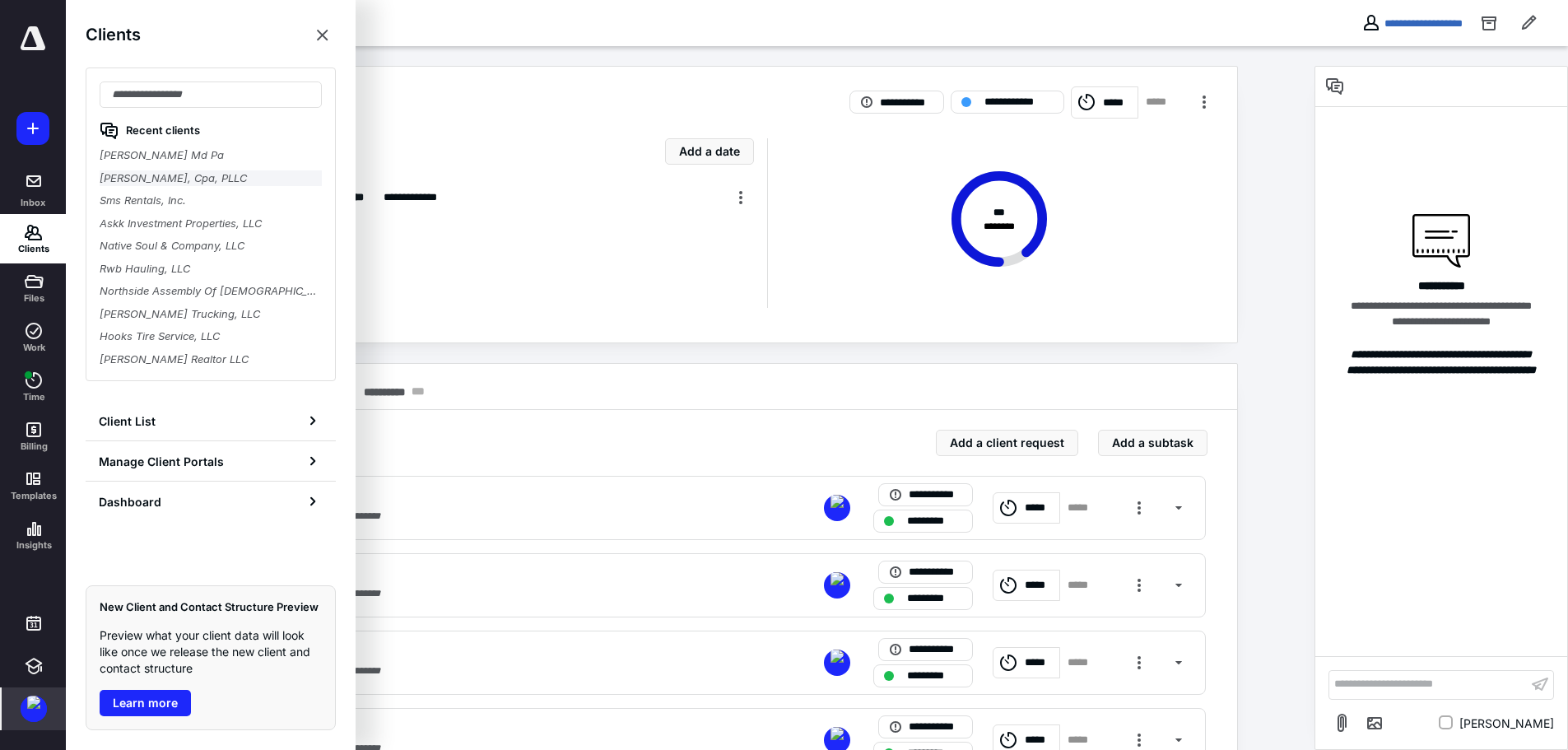 click on "[PERSON_NAME], Cpa, PLLC" at bounding box center [211, 179] 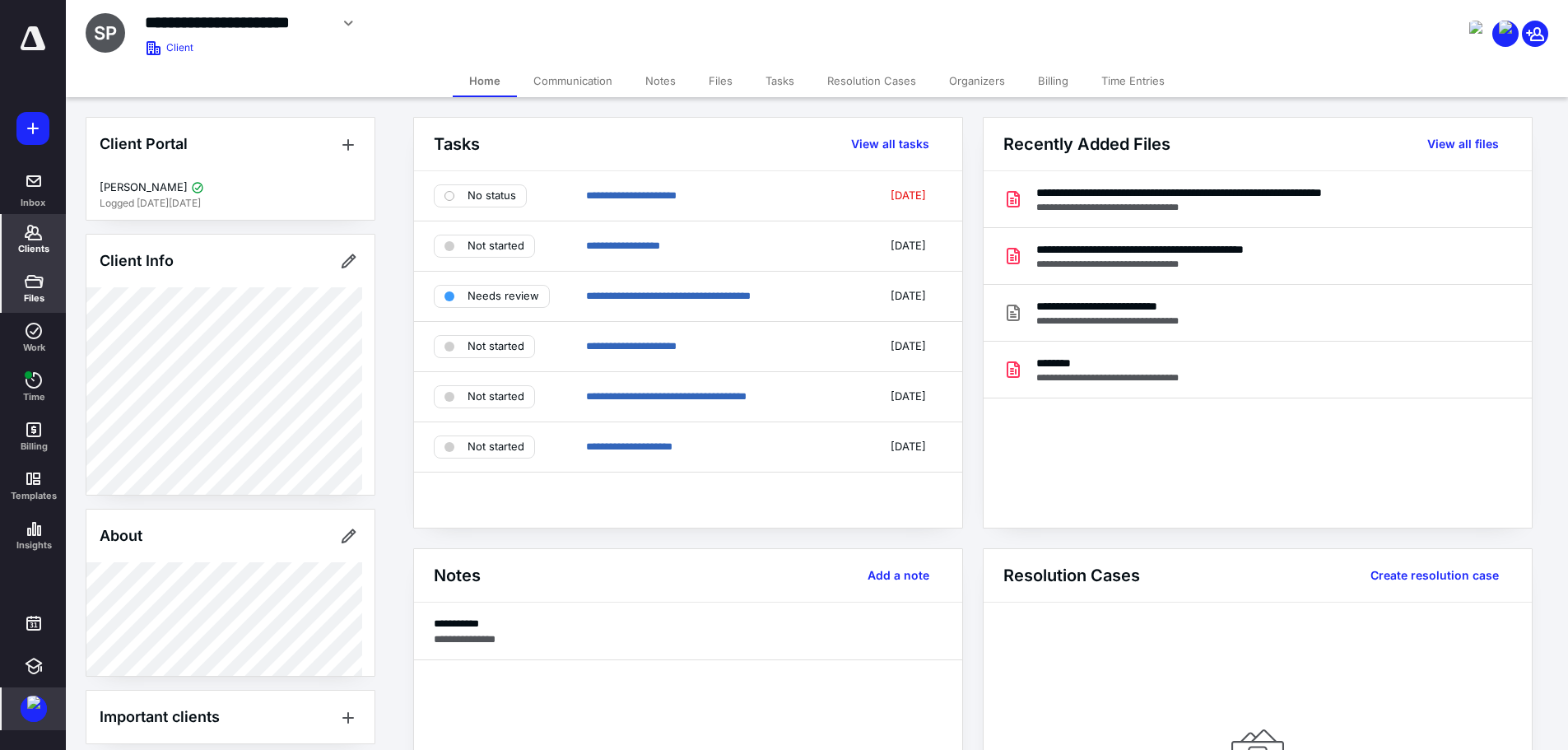 click 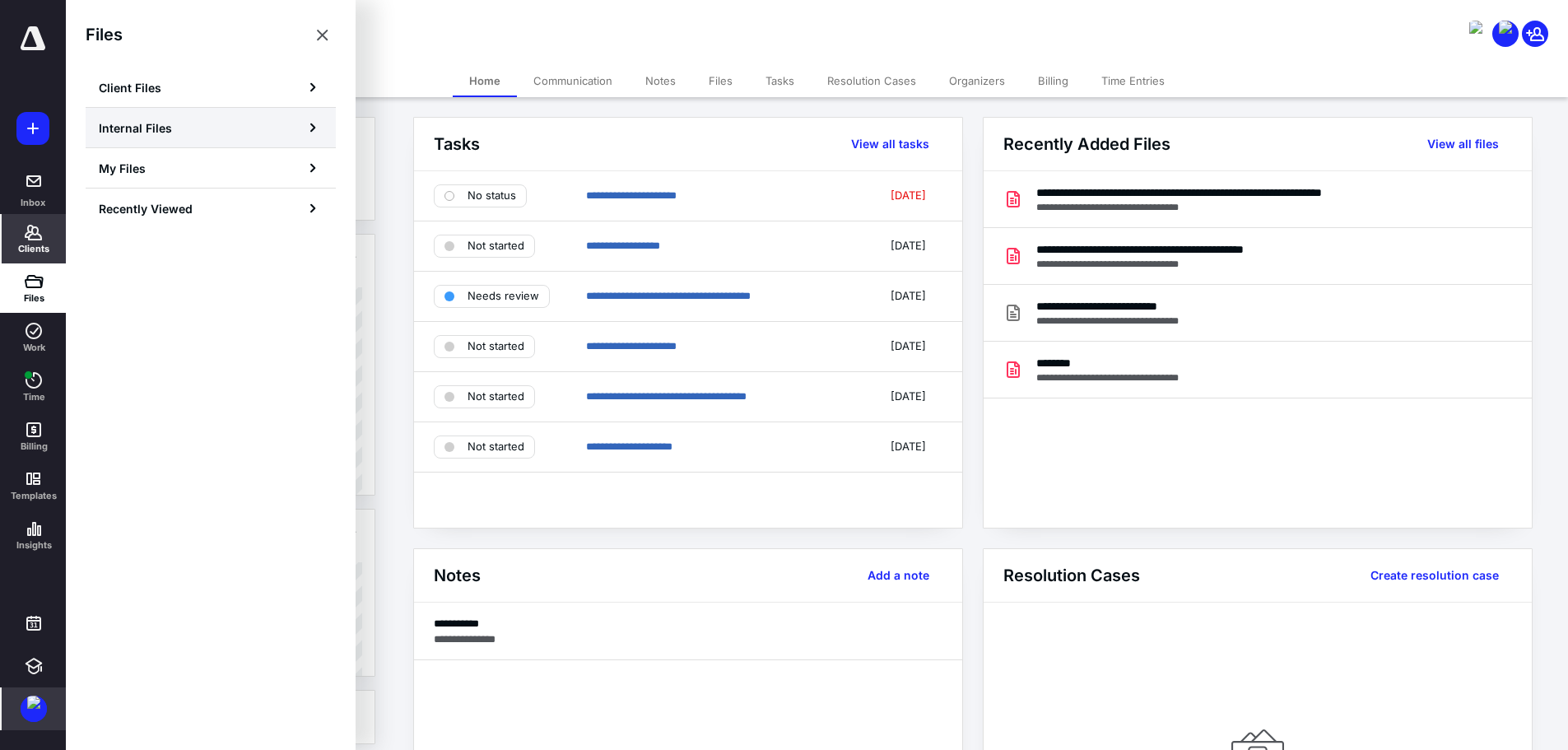 click on "Internal Files" at bounding box center (211, 128) 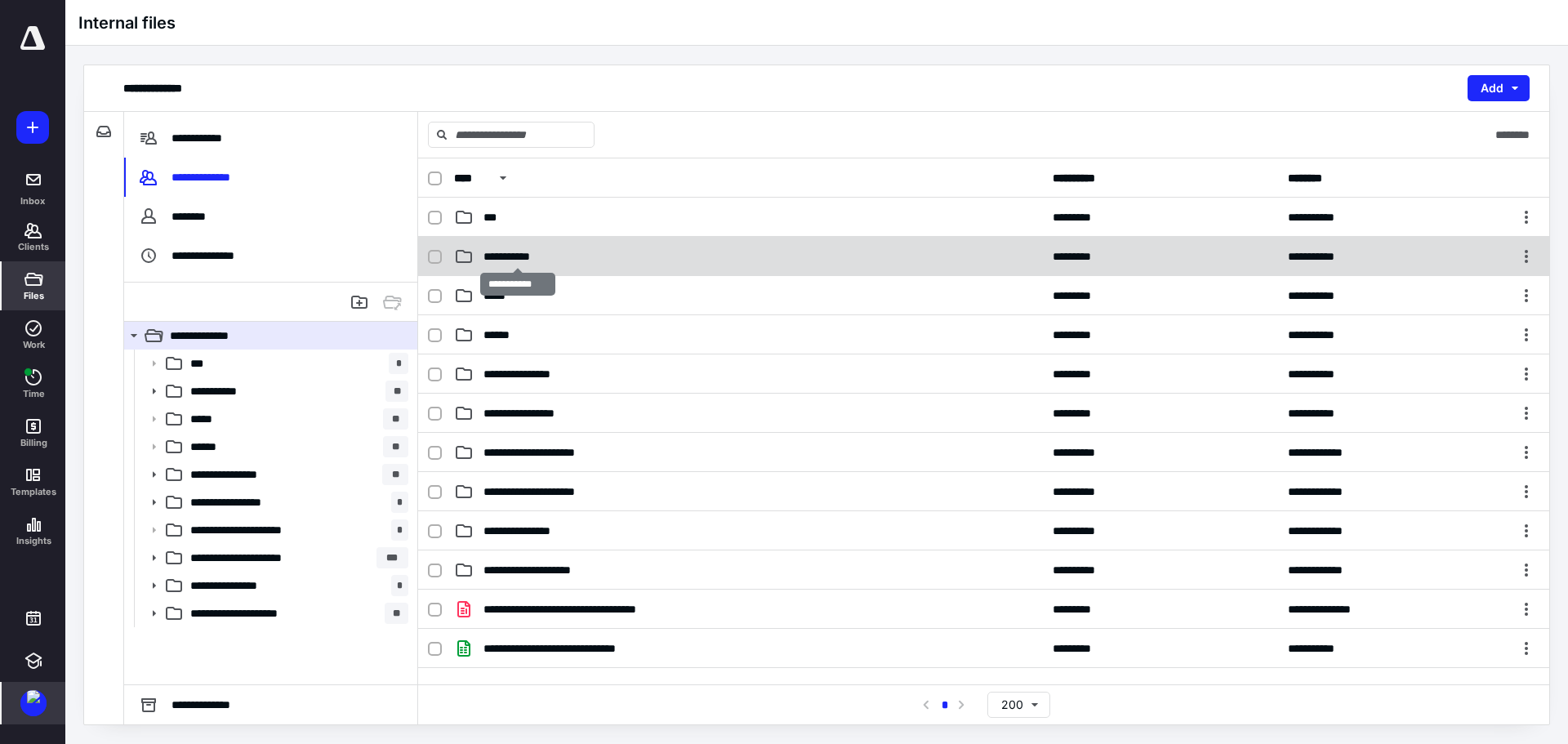 click on "**********" at bounding box center (517, 256) 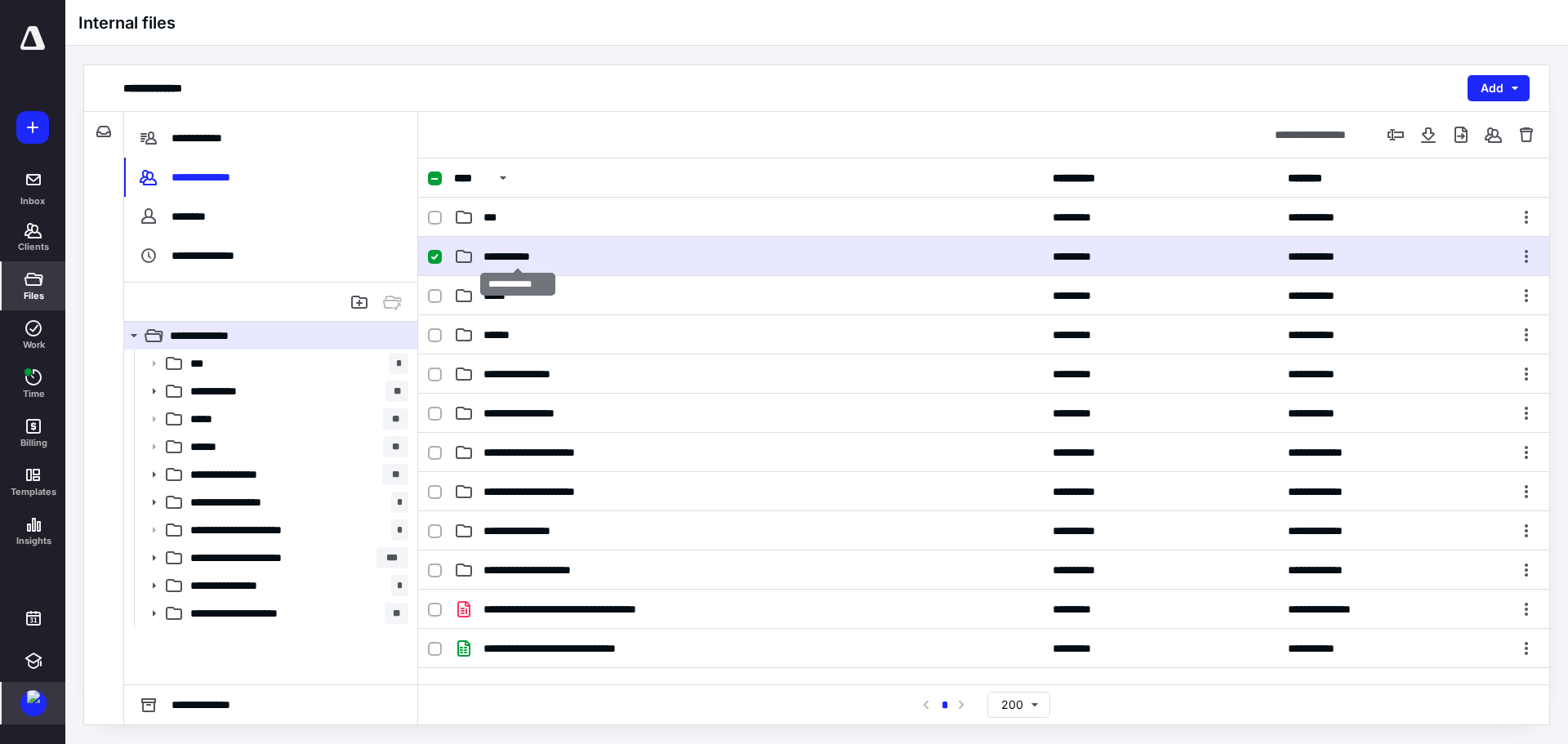 click on "**********" at bounding box center [517, 256] 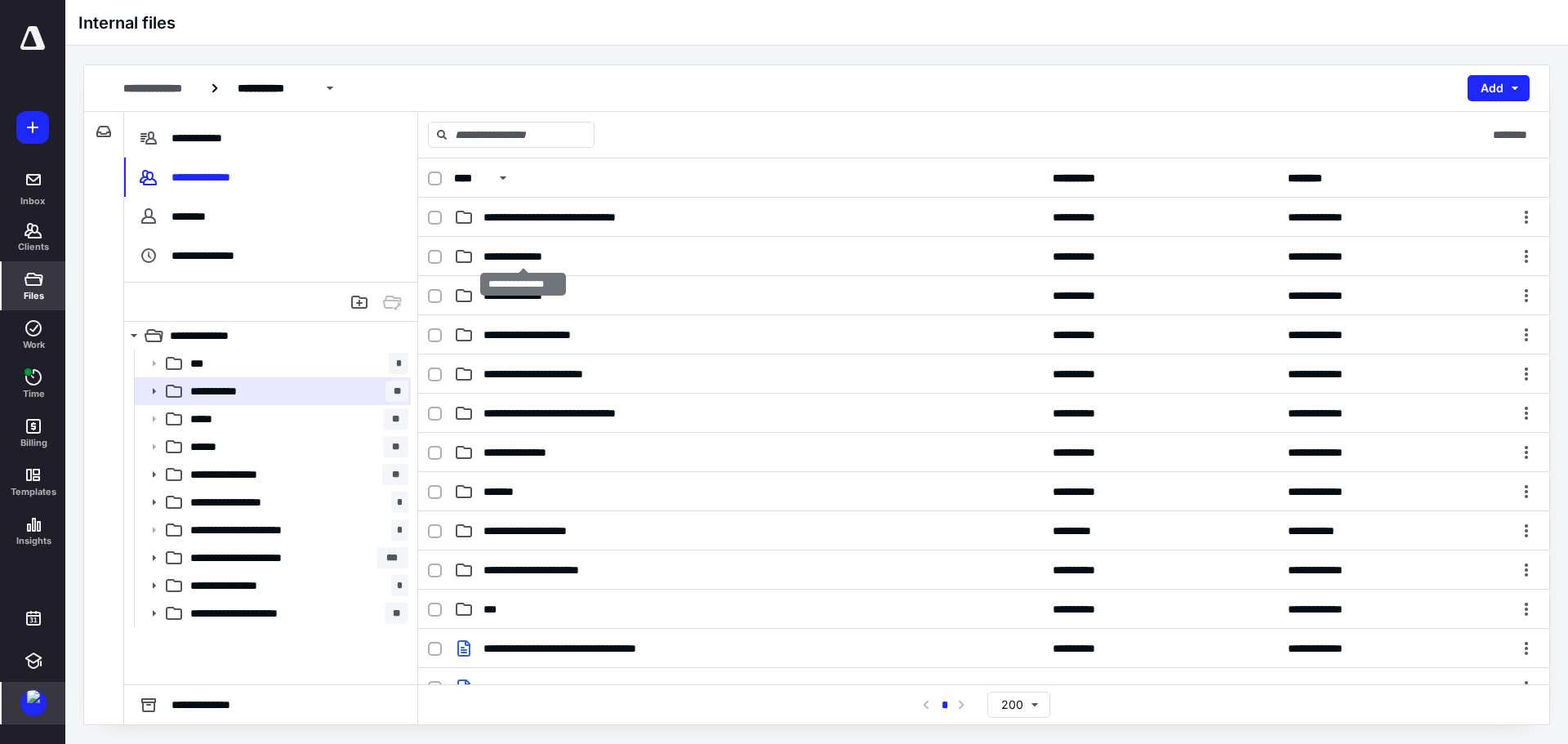 click on "**********" at bounding box center (523, 256) 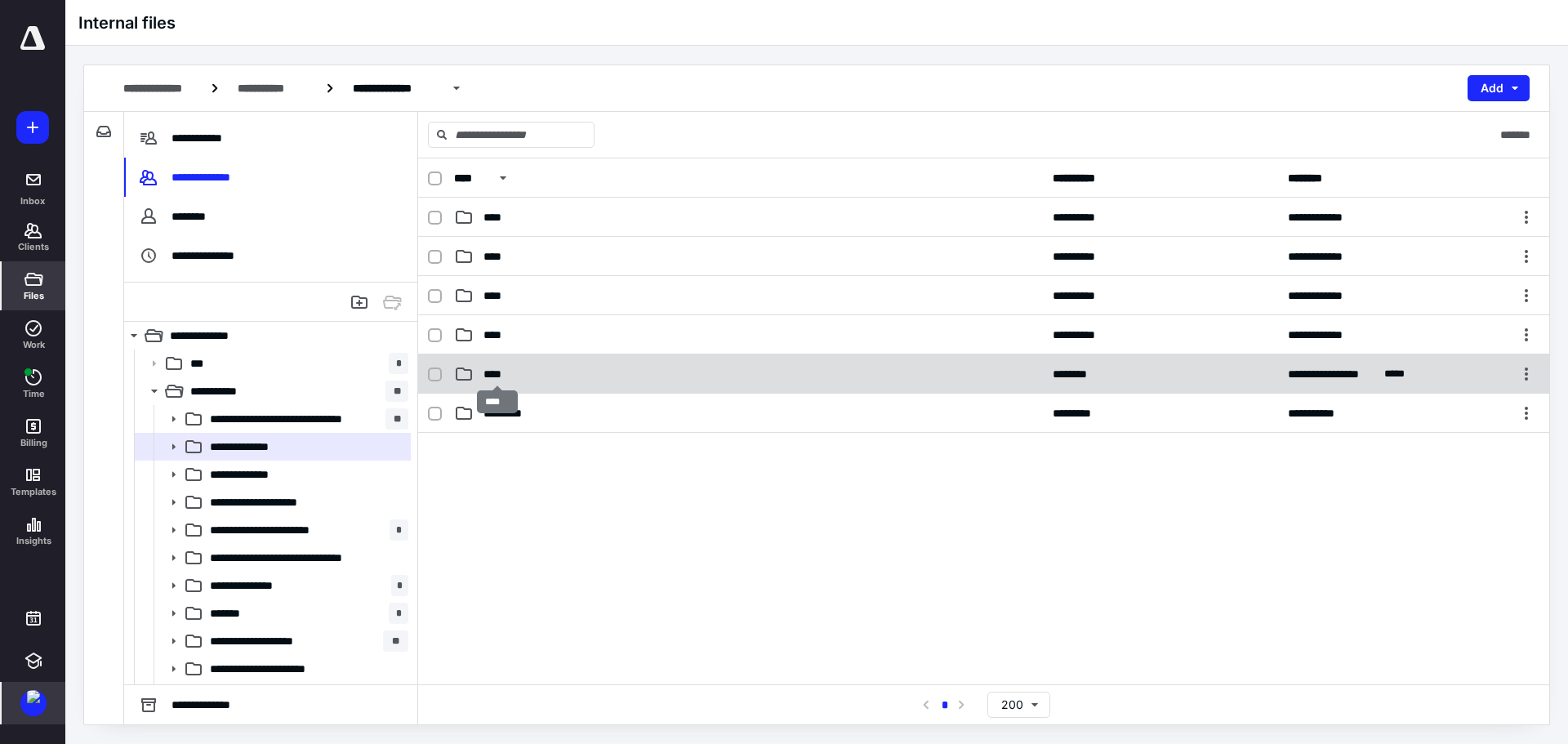 click on "****" at bounding box center (497, 374) 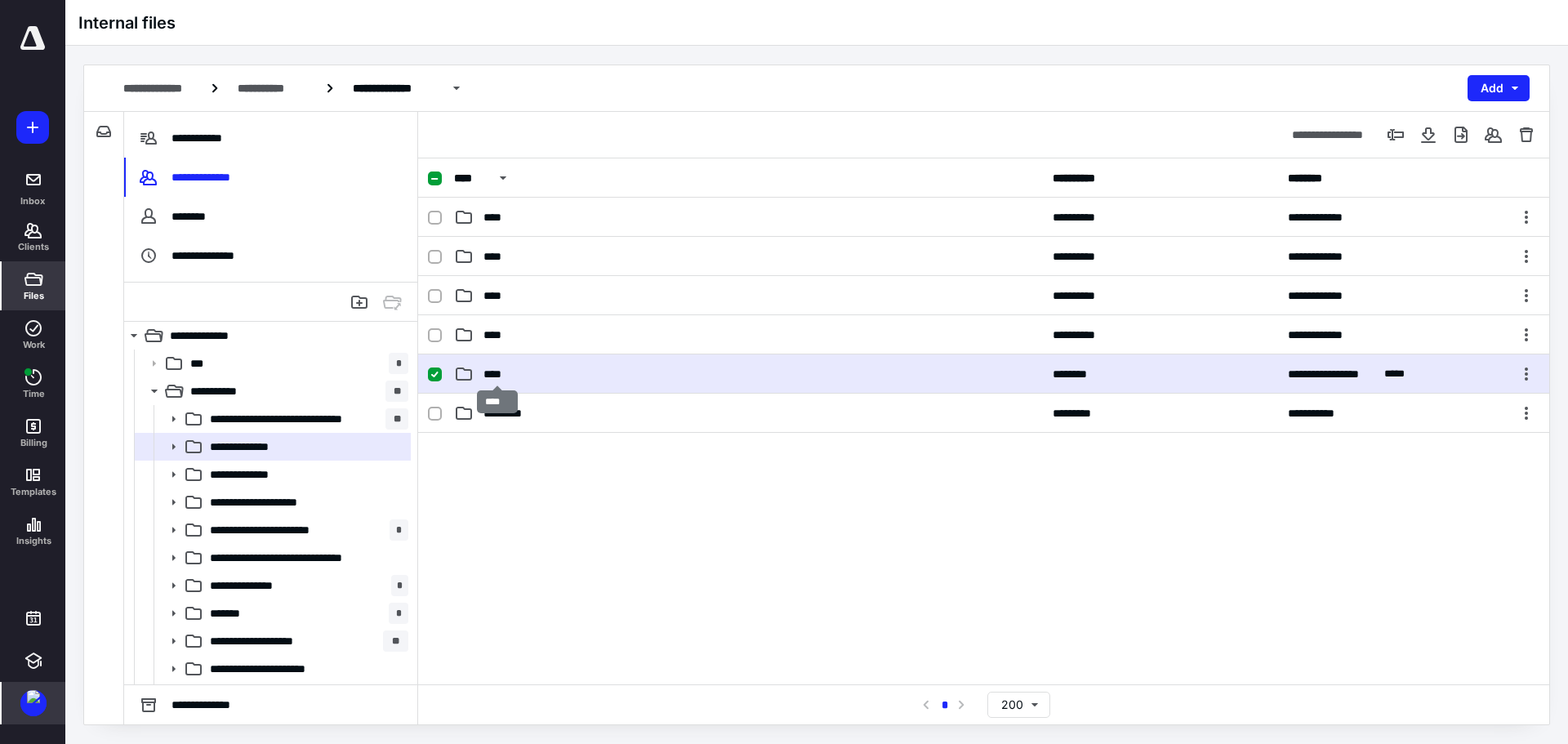 click on "****" at bounding box center (497, 374) 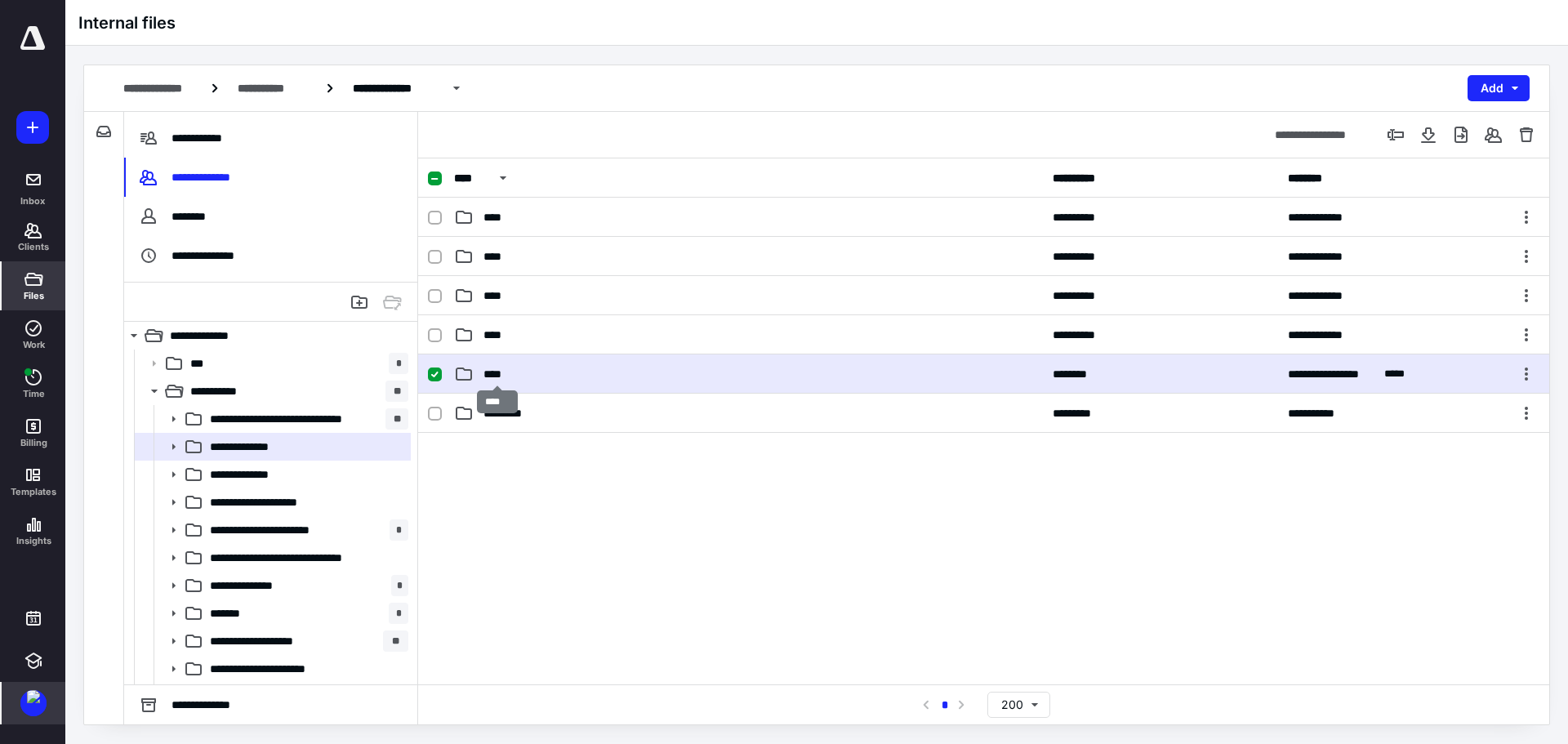 click on "****" at bounding box center [497, 374] 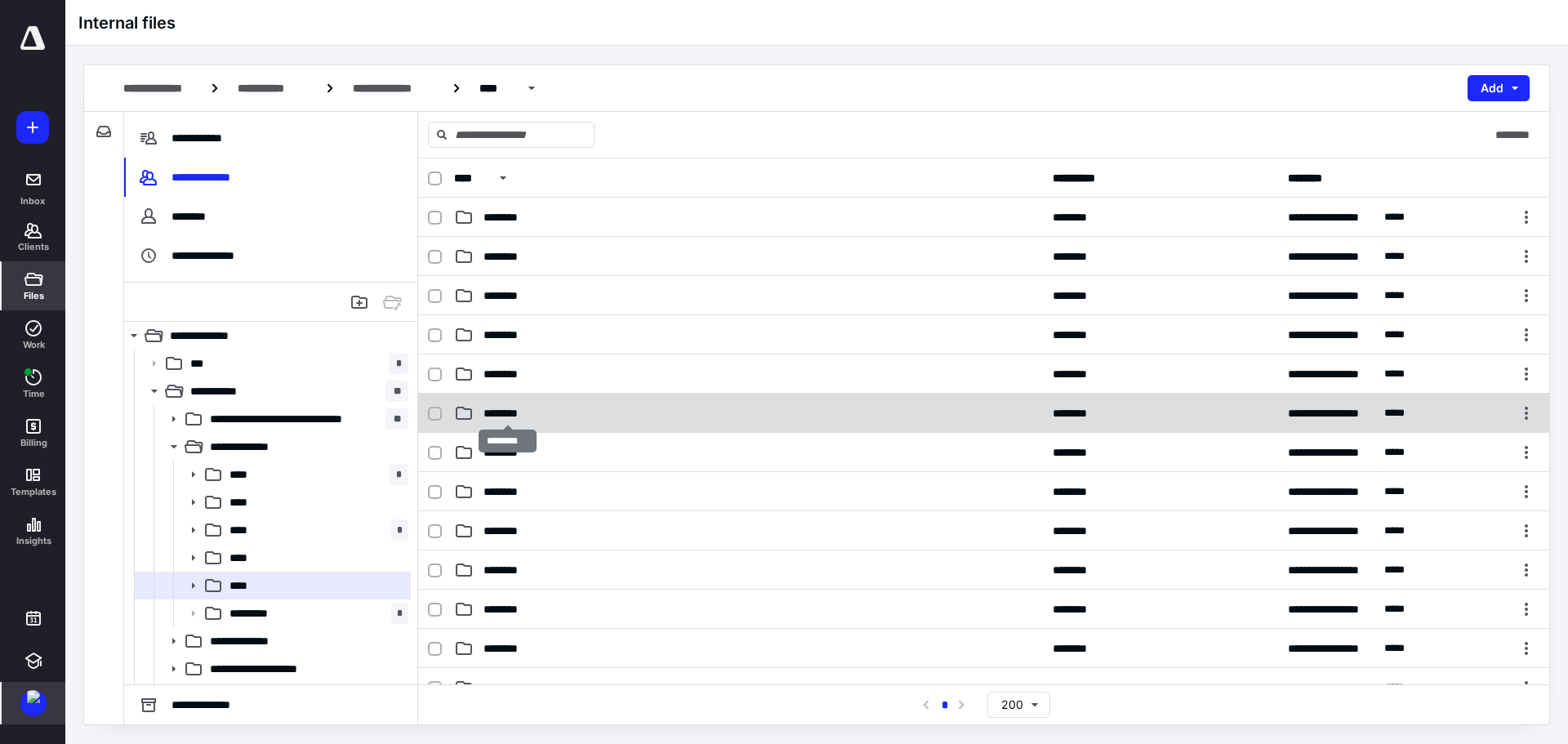 click on "********" at bounding box center (507, 413) 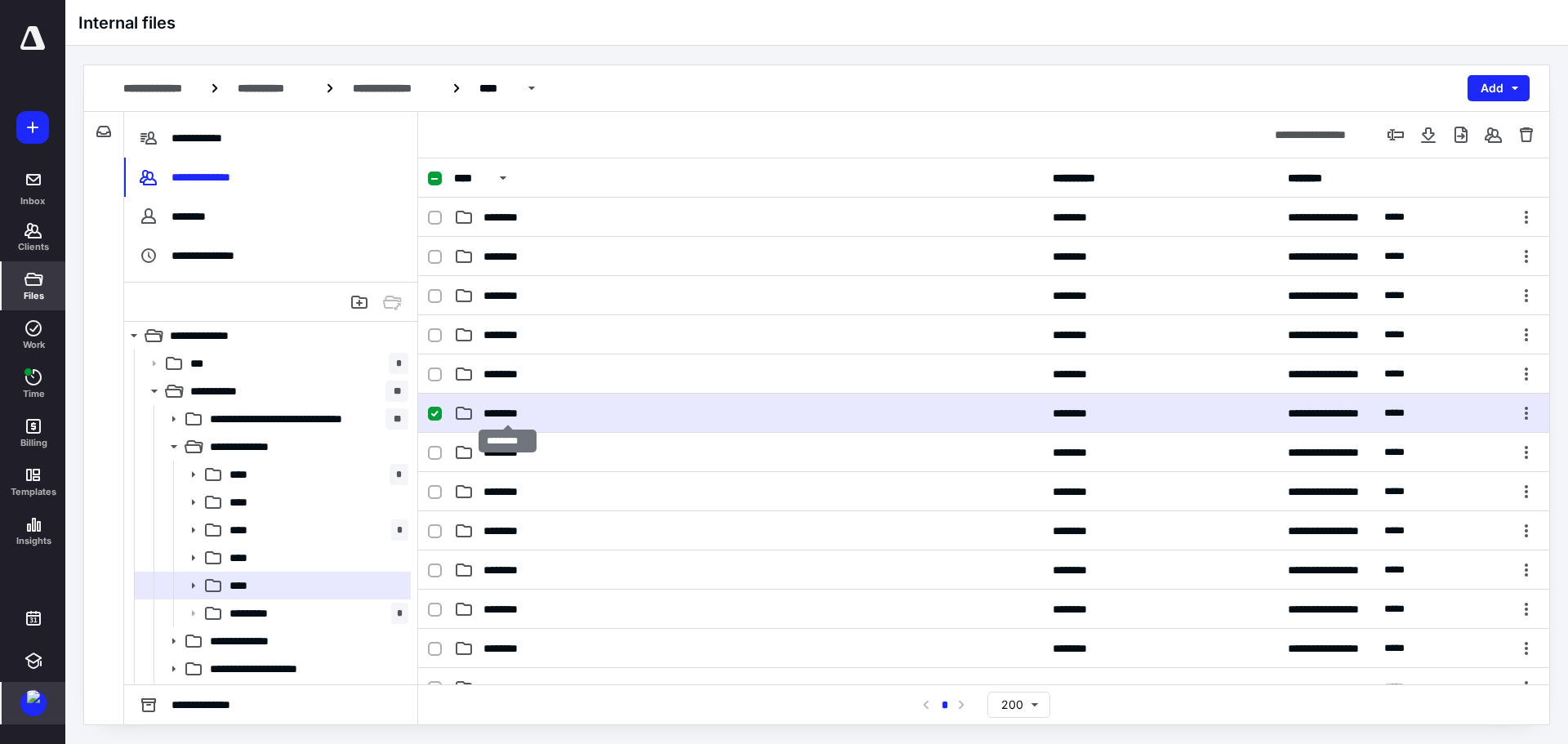 click on "********" at bounding box center [507, 413] 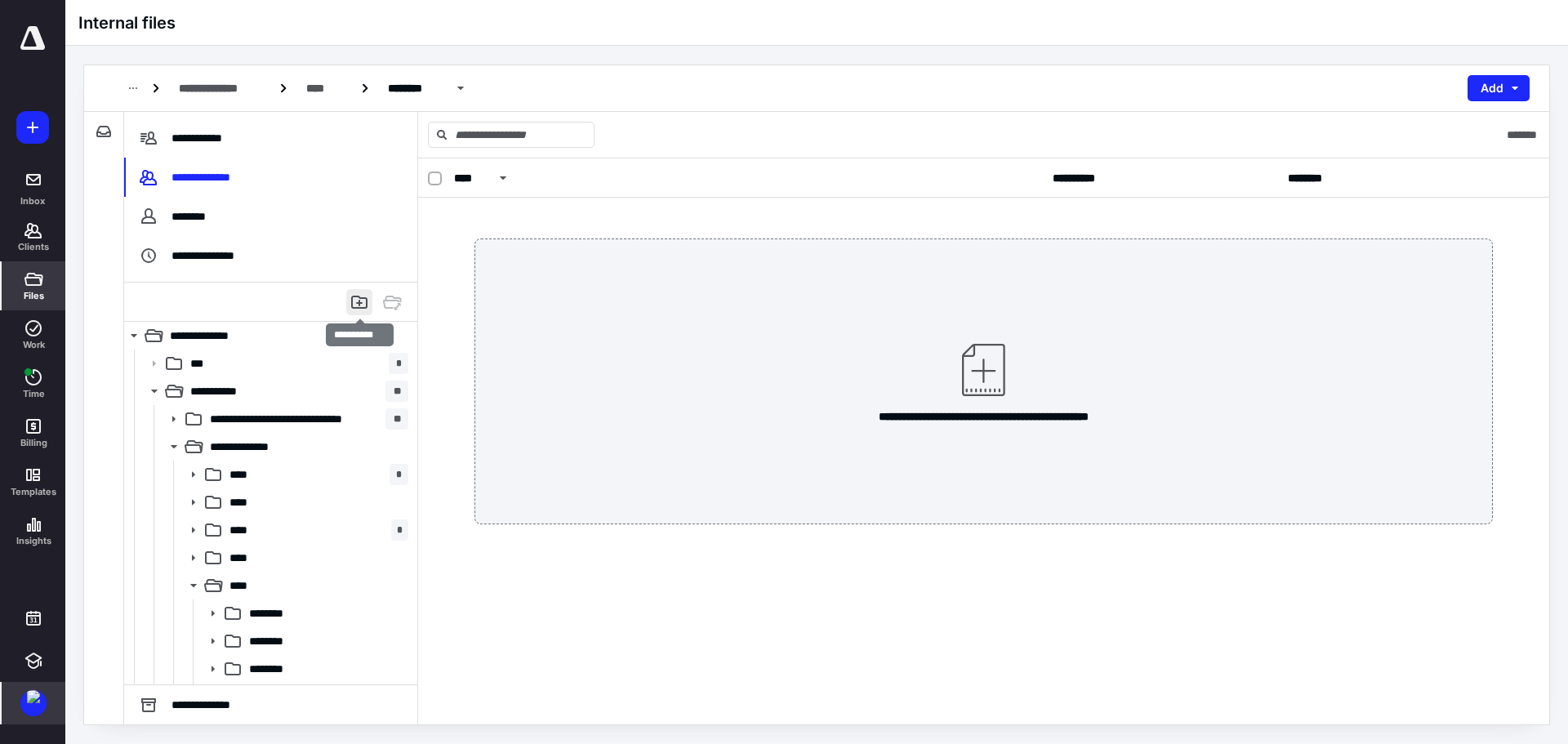 click at bounding box center [359, 302] 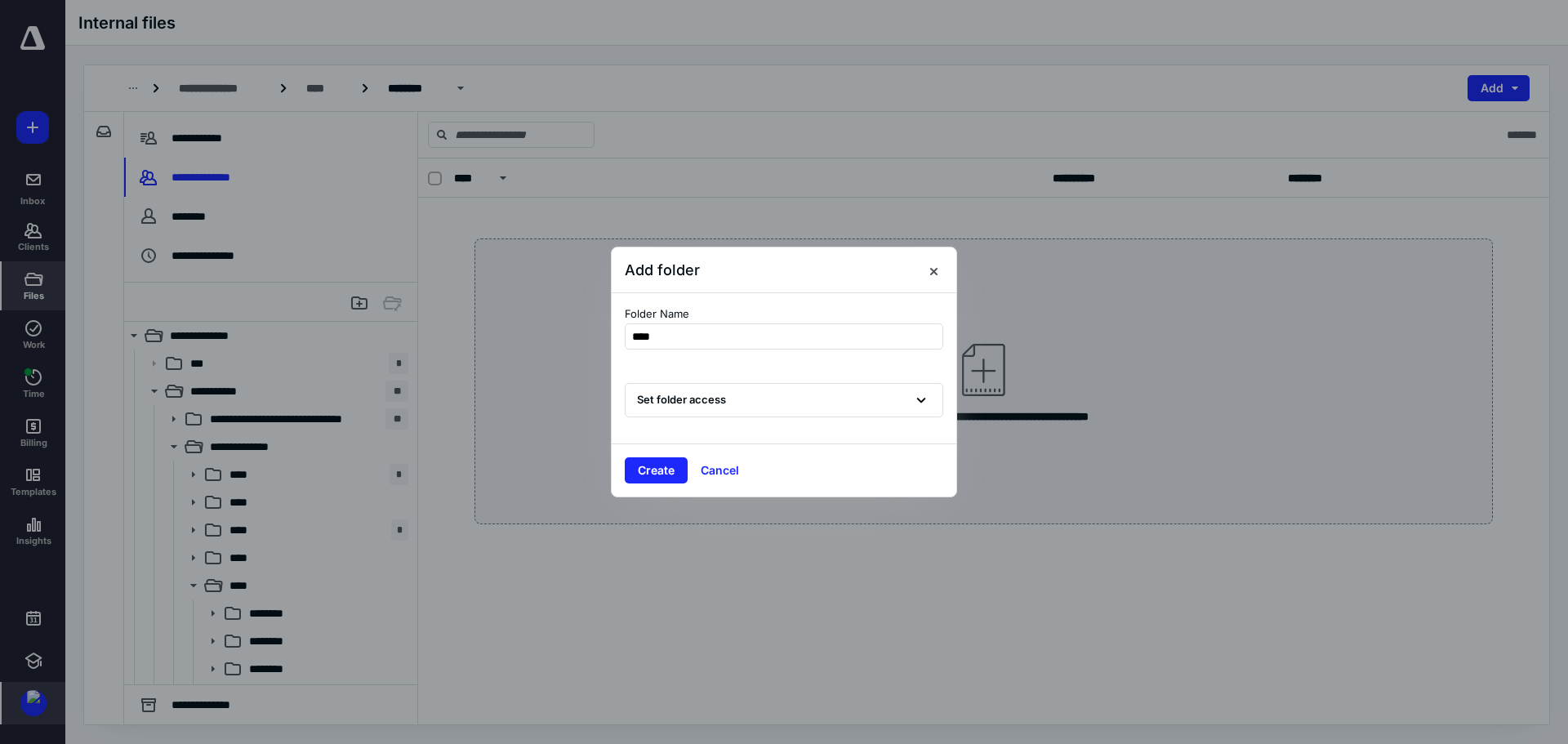 type on "*****" 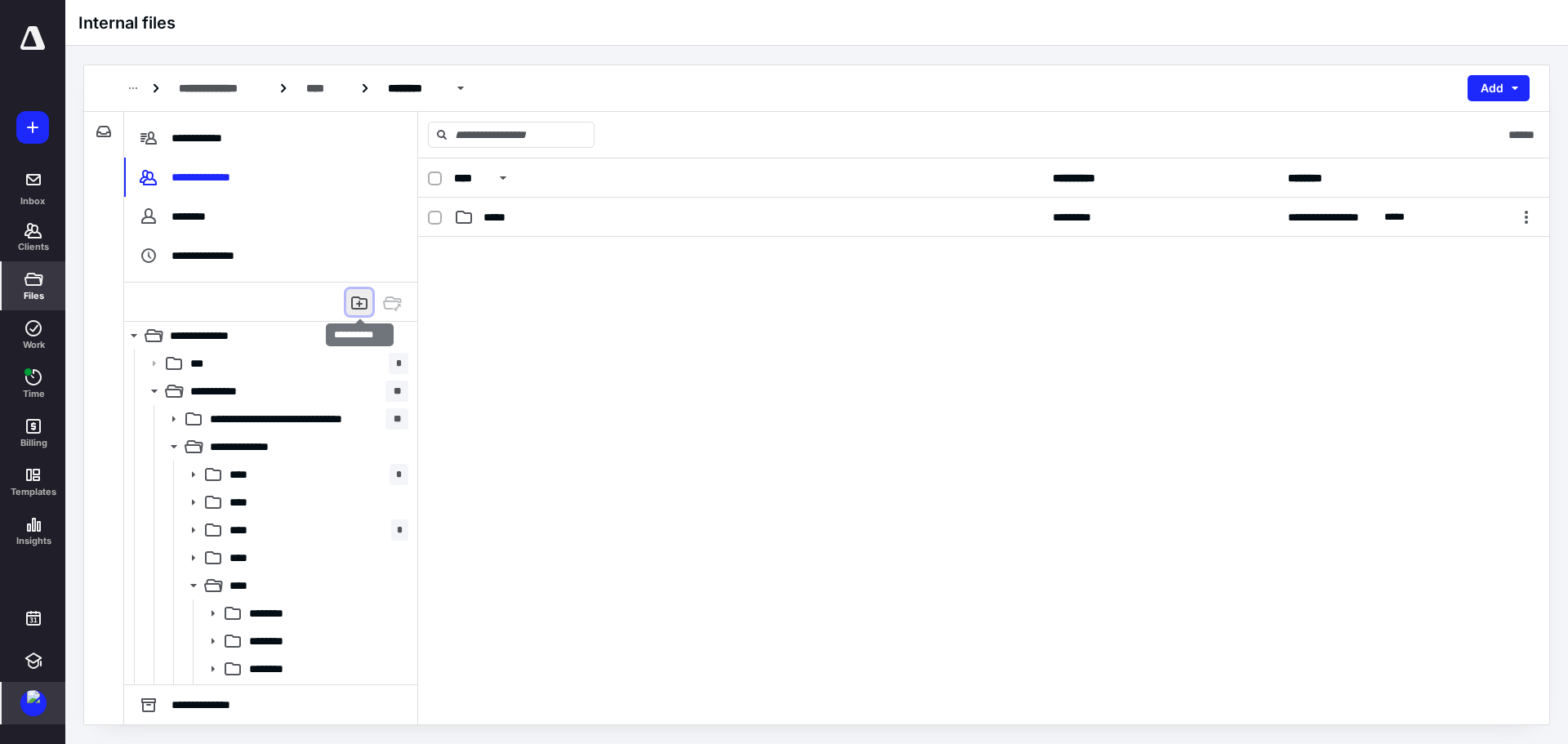 click at bounding box center [359, 302] 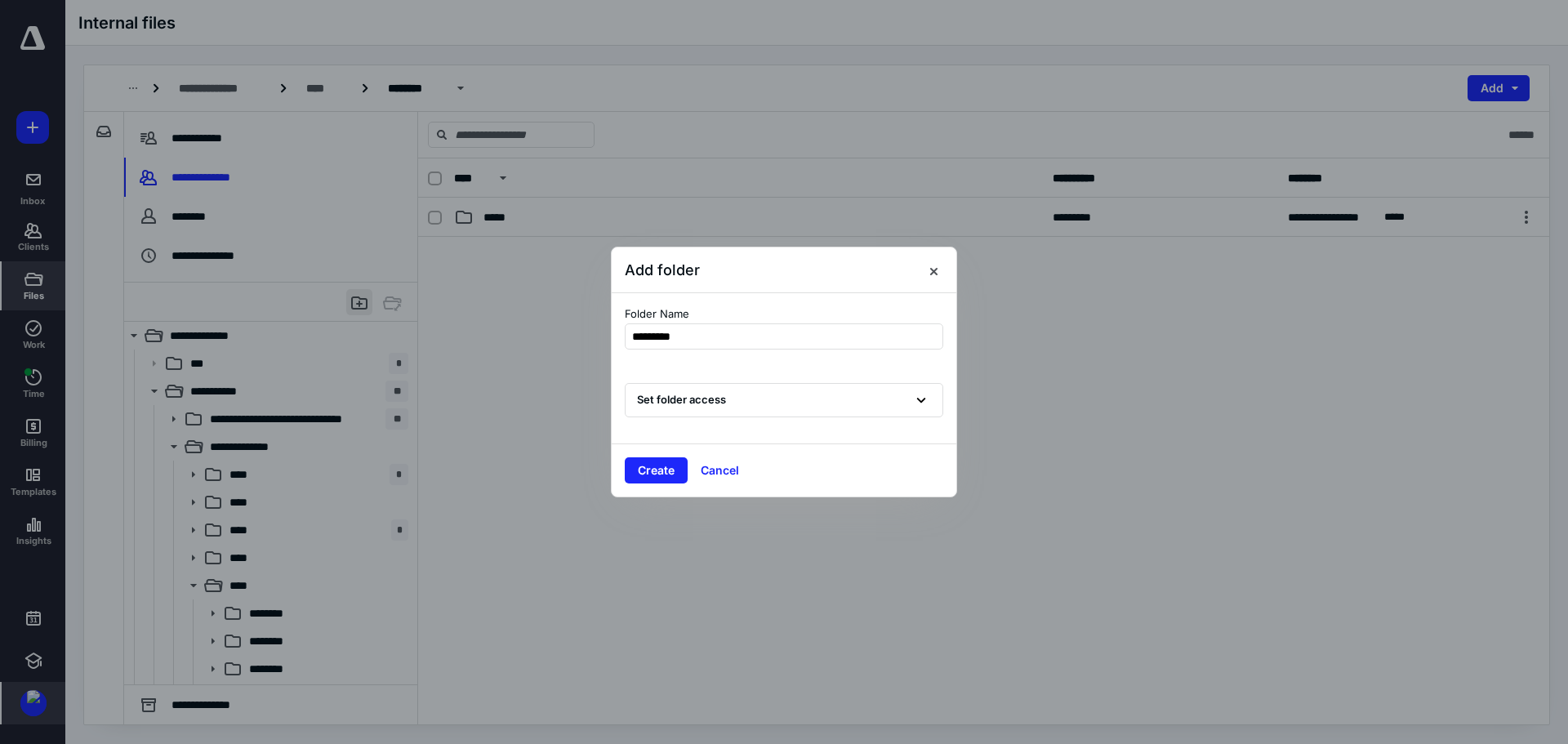 type on "**********" 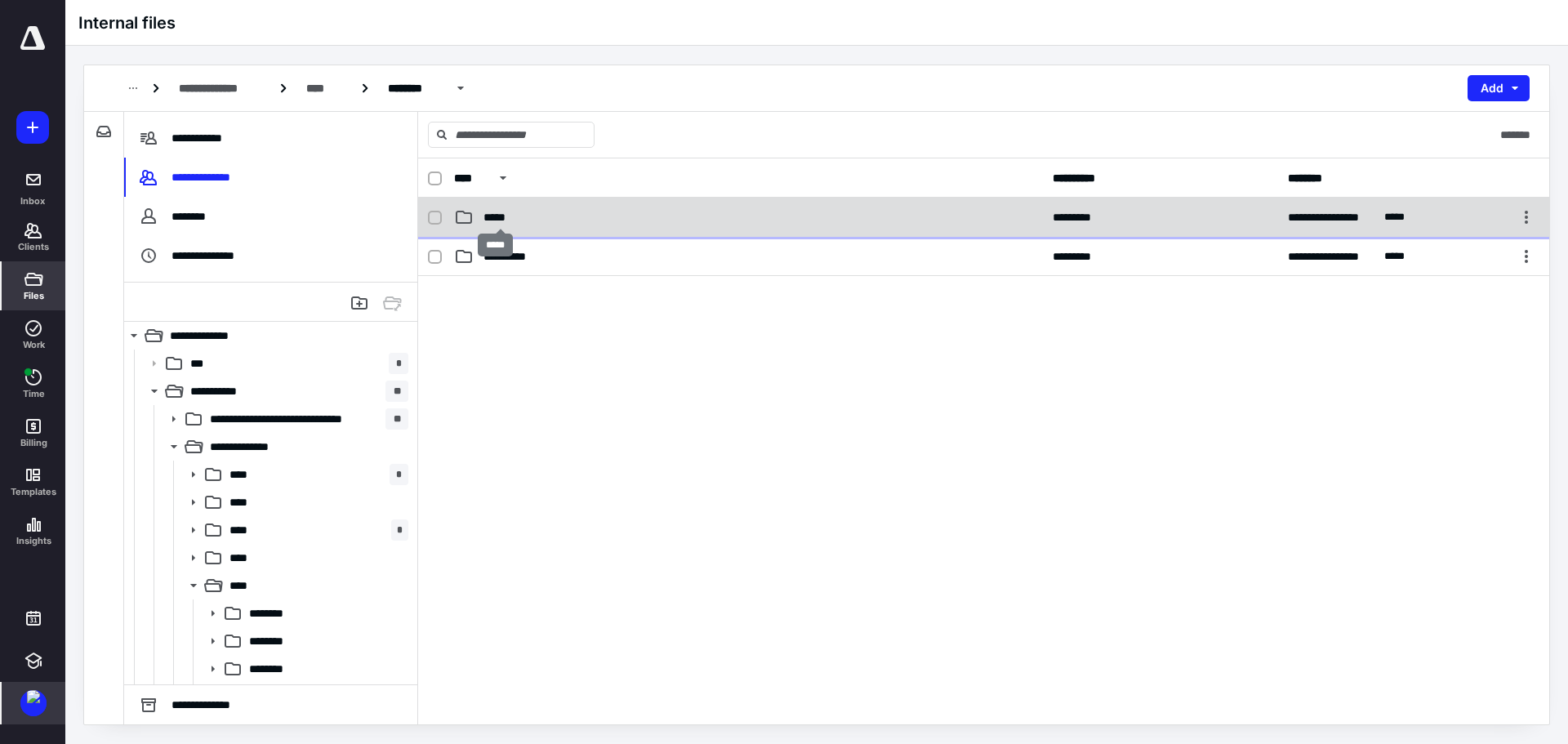 click on "*****" at bounding box center (500, 217) 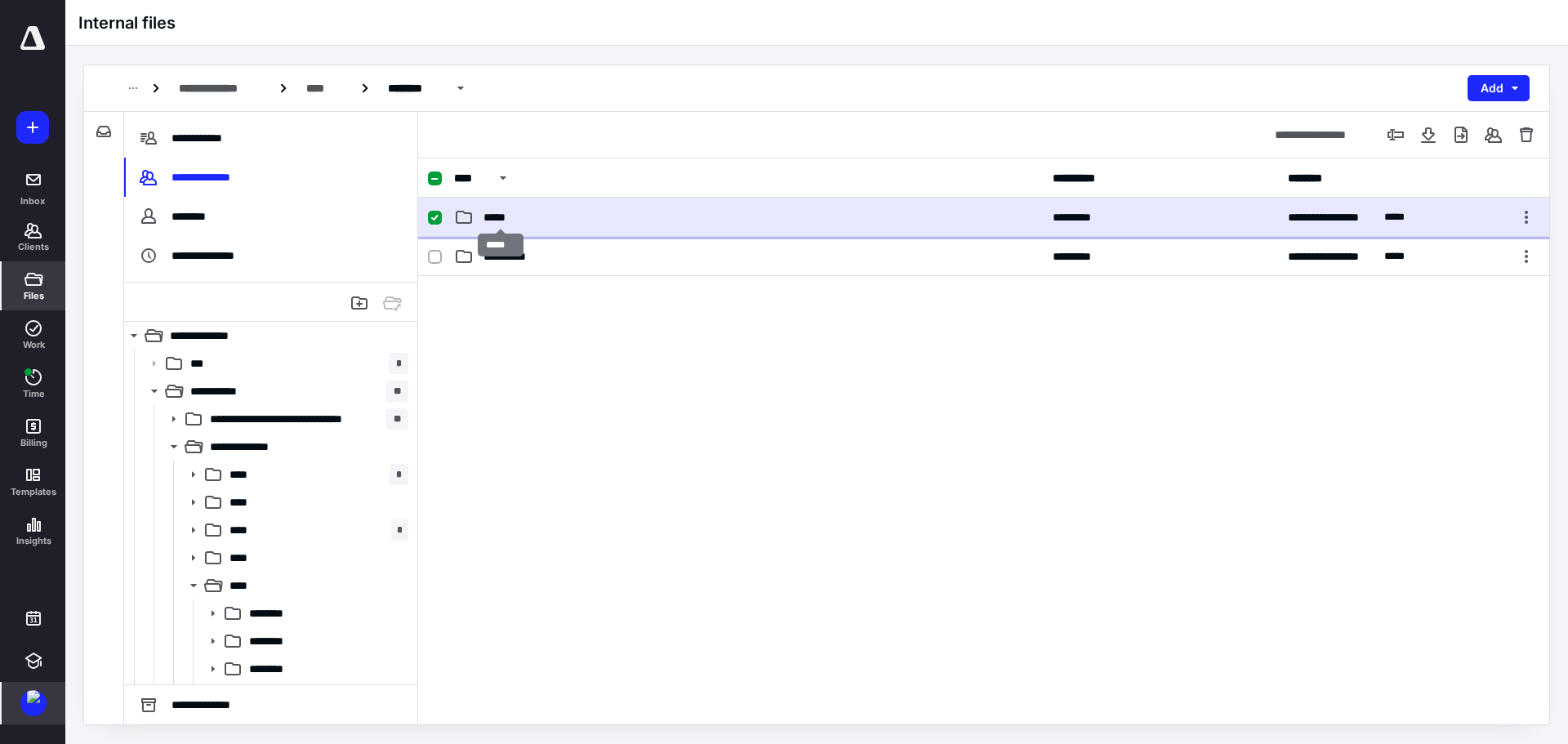 click on "*****" at bounding box center [500, 217] 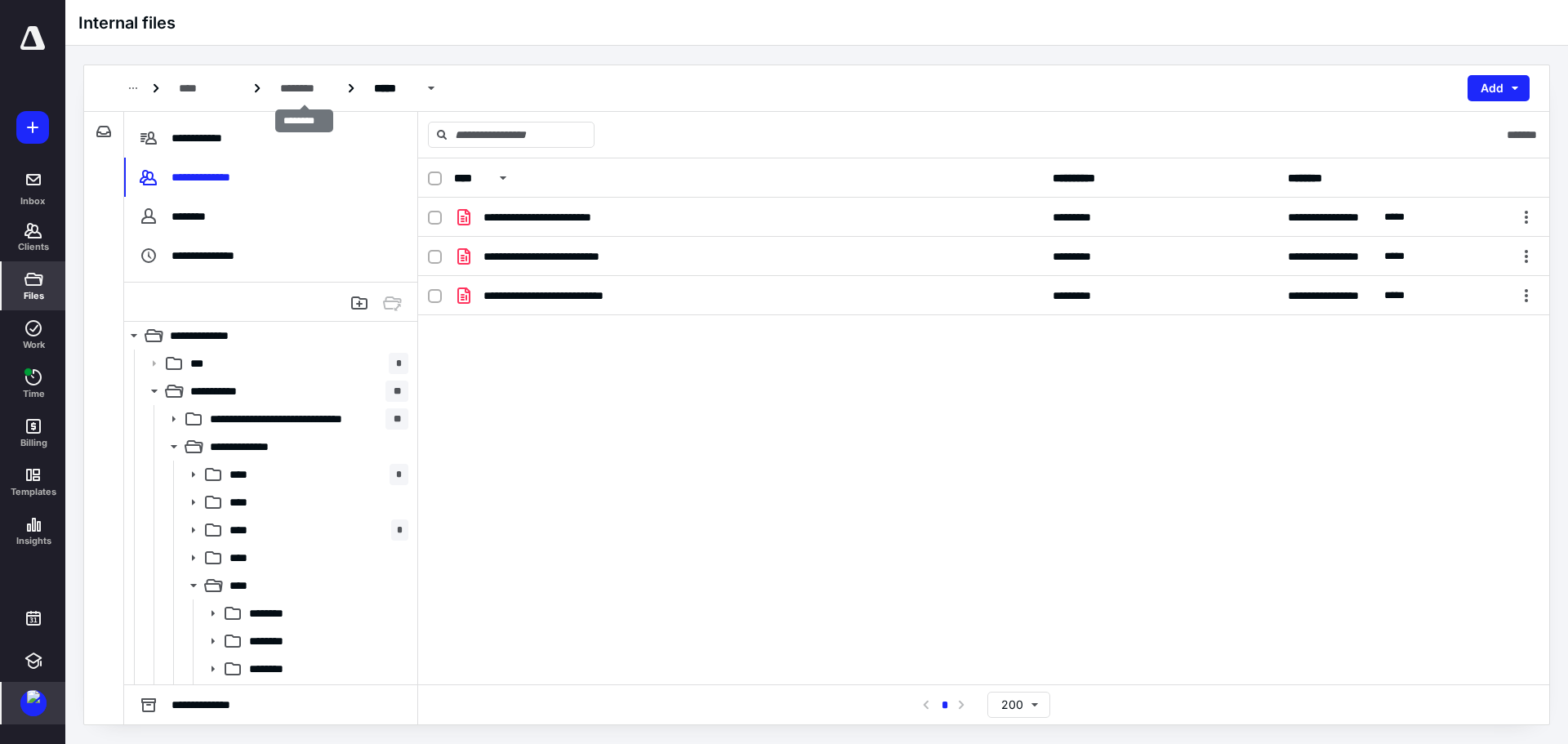 drag, startPoint x: 314, startPoint y: 79, endPoint x: 378, endPoint y: 114, distance: 72.94518 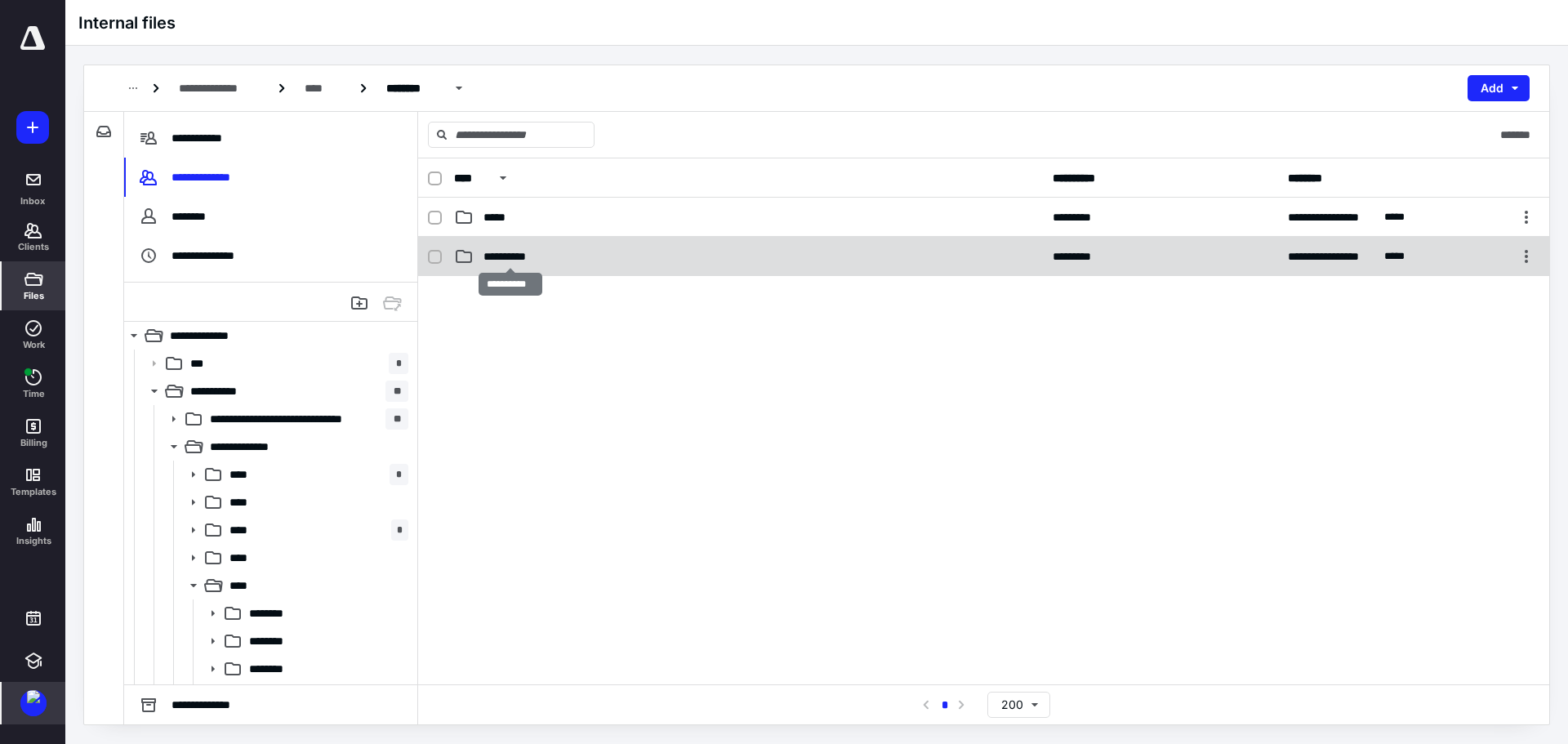 click on "**********" at bounding box center (510, 256) 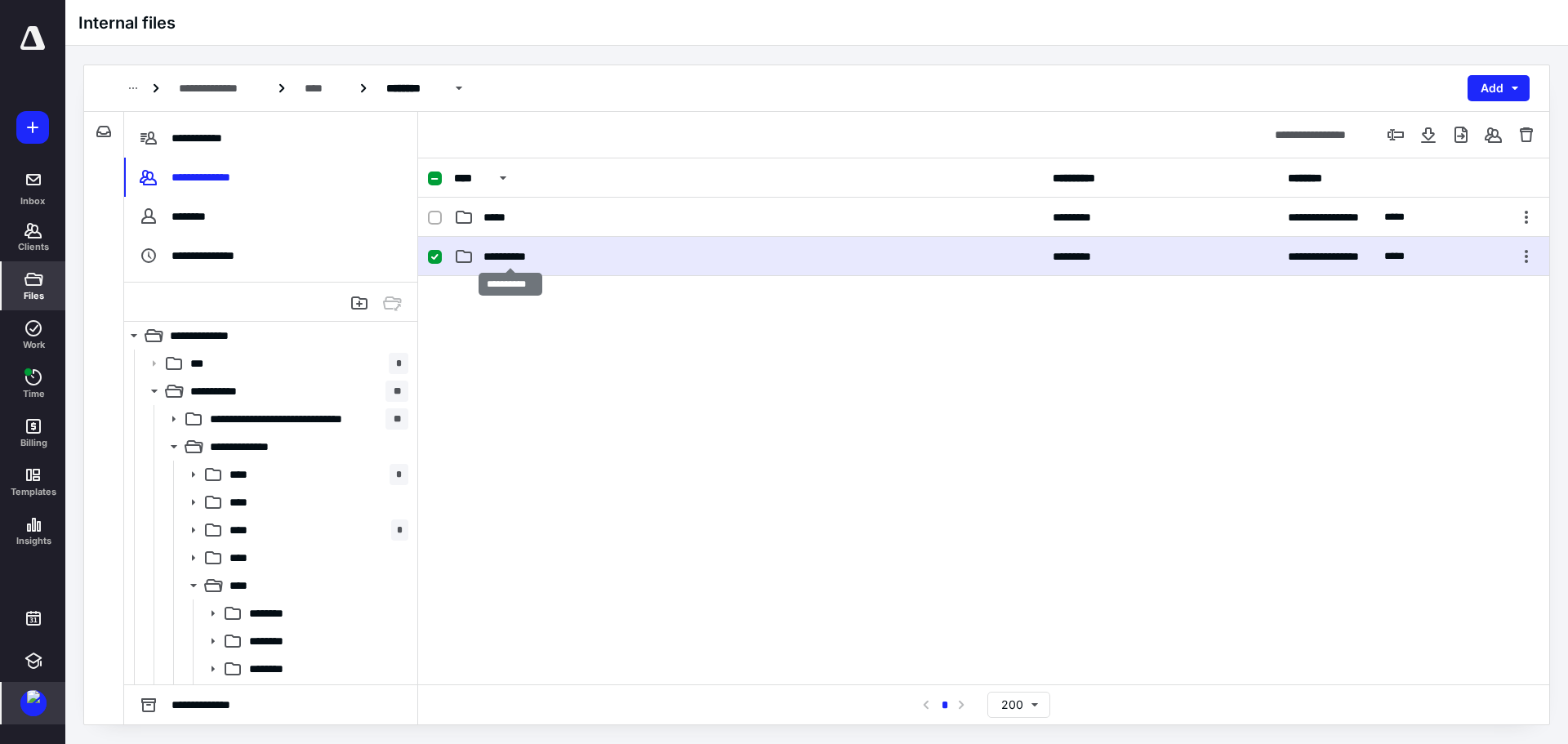 click on "**********" at bounding box center [510, 256] 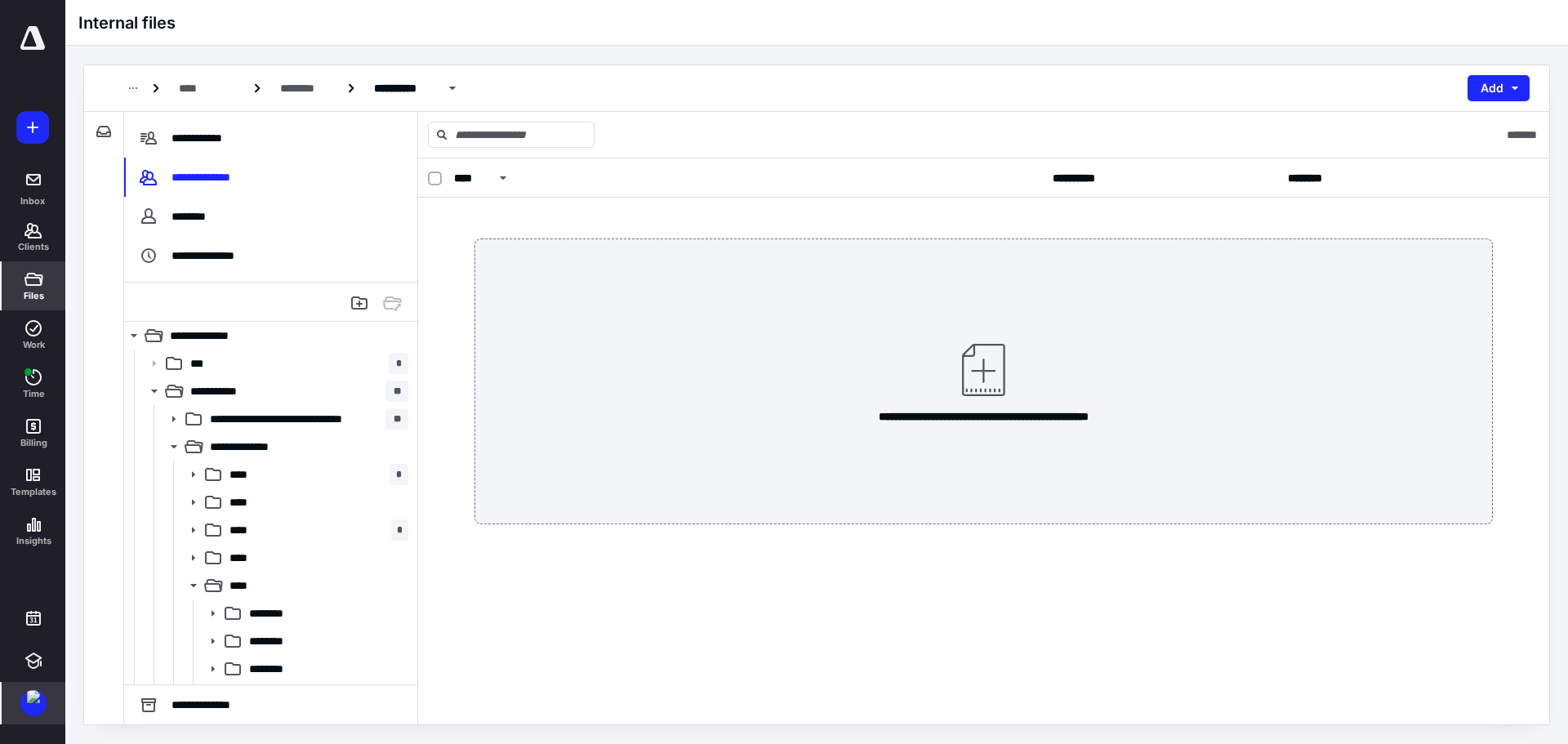 click on "**********" at bounding box center [983, 417] 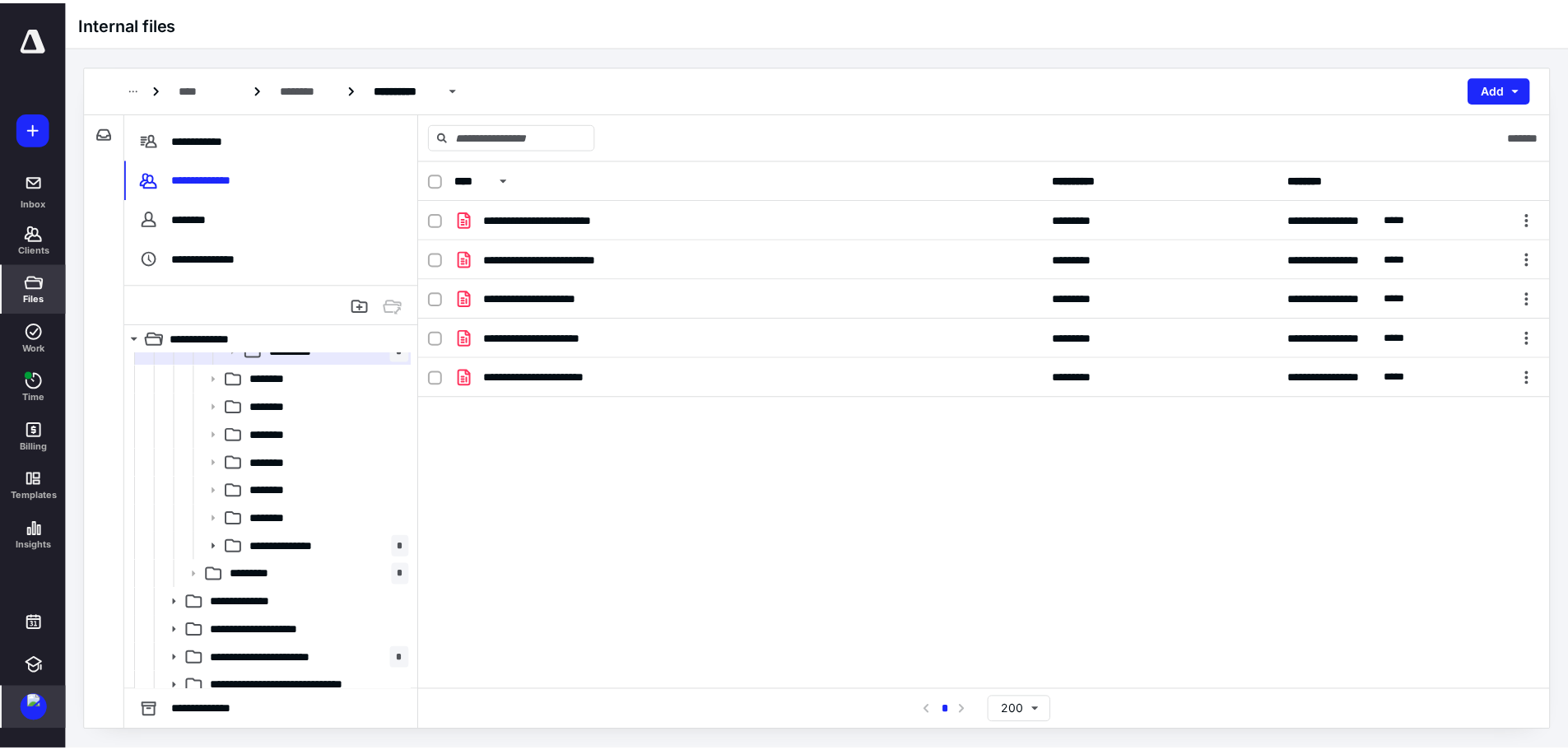 scroll, scrollTop: 494, scrollLeft: 0, axis: vertical 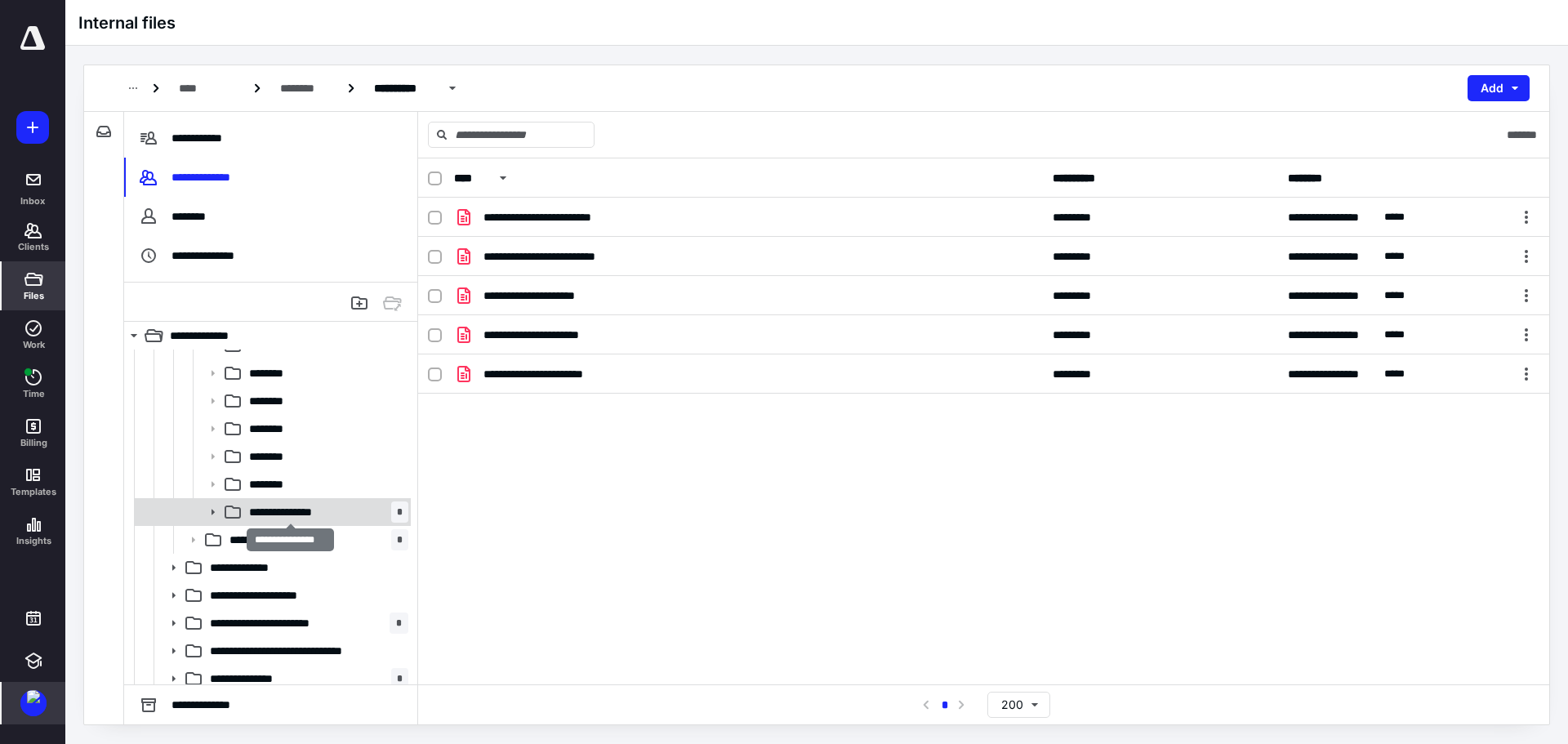 click on "**********" at bounding box center [290, 512] 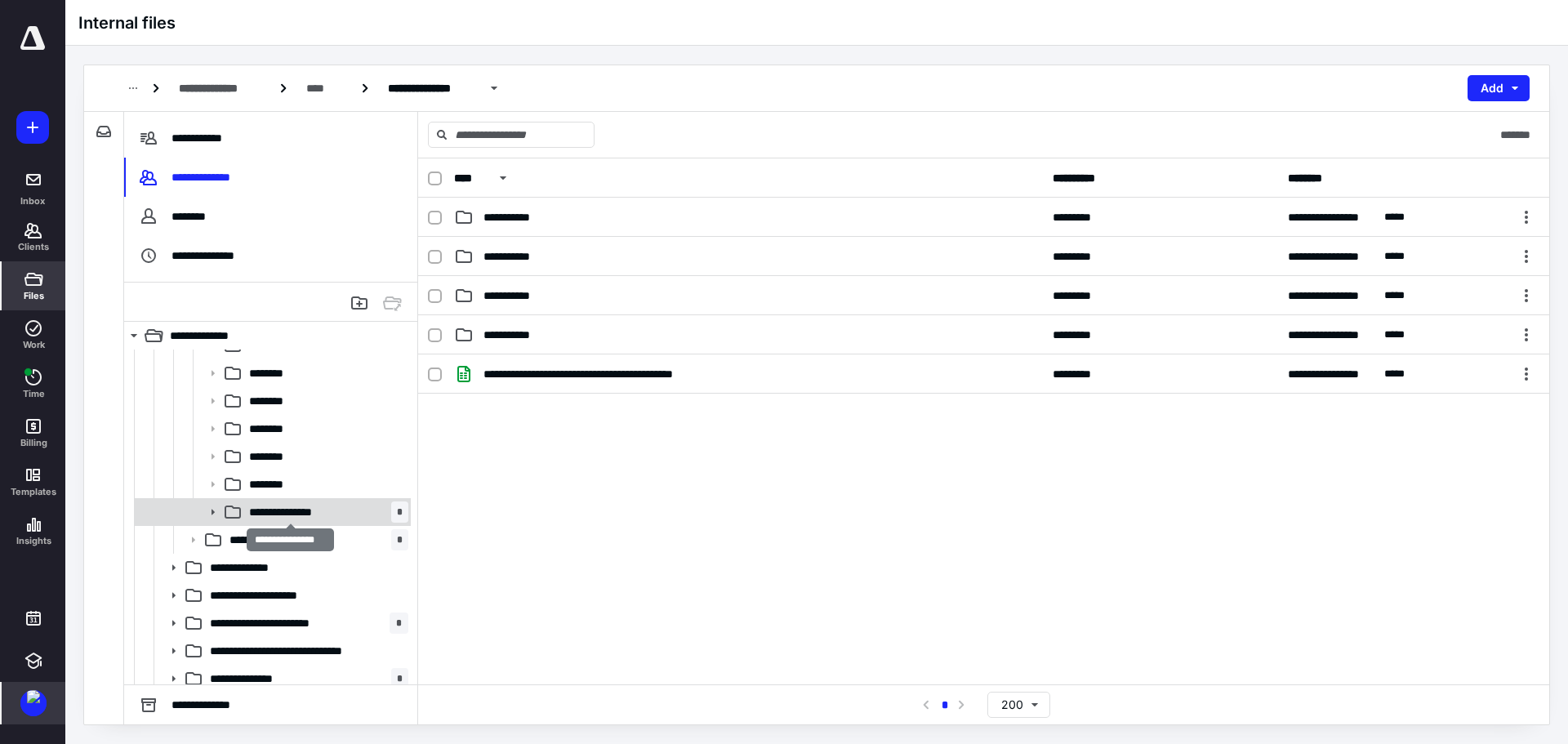 click on "**********" at bounding box center [290, 512] 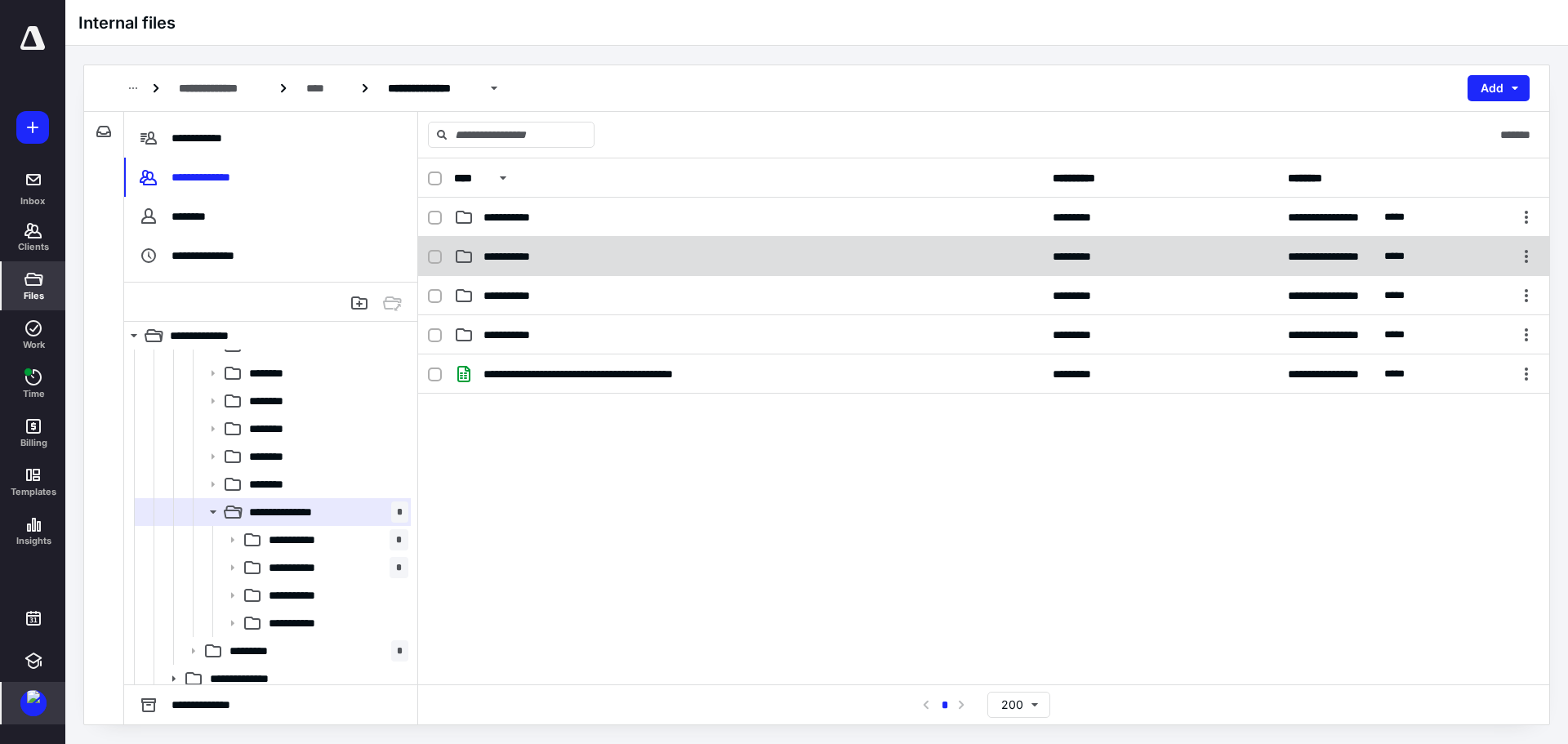click on "**********" at bounding box center (516, 256) 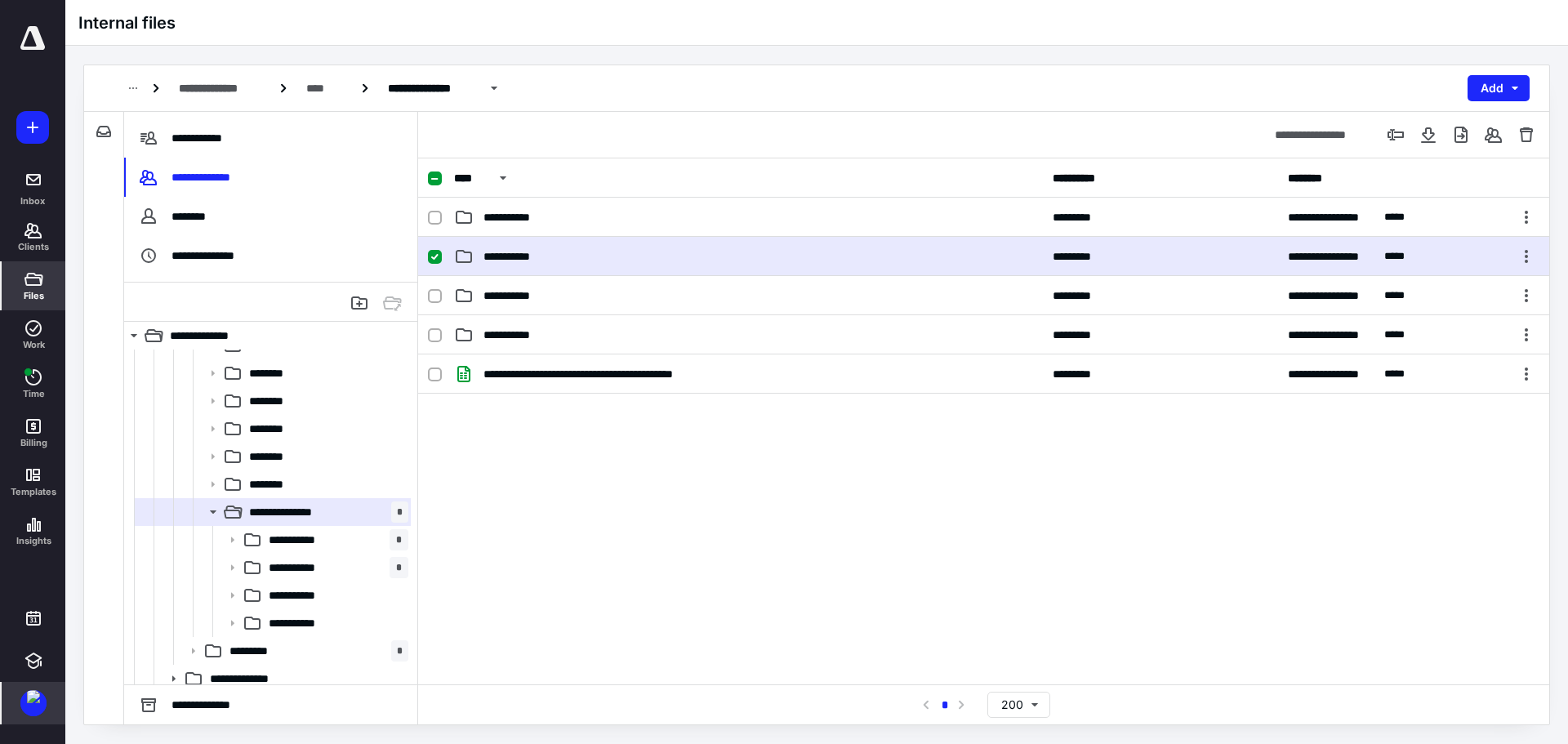 click on "**********" at bounding box center [748, 256] 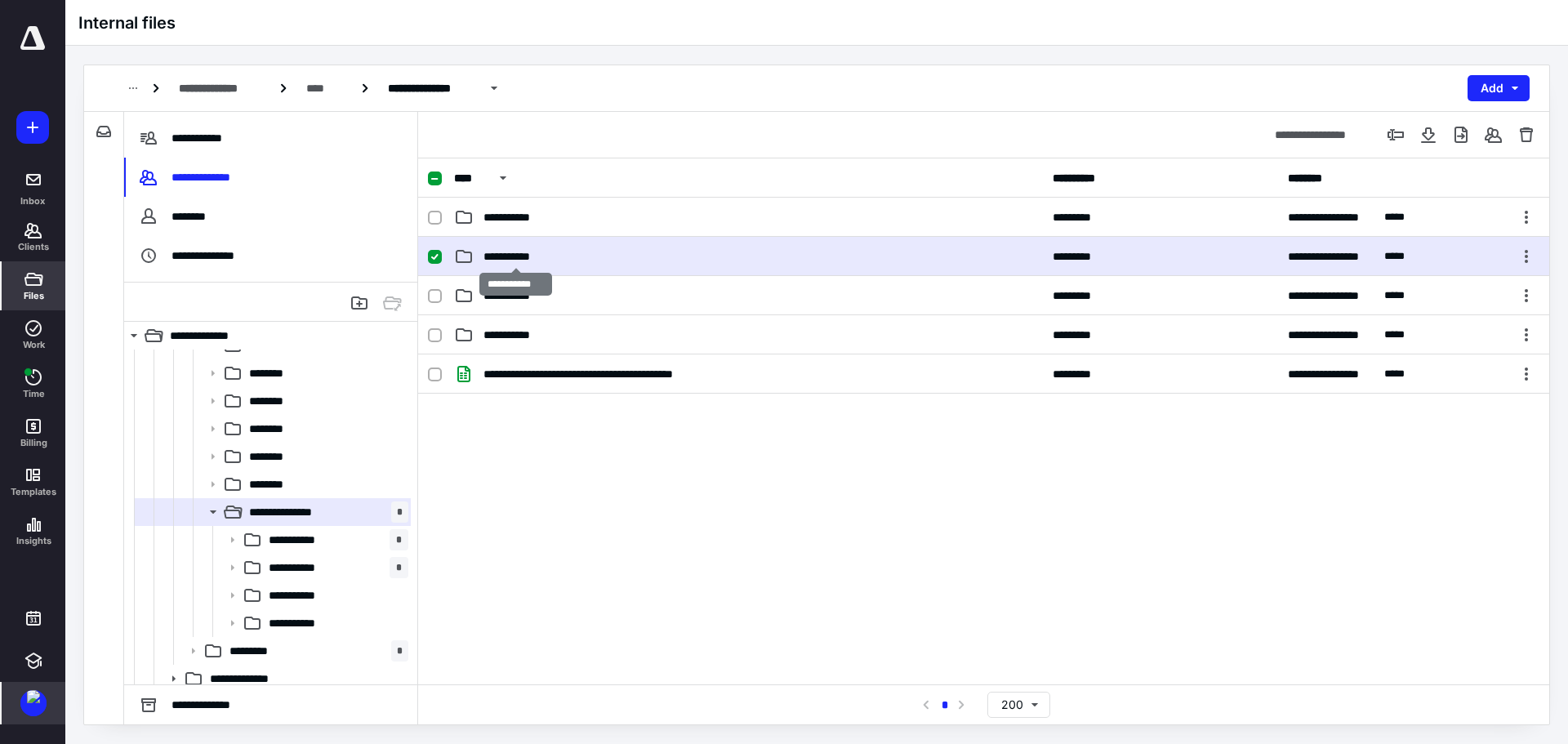 click on "**********" at bounding box center [516, 256] 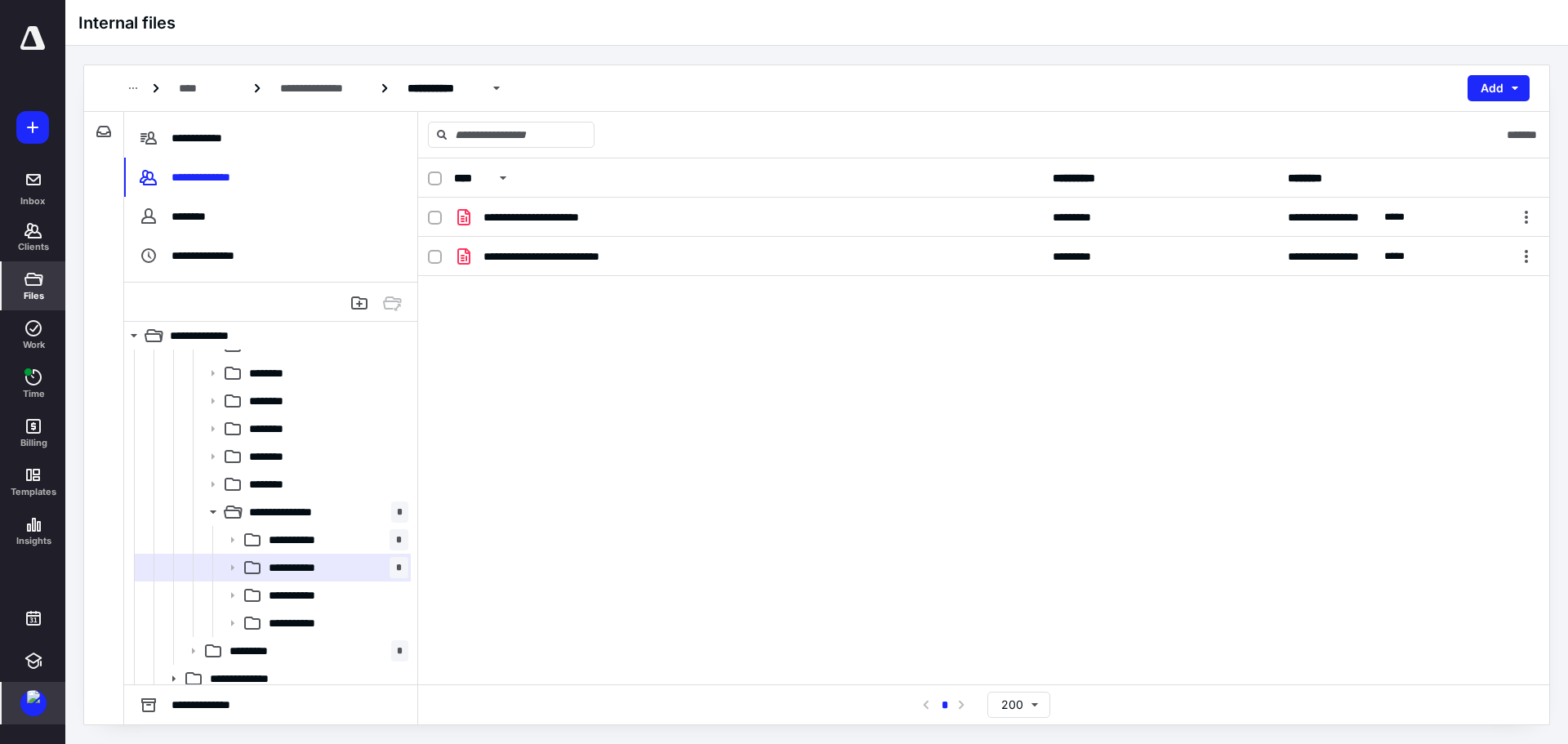 click on "**********" at bounding box center [983, 421] 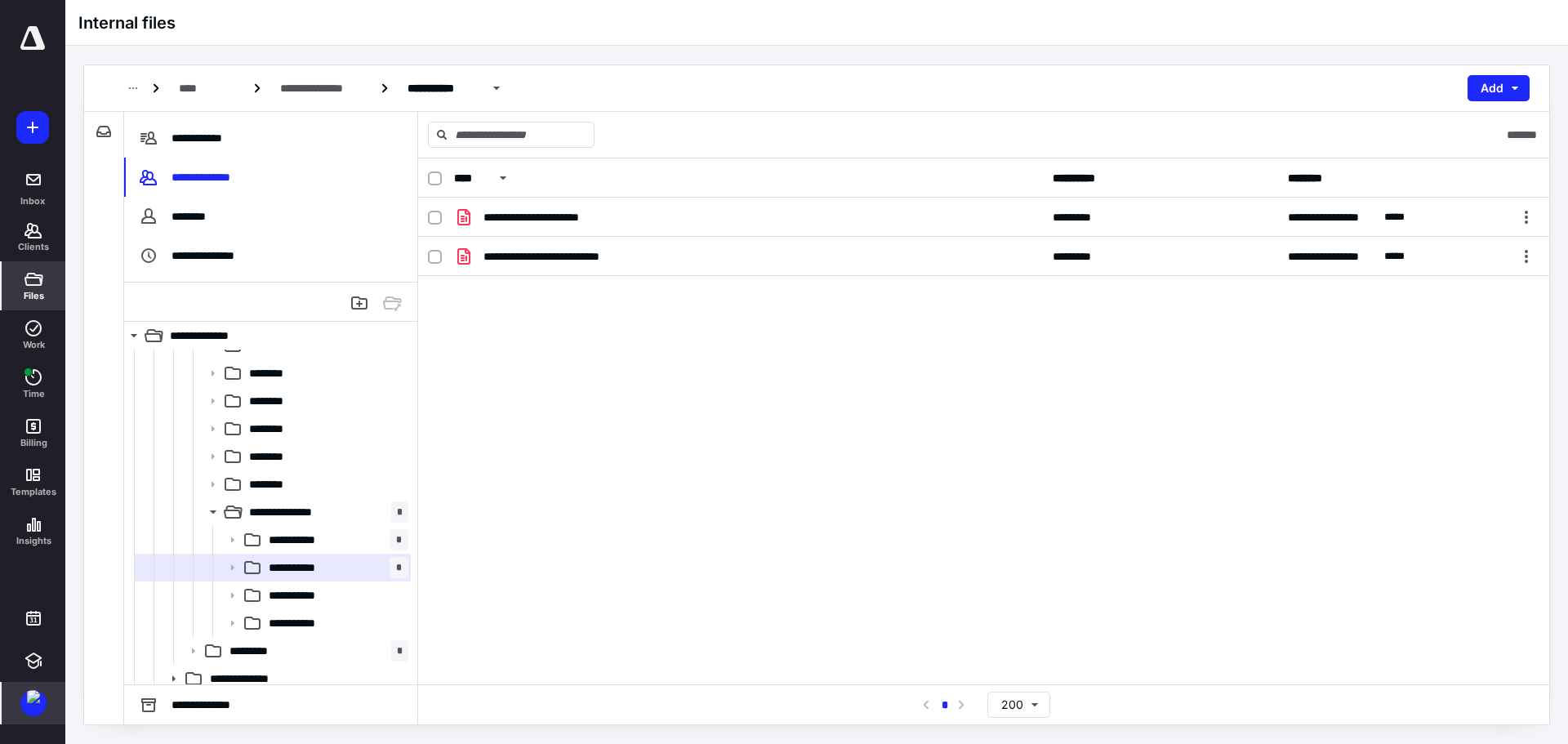 click on "**********" at bounding box center [983, 421] 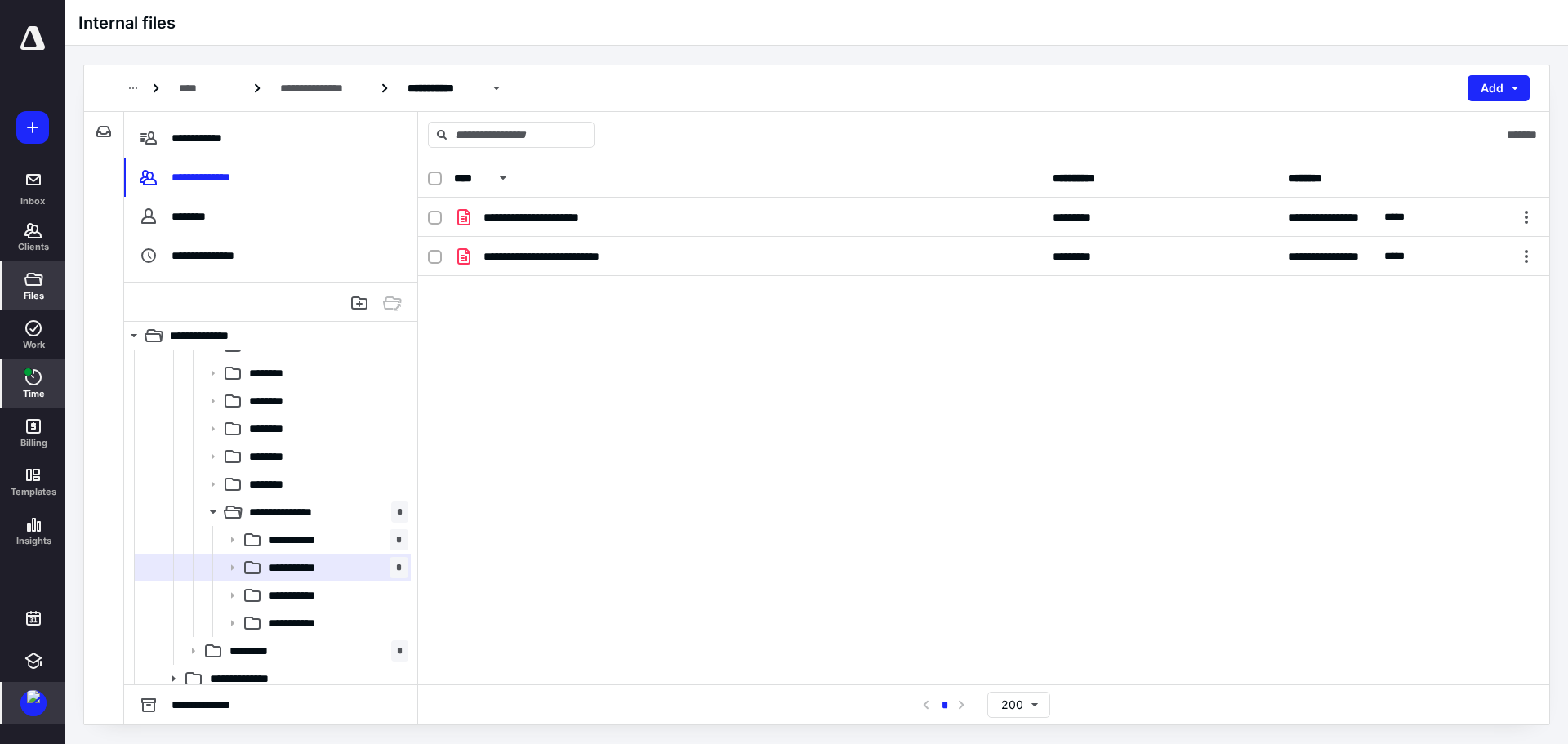 click 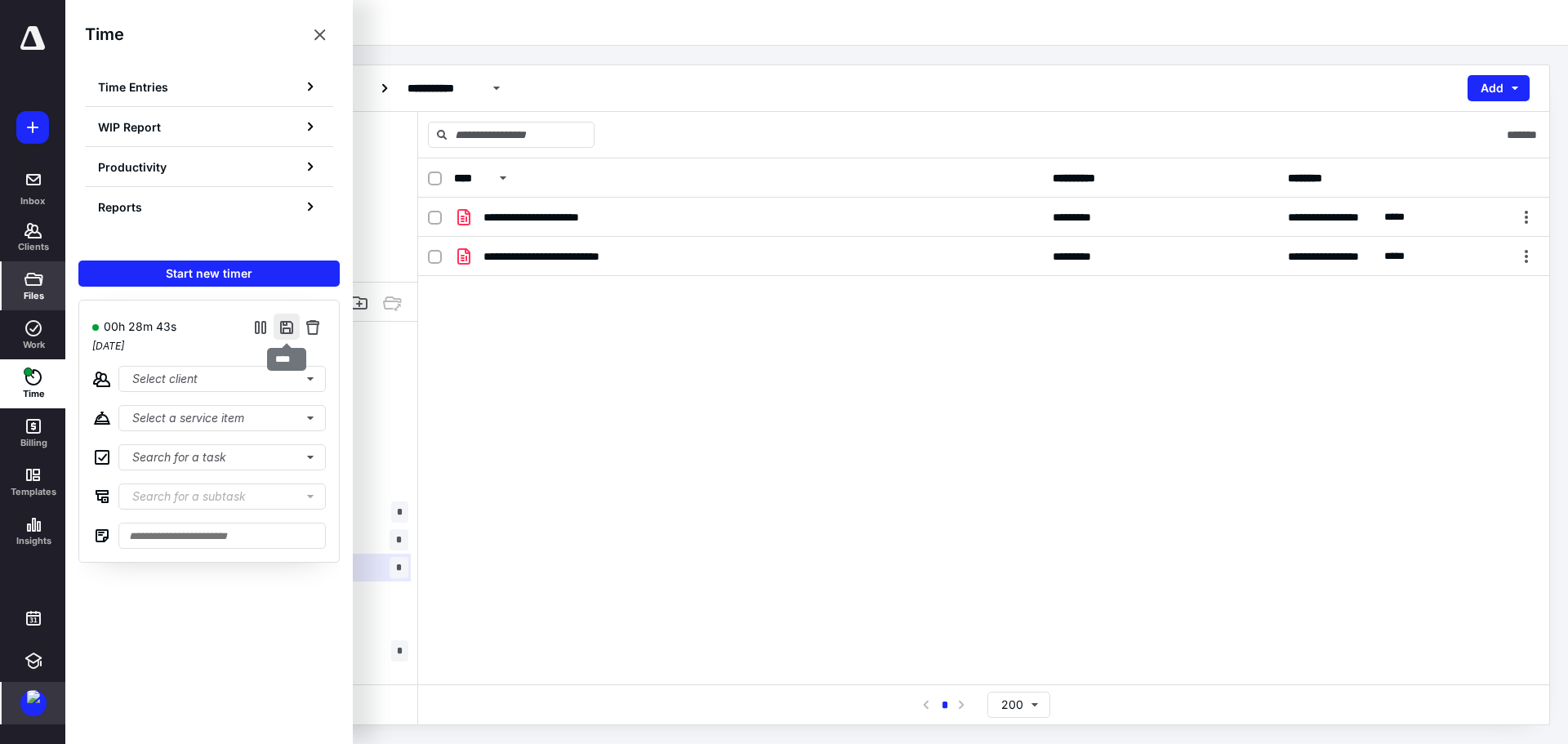 click at bounding box center [287, 327] 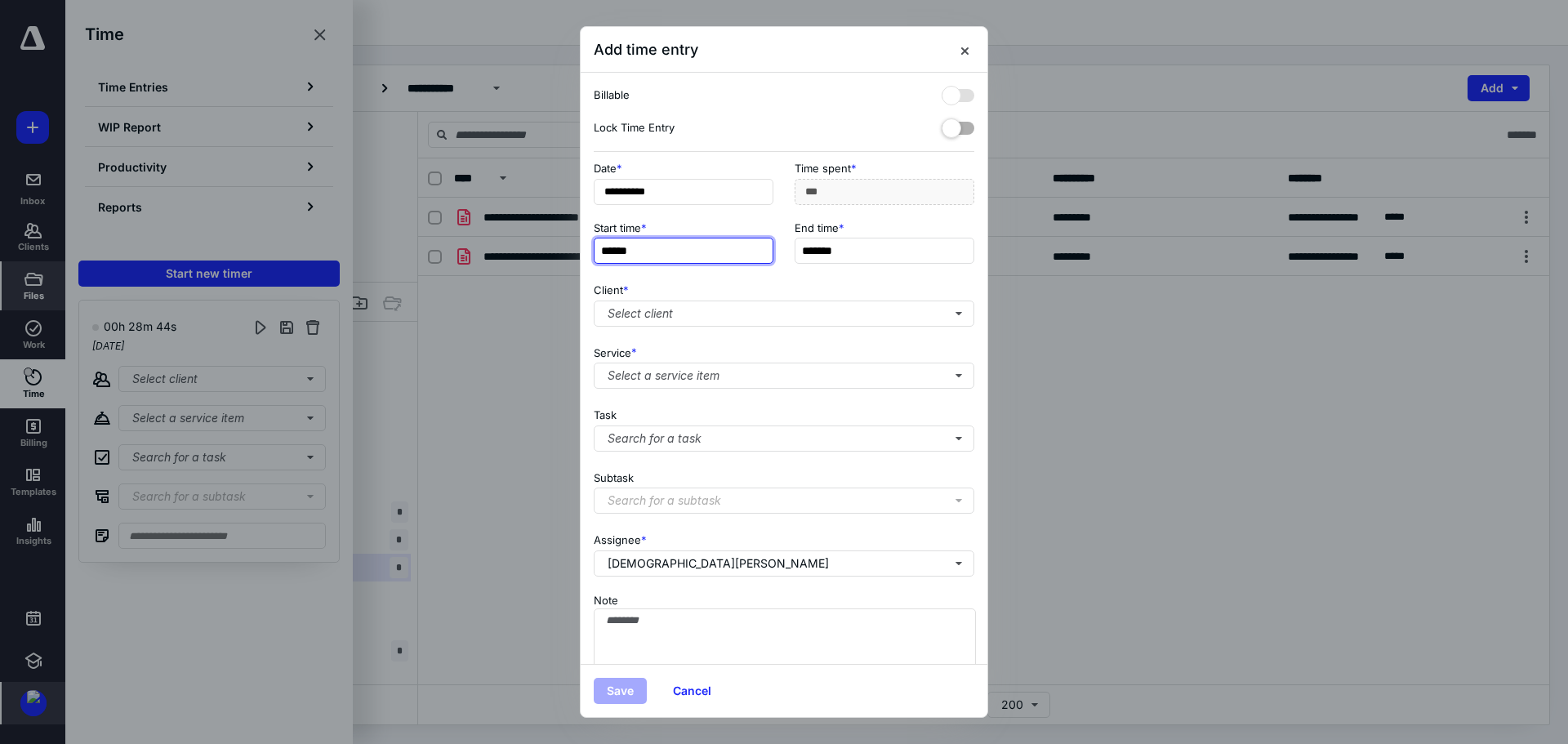 type on "*******" 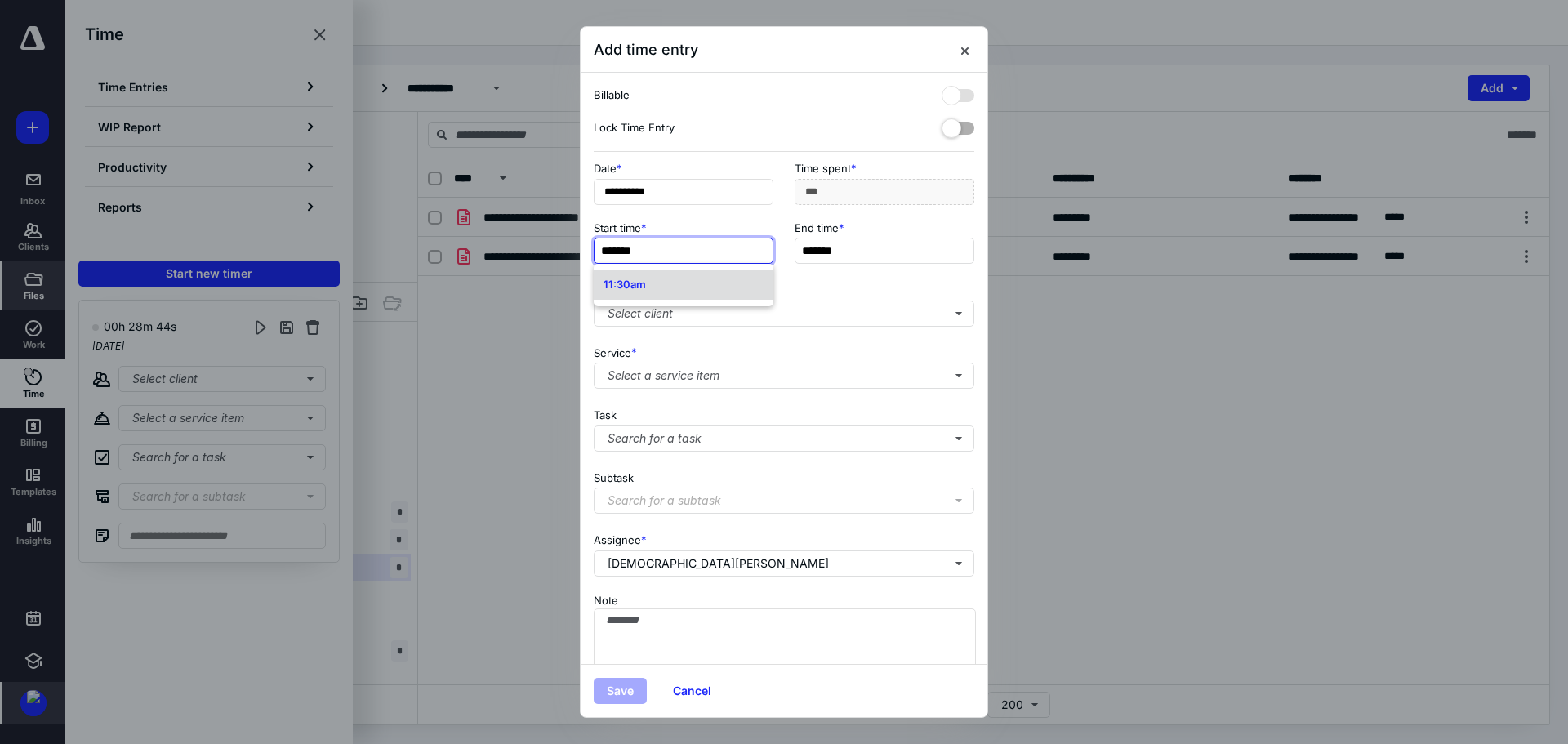click on "11:30am" at bounding box center (684, 285) 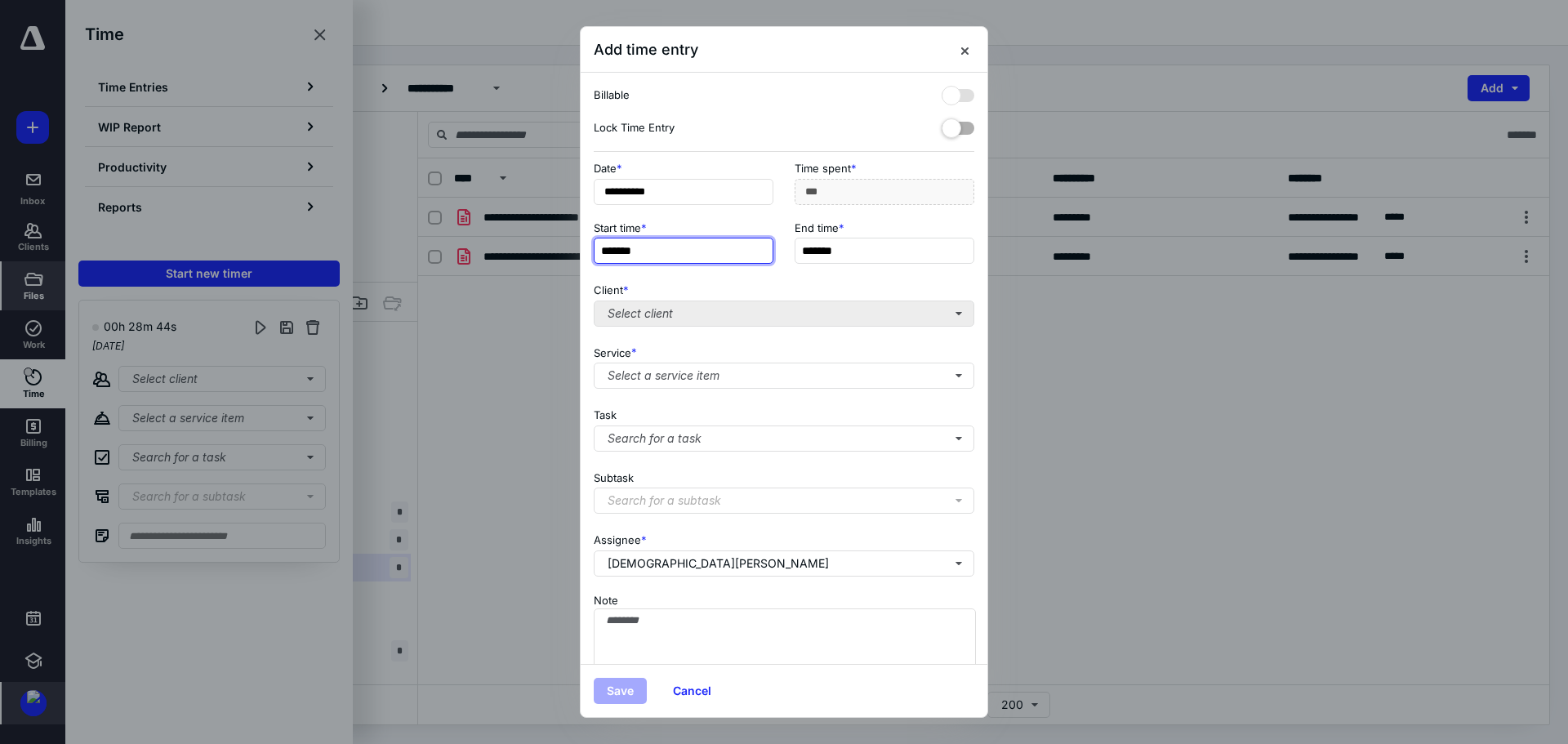 type on "*******" 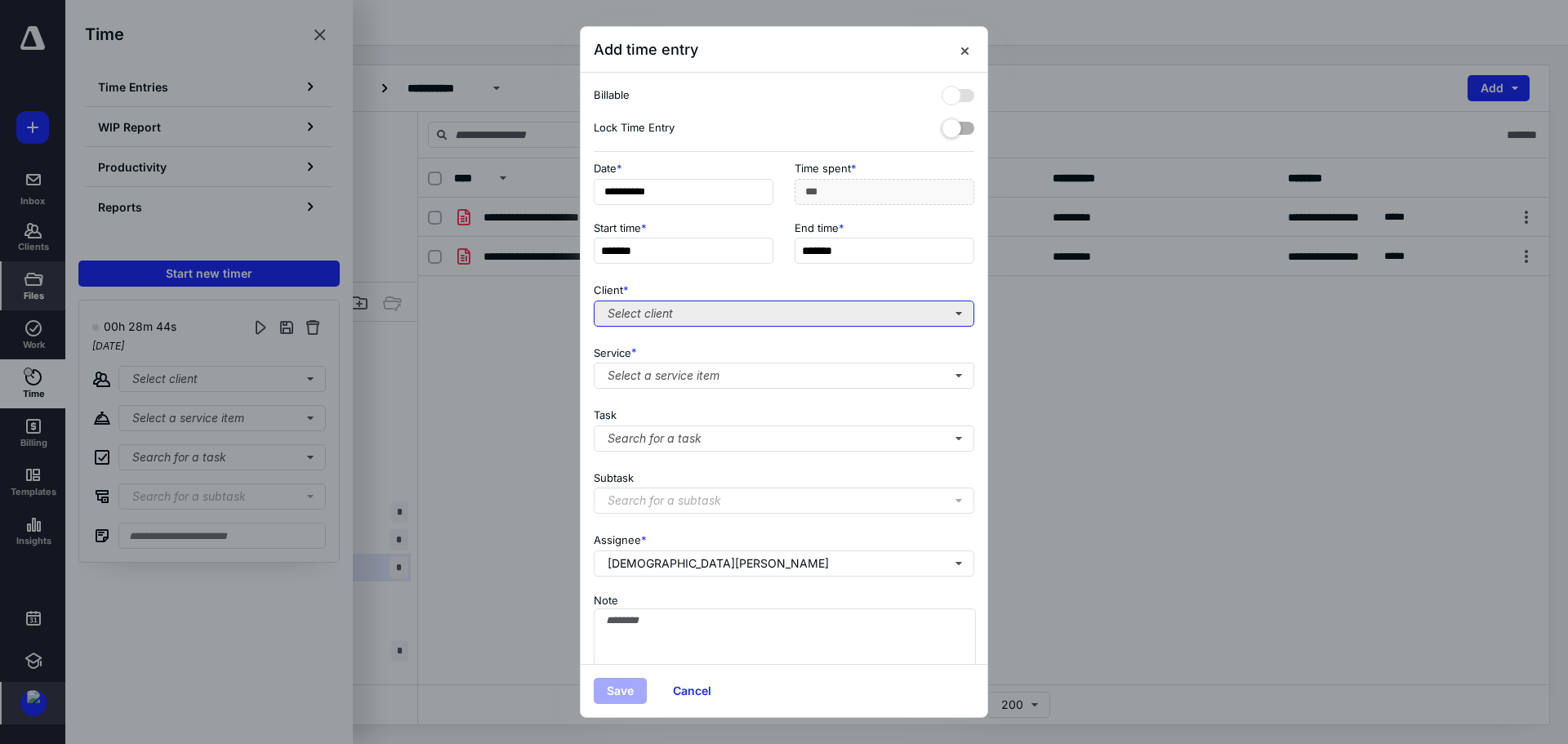 click on "Select client" at bounding box center (784, 314) 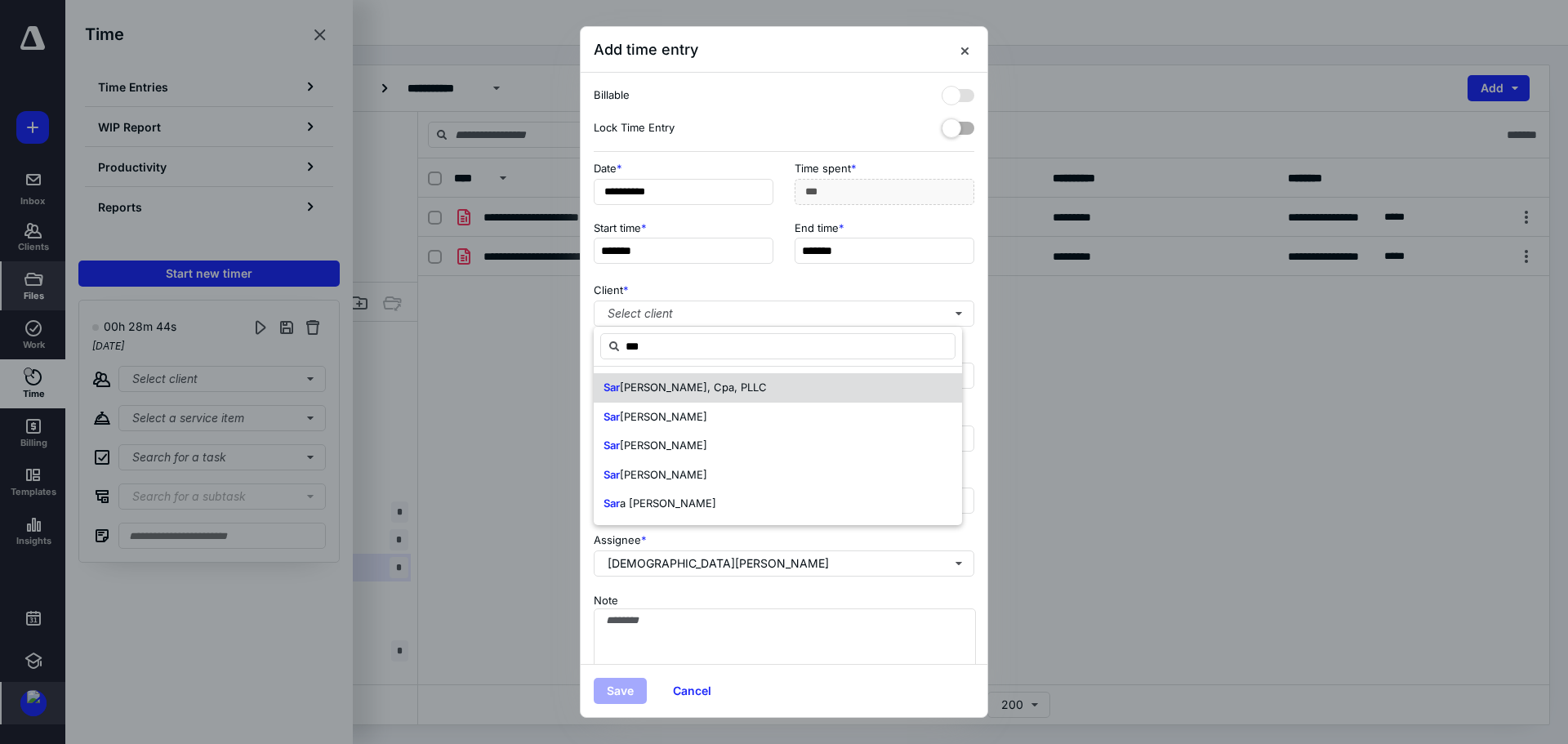 click on "ah Berry, Cpa, PLLC" at bounding box center [693, 387] 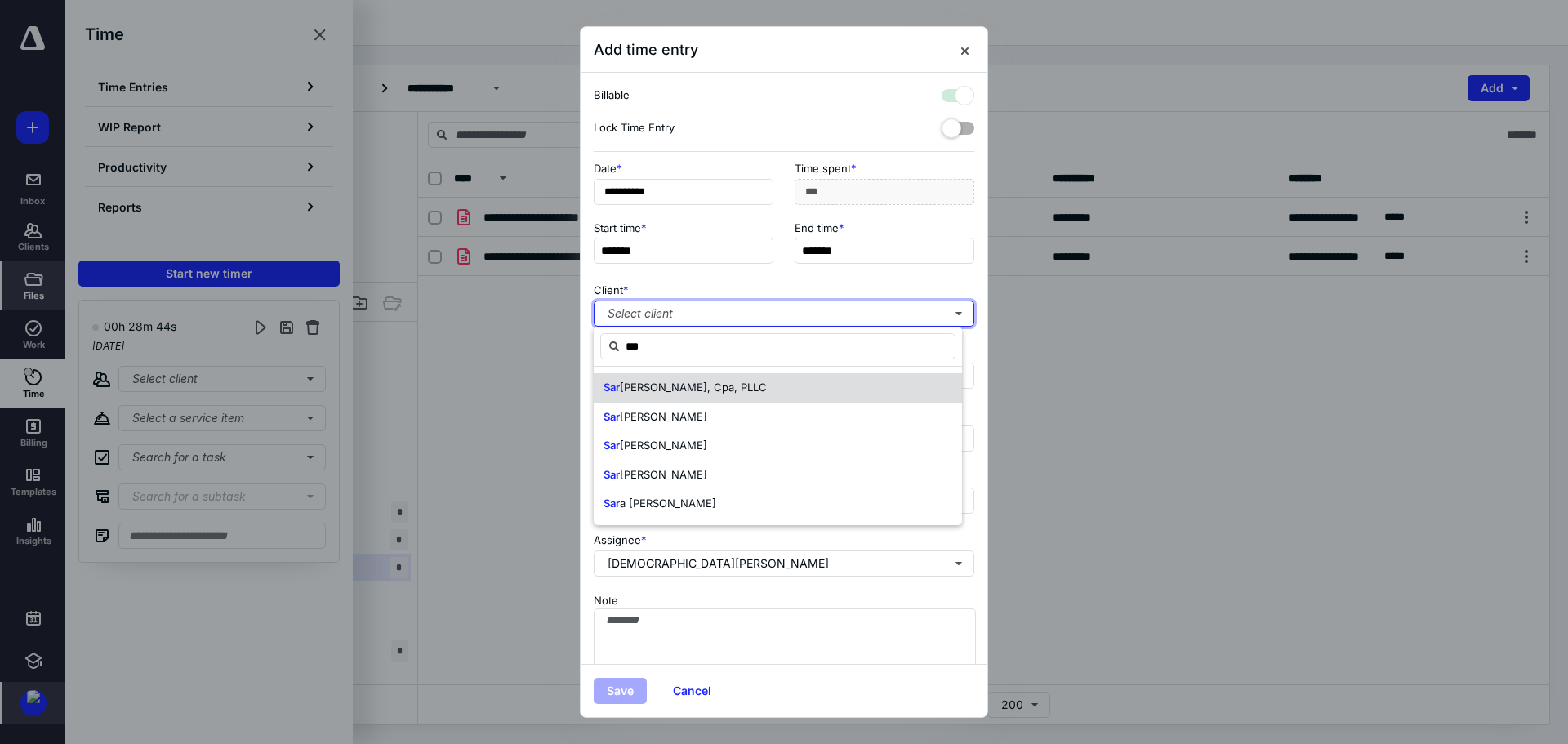 checkbox on "true" 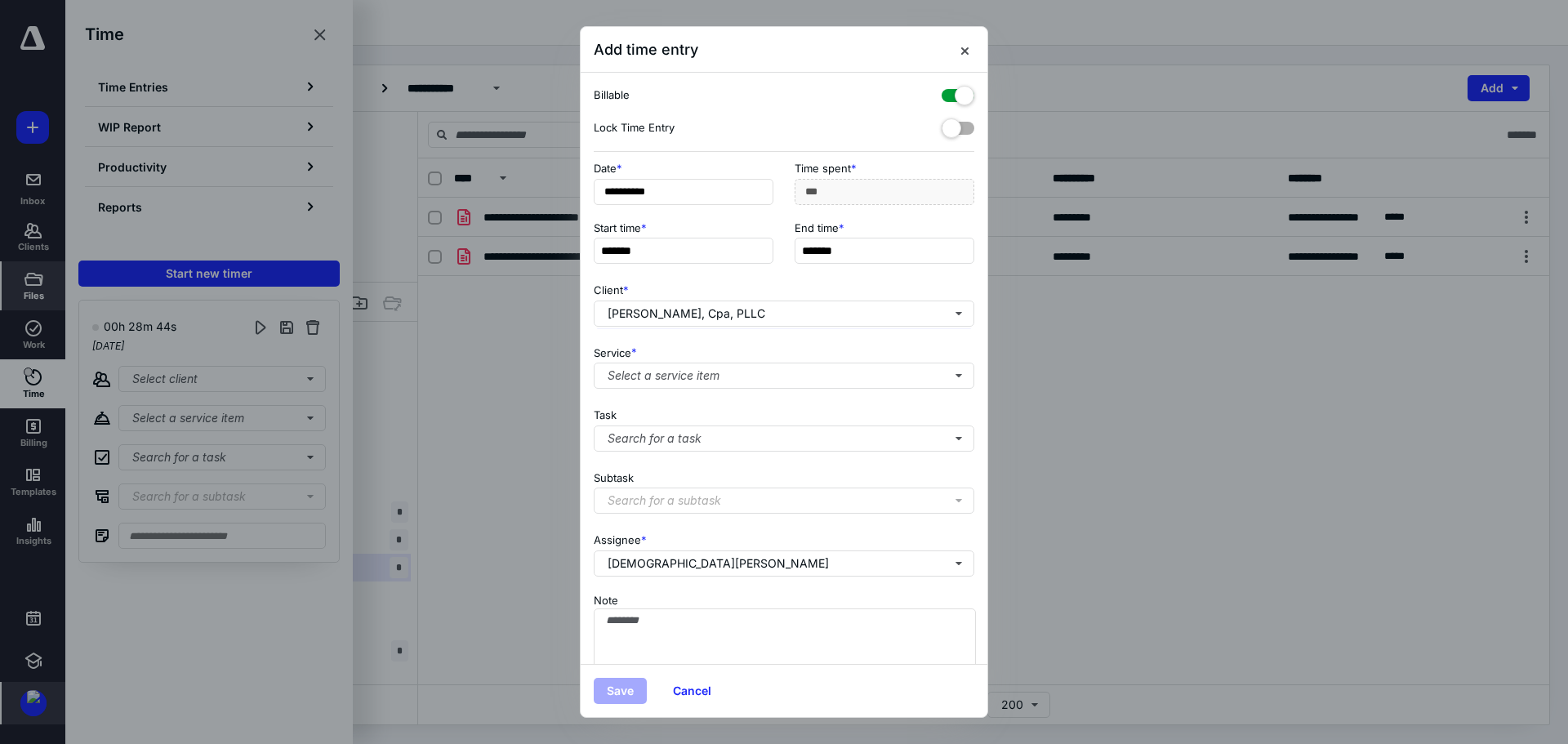 click at bounding box center (958, 92) 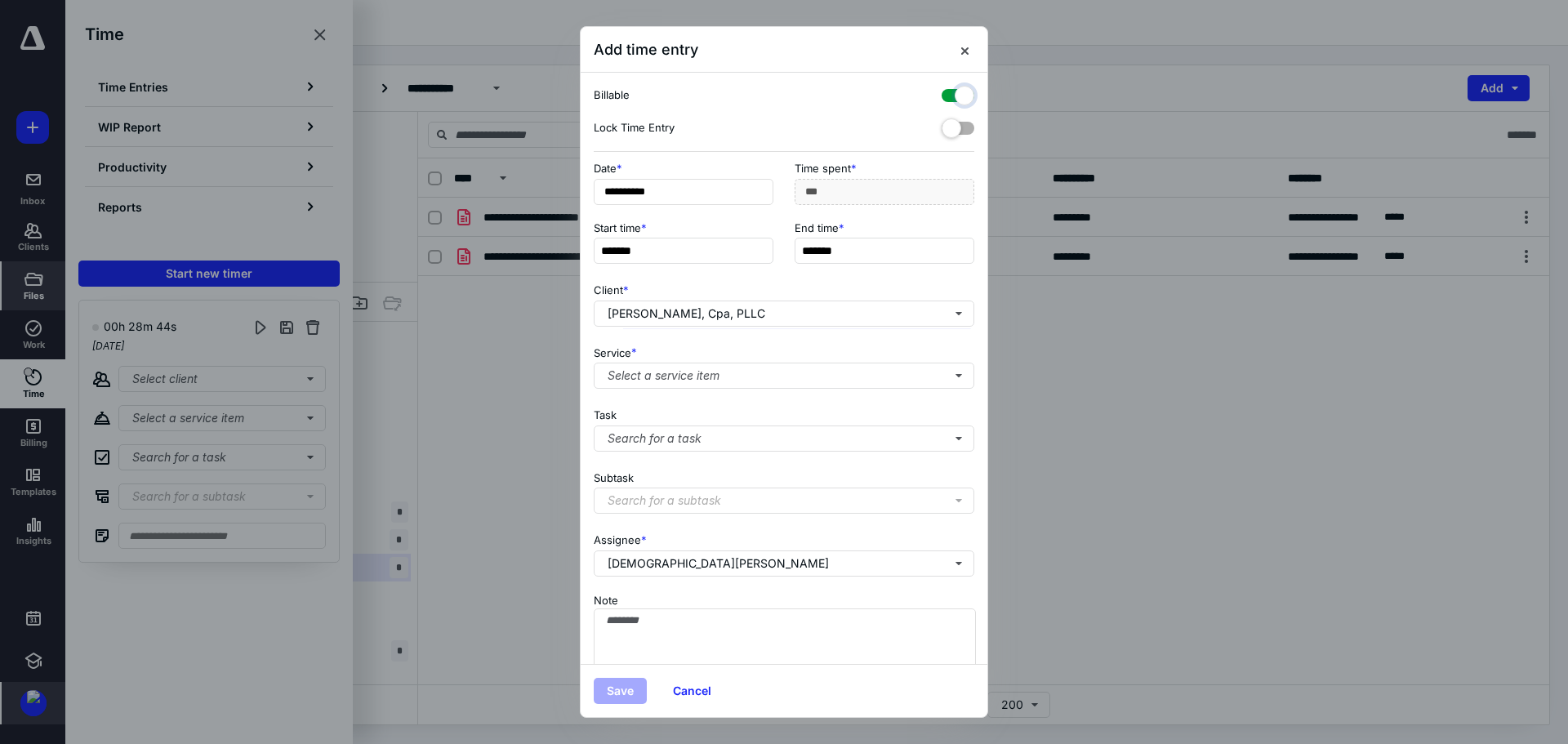click at bounding box center (950, 93) 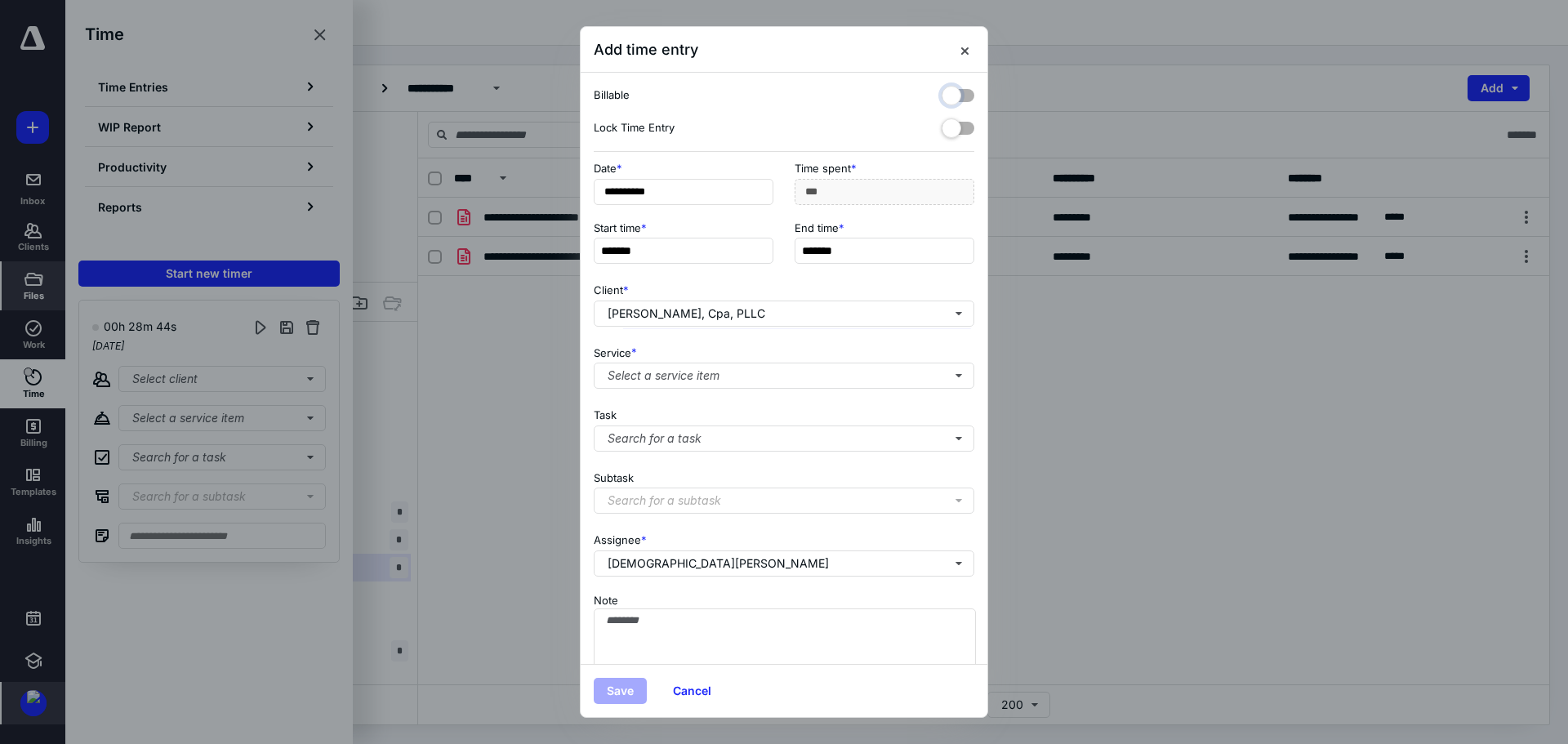 checkbox on "false" 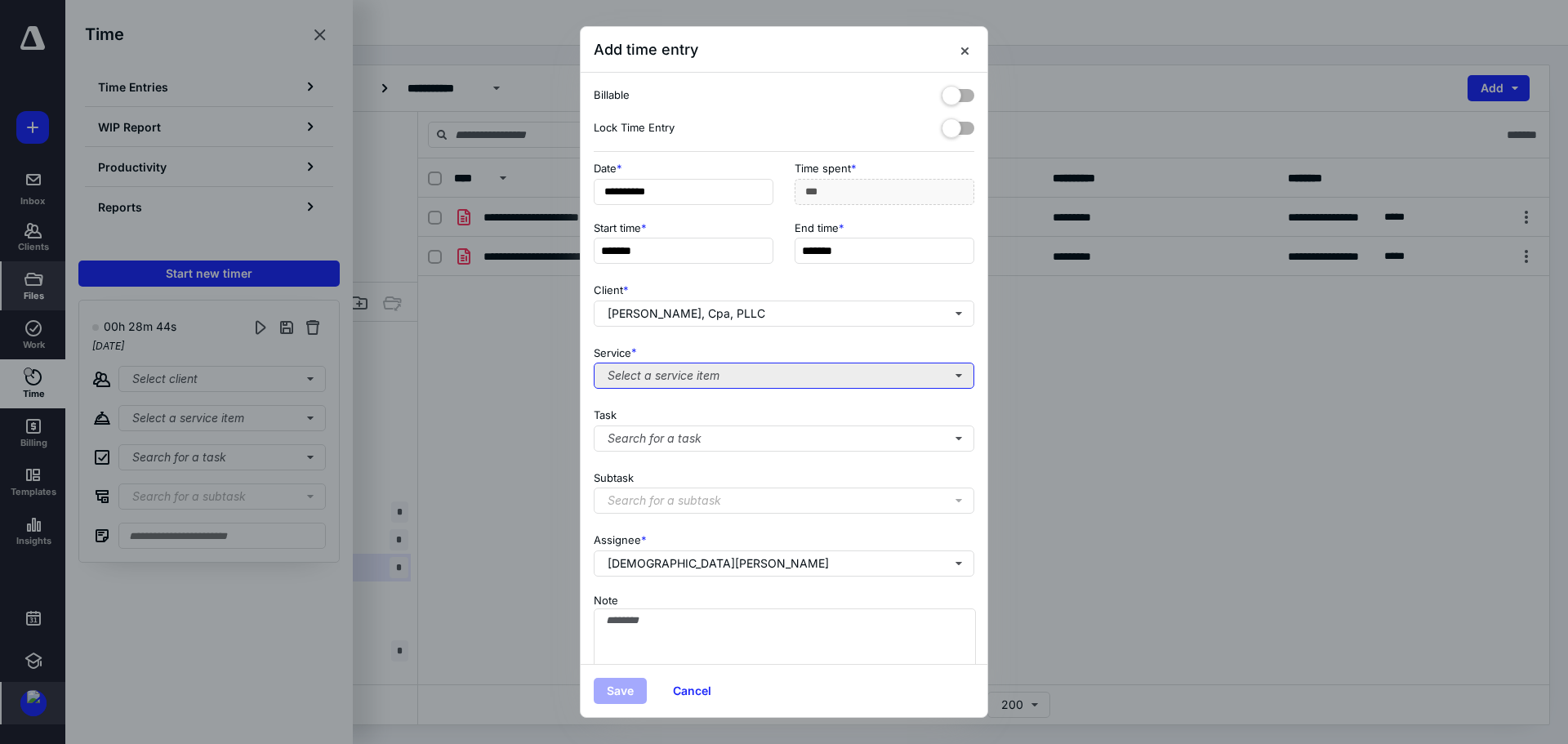 drag, startPoint x: 740, startPoint y: 368, endPoint x: 734, endPoint y: 374, distance: 8.485281 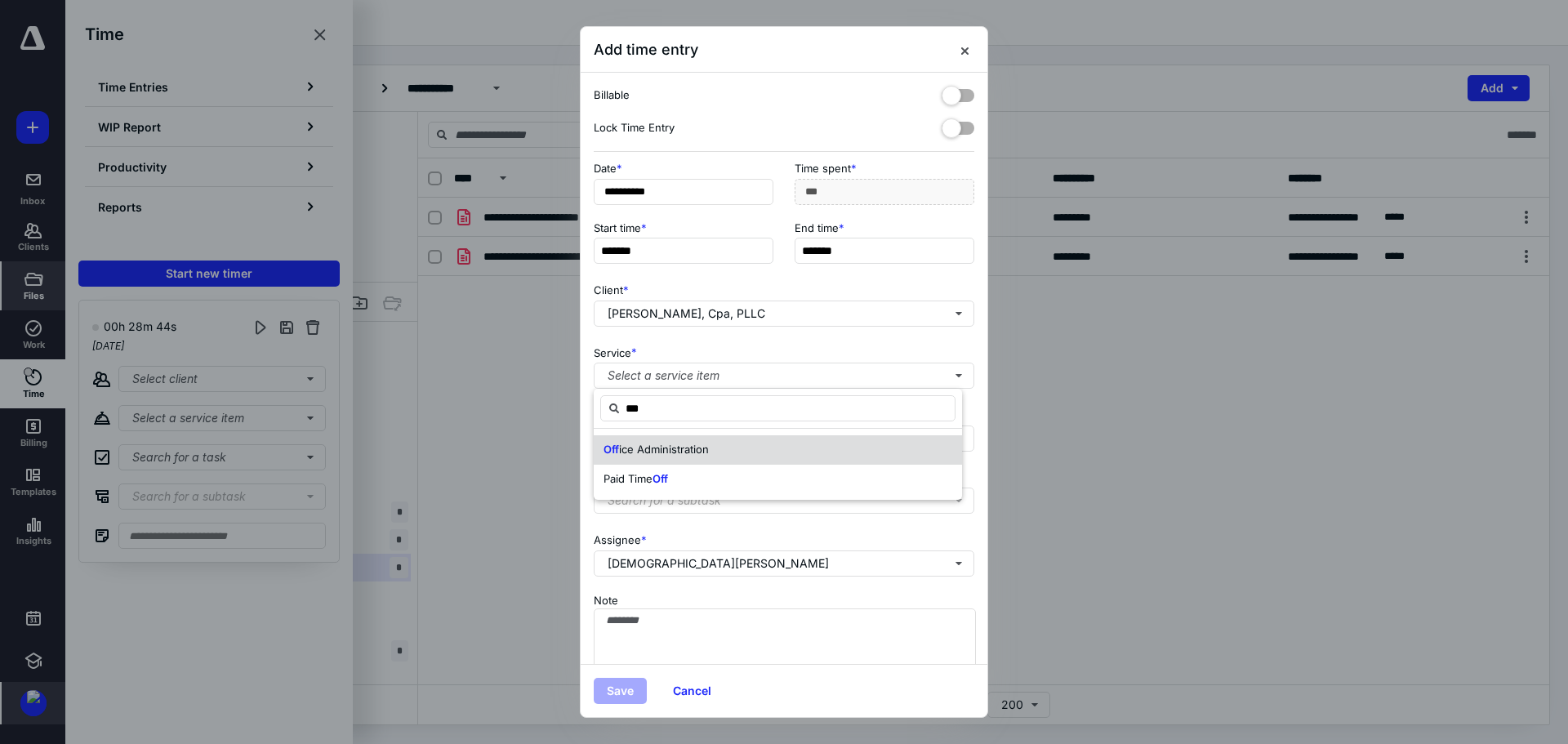 click on "ice Administration" at bounding box center (664, 449) 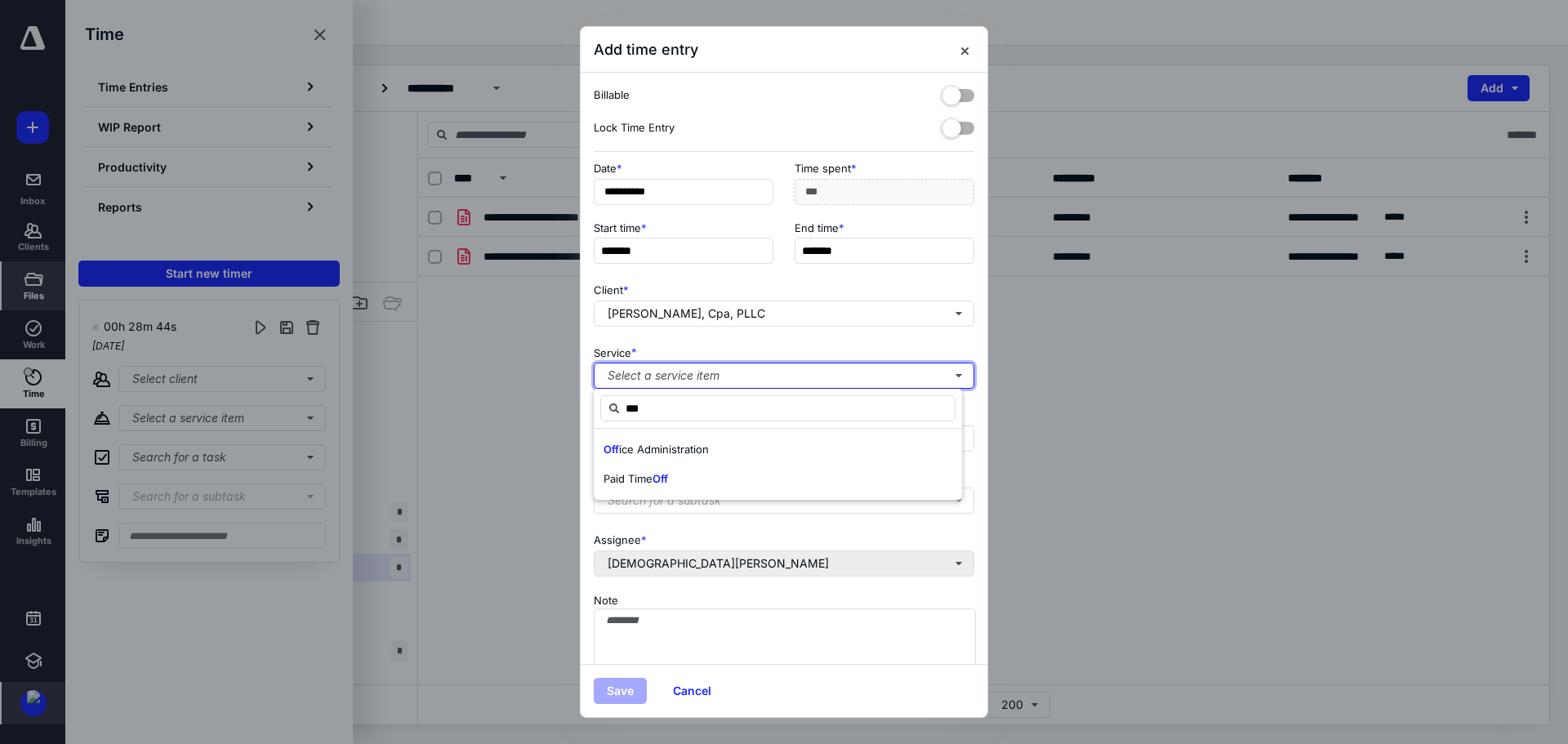 type 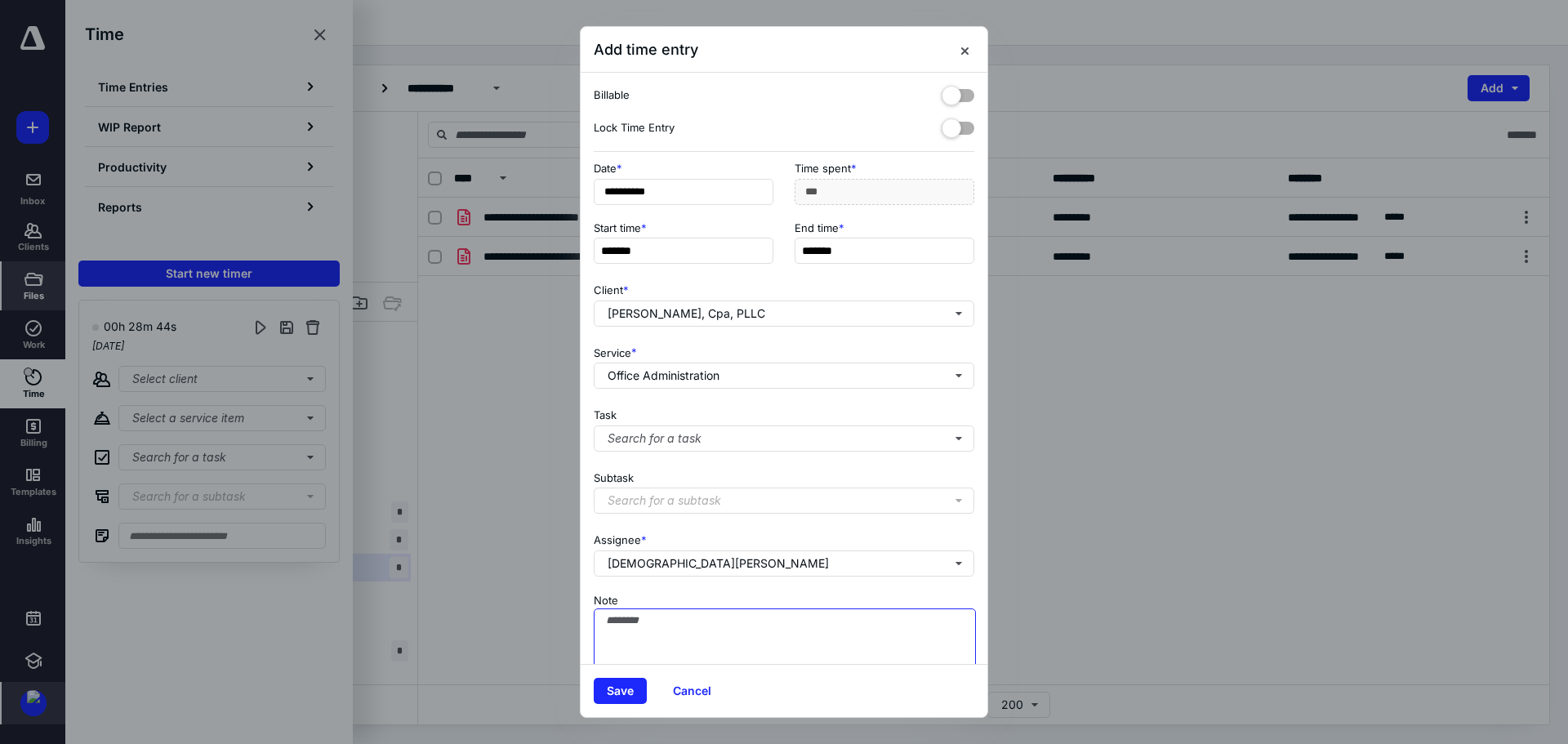click on "Note" at bounding box center [785, 649] 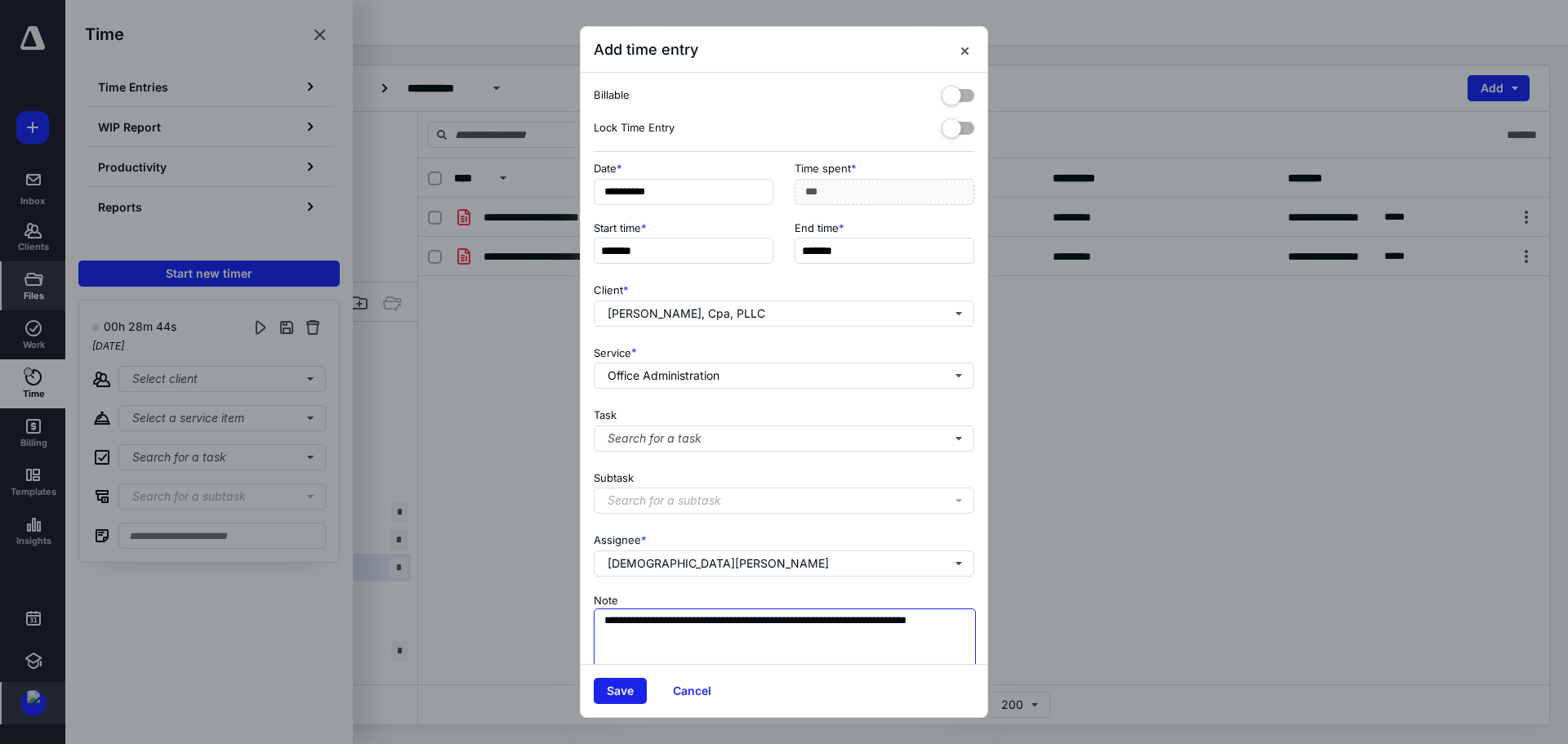 type on "**********" 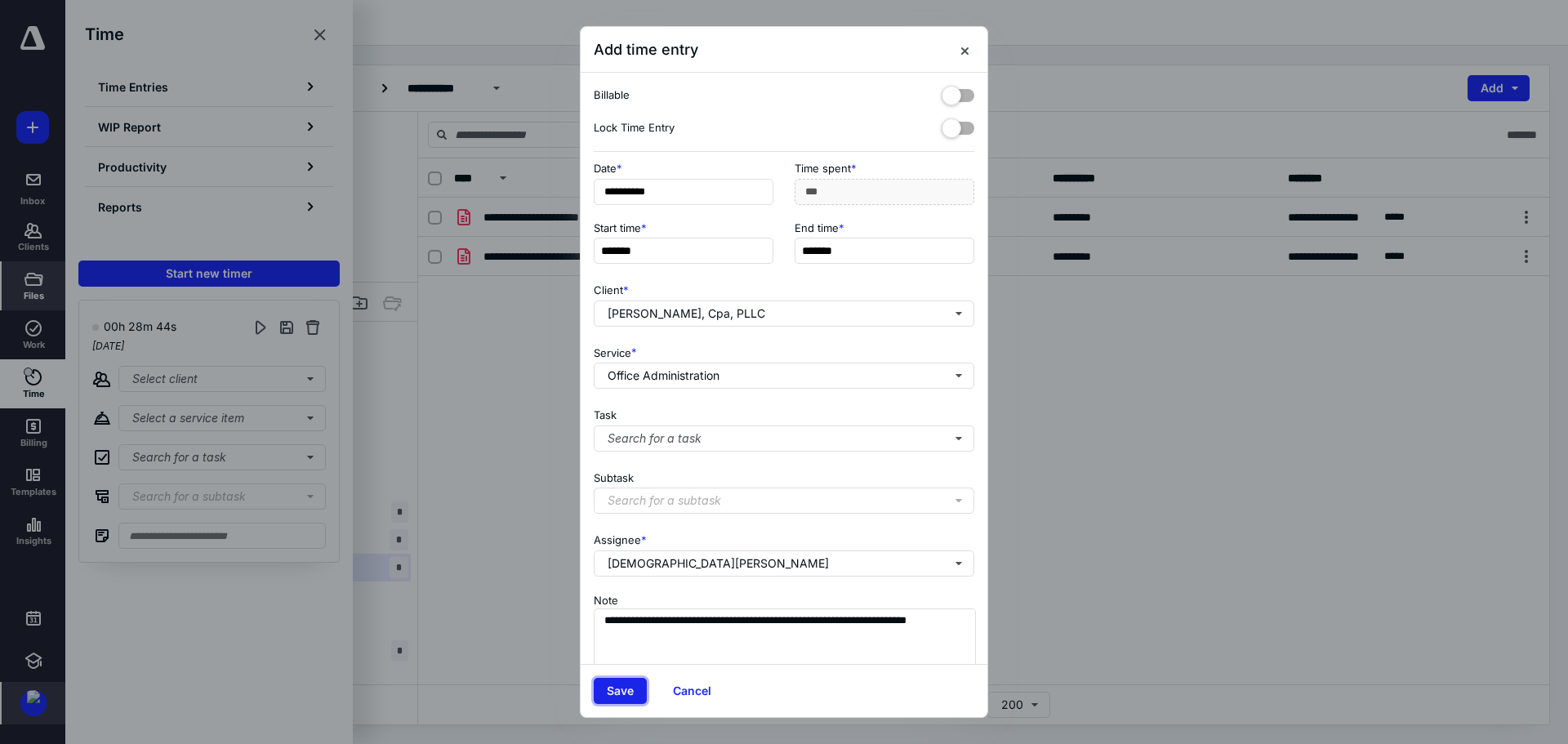 click on "Save" at bounding box center (620, 691) 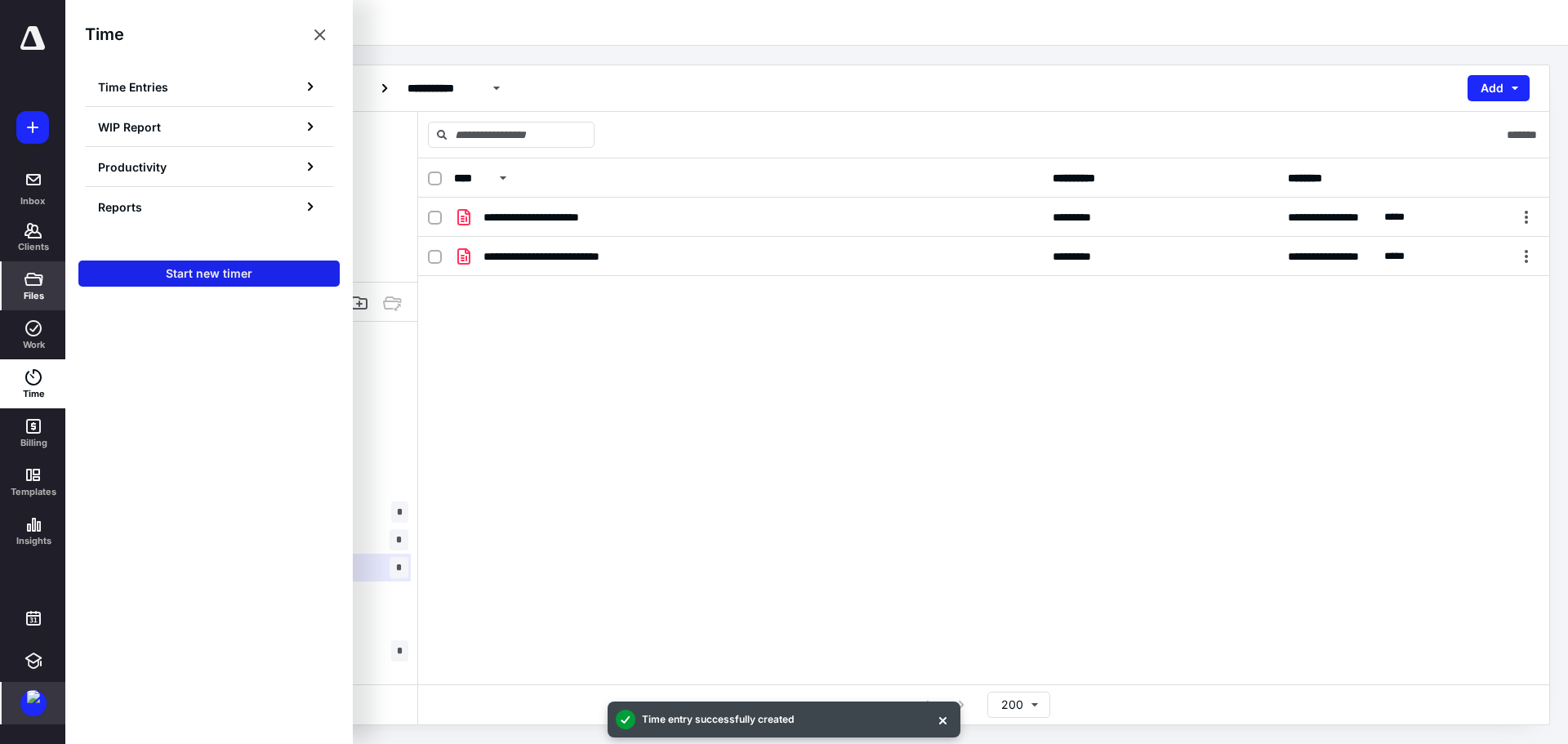 click on "Start new timer" at bounding box center [209, 274] 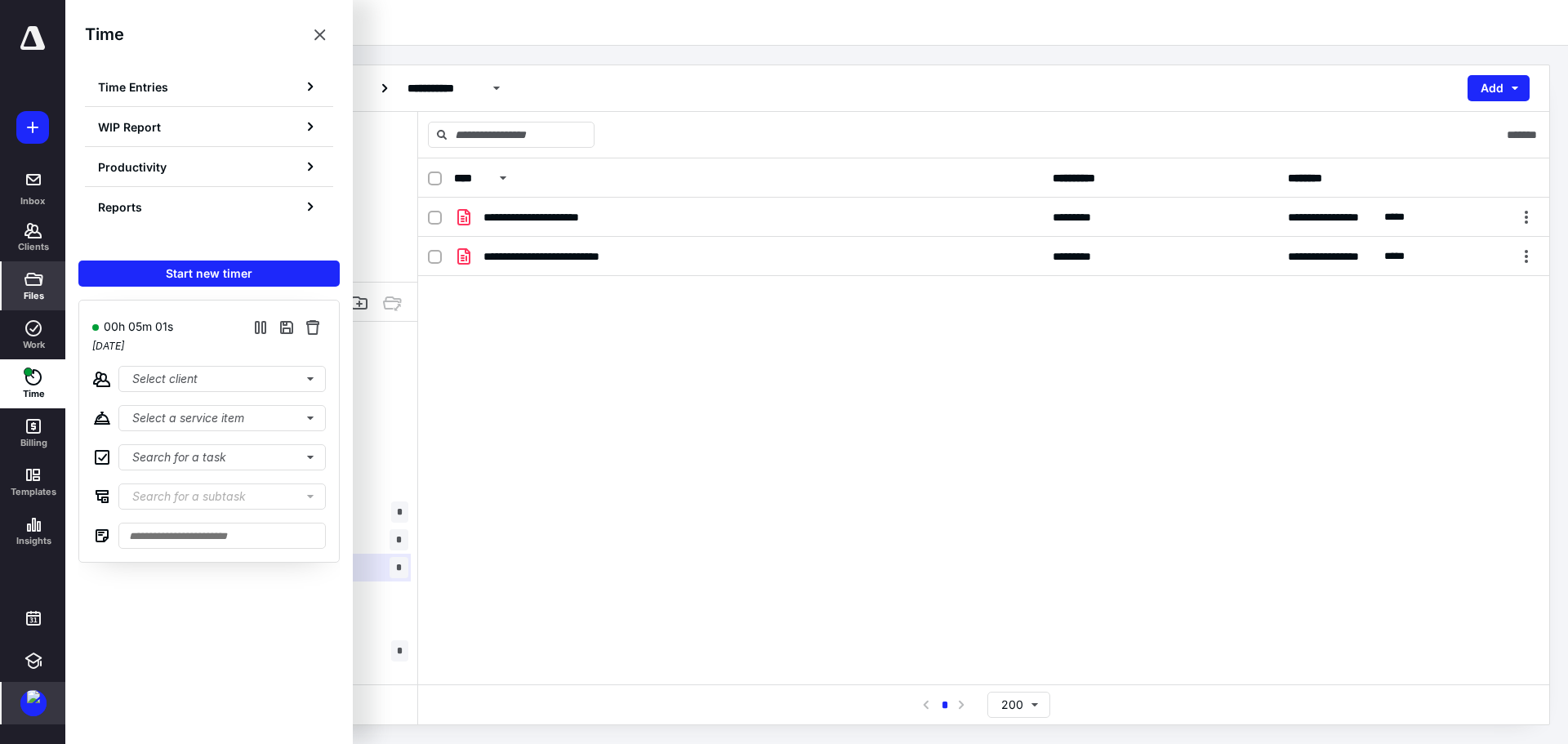 click on "Time Time Entries WIP Report Productivity Reports" at bounding box center (209, 123) 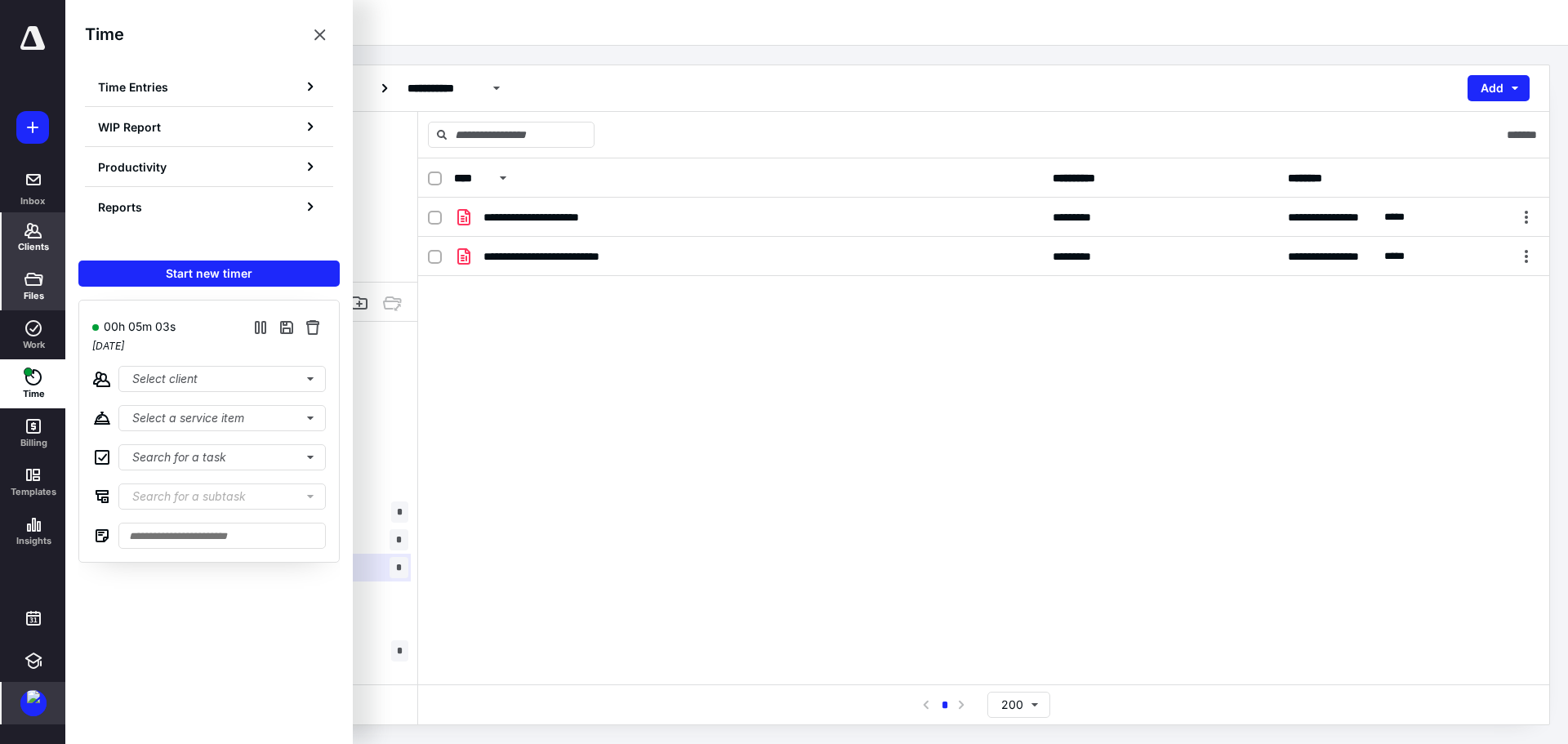 click 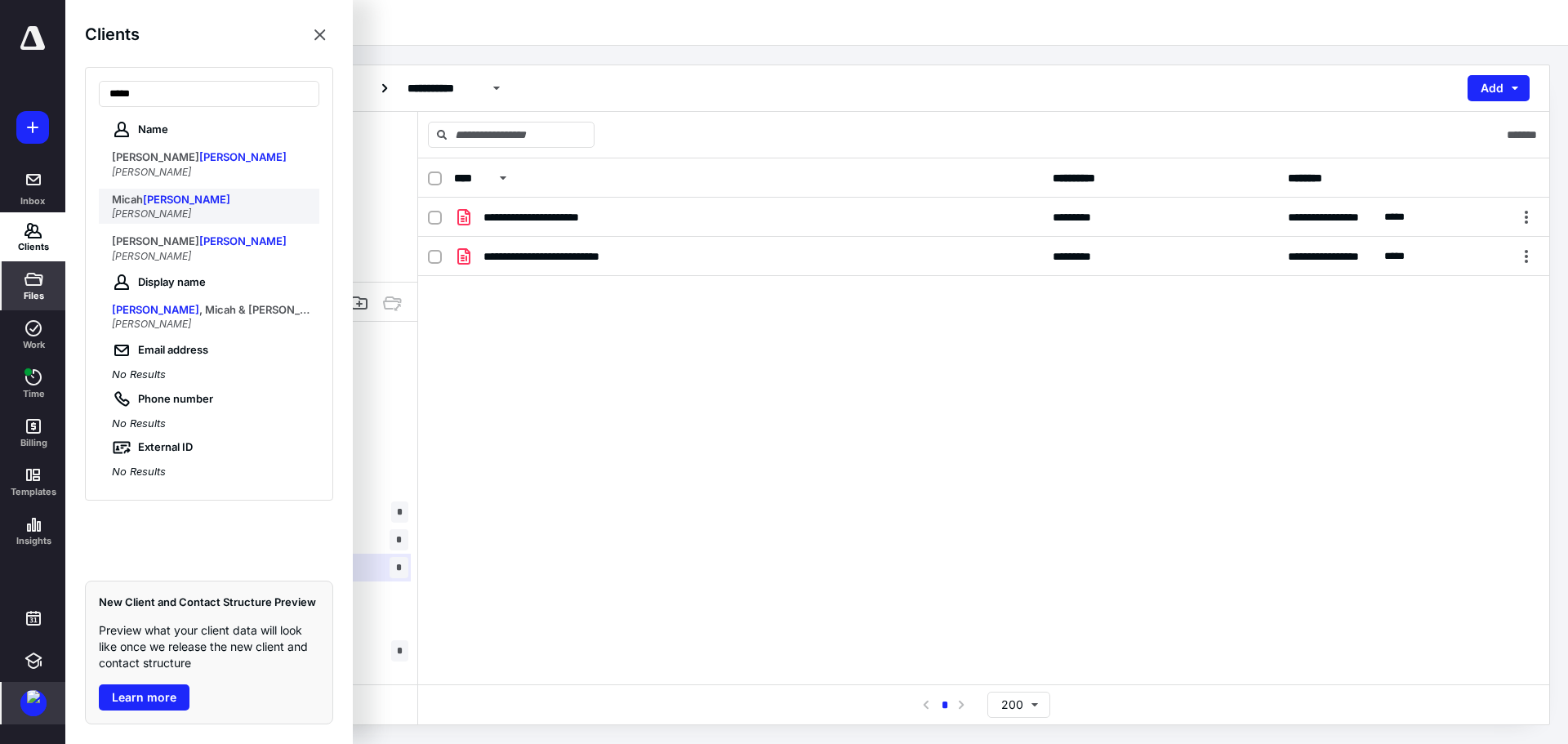 type on "*****" 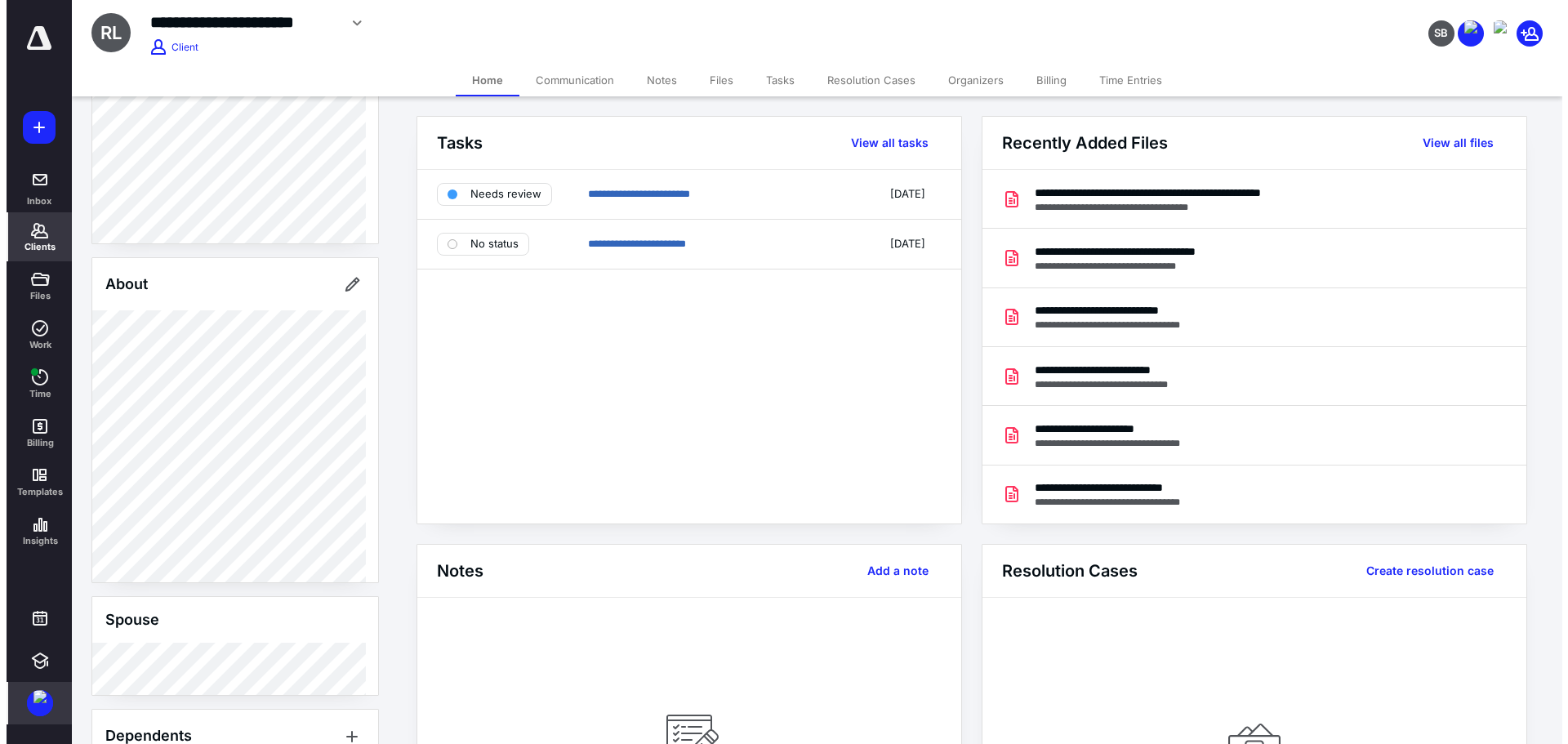 scroll, scrollTop: 0, scrollLeft: 0, axis: both 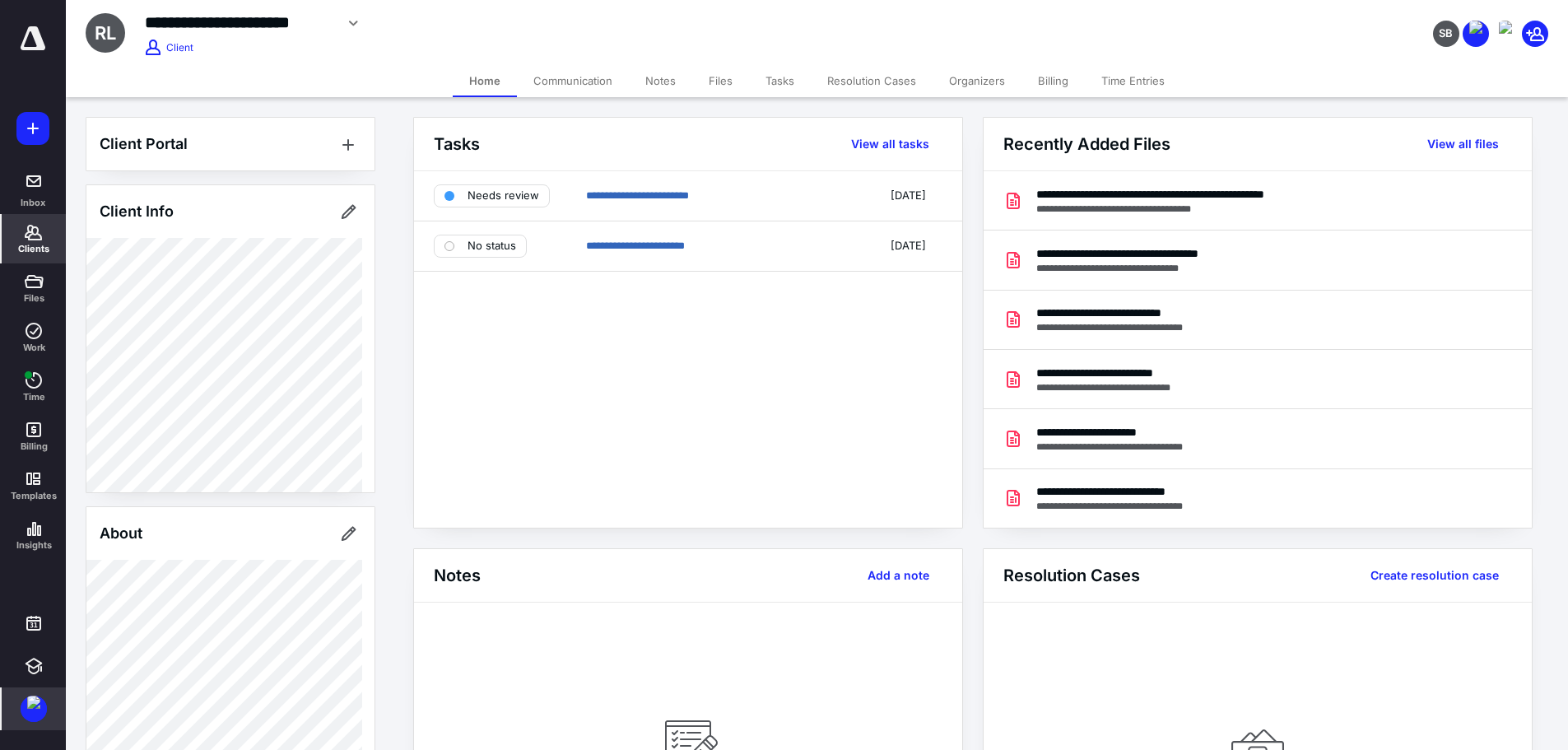 click on "Files" at bounding box center (720, 81) 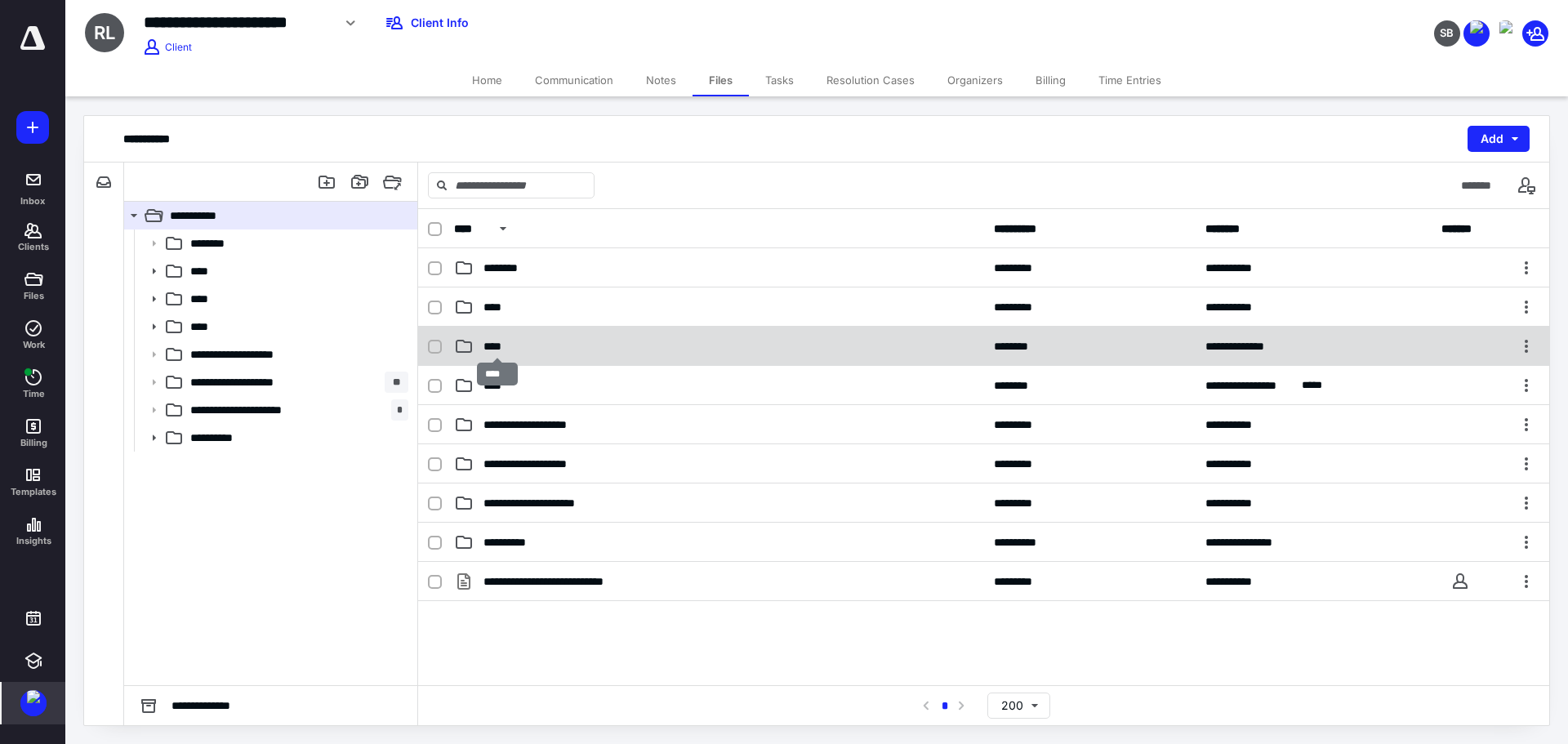 click on "****" at bounding box center [497, 346] 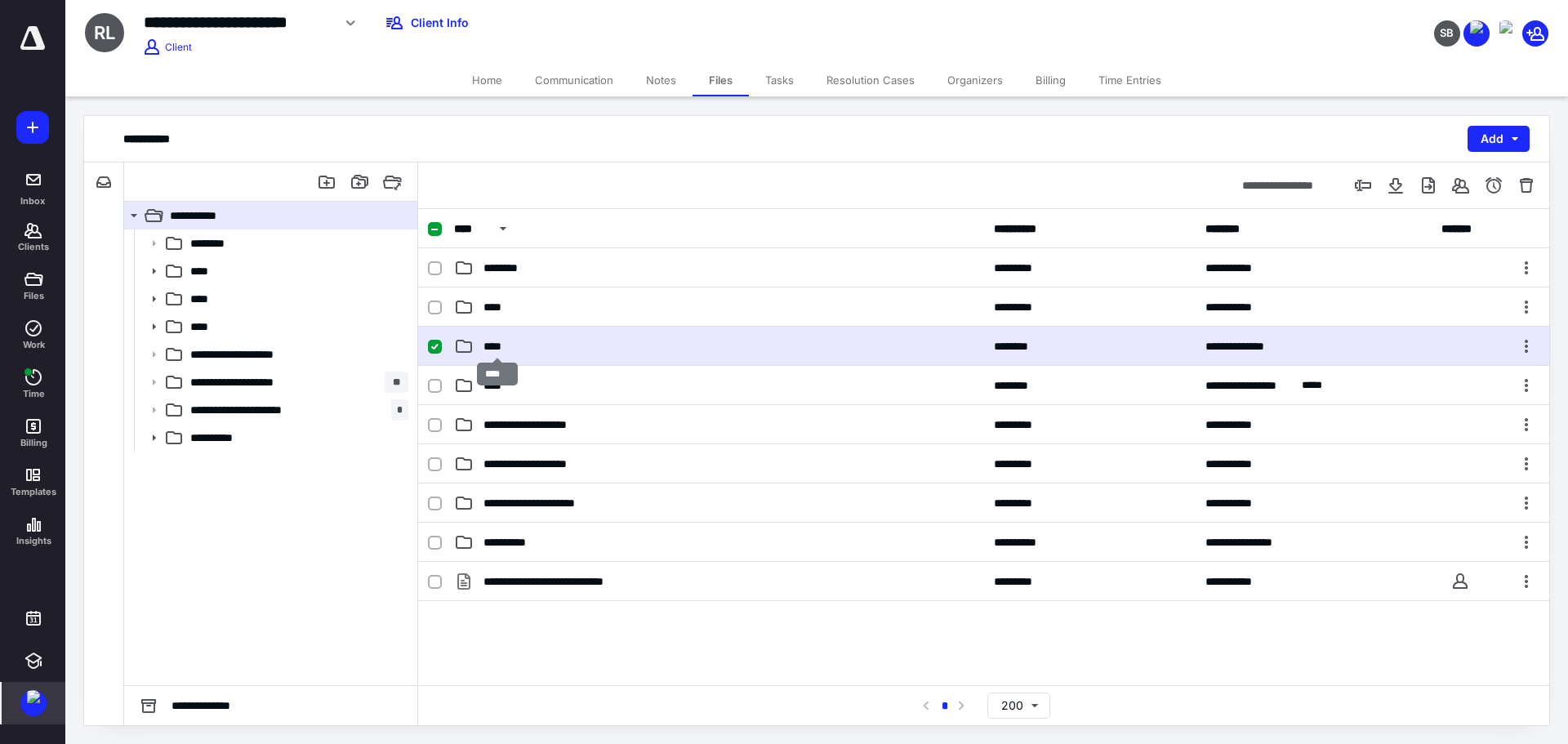click on "****" at bounding box center [497, 346] 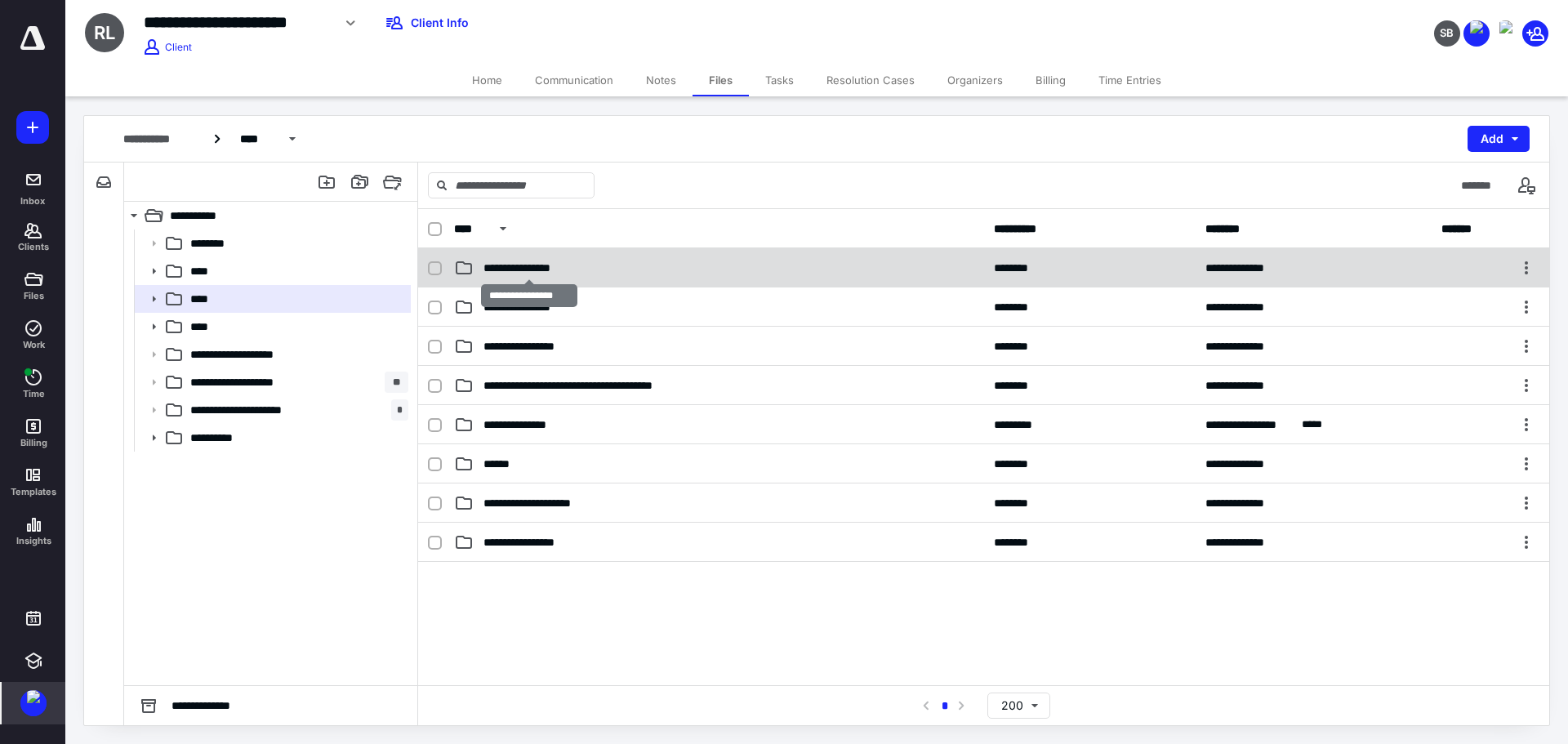 click on "**********" at bounding box center (529, 268) 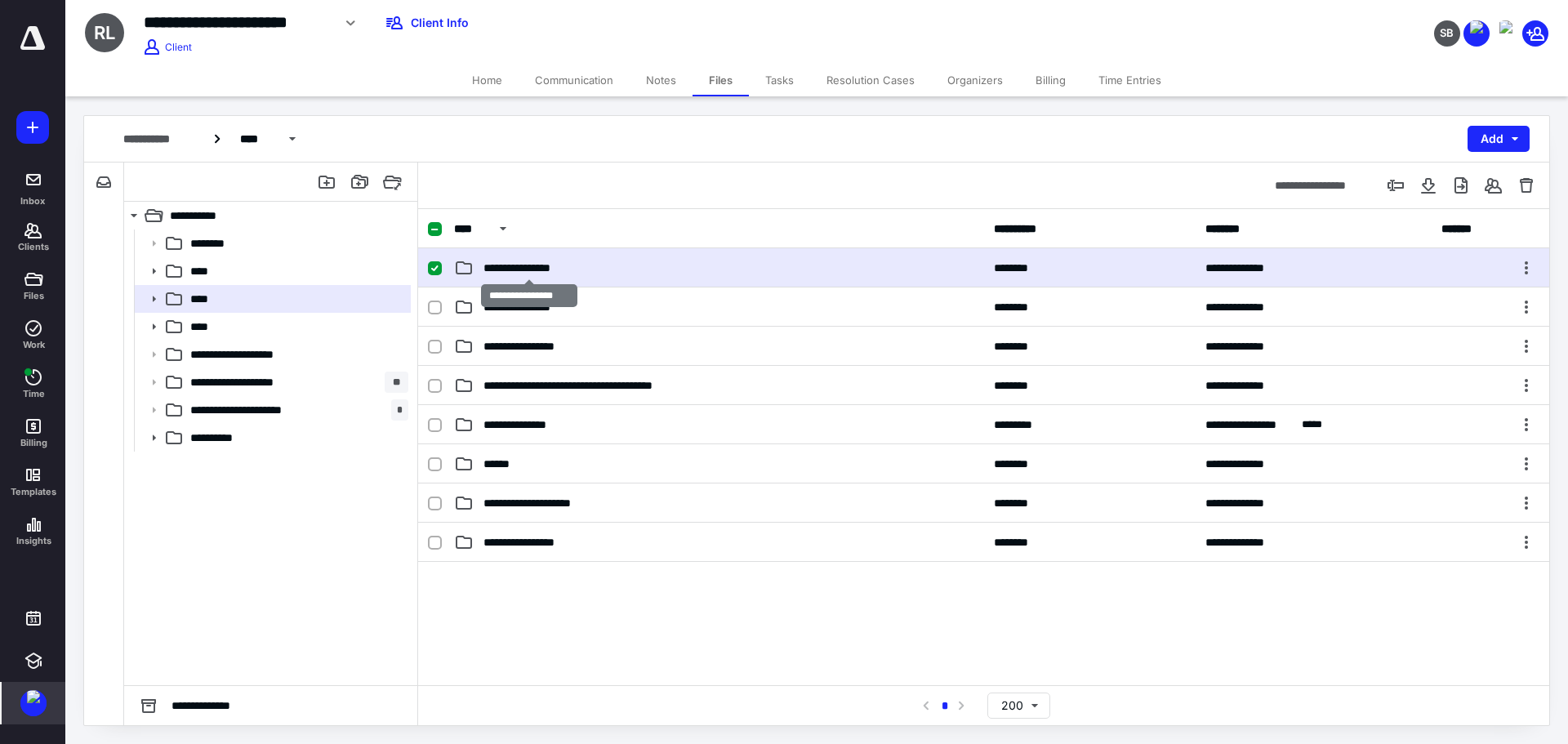 click on "**********" at bounding box center [529, 268] 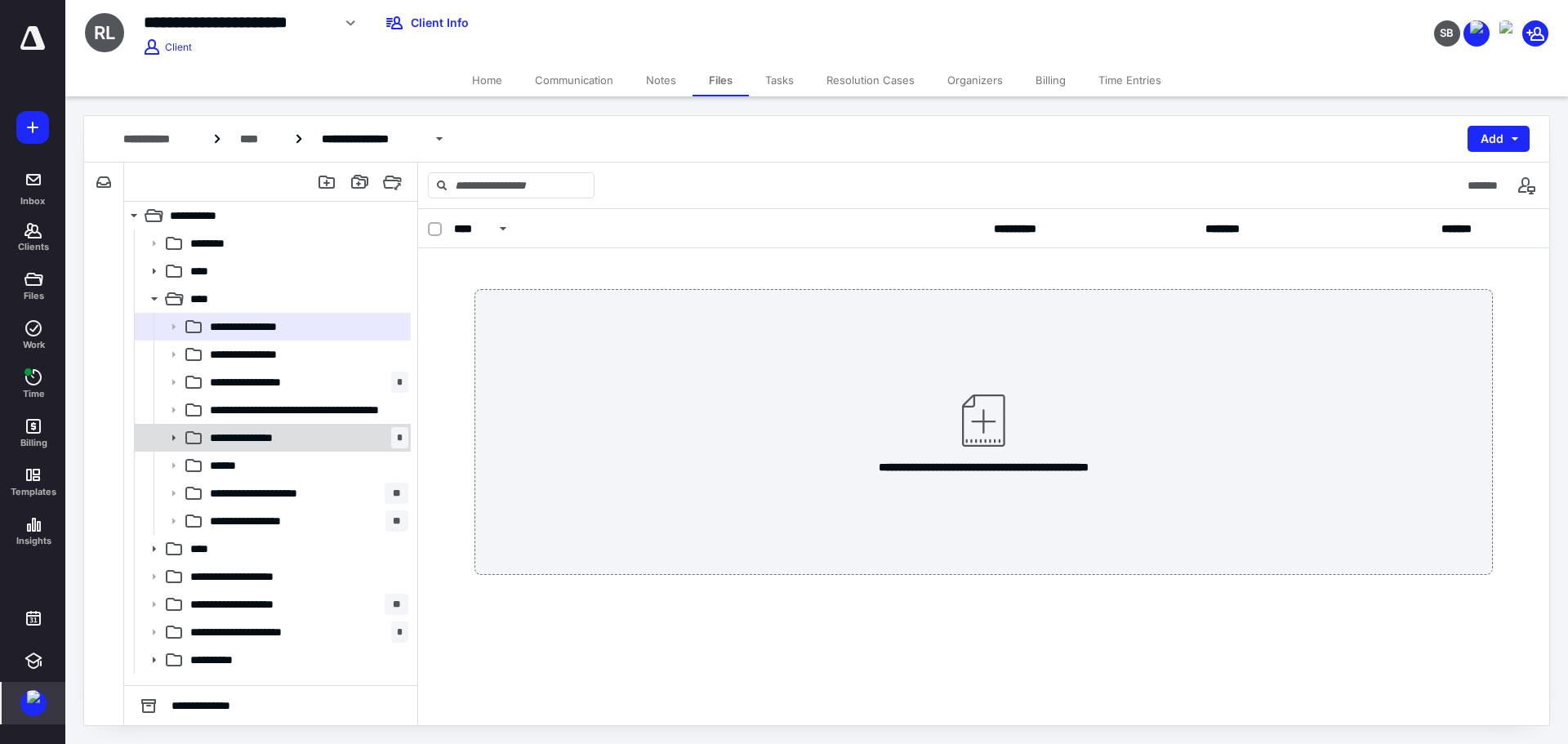 click on "**********" at bounding box center (251, 438) 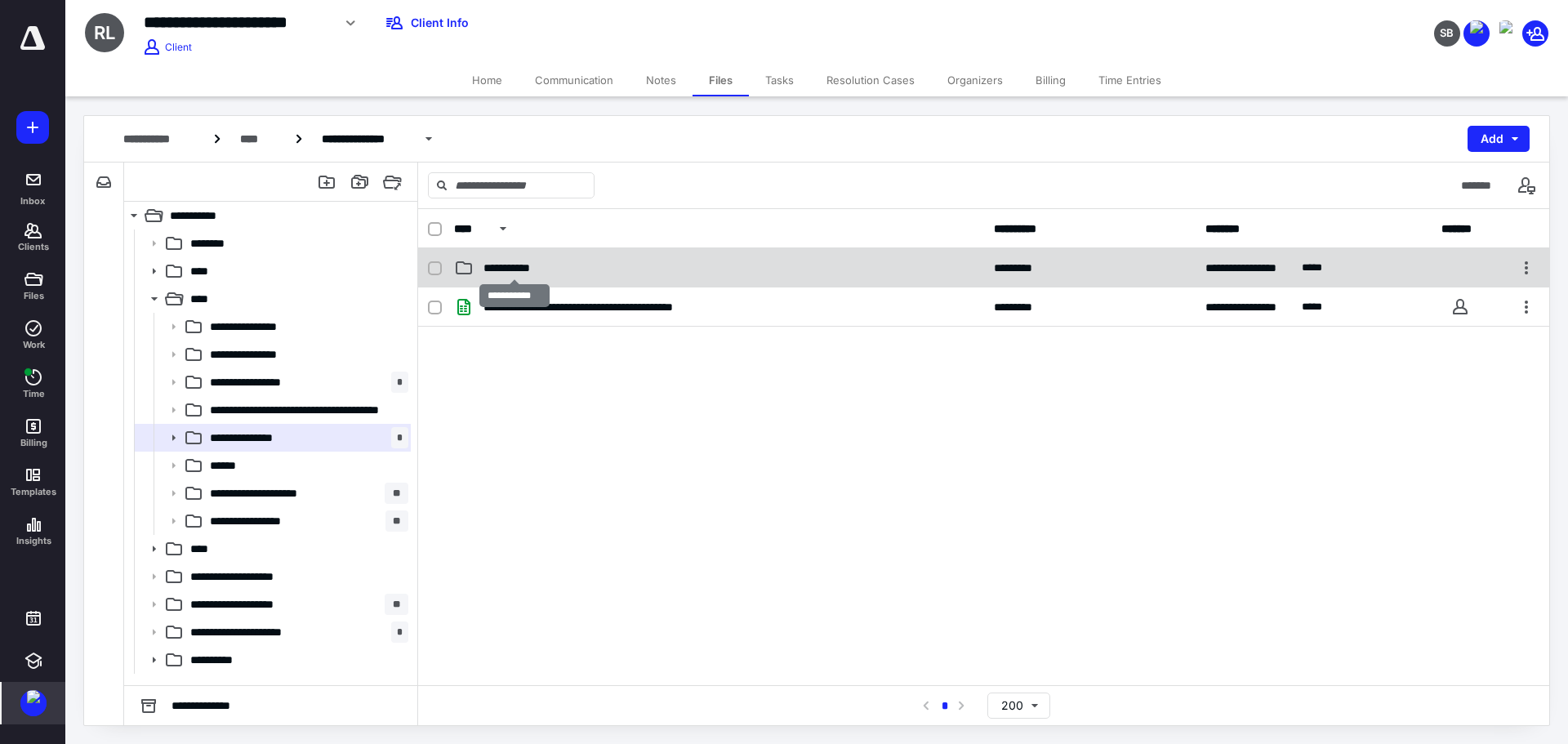 click on "**********" at bounding box center (514, 268) 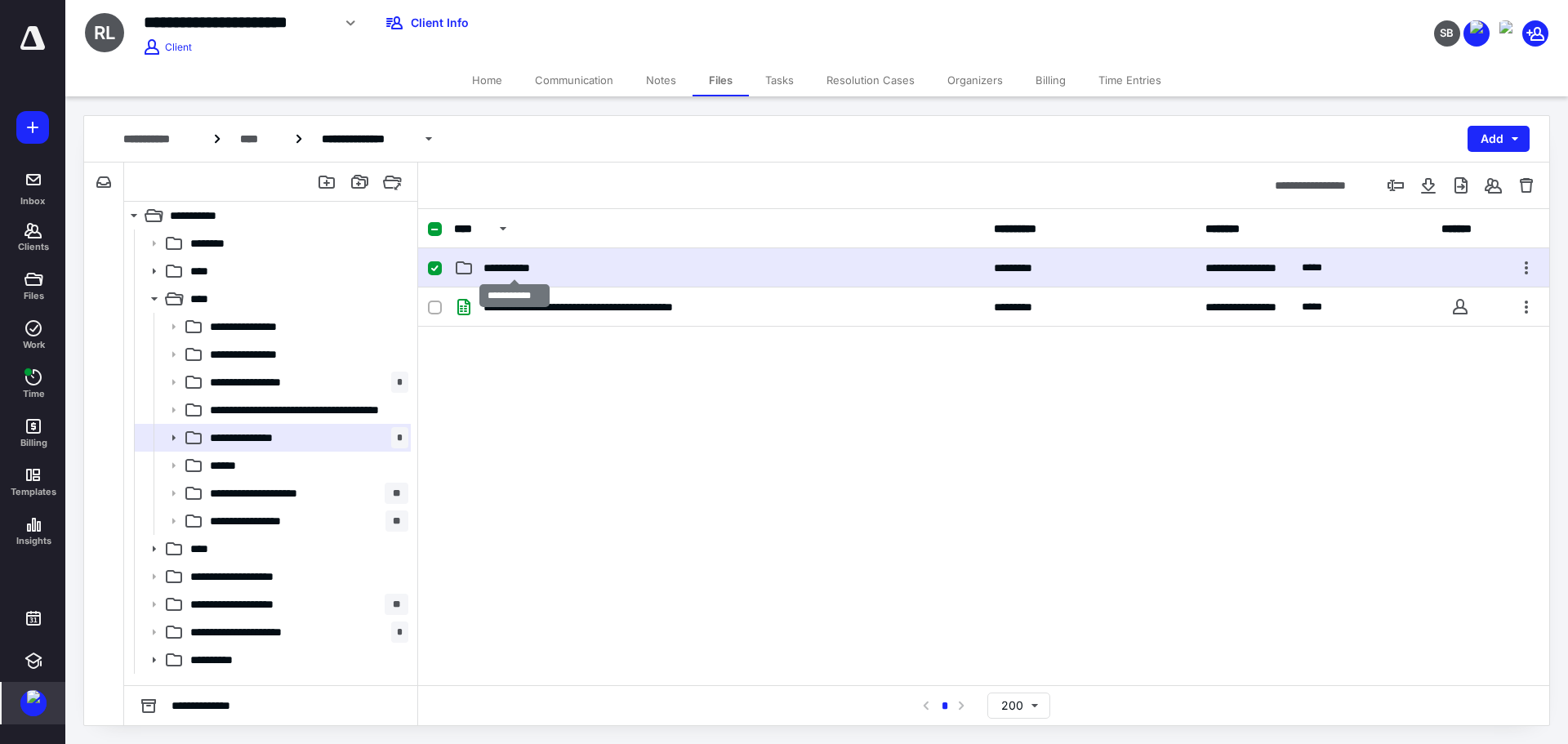 click on "**********" at bounding box center [514, 268] 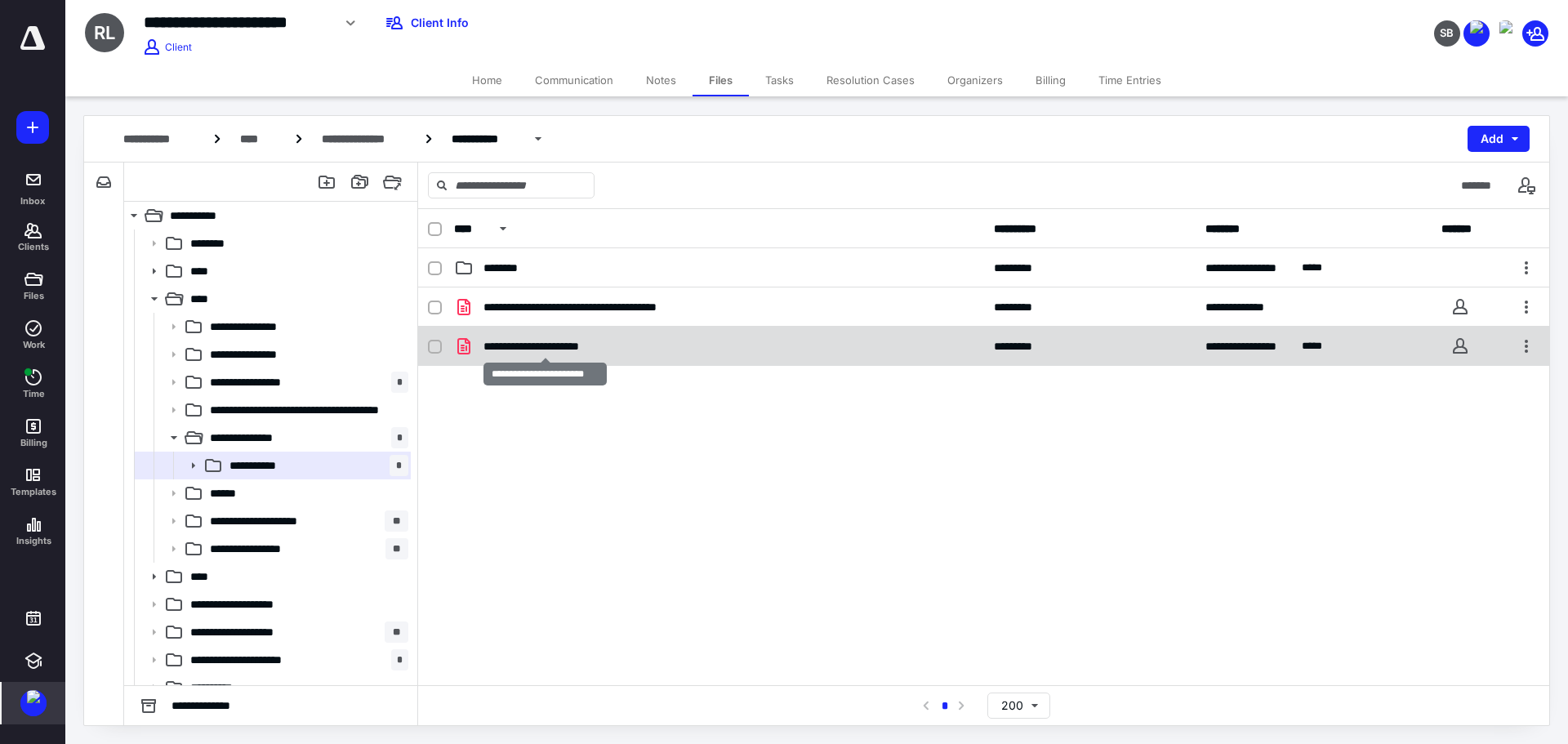 click on "**********" at bounding box center [545, 346] 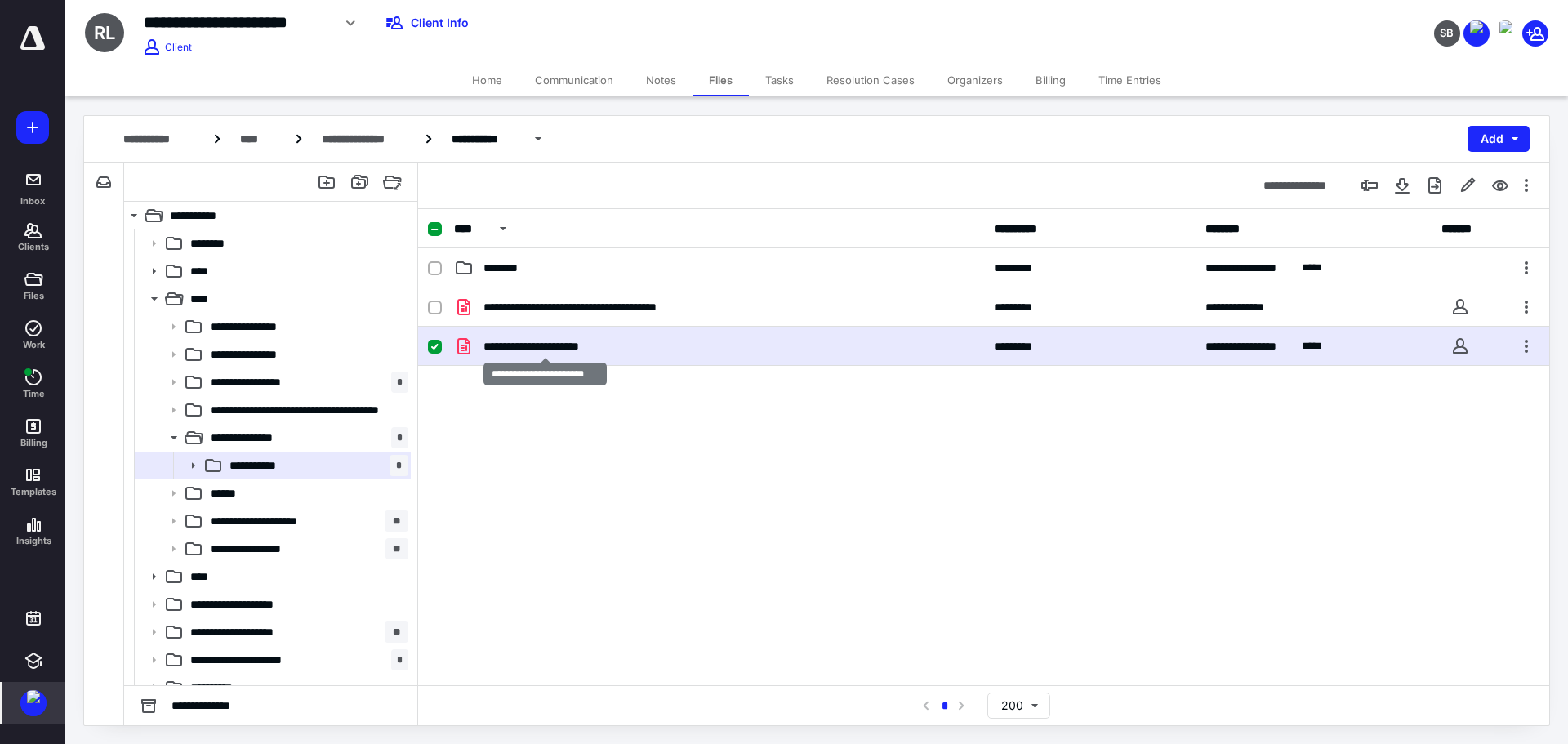 click on "**********" at bounding box center (545, 346) 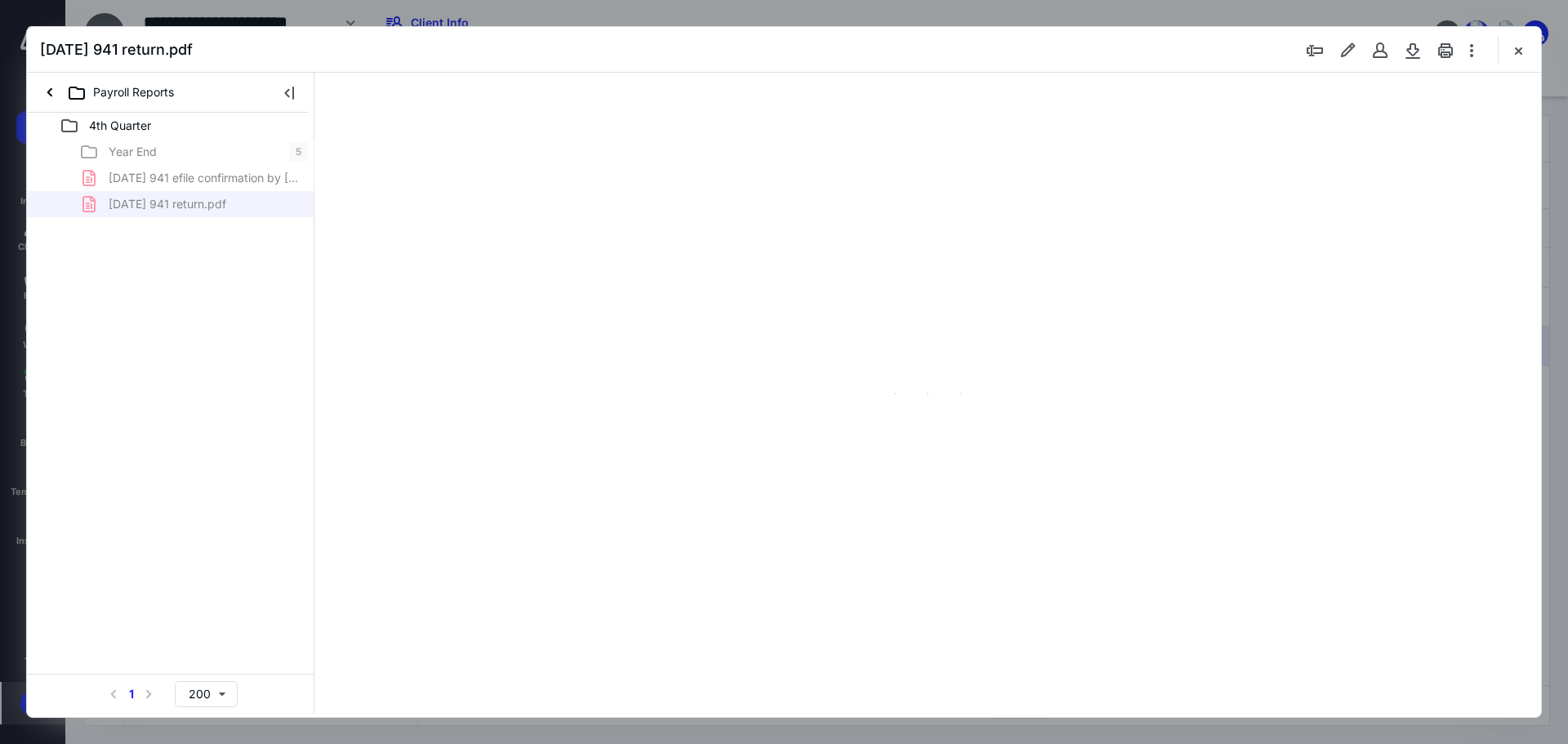 scroll, scrollTop: 0, scrollLeft: 0, axis: both 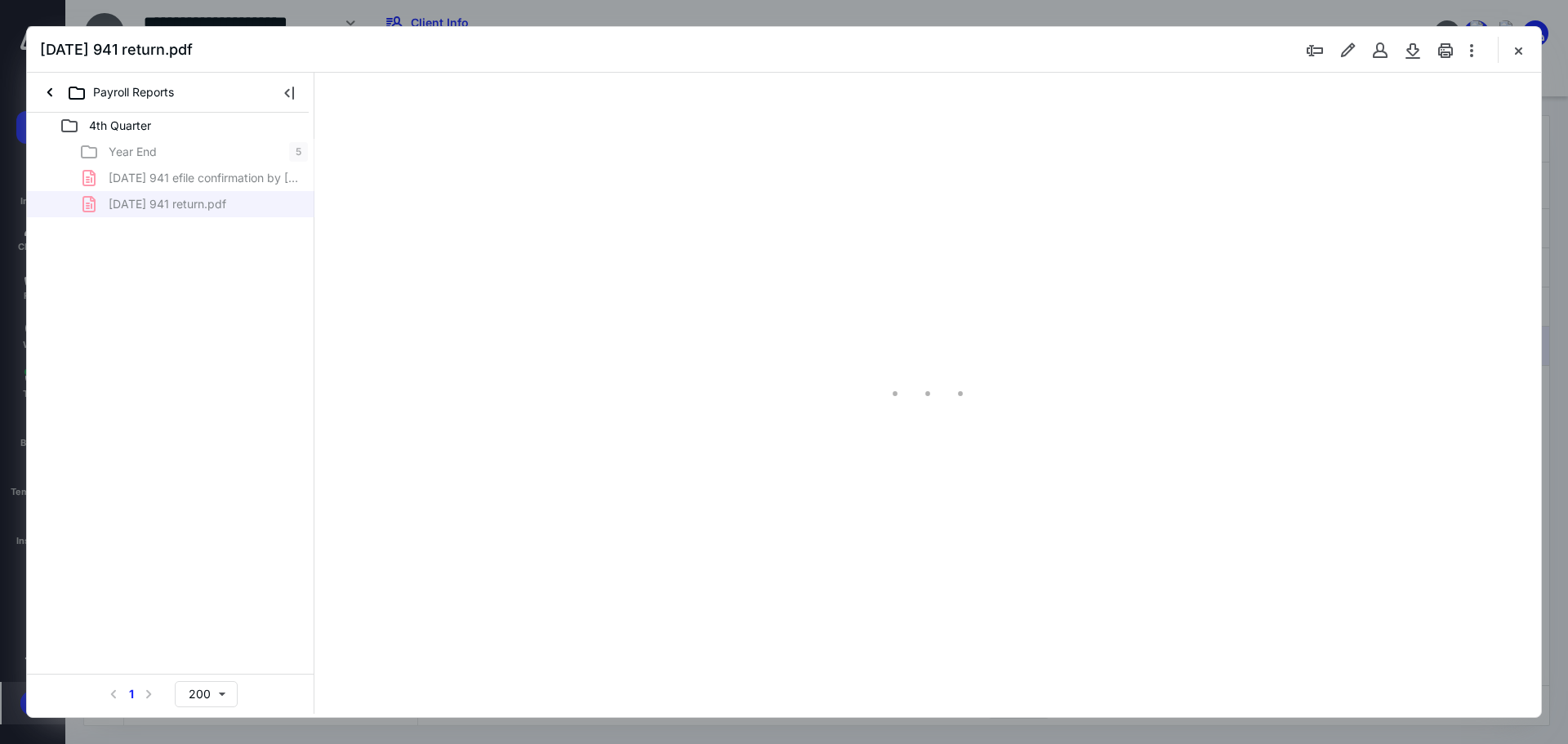 type on "89" 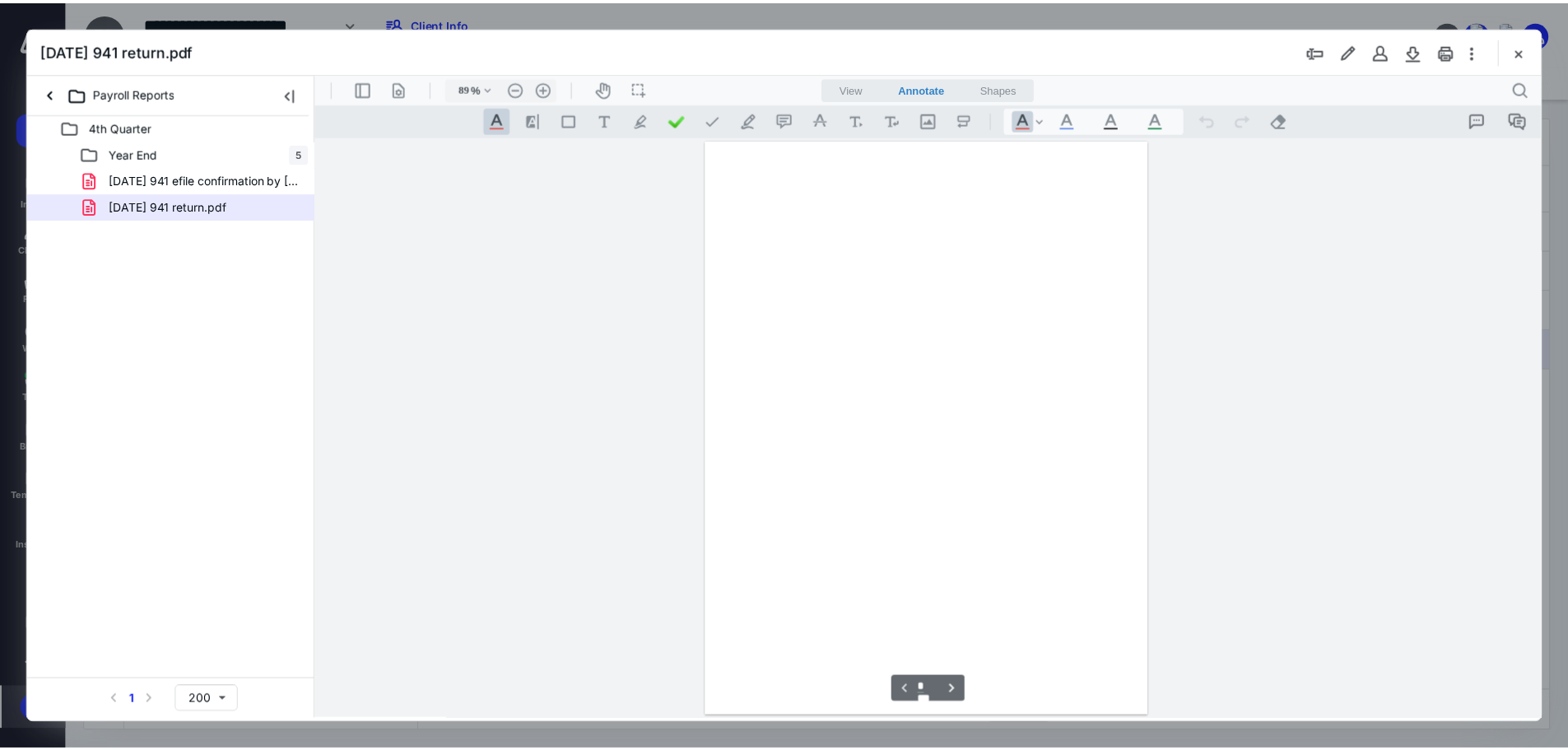 scroll, scrollTop: 66, scrollLeft: 0, axis: vertical 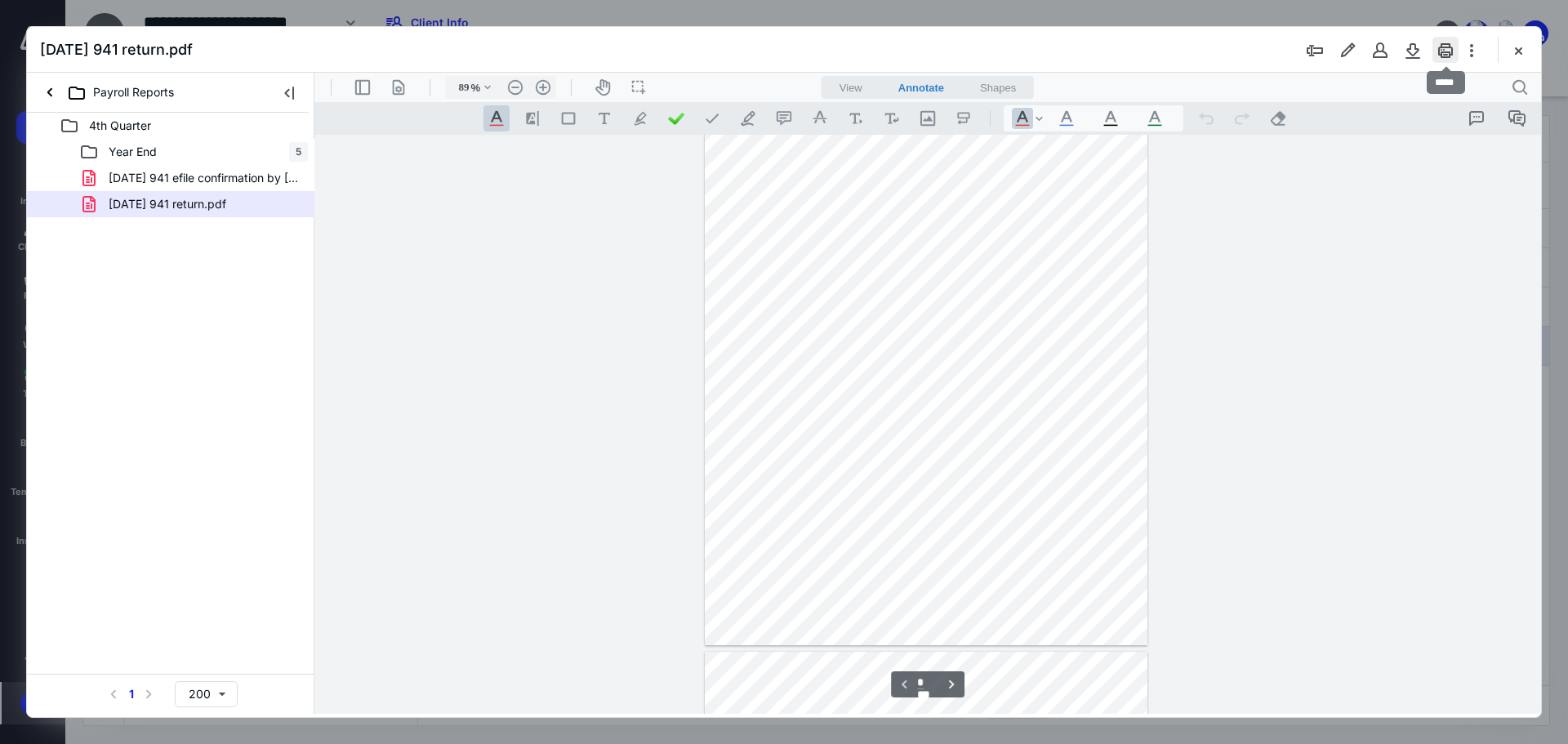 click at bounding box center (1446, 50) 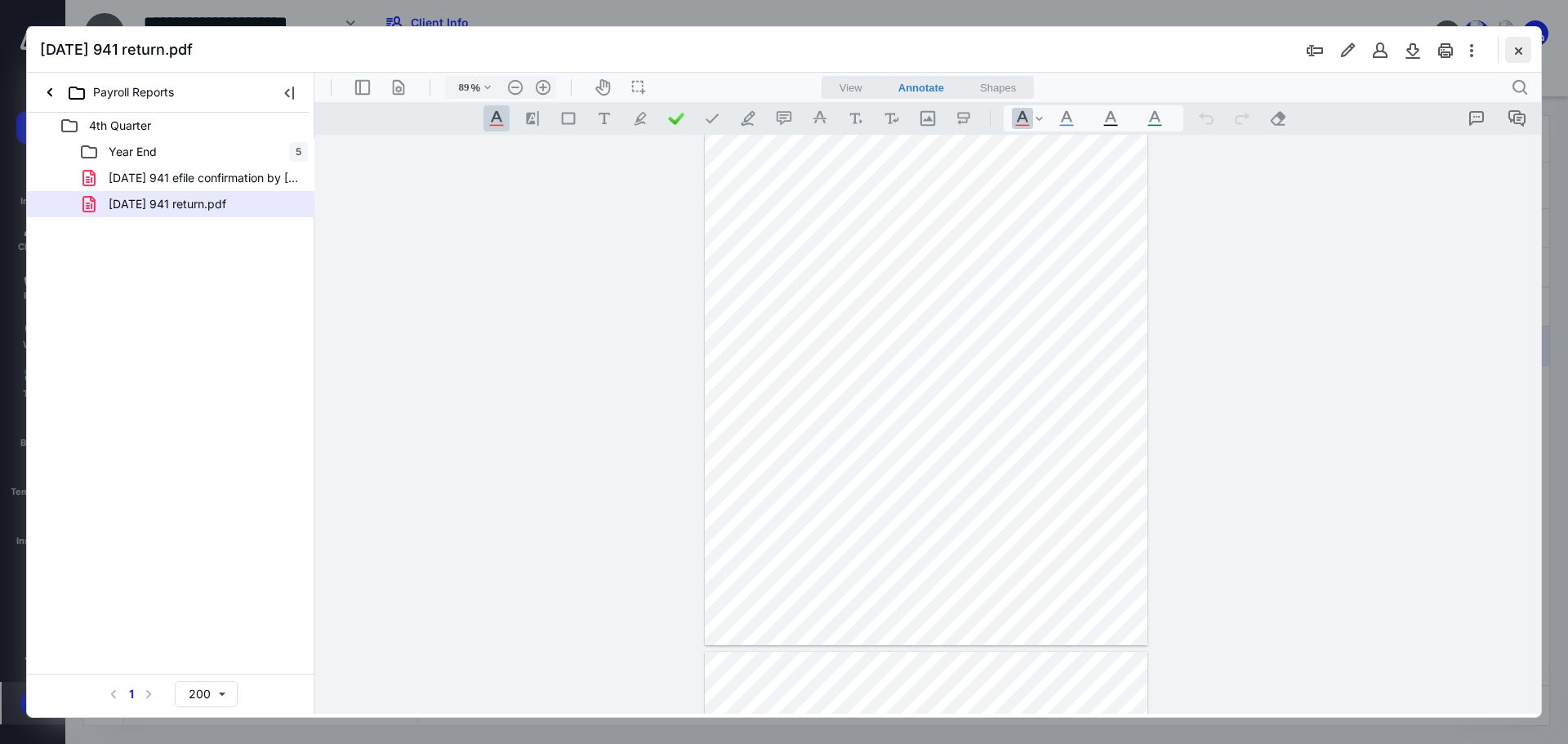 click at bounding box center [1518, 50] 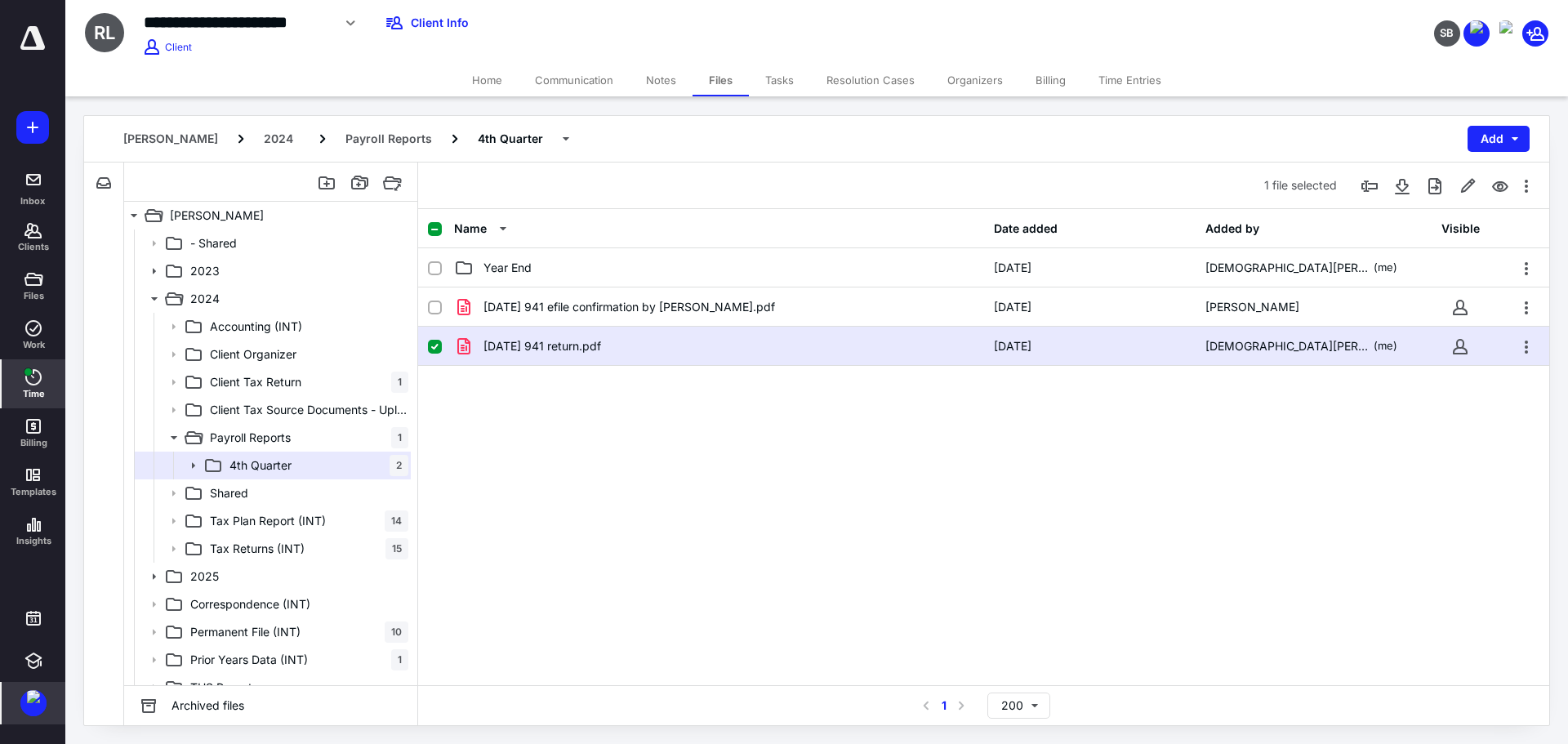 click on "Time" at bounding box center [33, 384] 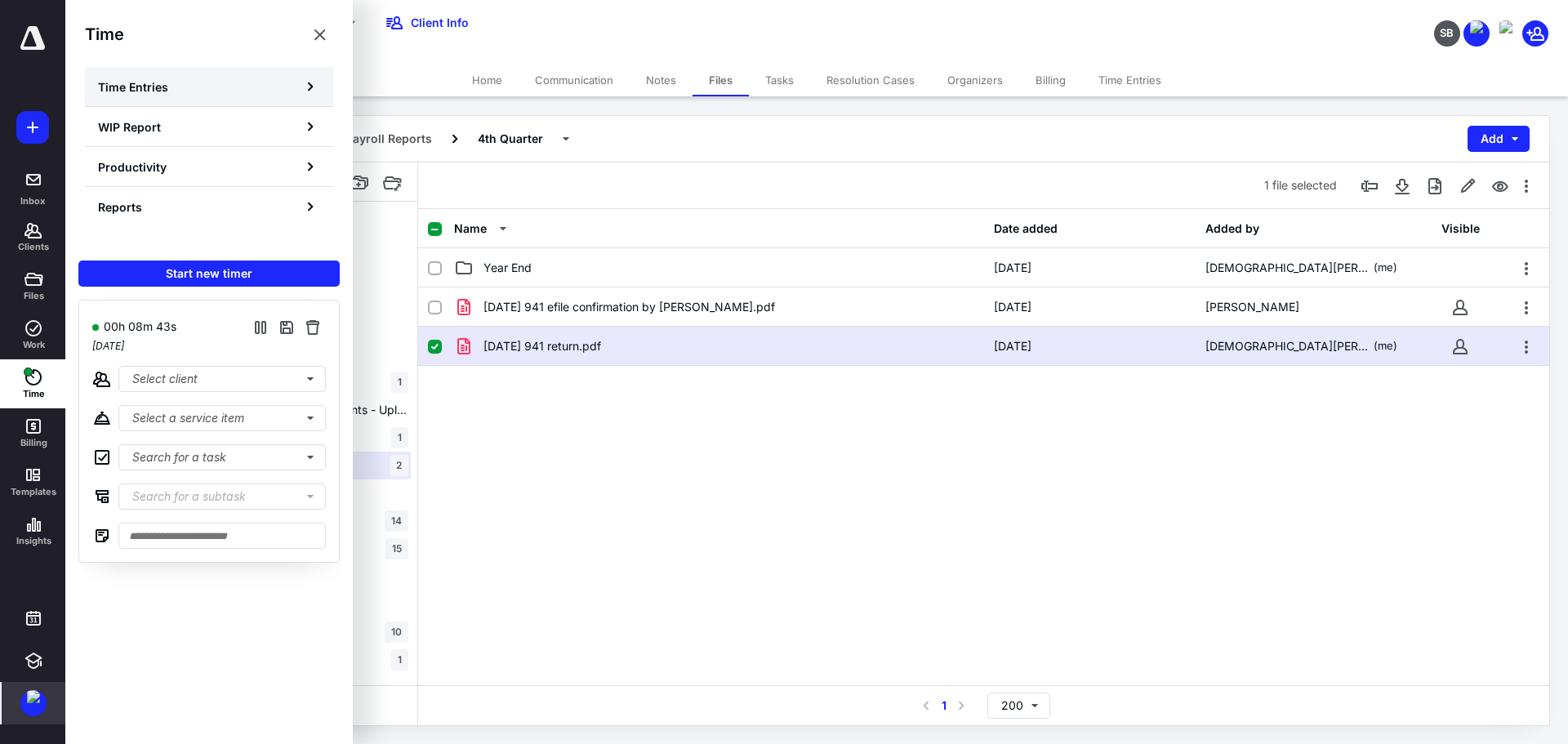 click on "Time Entries" at bounding box center [209, 87] 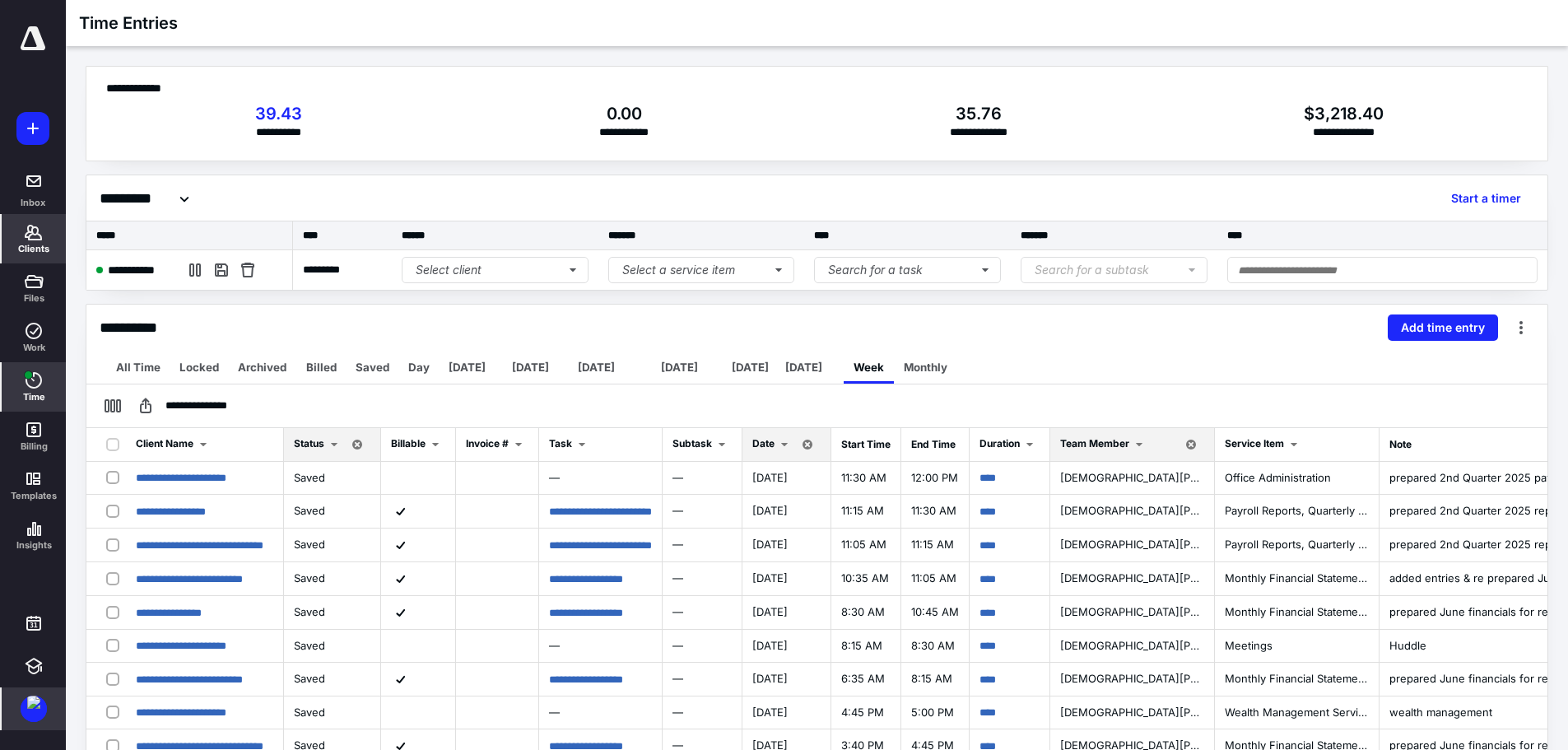 click on "Clients" at bounding box center [34, 249] 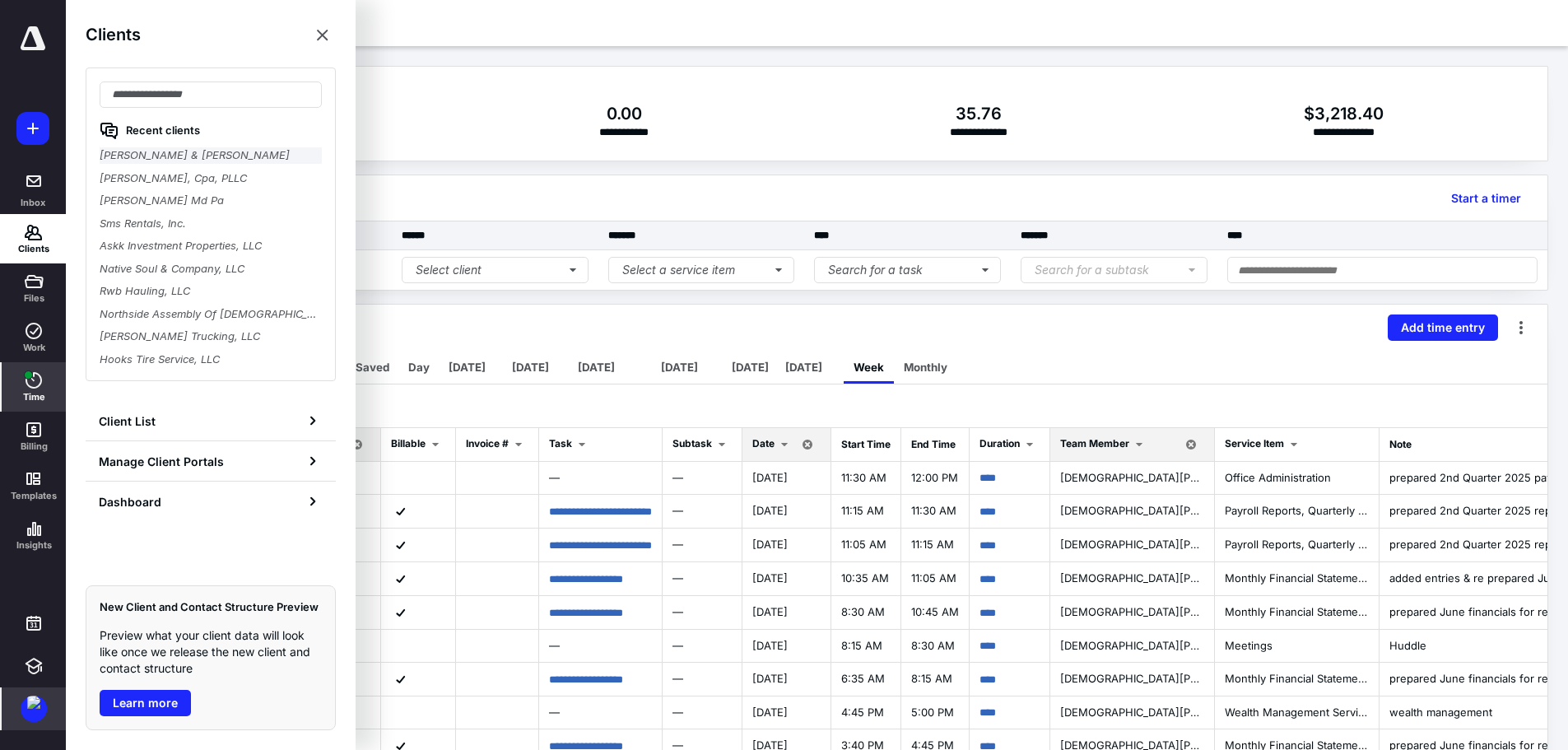 click on "Roach, Micah & Lindsey" at bounding box center [211, 156] 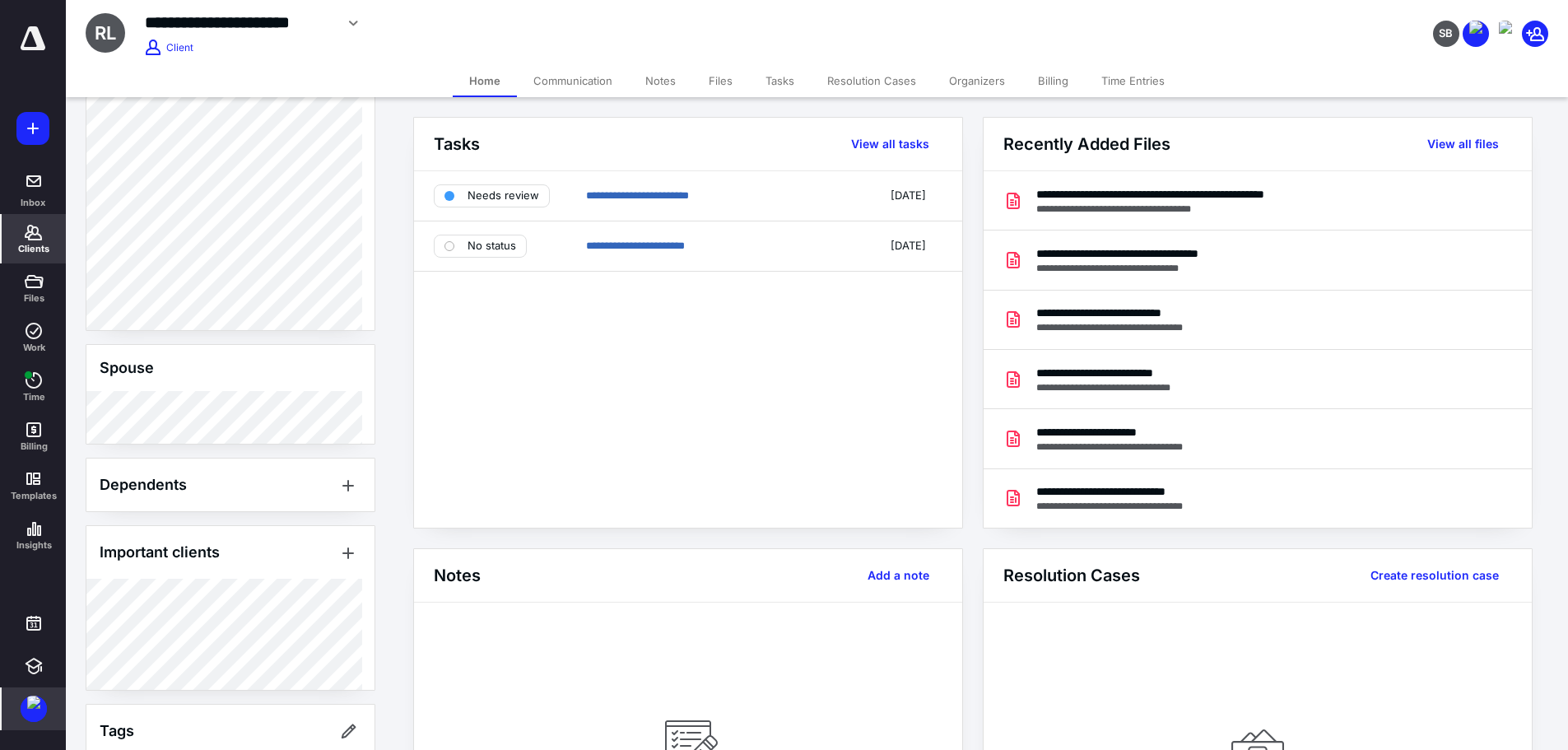 scroll, scrollTop: 545, scrollLeft: 0, axis: vertical 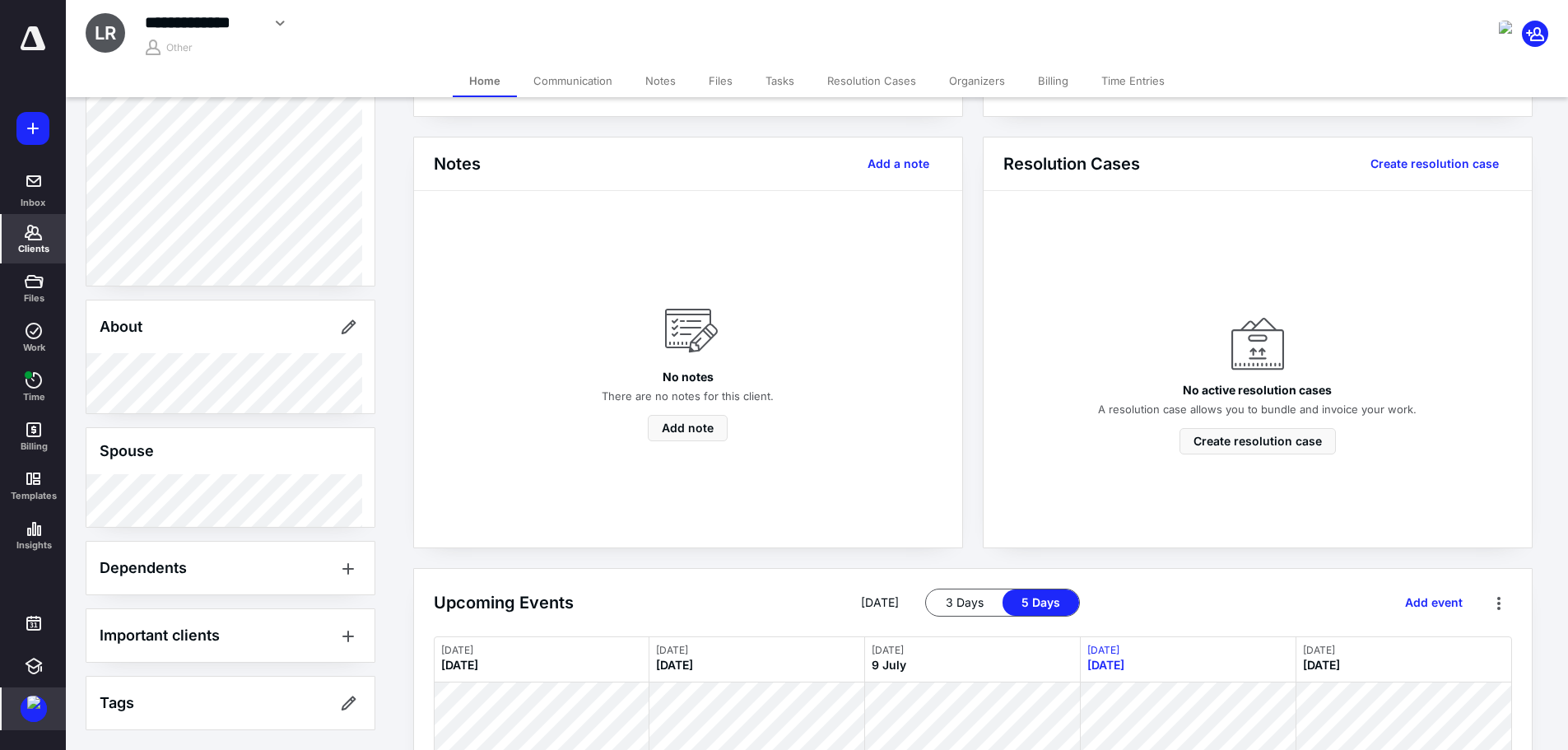 click 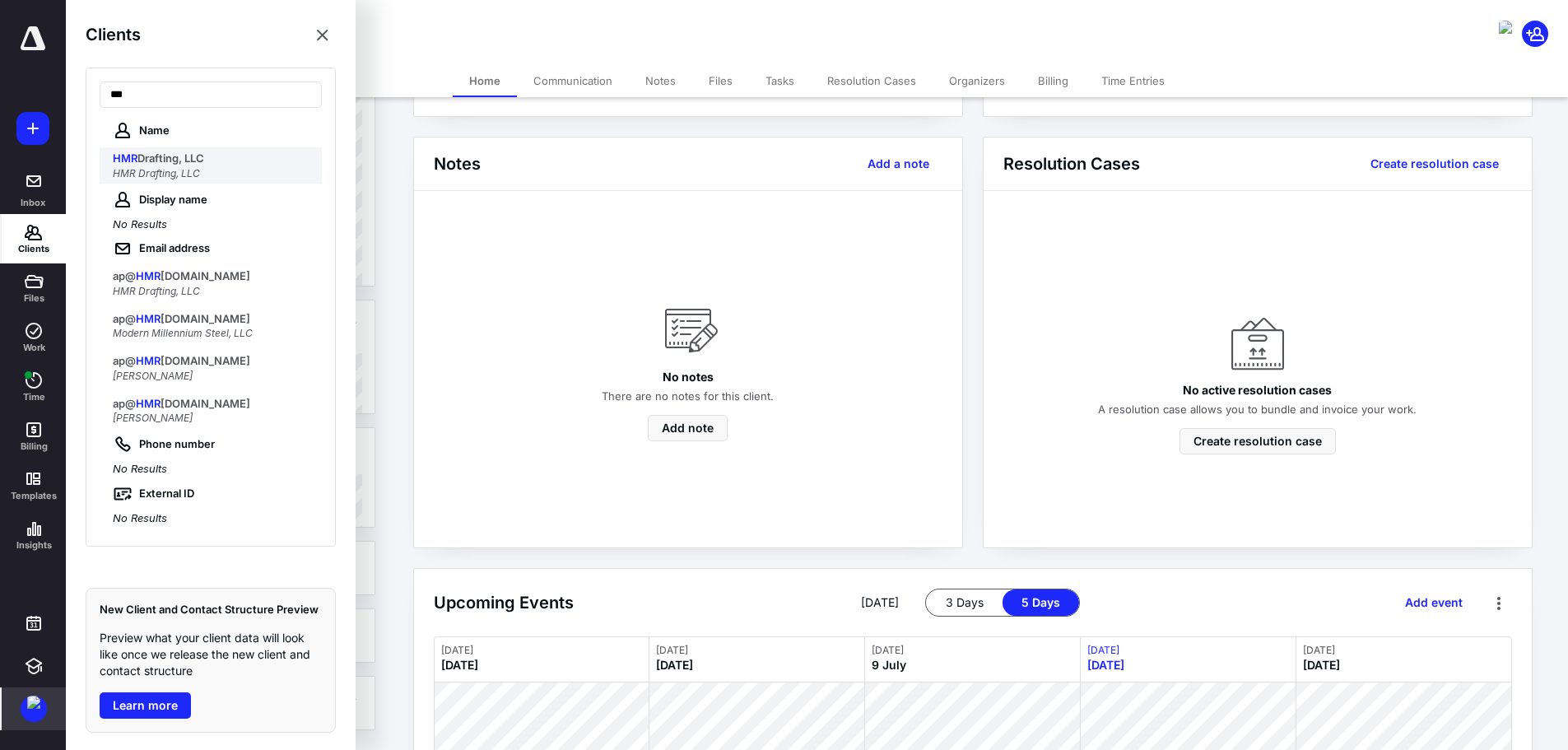 type on "***" 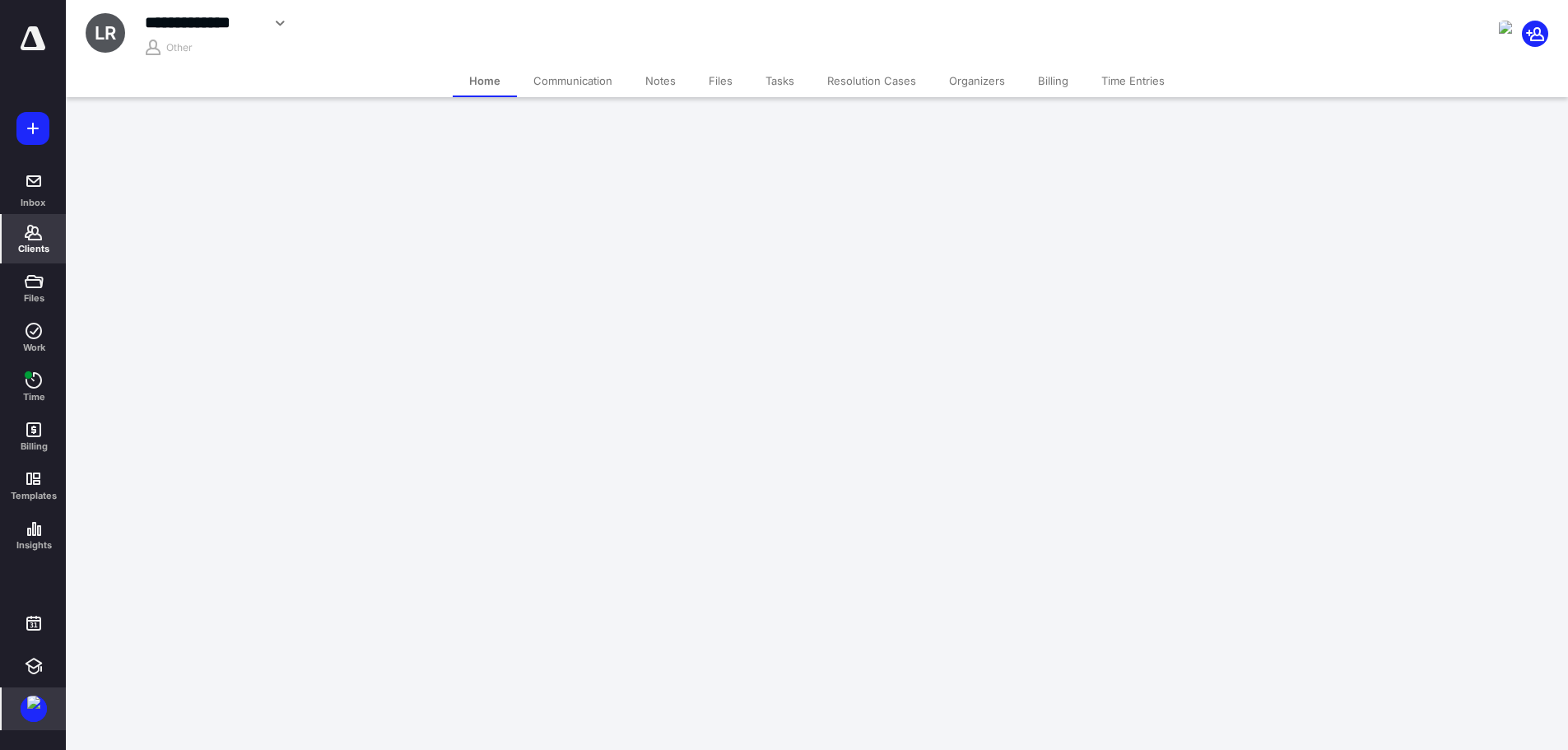 scroll, scrollTop: 0, scrollLeft: 0, axis: both 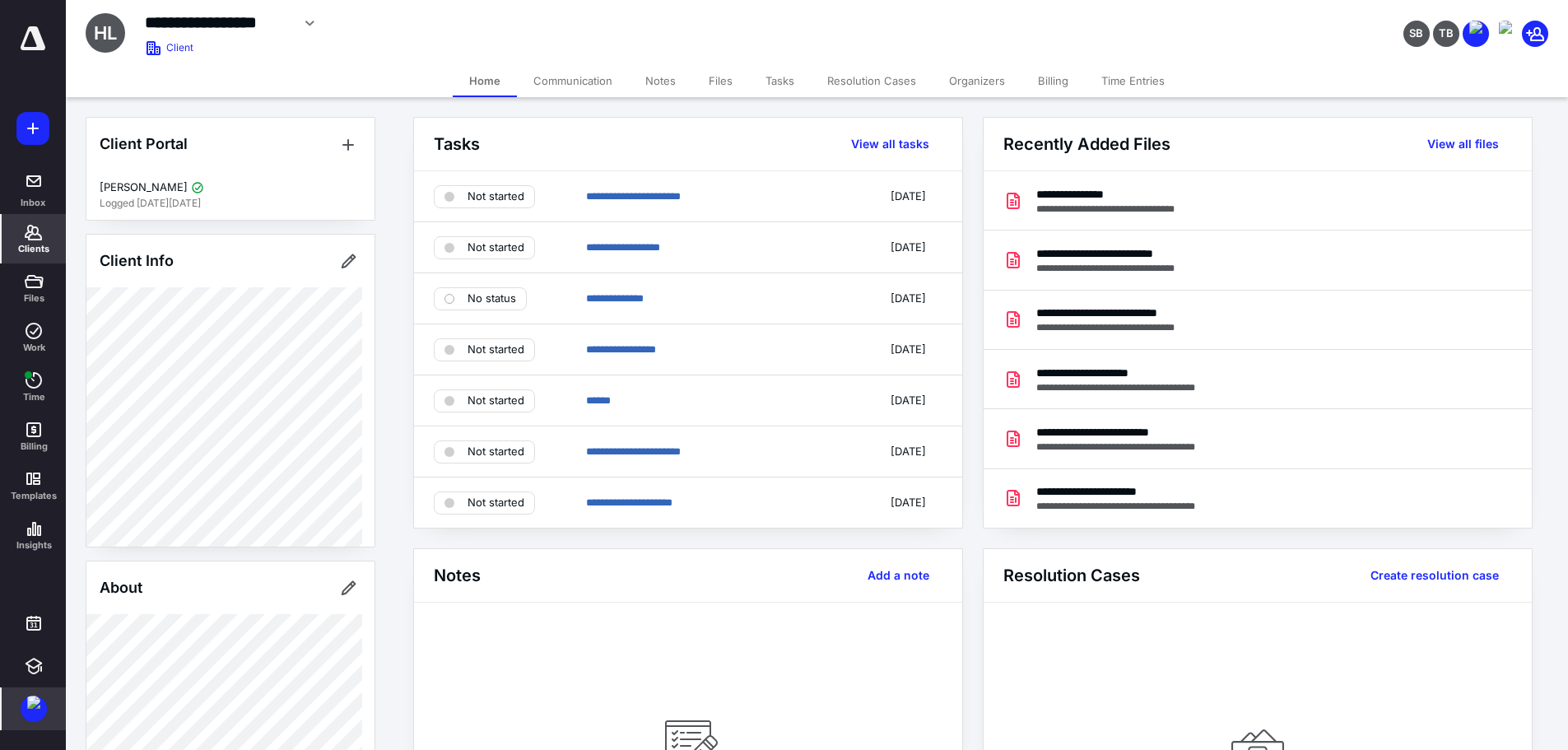 click on "Files" at bounding box center (720, 81) 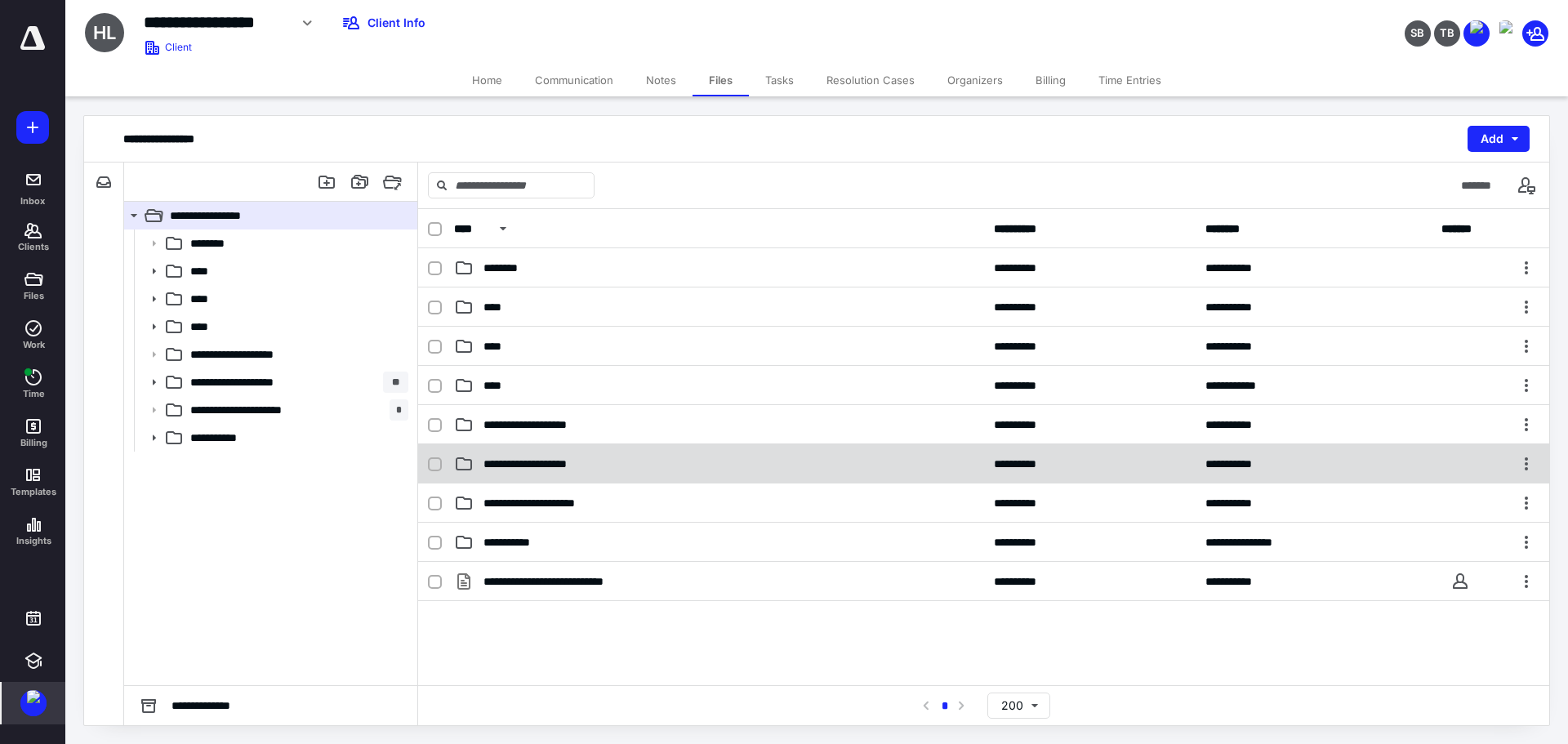 click on "**********" at bounding box center [539, 464] 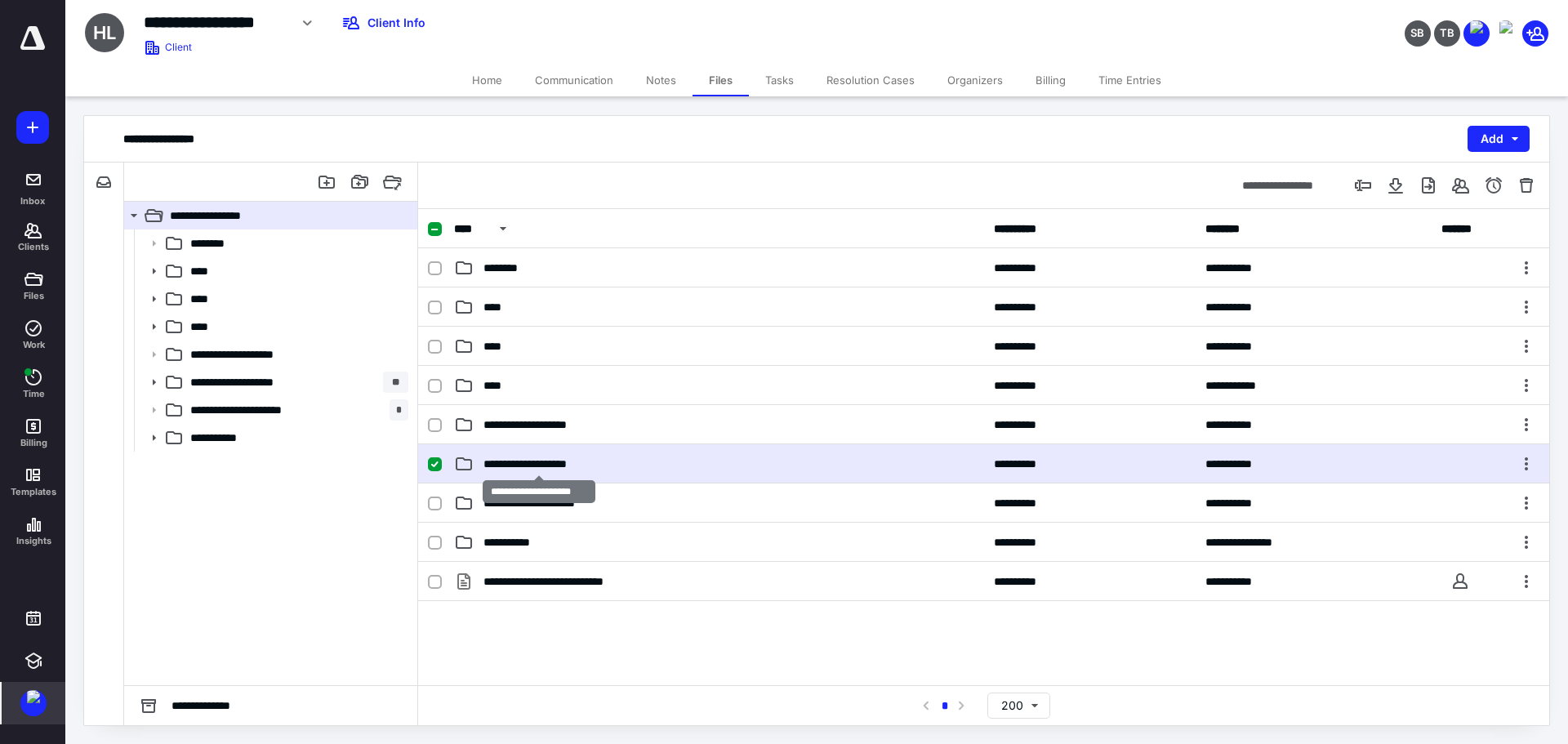 click on "**********" at bounding box center [539, 464] 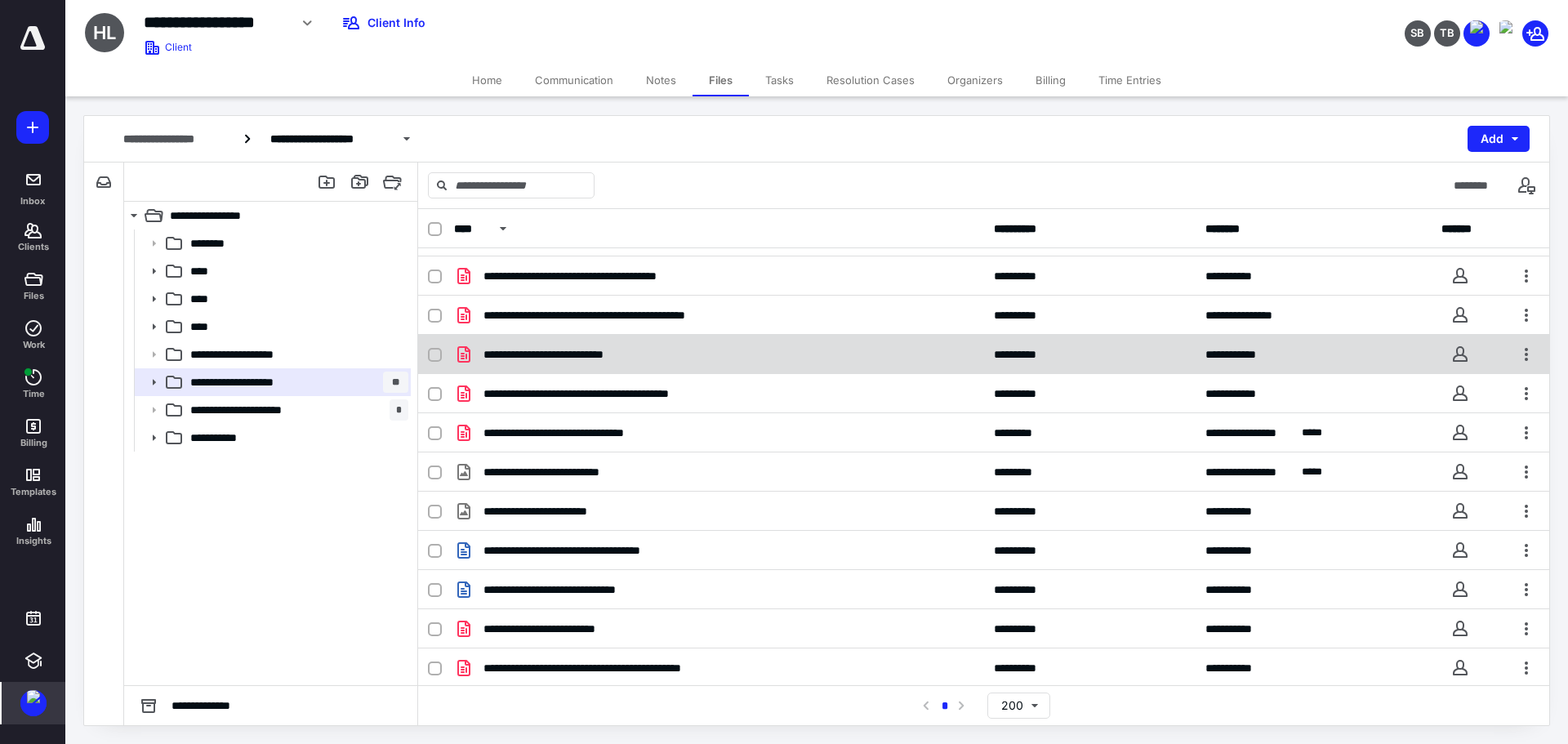 scroll, scrollTop: 572, scrollLeft: 0, axis: vertical 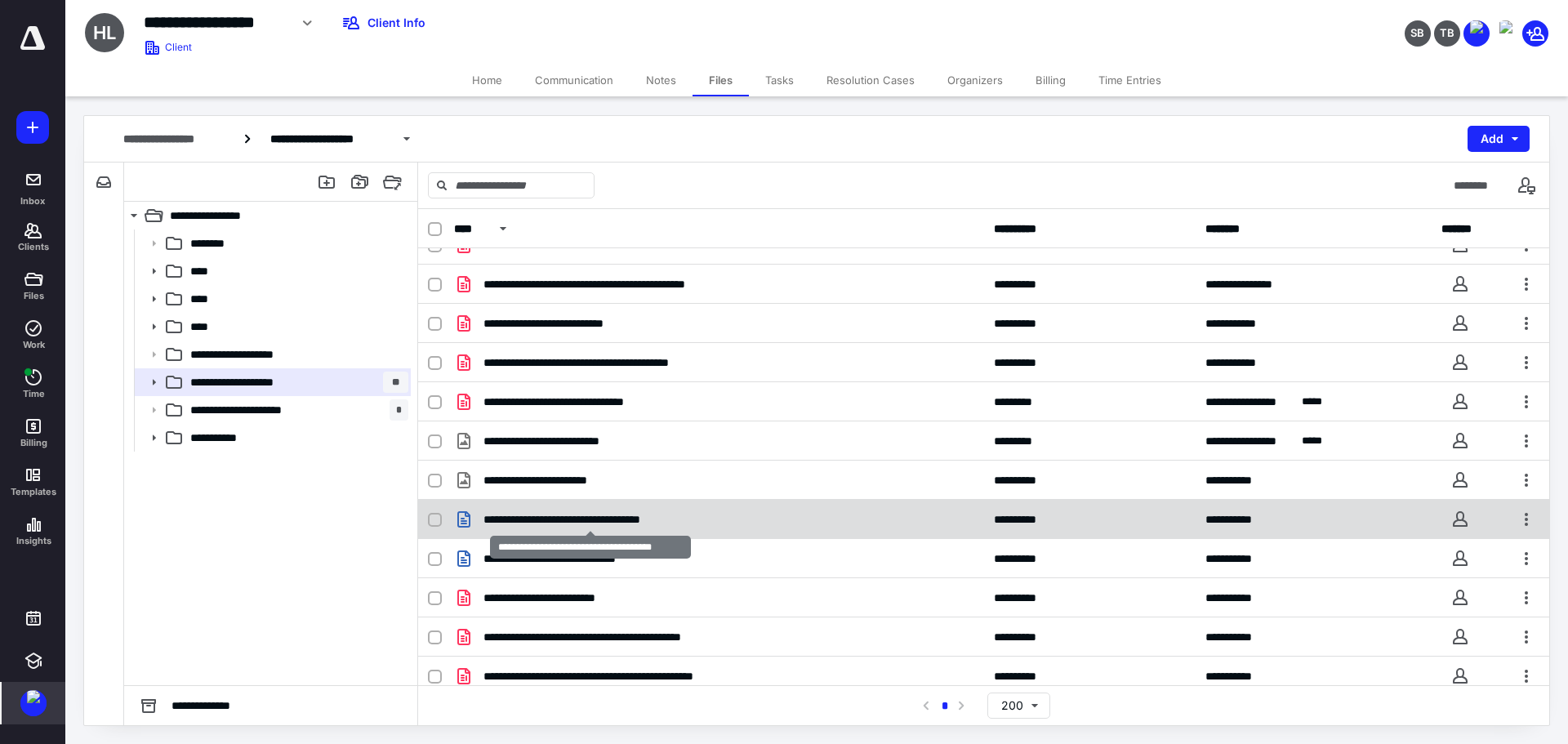 click on "**********" at bounding box center [590, 519] 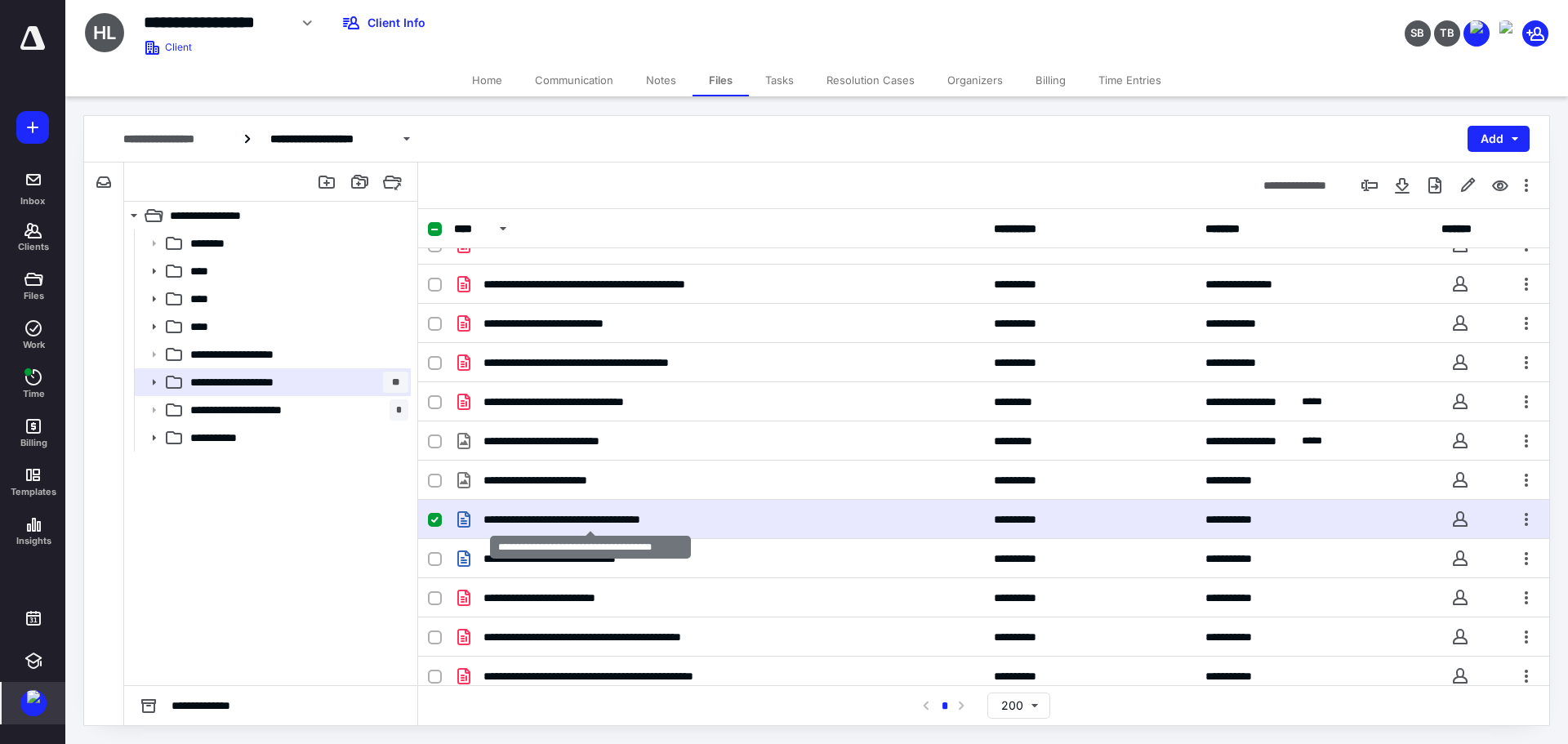 click on "**********" at bounding box center [590, 519] 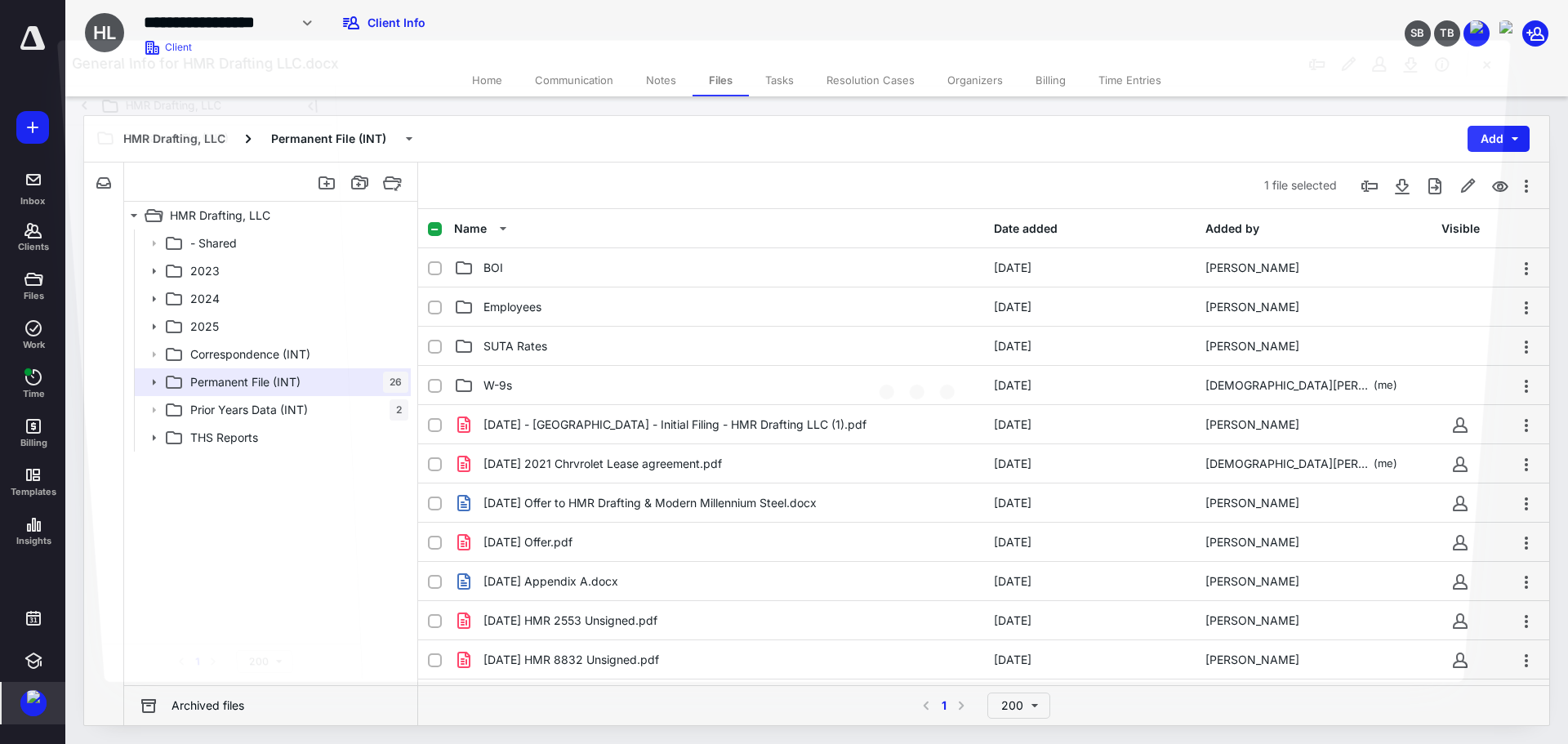scroll, scrollTop: 572, scrollLeft: 0, axis: vertical 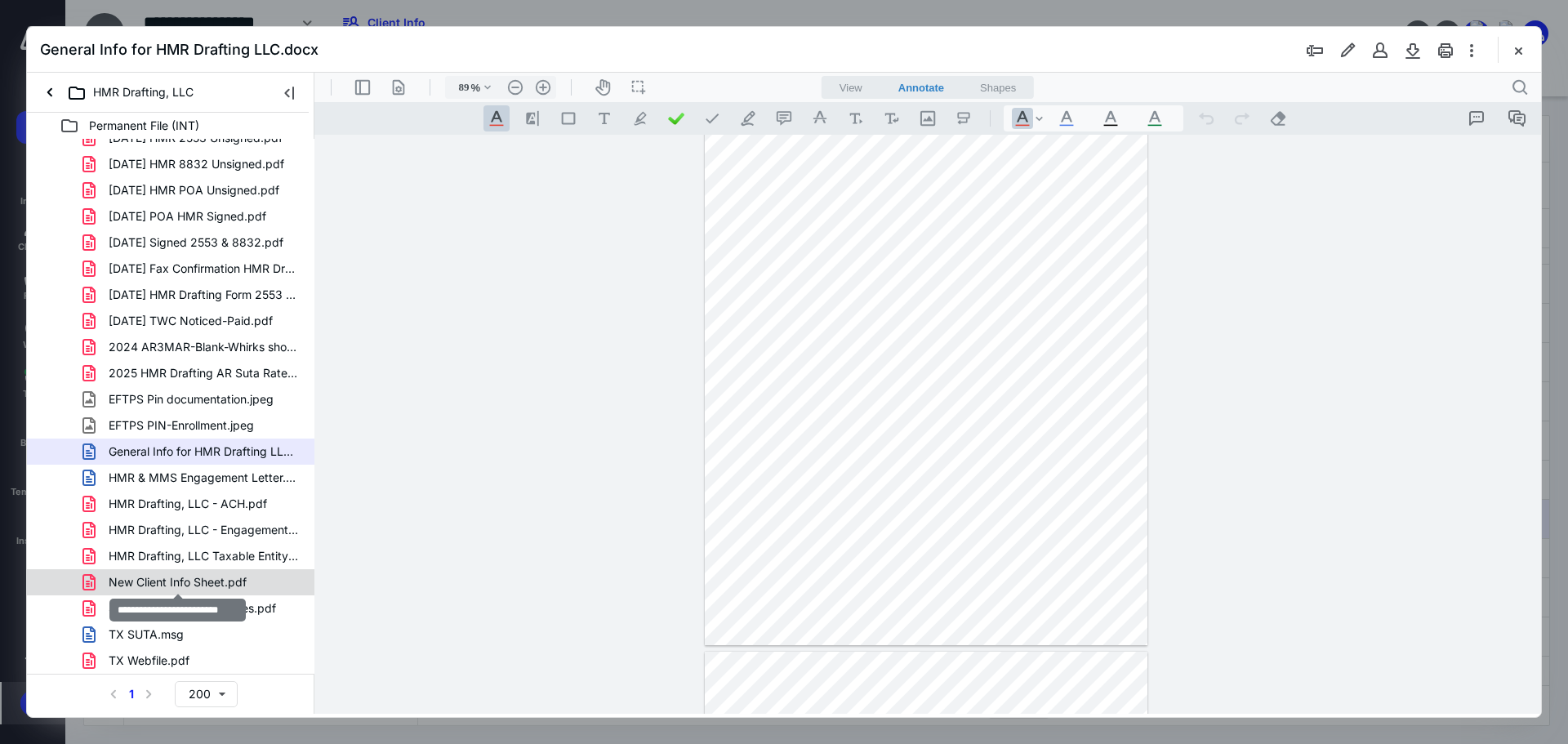 click on "New Client Info Sheet.pdf" at bounding box center (177, 582) 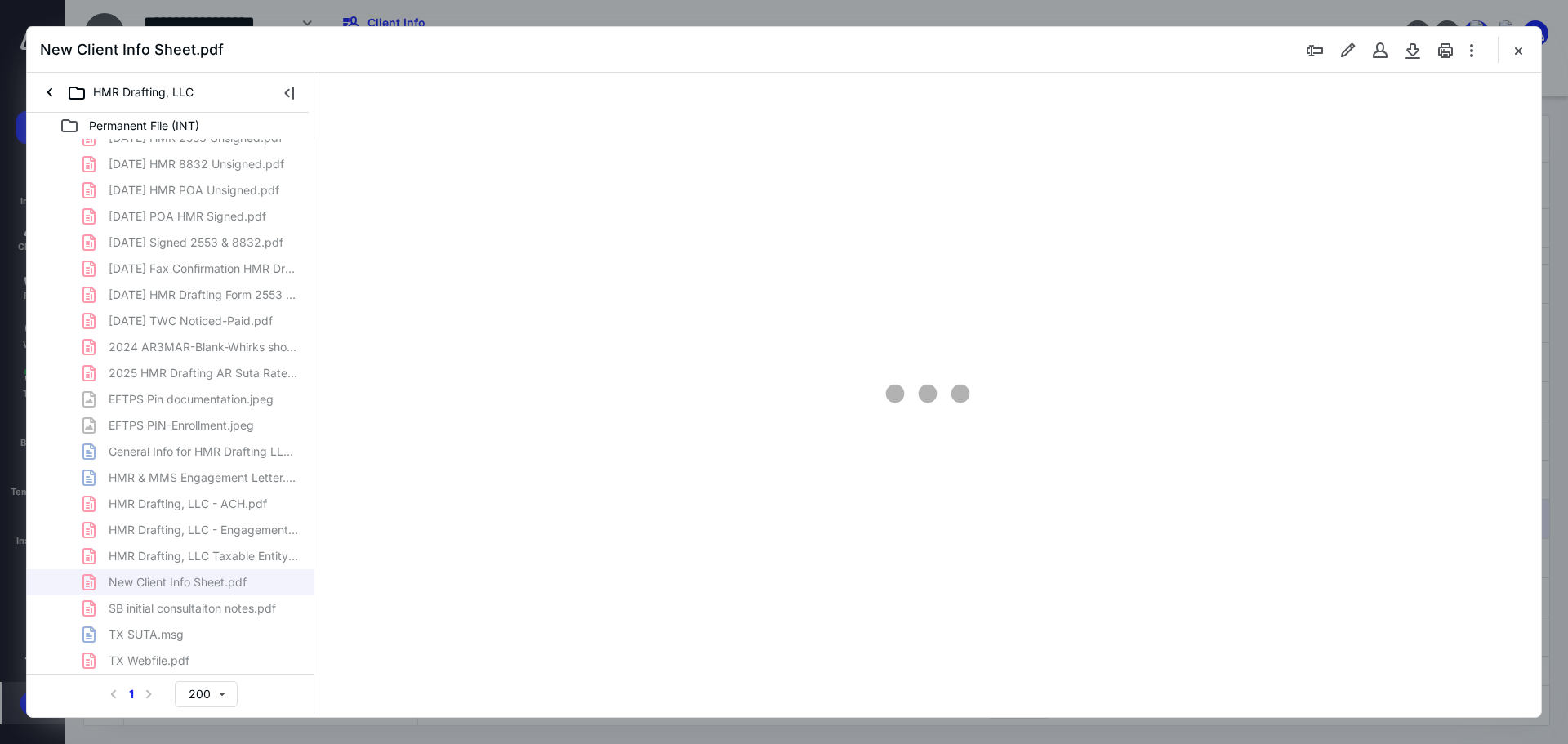 type on "89" 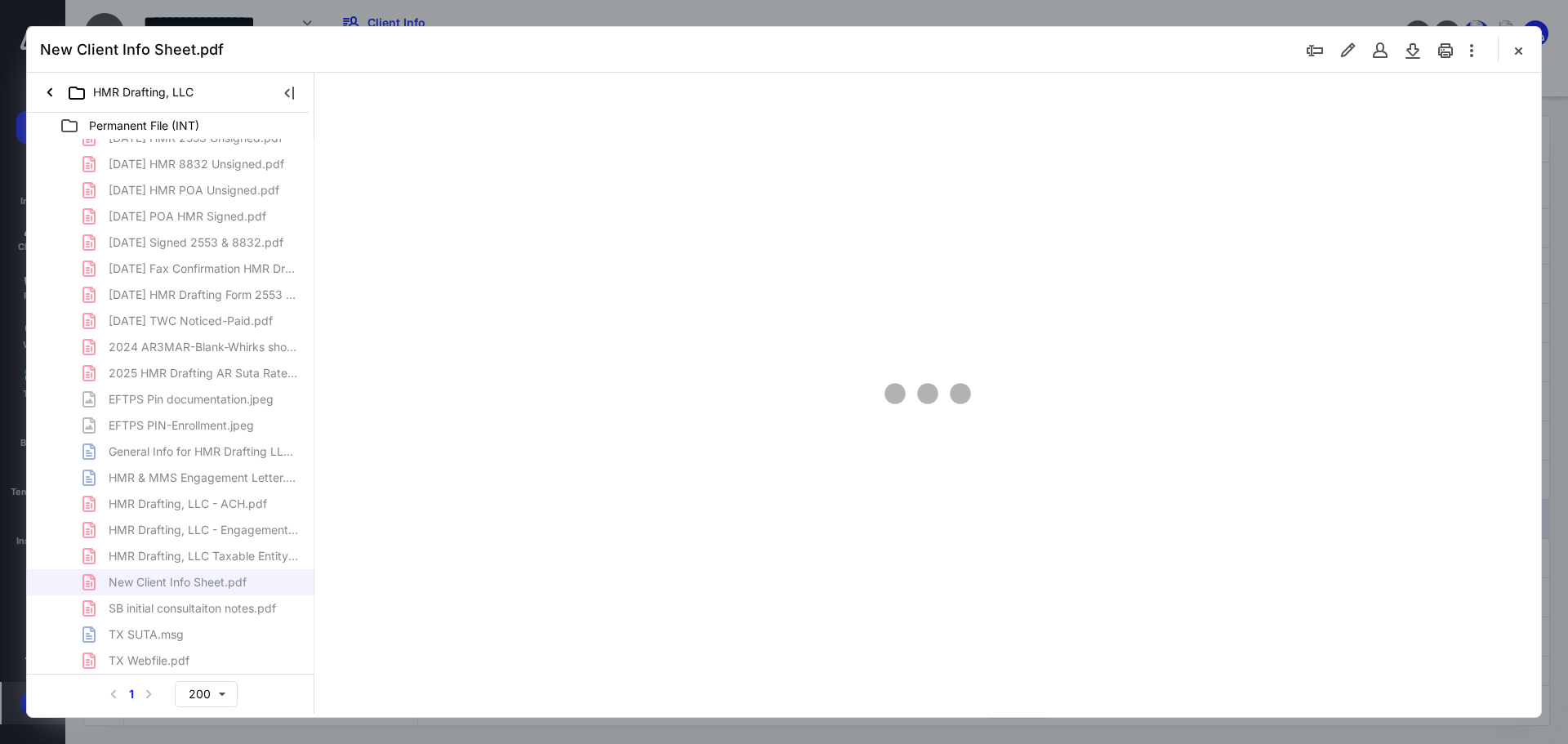scroll, scrollTop: 0, scrollLeft: 0, axis: both 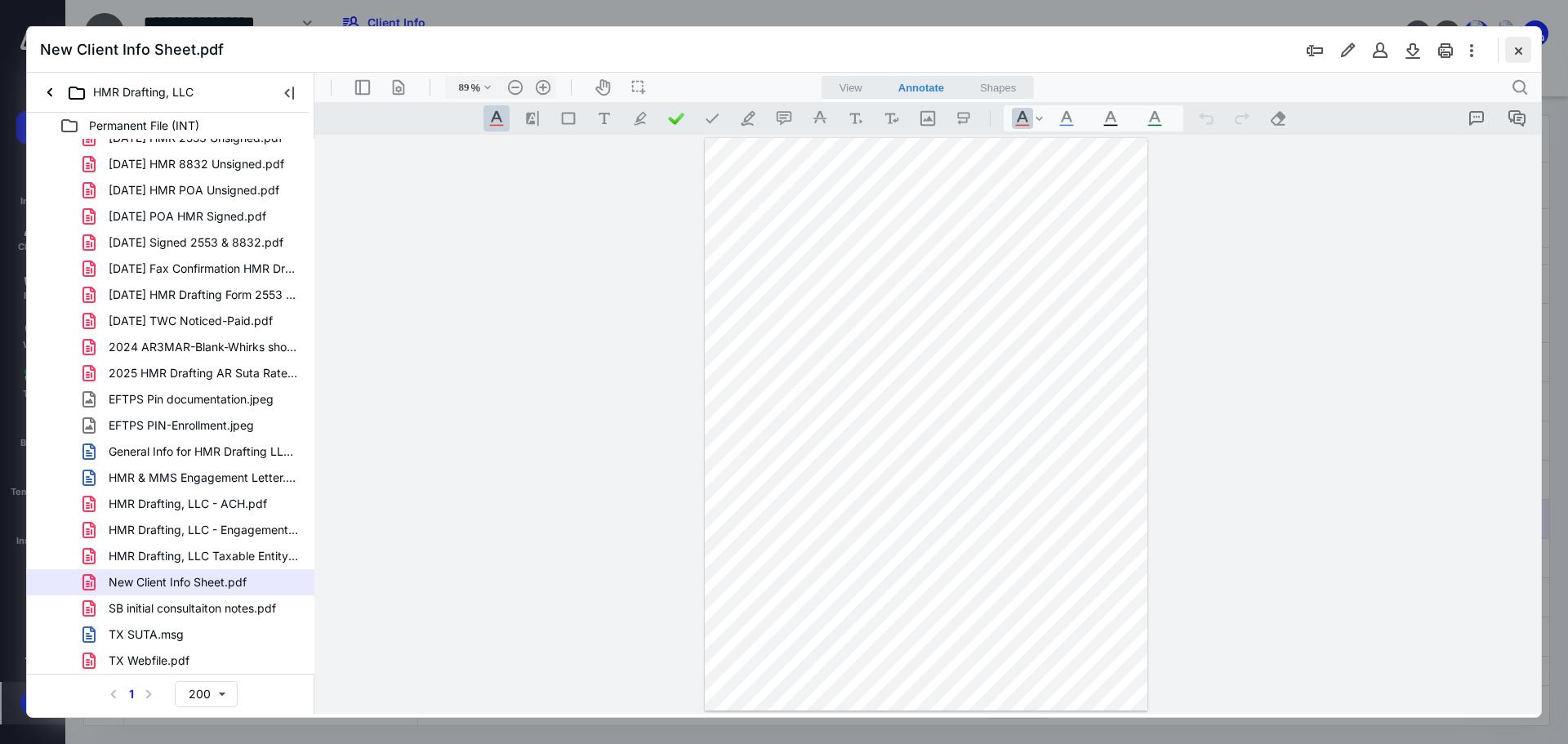 click at bounding box center (1518, 50) 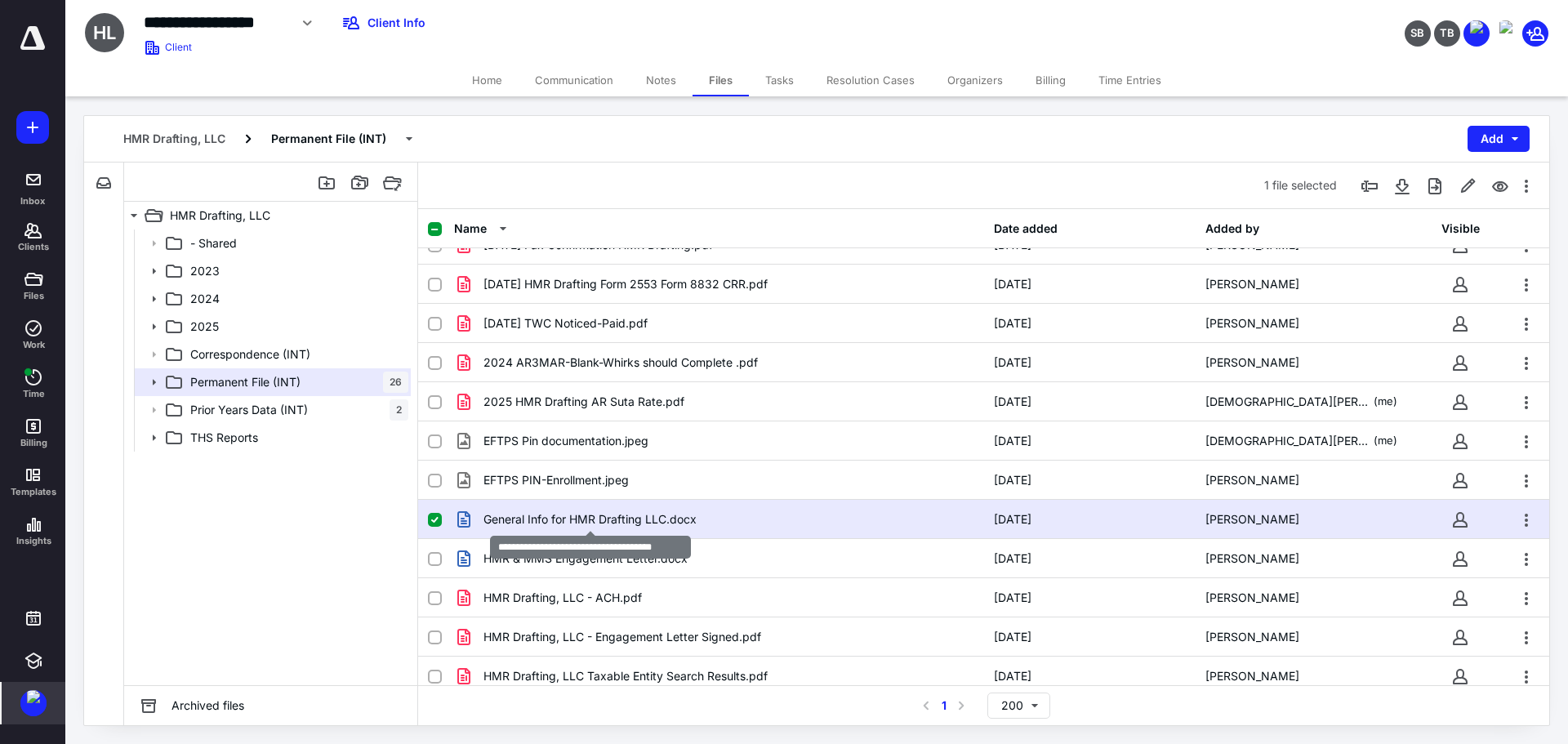 click on "General Info for HMR Drafting LLC.docx" at bounding box center [590, 519] 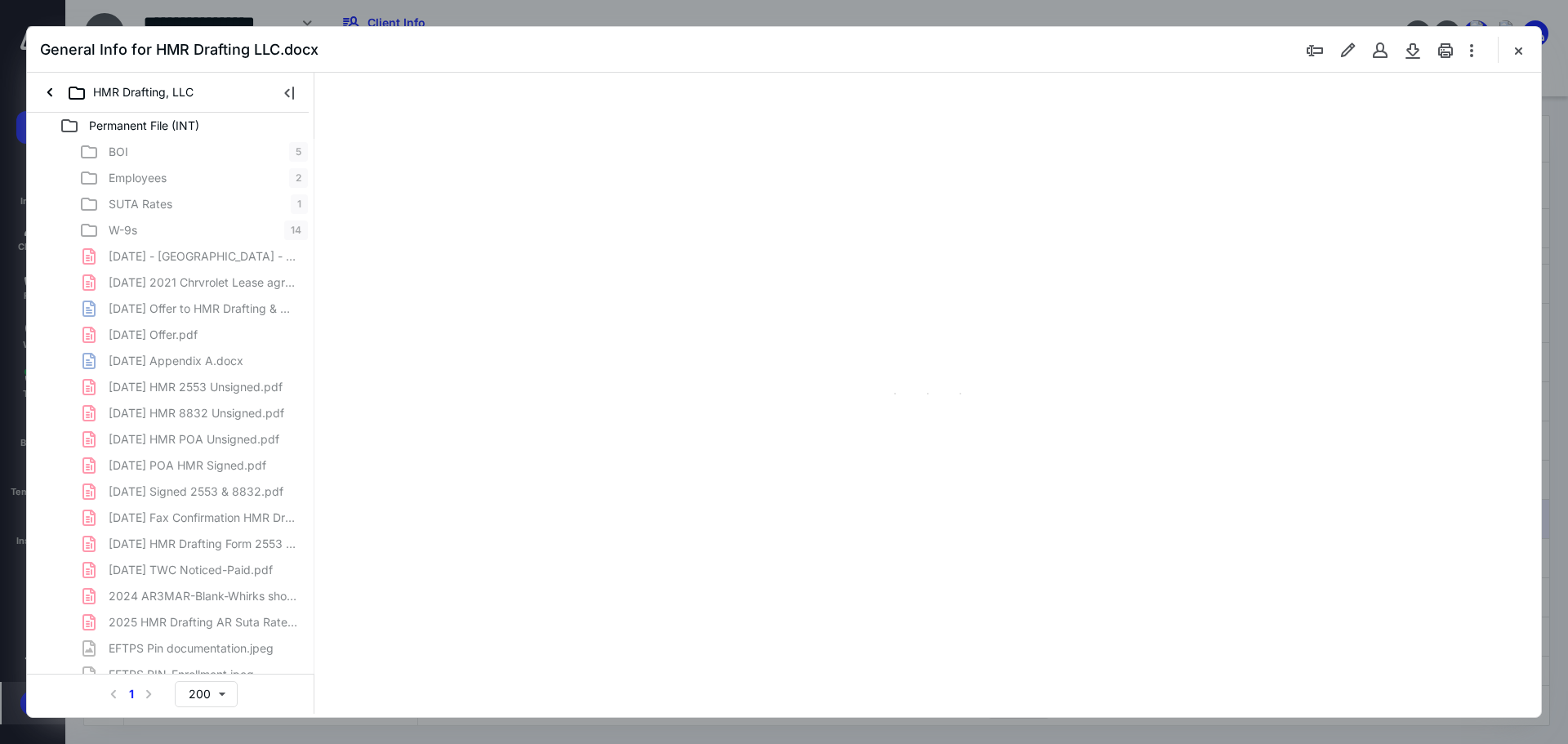 scroll, scrollTop: 0, scrollLeft: 0, axis: both 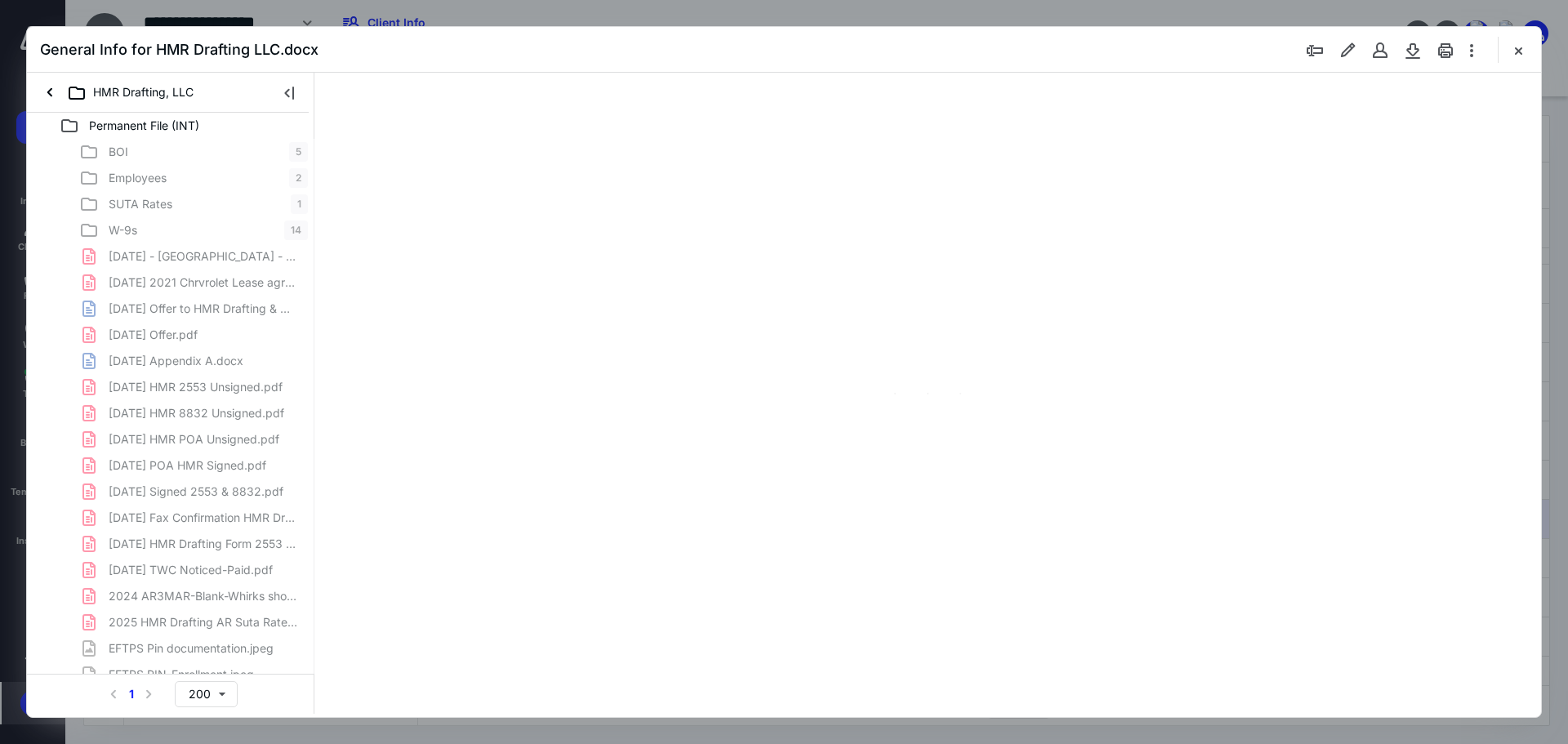 type on "89" 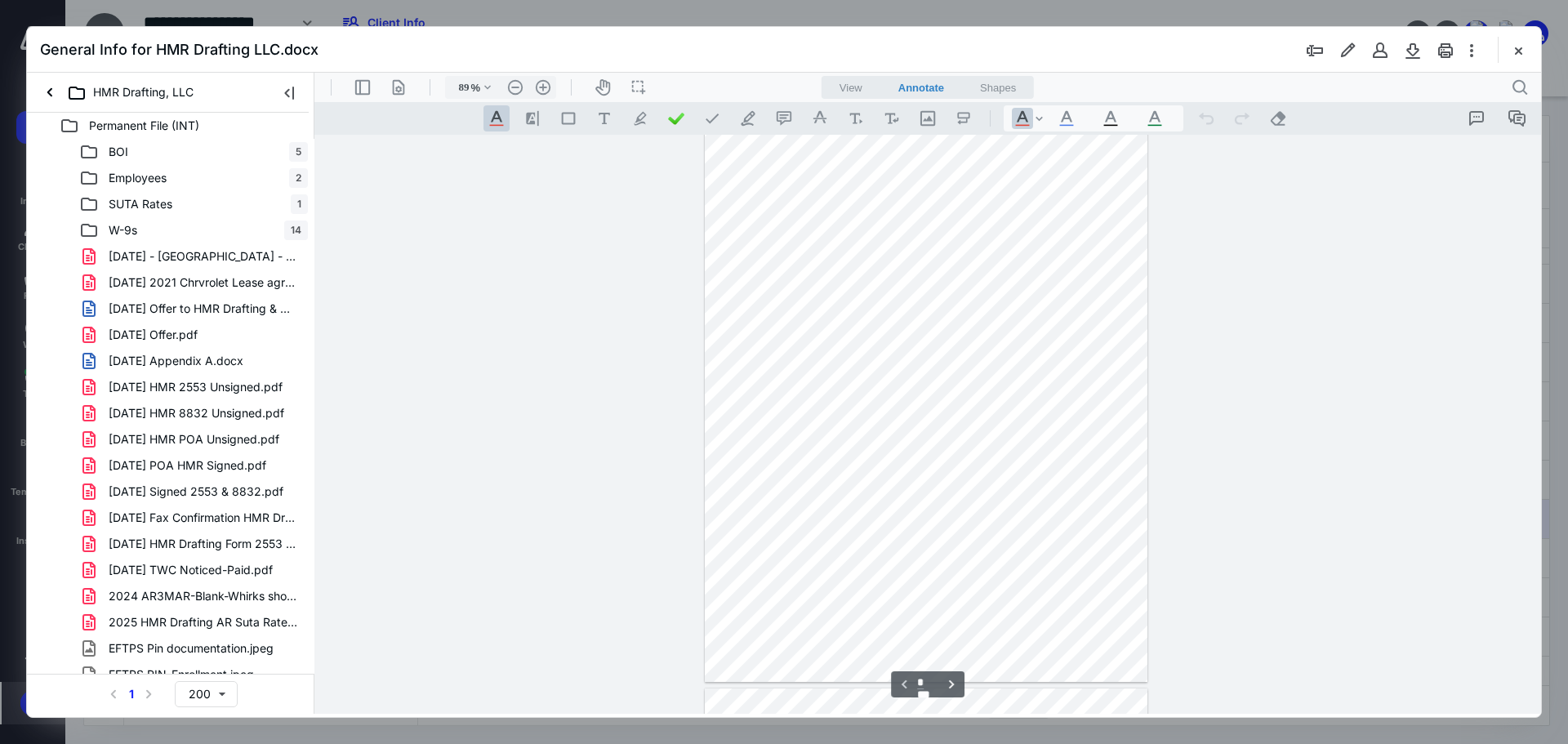 scroll, scrollTop: 0, scrollLeft: 0, axis: both 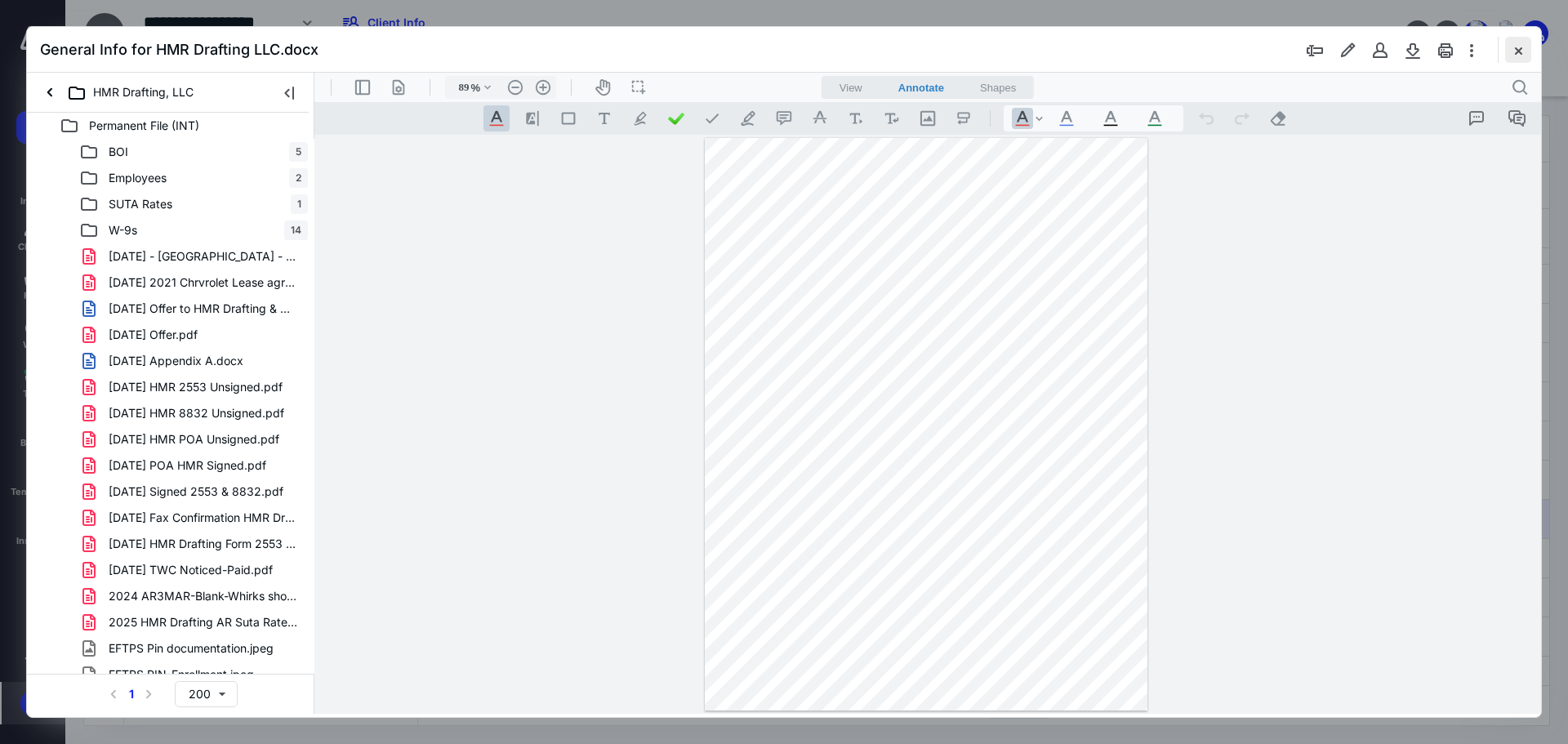 click at bounding box center (1518, 50) 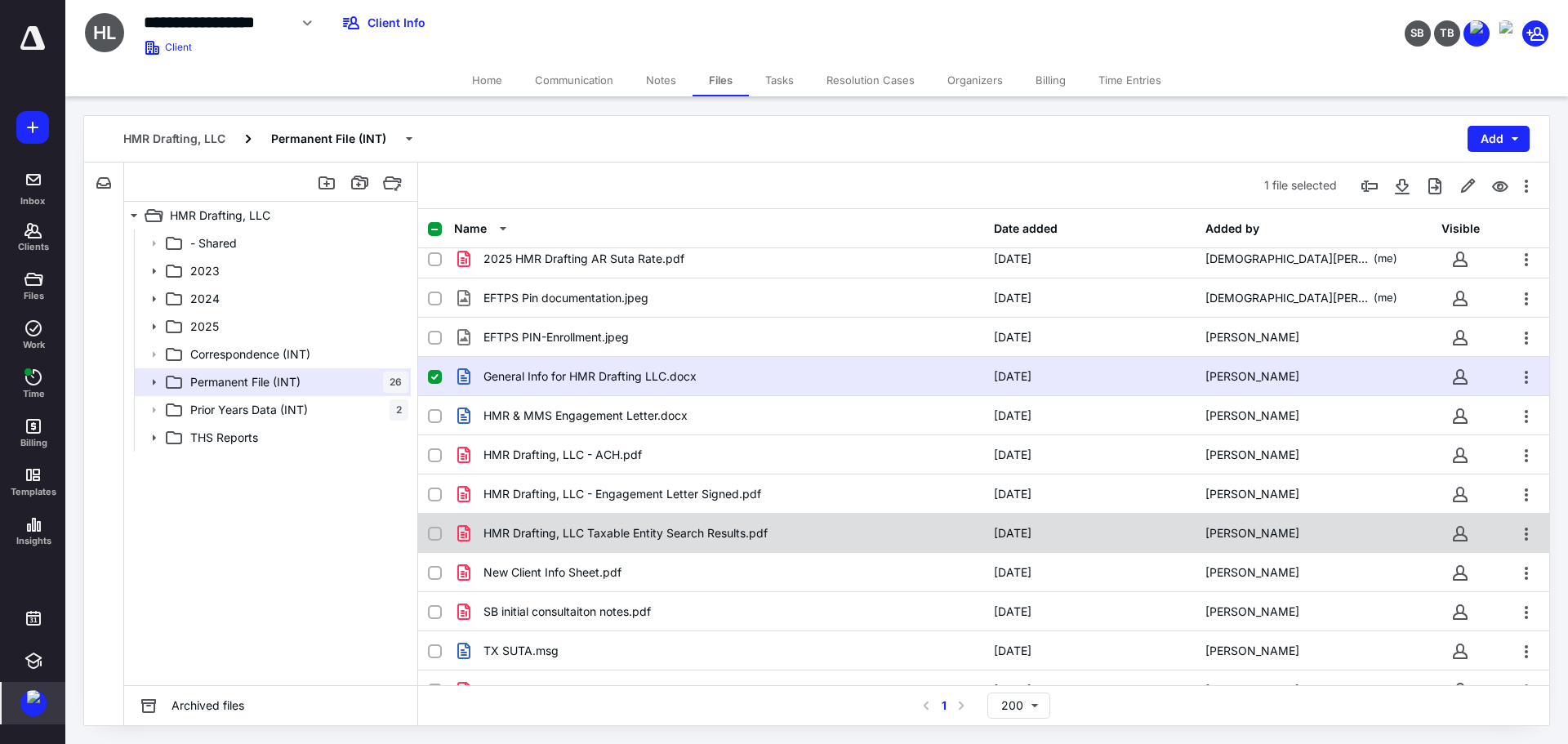 scroll, scrollTop: 735, scrollLeft: 0, axis: vertical 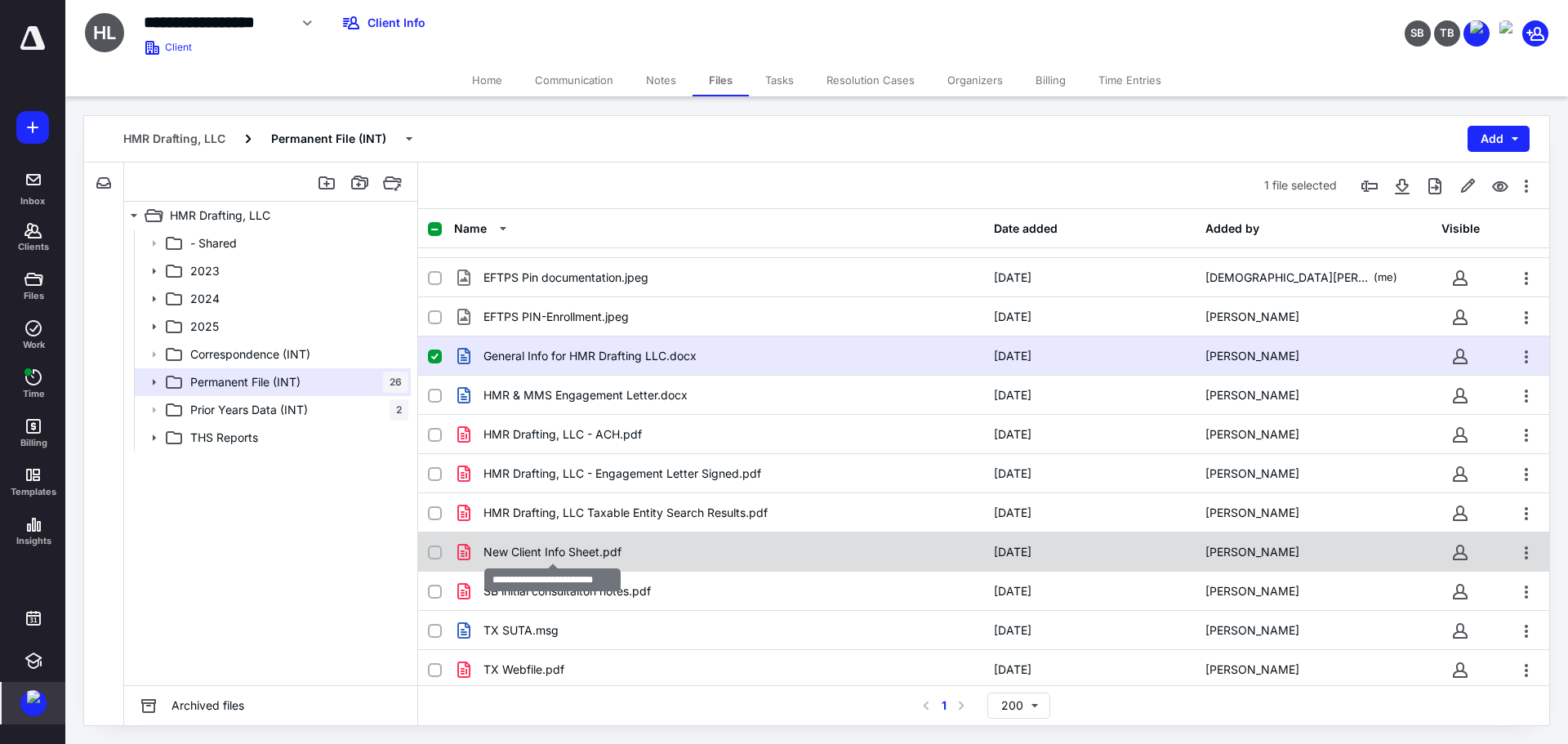 click on "New Client Info Sheet.pdf" at bounding box center [552, 552] 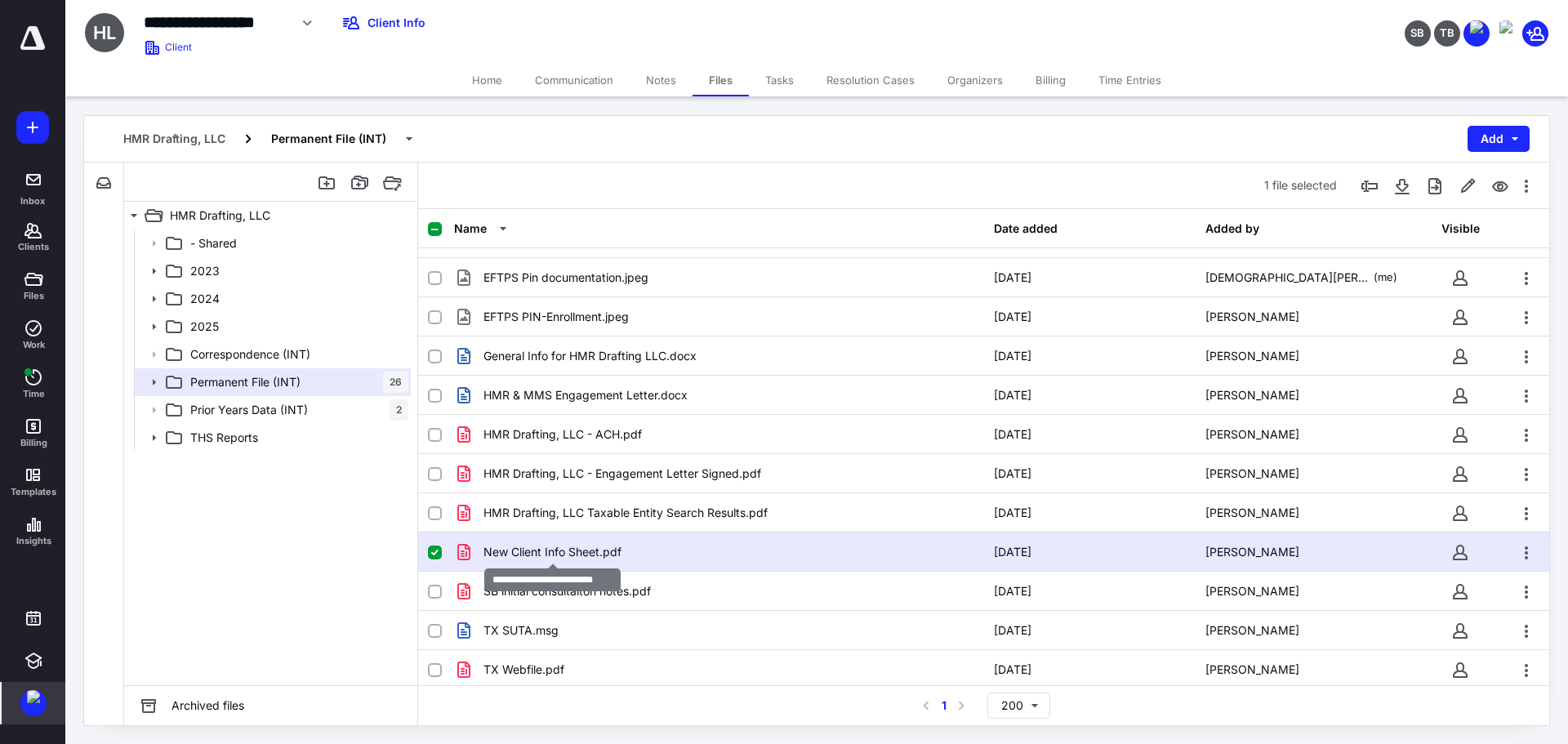 click on "New Client Info Sheet.pdf" at bounding box center (552, 552) 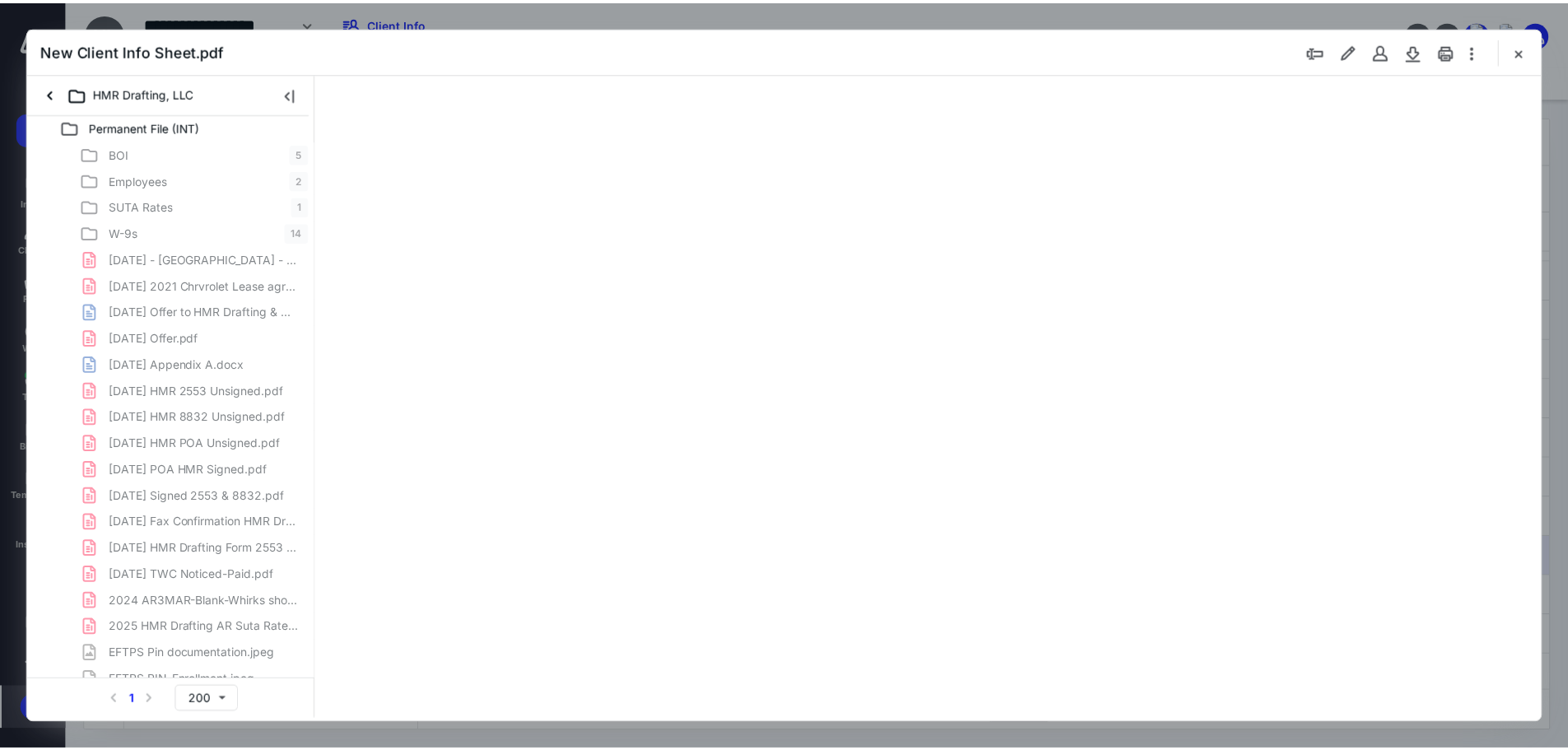 scroll, scrollTop: 0, scrollLeft: 0, axis: both 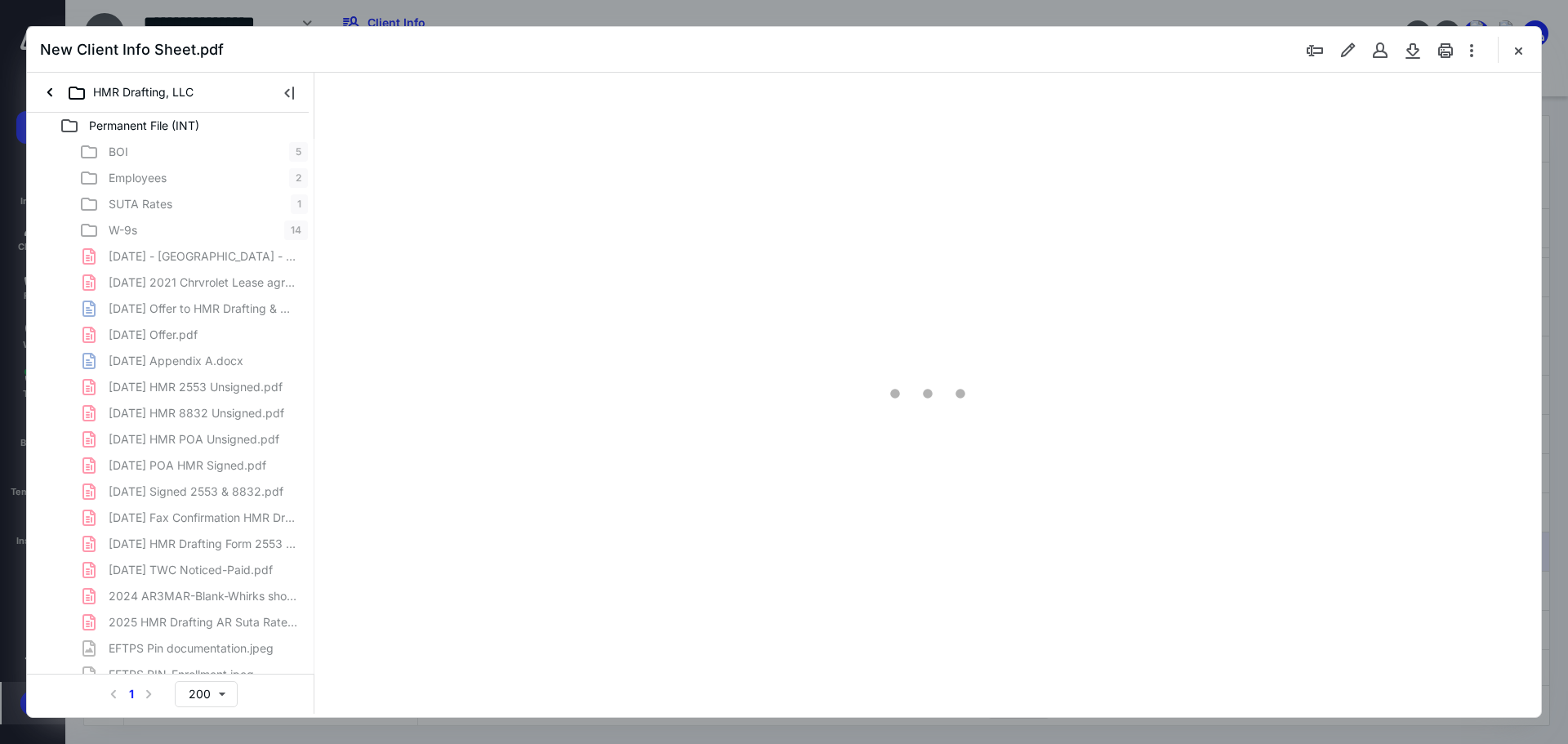 type on "89" 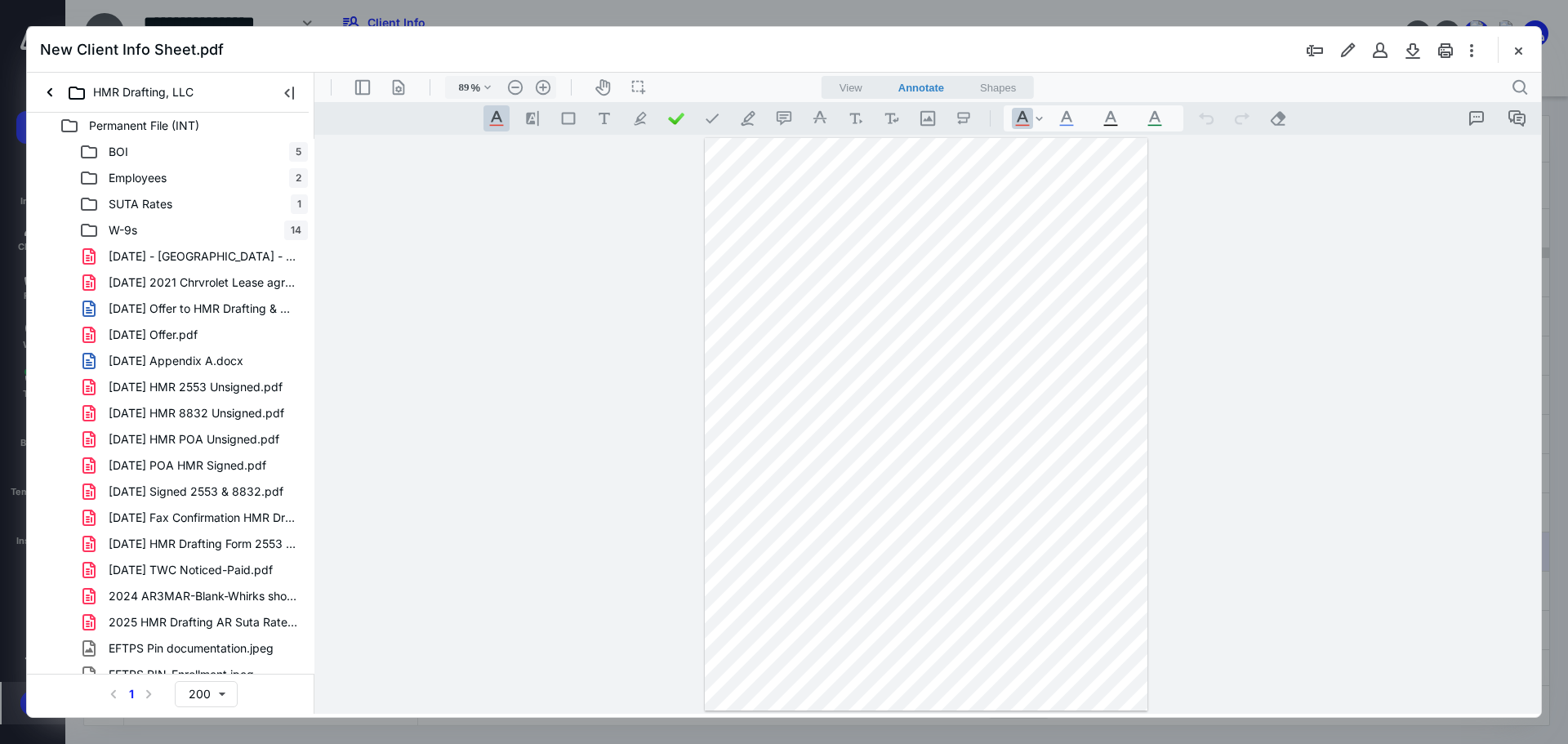 drag, startPoint x: 1518, startPoint y: 47, endPoint x: 1317, endPoint y: 255, distance: 289.24903 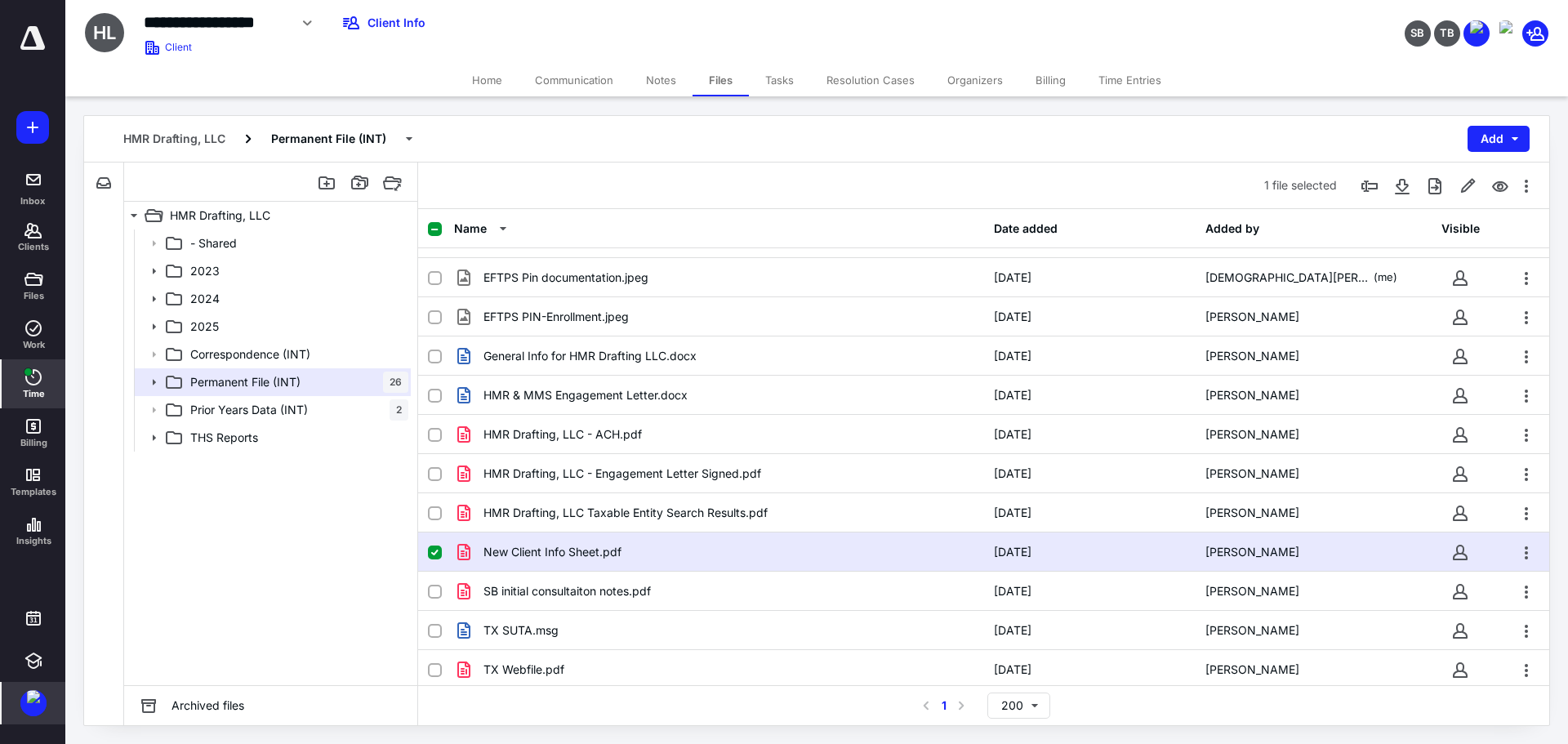 click on "Time" at bounding box center [33, 384] 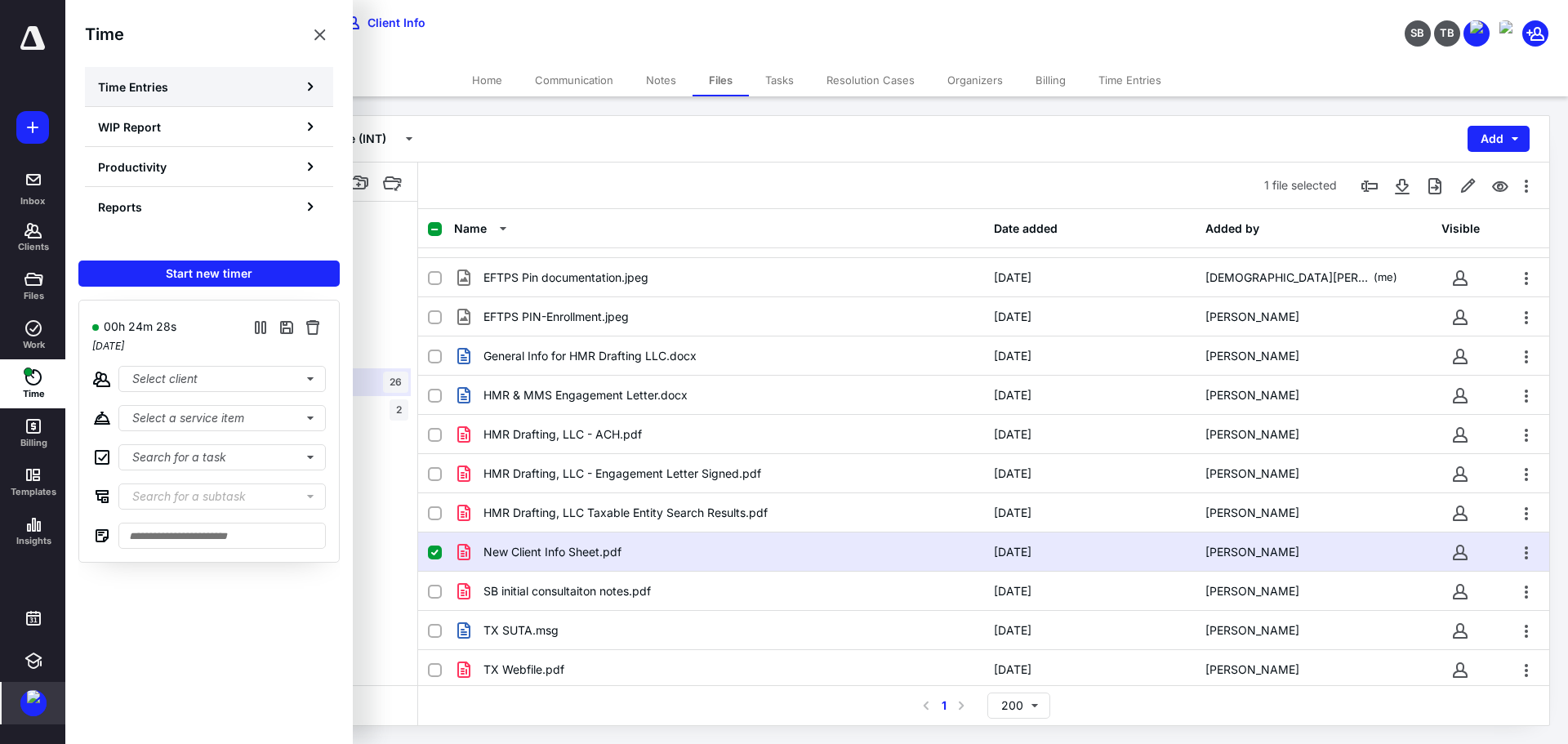 click on "Time Entries" at bounding box center (209, 87) 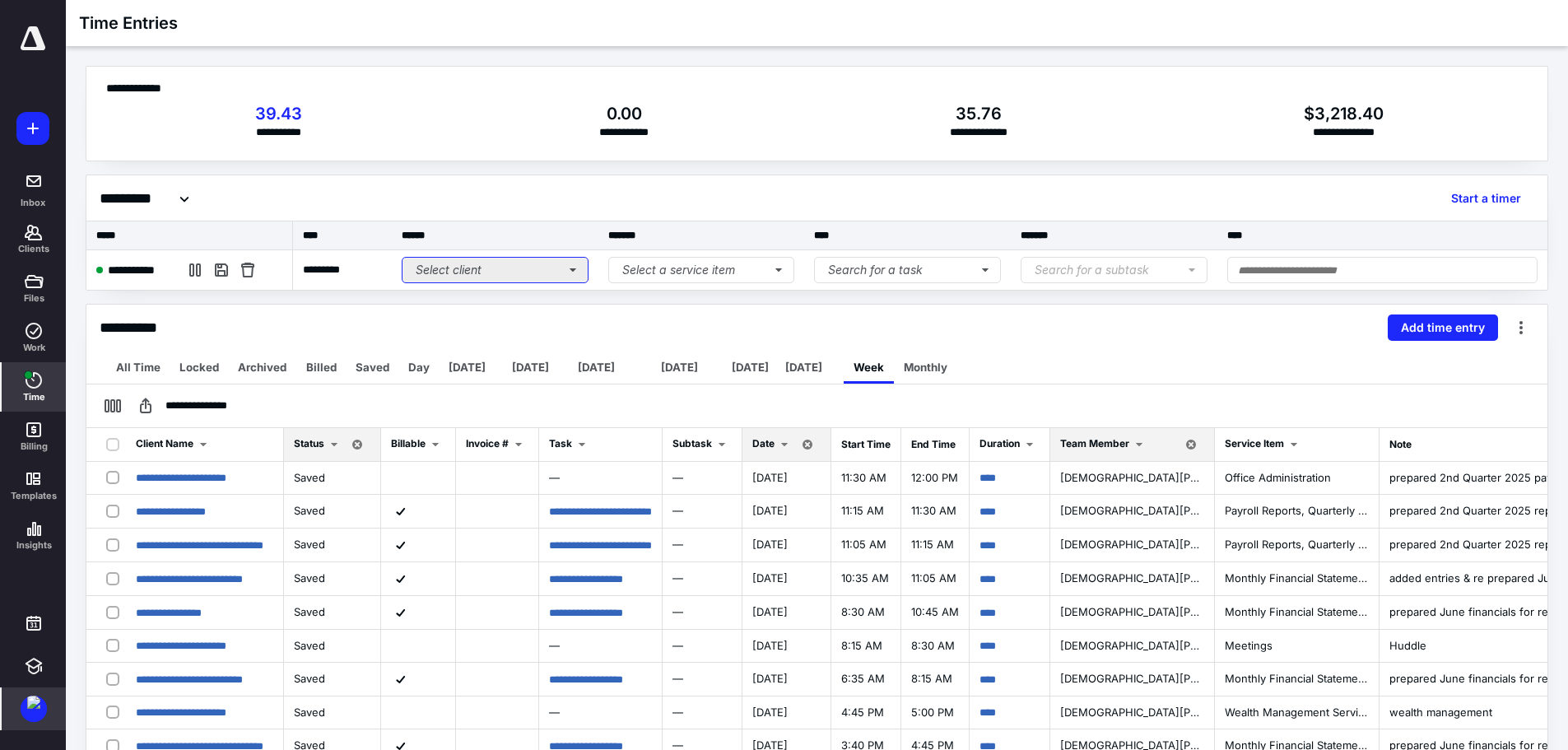 click on "Select client" at bounding box center [495, 270] 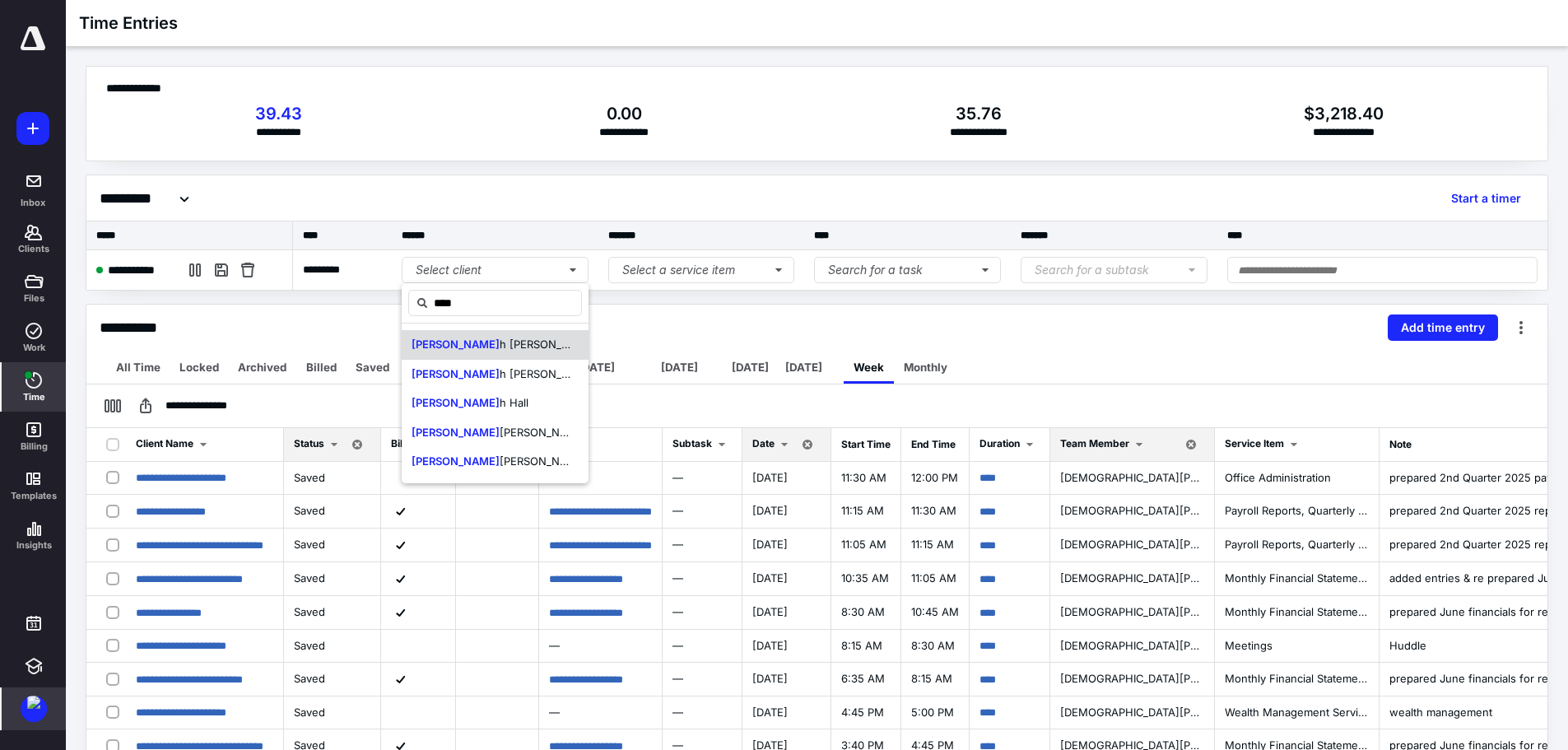 click on "h Berry, Cpa, PLLC" at bounding box center [579, 344] 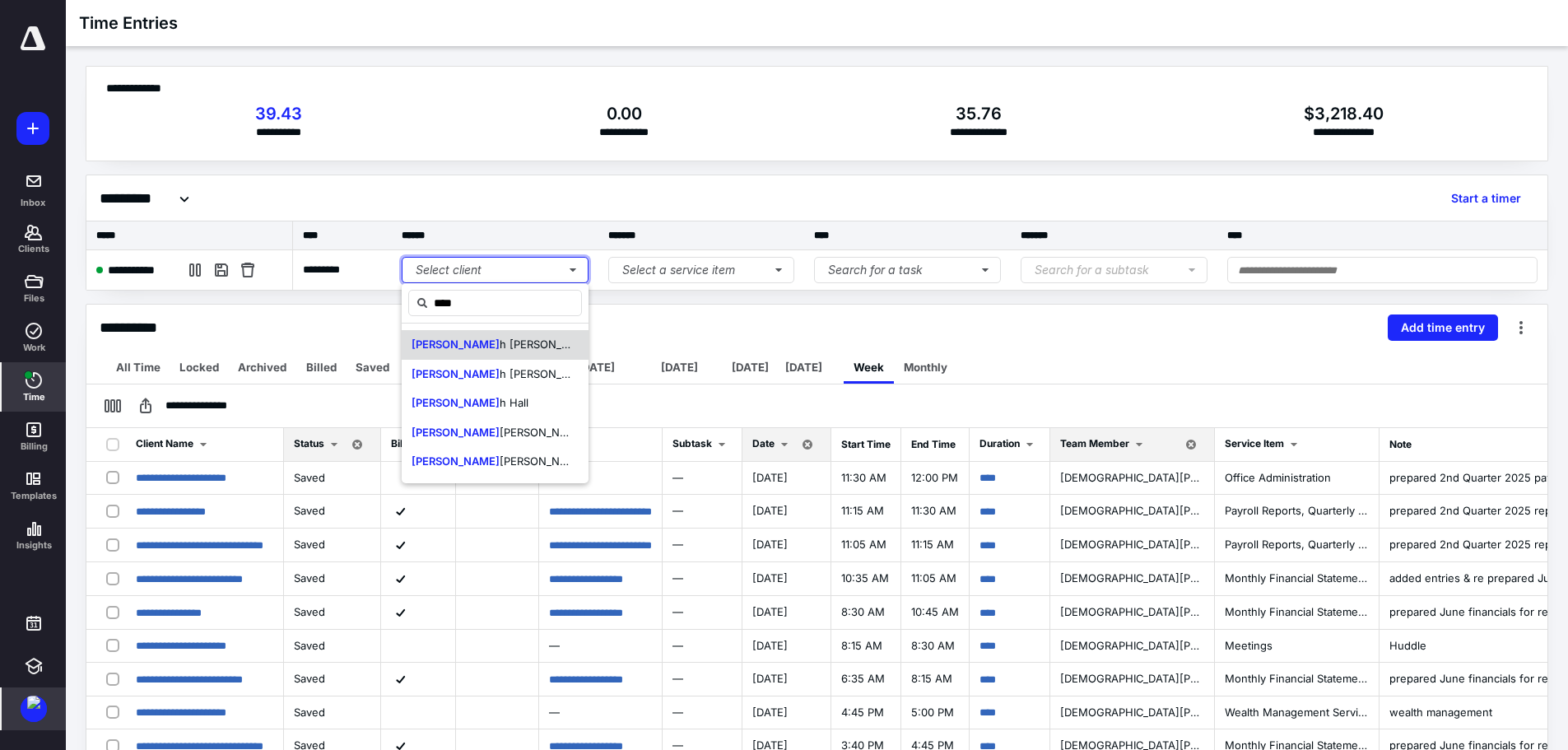type 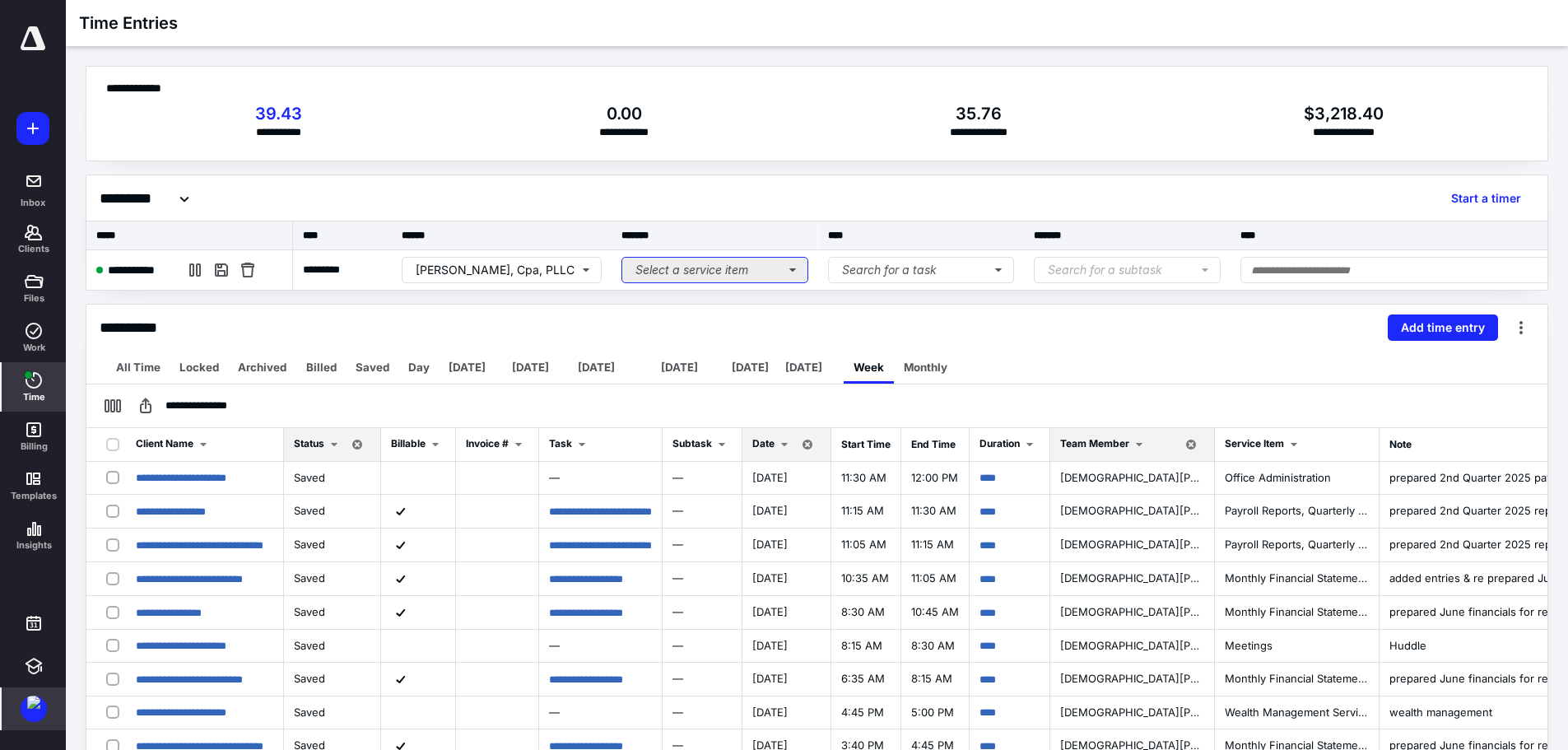 click on "Select a service item" at bounding box center [714, 270] 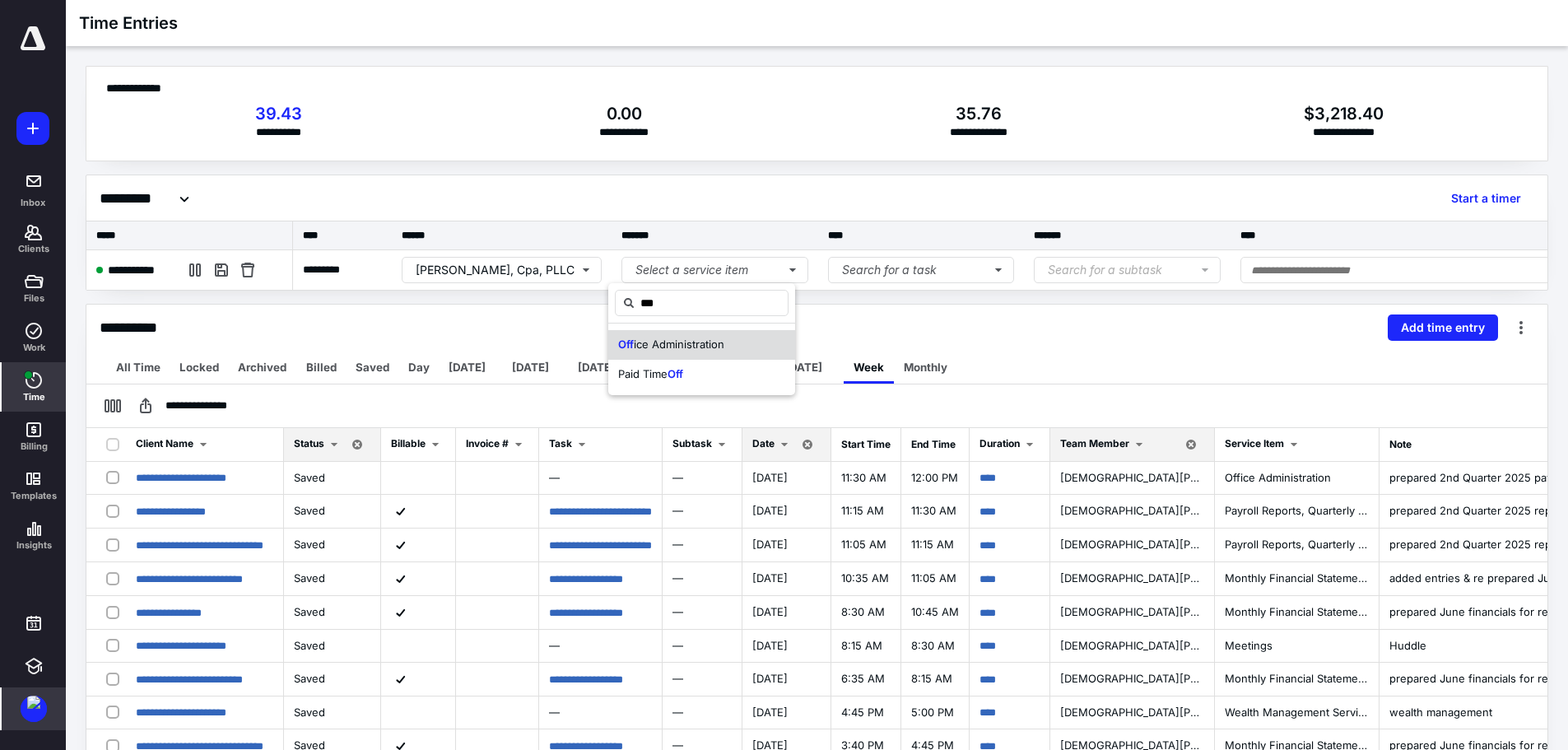 click on "ice Administration" at bounding box center [679, 344] 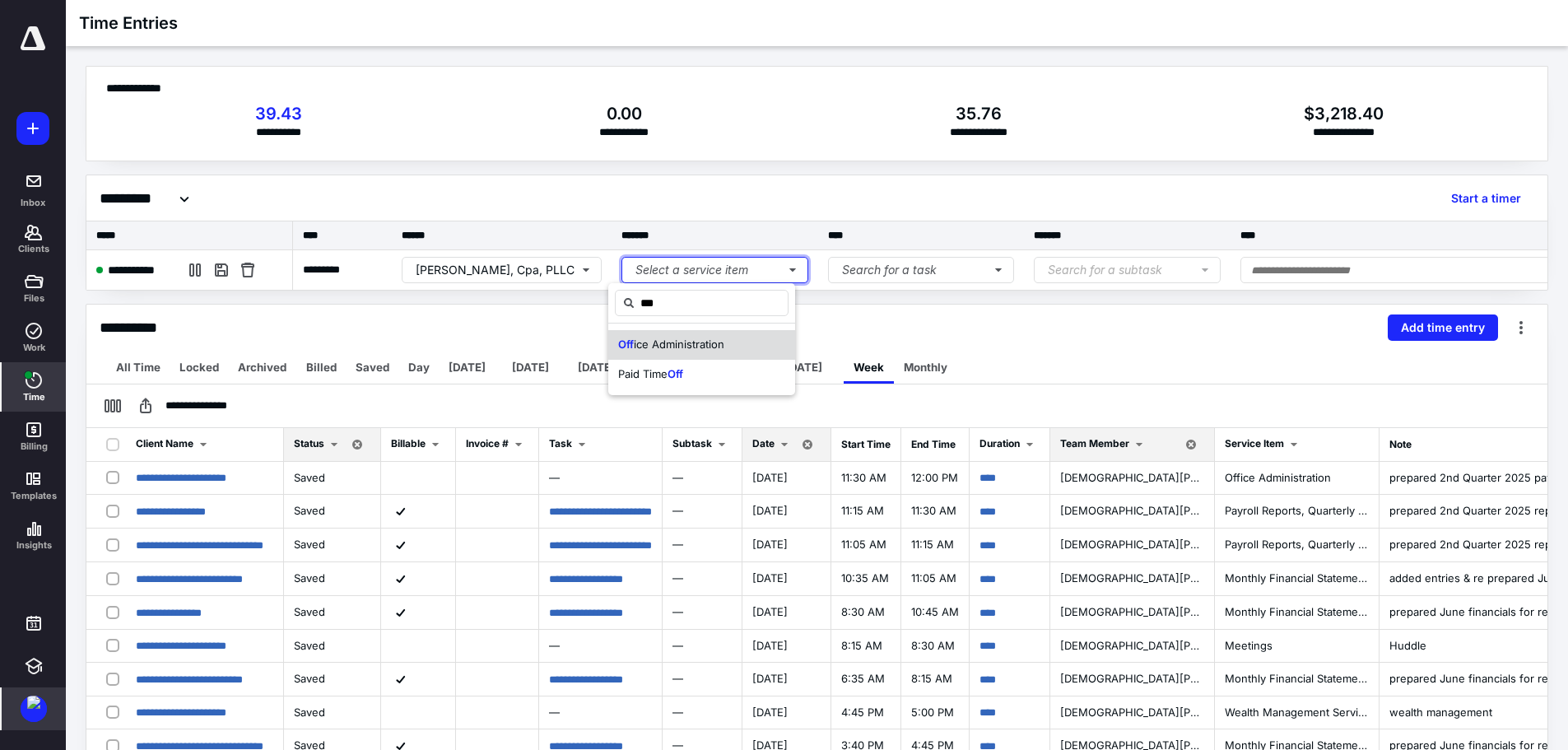 type 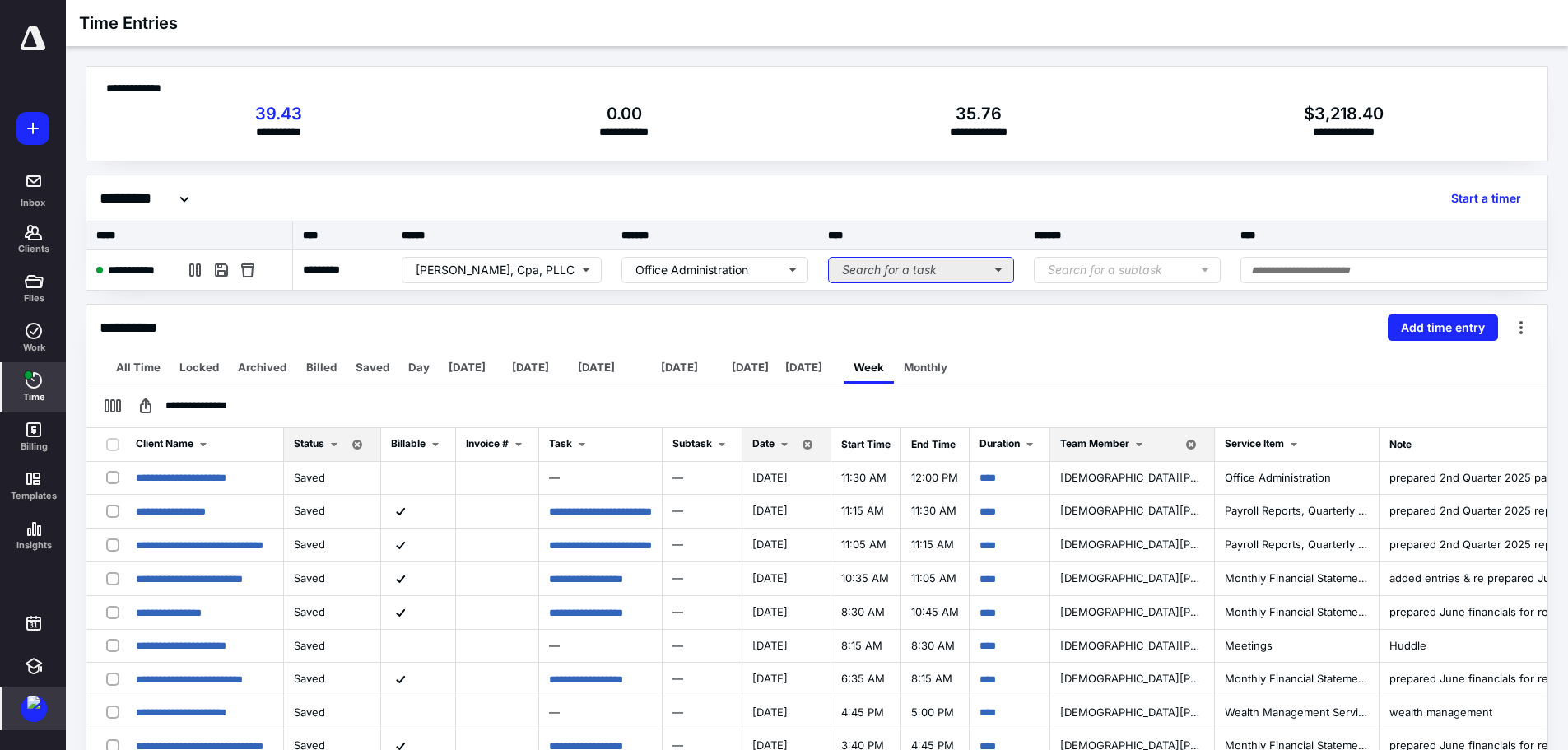 click on "Search for a task" at bounding box center [921, 270] 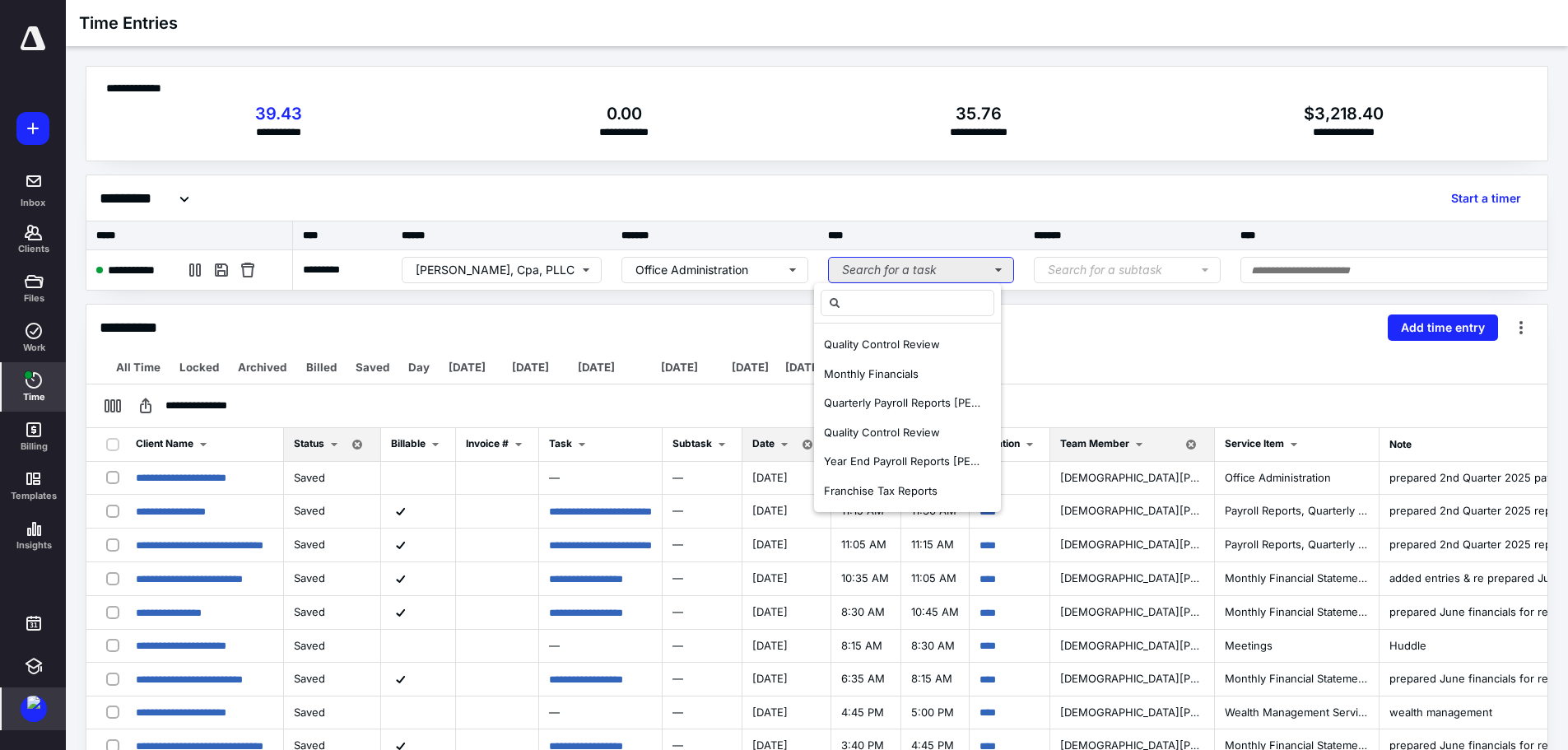 click on "Search for a task" at bounding box center [921, 270] 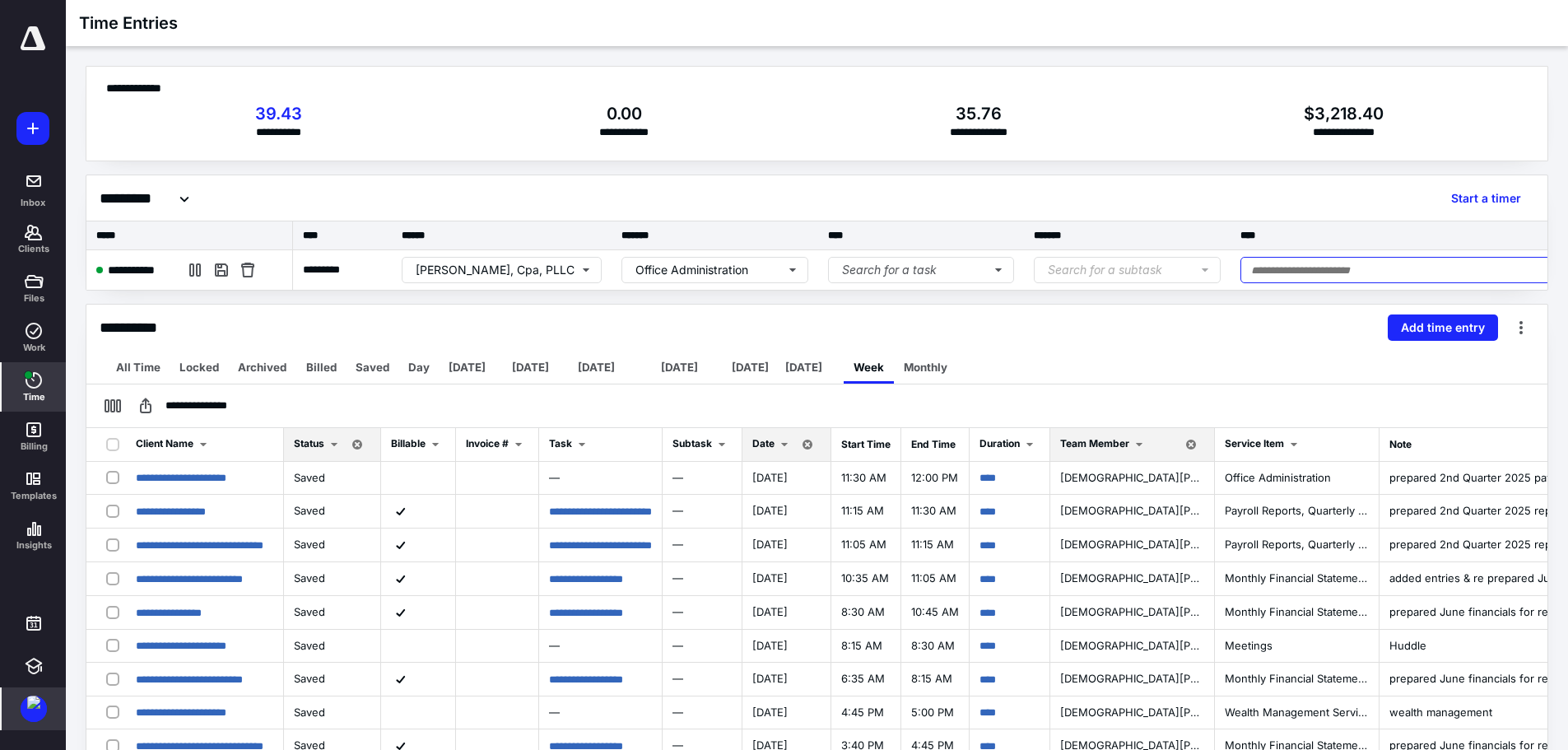 click at bounding box center [1395, 270] 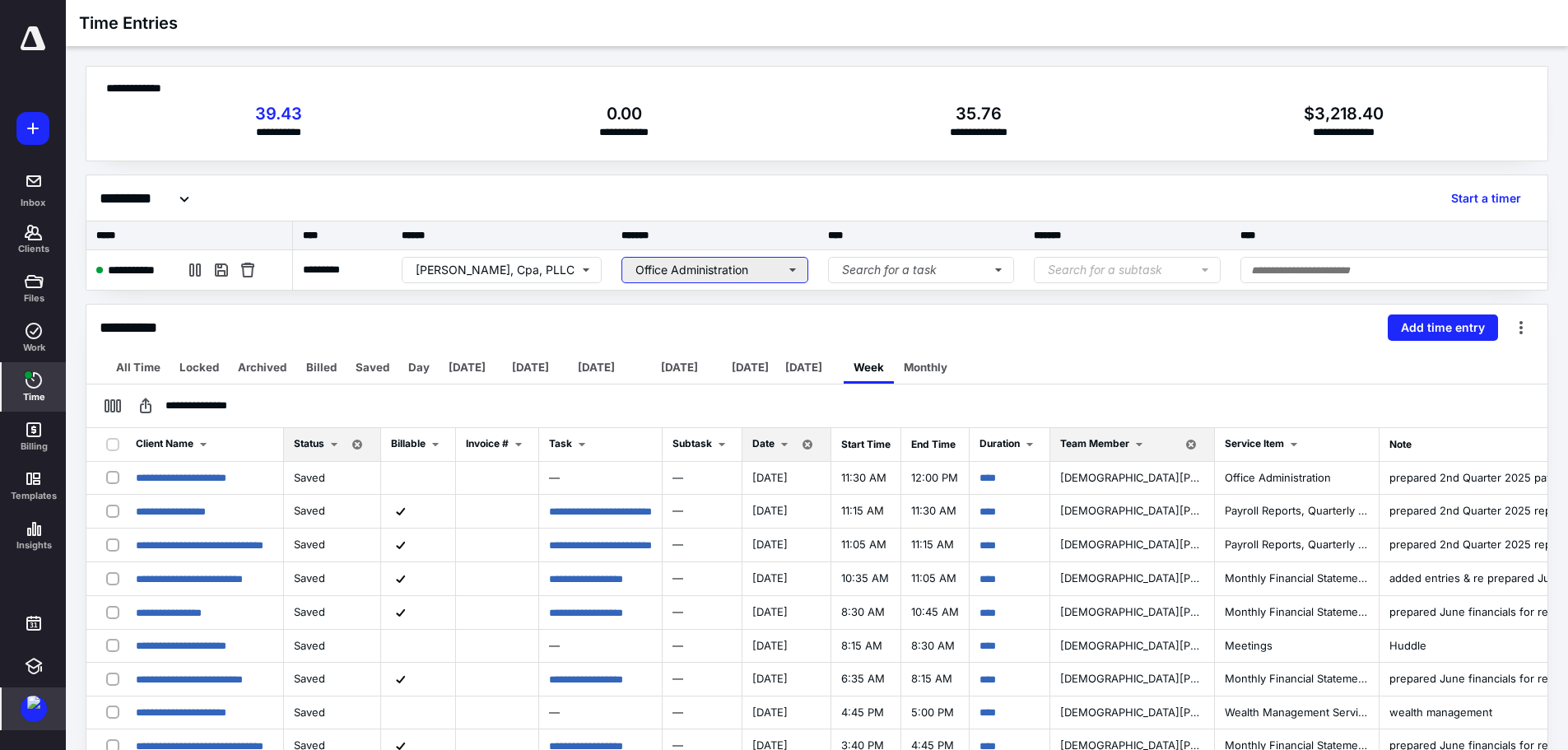 click on "Office Administration" at bounding box center [714, 270] 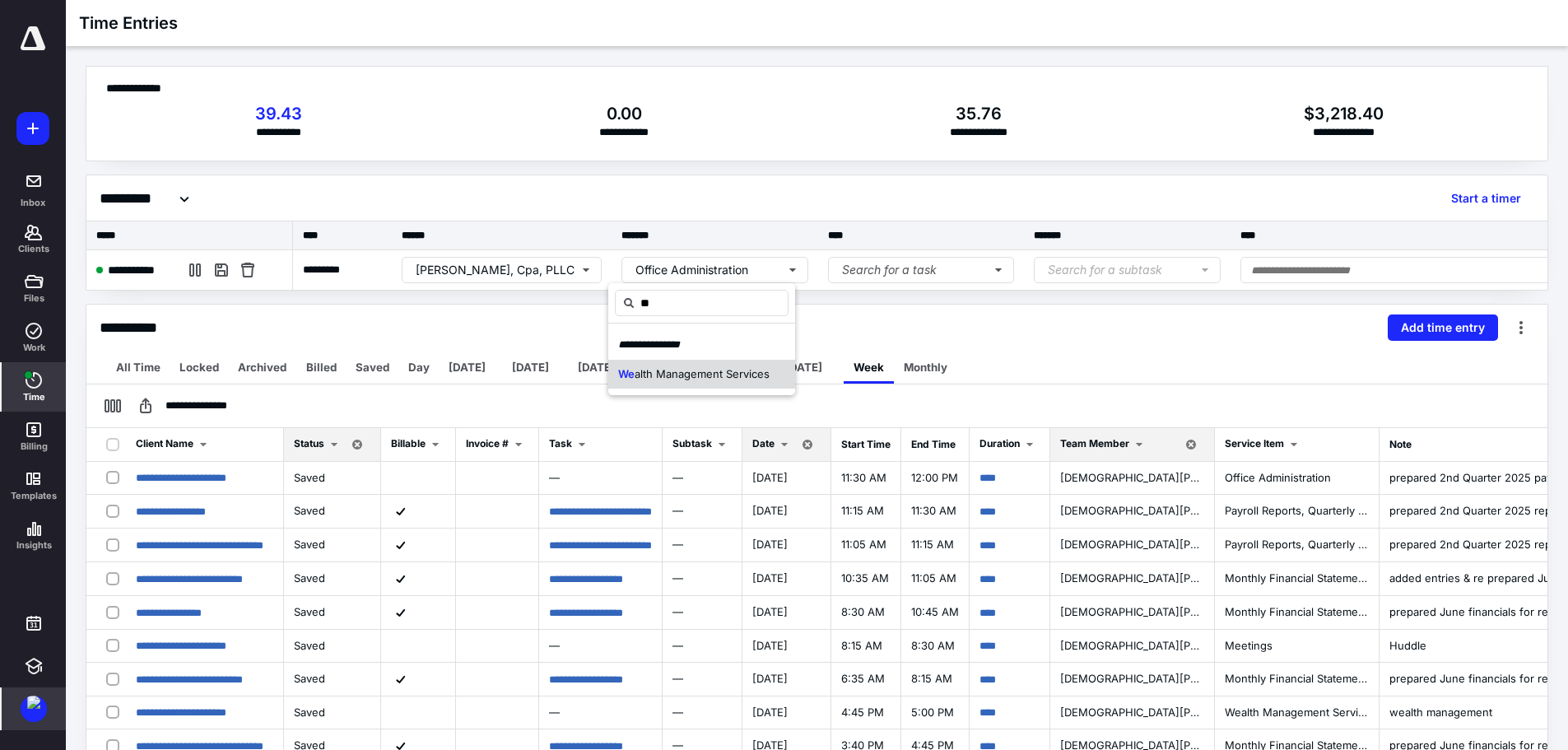 click on "alth Management Services" at bounding box center (702, 374) 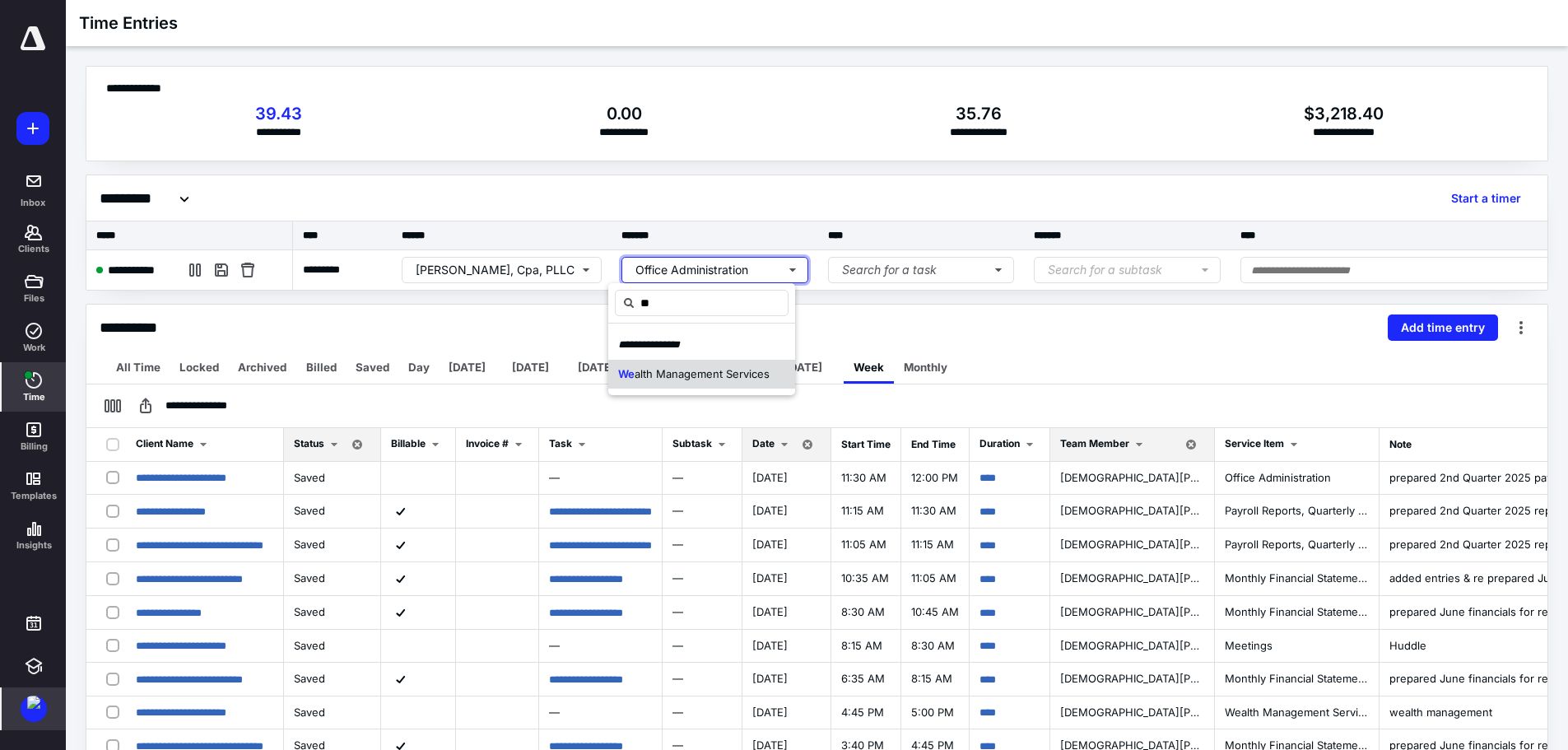 type 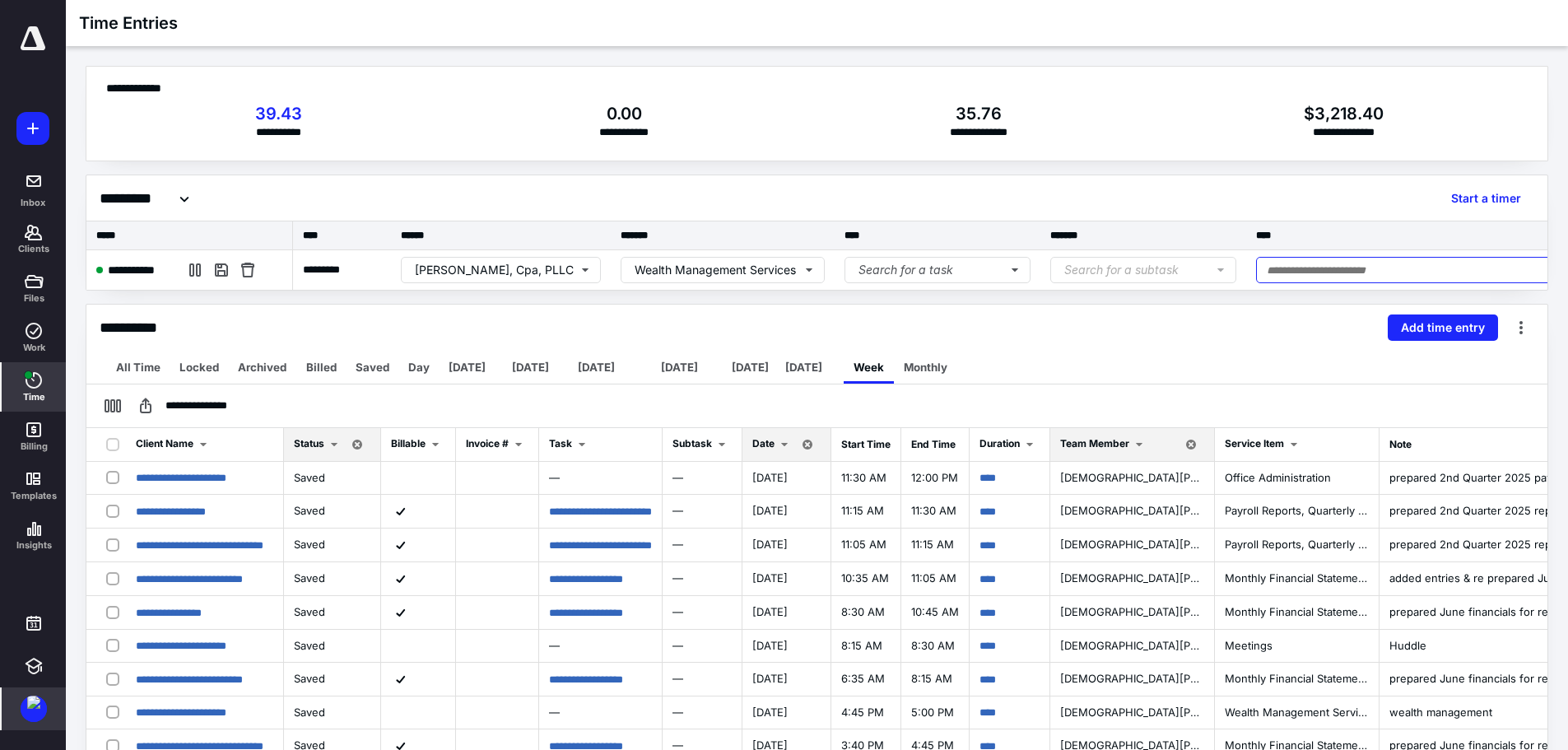 click at bounding box center (1411, 270) 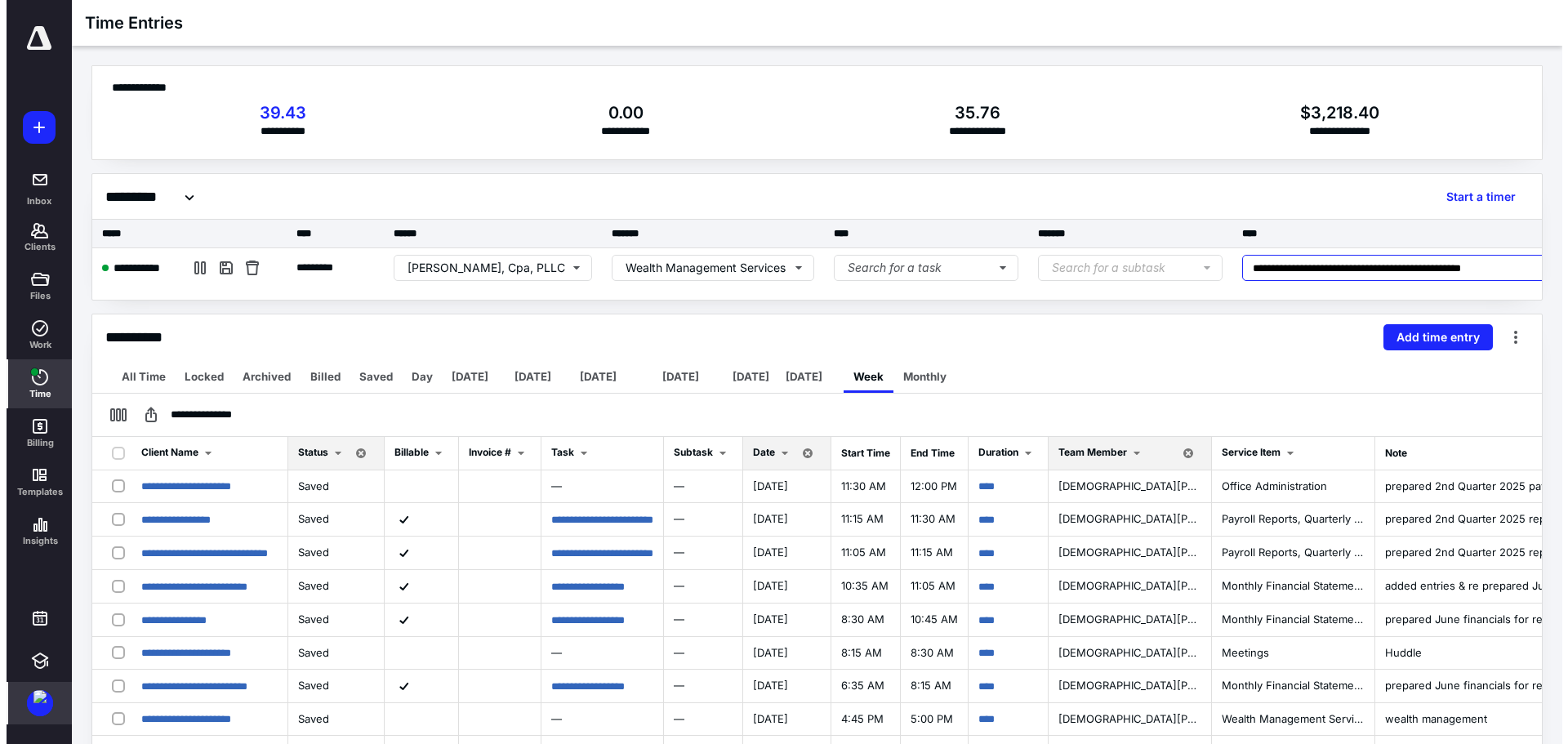 scroll, scrollTop: 0, scrollLeft: 14, axis: horizontal 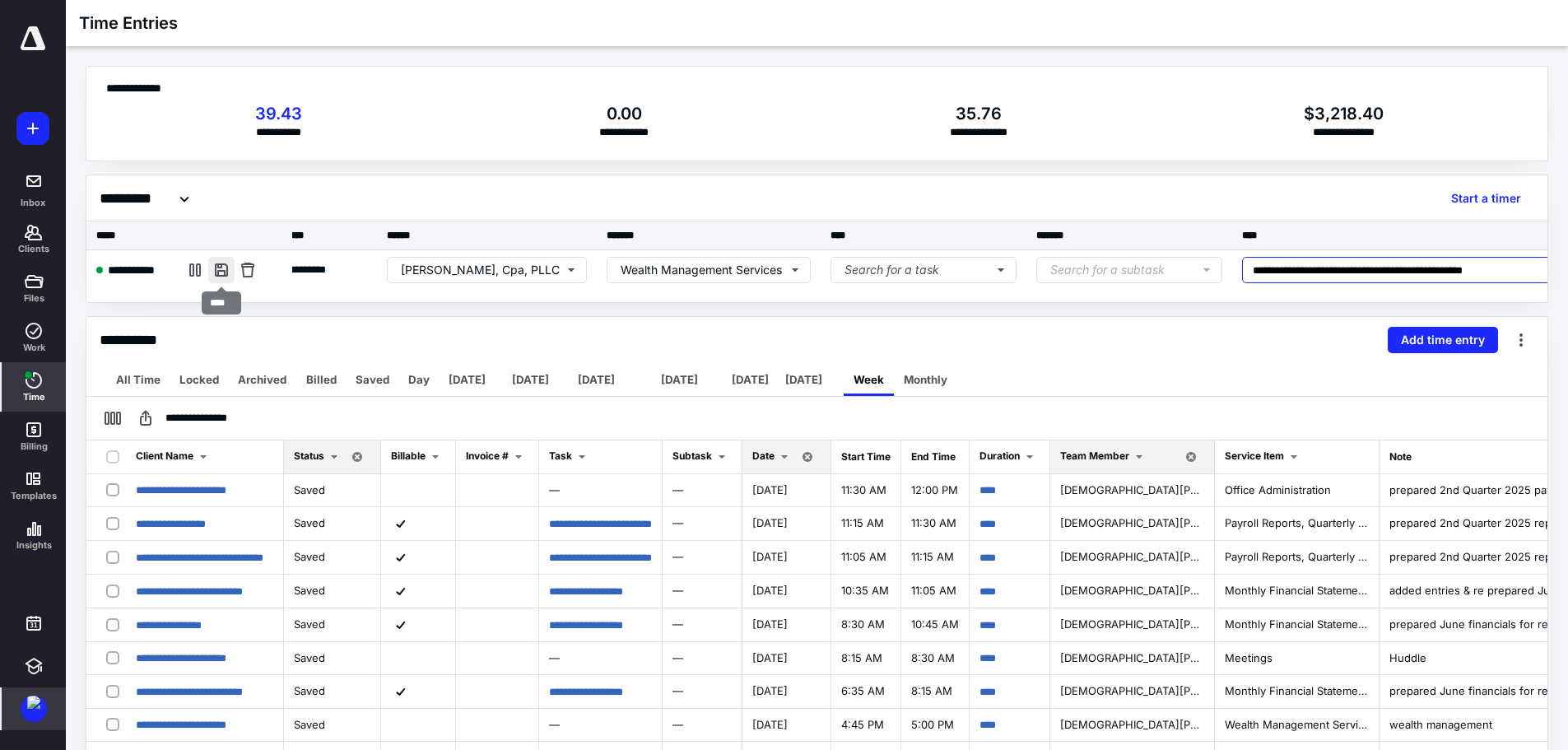 type on "**********" 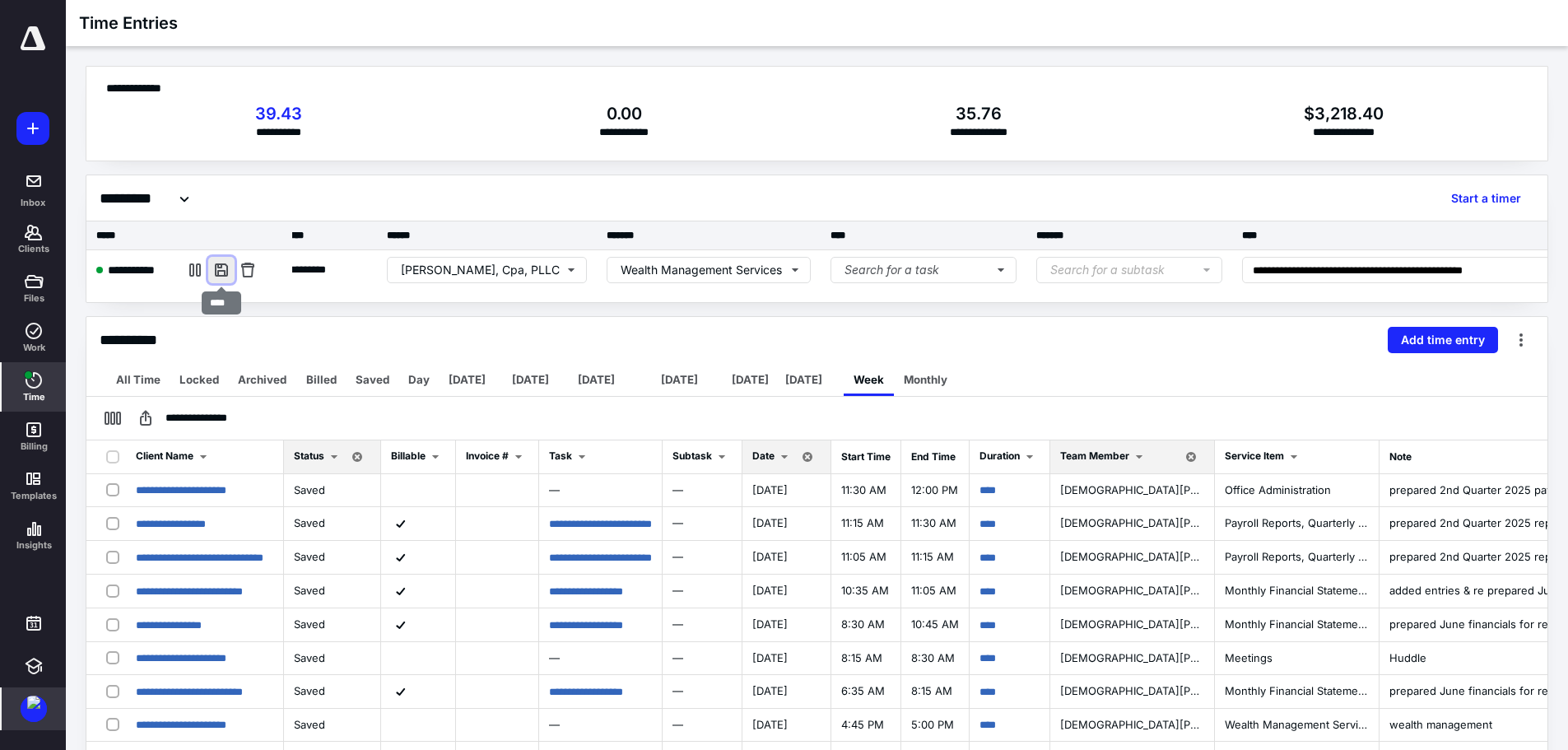 click at bounding box center [221, 270] 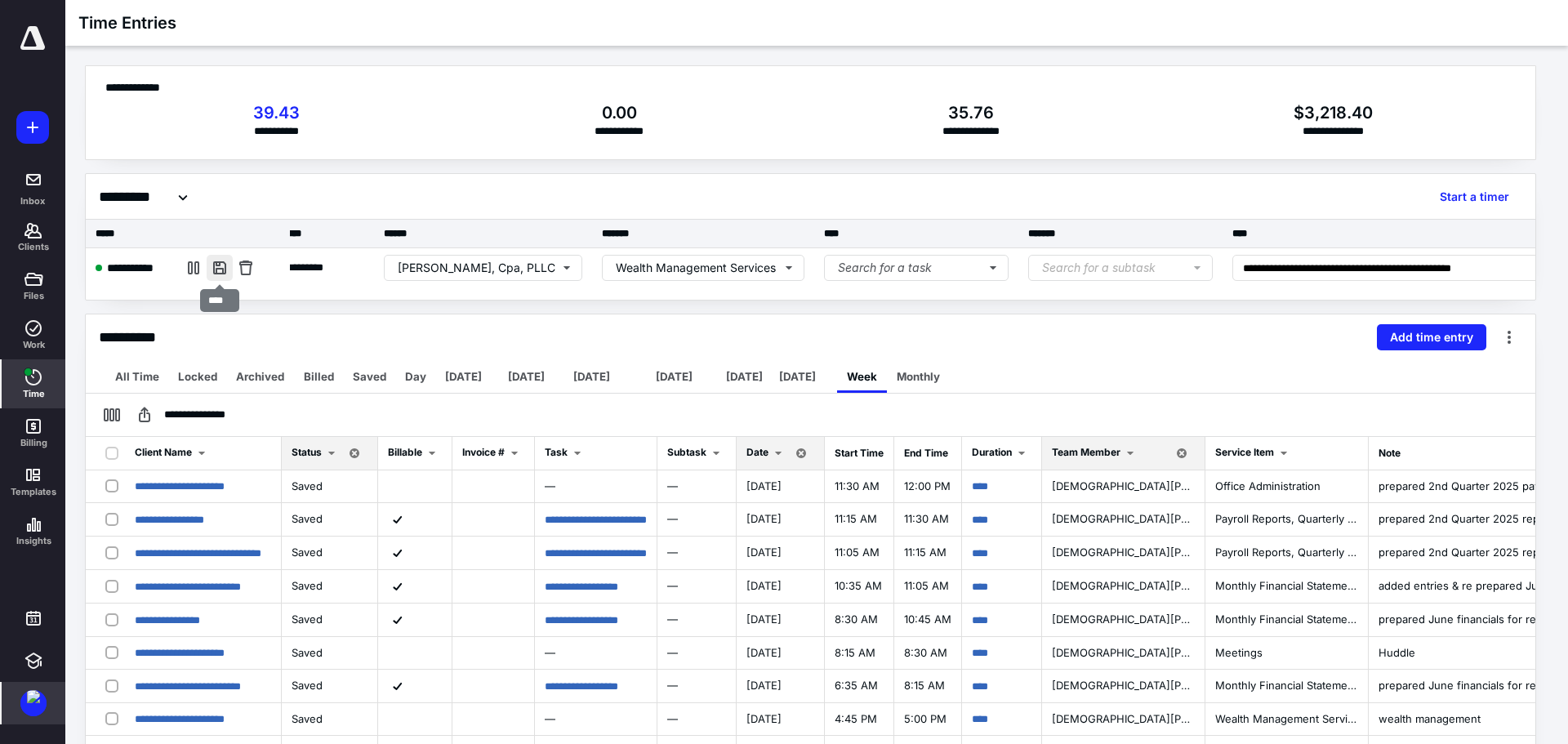 scroll, scrollTop: 0, scrollLeft: 2, axis: horizontal 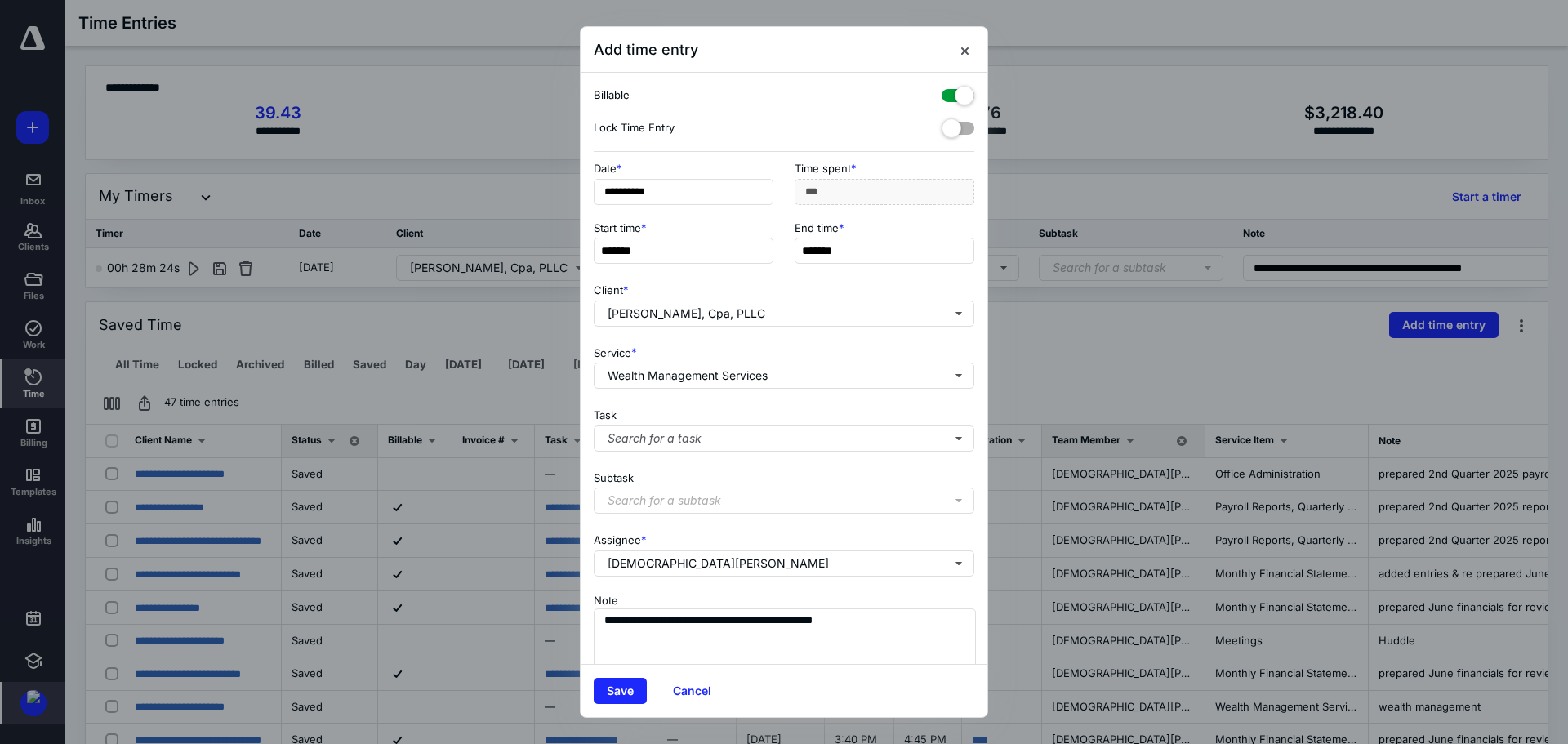 click at bounding box center (958, 92) 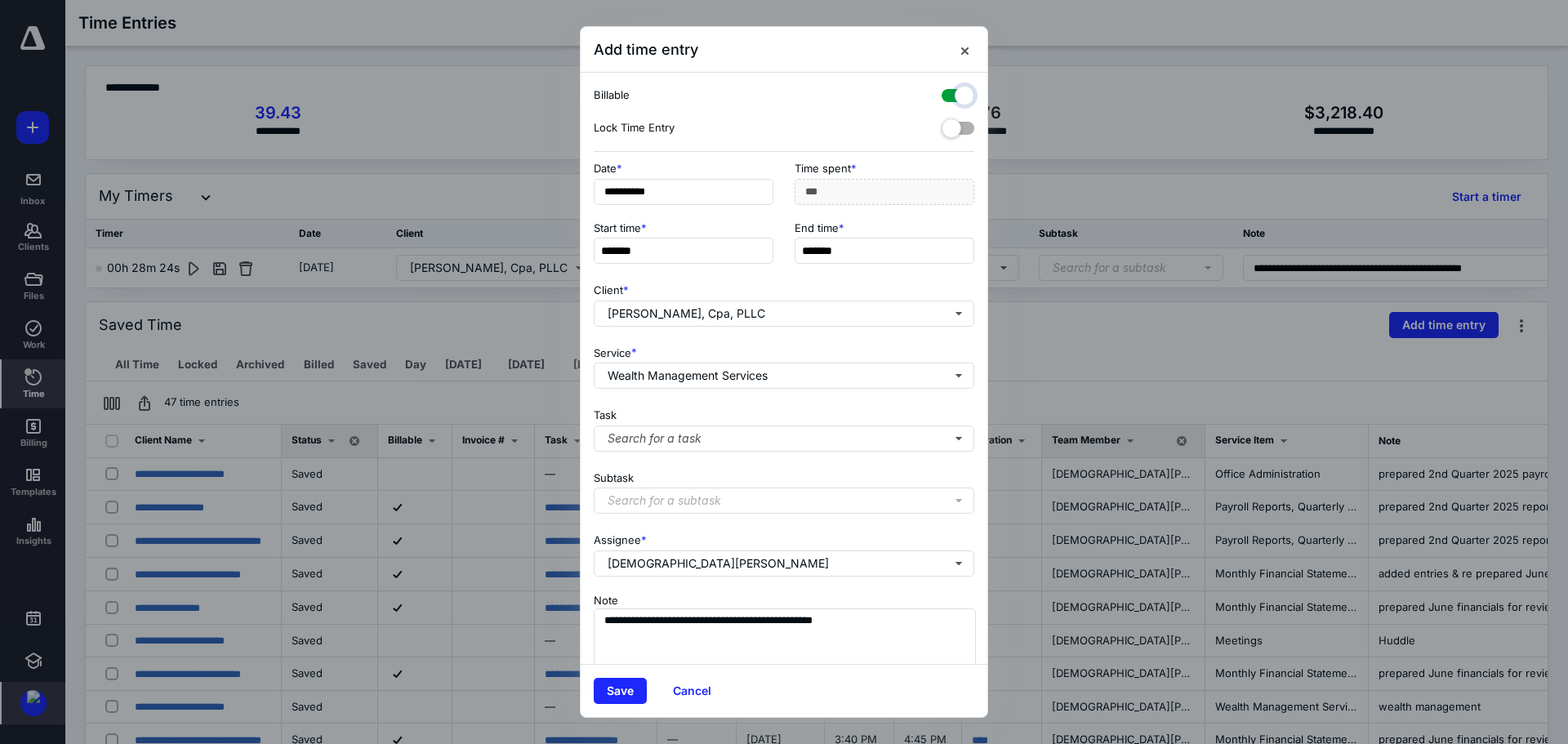 click at bounding box center [950, 93] 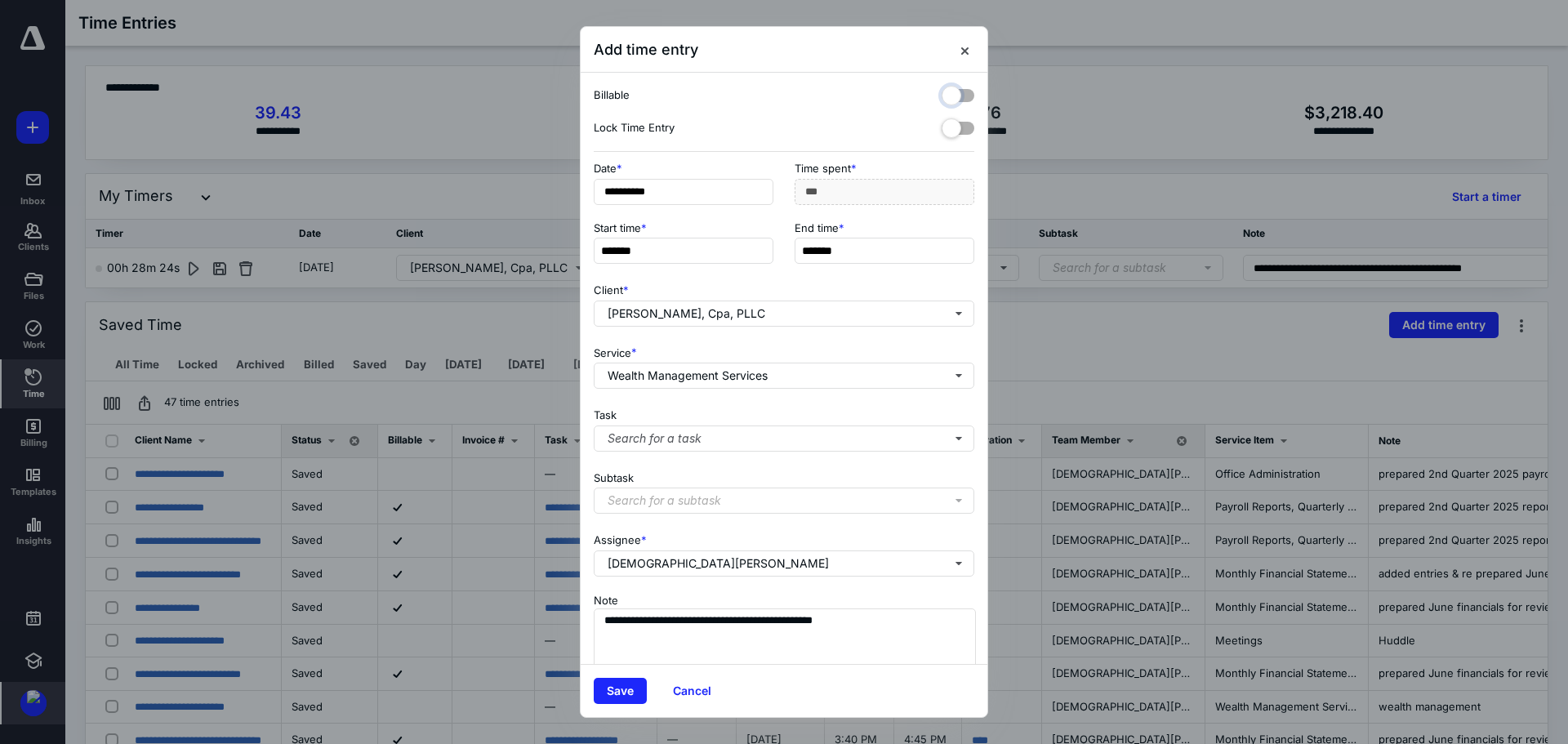 checkbox on "false" 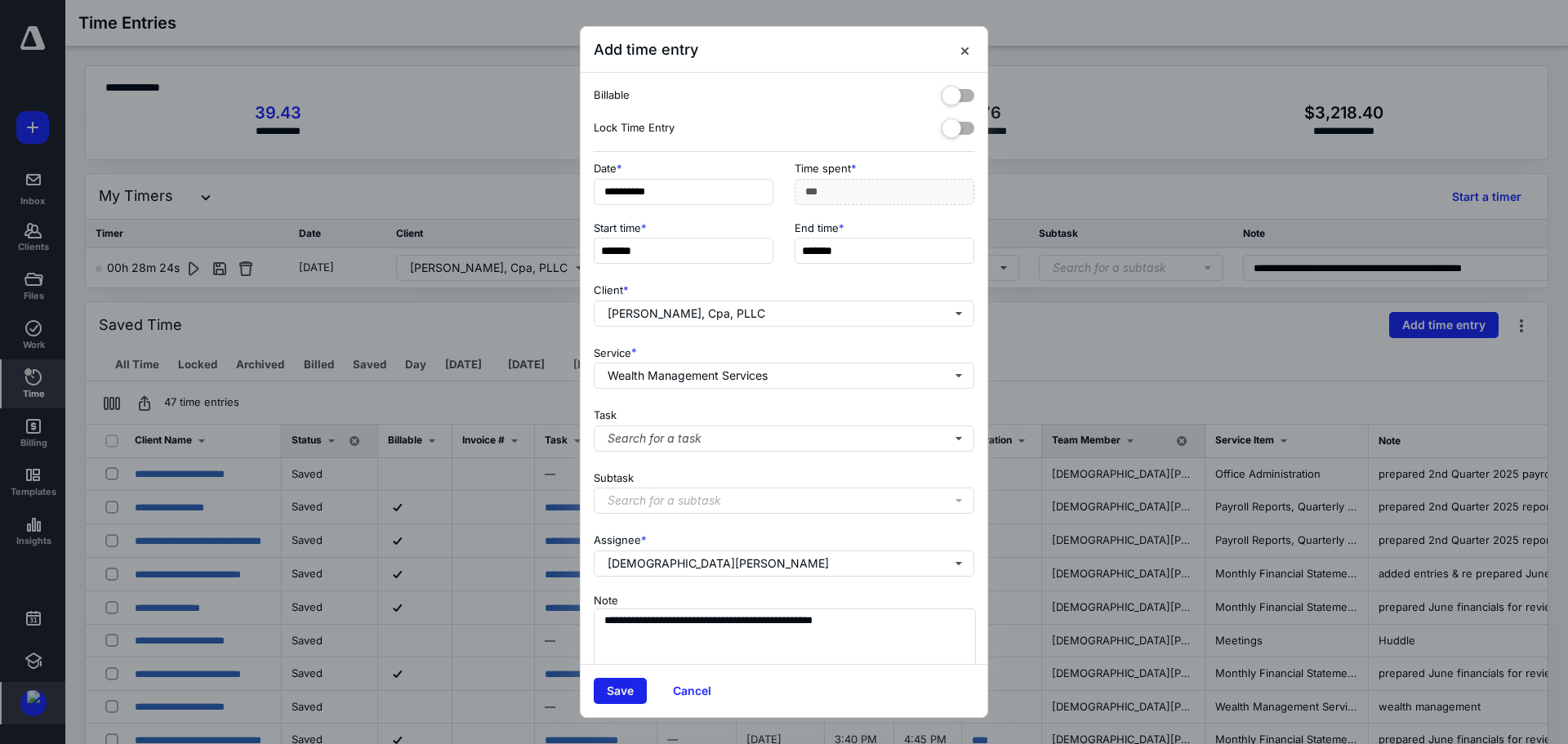 click on "Save" at bounding box center [620, 691] 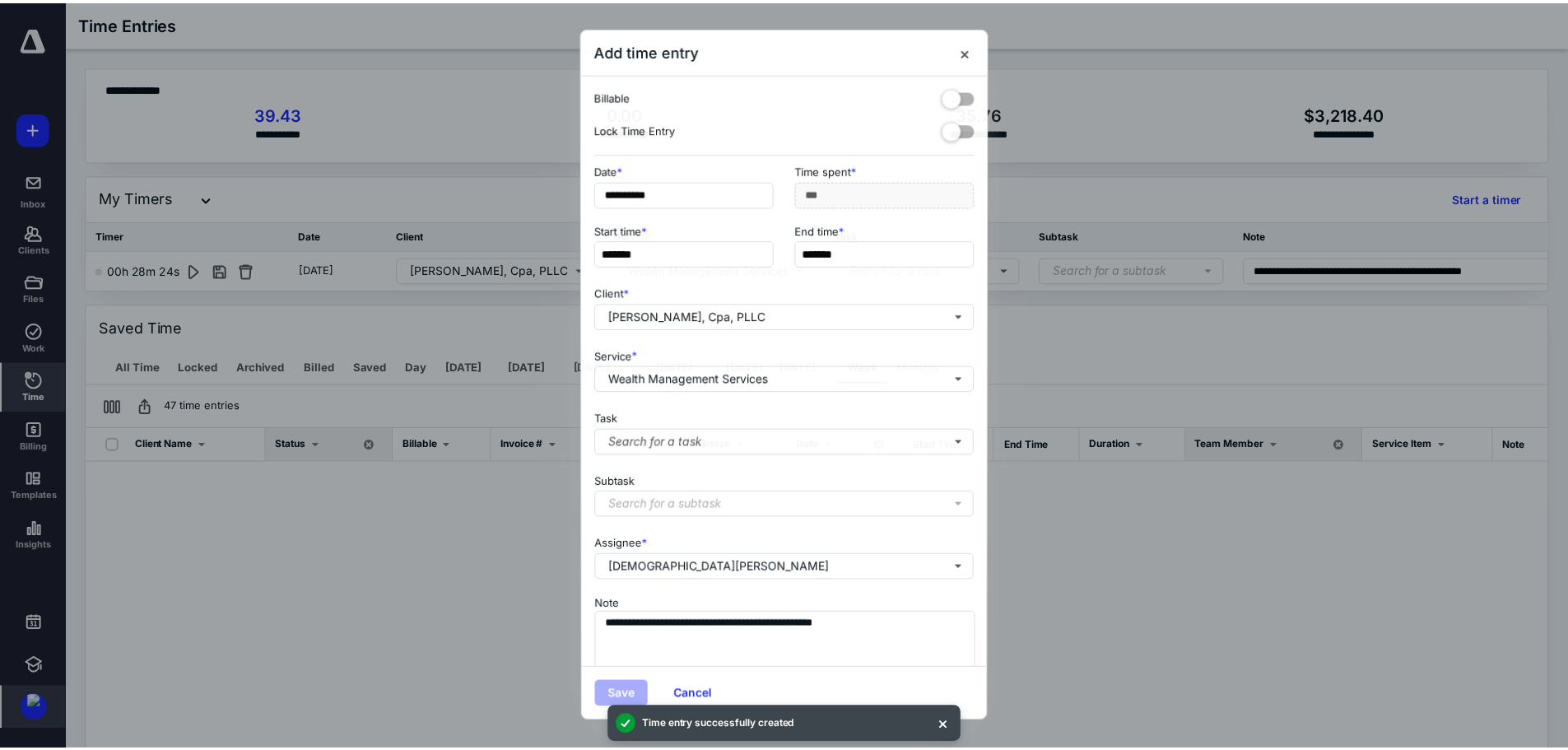 scroll, scrollTop: 0, scrollLeft: 0, axis: both 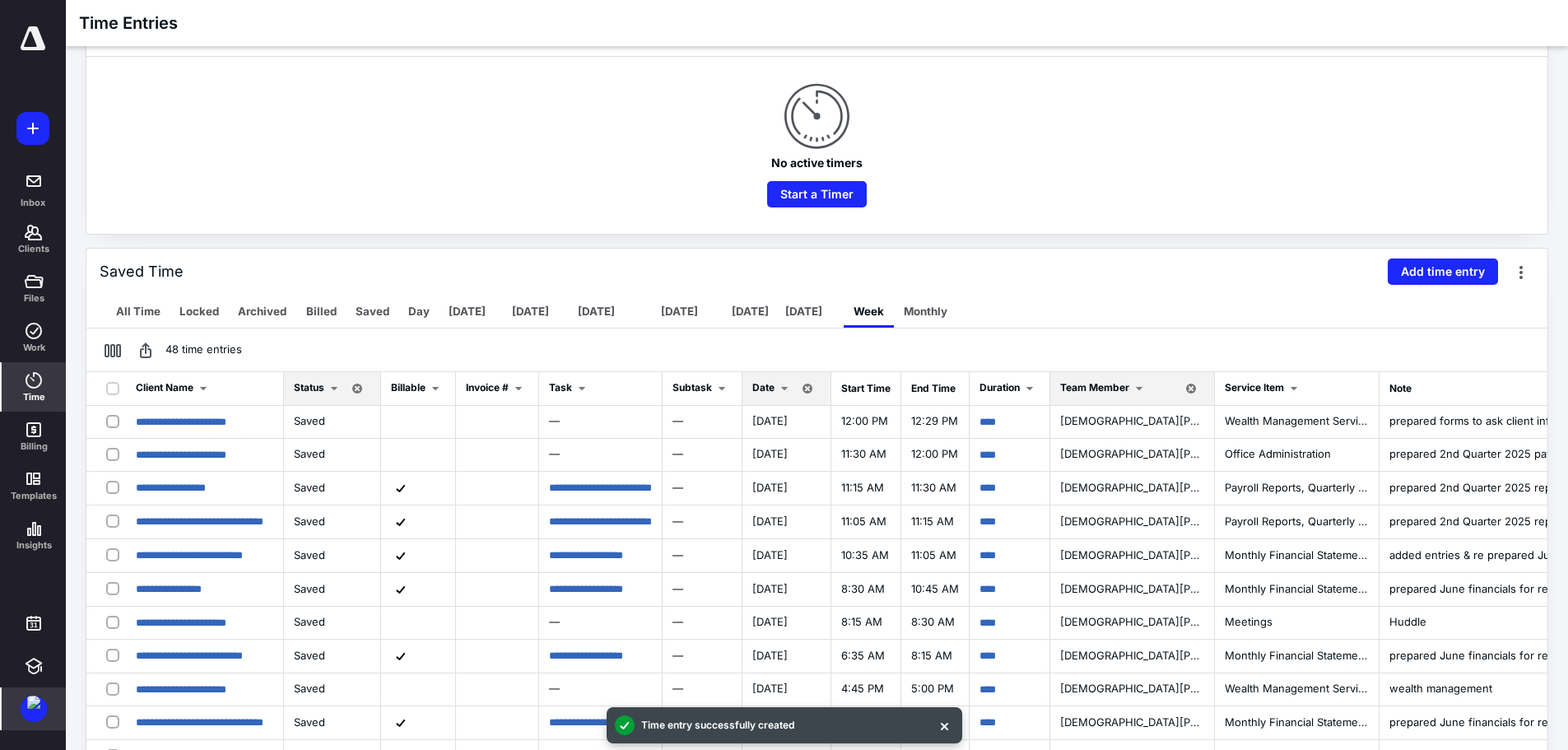 click at bounding box center (203, 389) 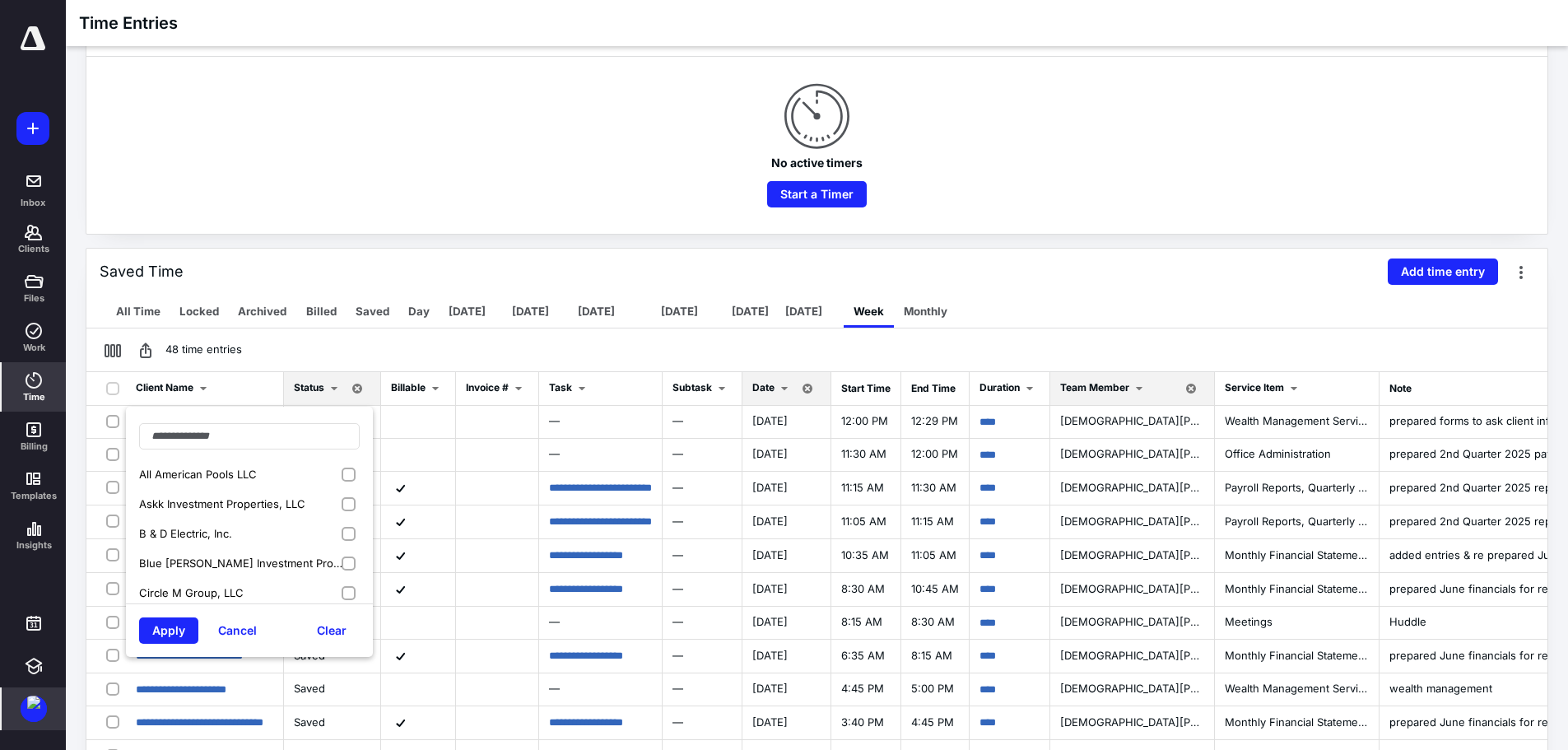 click at bounding box center (203, 389) 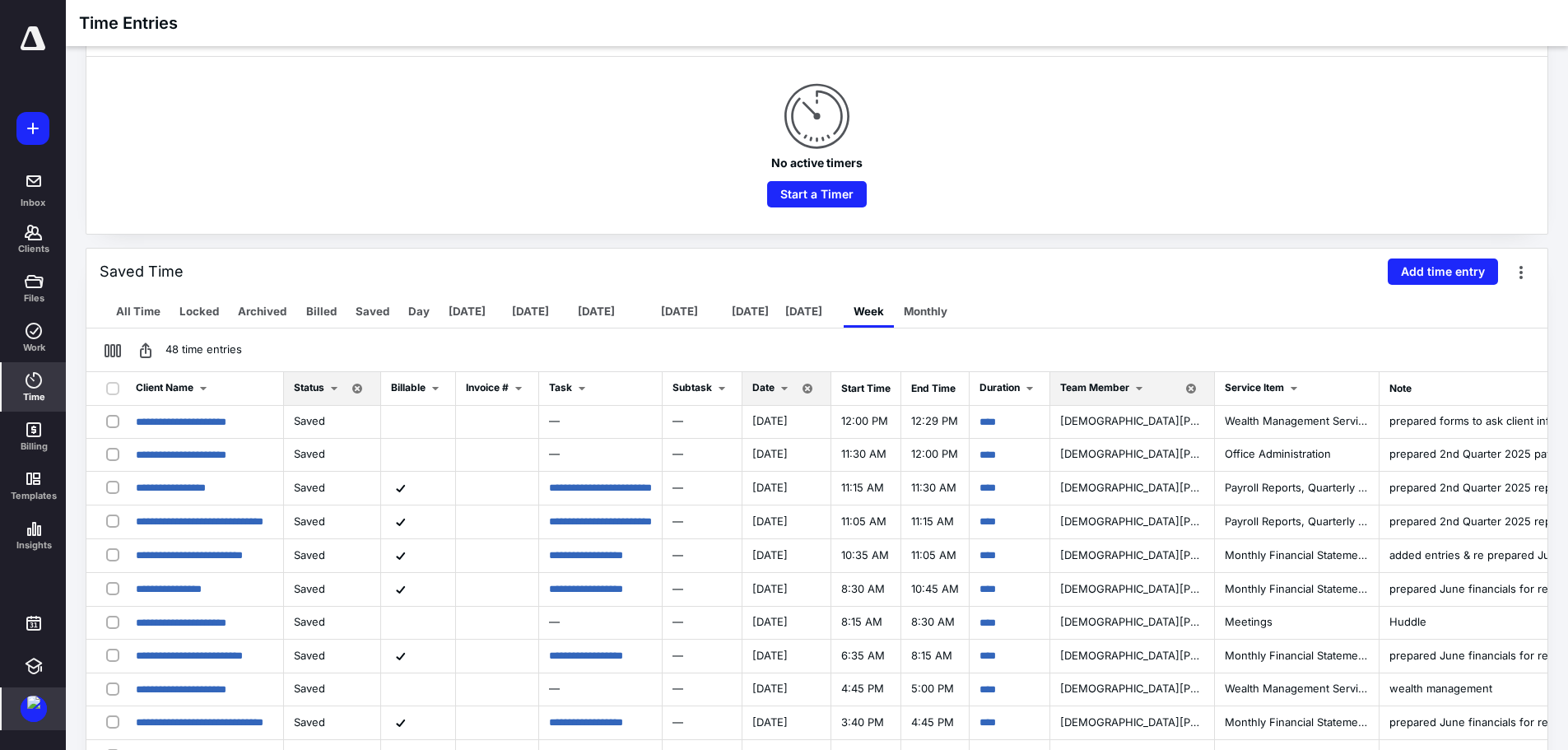 click on "Client Name" at bounding box center (165, 387) 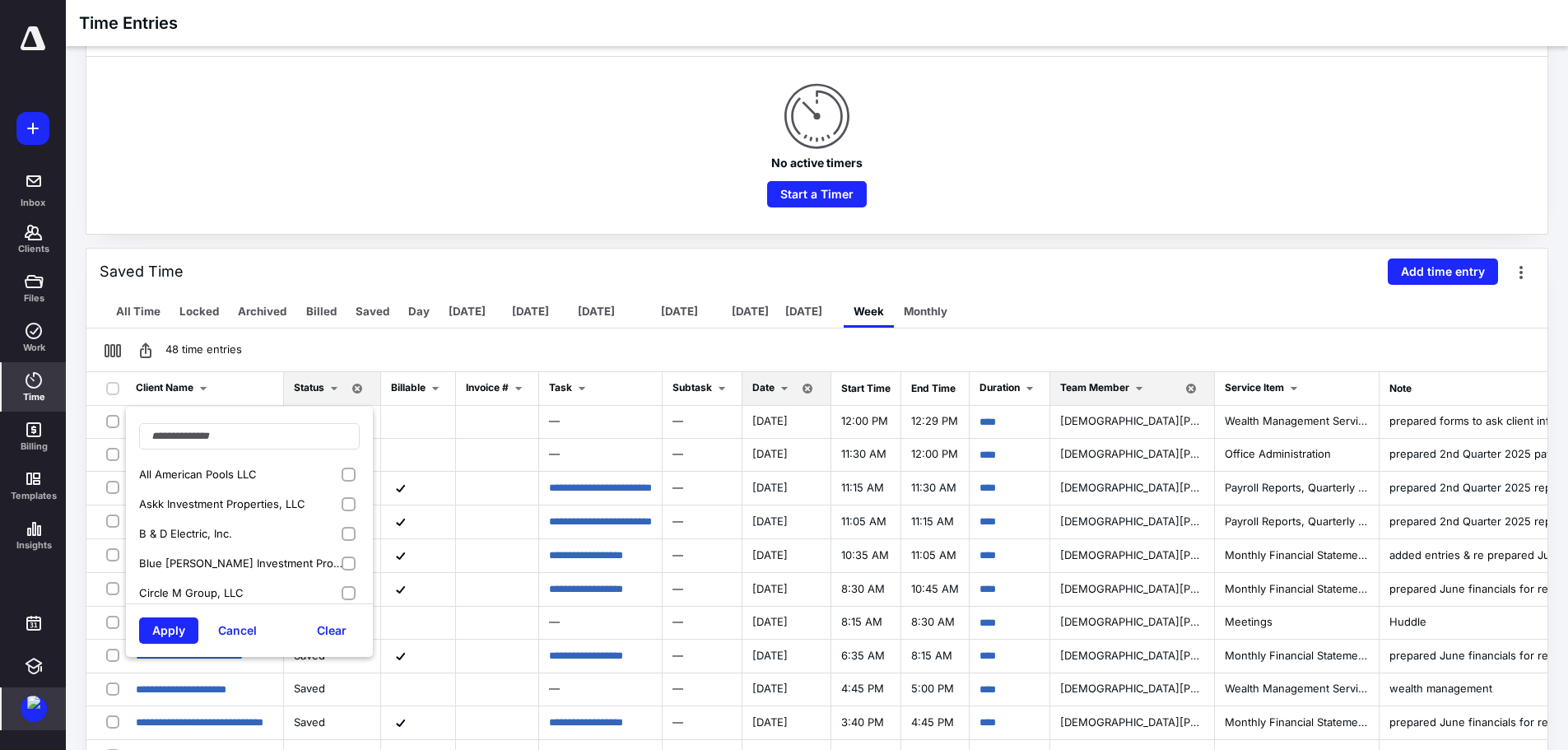 click on "Client Name" at bounding box center [165, 387] 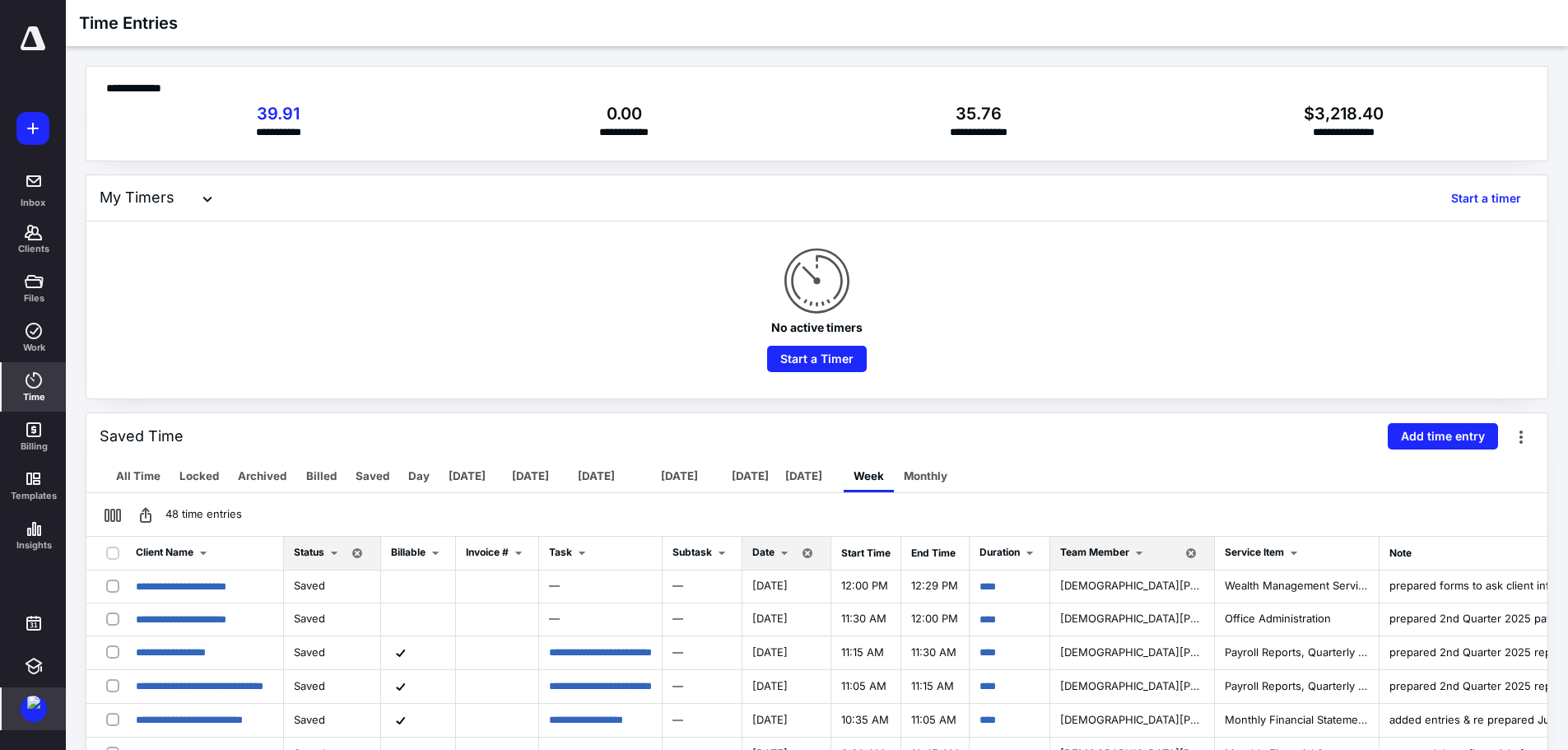 scroll, scrollTop: 82, scrollLeft: 0, axis: vertical 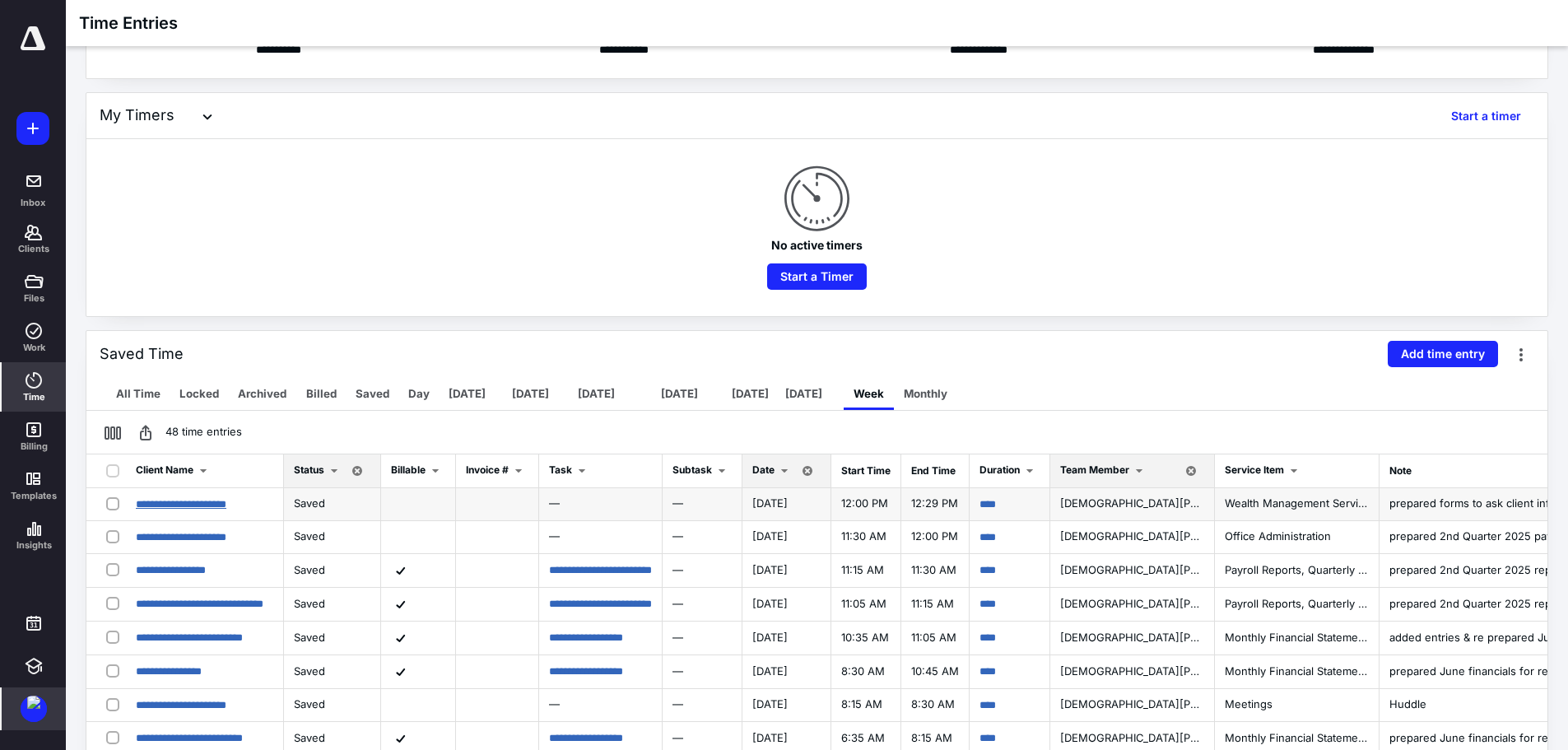click on "**********" at bounding box center [181, 504] 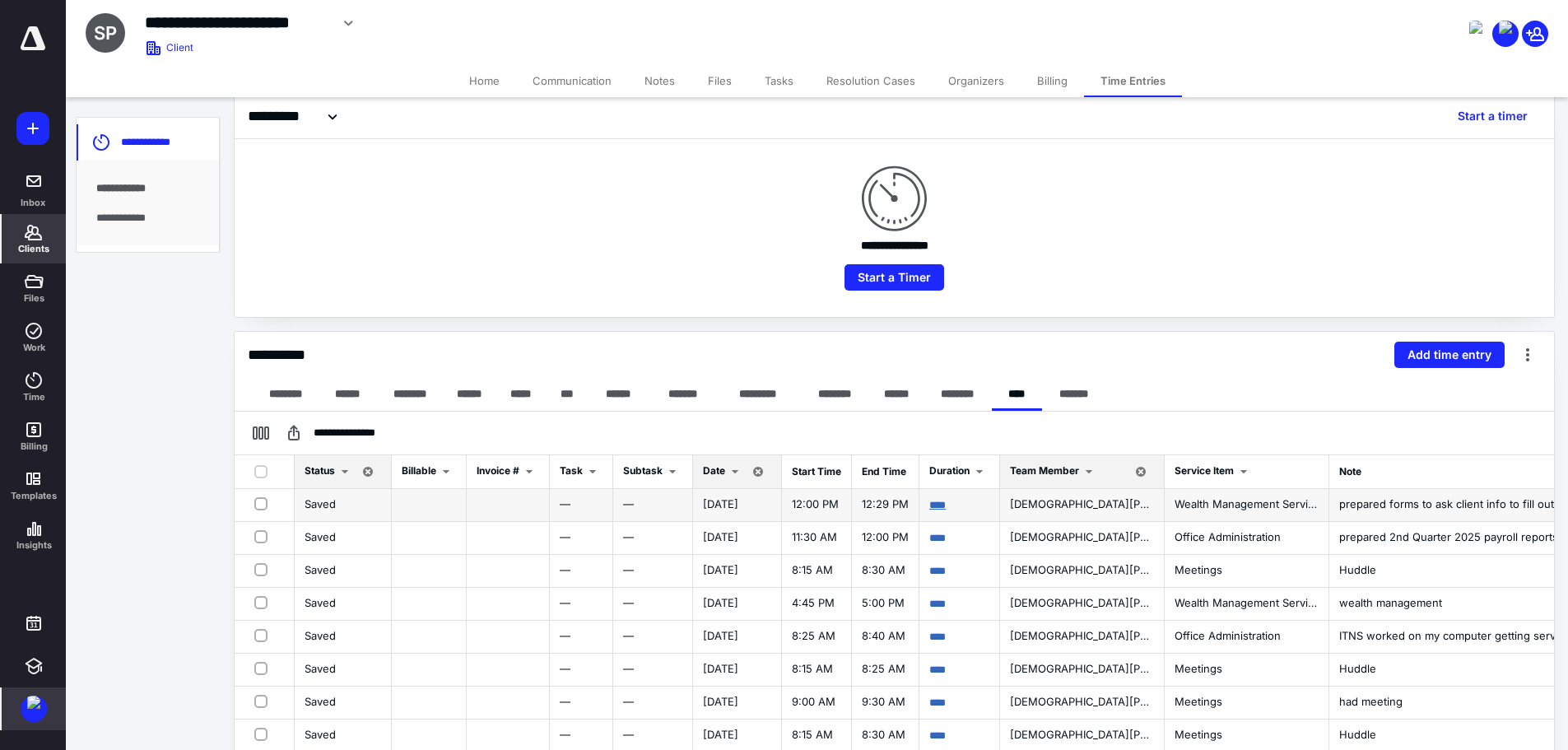 click on "****" at bounding box center [938, 505] 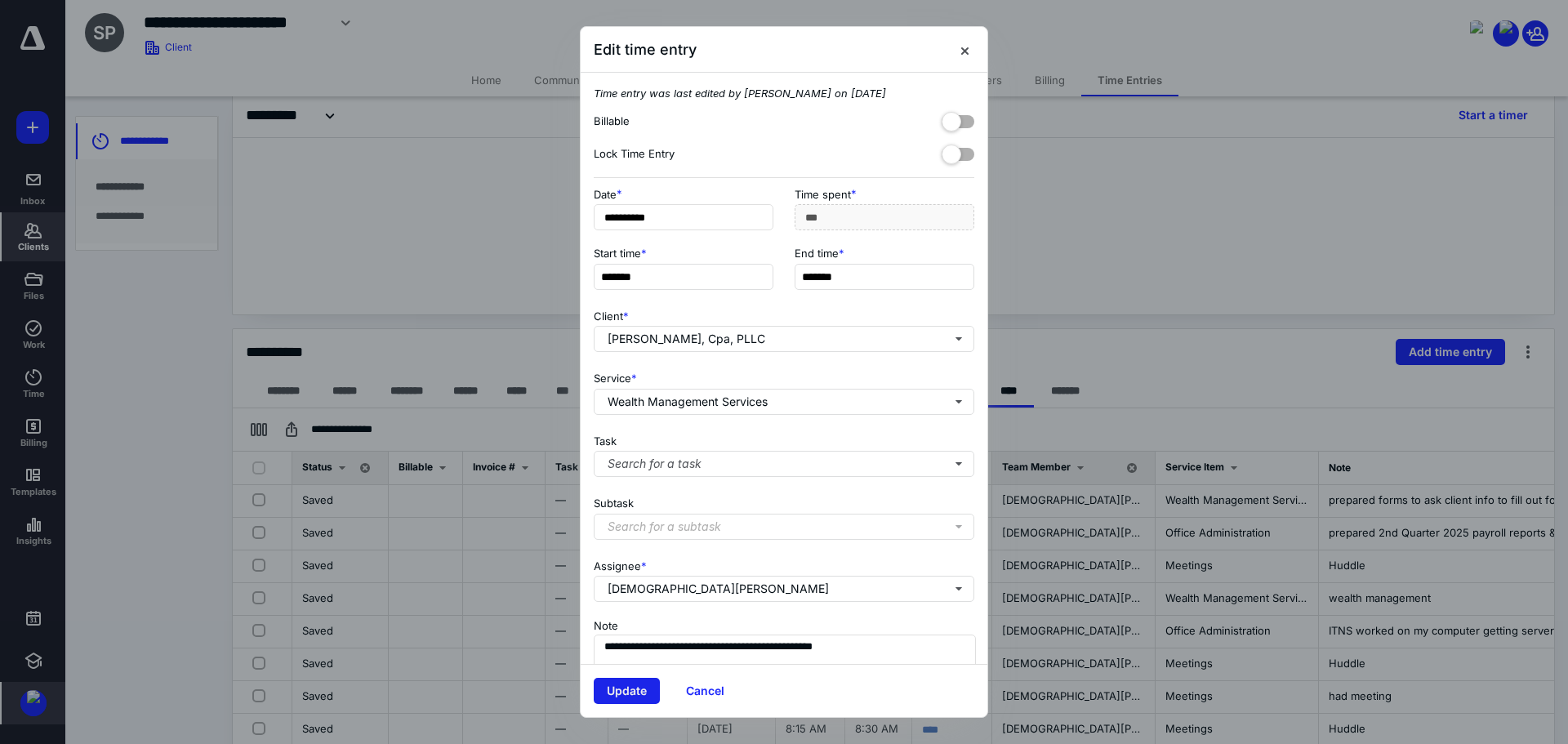 type on "*******" 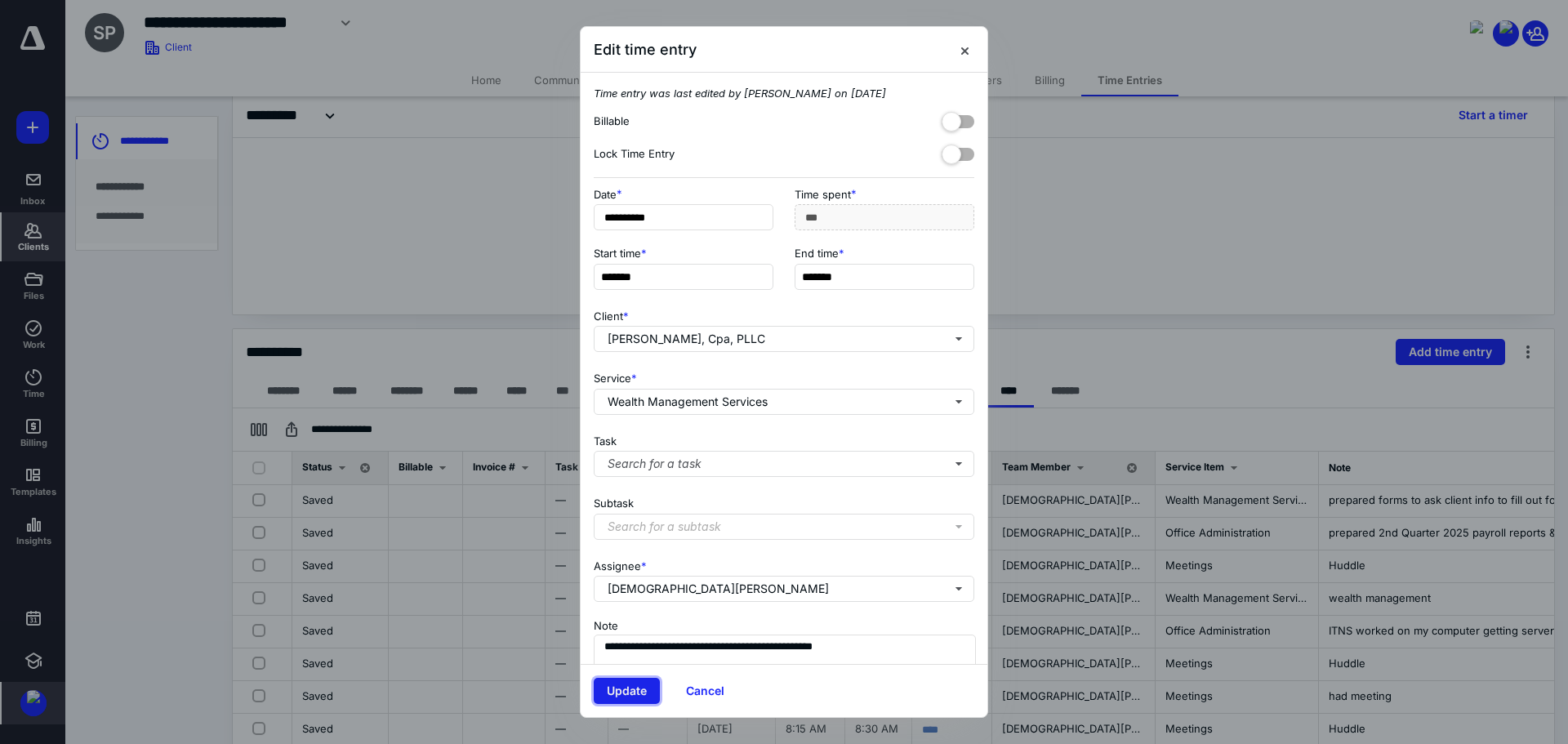 type on "***" 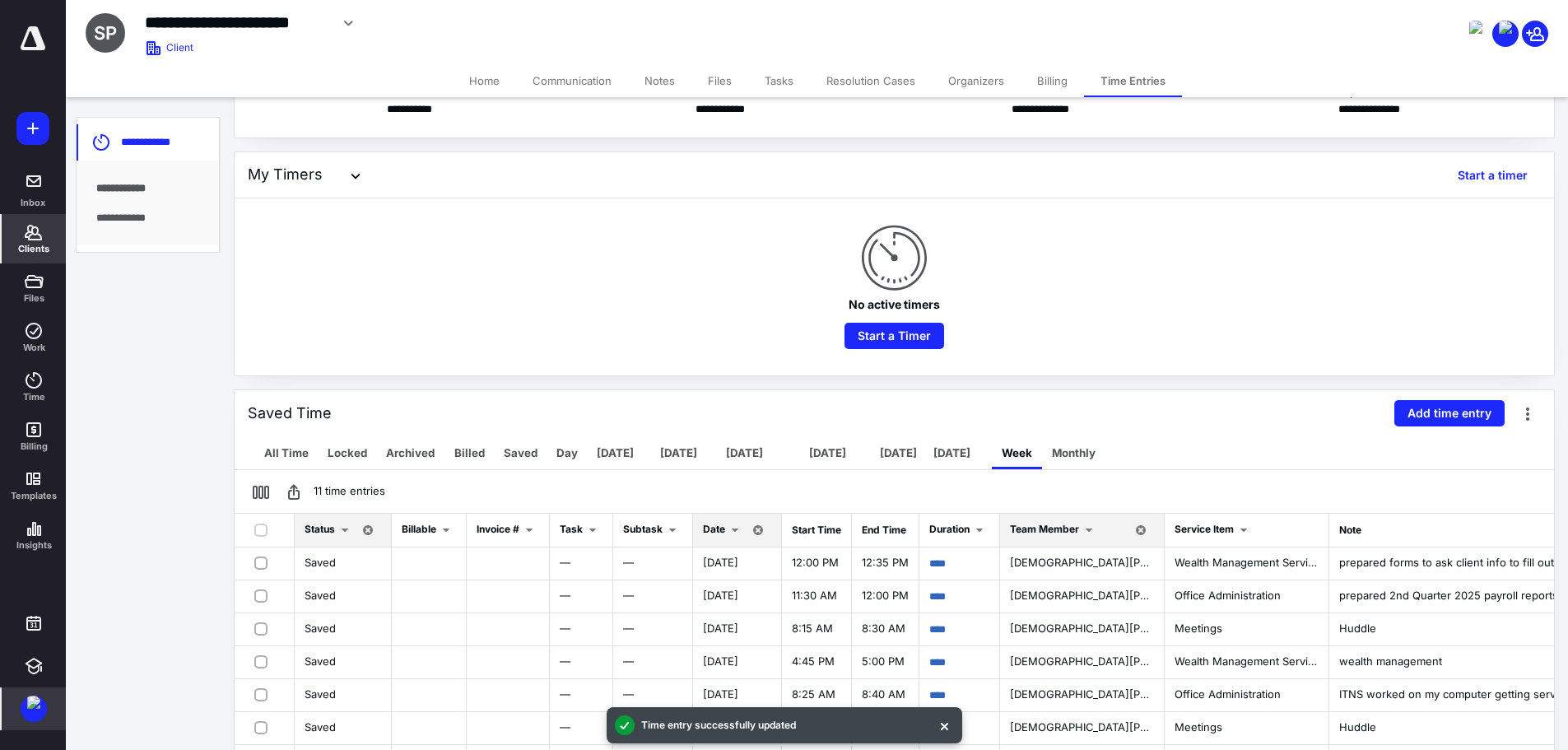 scroll, scrollTop: 0, scrollLeft: 0, axis: both 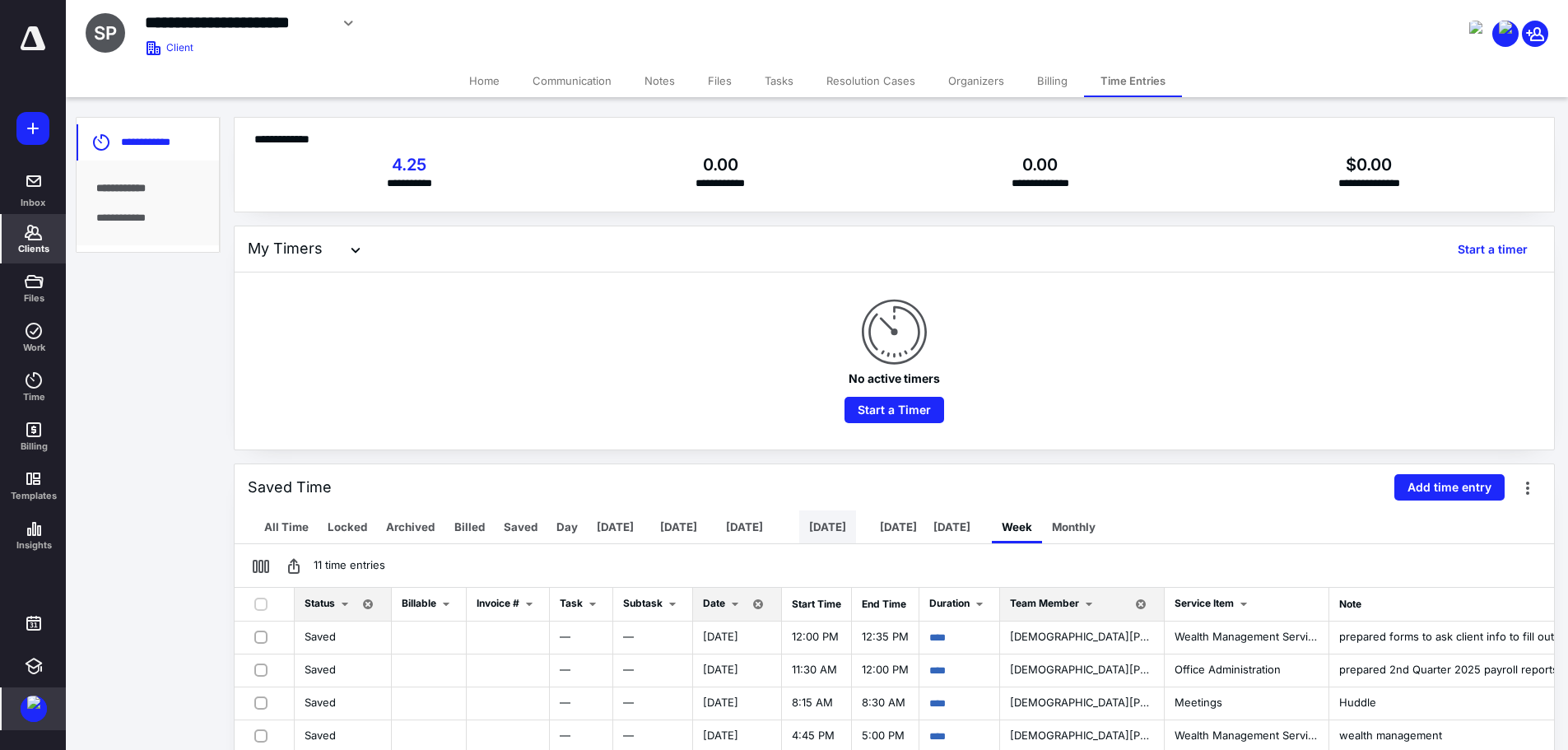 click on "[DATE]" at bounding box center (827, 527) 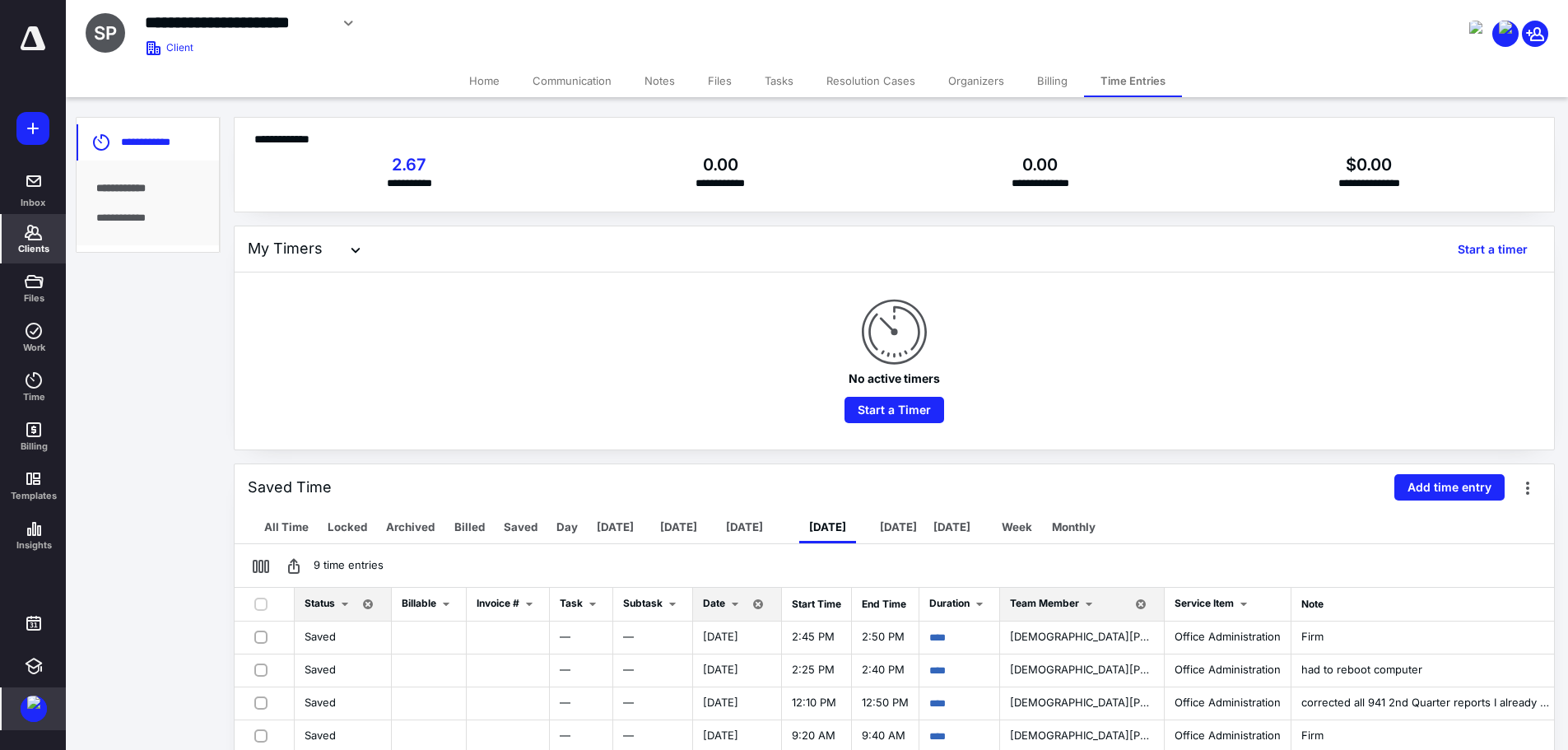 click on "**********" at bounding box center (147, 189) 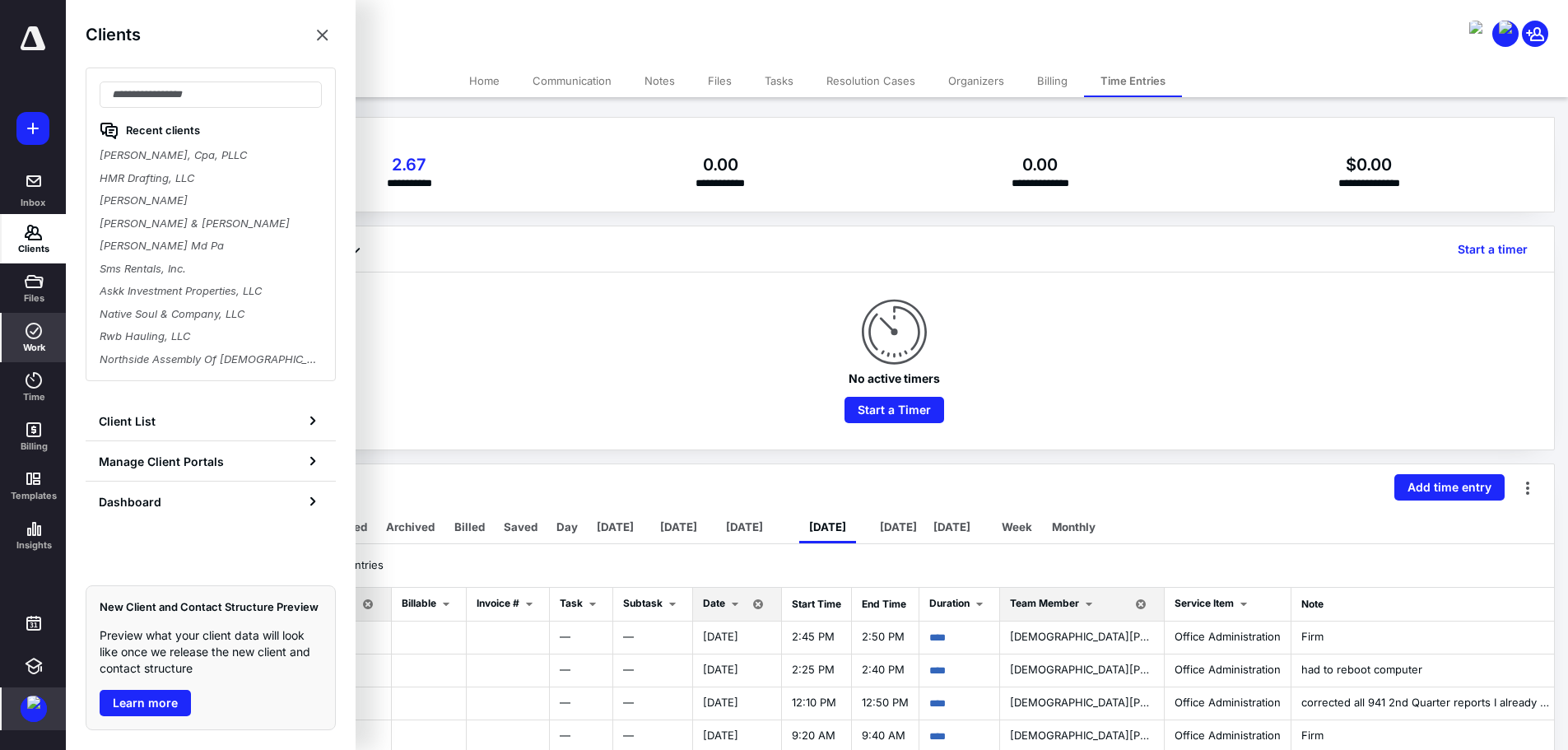 click 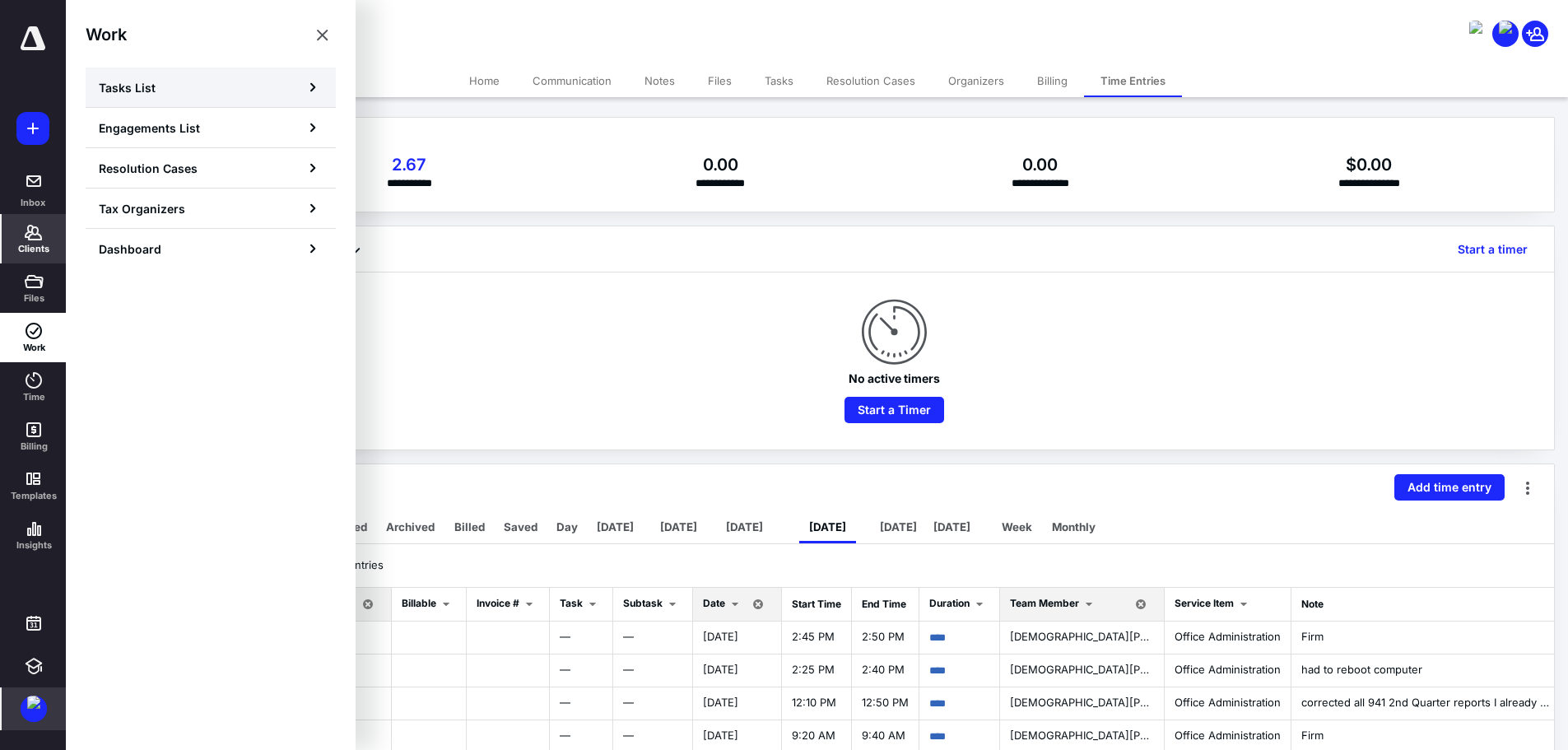 click on "Tasks List" at bounding box center [211, 87] 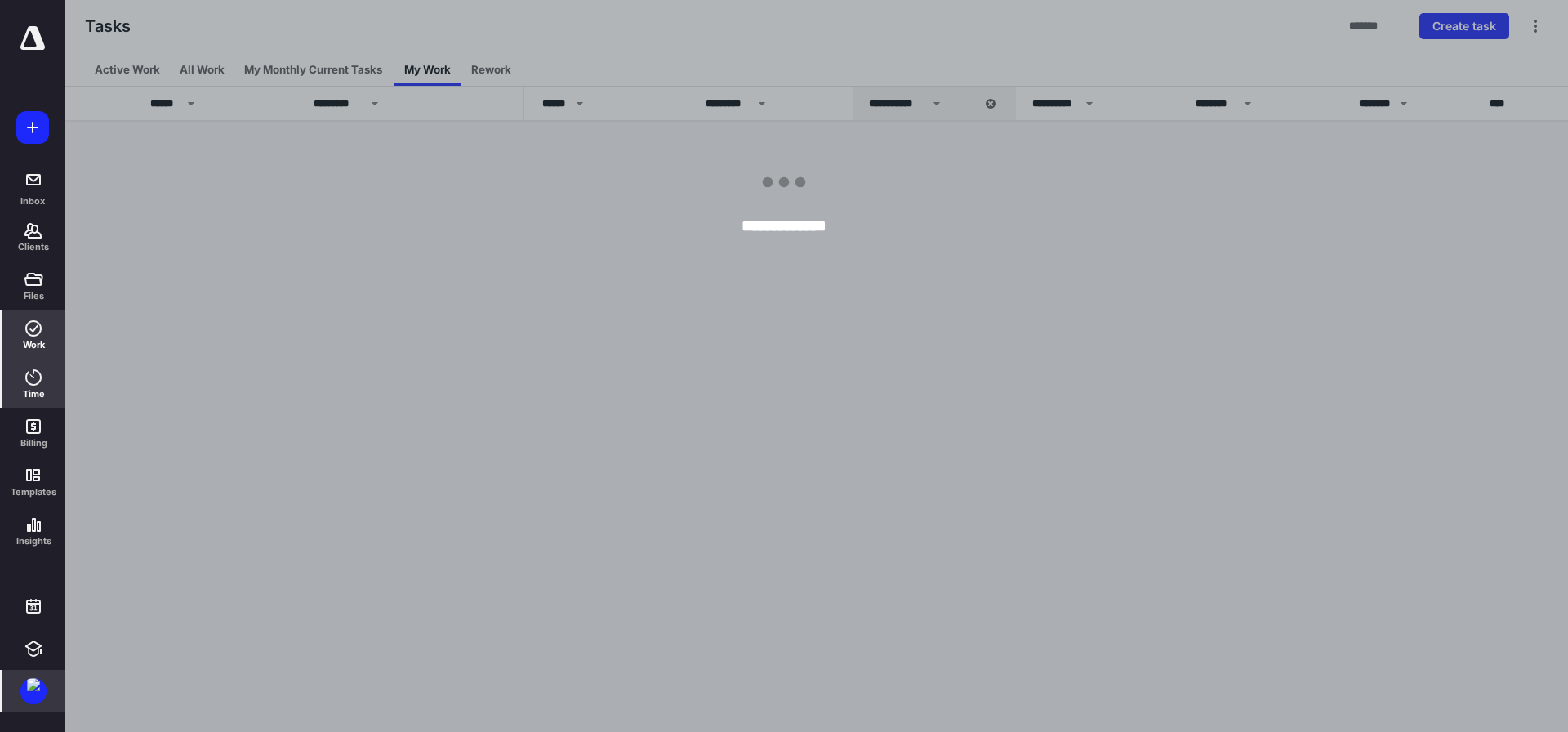 click 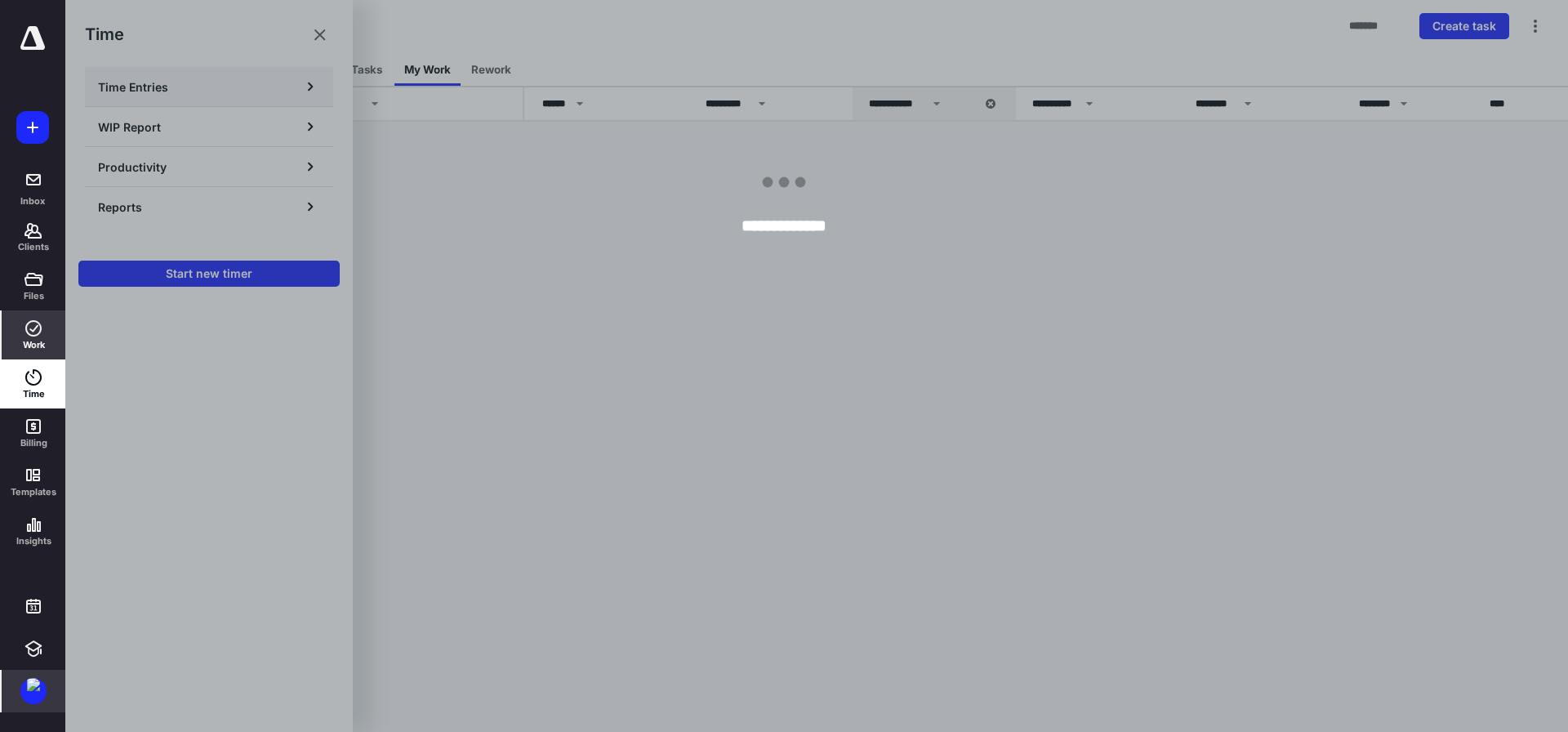 click on "Time Entries" at bounding box center [209, 87] 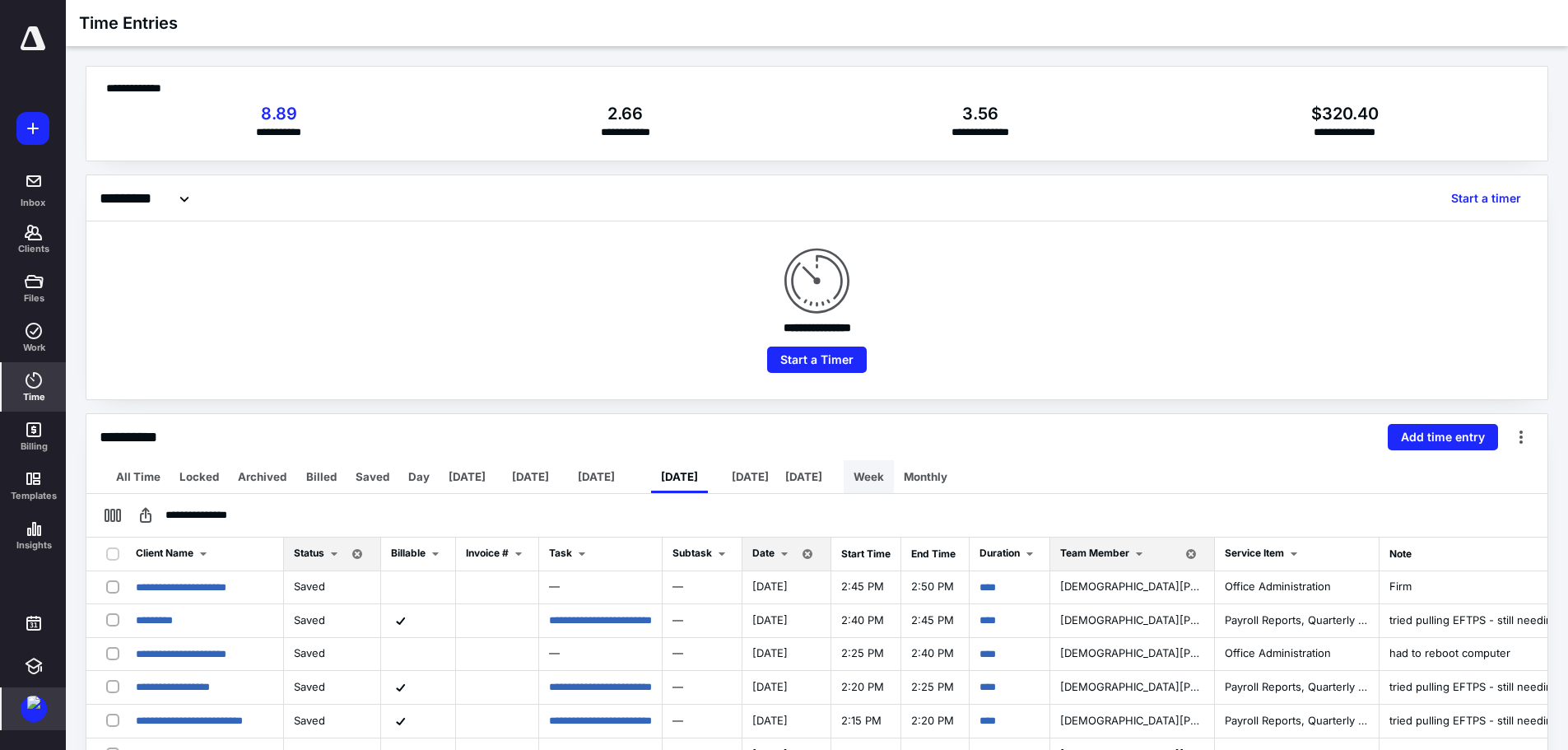 click on "Week" at bounding box center (868, 477) 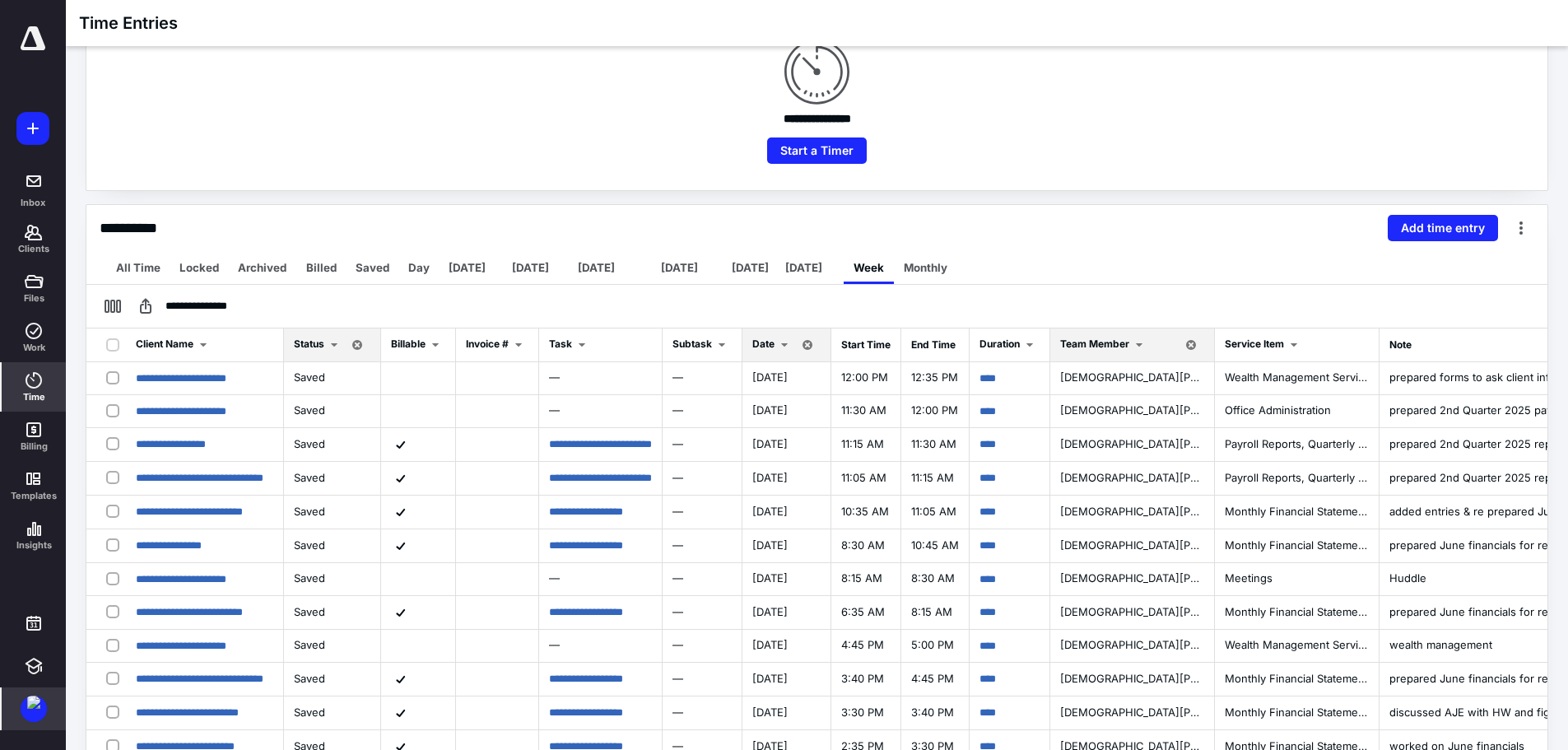 scroll, scrollTop: 247, scrollLeft: 0, axis: vertical 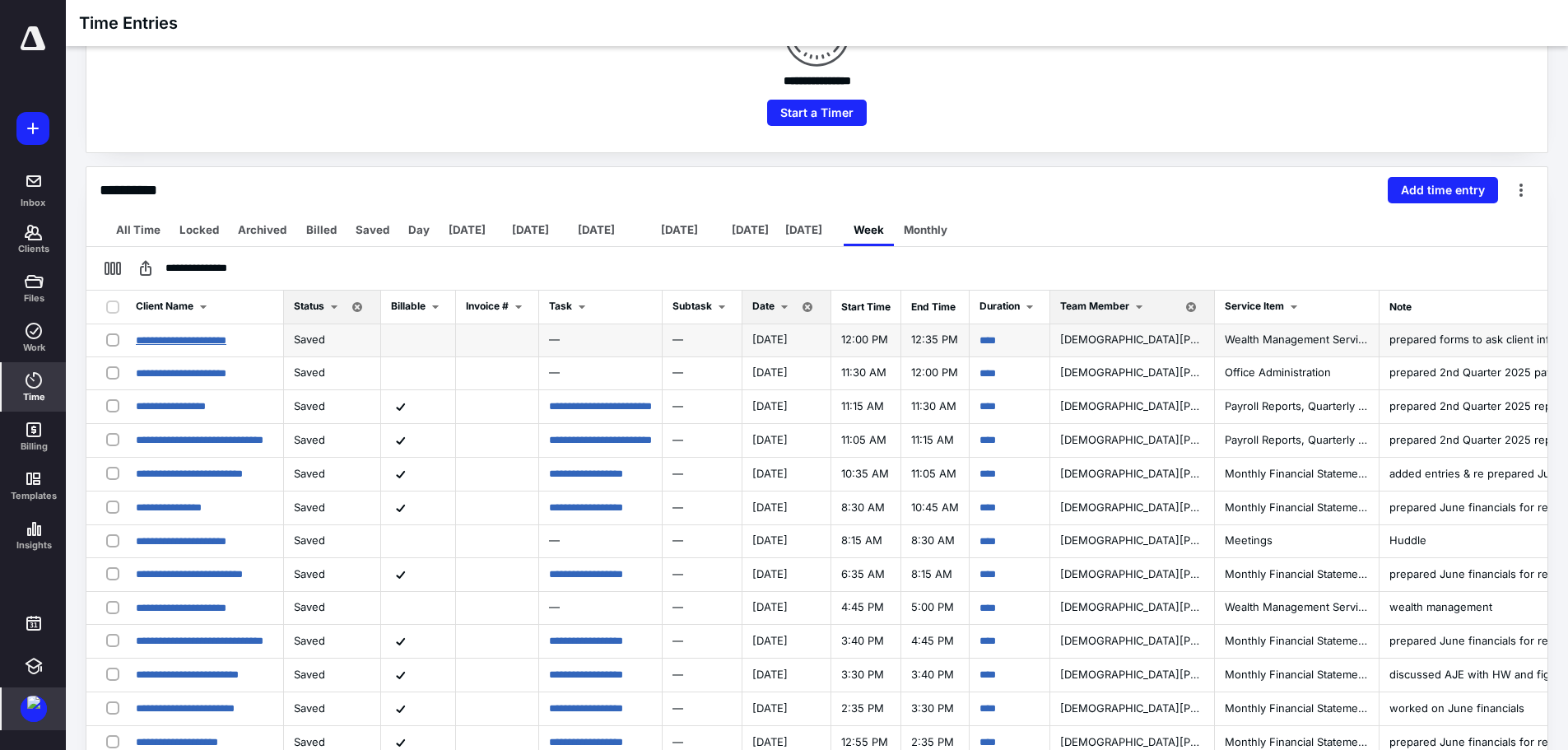 click on "**********" at bounding box center [181, 340] 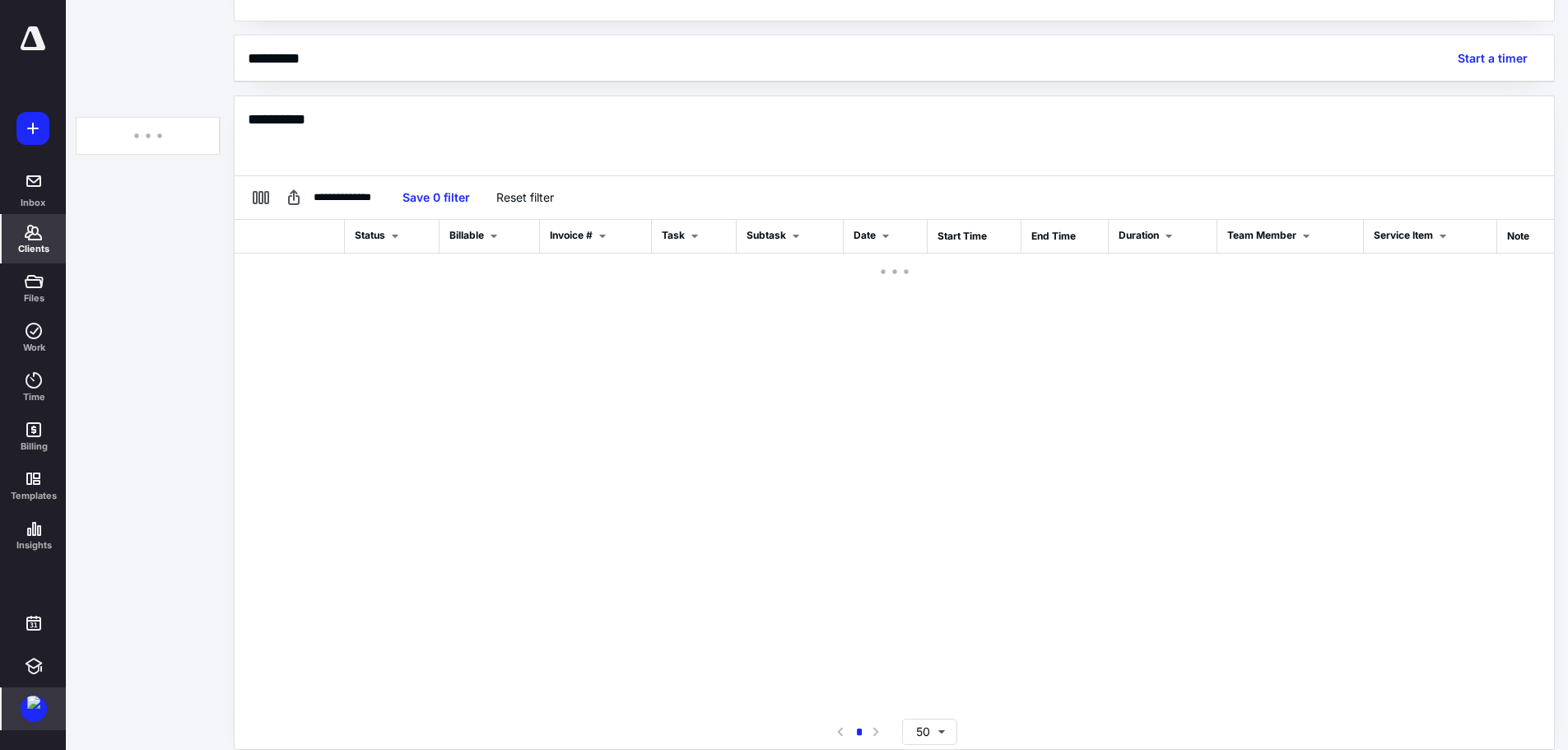 scroll, scrollTop: 298, scrollLeft: 0, axis: vertical 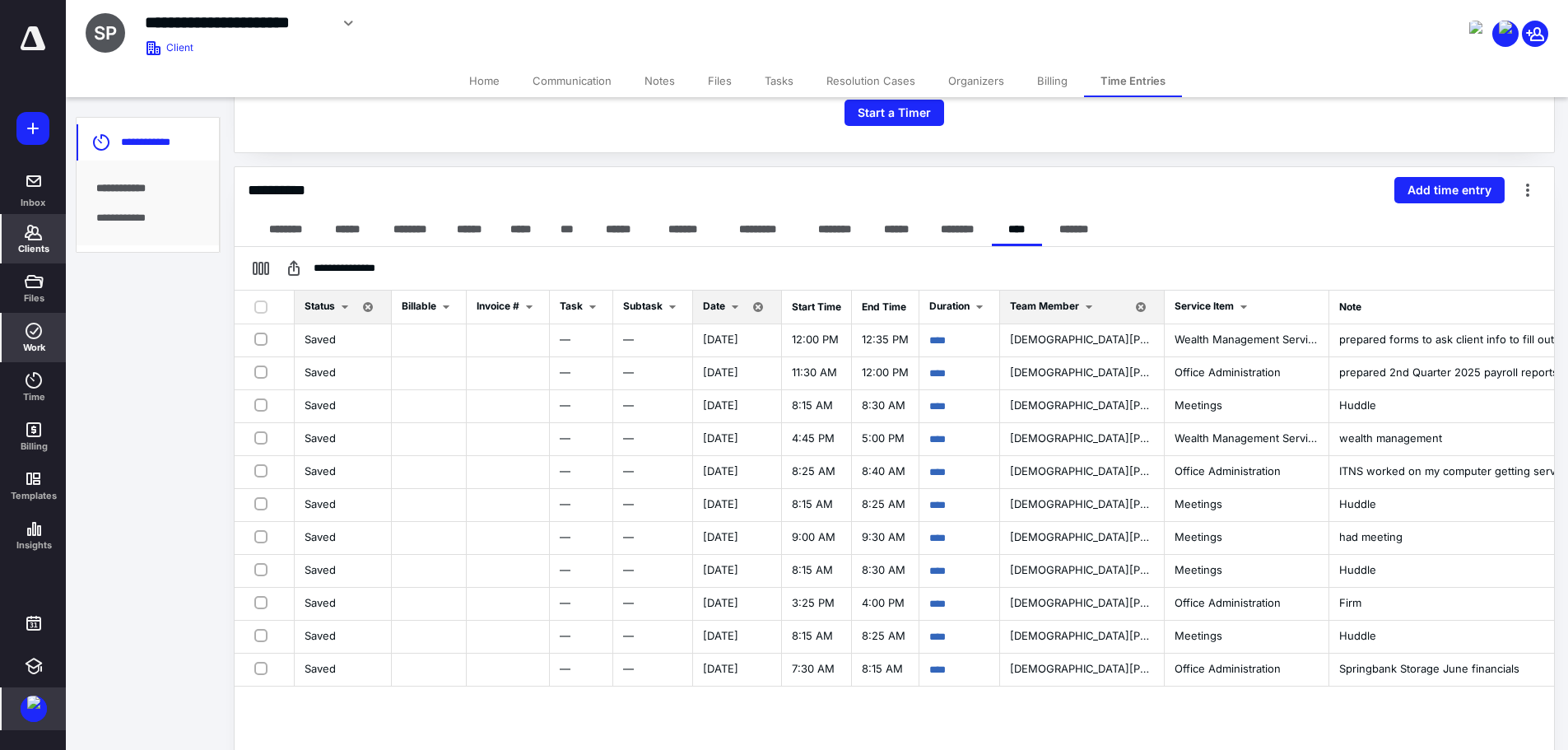 click 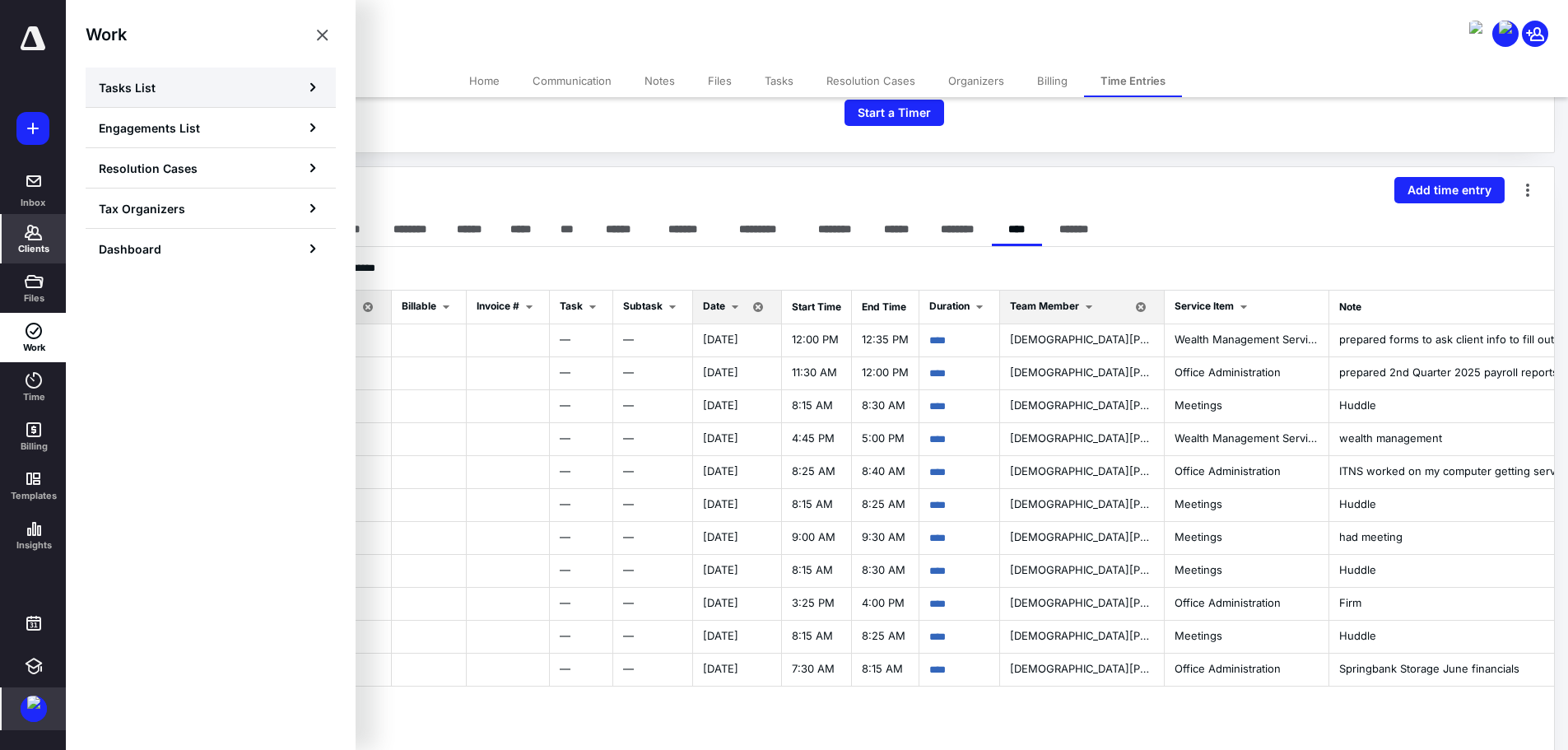 click on "Tasks List" at bounding box center [211, 87] 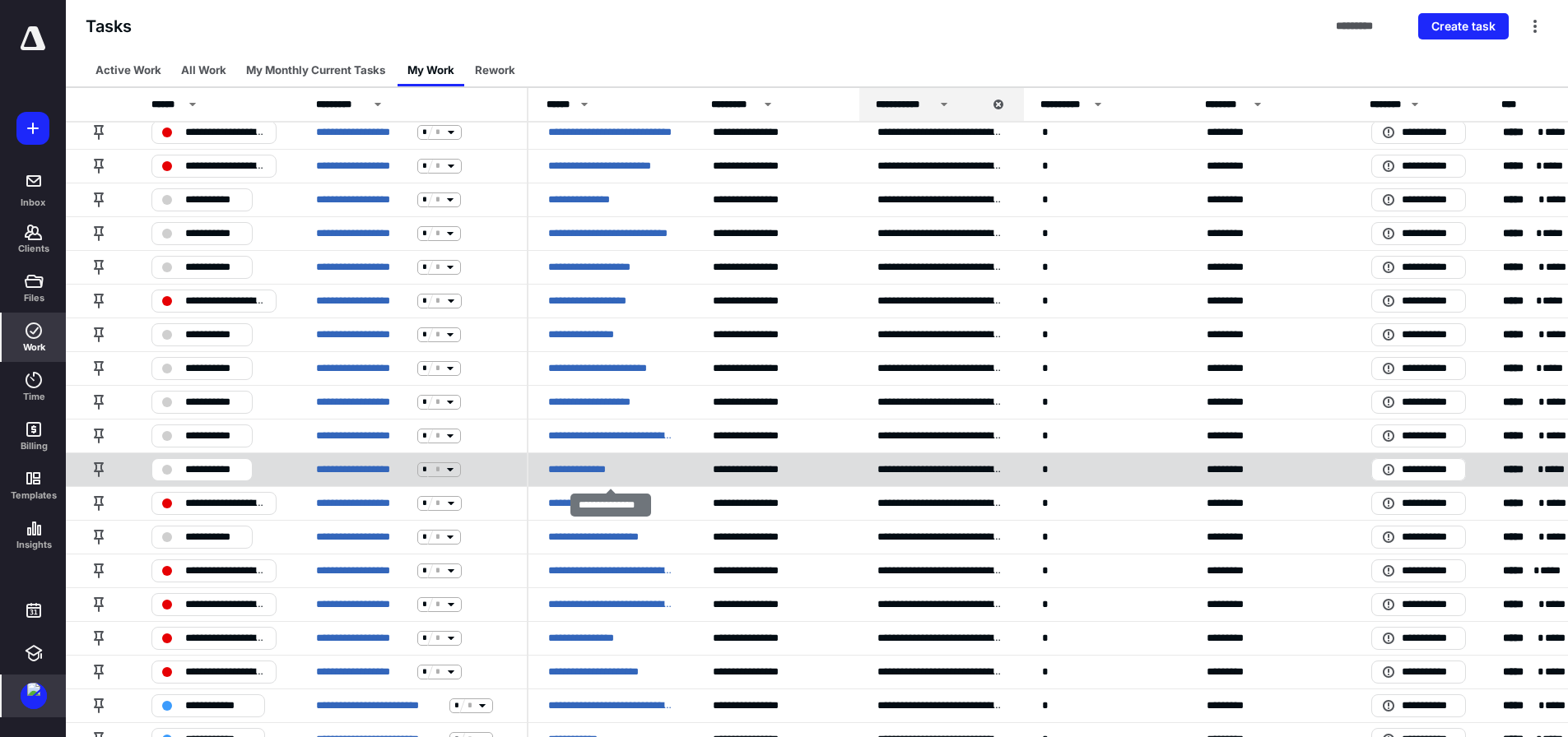 scroll, scrollTop: 329, scrollLeft: 0, axis: vertical 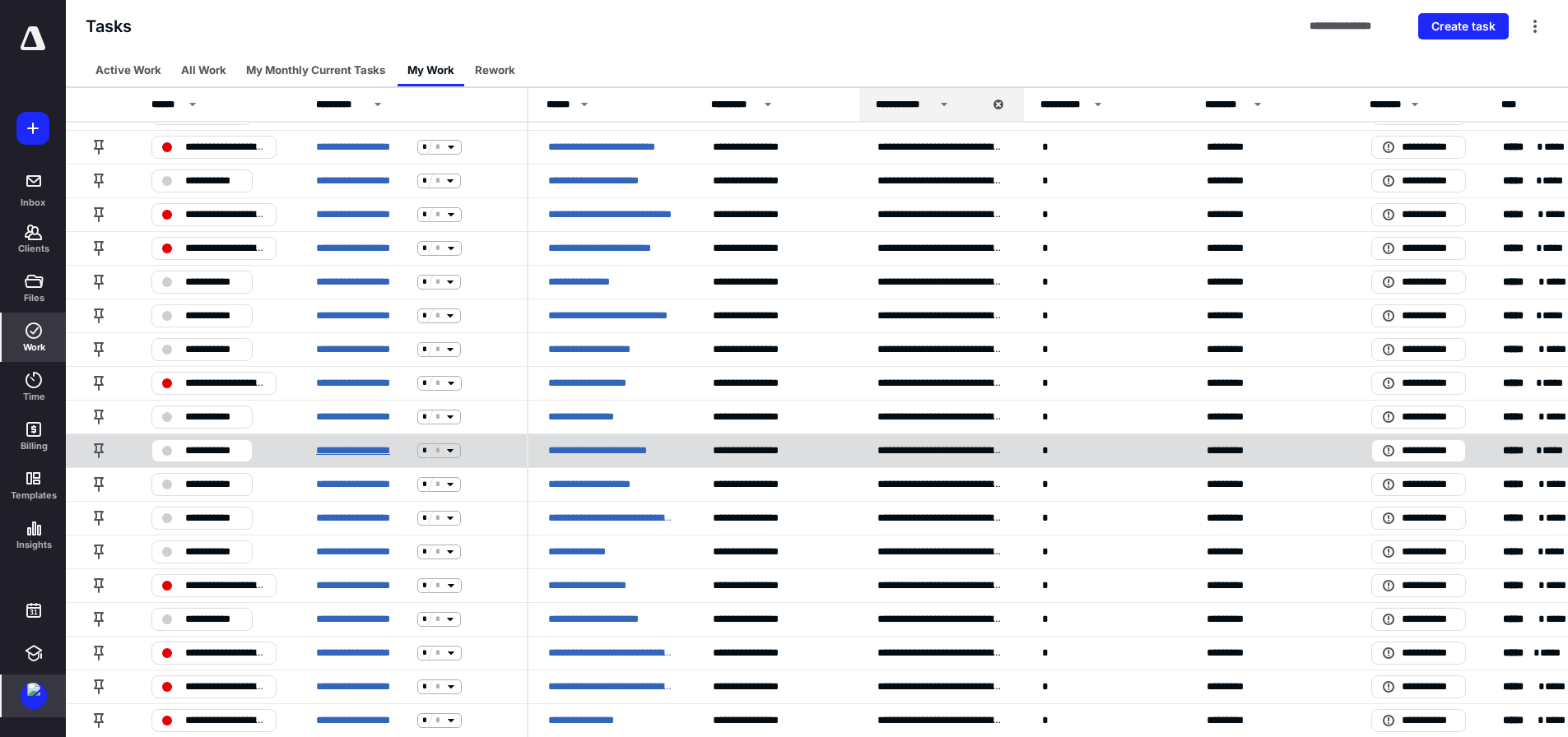 click on "**********" at bounding box center (363, 451) 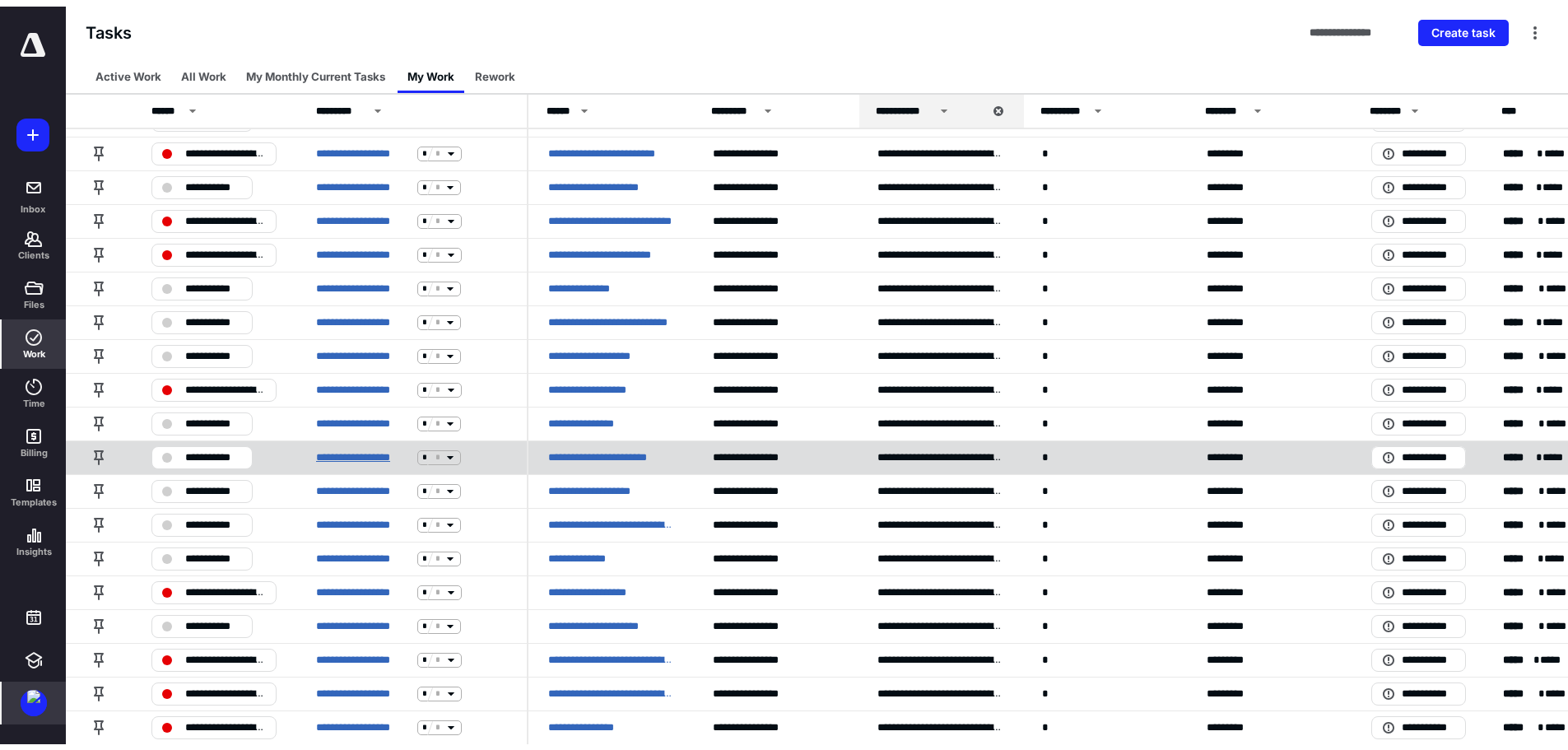 scroll, scrollTop: 0, scrollLeft: 0, axis: both 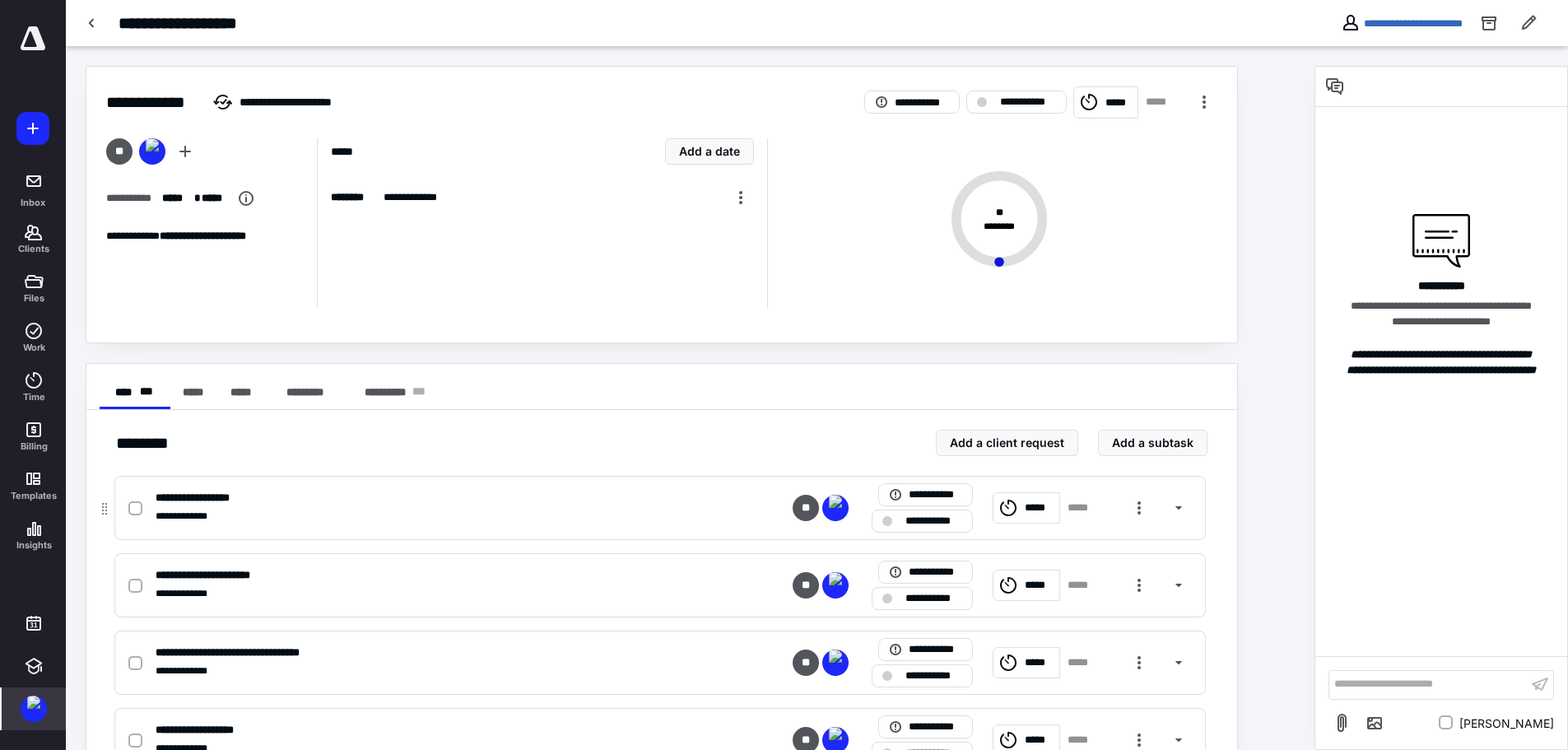click at bounding box center (138, 508) 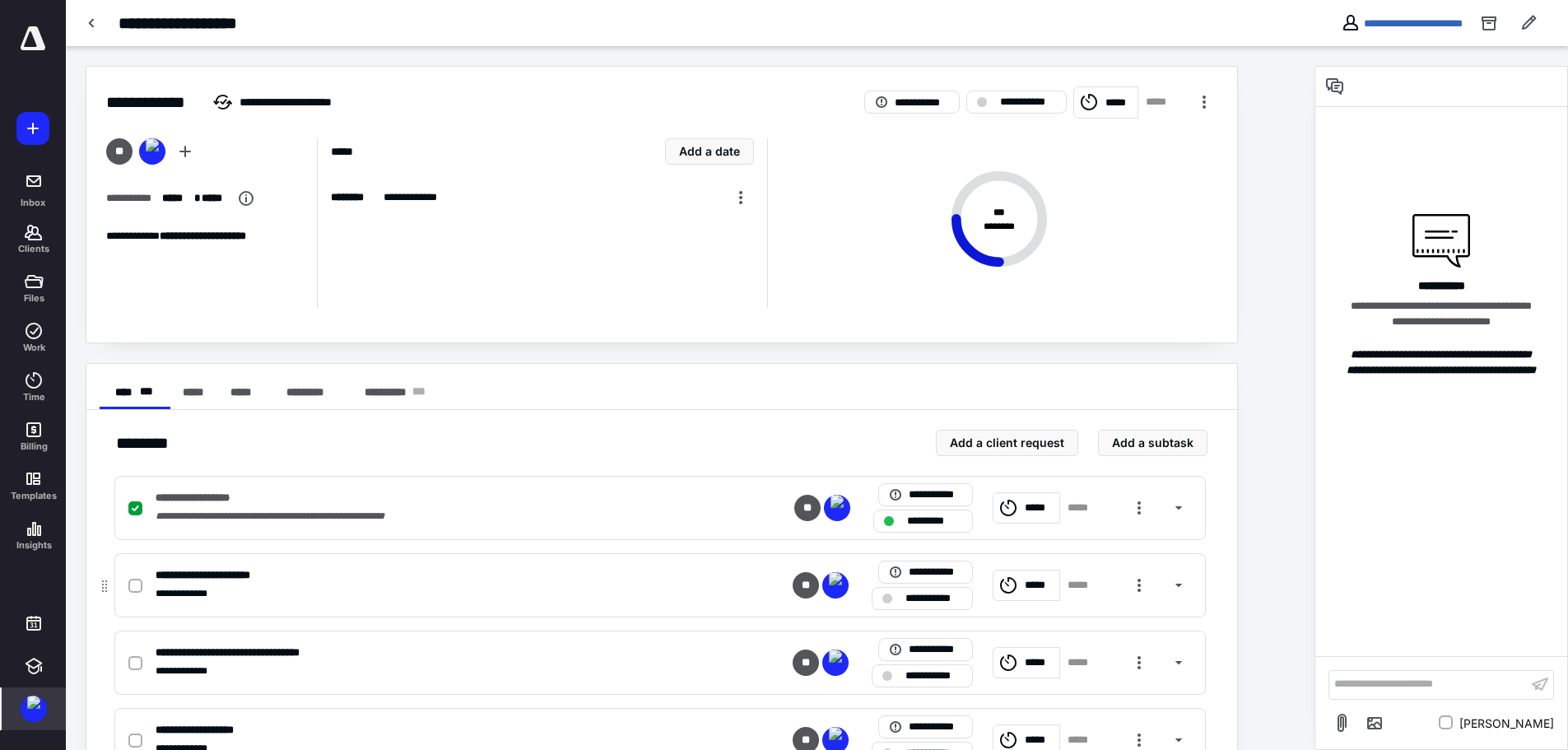 click at bounding box center (135, 586) 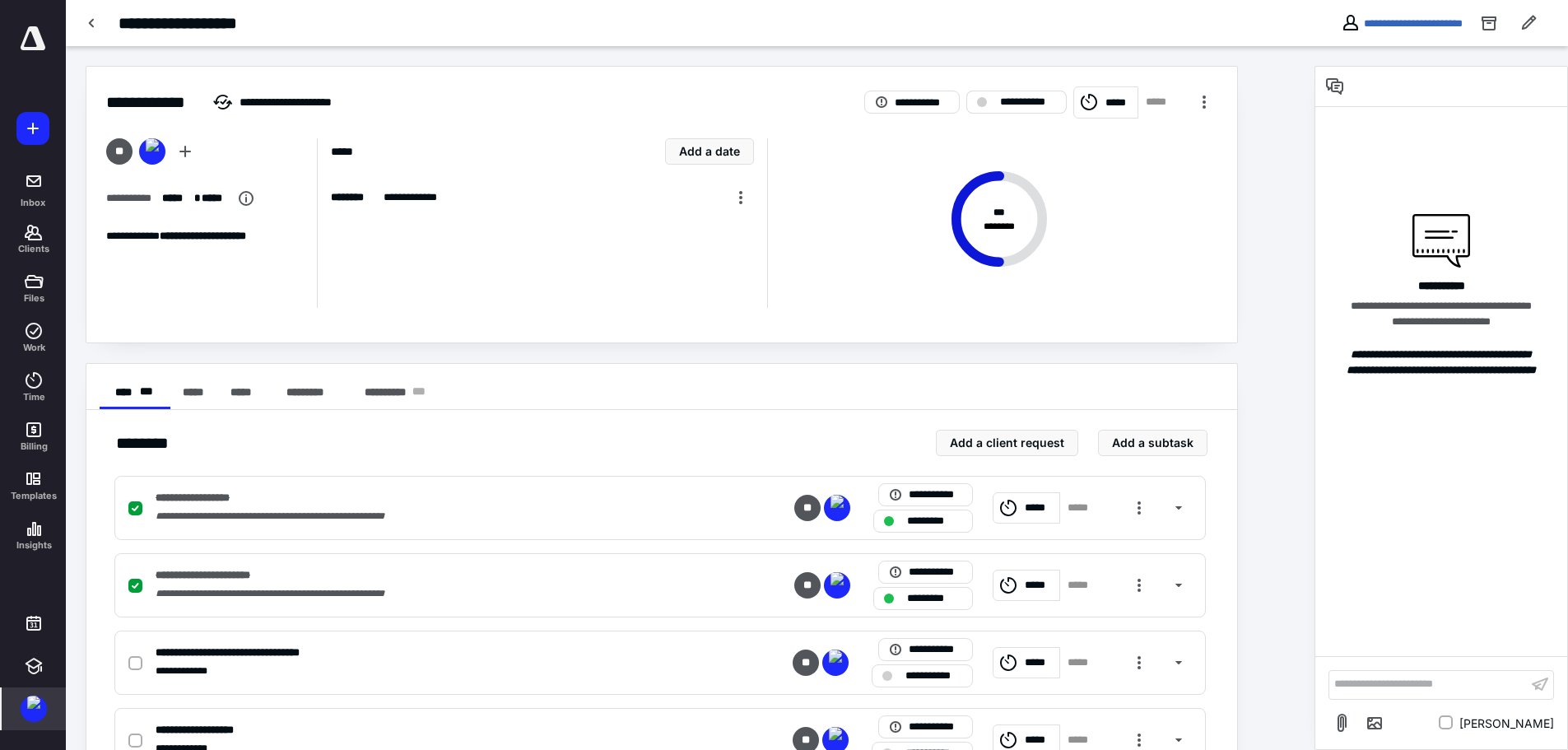 click on "**********" at bounding box center [1028, 102] 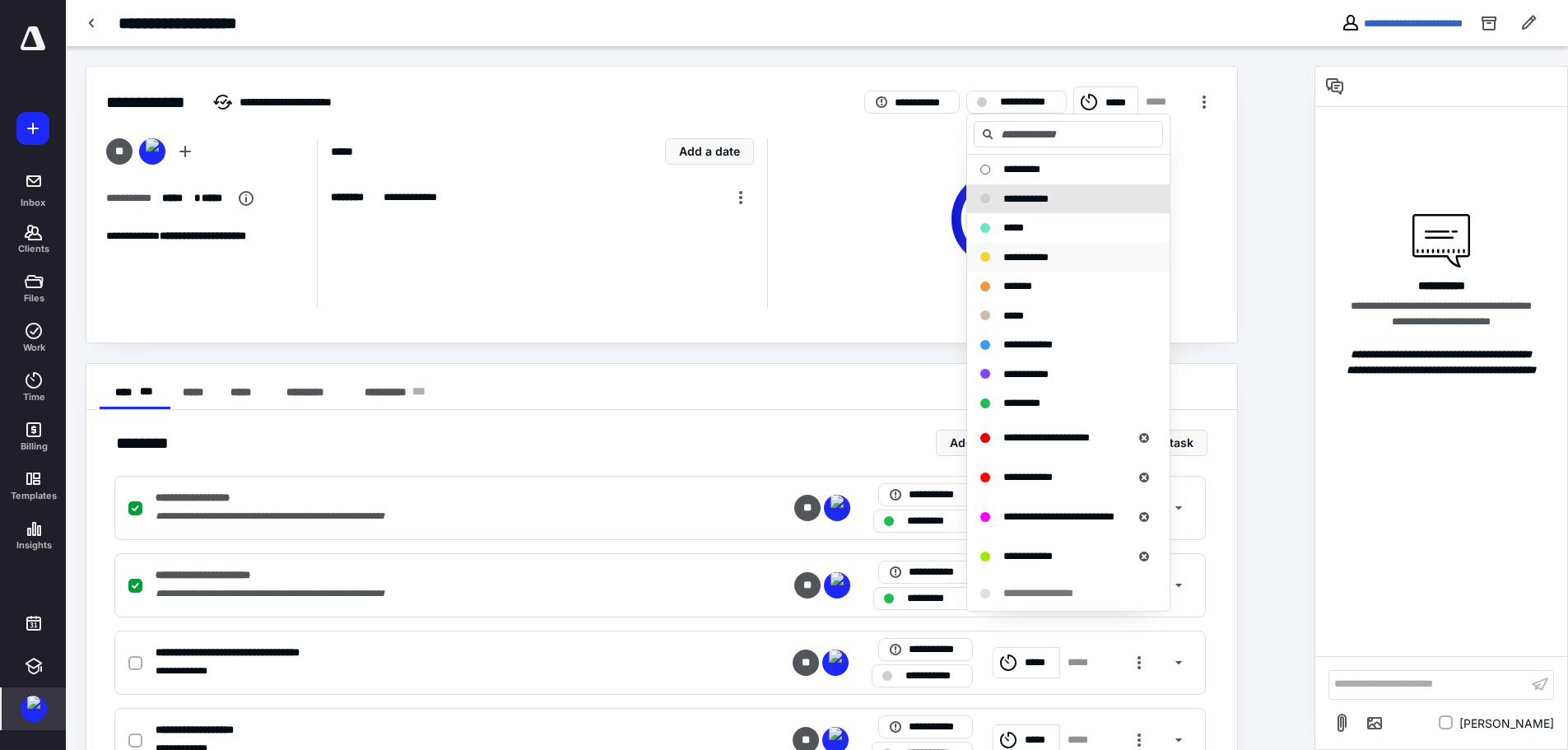 click on "**********" at bounding box center [1026, 257] 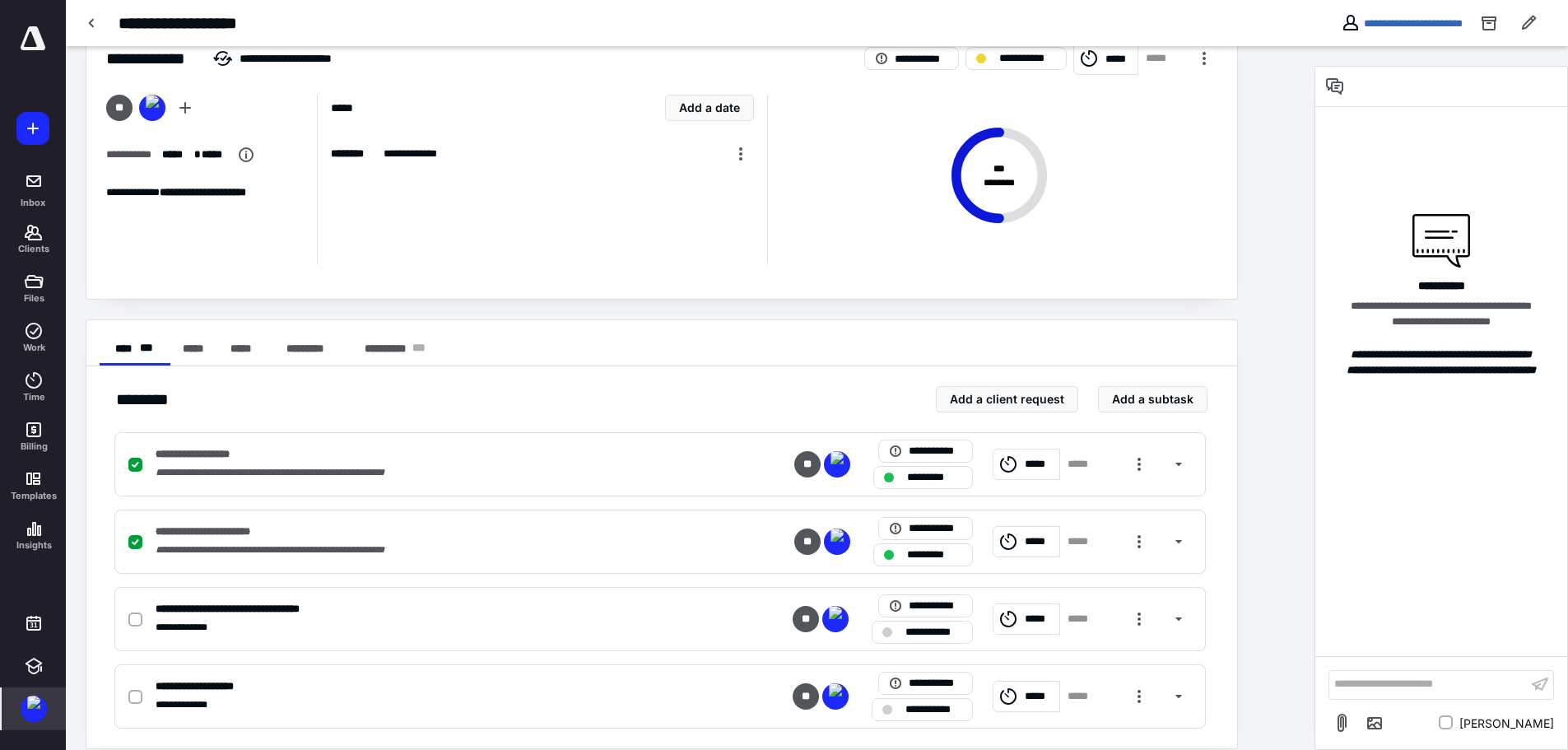 scroll, scrollTop: 63, scrollLeft: 0, axis: vertical 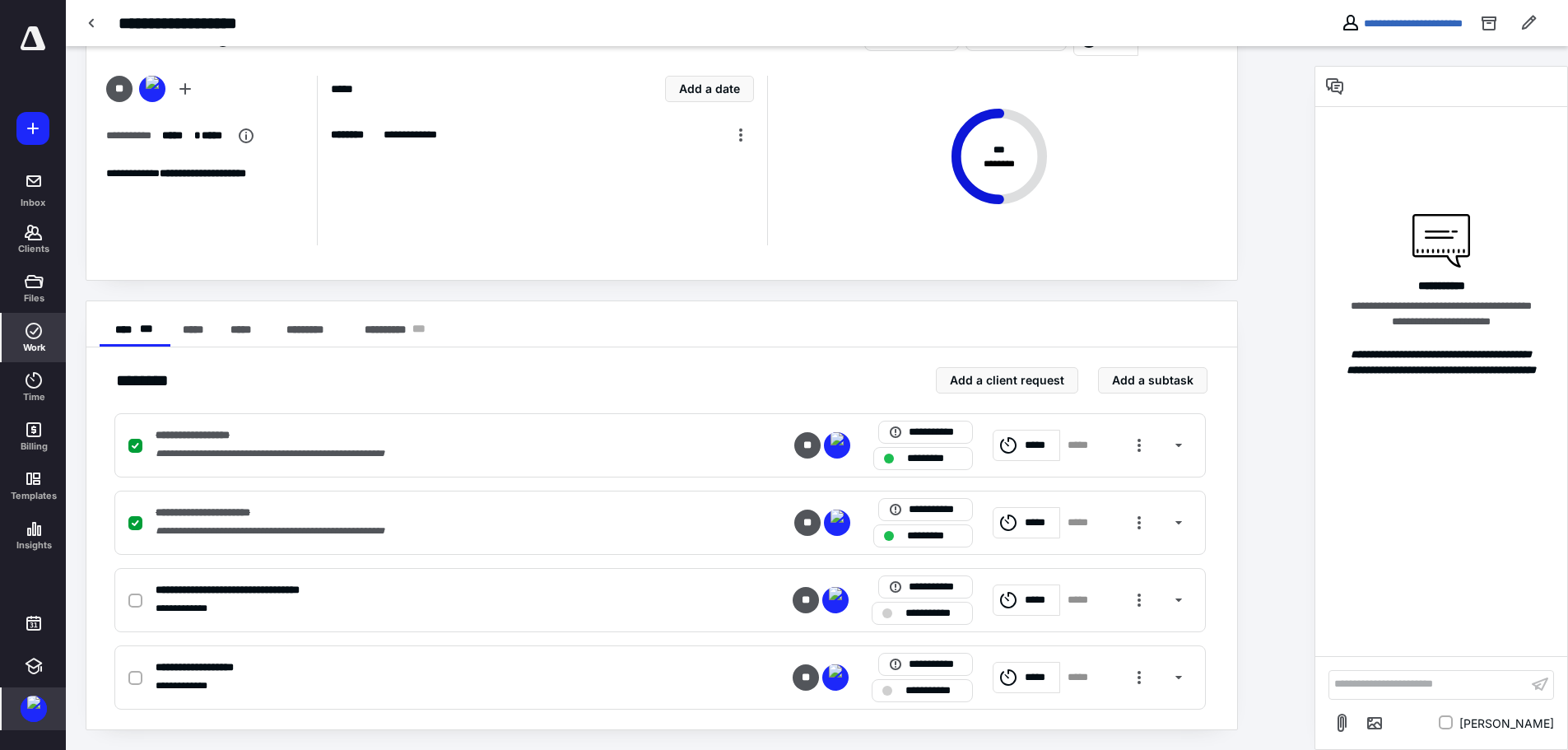 click 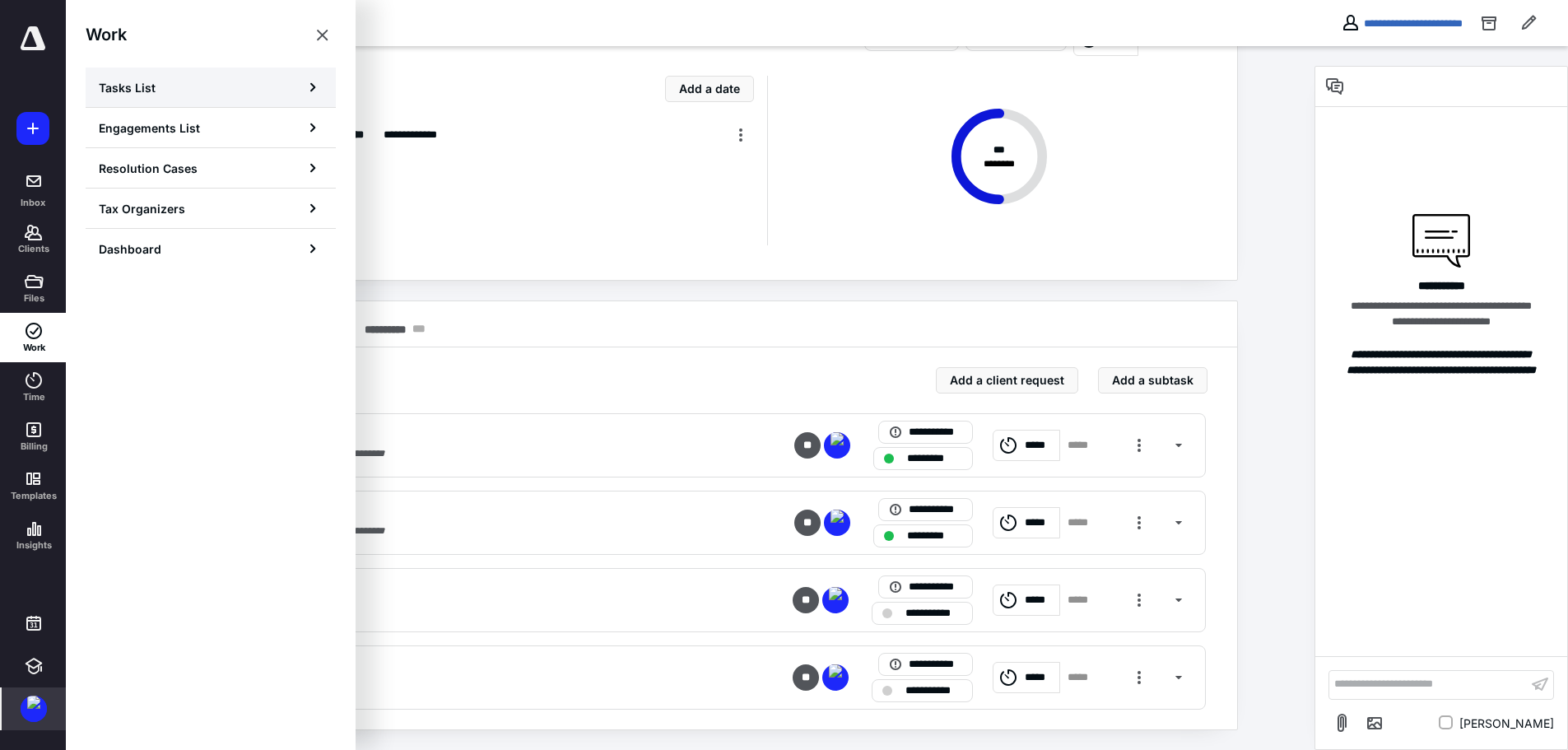 click on "Tasks List" at bounding box center [211, 87] 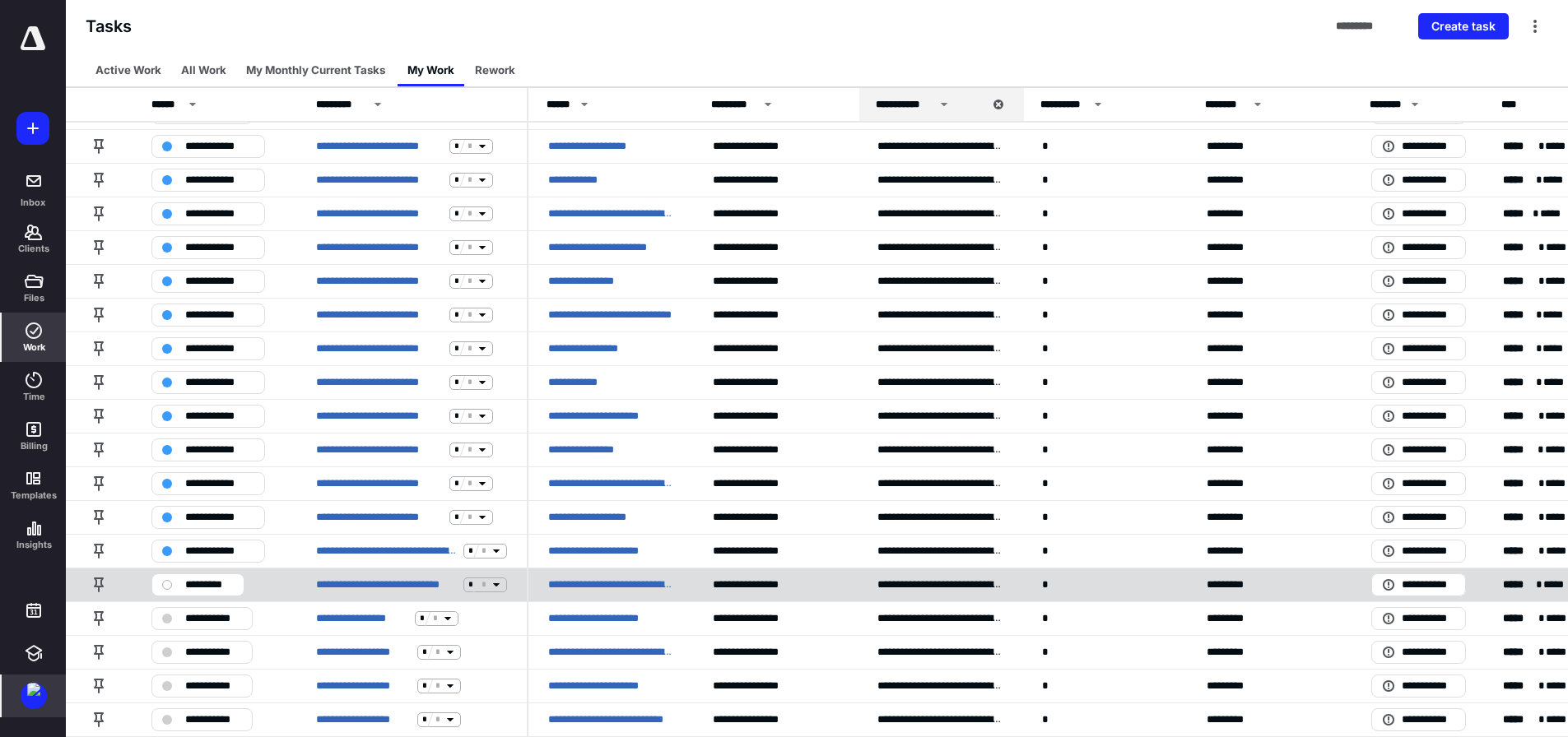 scroll, scrollTop: 987, scrollLeft: 0, axis: vertical 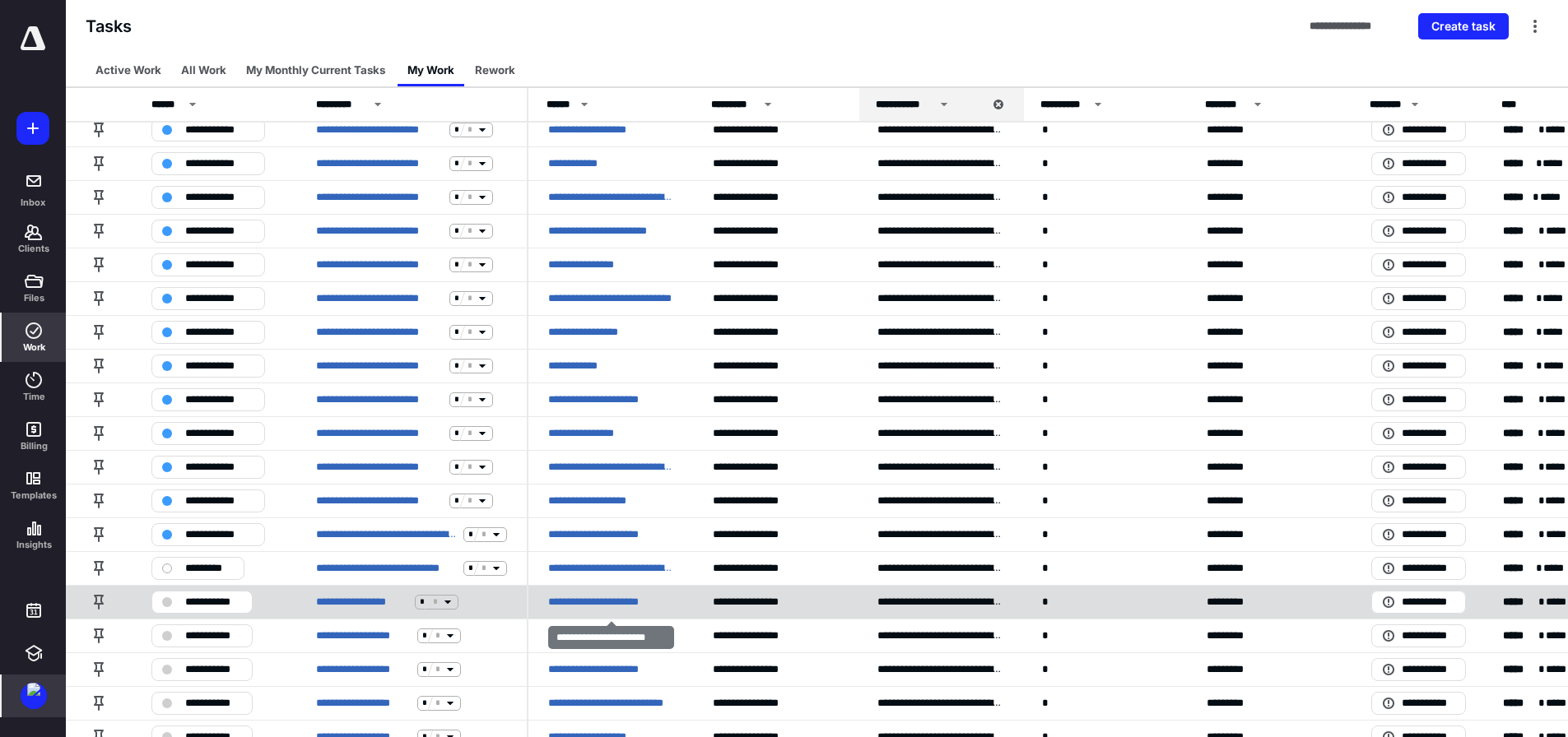 click on "**********" at bounding box center (607, 602) 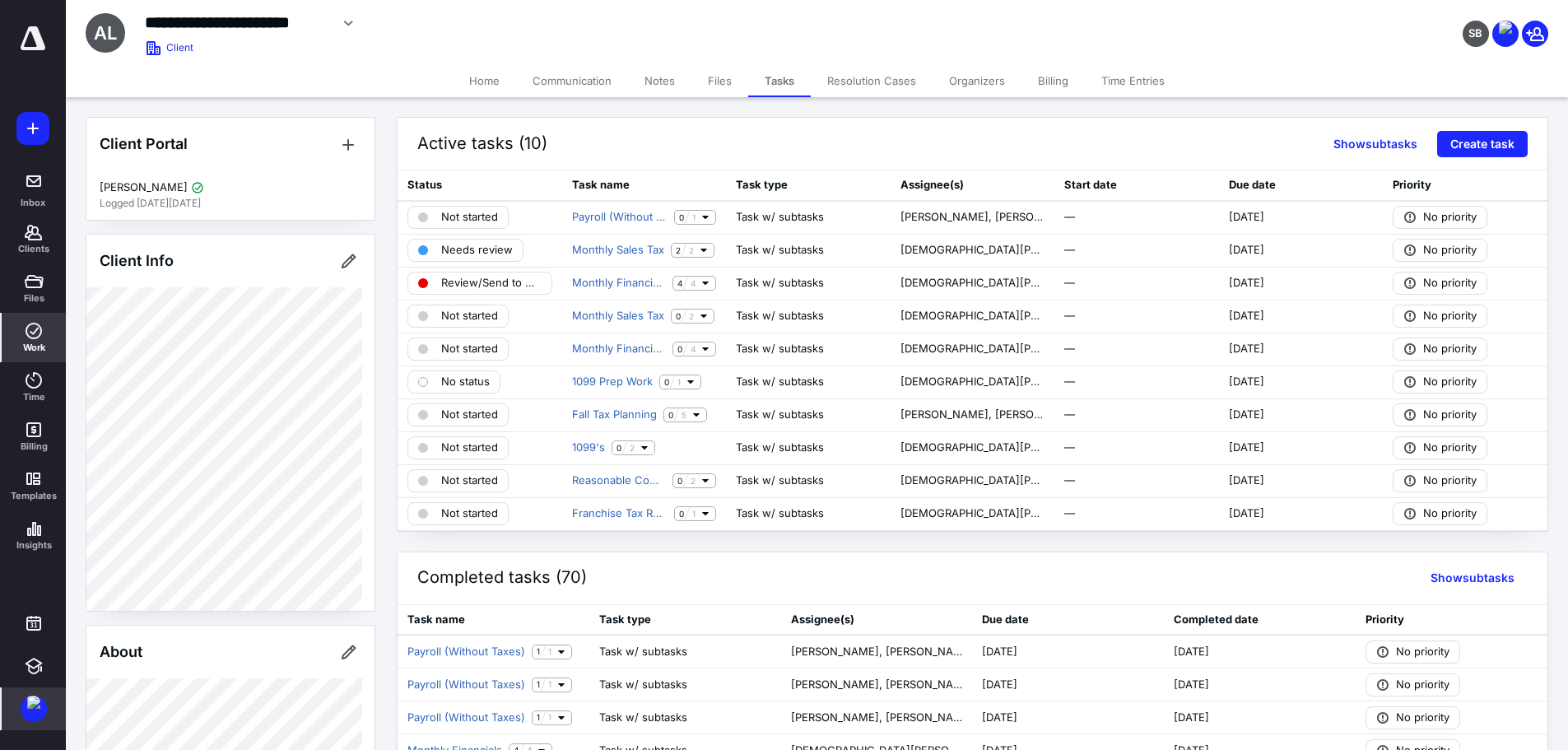 click 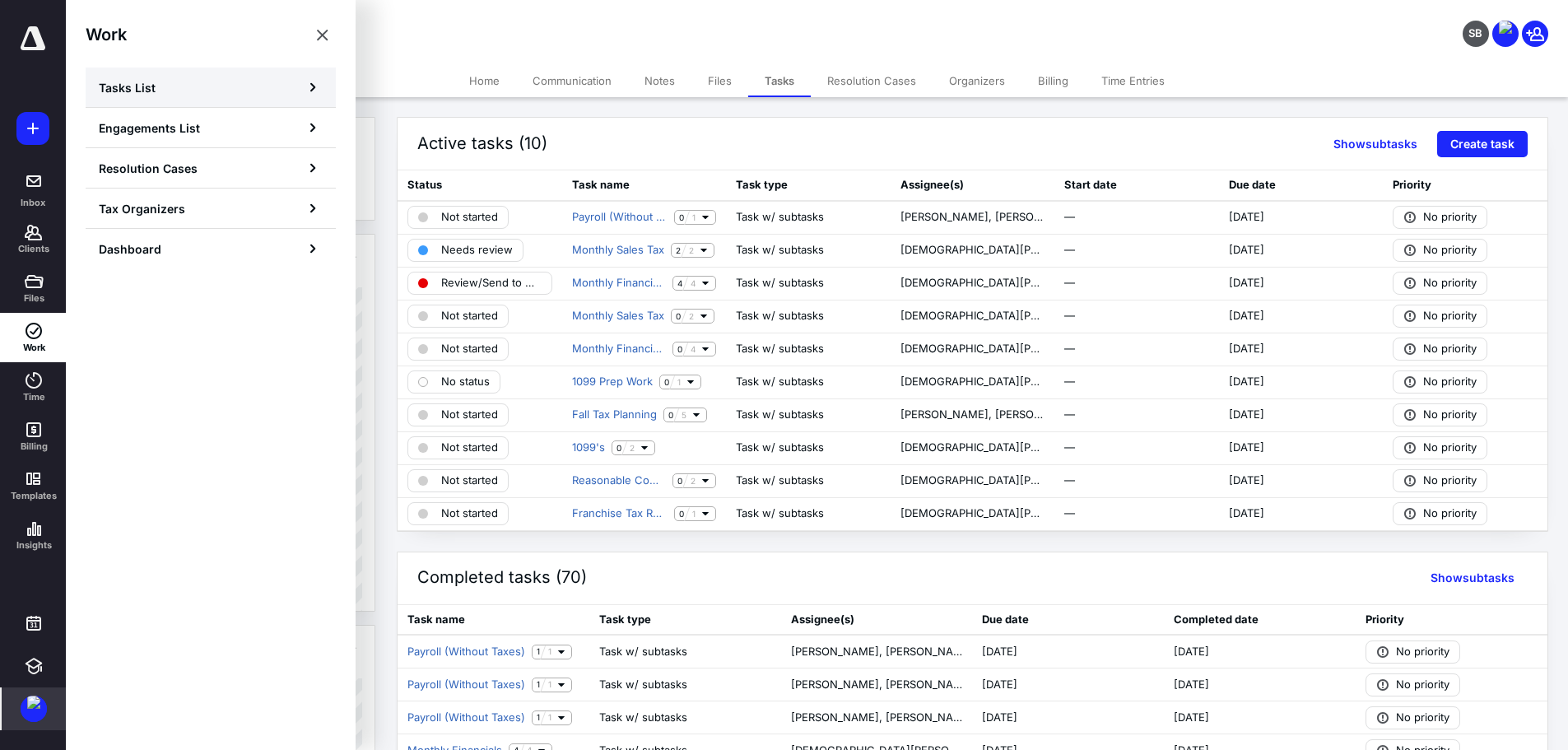 click on "Tasks List" at bounding box center (211, 87) 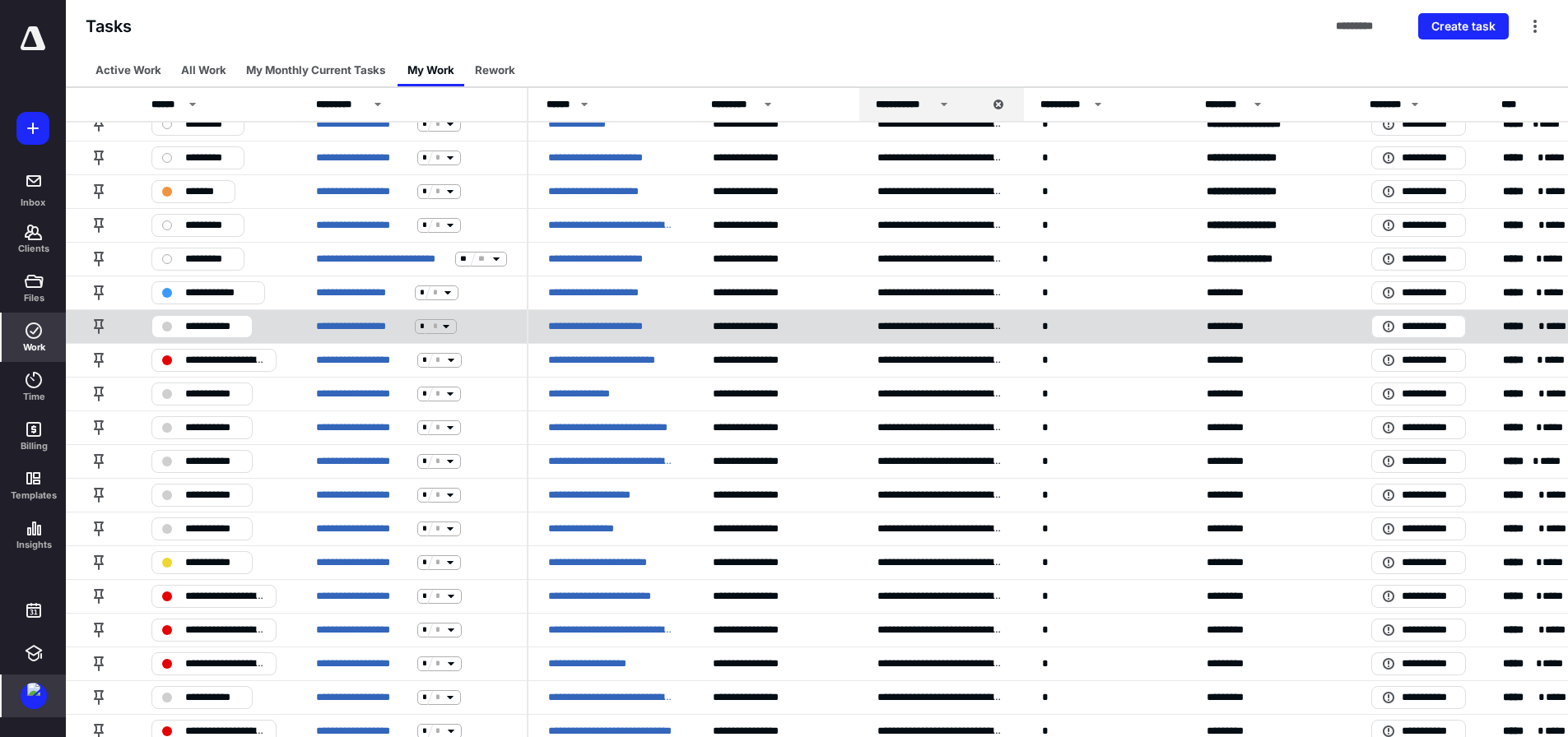 scroll, scrollTop: 0, scrollLeft: 0, axis: both 